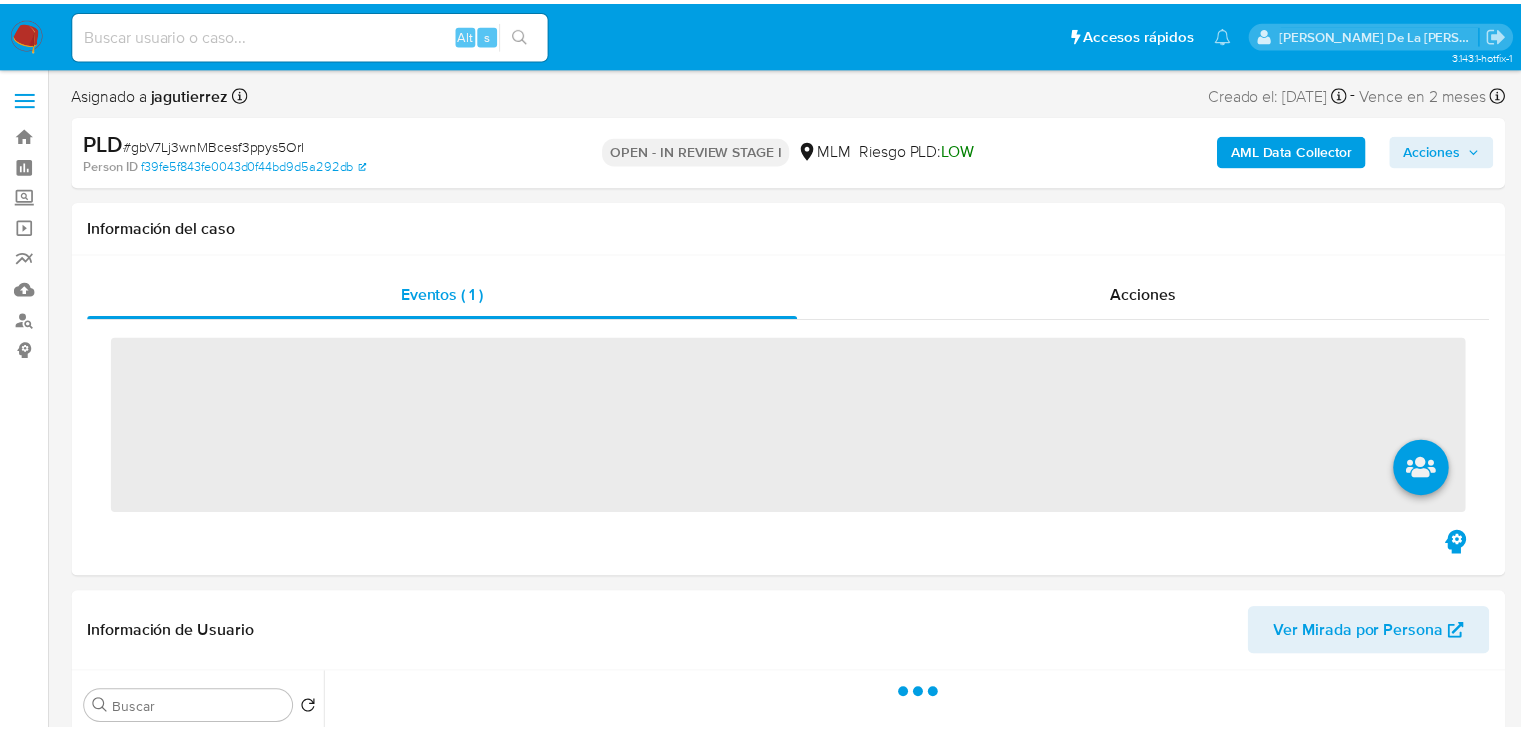 scroll, scrollTop: 0, scrollLeft: 0, axis: both 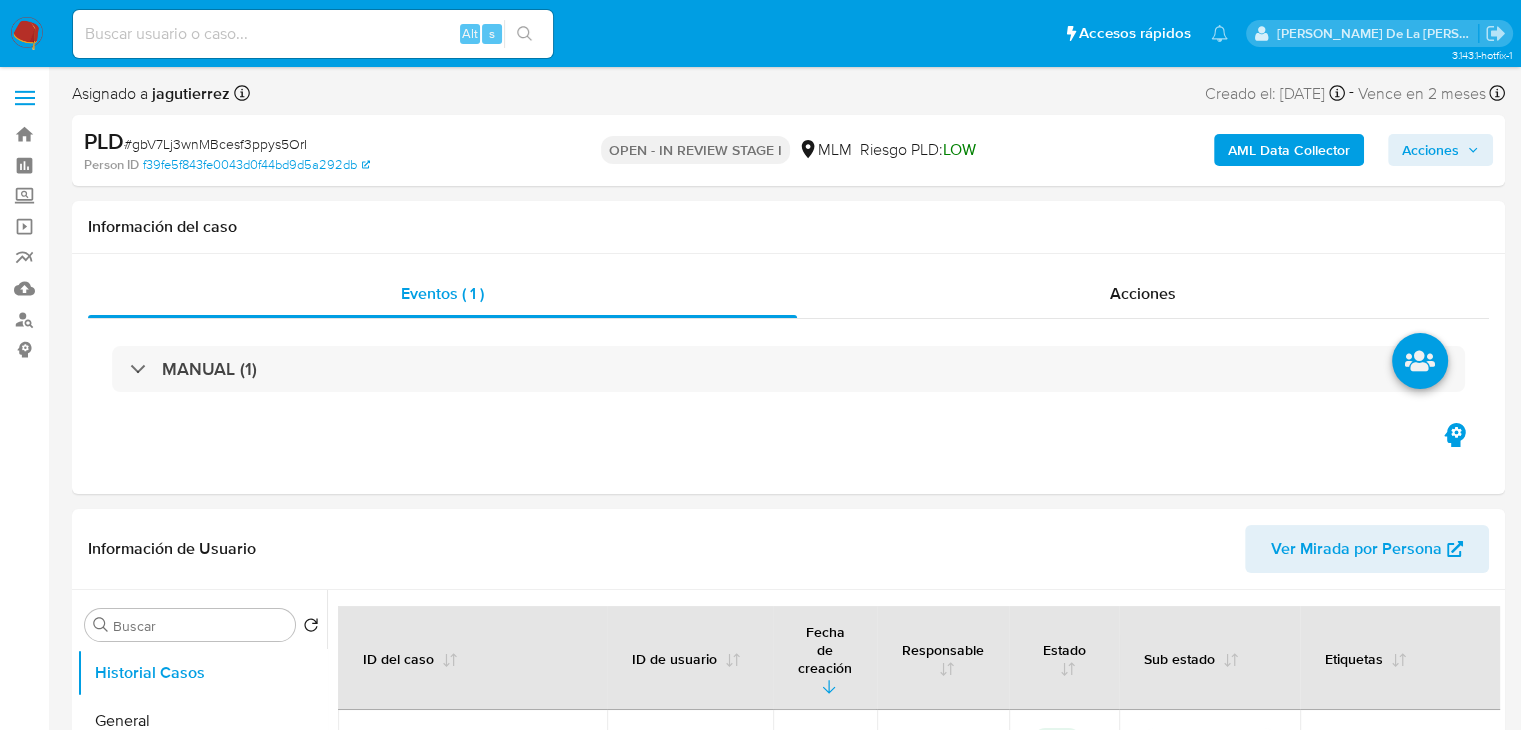 select on "10" 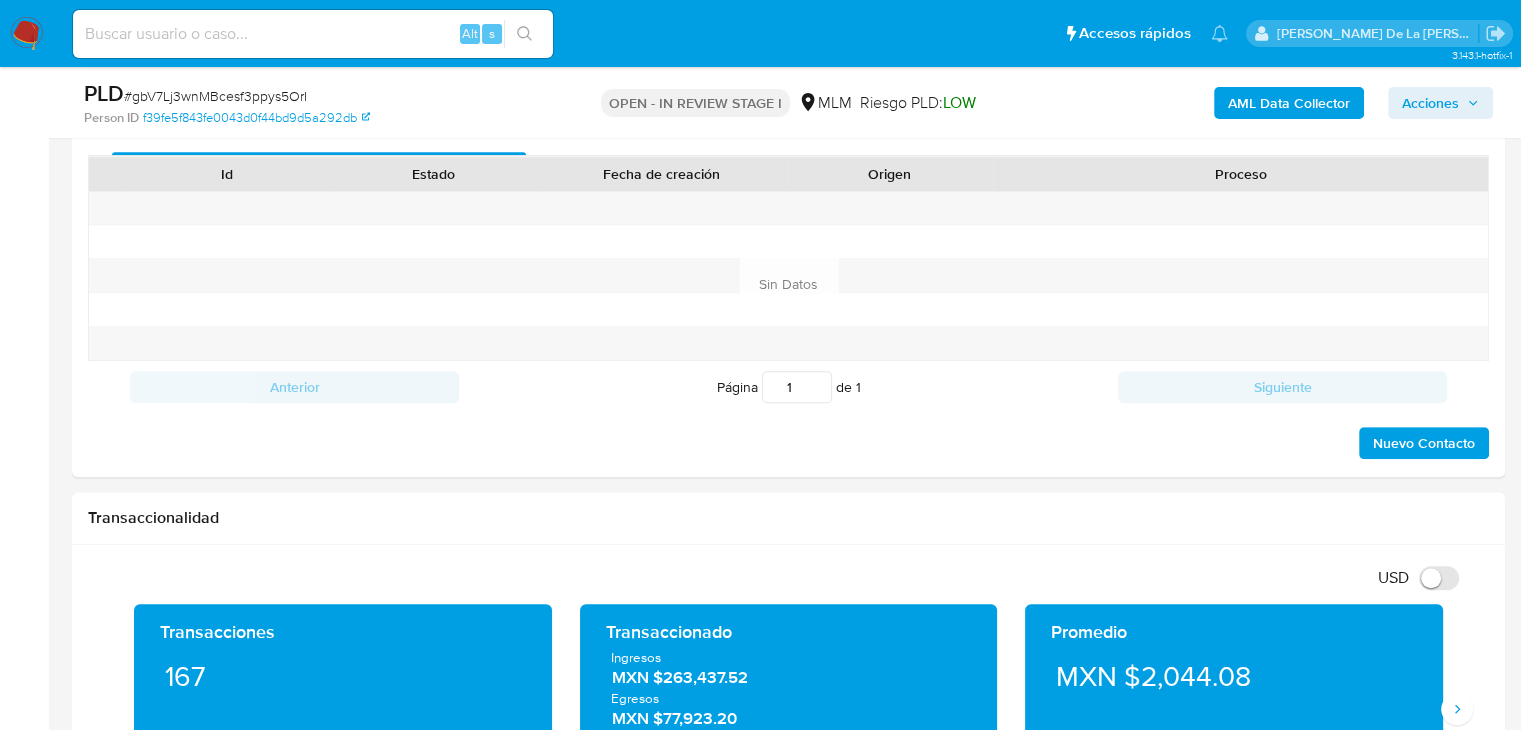 click on "USD   Cambiar entre moneda local y dolar" at bounding box center (781, 577) 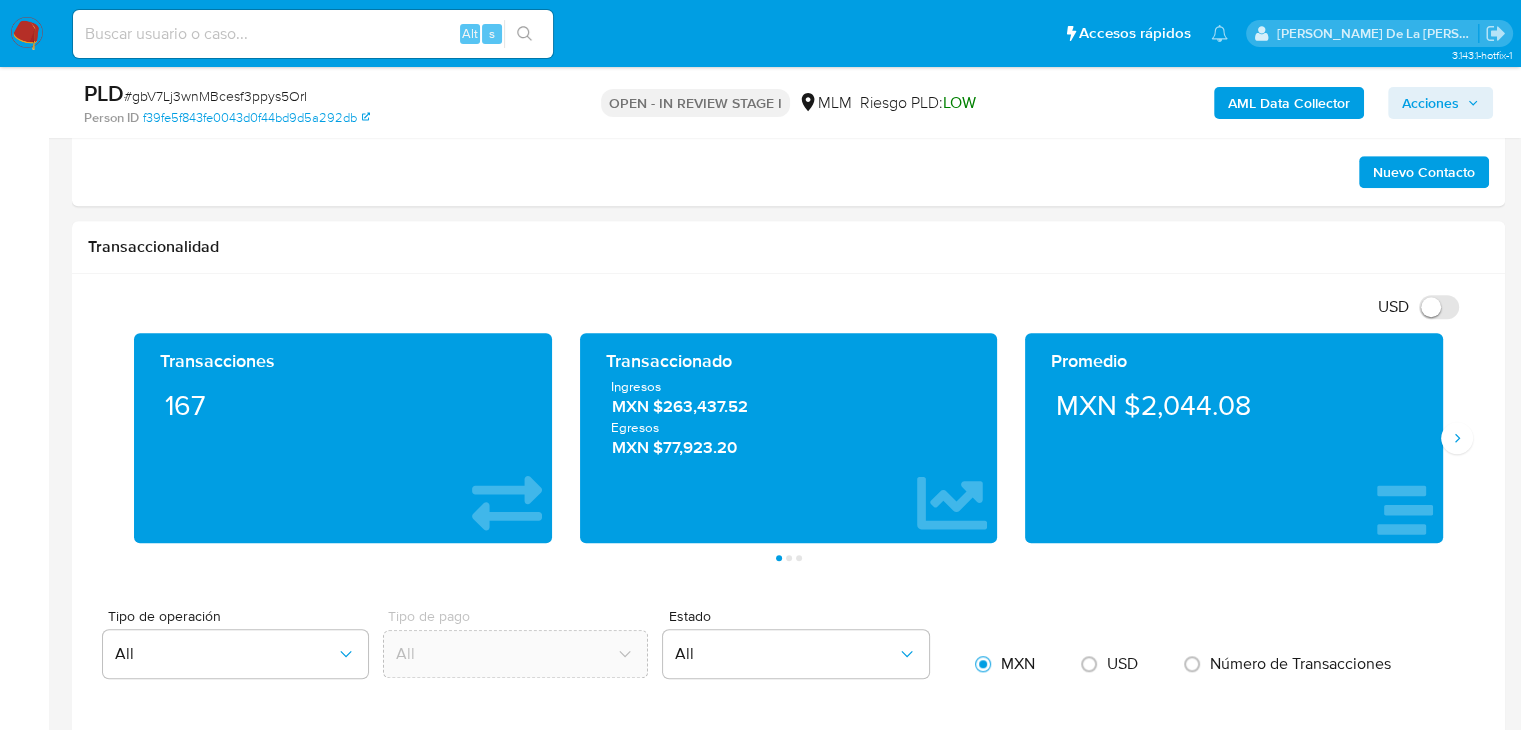 scroll, scrollTop: 1284, scrollLeft: 0, axis: vertical 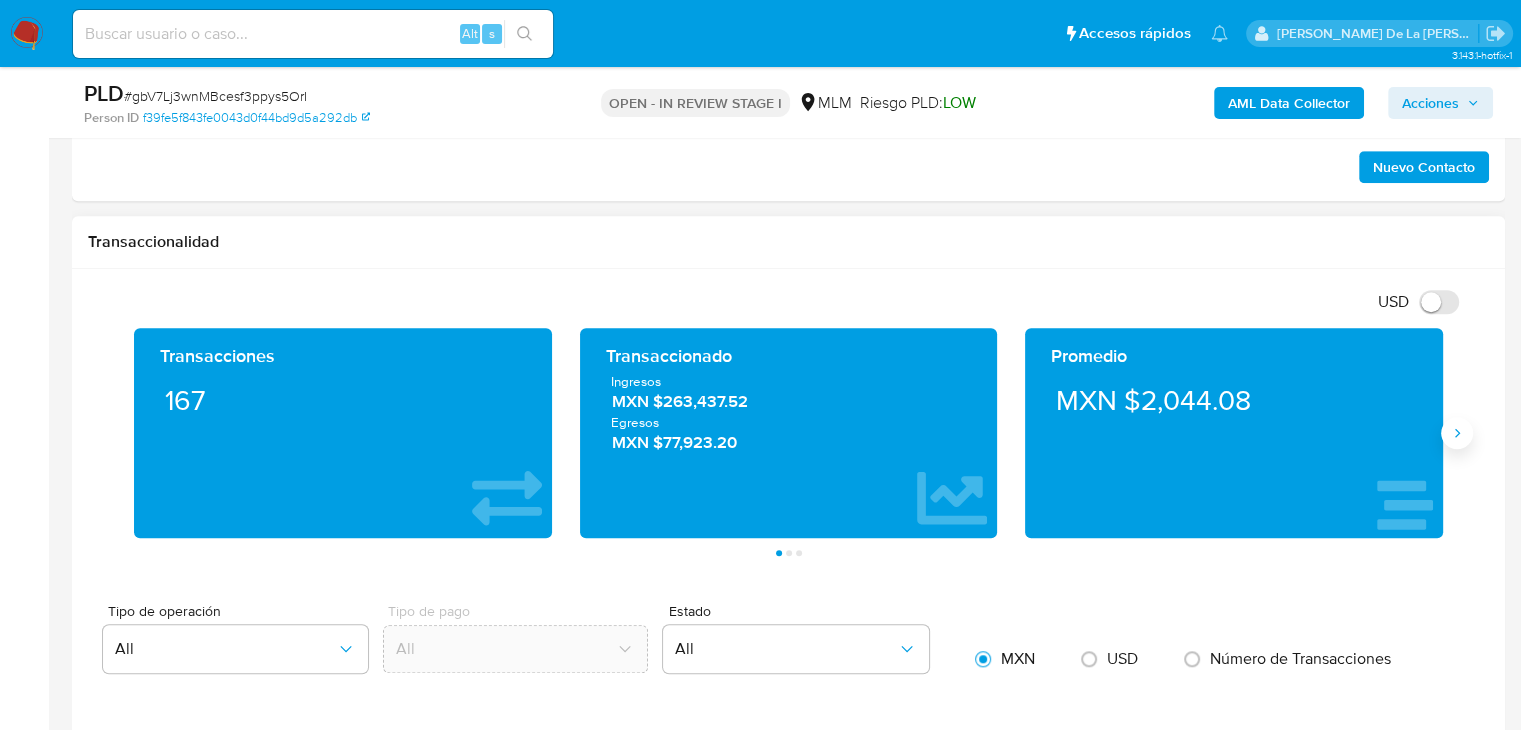 click 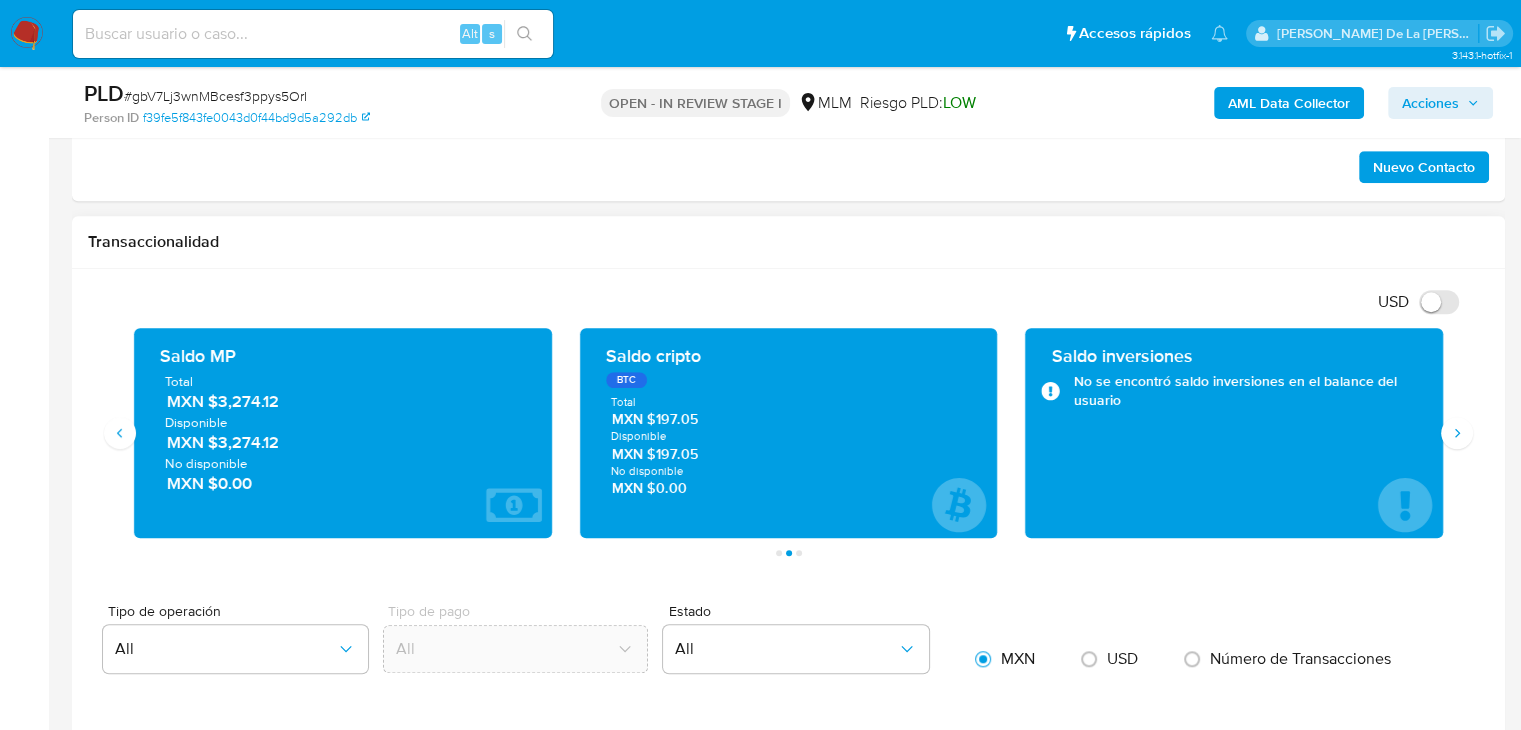 type 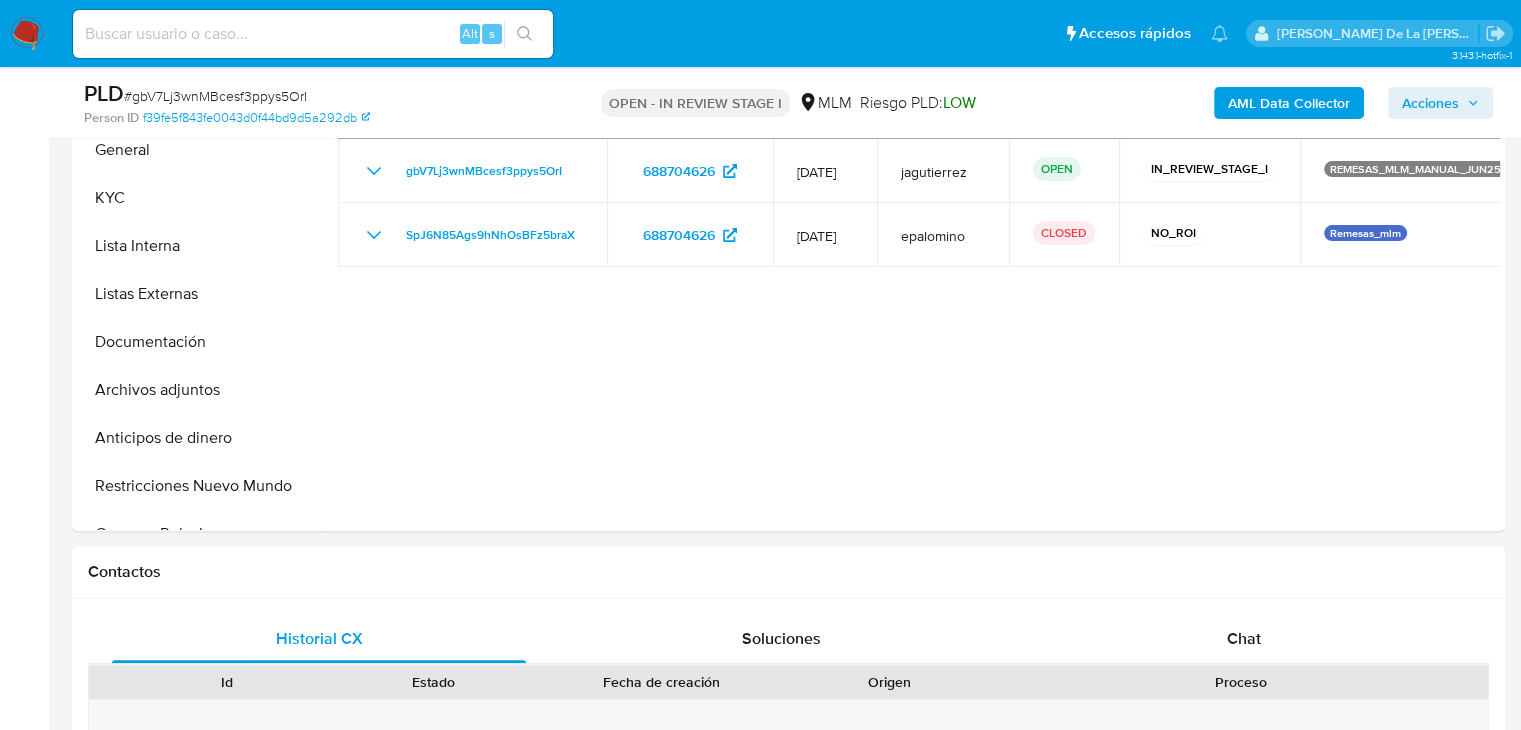 scroll, scrollTop: 458, scrollLeft: 0, axis: vertical 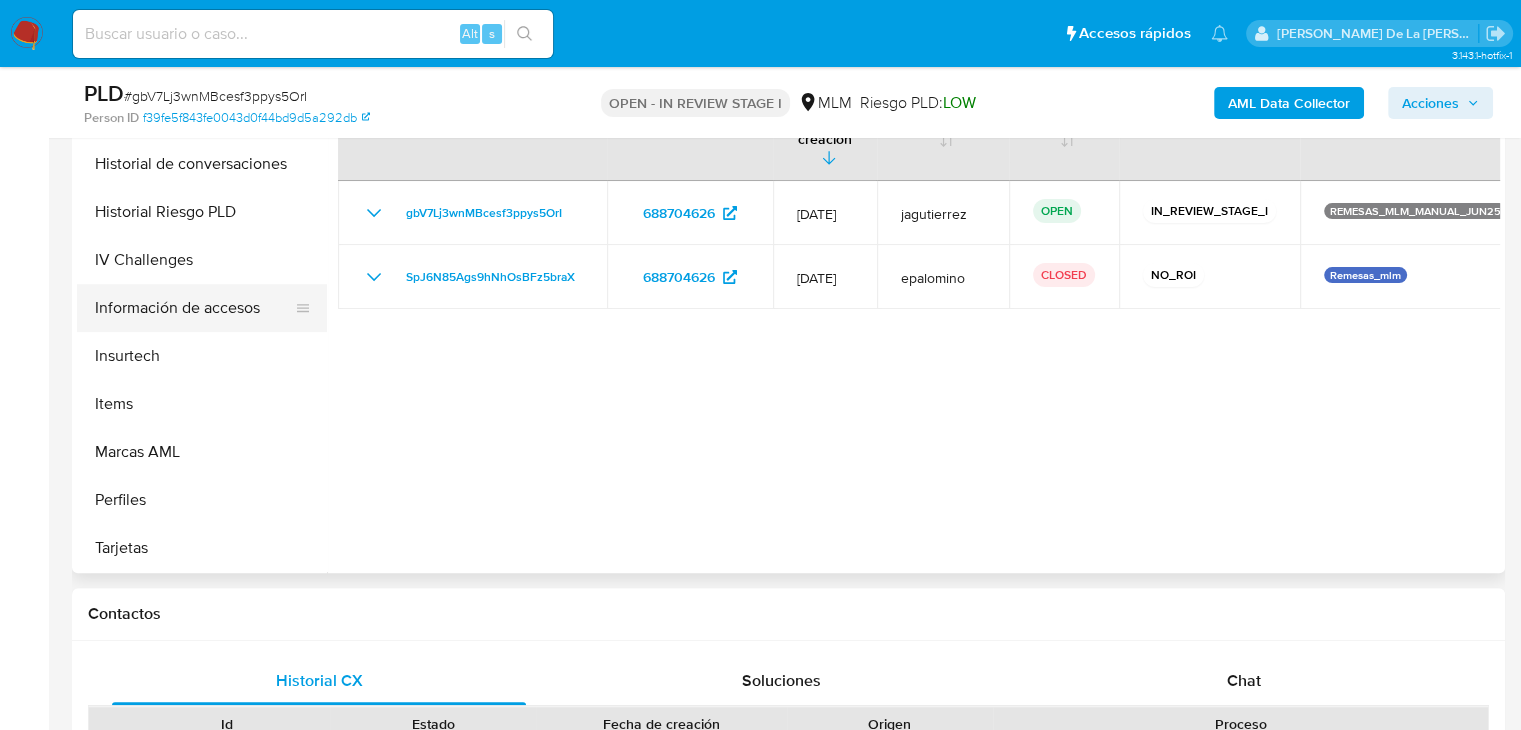 click on "Información de accesos" at bounding box center [194, 308] 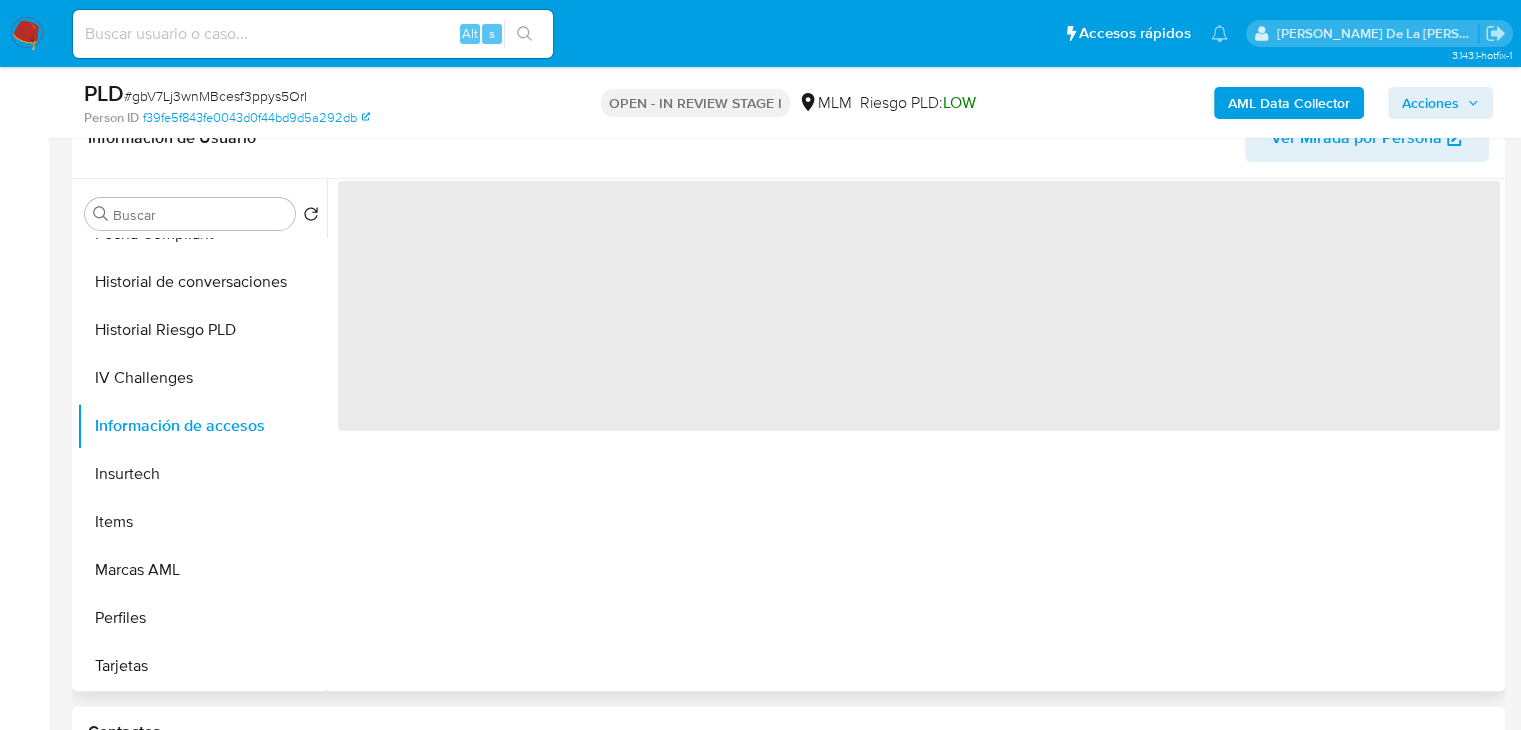 scroll, scrollTop: 338, scrollLeft: 0, axis: vertical 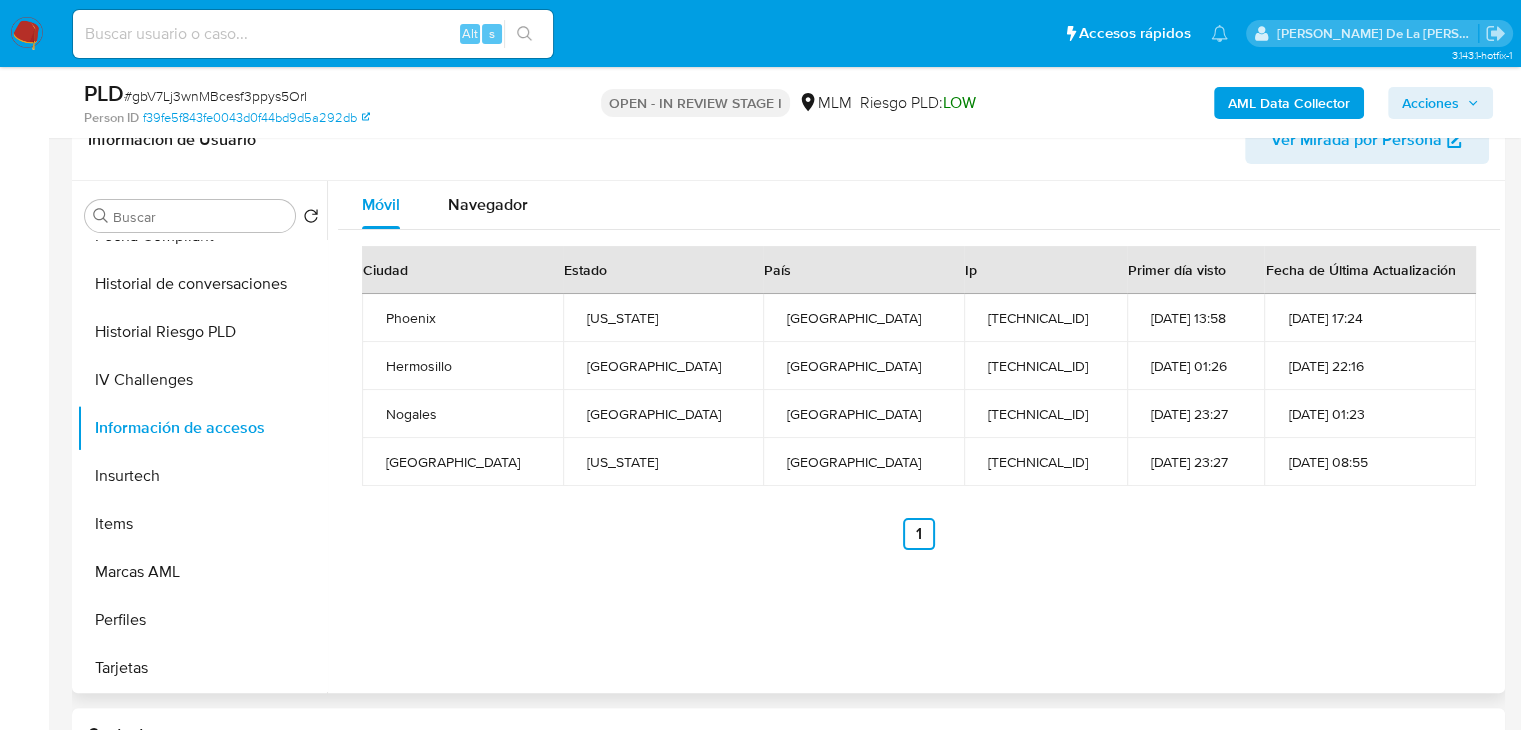 type 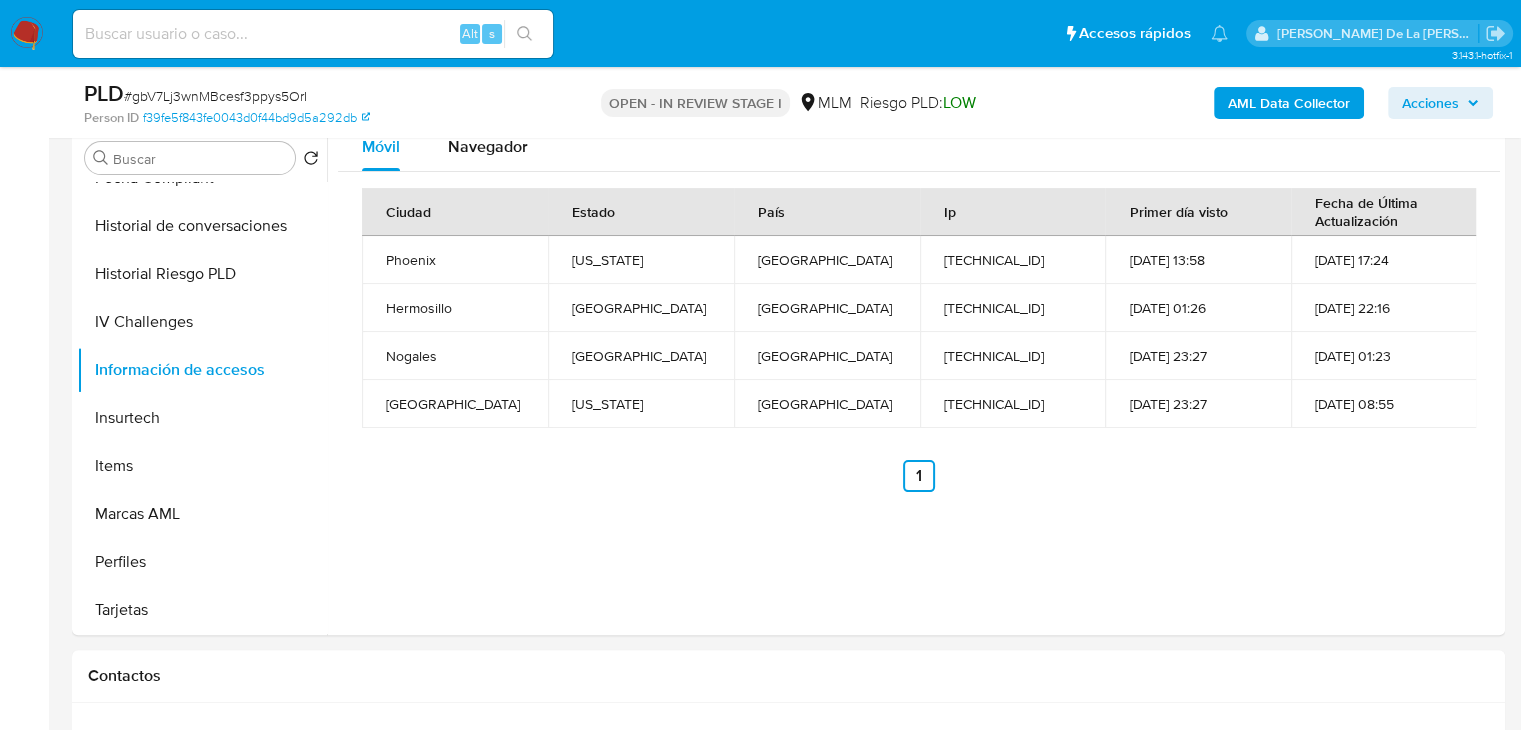 scroll, scrollTop: 379, scrollLeft: 0, axis: vertical 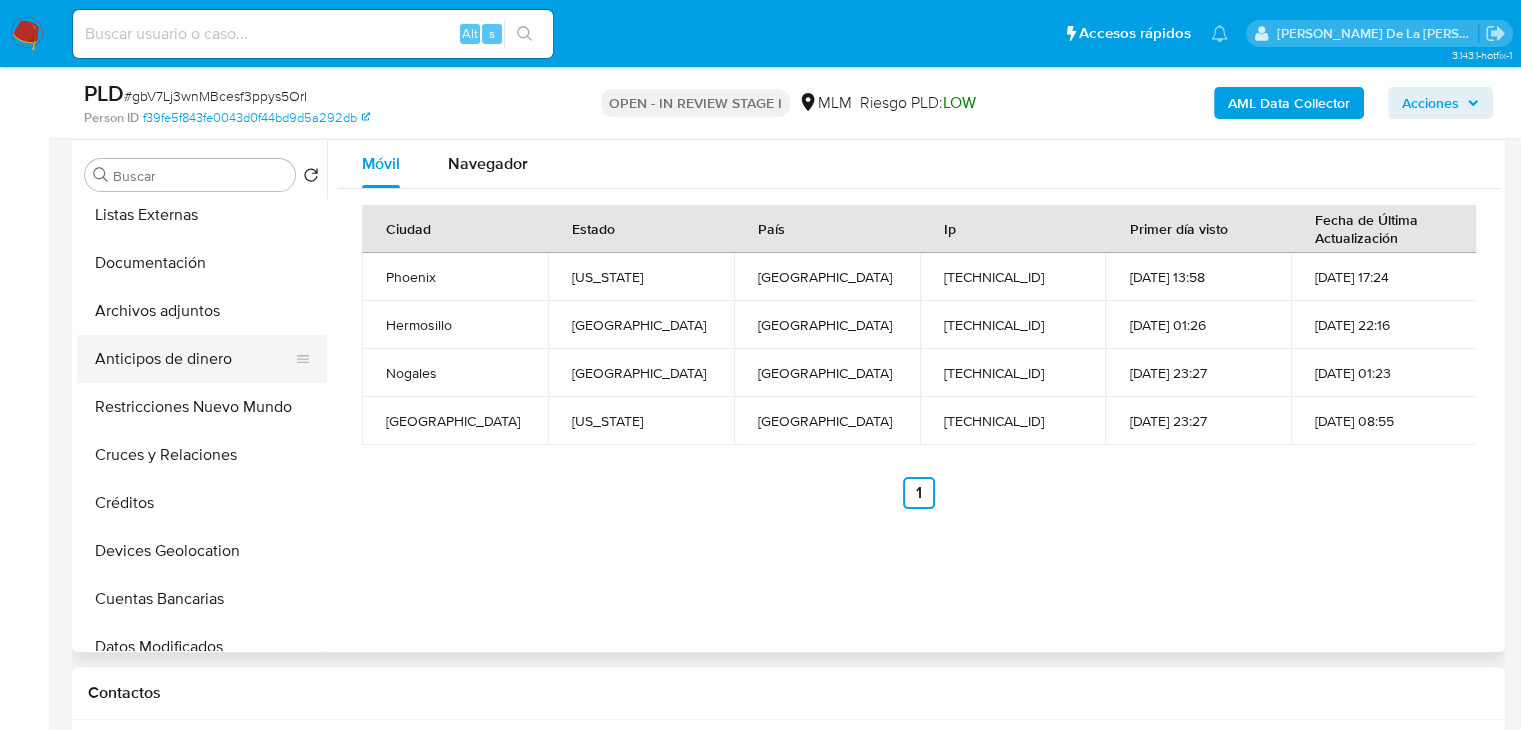 click on "Anticipos de dinero" at bounding box center [194, 359] 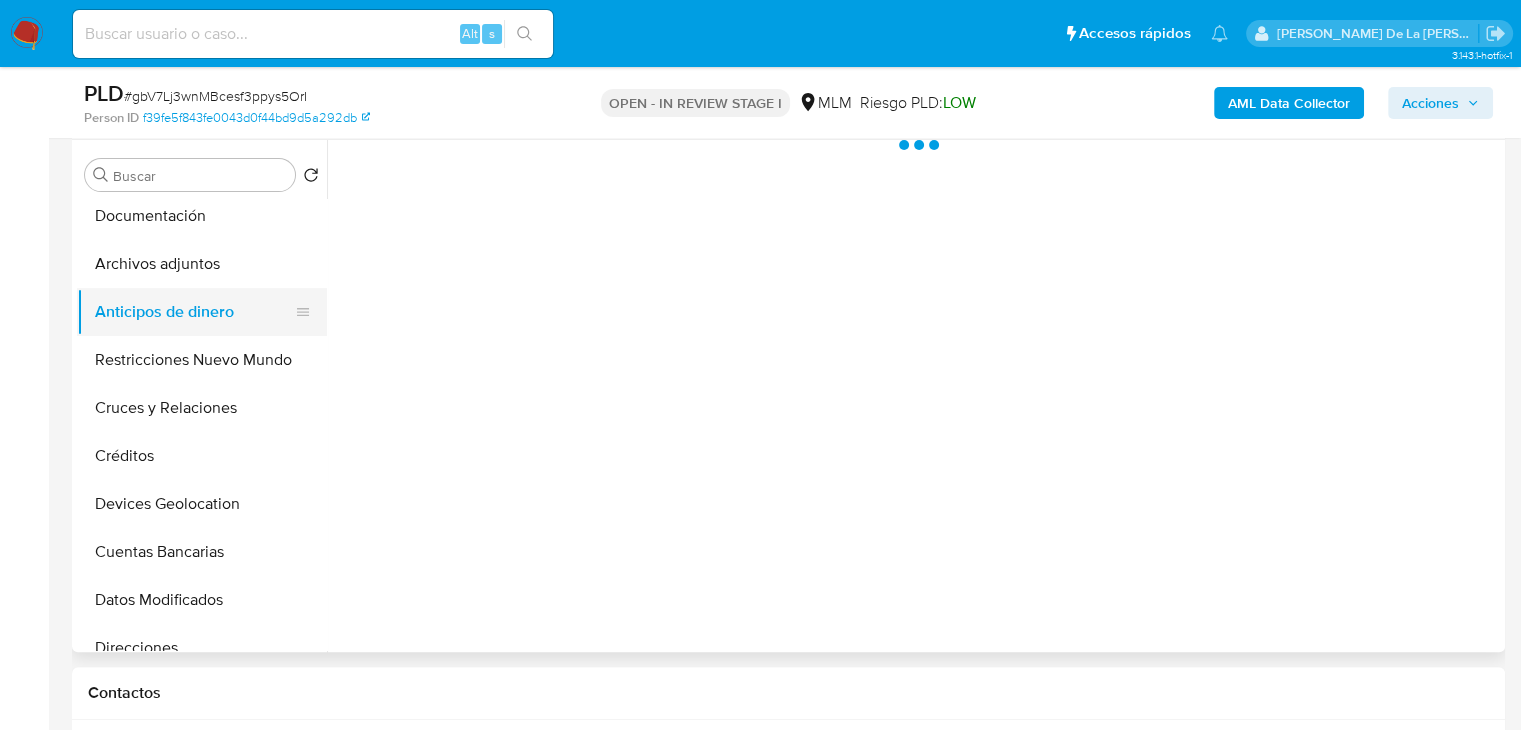 scroll, scrollTop: 276, scrollLeft: 0, axis: vertical 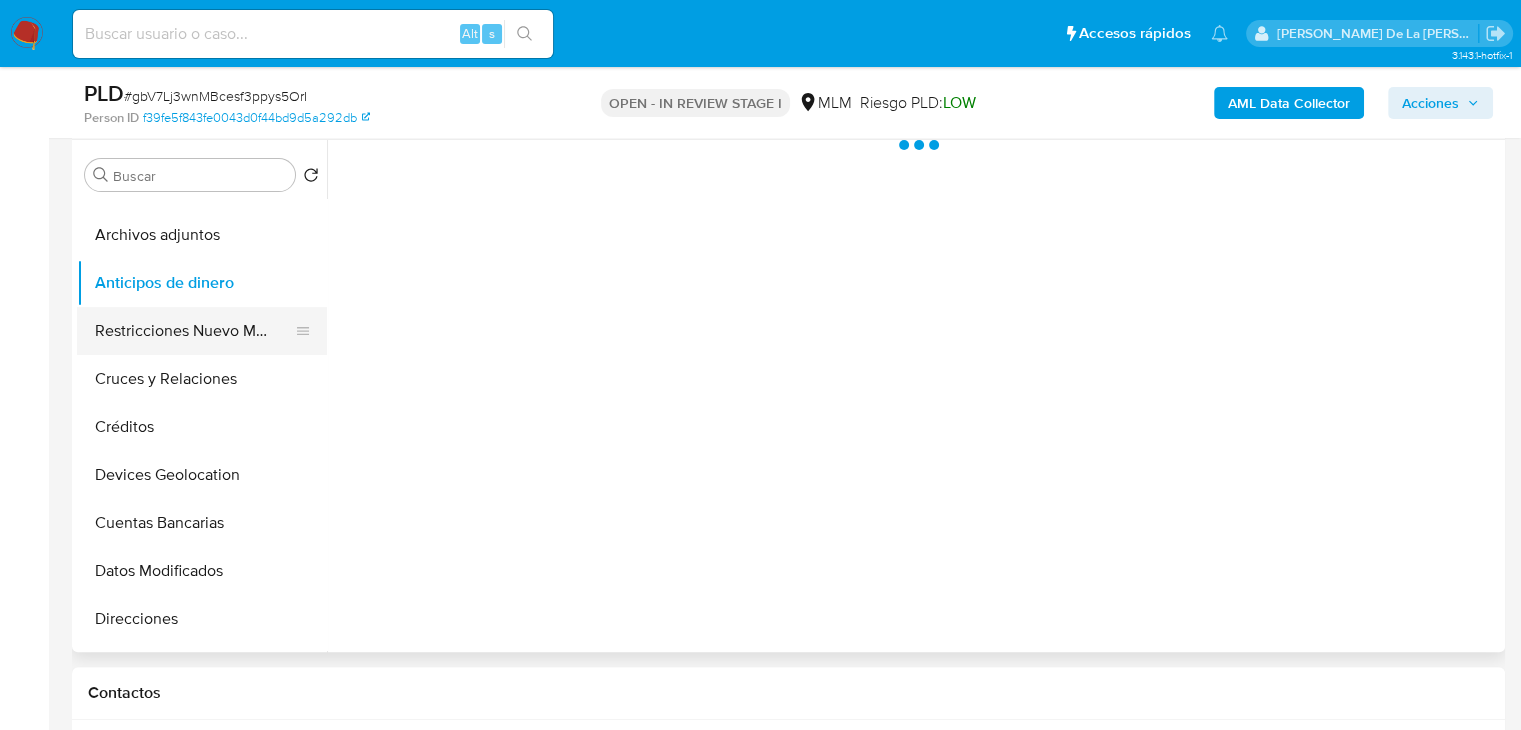click on "Restricciones Nuevo Mundo" at bounding box center (194, 331) 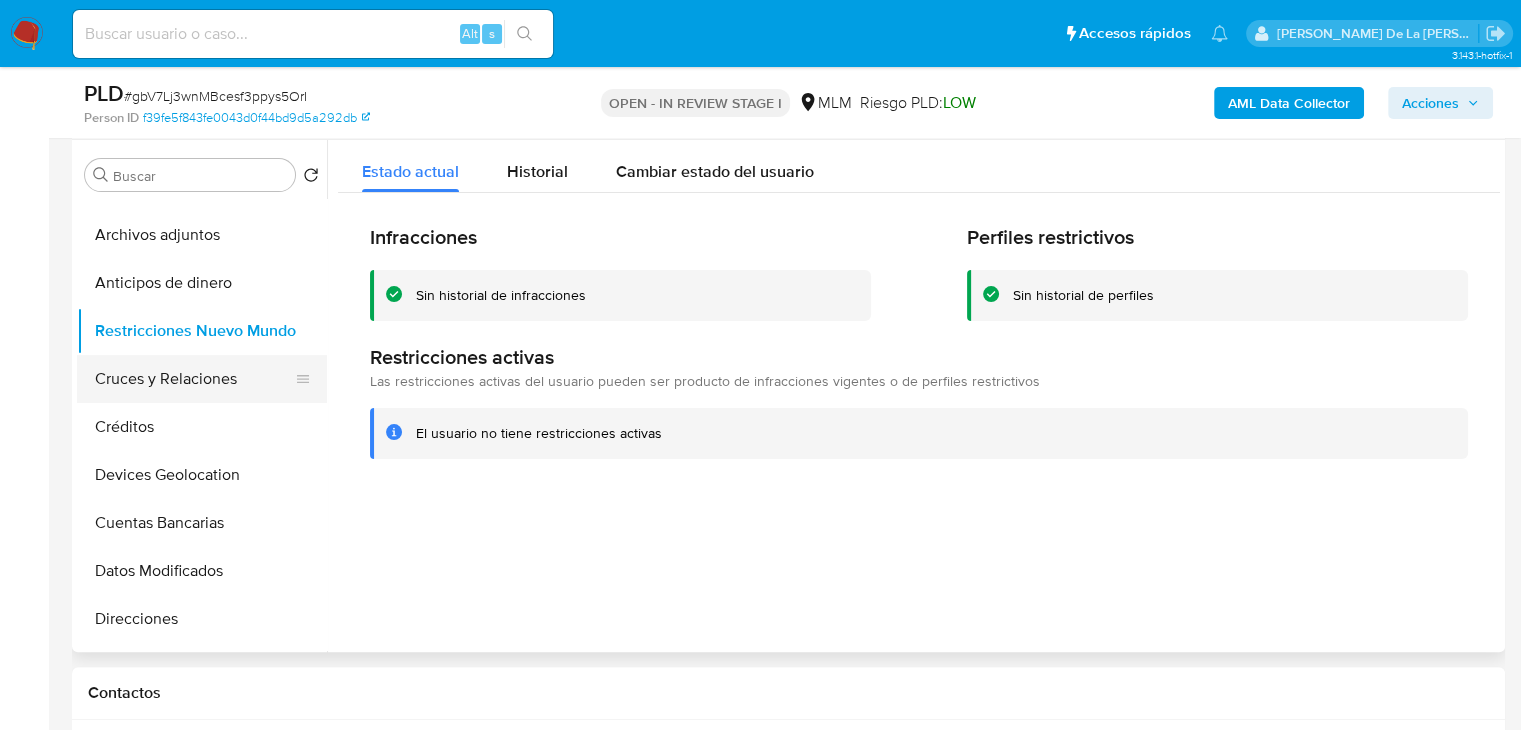 click on "Cruces y Relaciones" at bounding box center [194, 379] 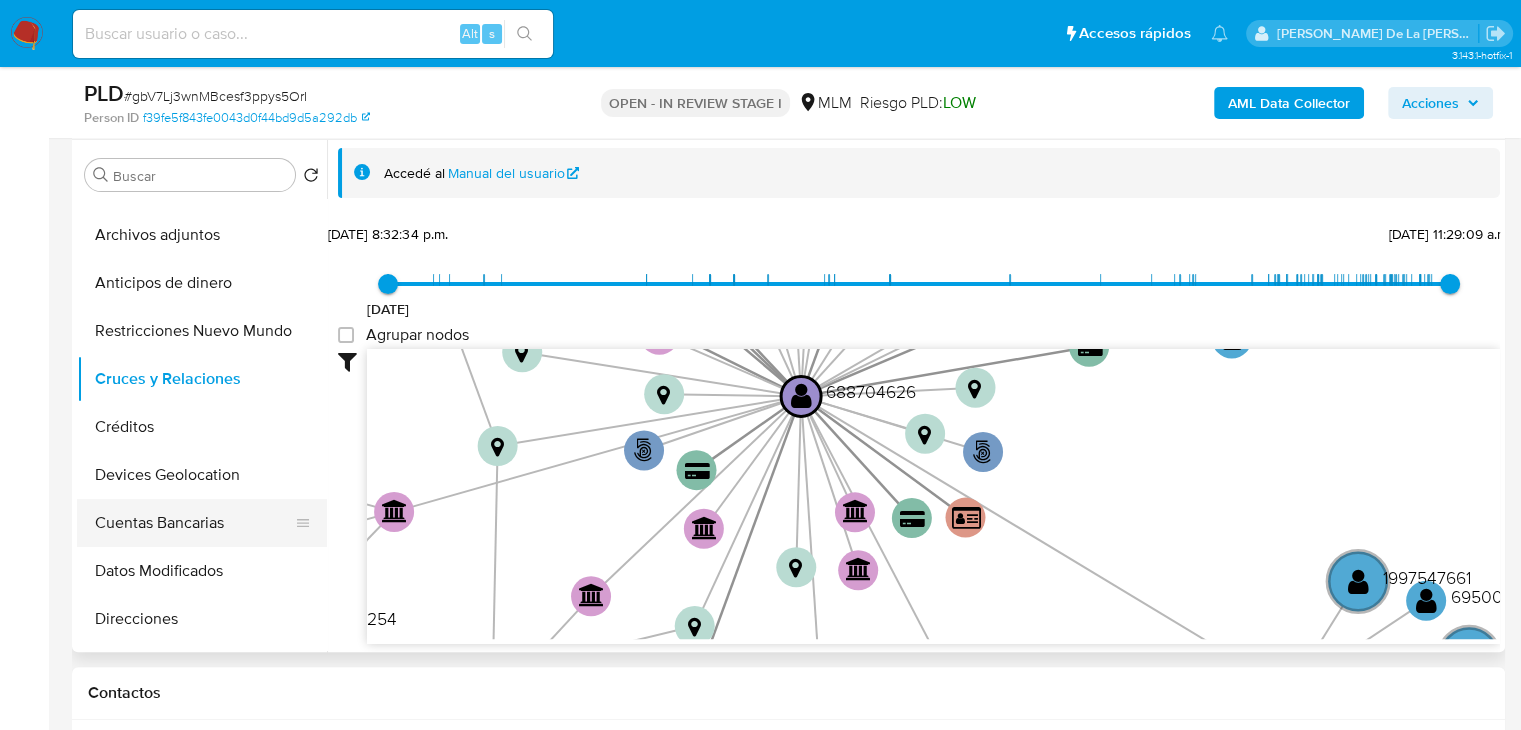 type 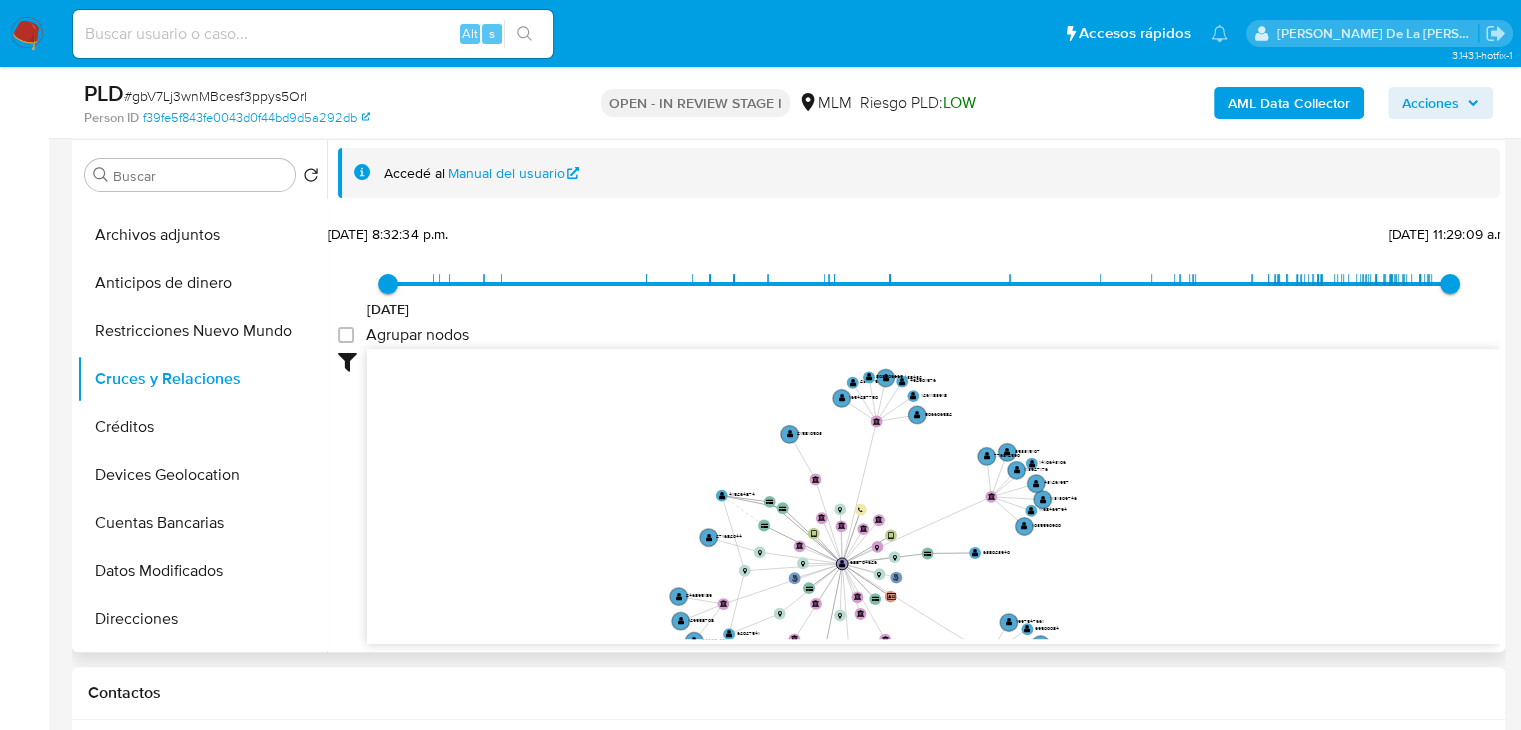 drag, startPoint x: 860, startPoint y: 451, endPoint x: 868, endPoint y: 608, distance: 157.20369 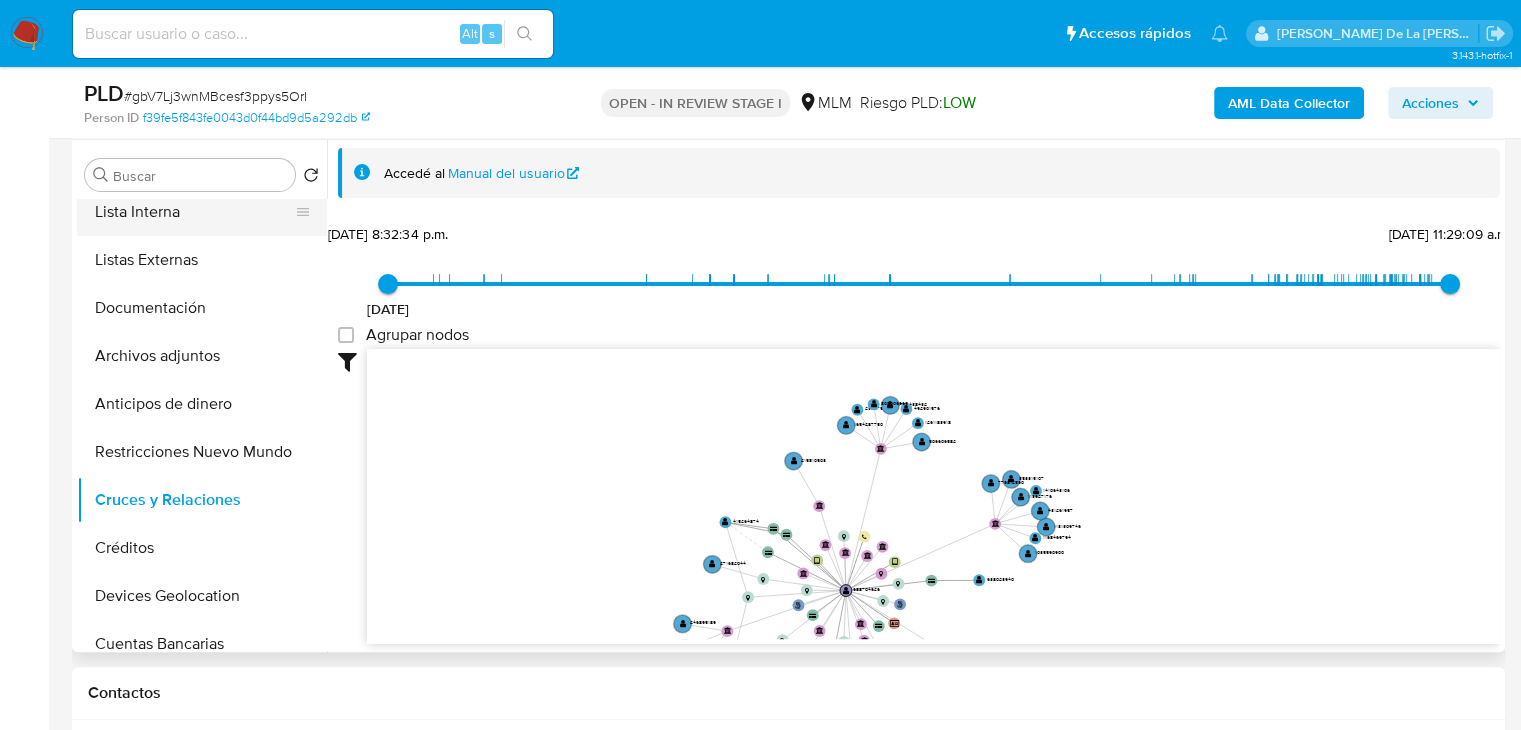 scroll, scrollTop: 0, scrollLeft: 0, axis: both 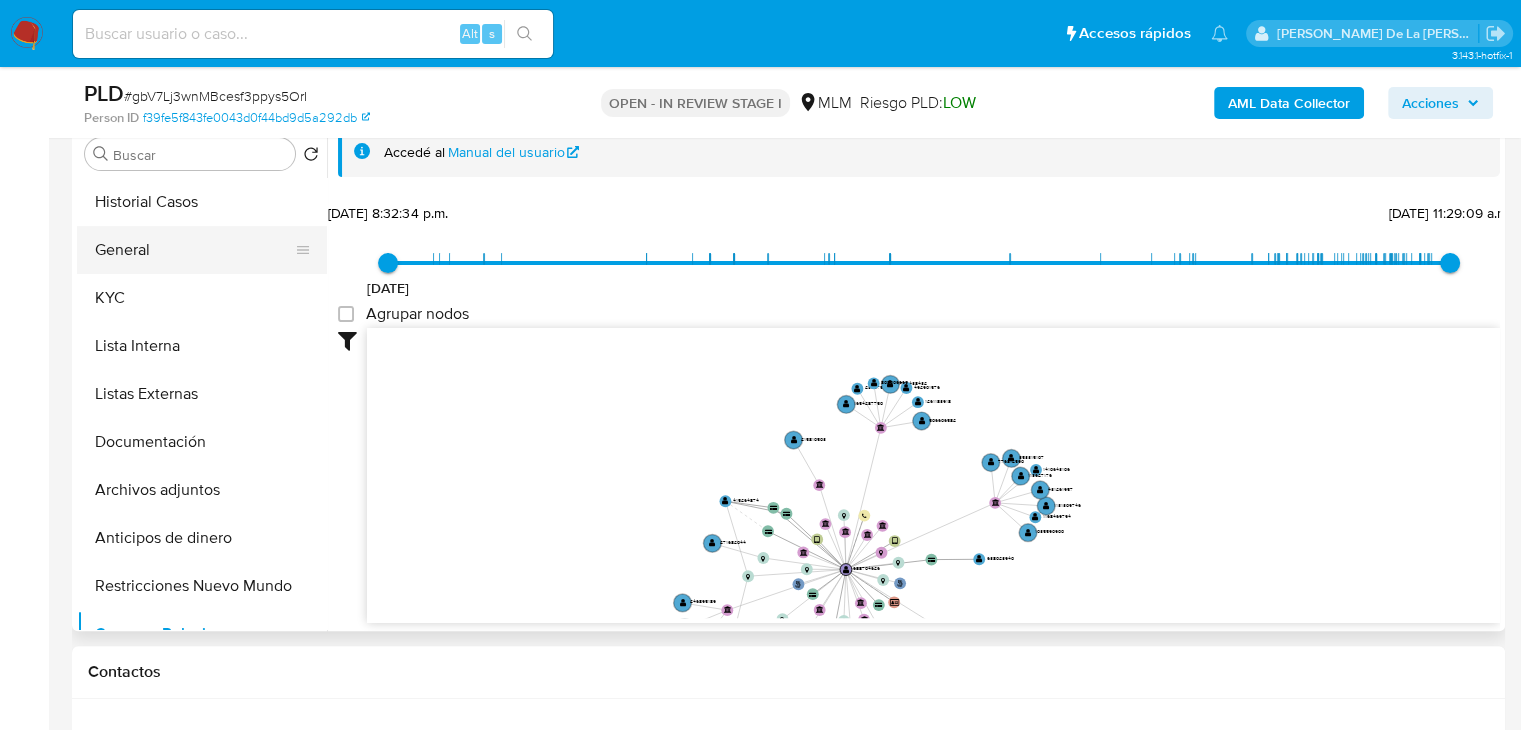 click on "General" at bounding box center (194, 250) 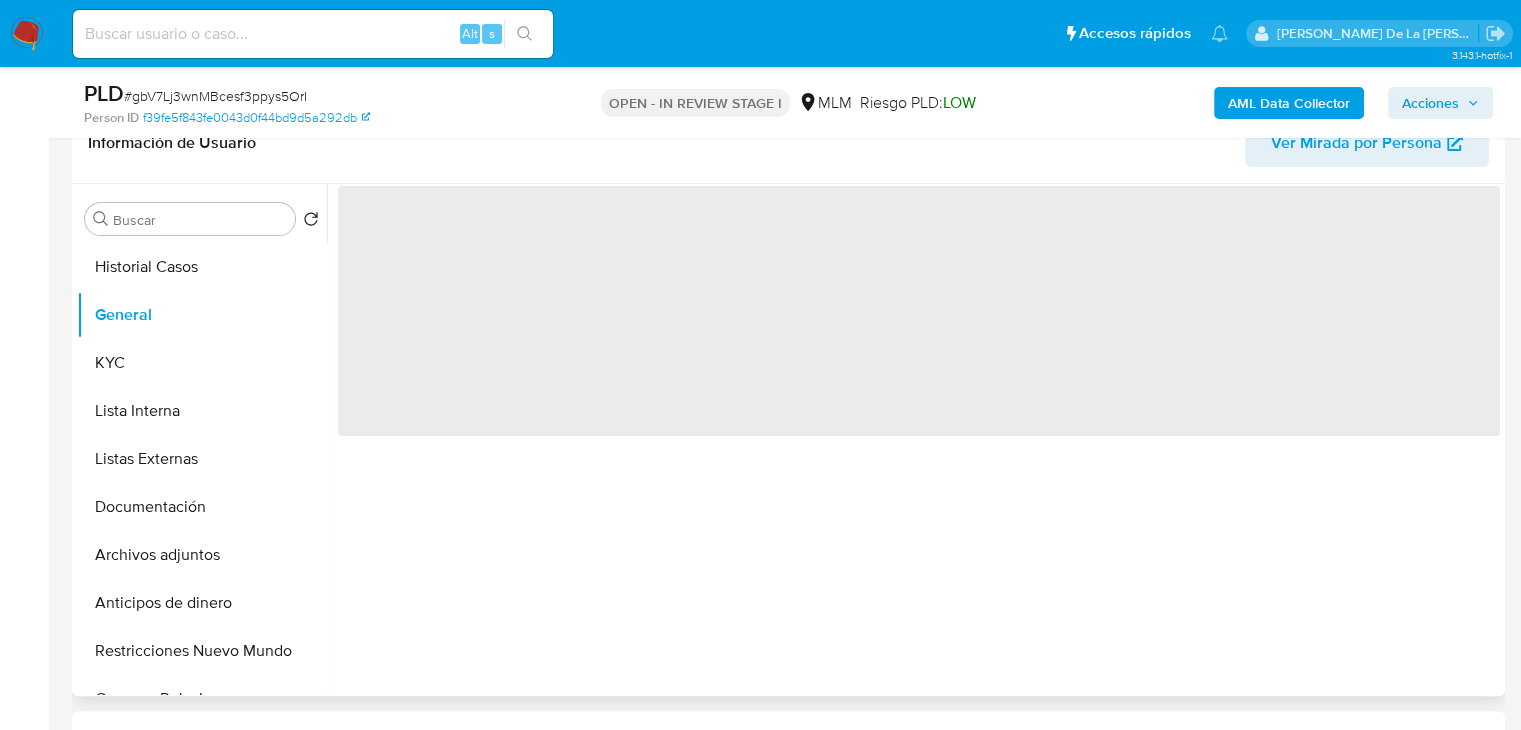 scroll, scrollTop: 300, scrollLeft: 0, axis: vertical 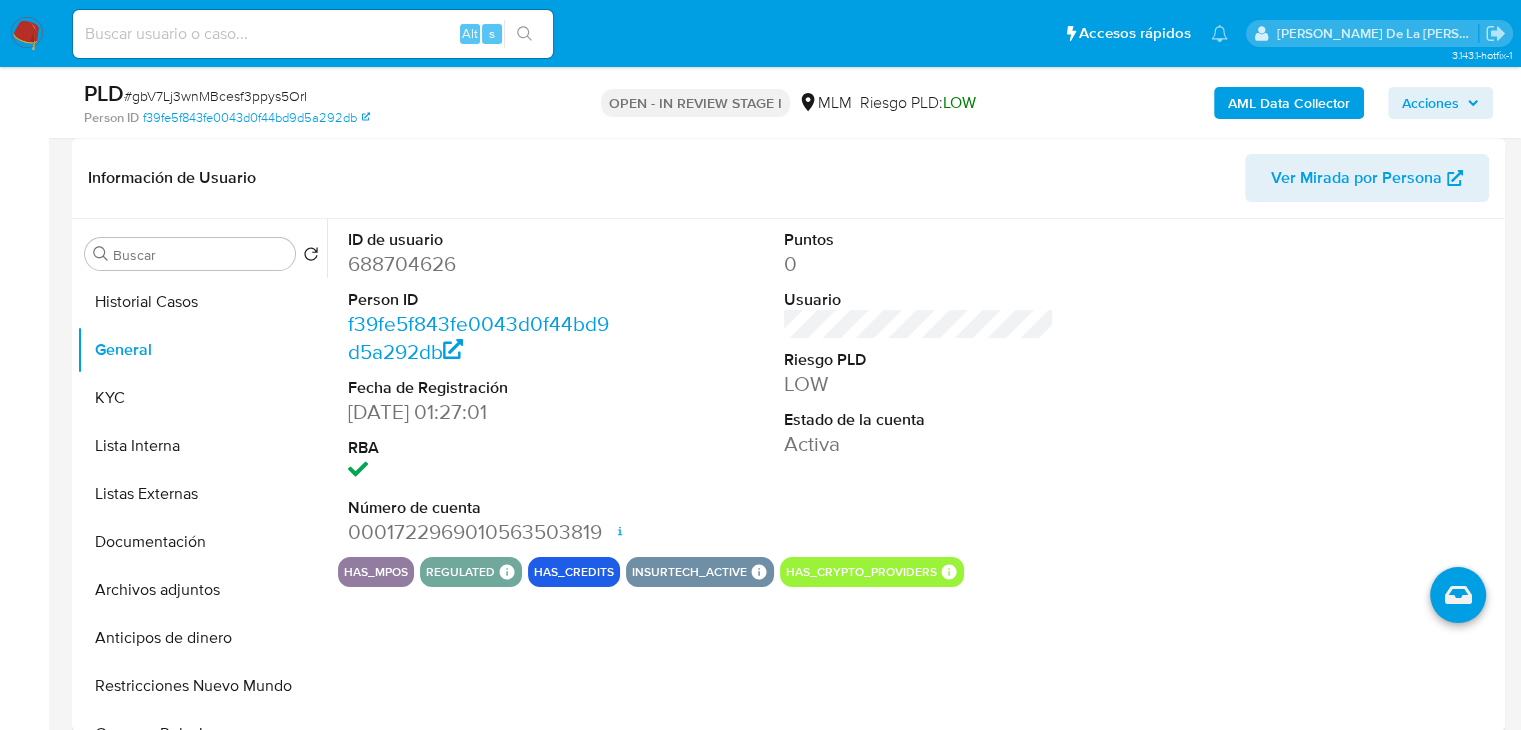 type 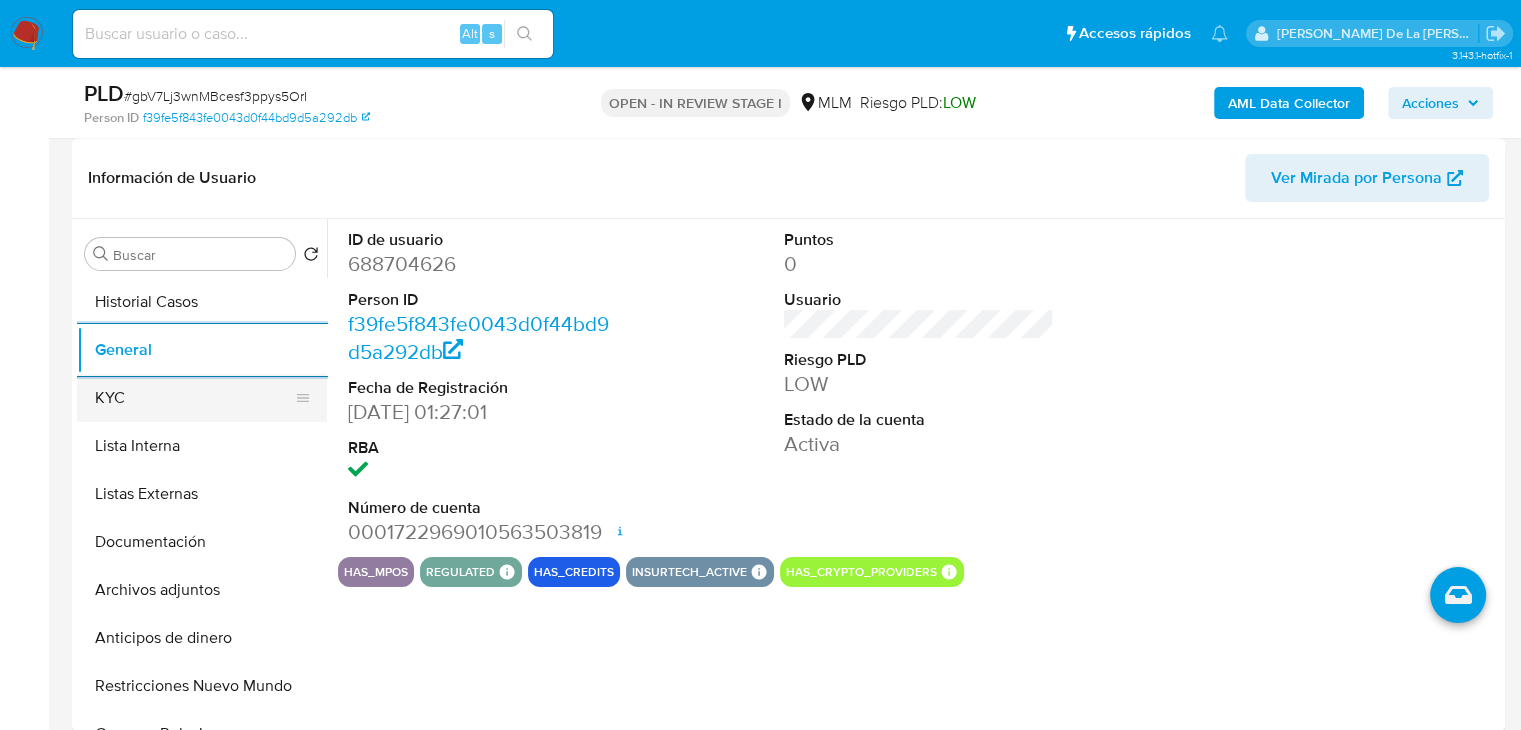 click on "KYC" at bounding box center (194, 398) 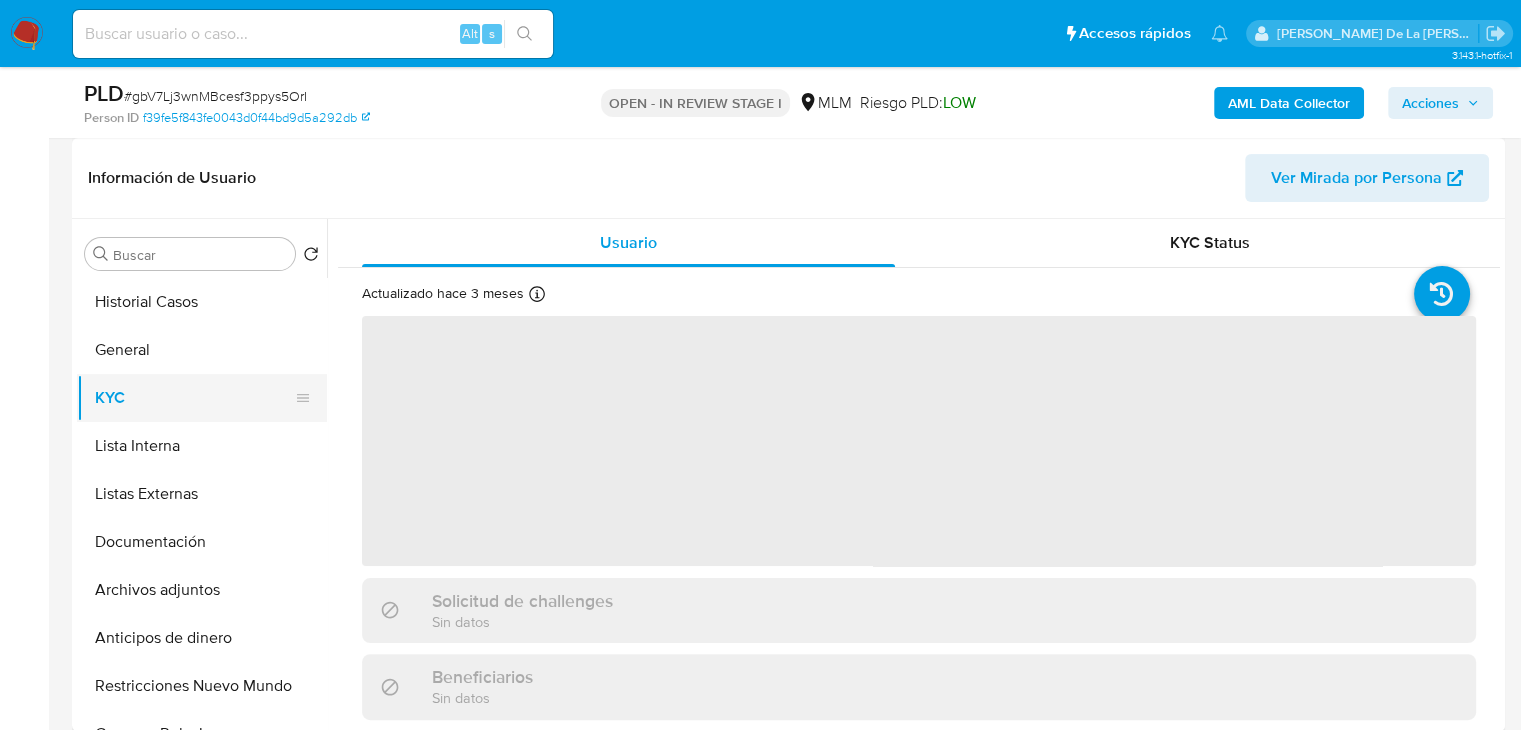type 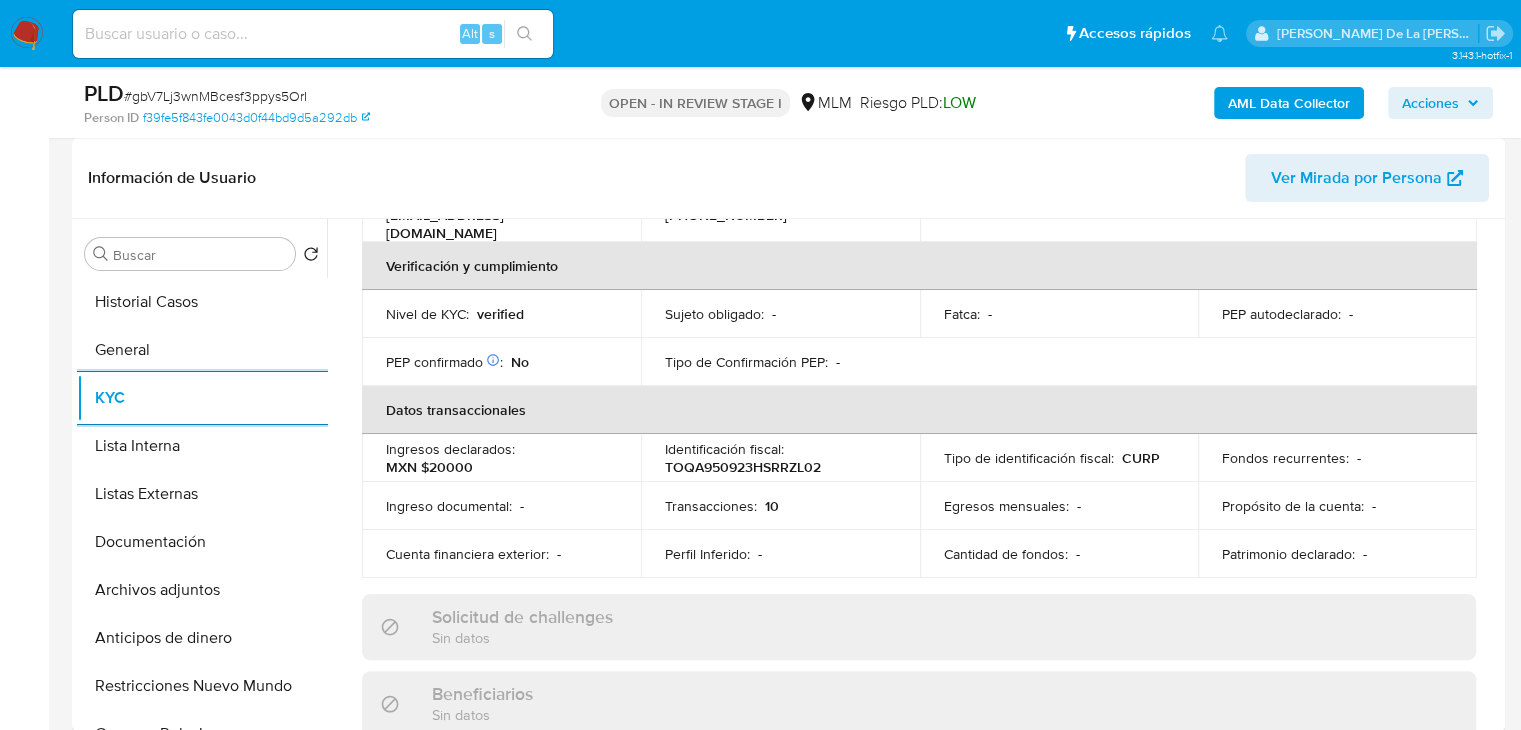 scroll, scrollTop: 492, scrollLeft: 0, axis: vertical 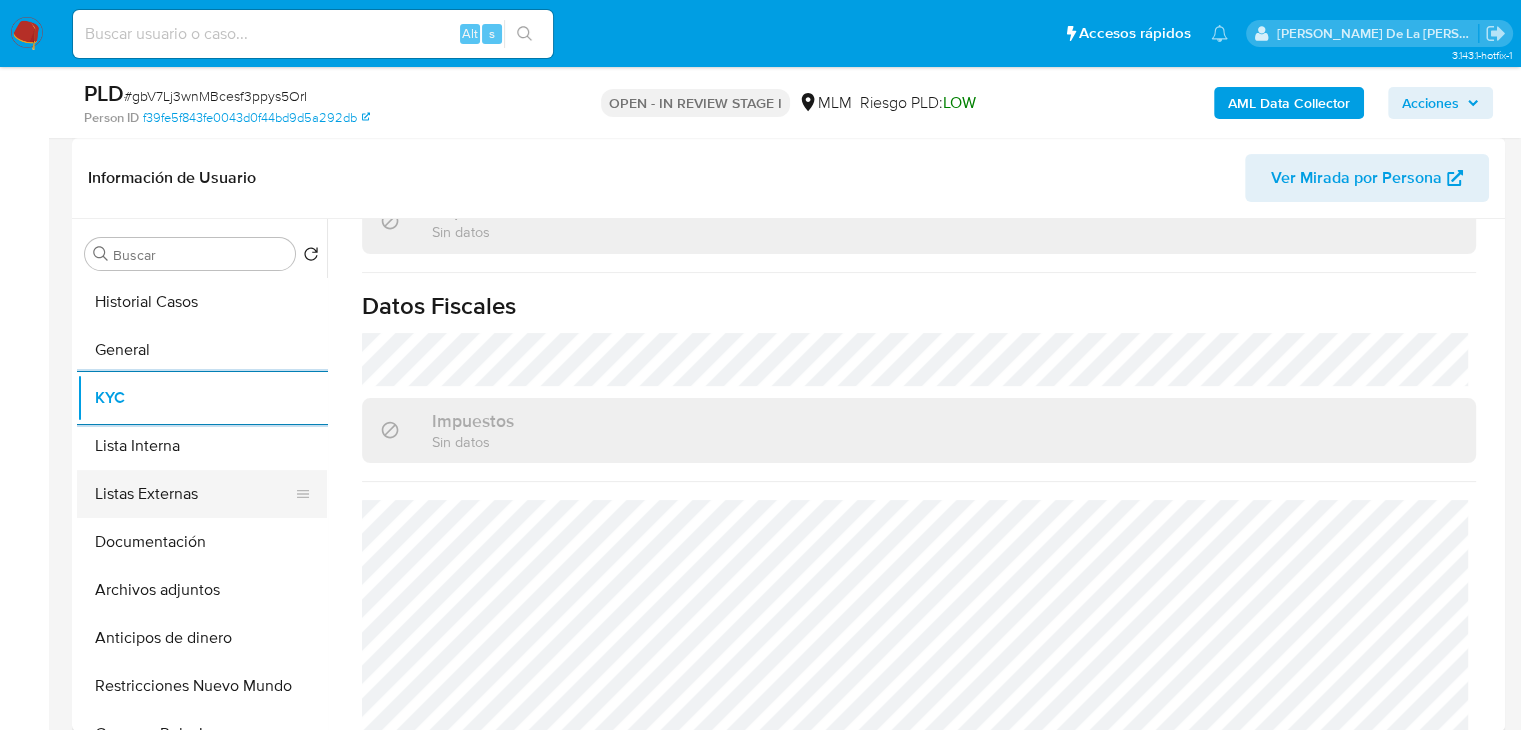 click on "Listas Externas" at bounding box center [194, 494] 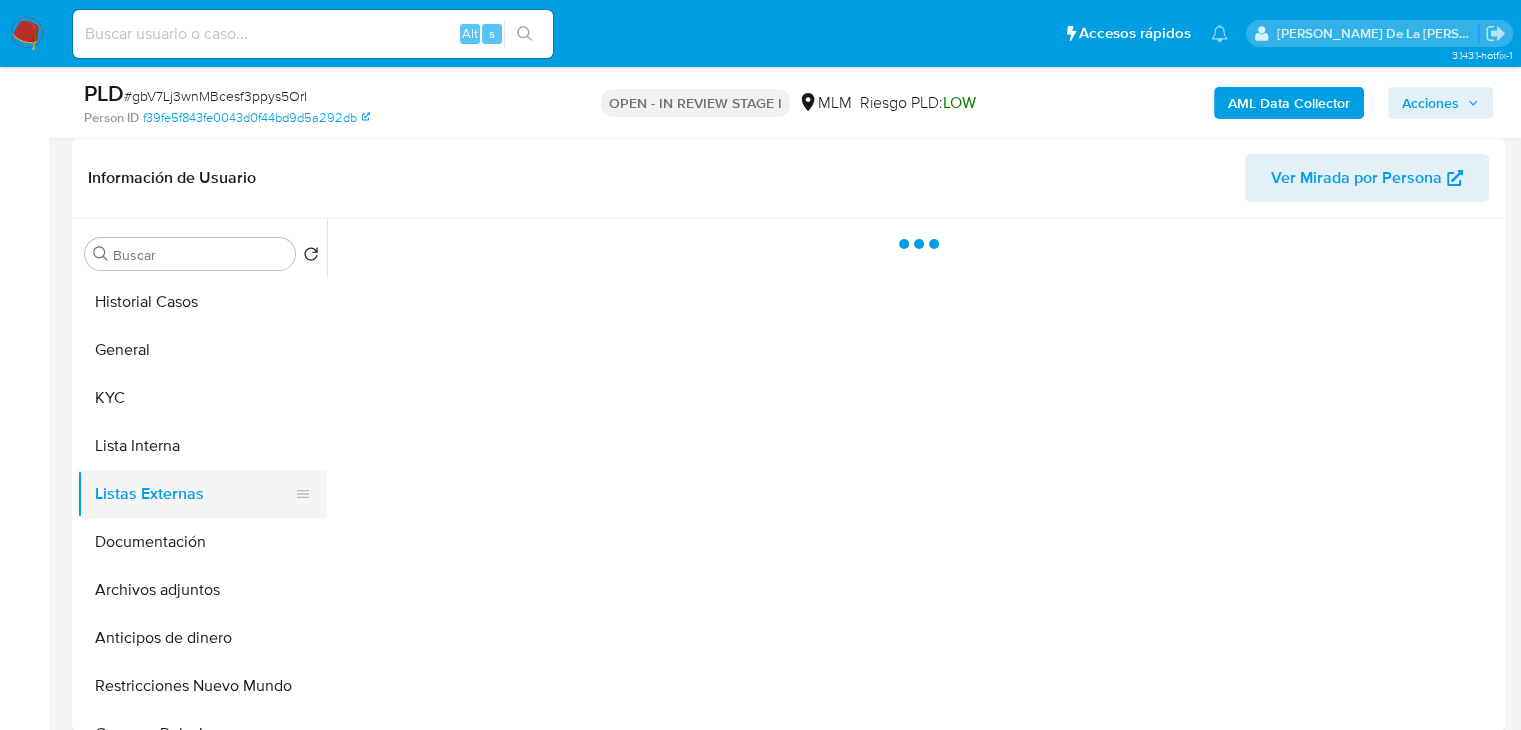 type 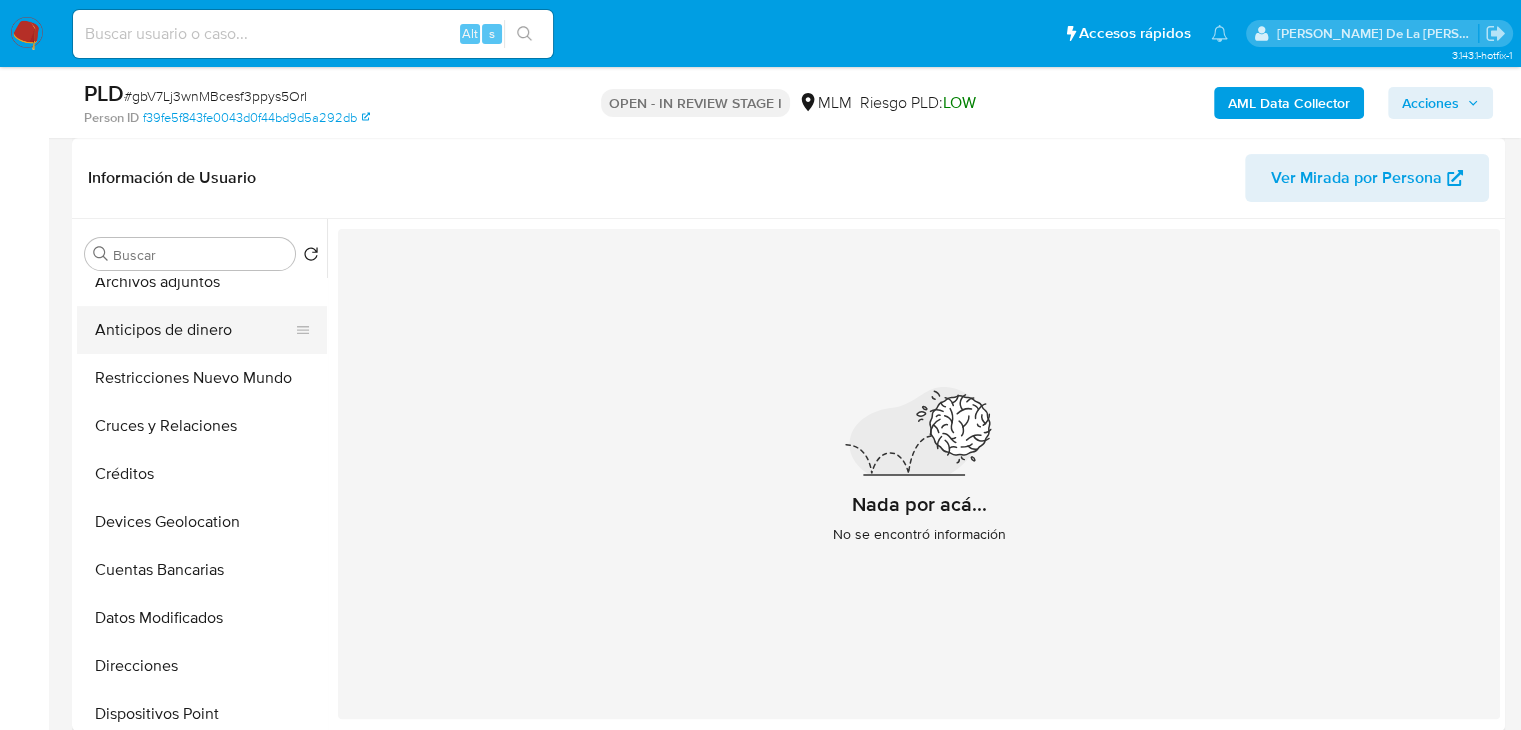 scroll, scrollTop: 328, scrollLeft: 0, axis: vertical 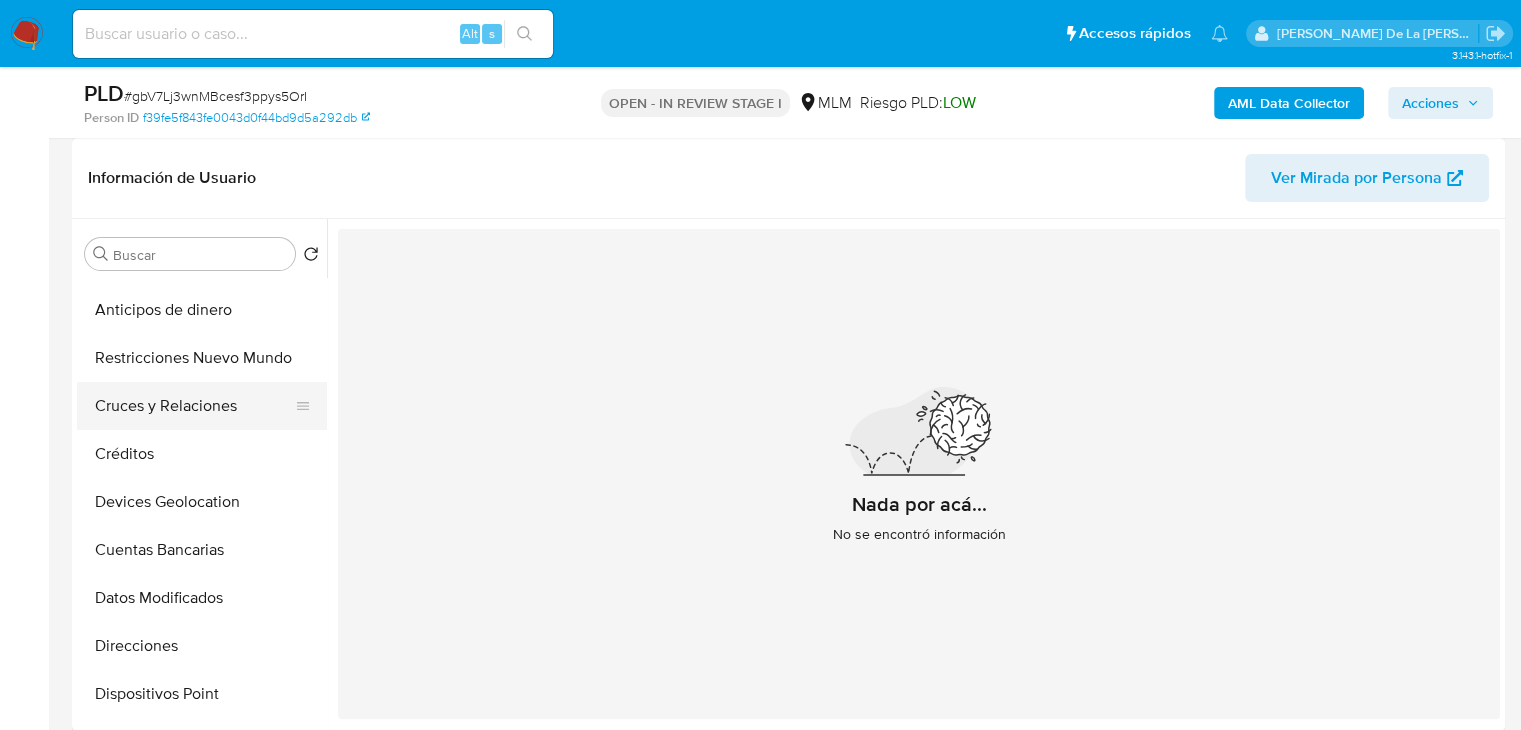 click on "Cruces y Relaciones" at bounding box center [194, 406] 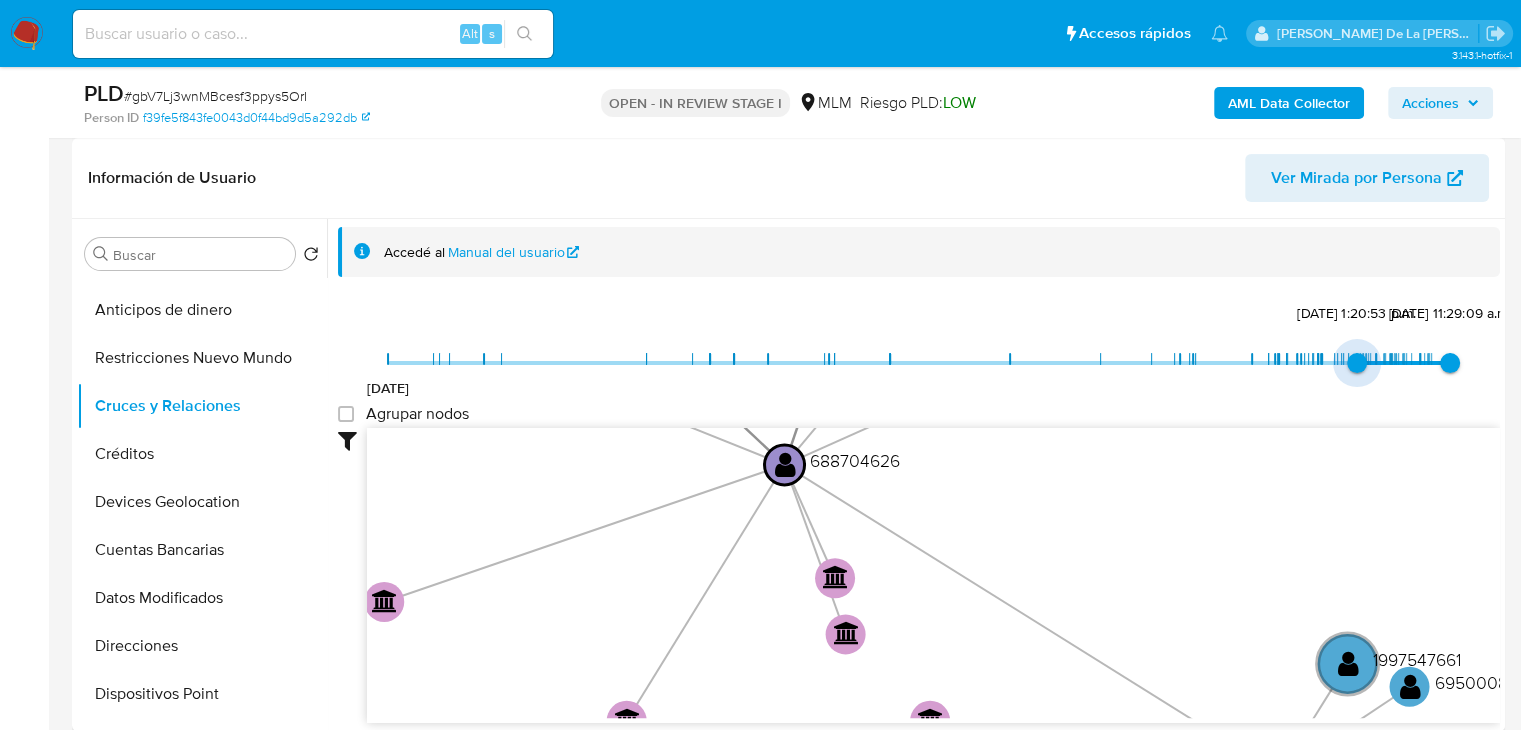 type on "1738211433000" 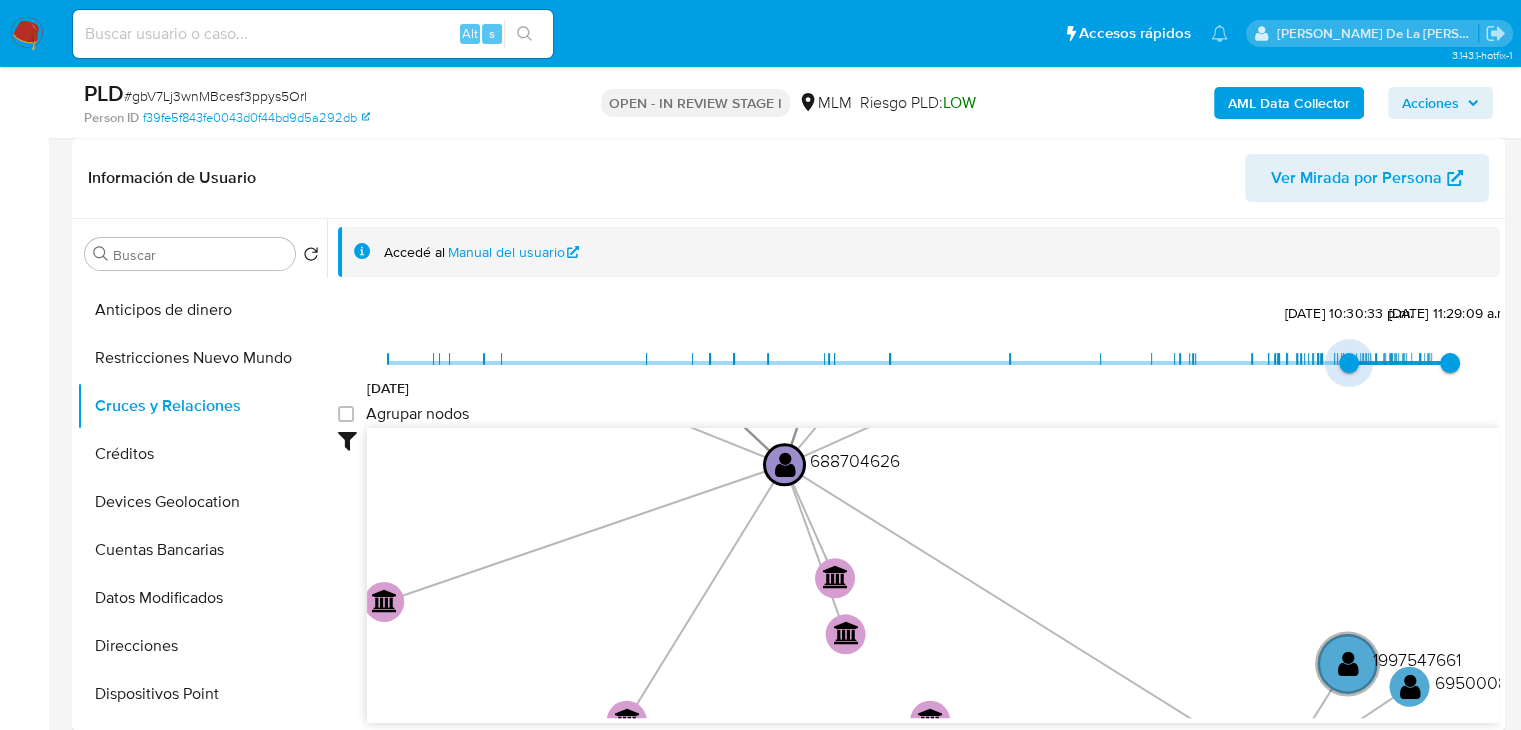 drag, startPoint x: 395, startPoint y: 360, endPoint x: 1344, endPoint y: 421, distance: 950.95844 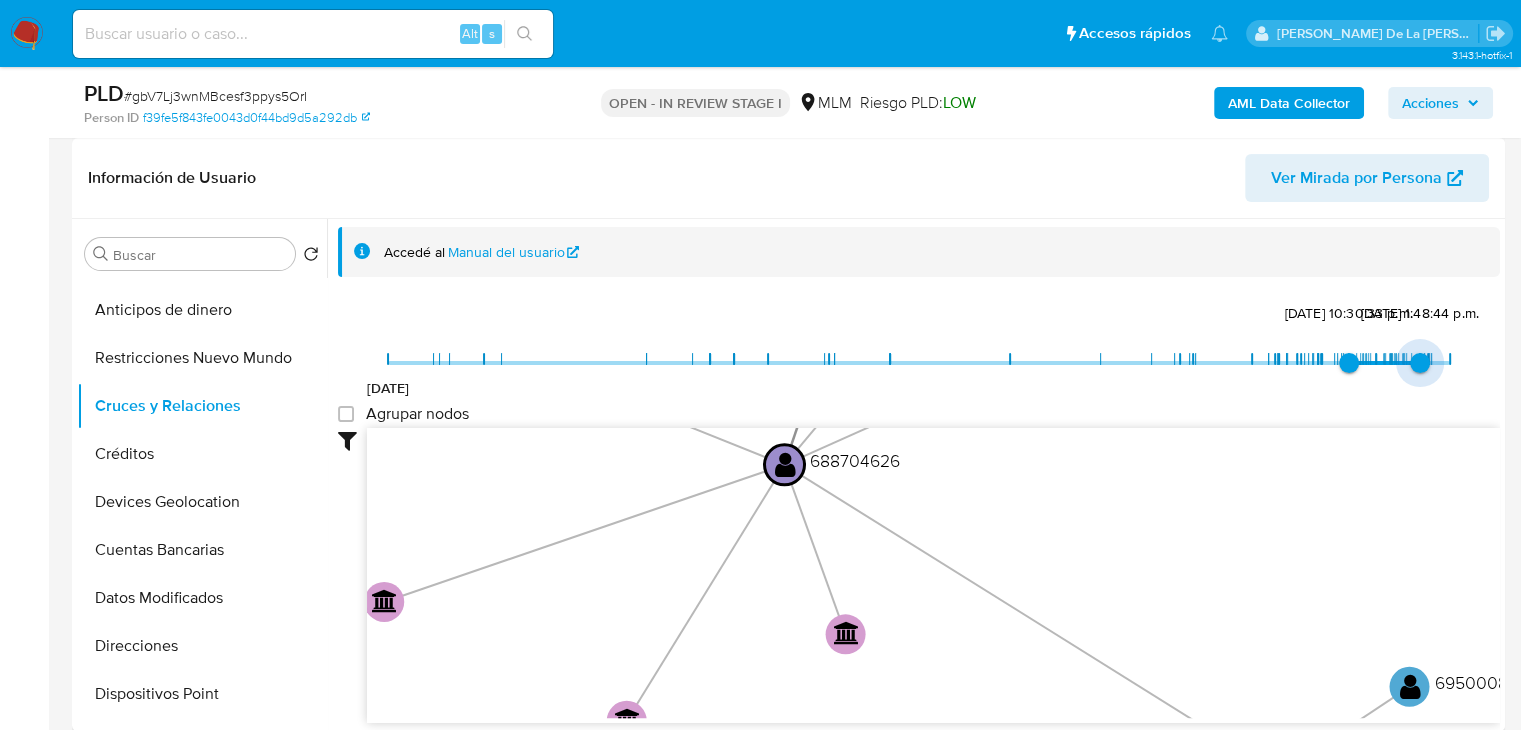 type on "1746148339000" 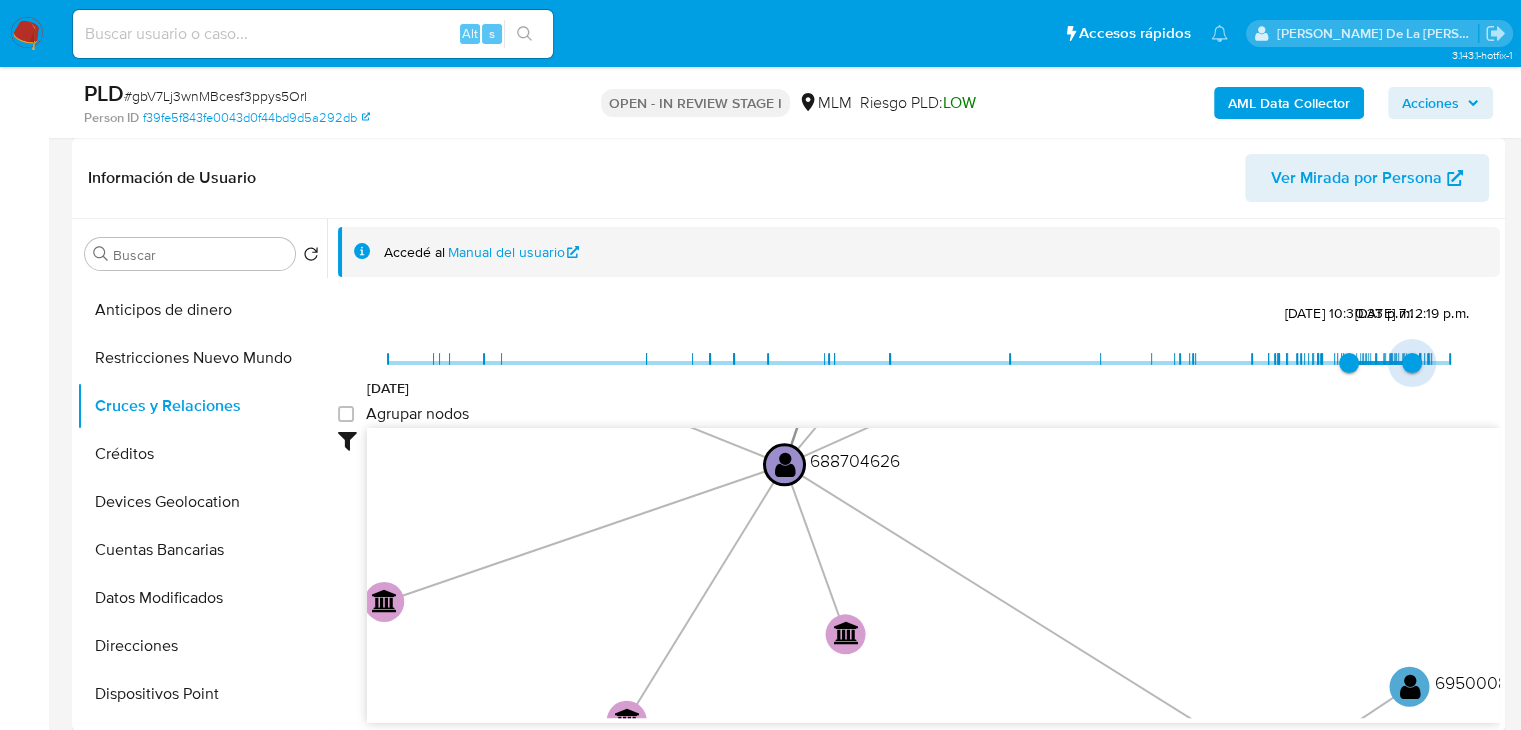 drag, startPoint x: 1440, startPoint y: 361, endPoint x: 1404, endPoint y: 364, distance: 36.124783 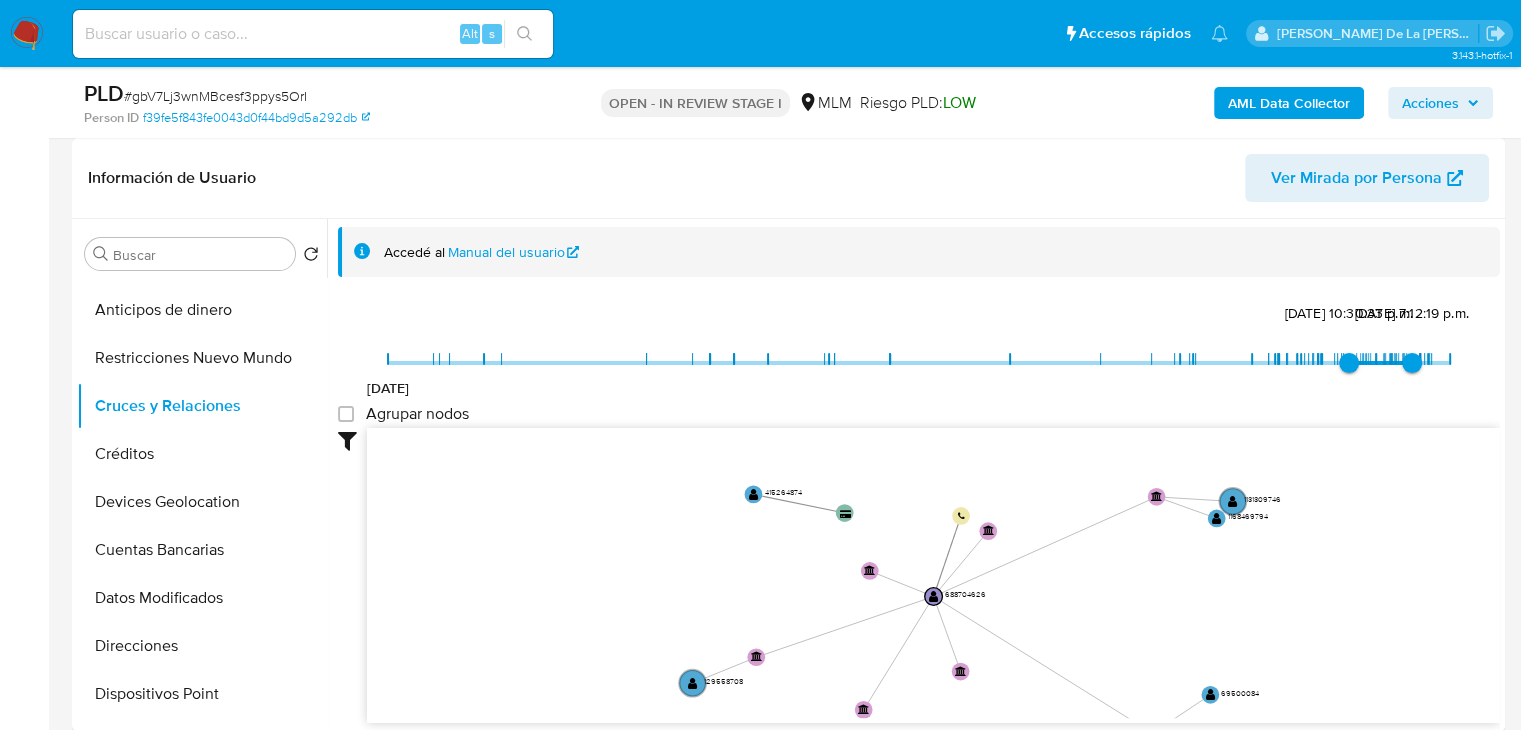 drag, startPoint x: 1127, startPoint y: 539, endPoint x: 1084, endPoint y: 629, distance: 99.744675 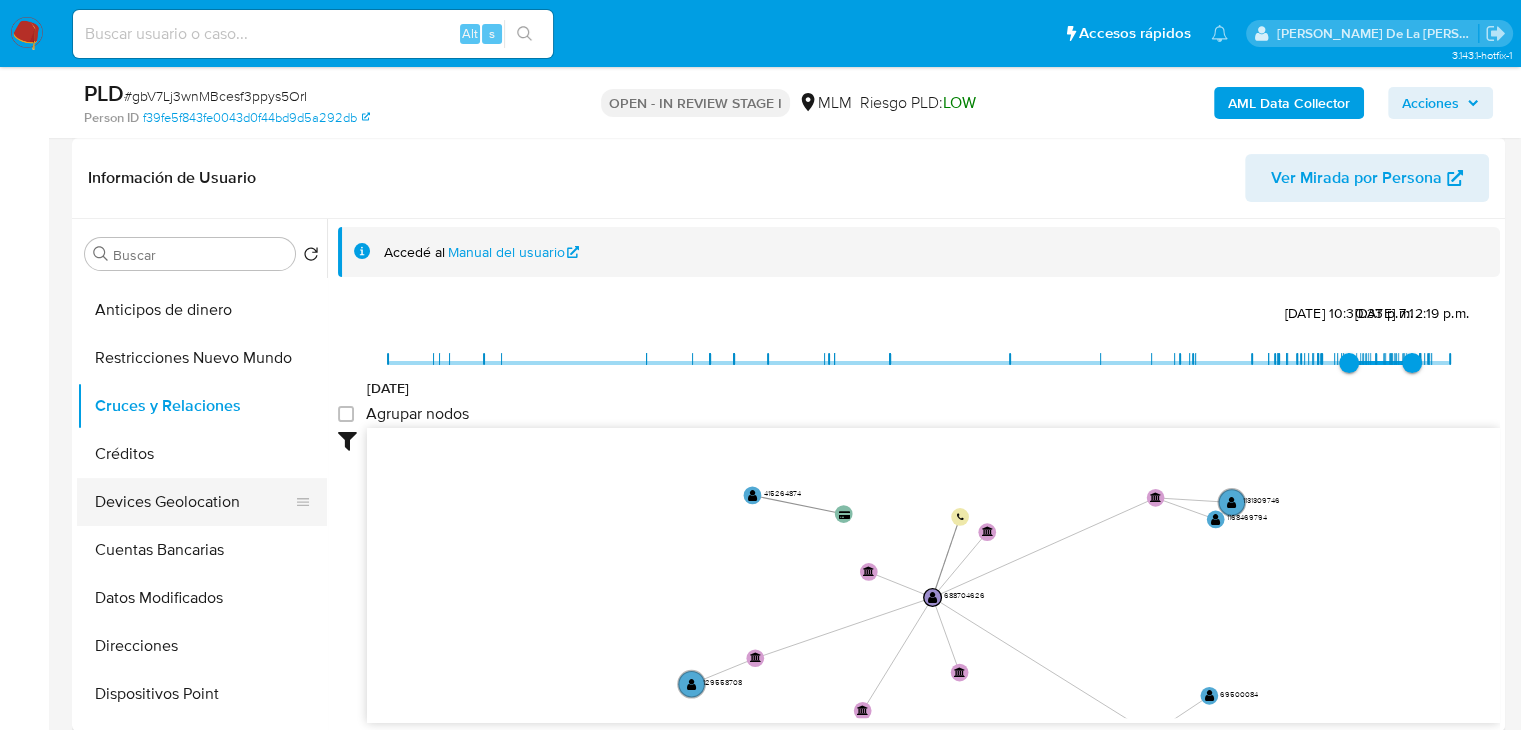 scroll, scrollTop: 796, scrollLeft: 0, axis: vertical 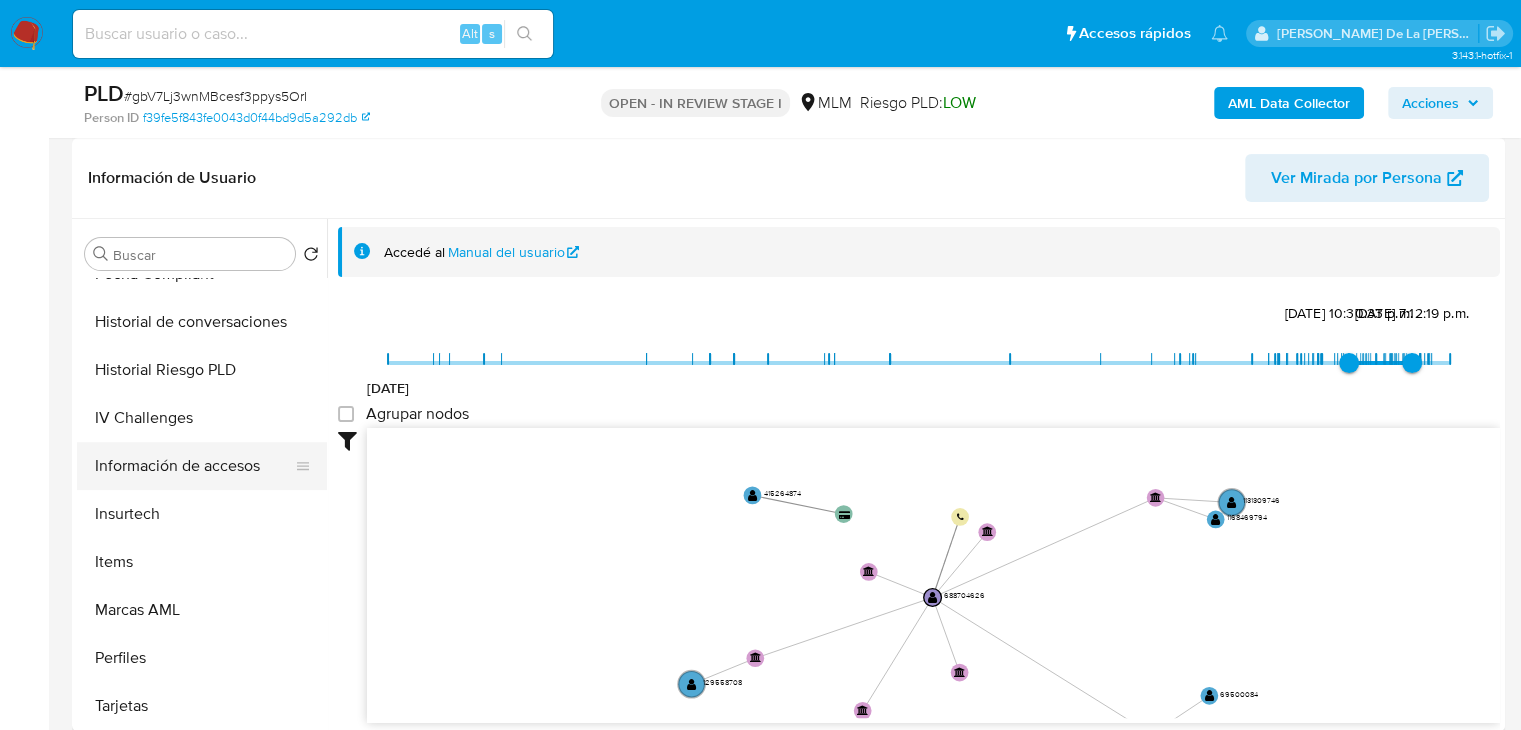 click on "Información de accesos" at bounding box center (194, 466) 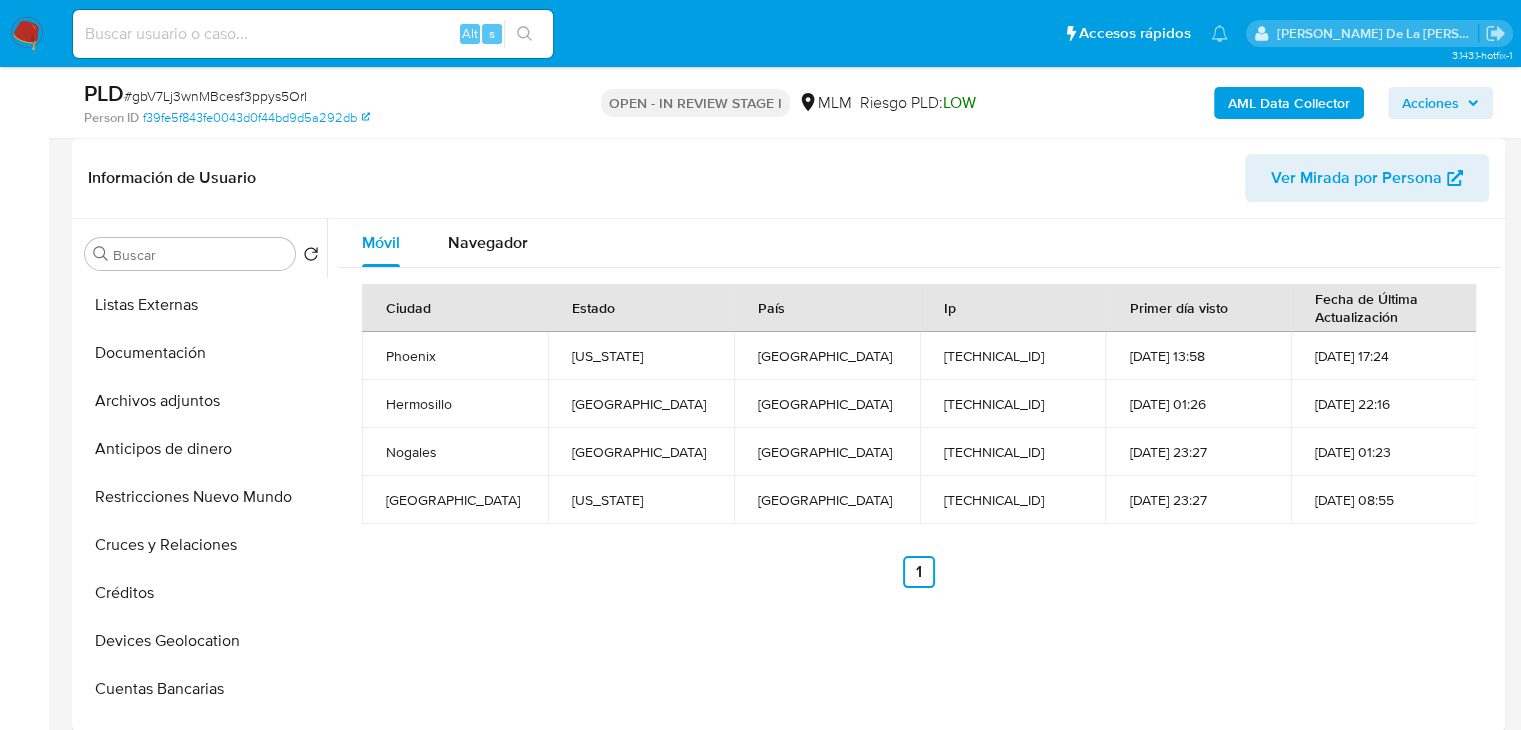 scroll, scrollTop: 0, scrollLeft: 0, axis: both 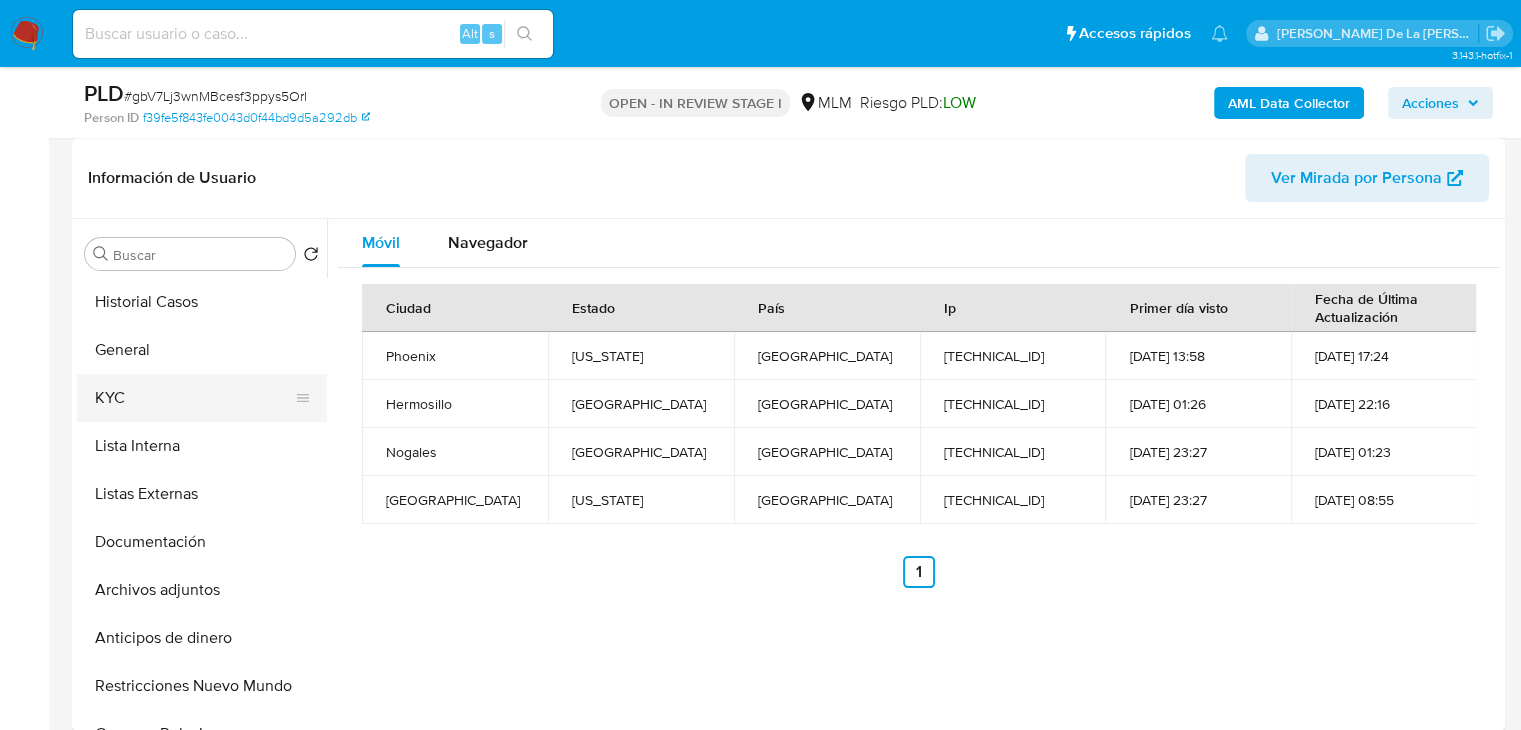click on "KYC" at bounding box center (194, 398) 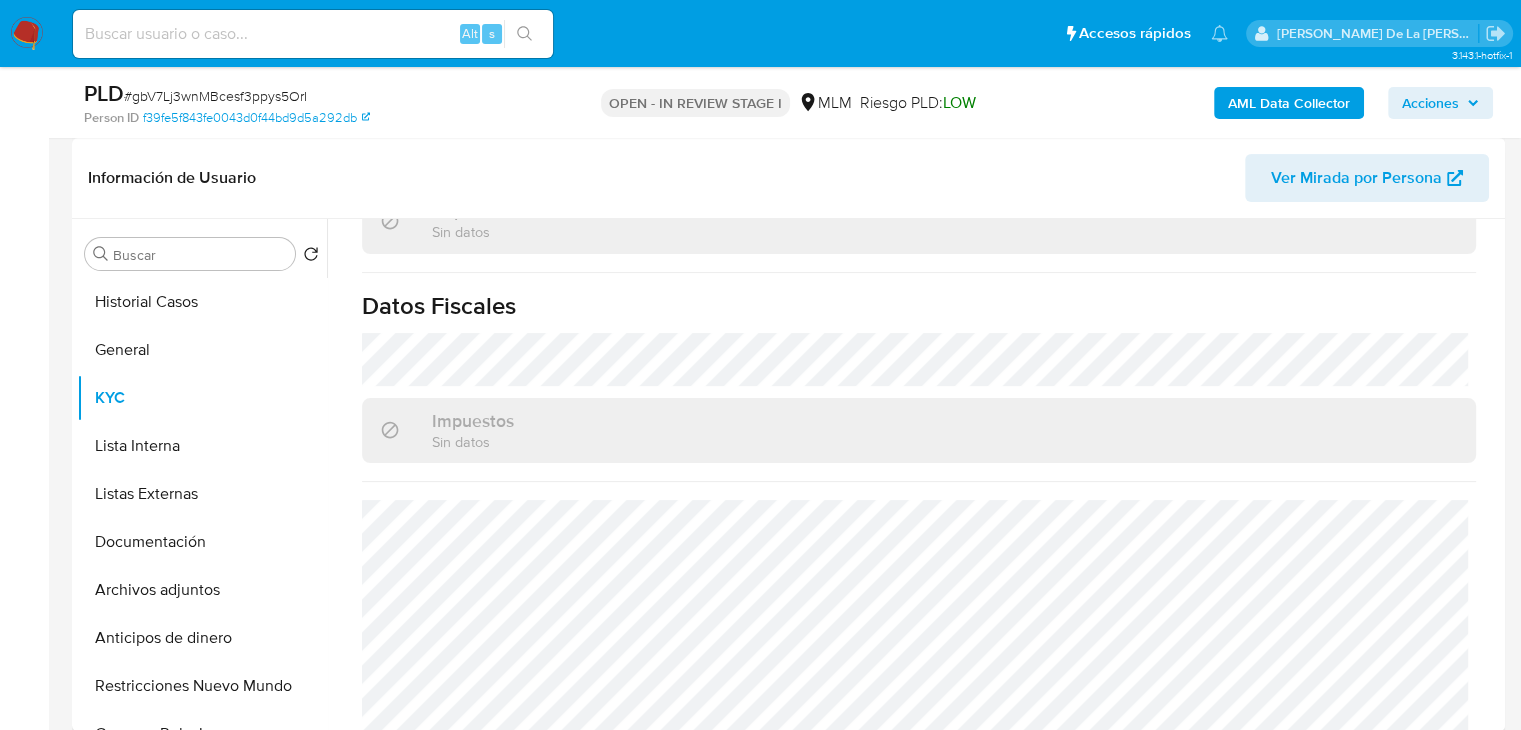 scroll, scrollTop: 0, scrollLeft: 0, axis: both 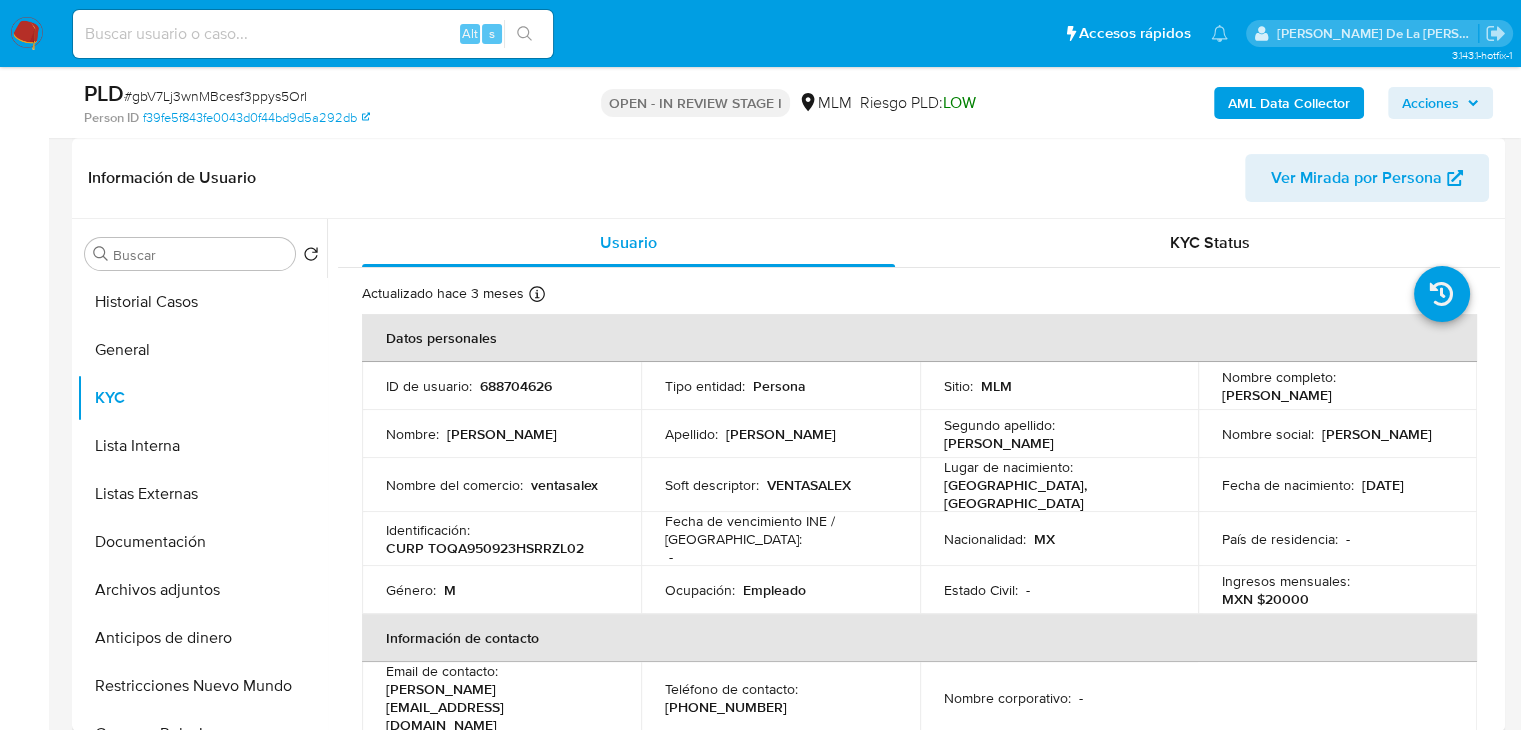 drag, startPoint x: 1217, startPoint y: 398, endPoint x: 1381, endPoint y: 402, distance: 164.04877 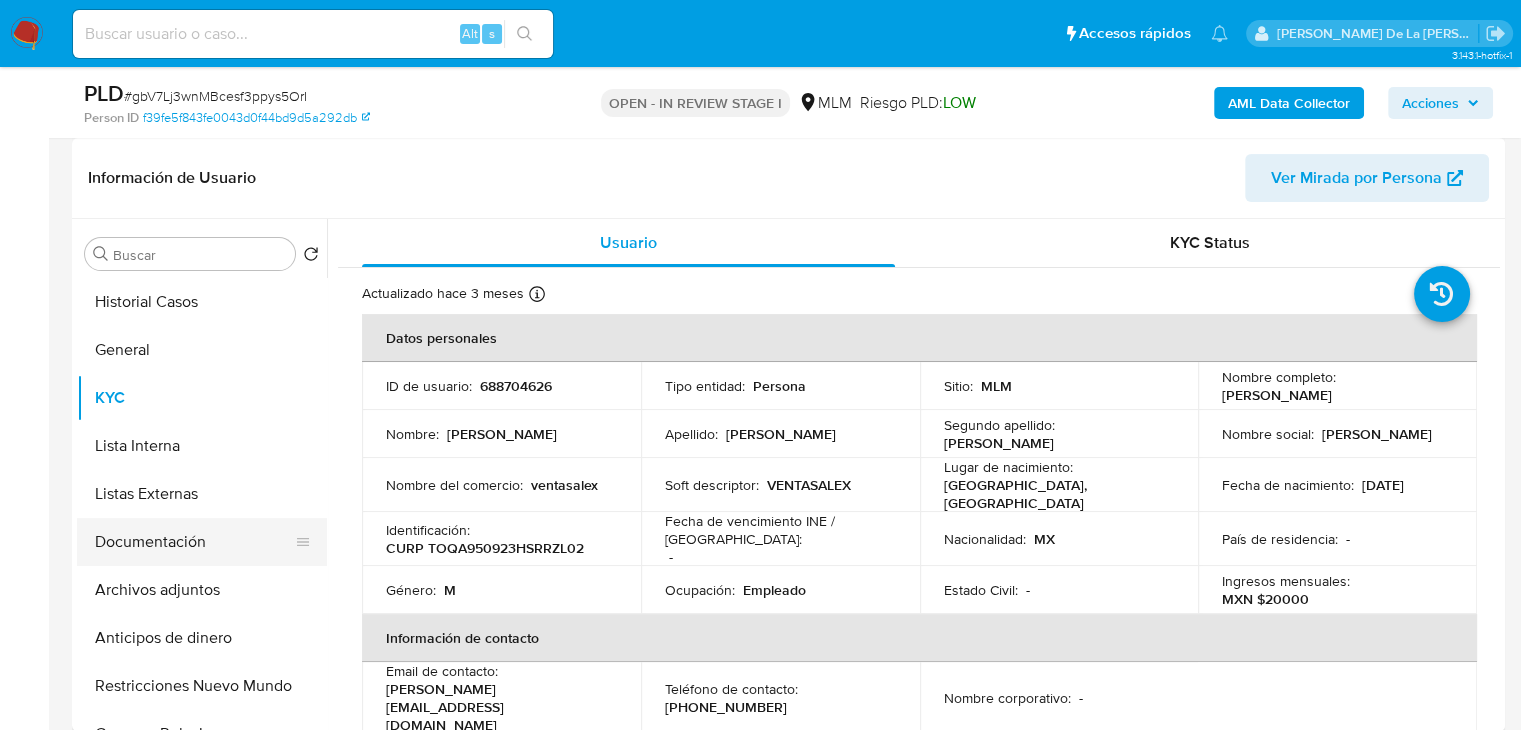 click on "Documentación" at bounding box center [194, 542] 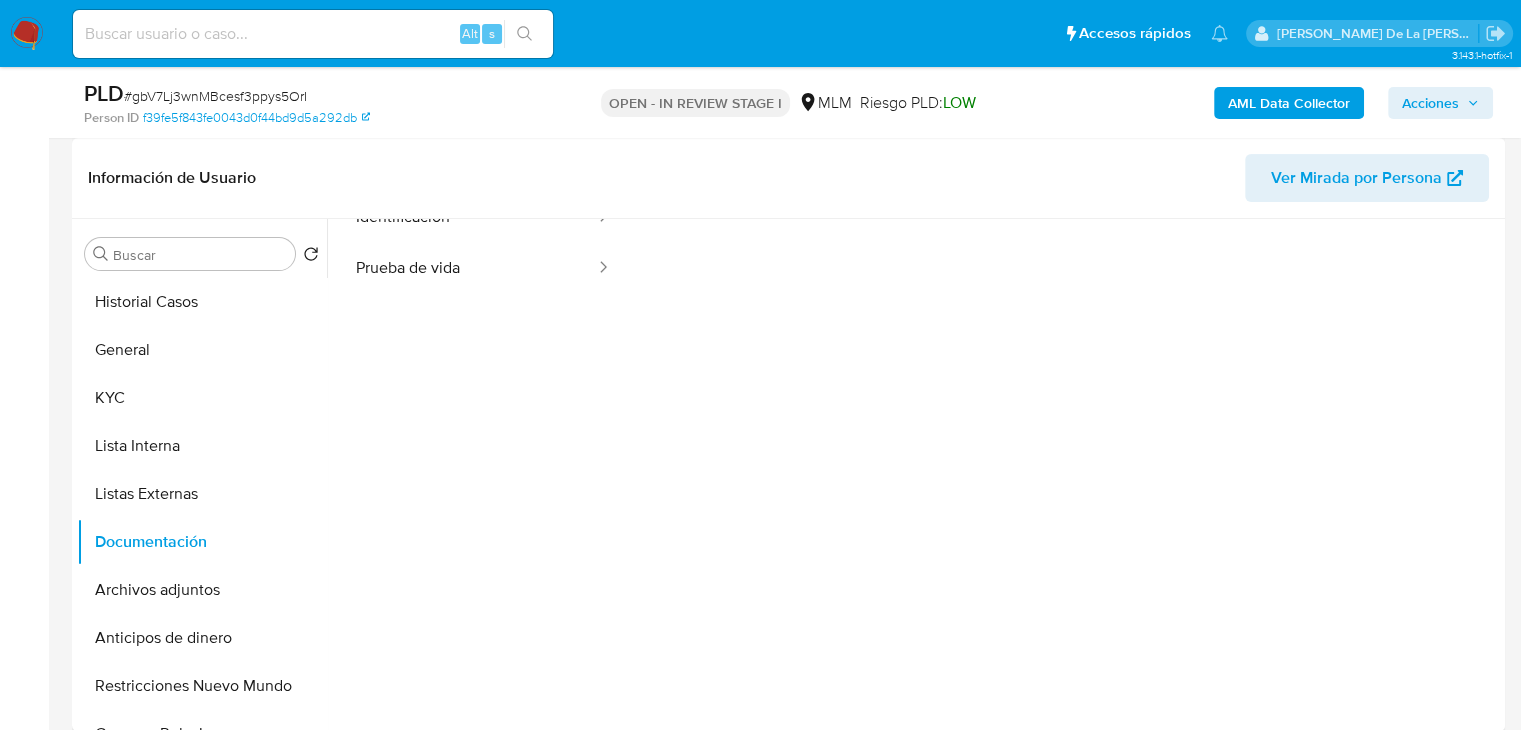 scroll, scrollTop: 0, scrollLeft: 0, axis: both 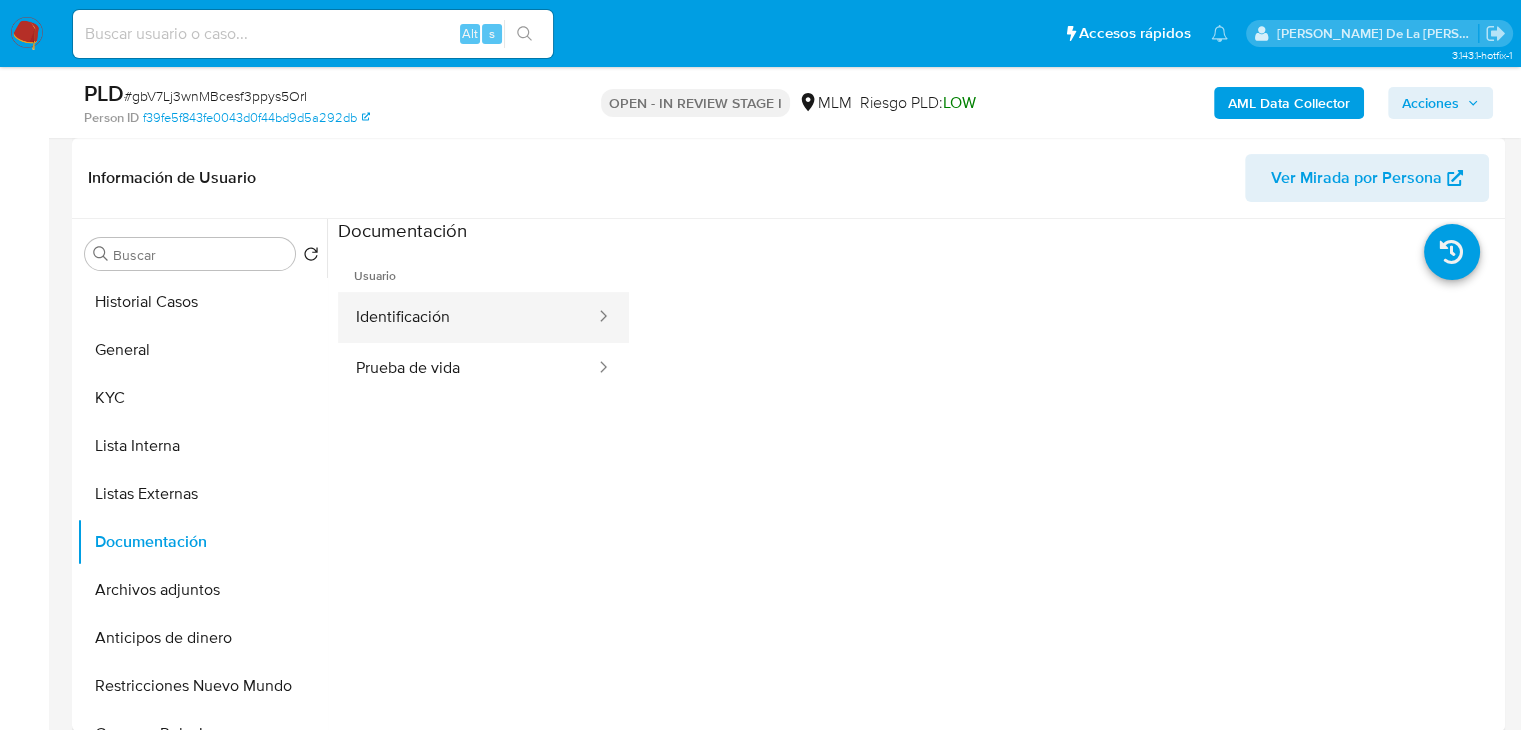 click on "Identificación" at bounding box center [467, 317] 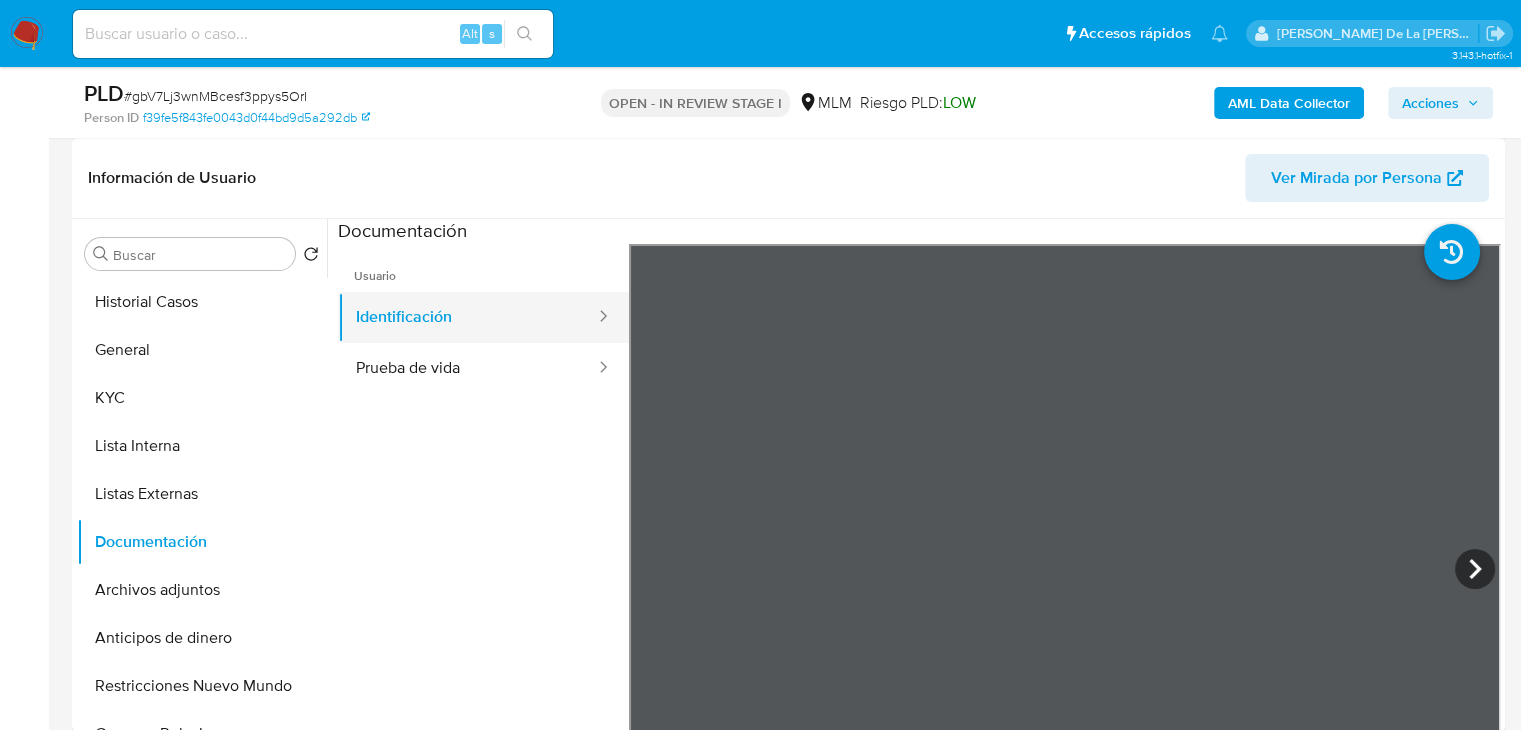click on "Identificación" at bounding box center (467, 317) 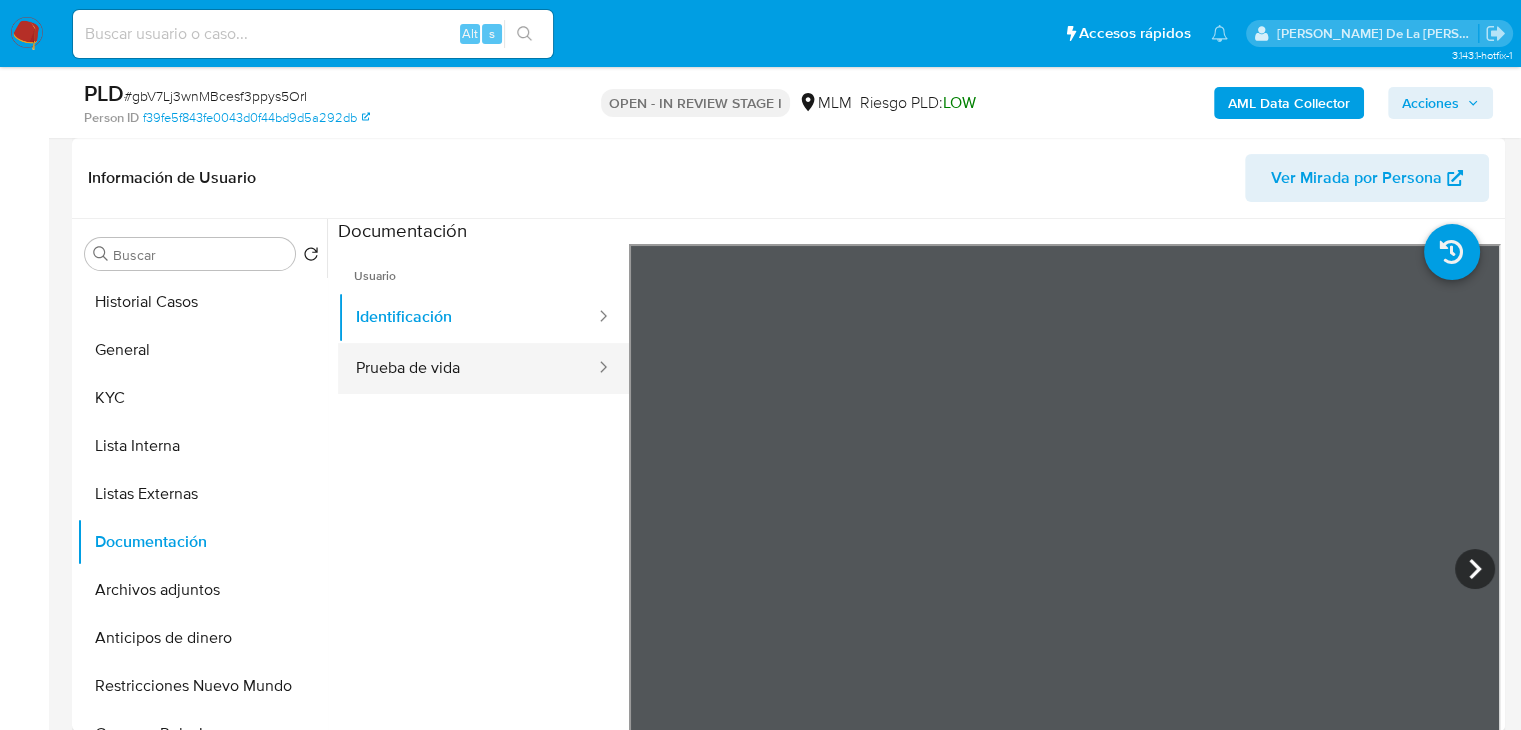 click on "Prueba de vida" at bounding box center (467, 368) 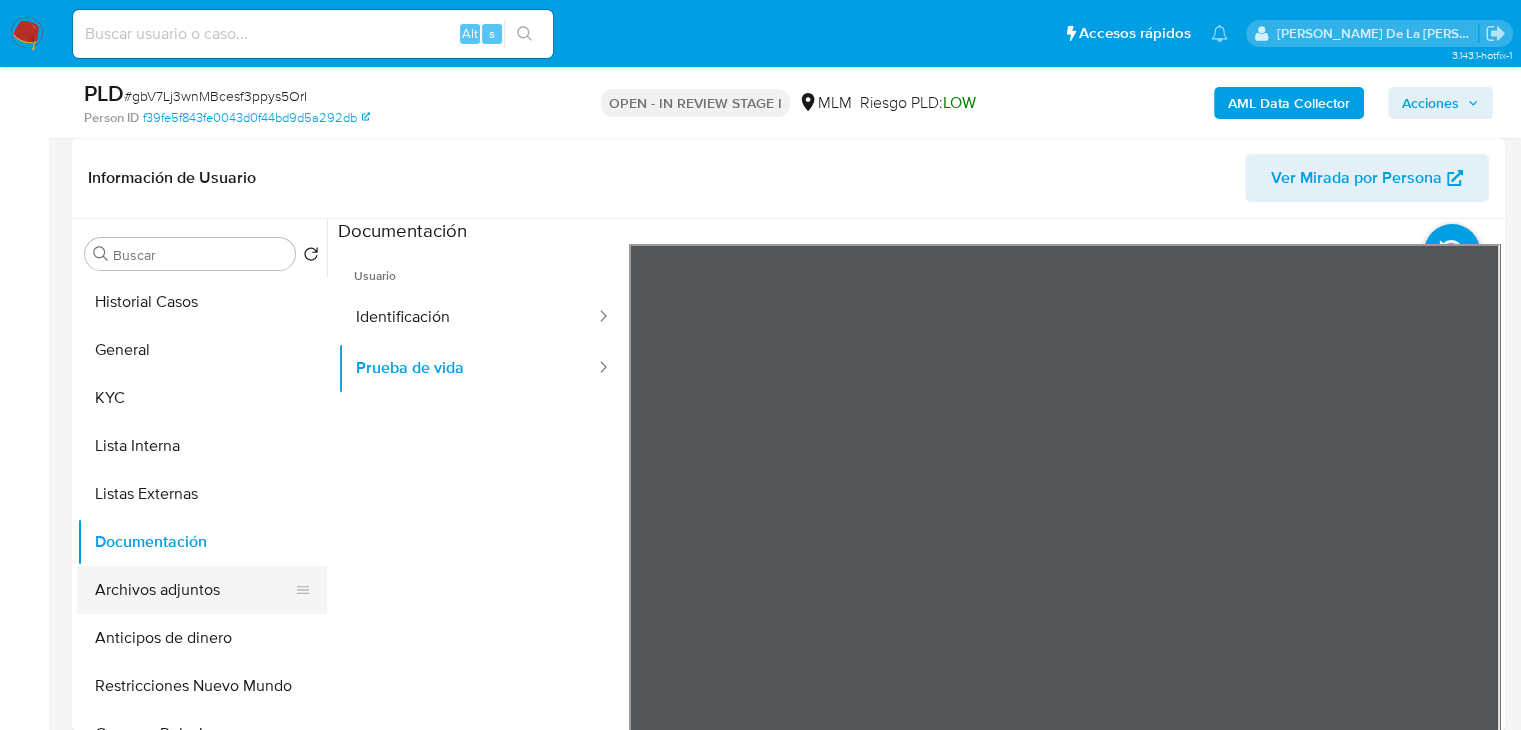 click on "Archivos adjuntos" at bounding box center (194, 590) 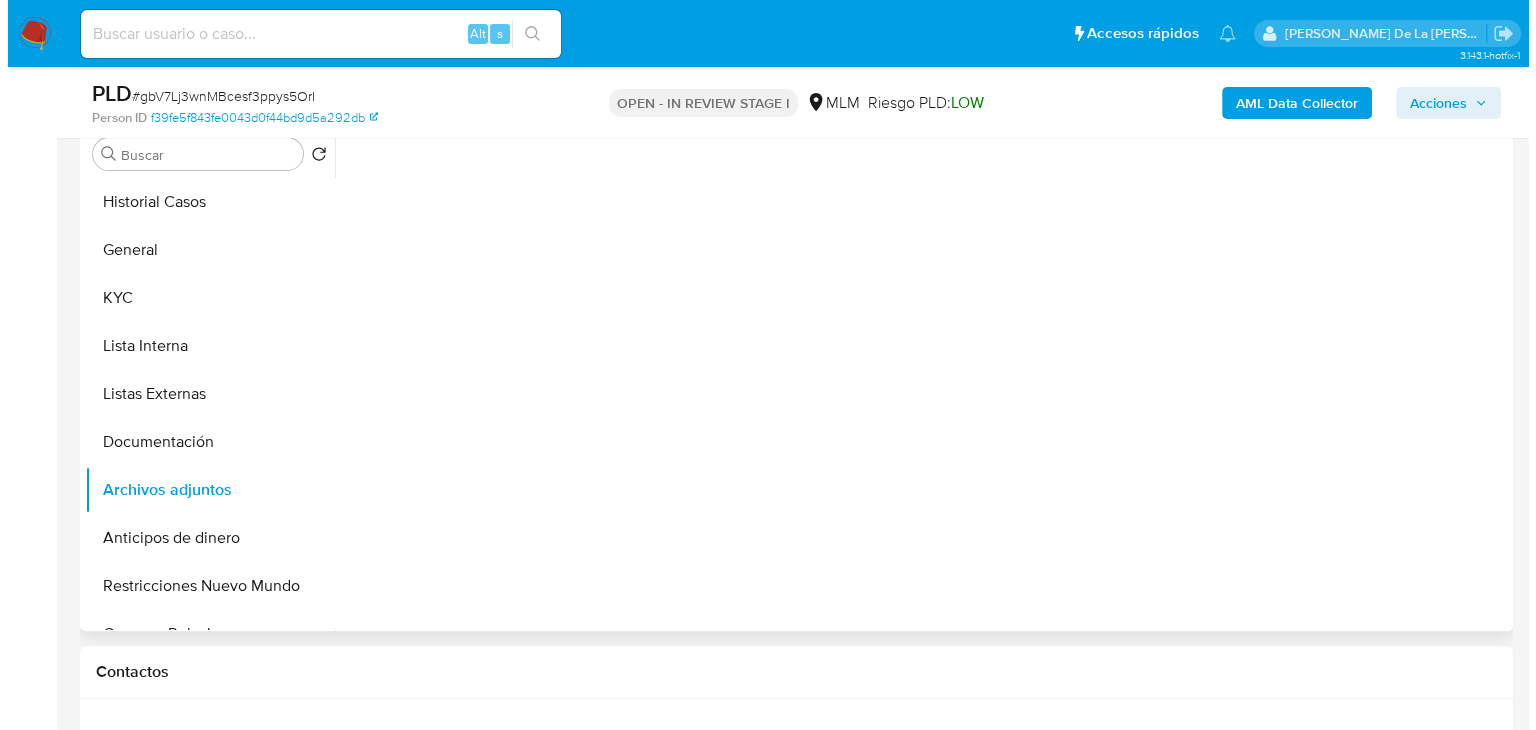 scroll, scrollTop: 300, scrollLeft: 0, axis: vertical 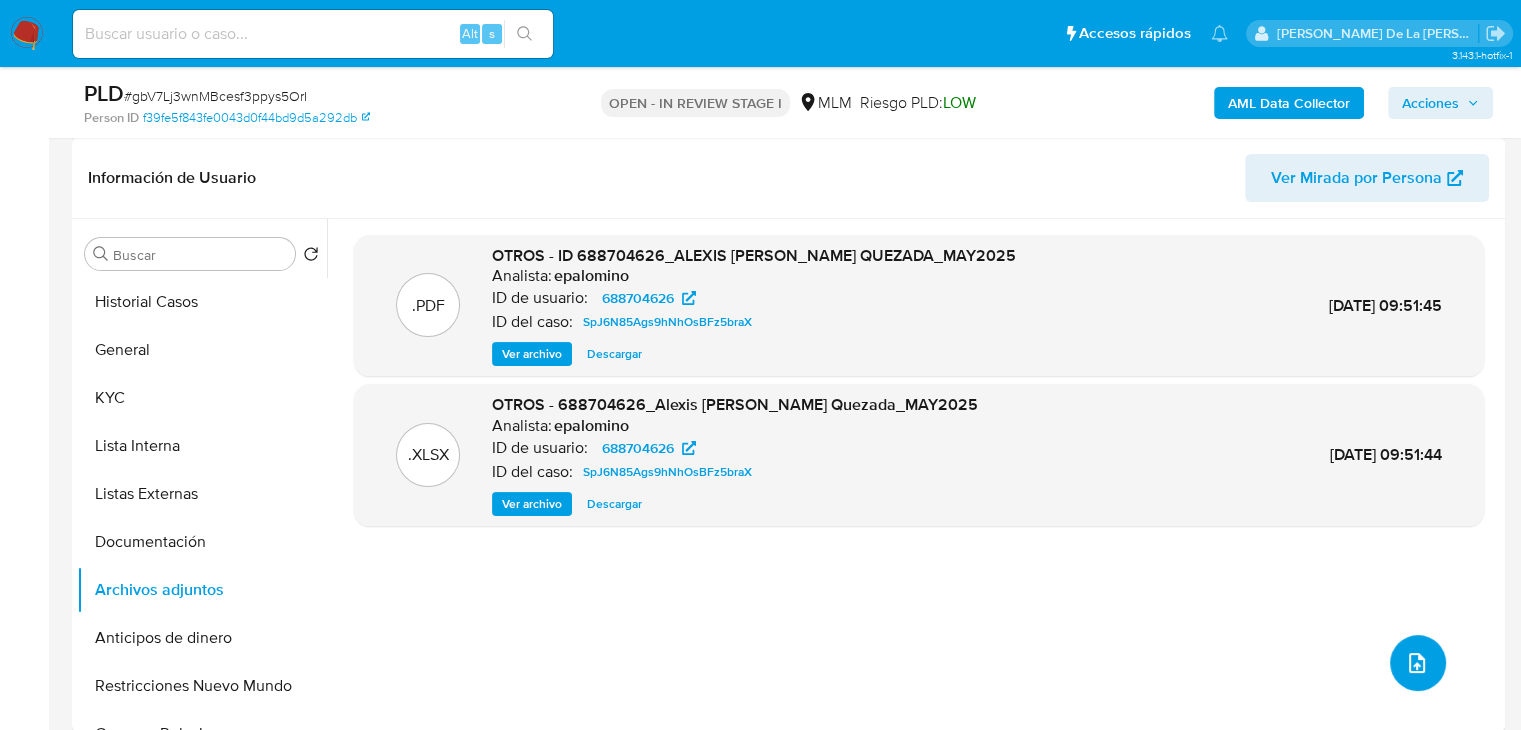 click 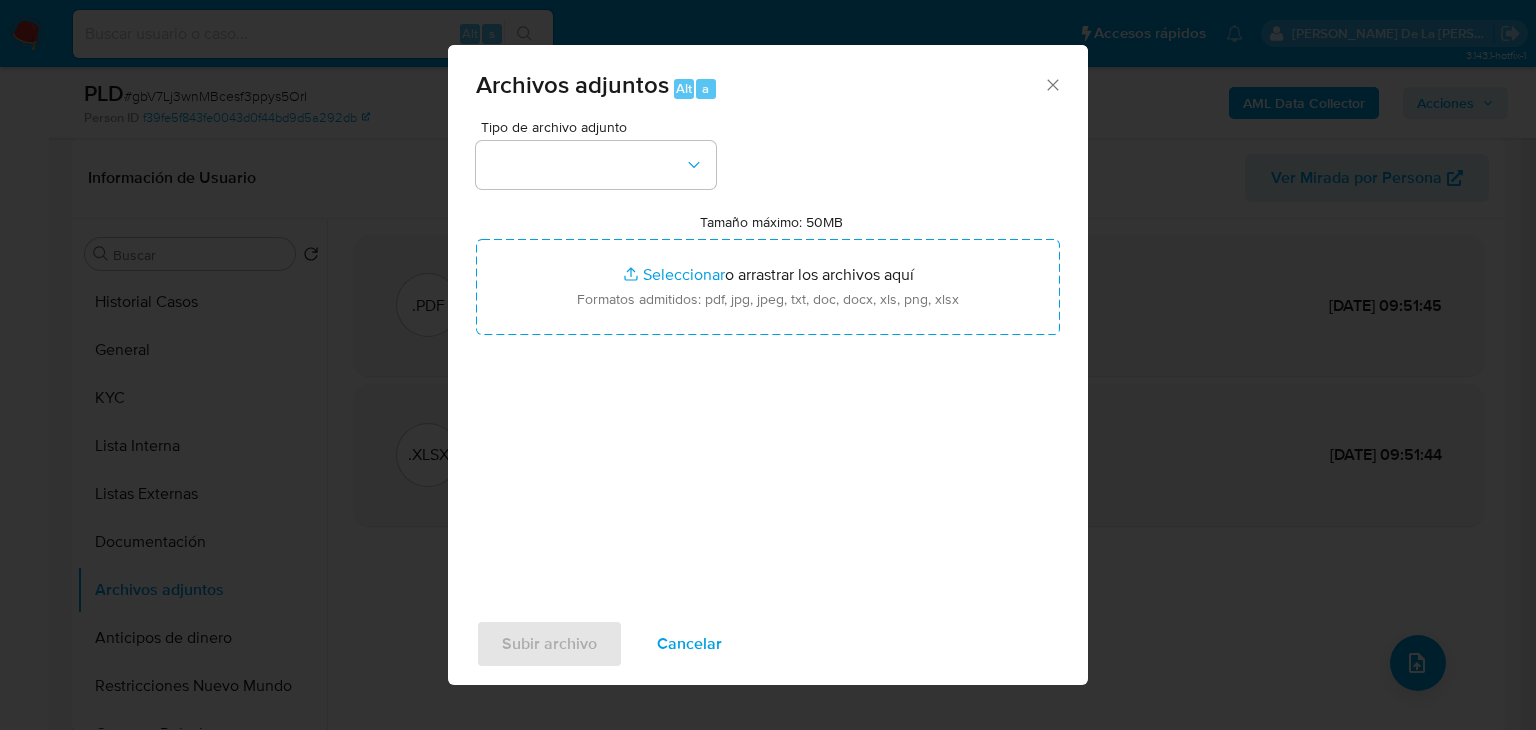 click on "Tipo de archivo adjunto Tamaño máximo: 50MB Seleccionar archivos Seleccionar  o arrastrar los archivos aquí Formatos admitidos: pdf, jpg, jpeg, txt, doc, docx, xls, png, xlsx" at bounding box center (768, 356) 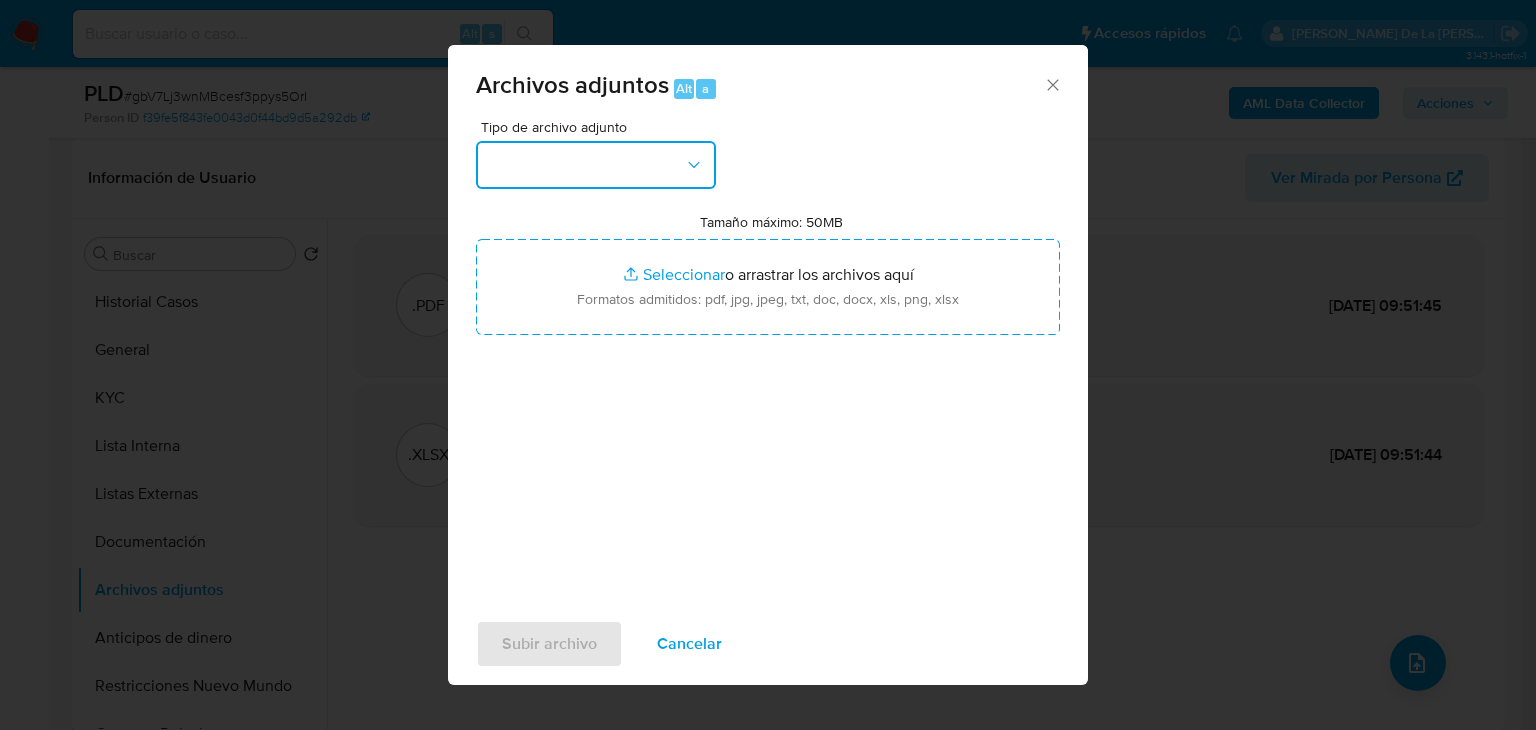click at bounding box center (596, 165) 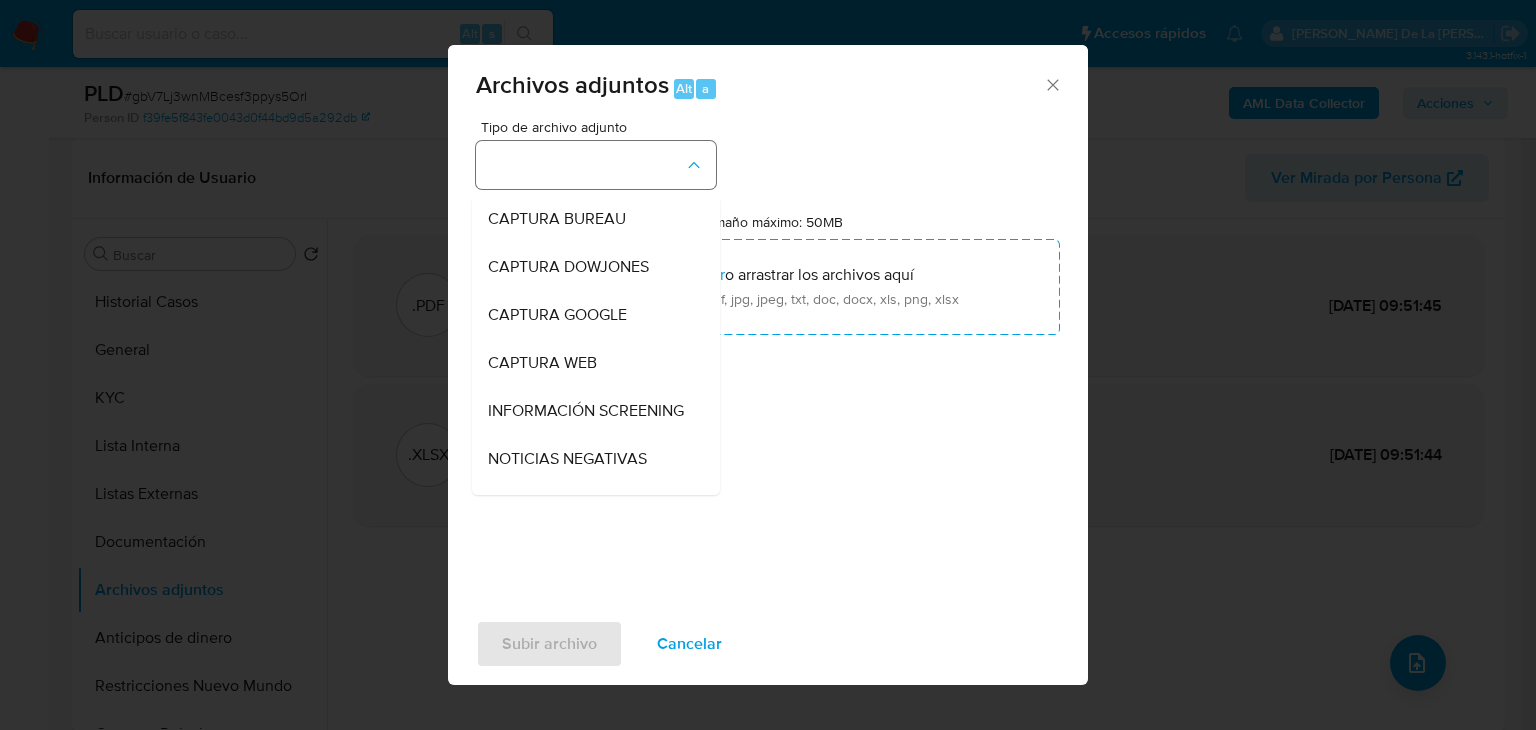 type 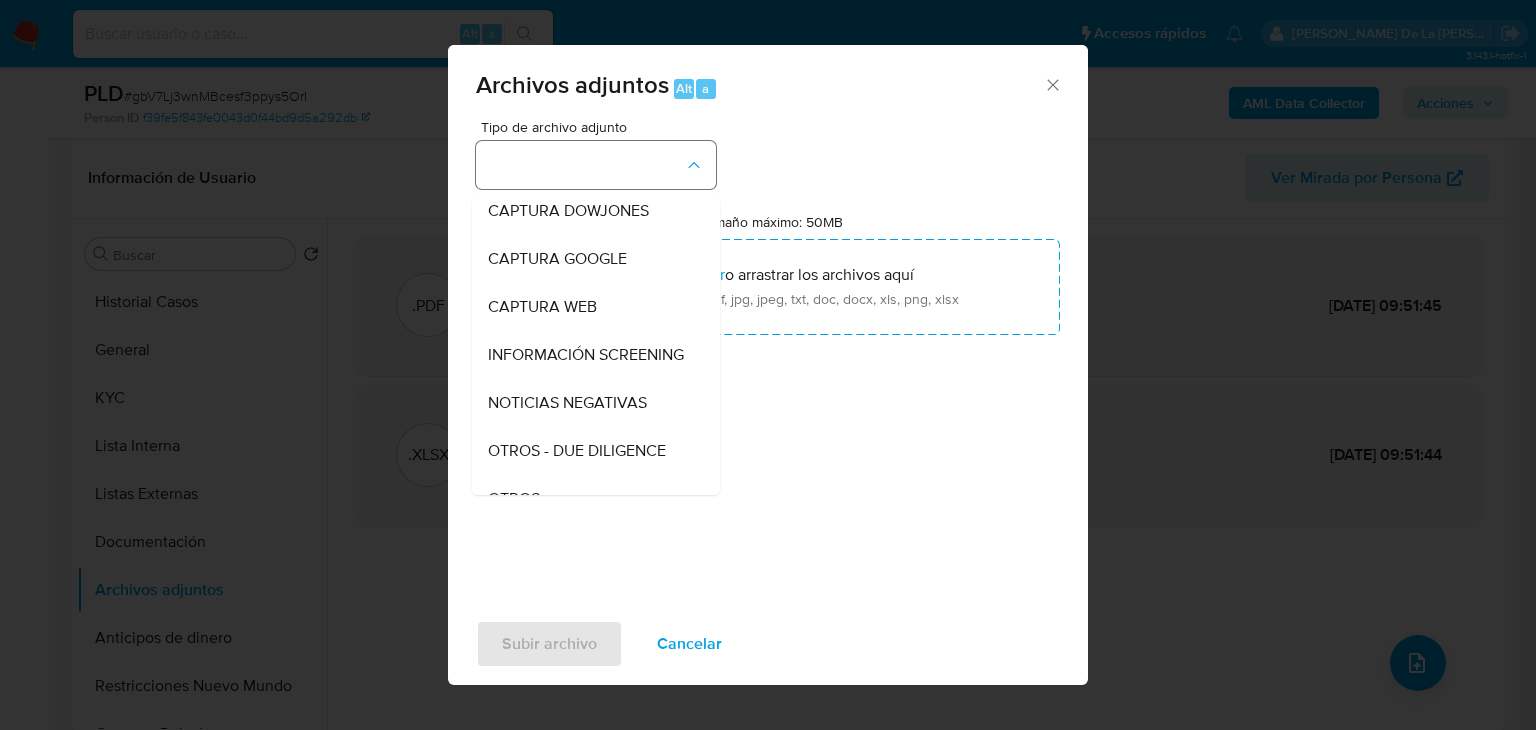 type 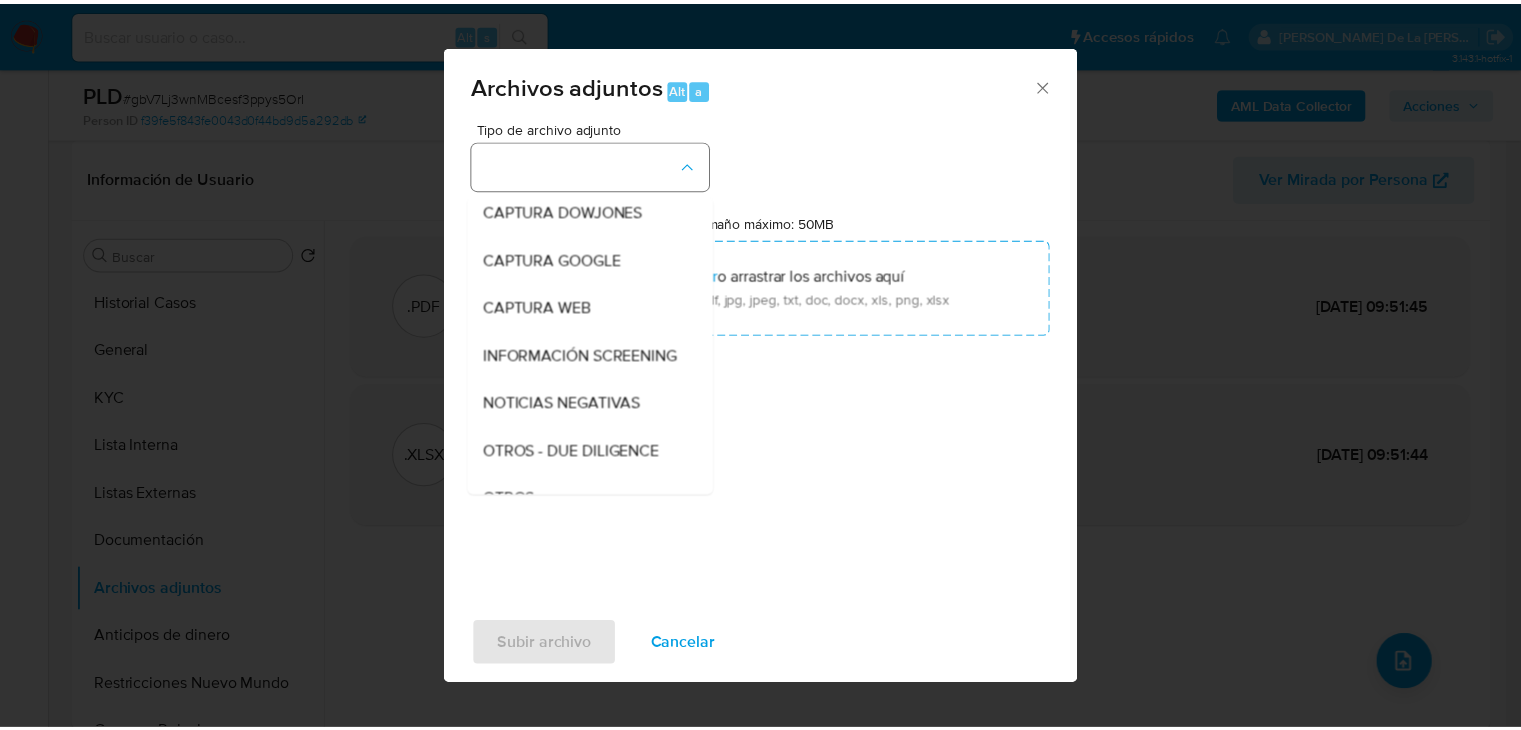 scroll, scrollTop: 104, scrollLeft: 0, axis: vertical 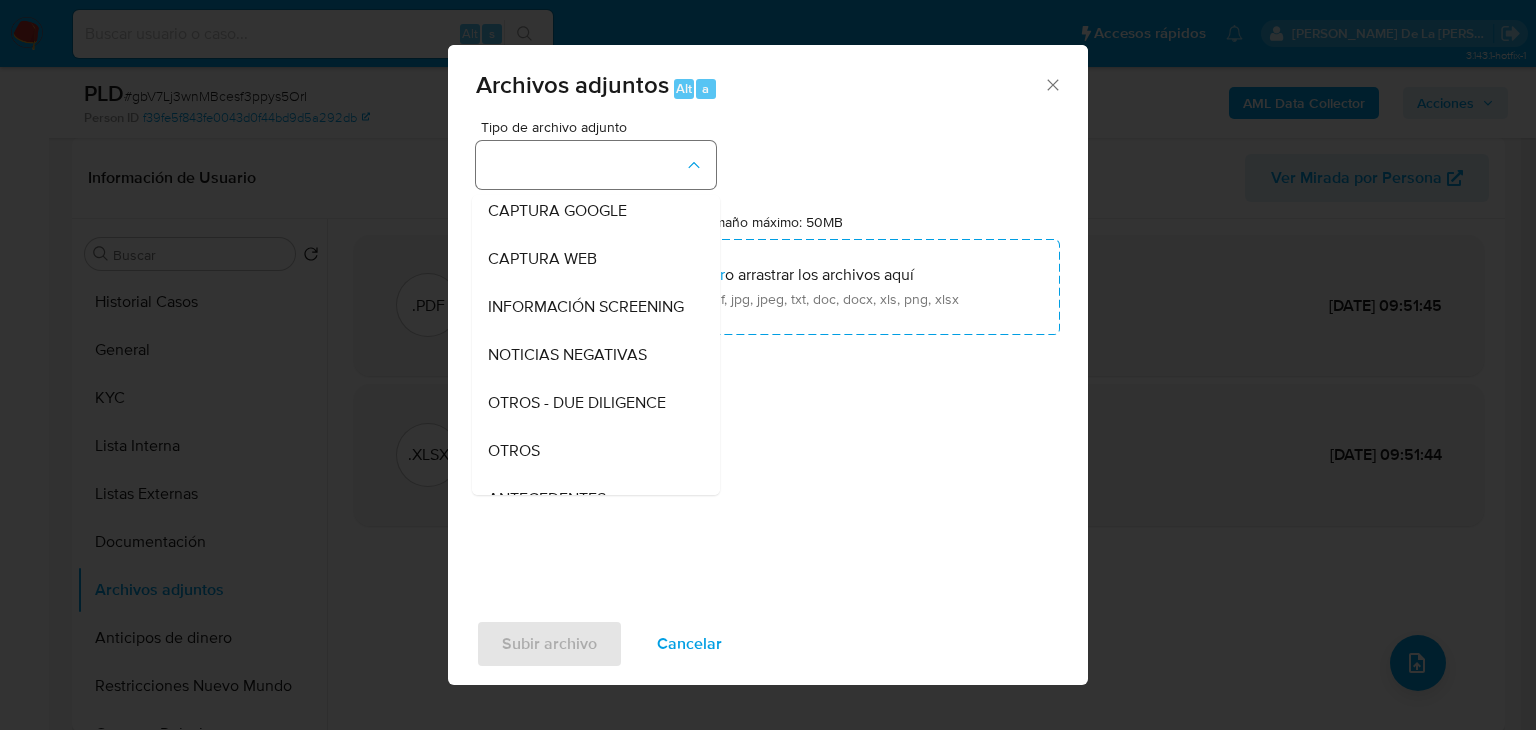 type 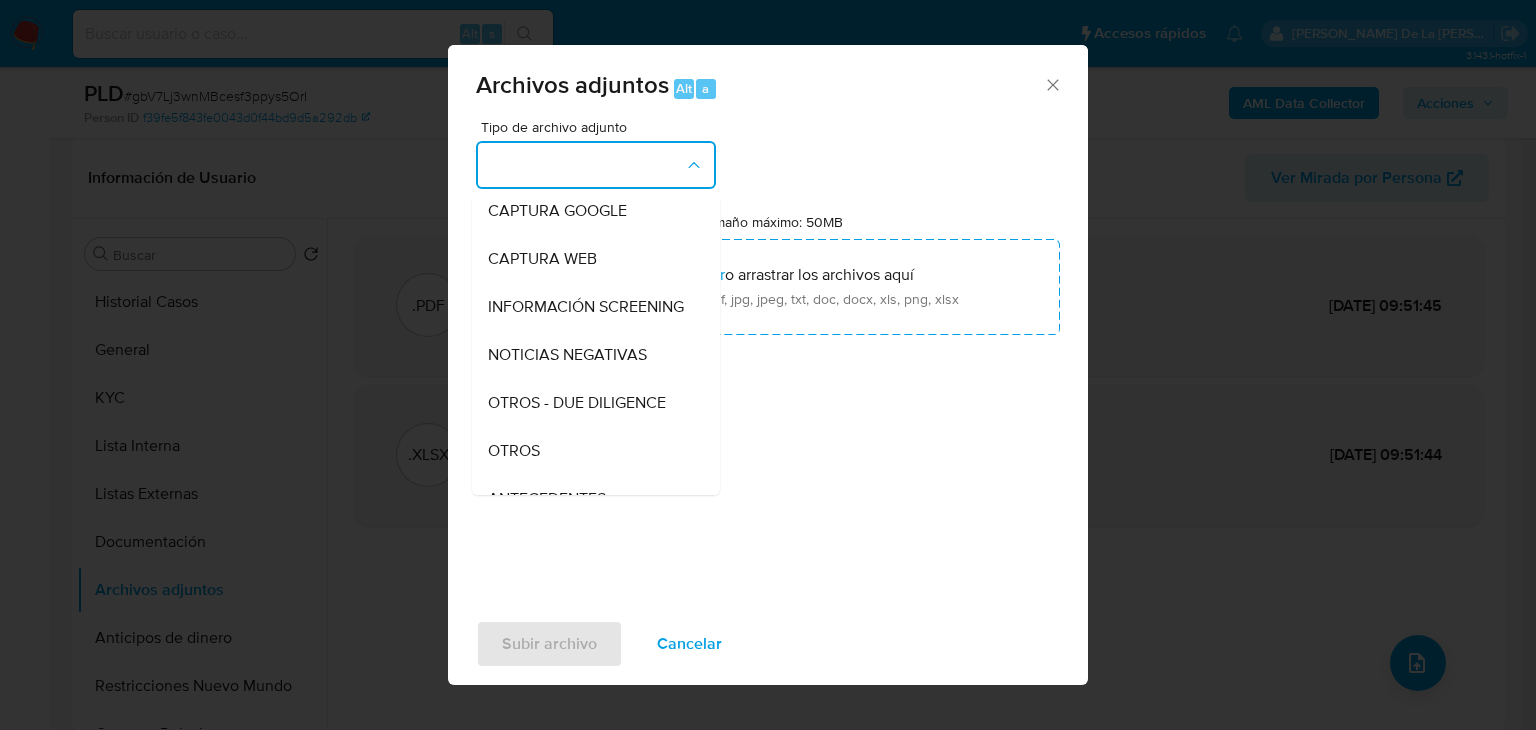 type 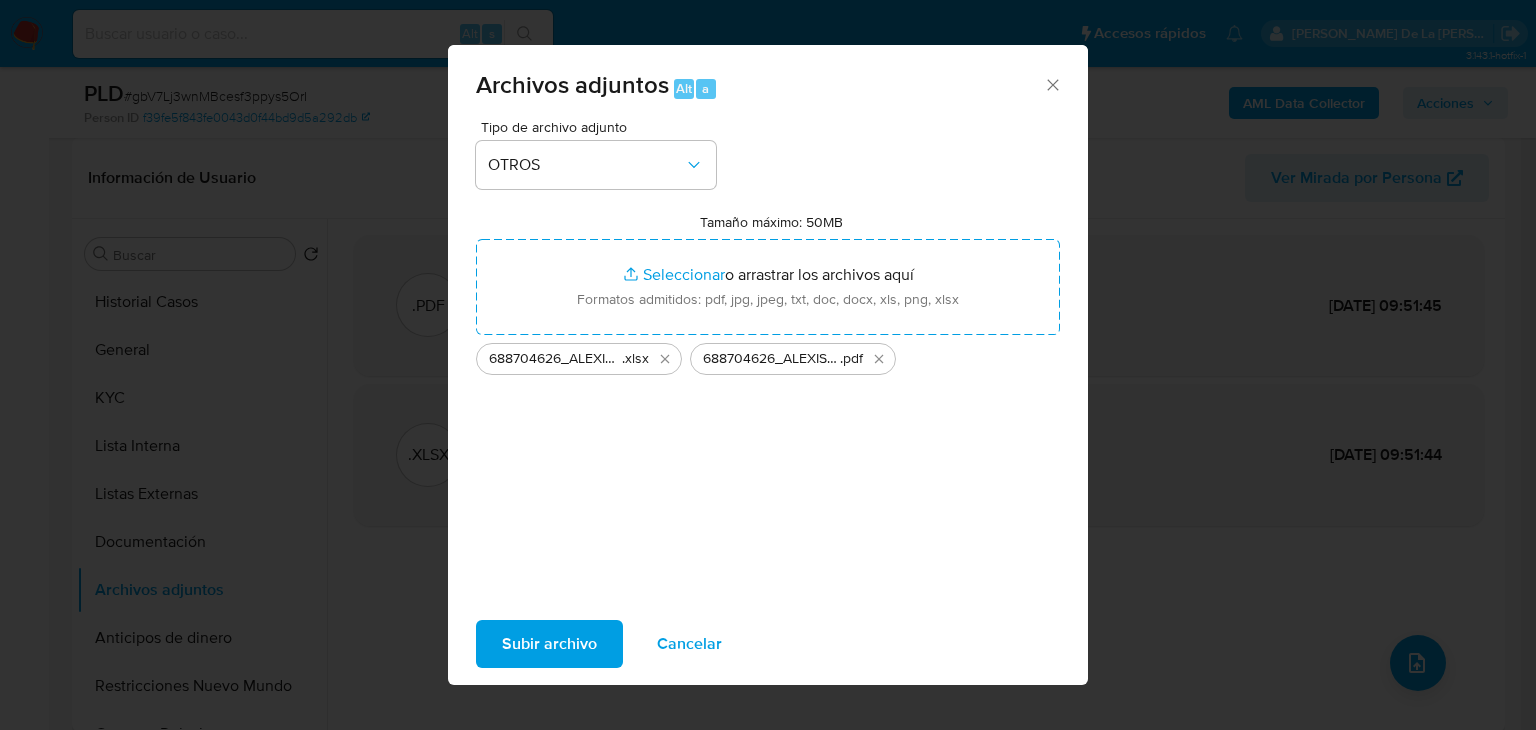 click on "Tipo de archivo adjunto OTROS Tamaño máximo: 50MB Seleccionar archivos Seleccionar  o arrastrar los archivos aquí Formatos admitidos: pdf, jpg, jpeg, txt, doc, docx, xls, png, xlsx 688704626_ALEXIS TORRES QUEZADA_JUN2025_AT .xlsx 688704626_ALEXIS TORRES QUEZADA_JUN2025 .pdf" at bounding box center [768, 356] 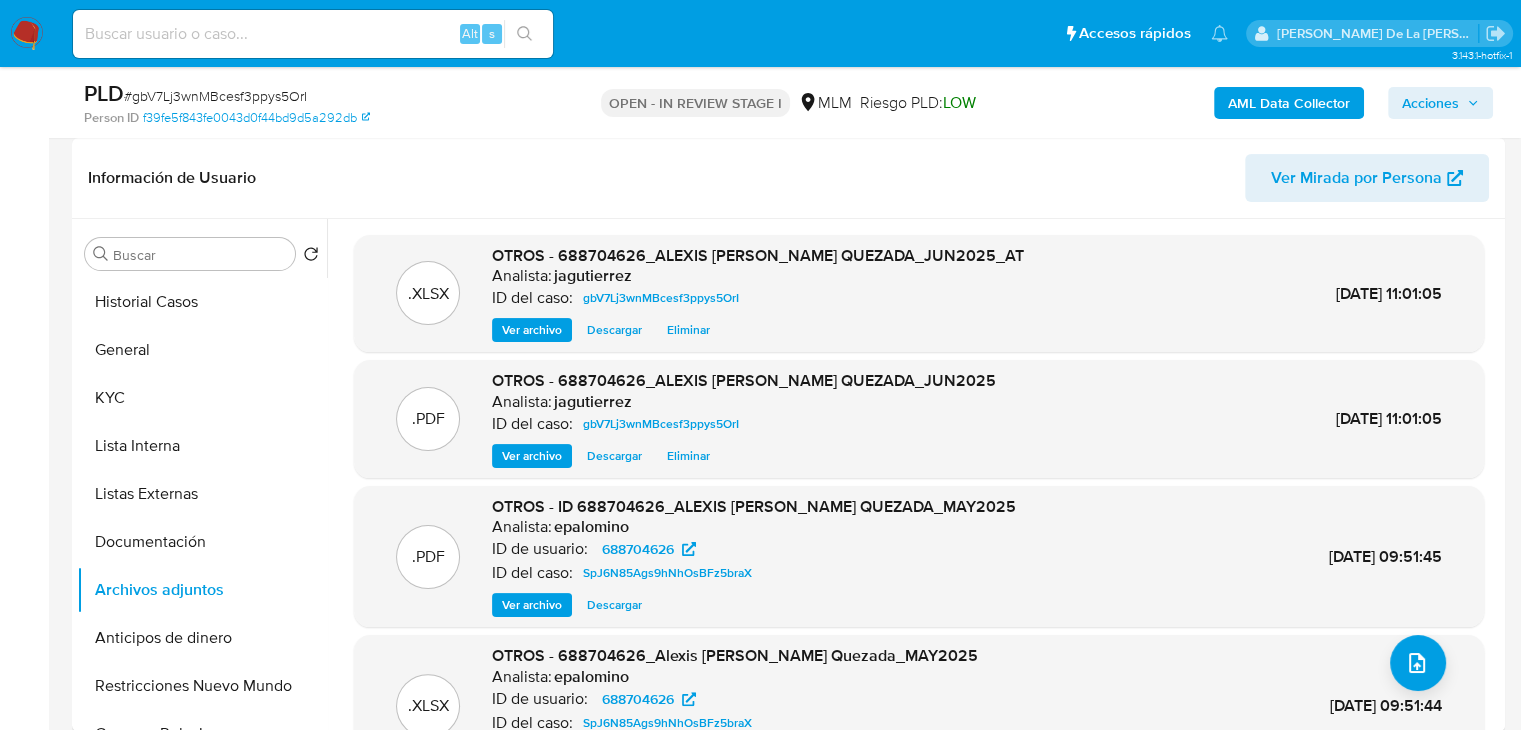 click on "AML Data Collector Acciones" at bounding box center [1261, 102] 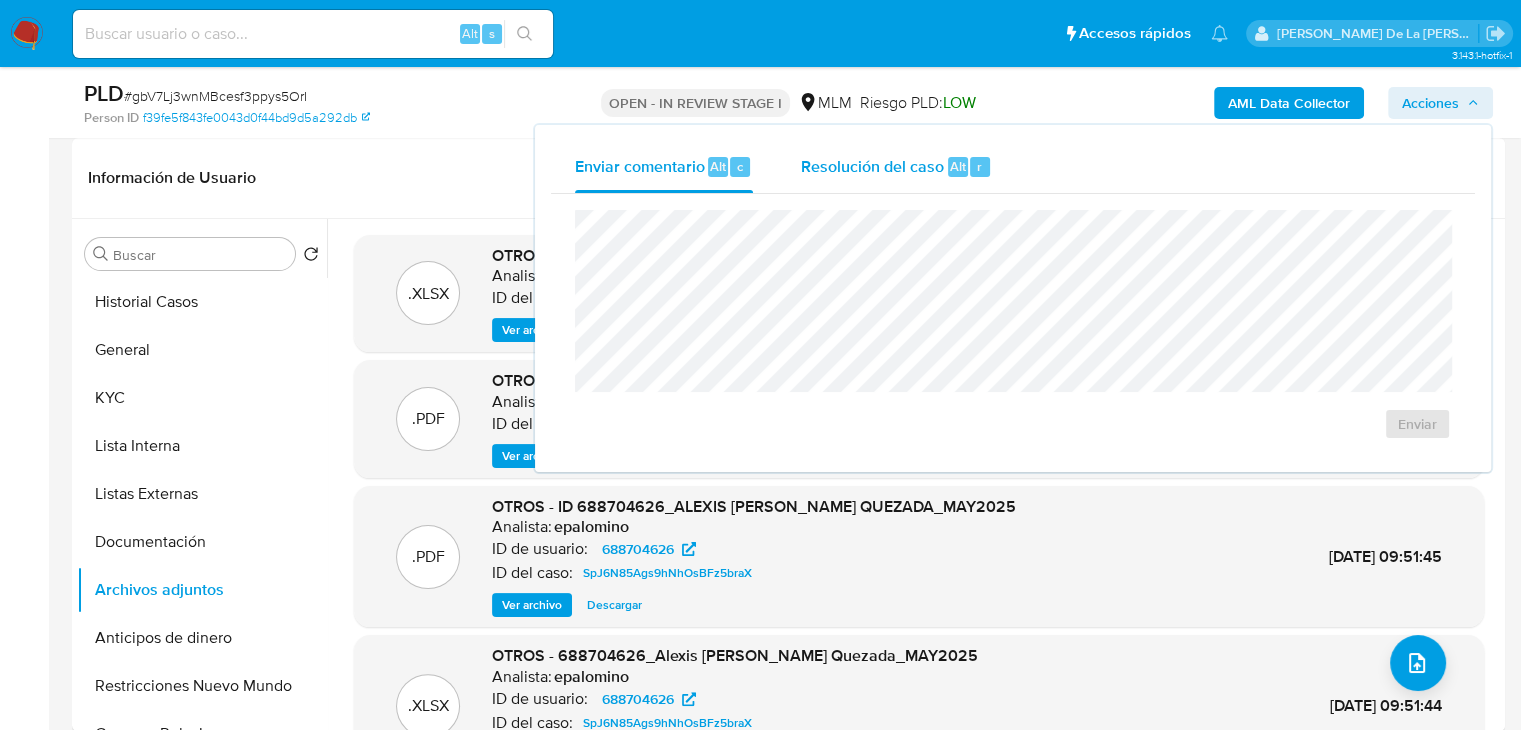 click on "Resolución del caso" at bounding box center [872, 165] 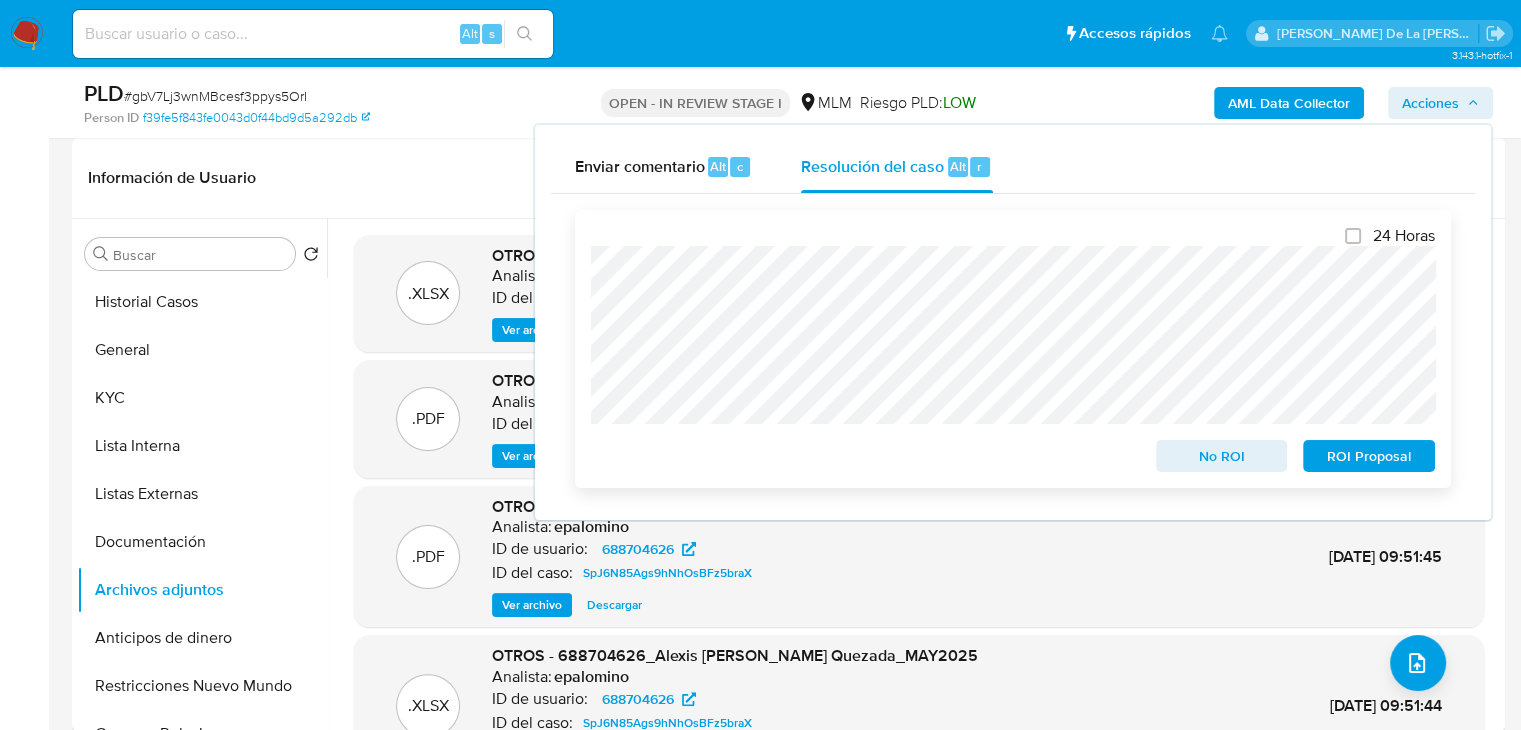 click on "No ROI" at bounding box center [1222, 456] 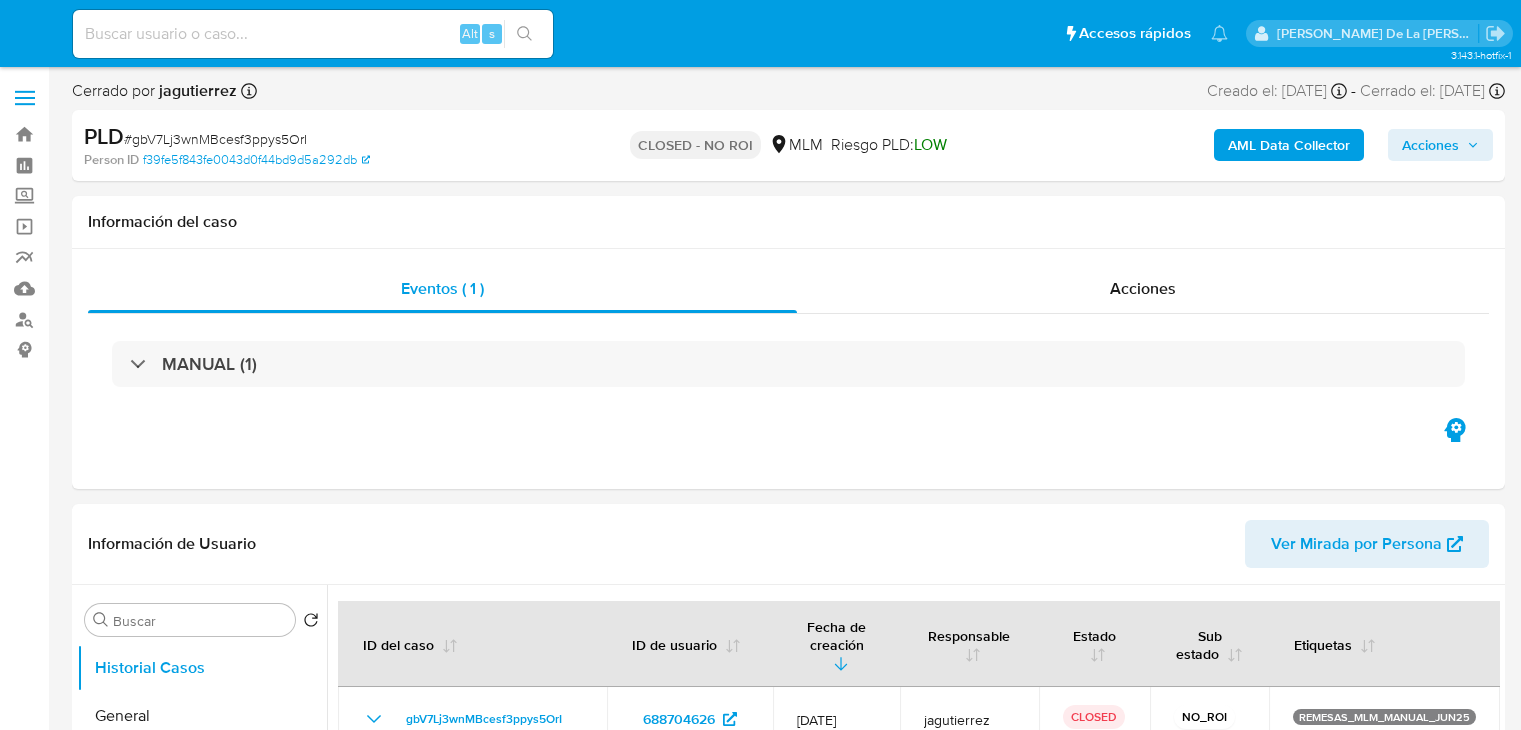 select on "10" 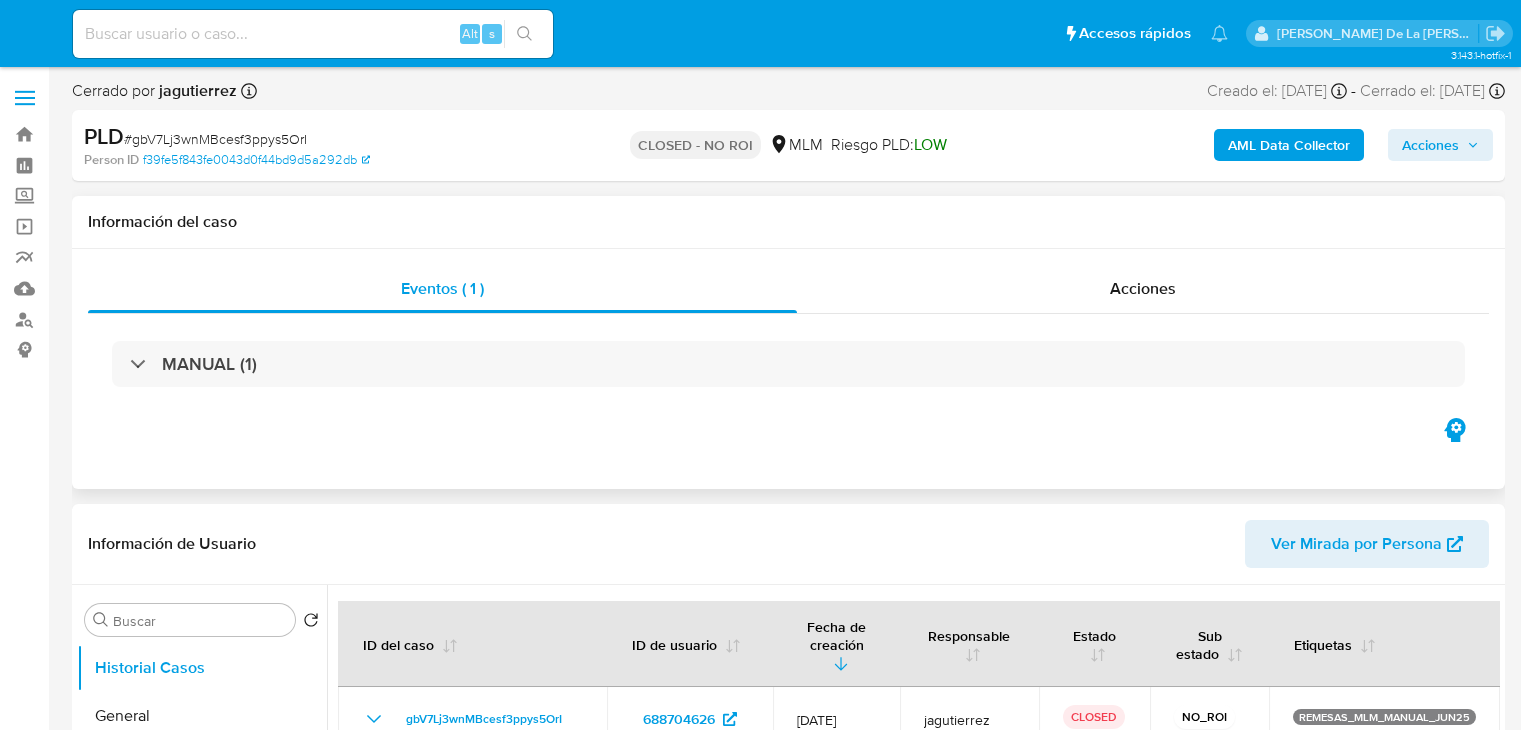 scroll, scrollTop: 0, scrollLeft: 0, axis: both 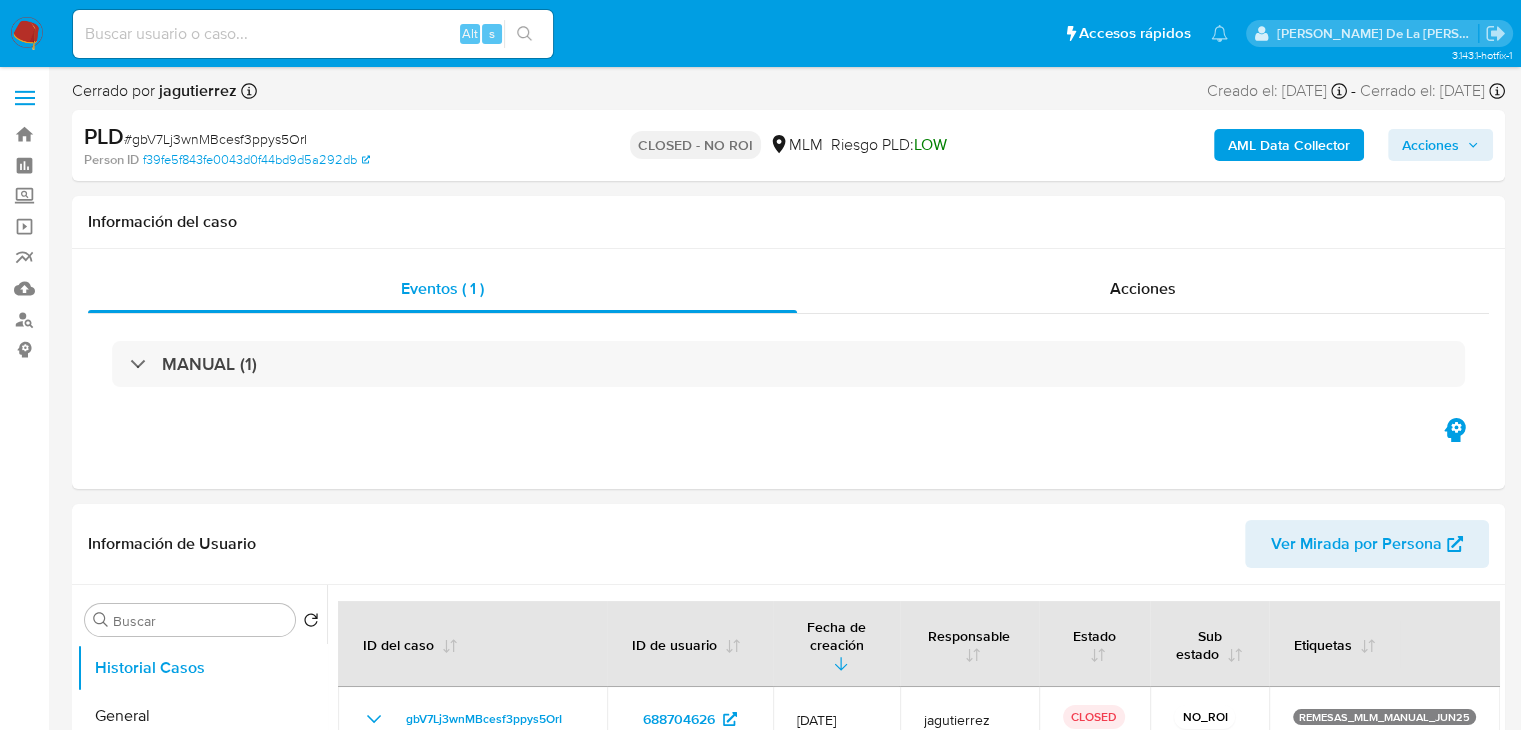 click at bounding box center (27, 34) 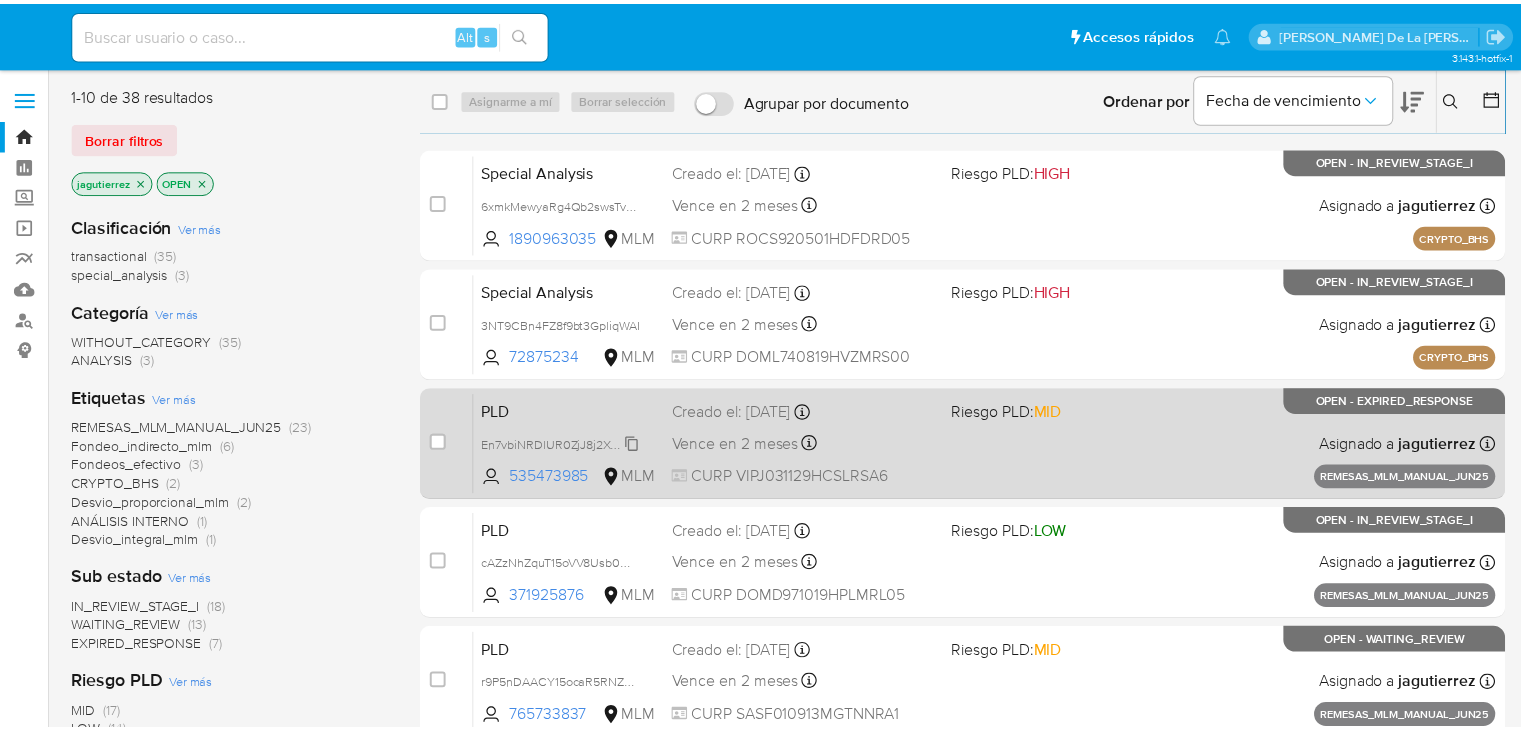 scroll, scrollTop: 0, scrollLeft: 0, axis: both 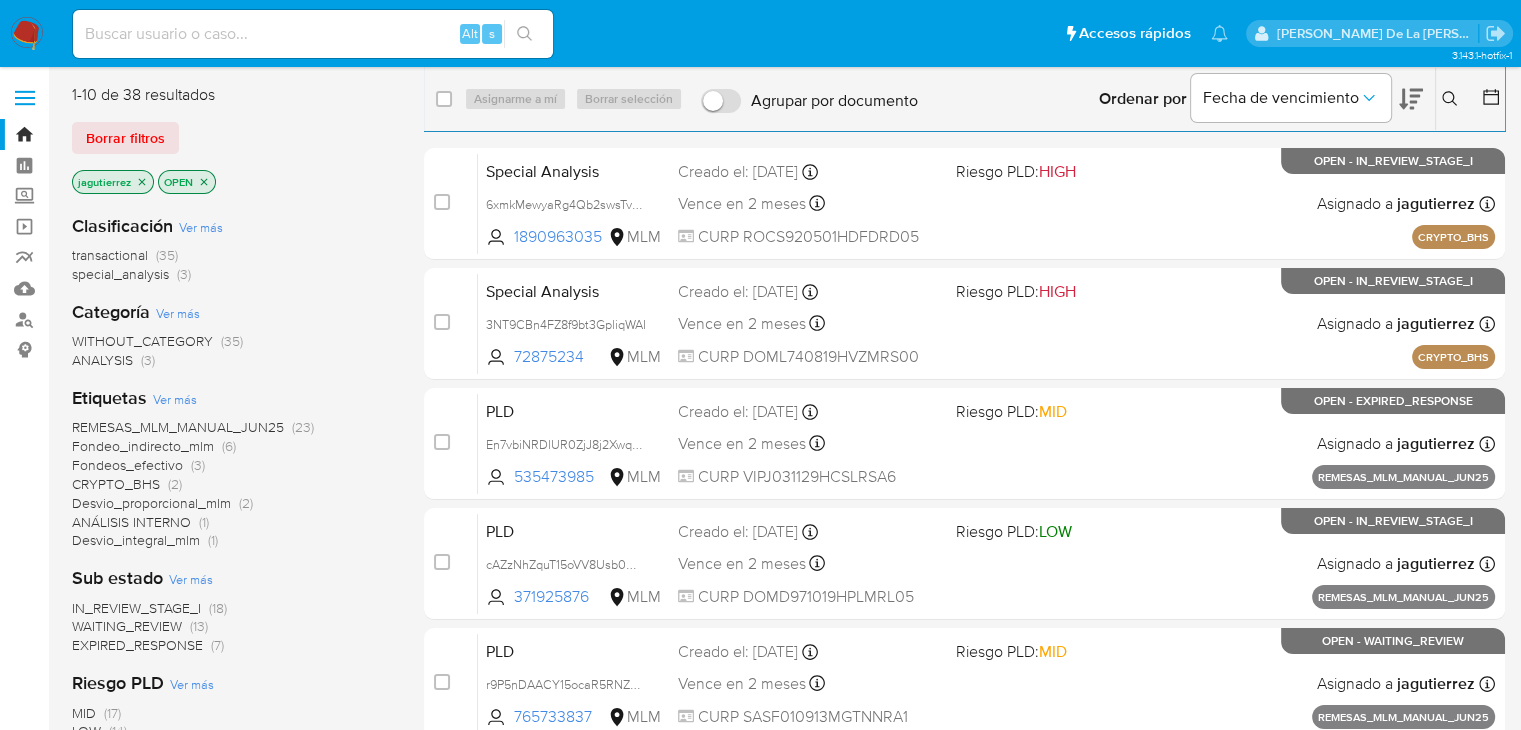 click 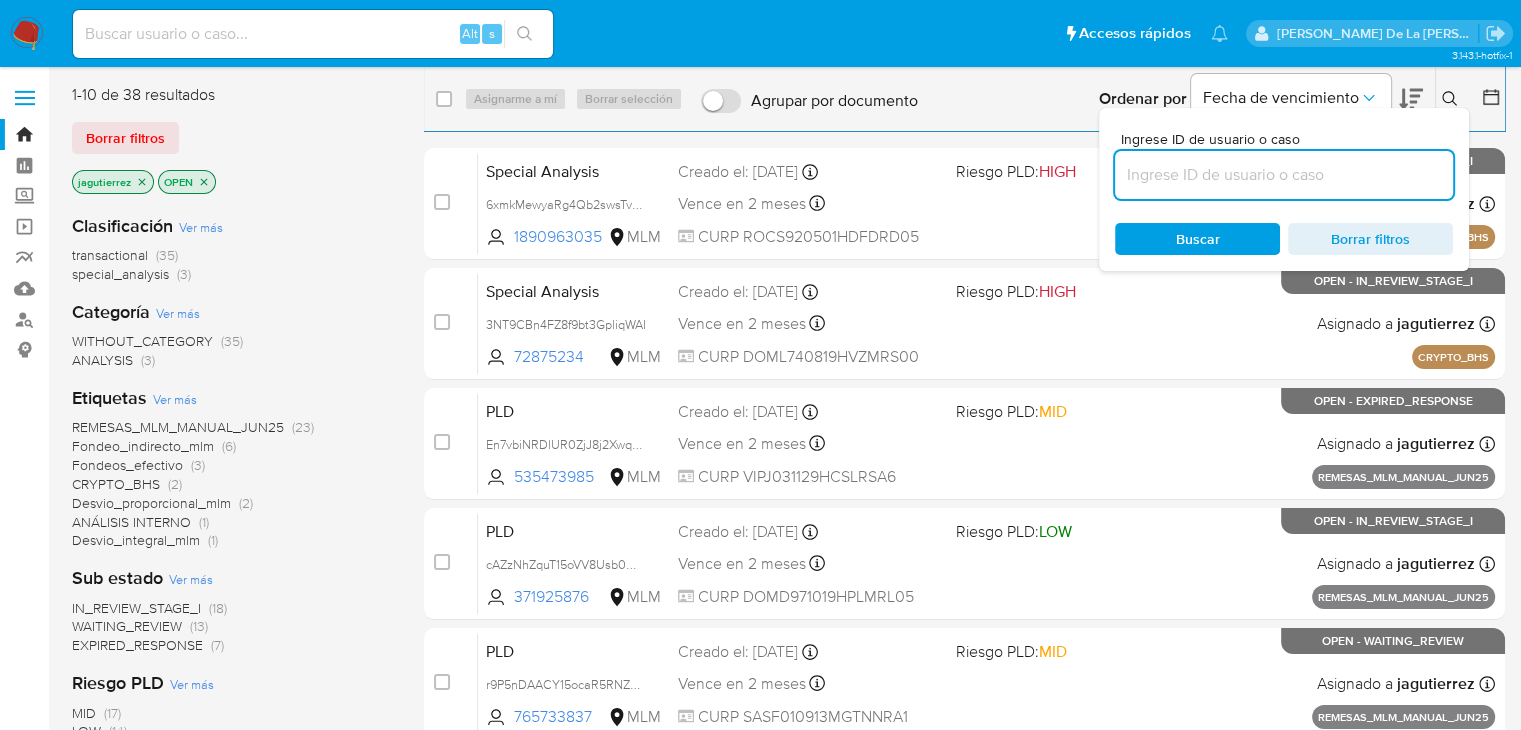 click at bounding box center [1284, 175] 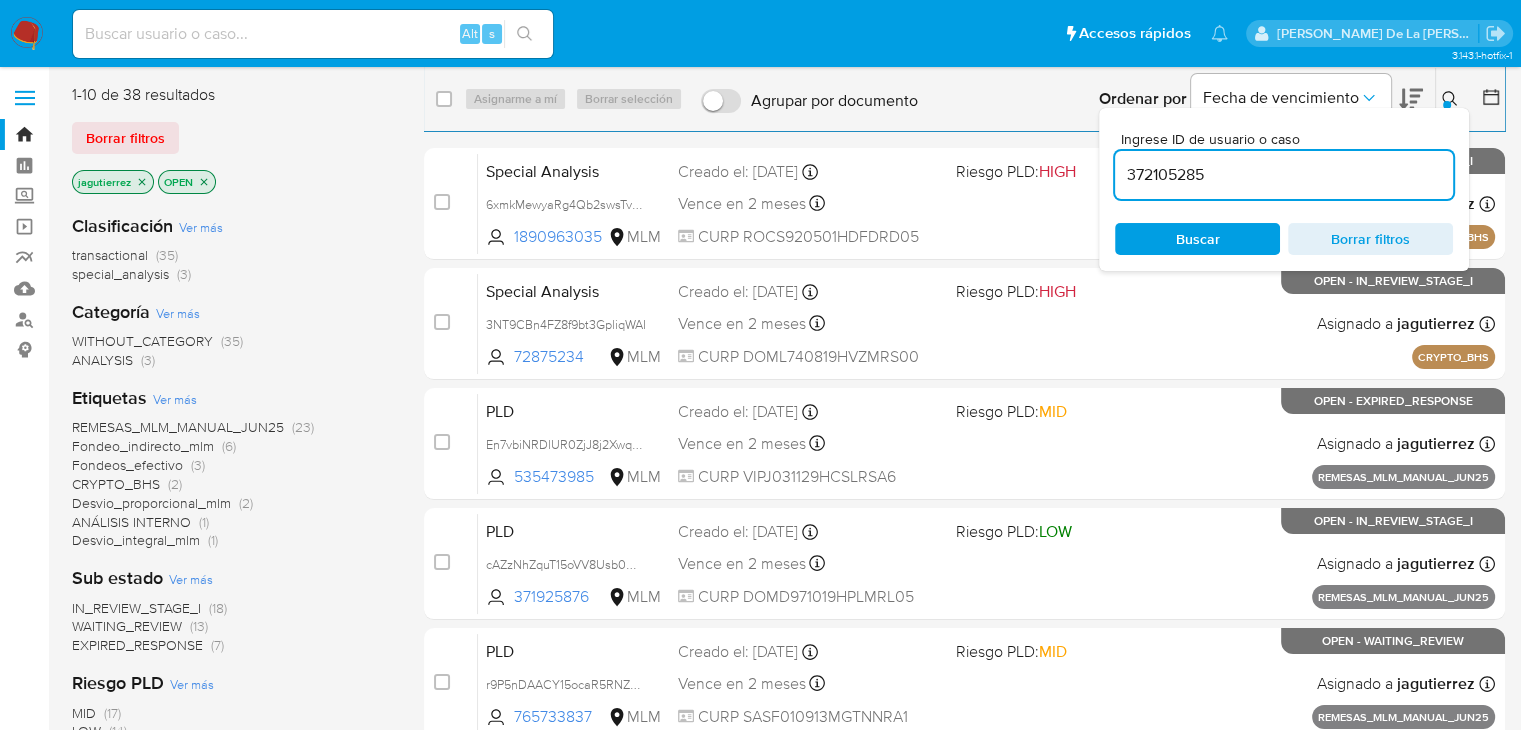 type on "372105285" 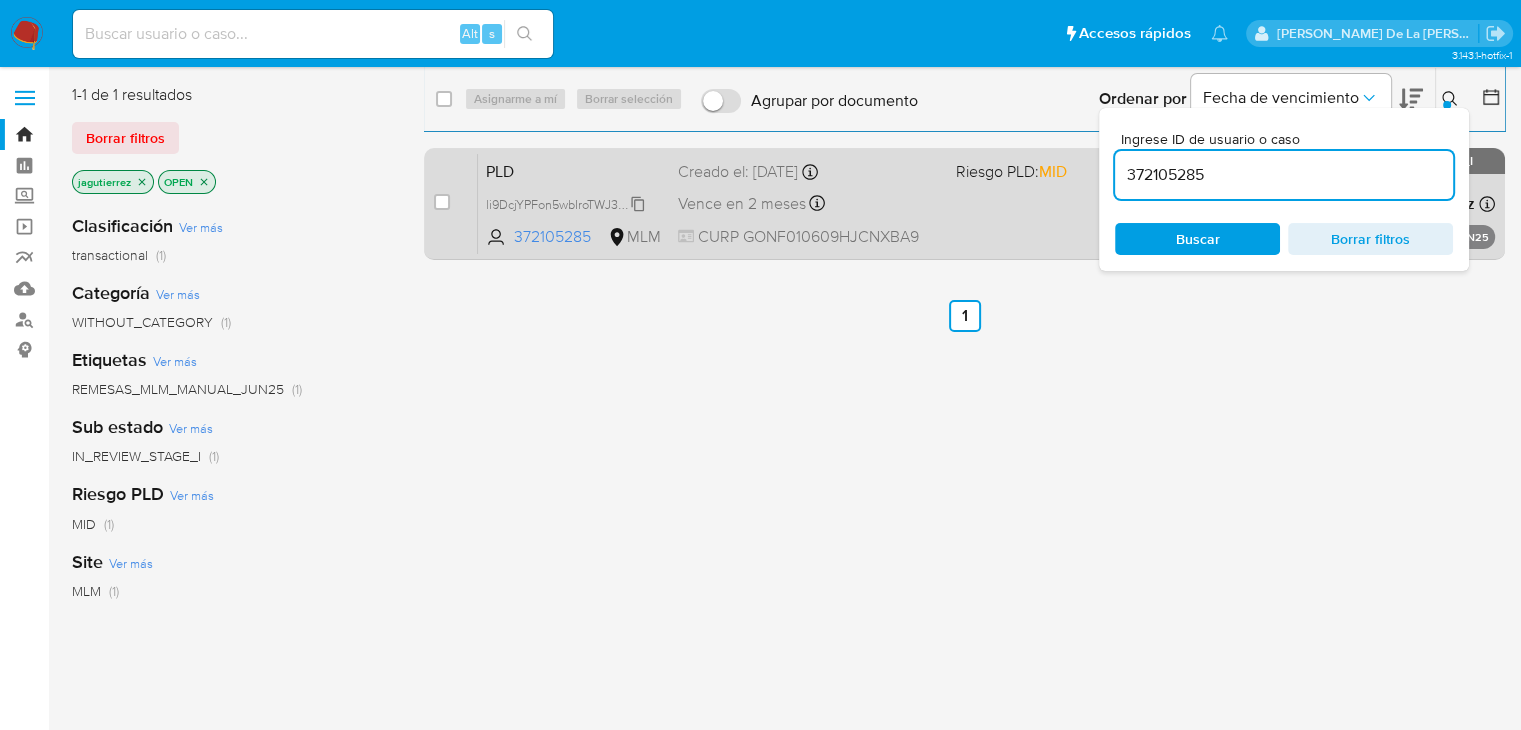 click on "li9DcjYPFon5wbIroTWJ3Wxt" at bounding box center [562, 203] 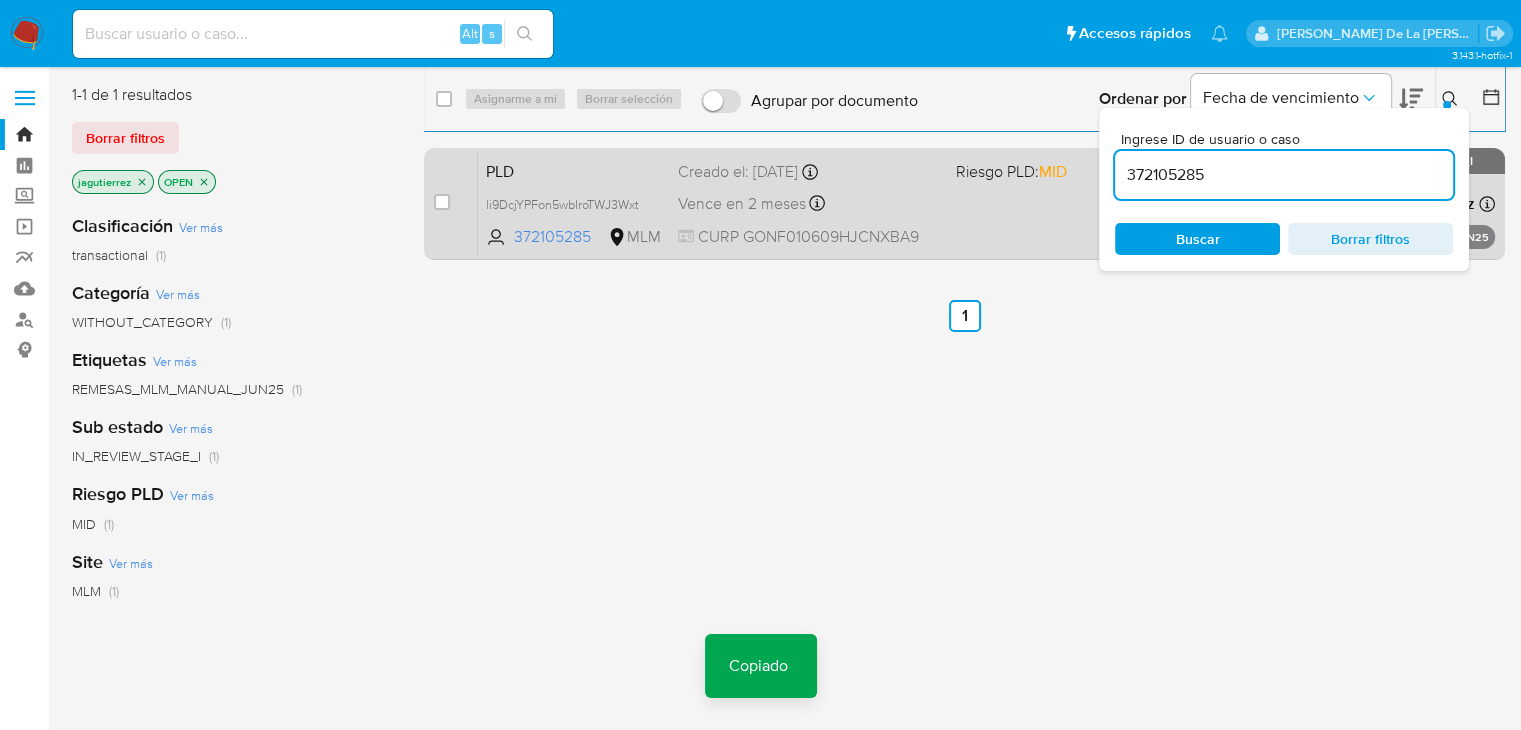 click on "Vence en 2 meses   Vence el 24/08/2025 13:16:56" at bounding box center [809, 203] 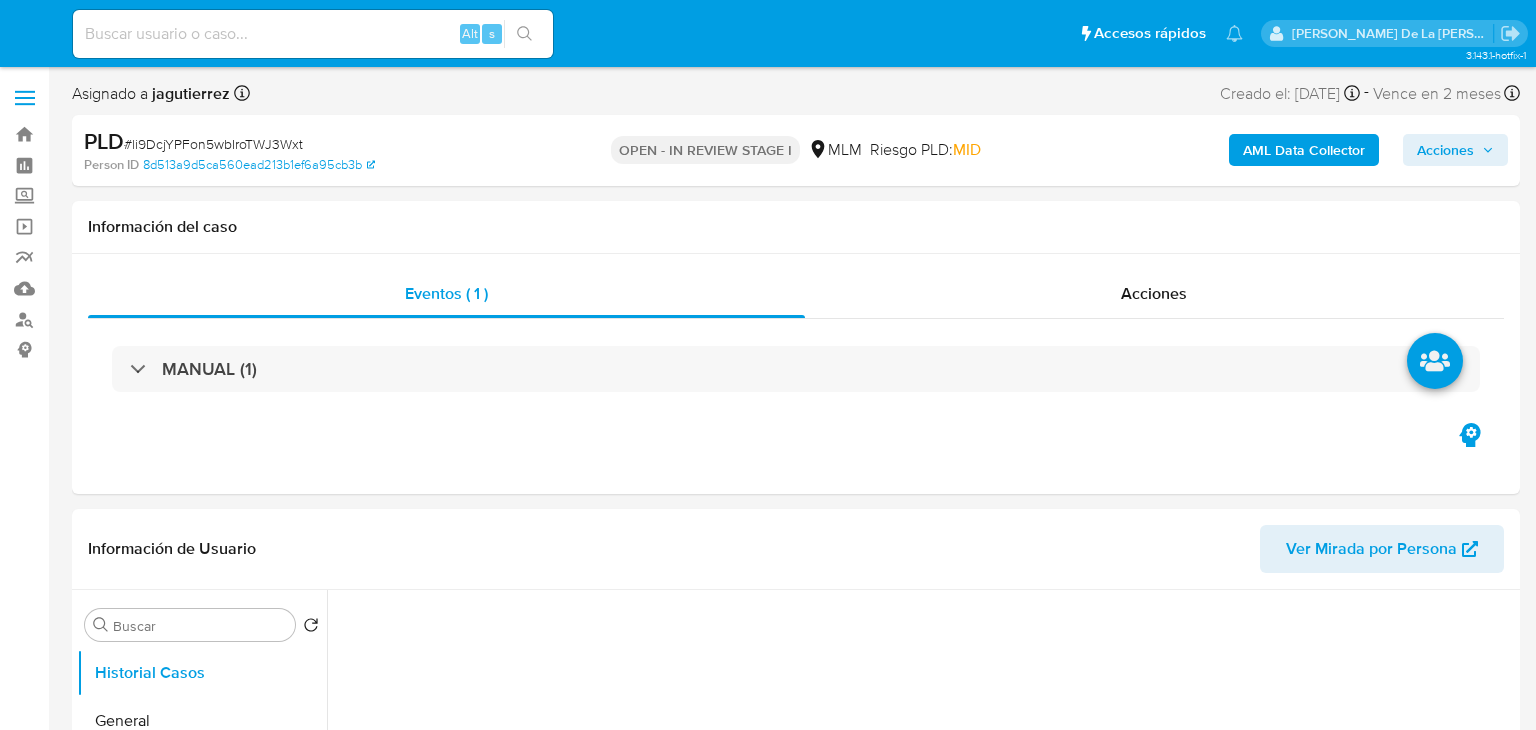 select on "10" 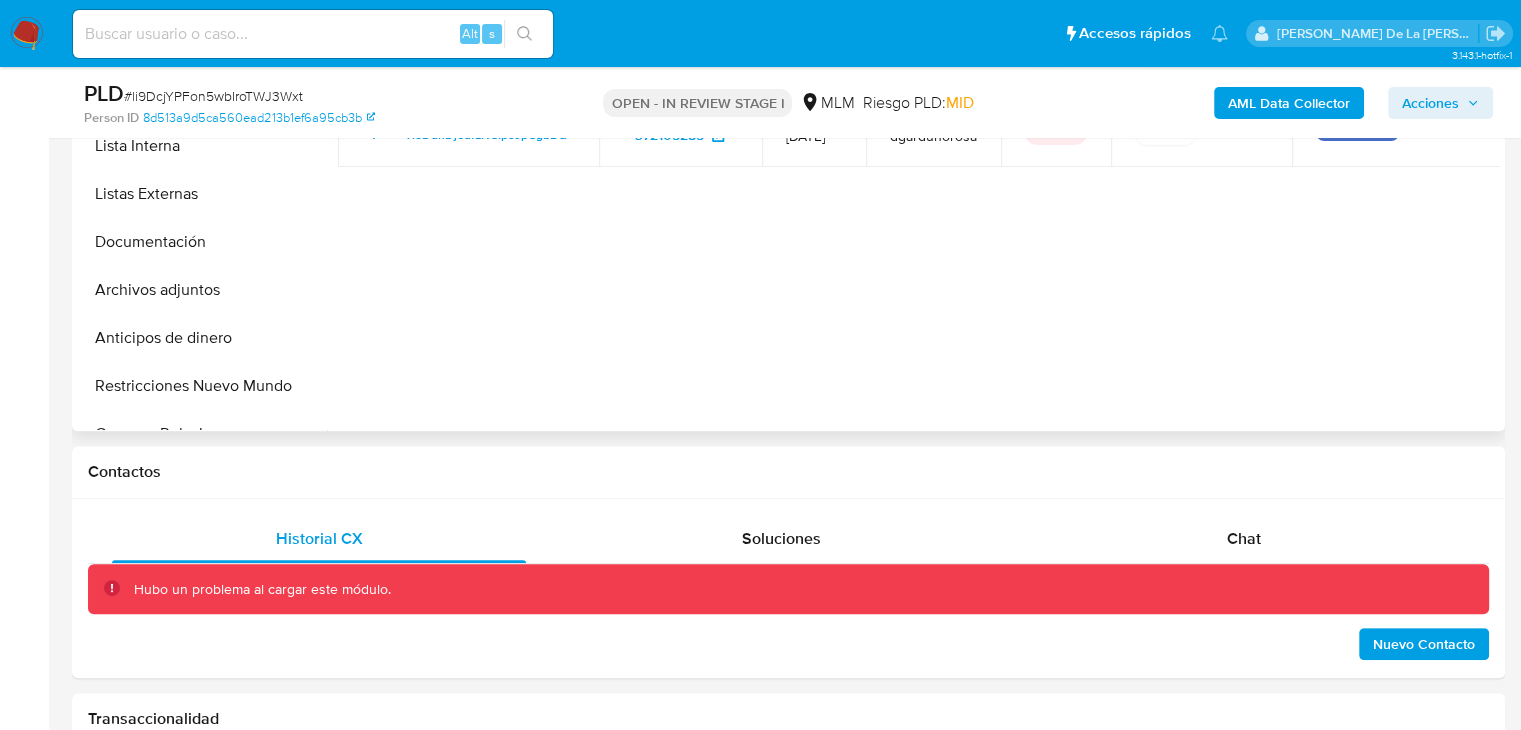 scroll, scrollTop: 300, scrollLeft: 0, axis: vertical 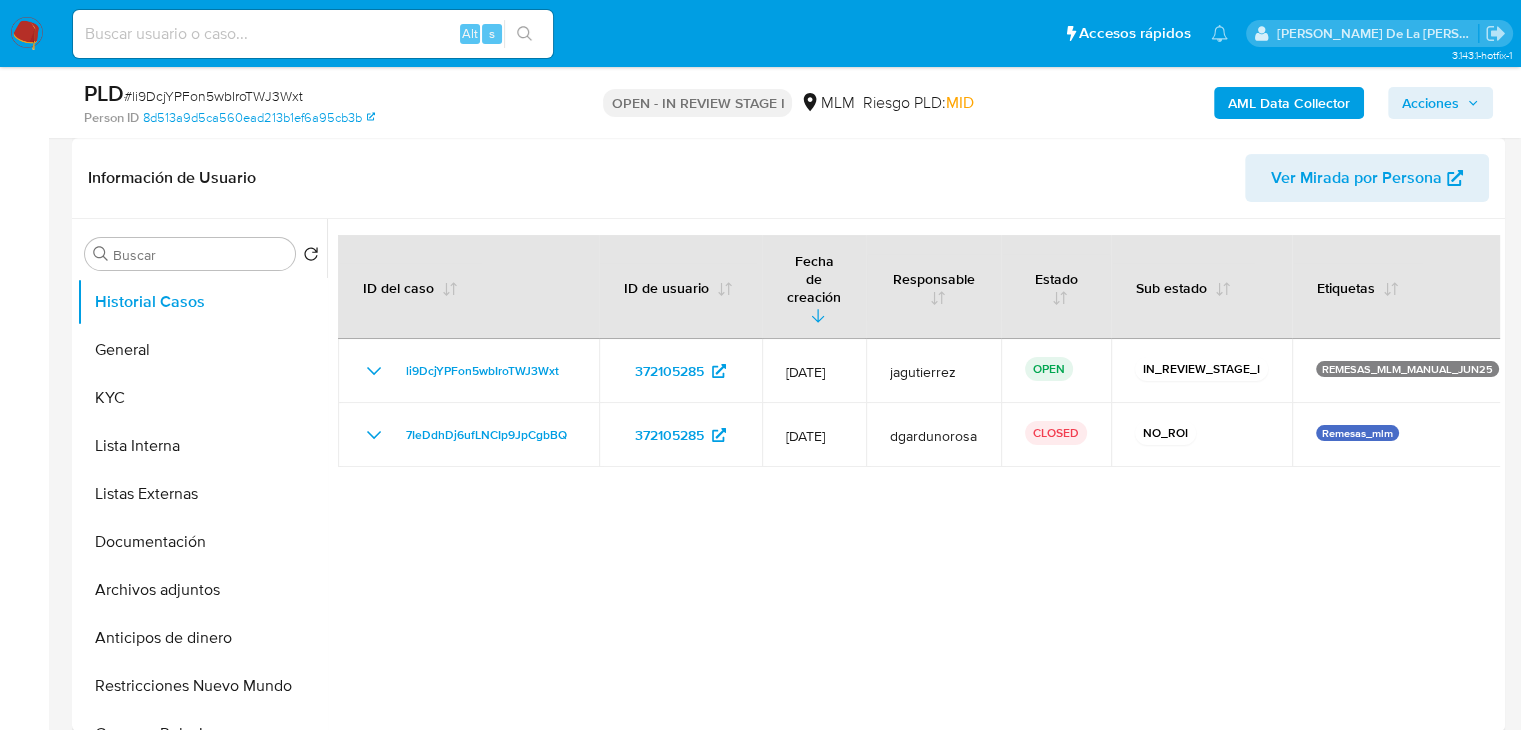 click at bounding box center (913, 475) 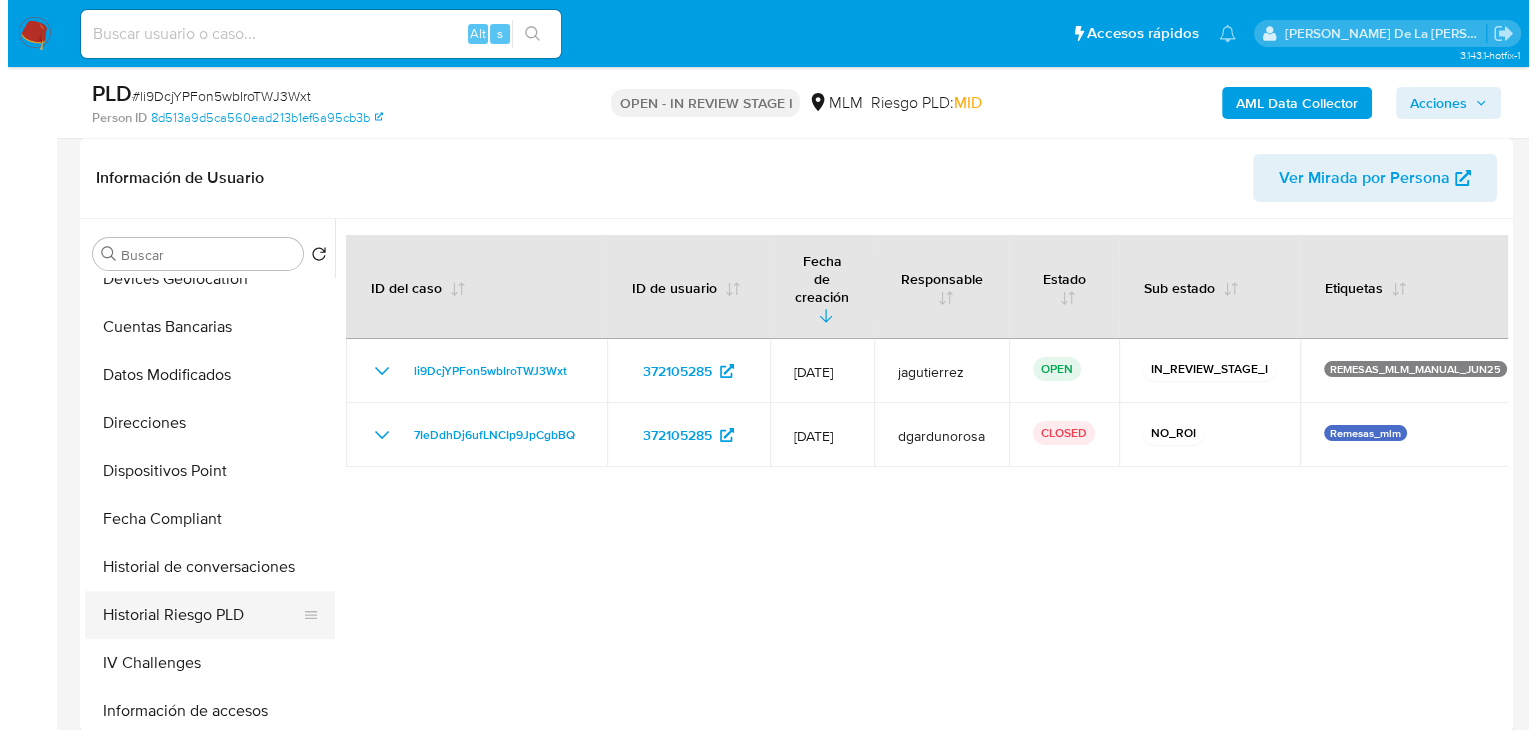 scroll, scrollTop: 600, scrollLeft: 0, axis: vertical 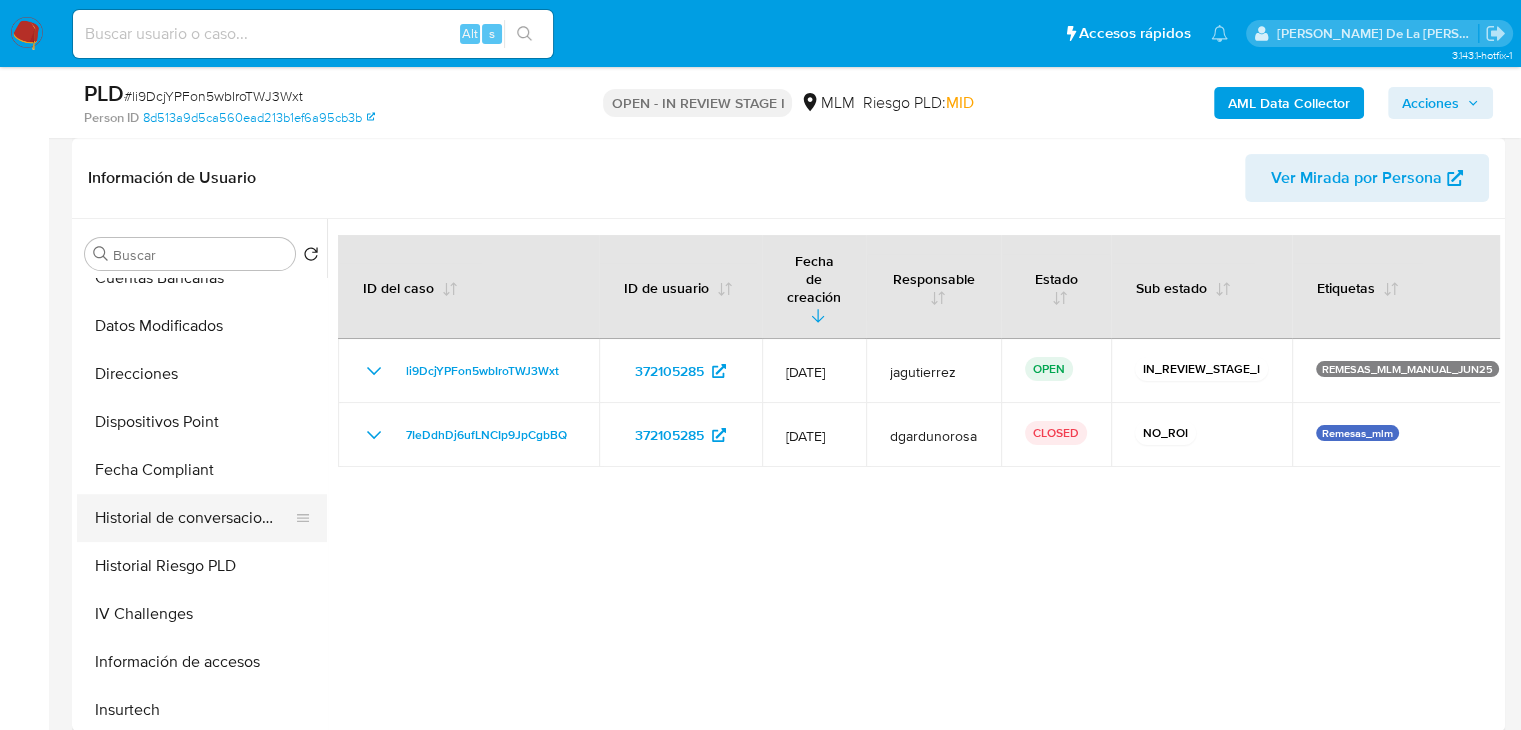 click on "Historial de conversaciones" at bounding box center [194, 518] 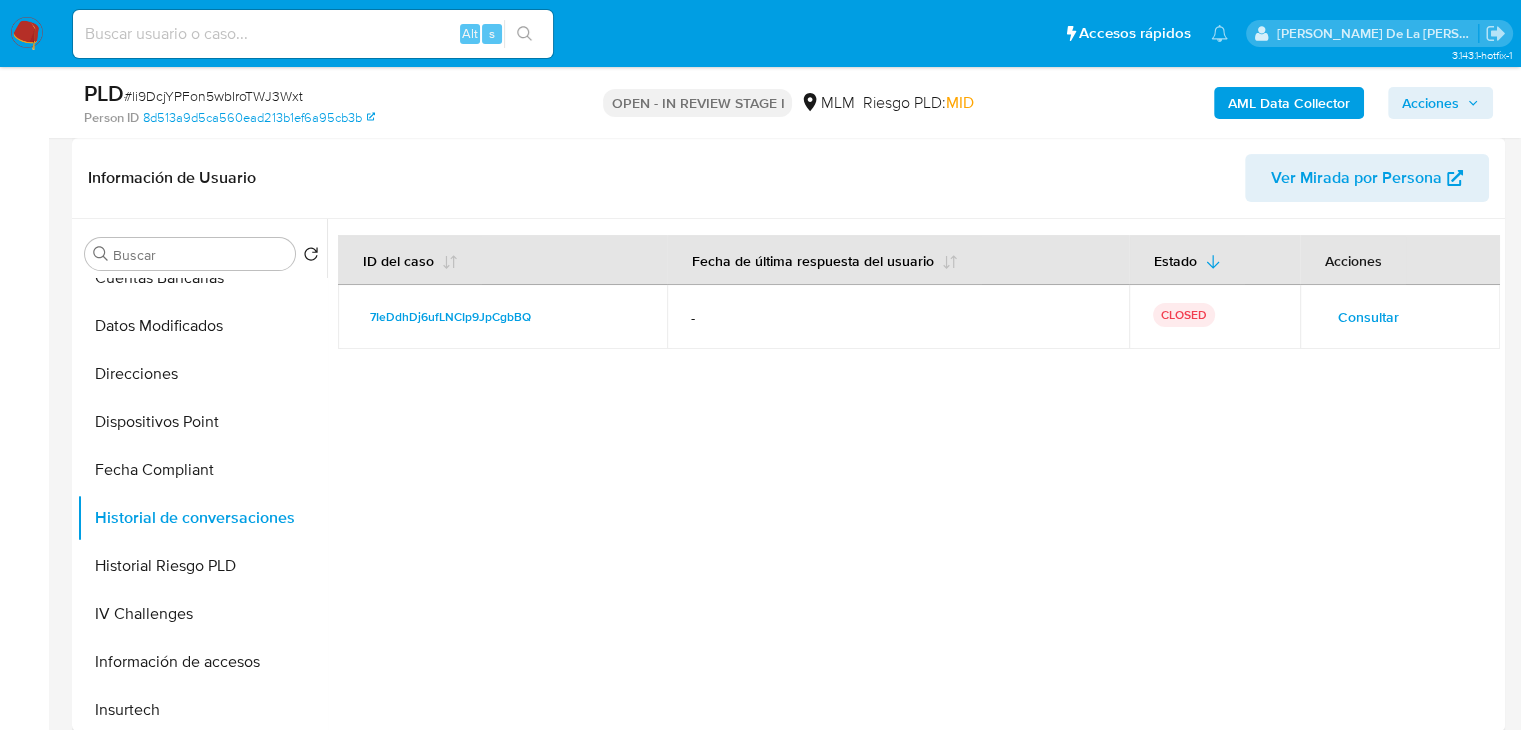 click on "Consultar" at bounding box center [1368, 317] 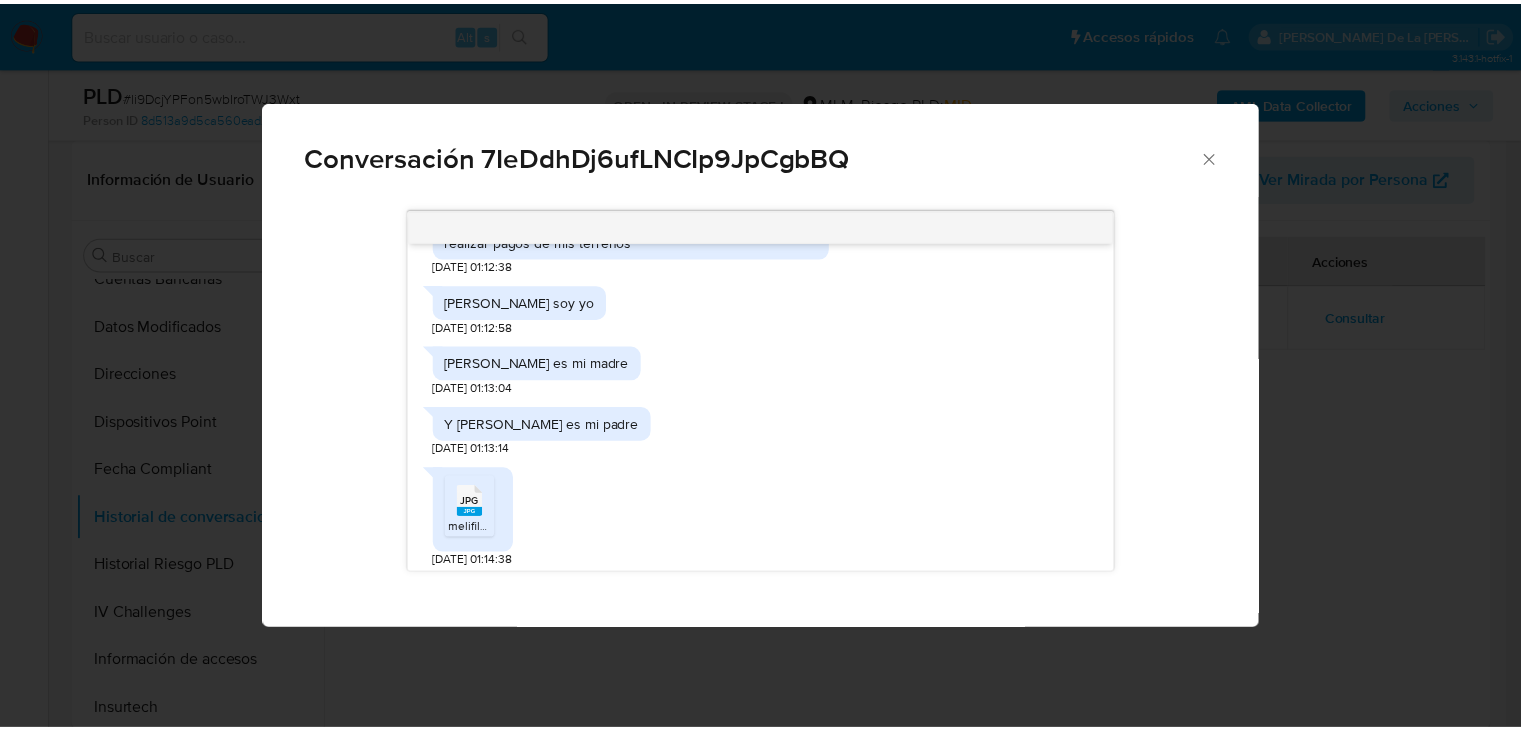 scroll, scrollTop: 1148, scrollLeft: 0, axis: vertical 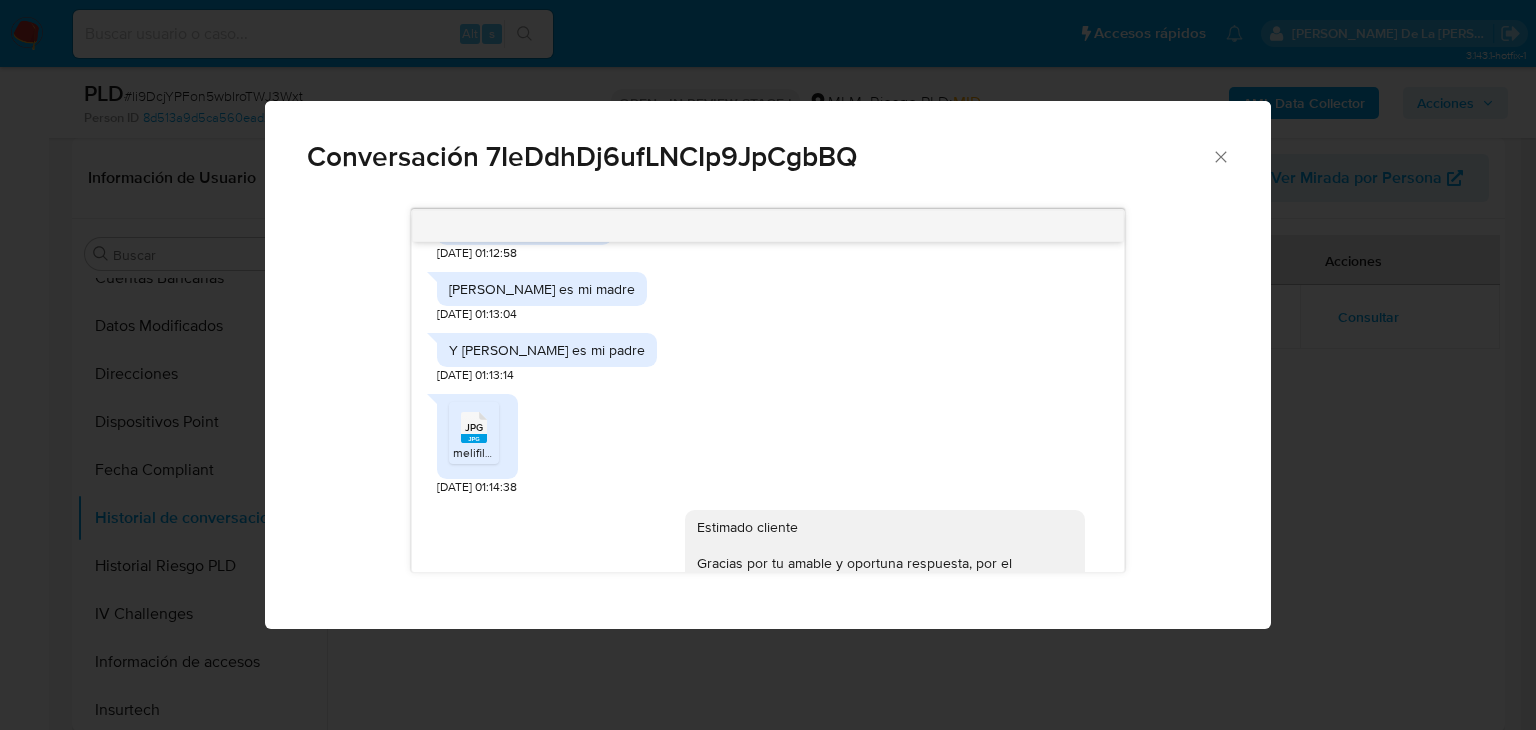 click on "JPG JPG" at bounding box center (474, 425) 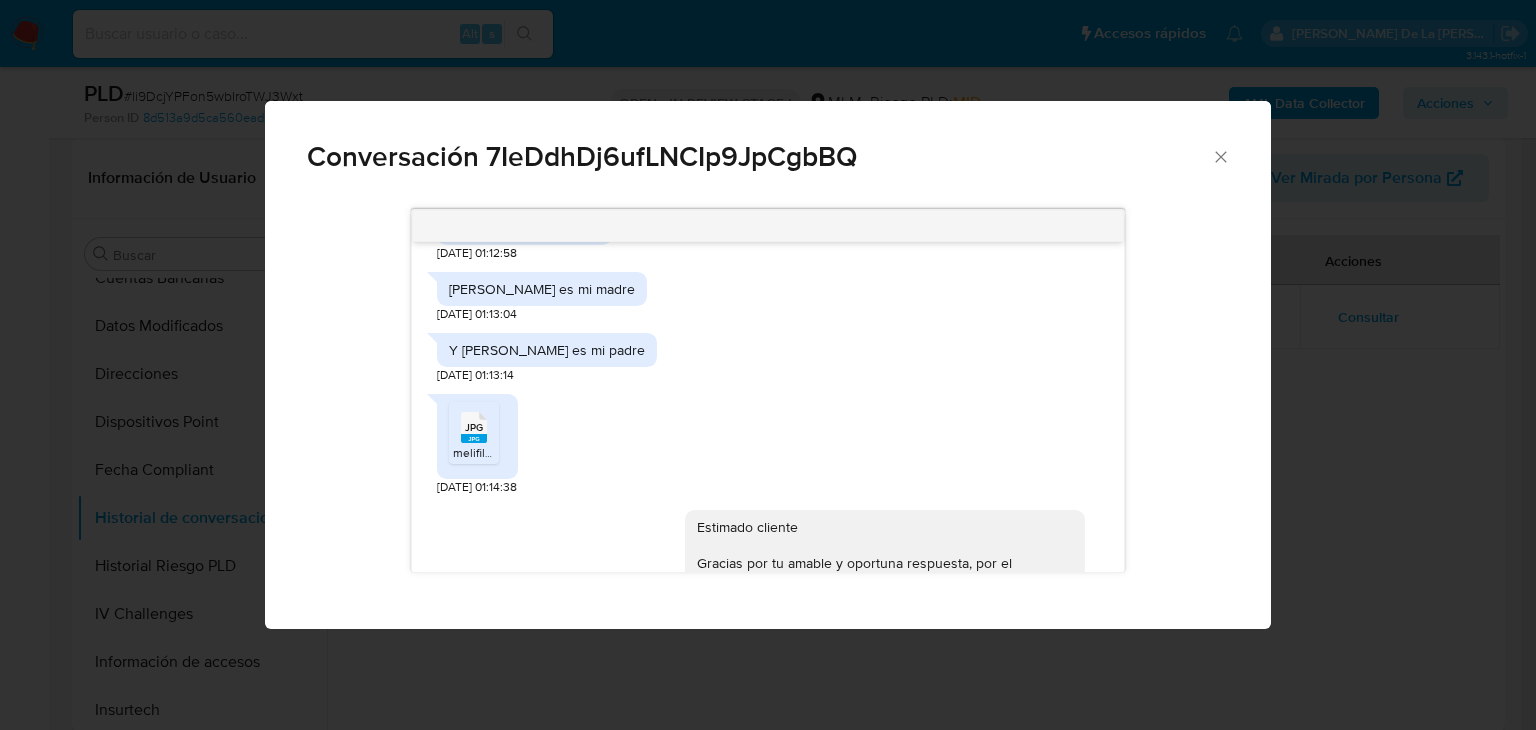 click on "Conversación 7IeDdhDj6ufLNCIp9JpCgbBQ" at bounding box center [768, 148] 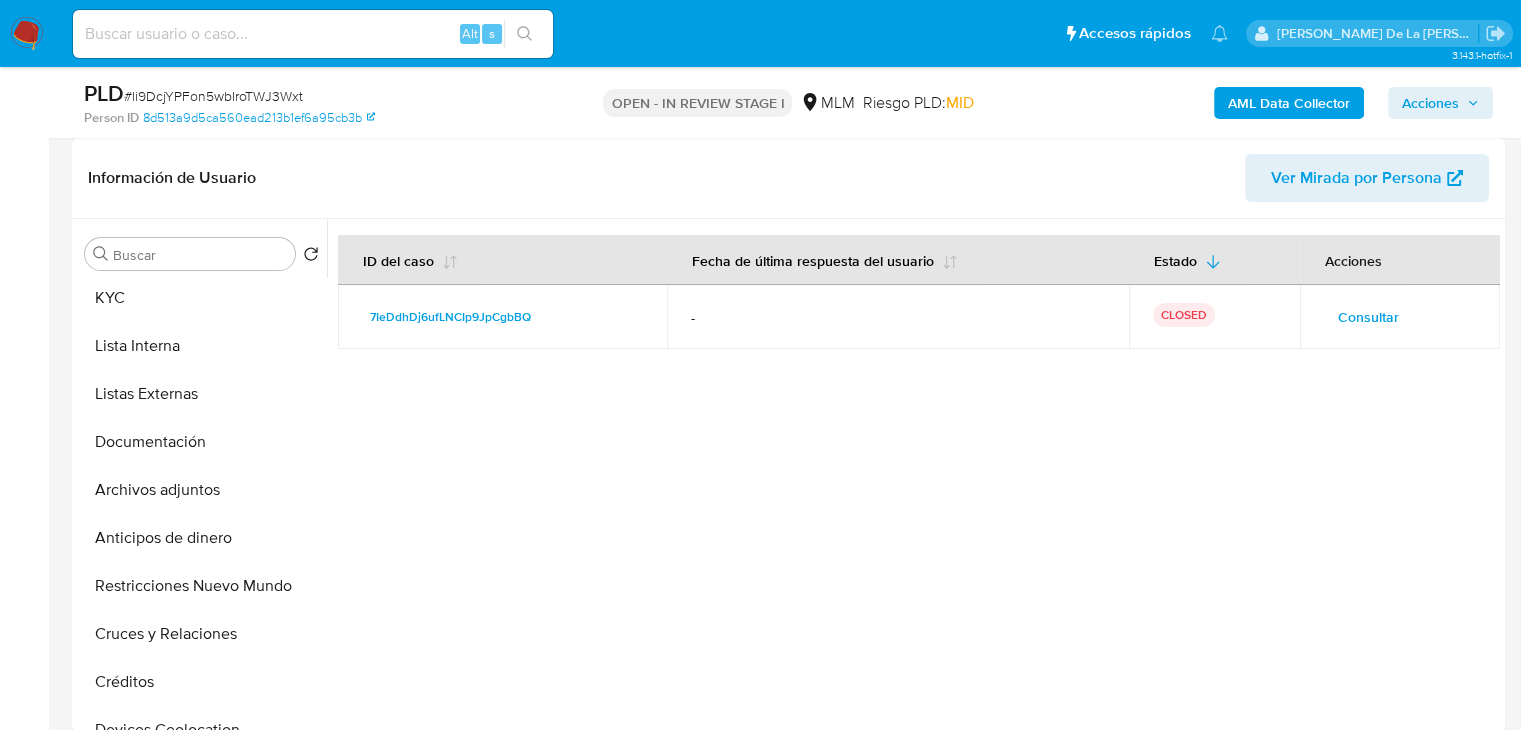 scroll, scrollTop: 0, scrollLeft: 0, axis: both 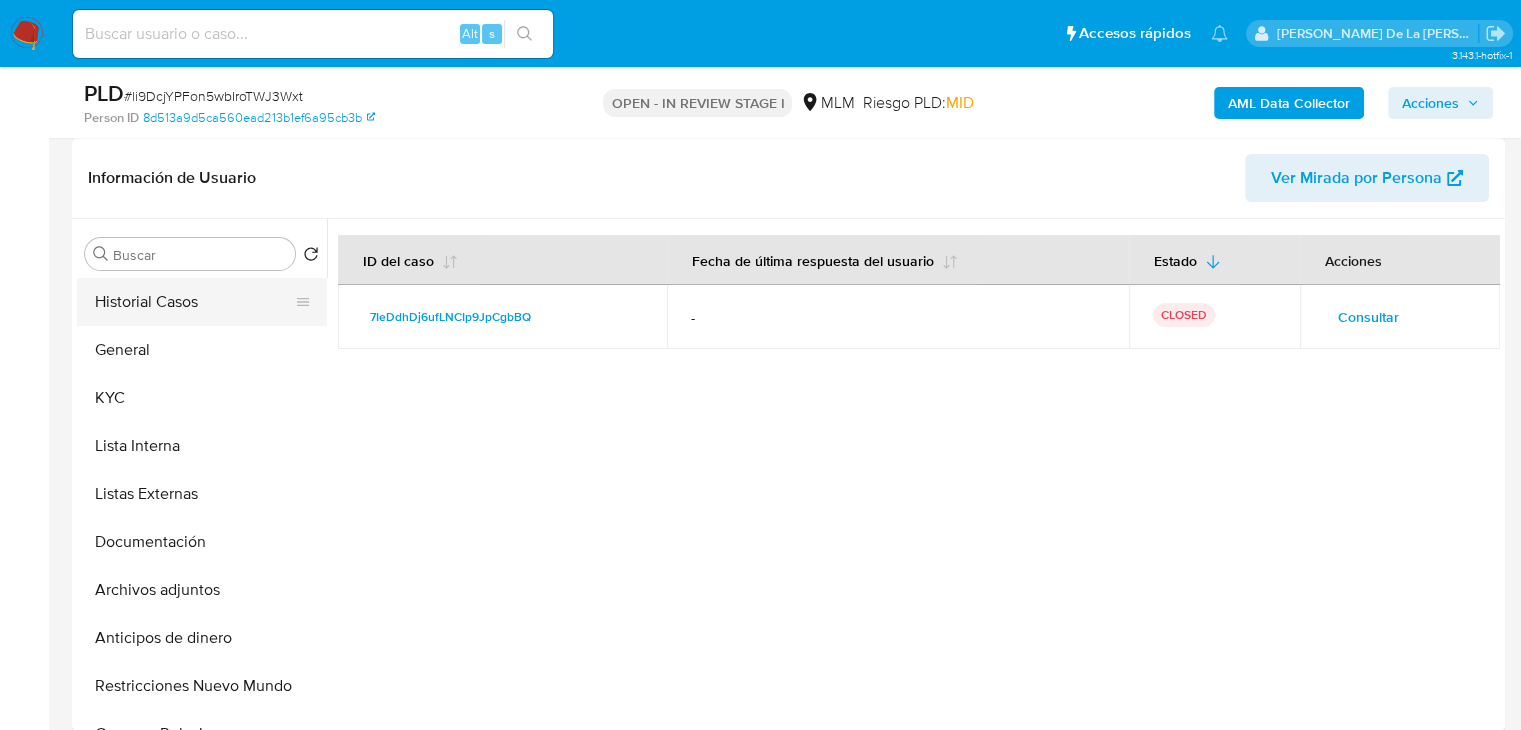 click on "Historial Casos" at bounding box center [194, 302] 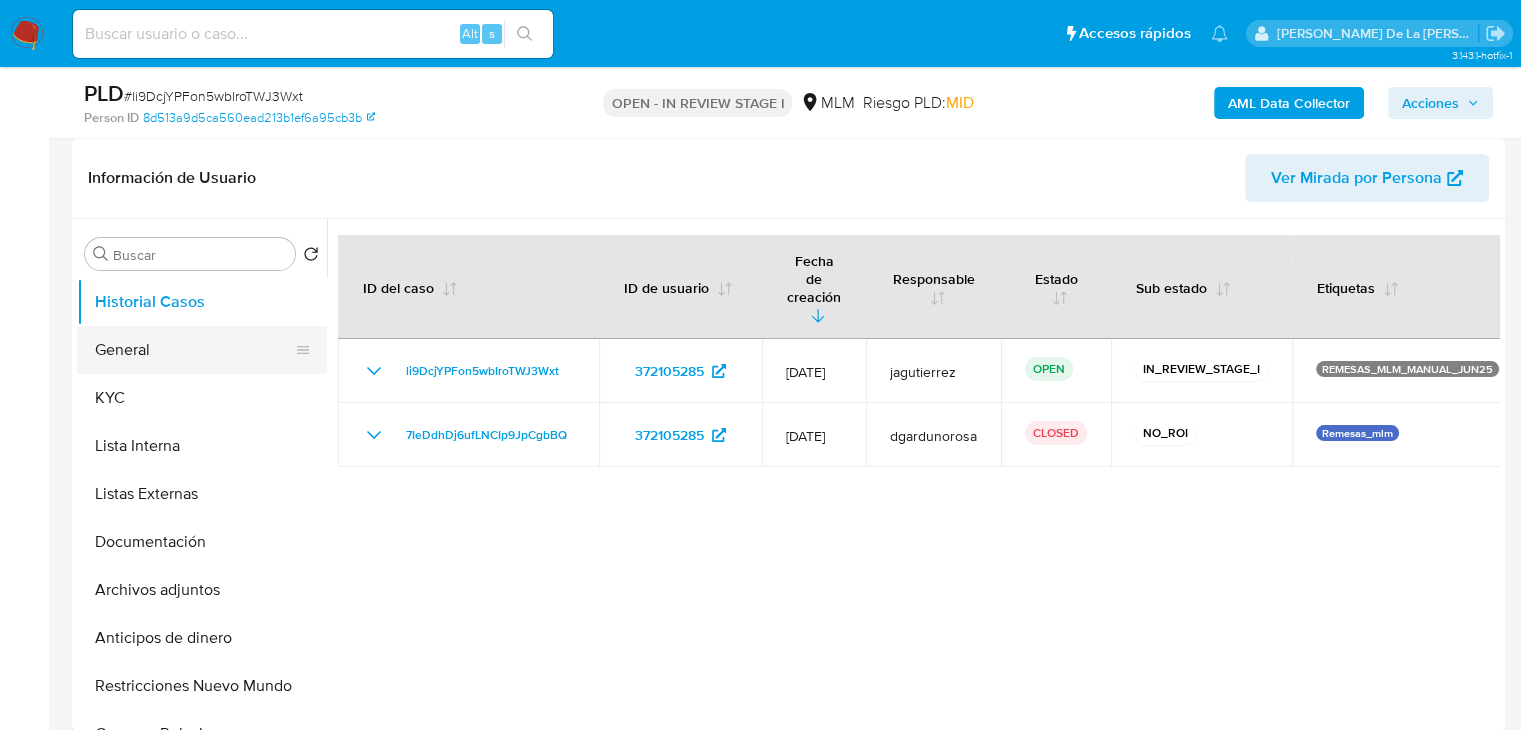 click on "General" at bounding box center (194, 350) 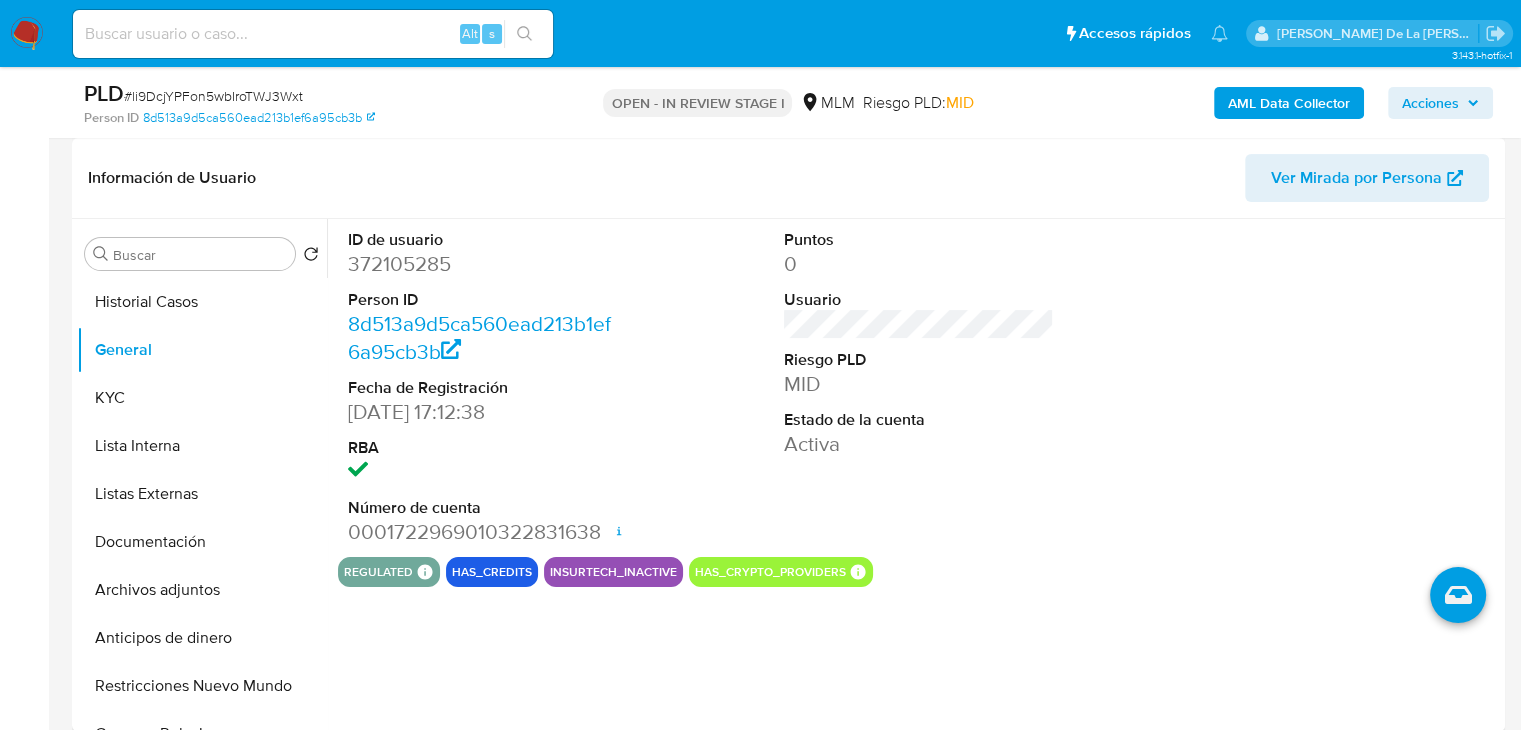 click on "372105285" at bounding box center [483, 264] 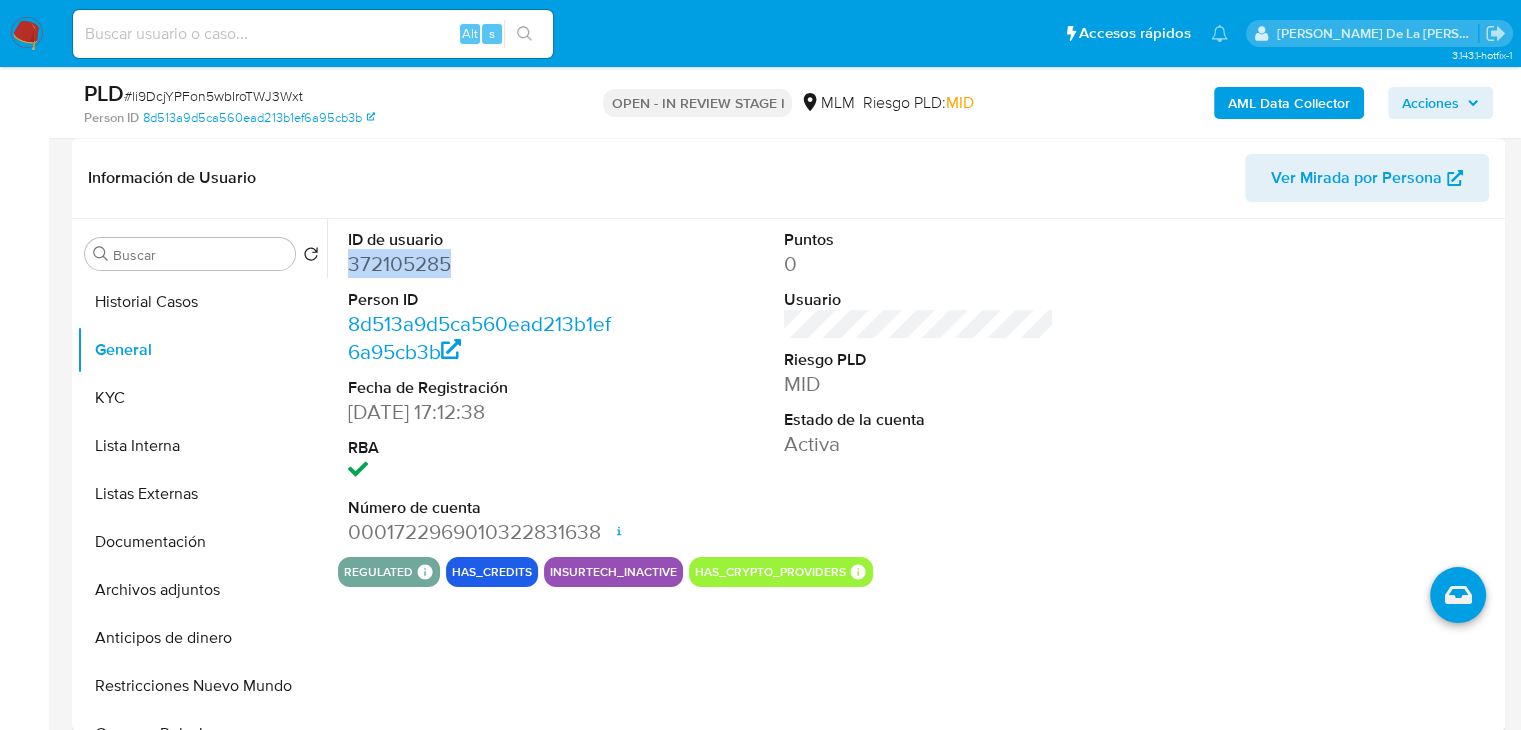 click on "372105285" at bounding box center (483, 264) 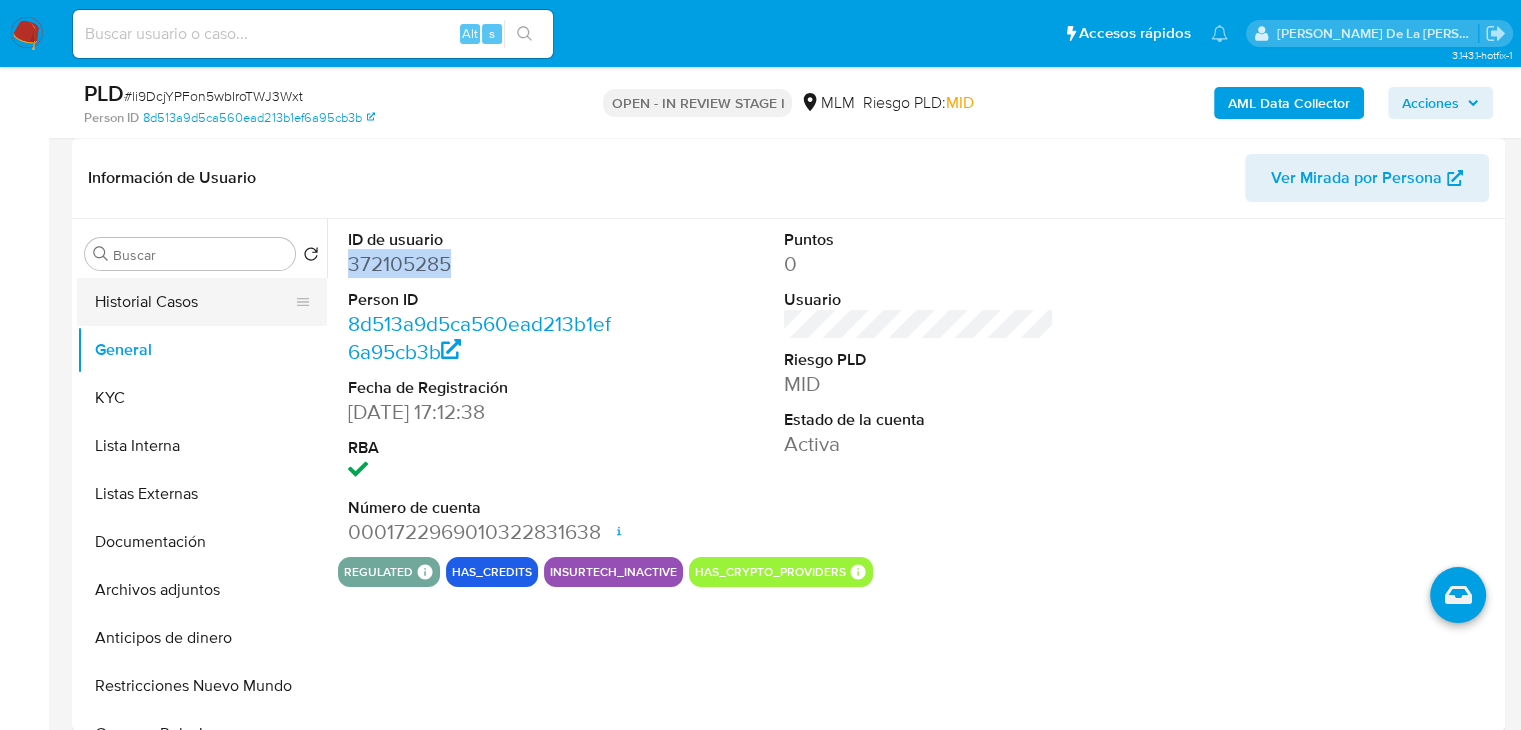 click on "Historial Casos" at bounding box center (194, 302) 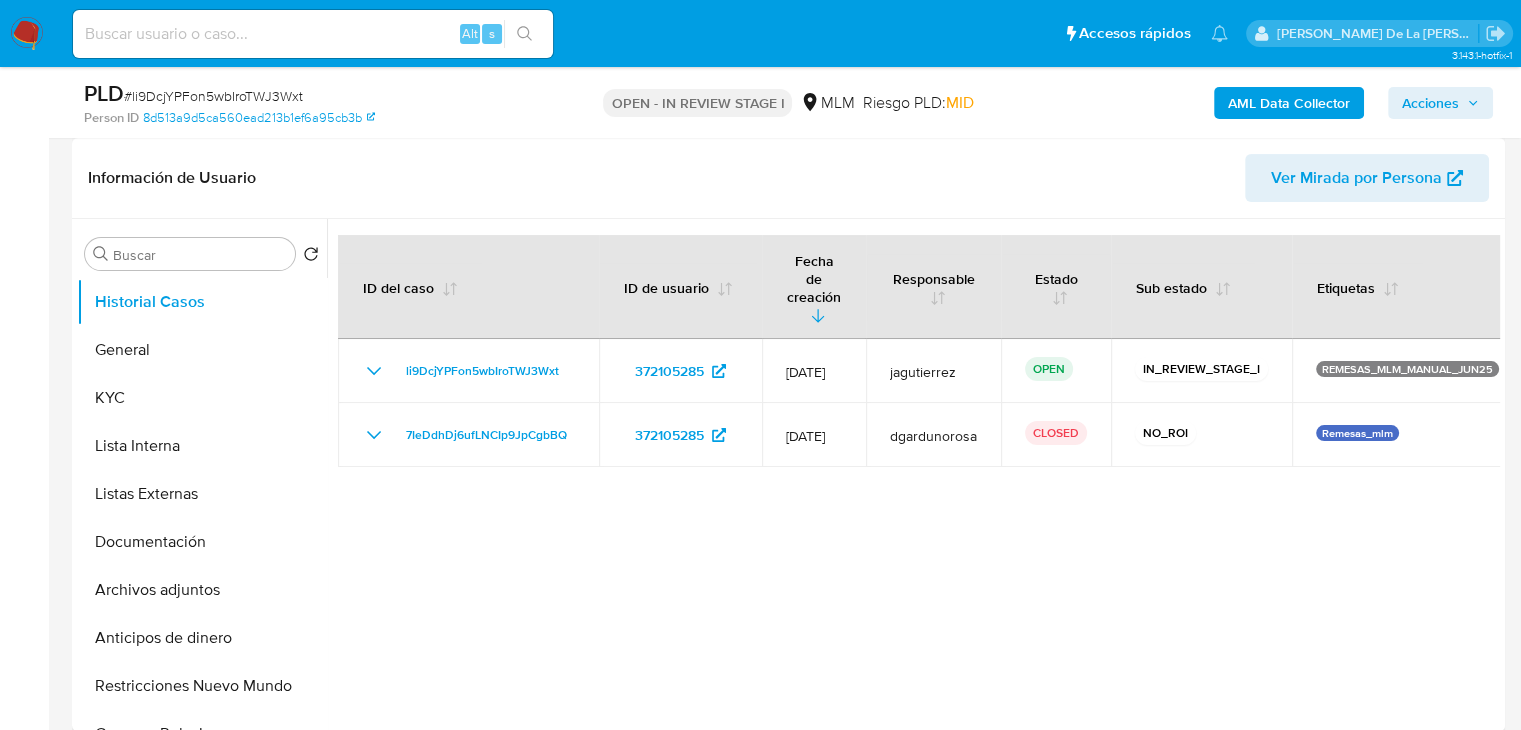 type 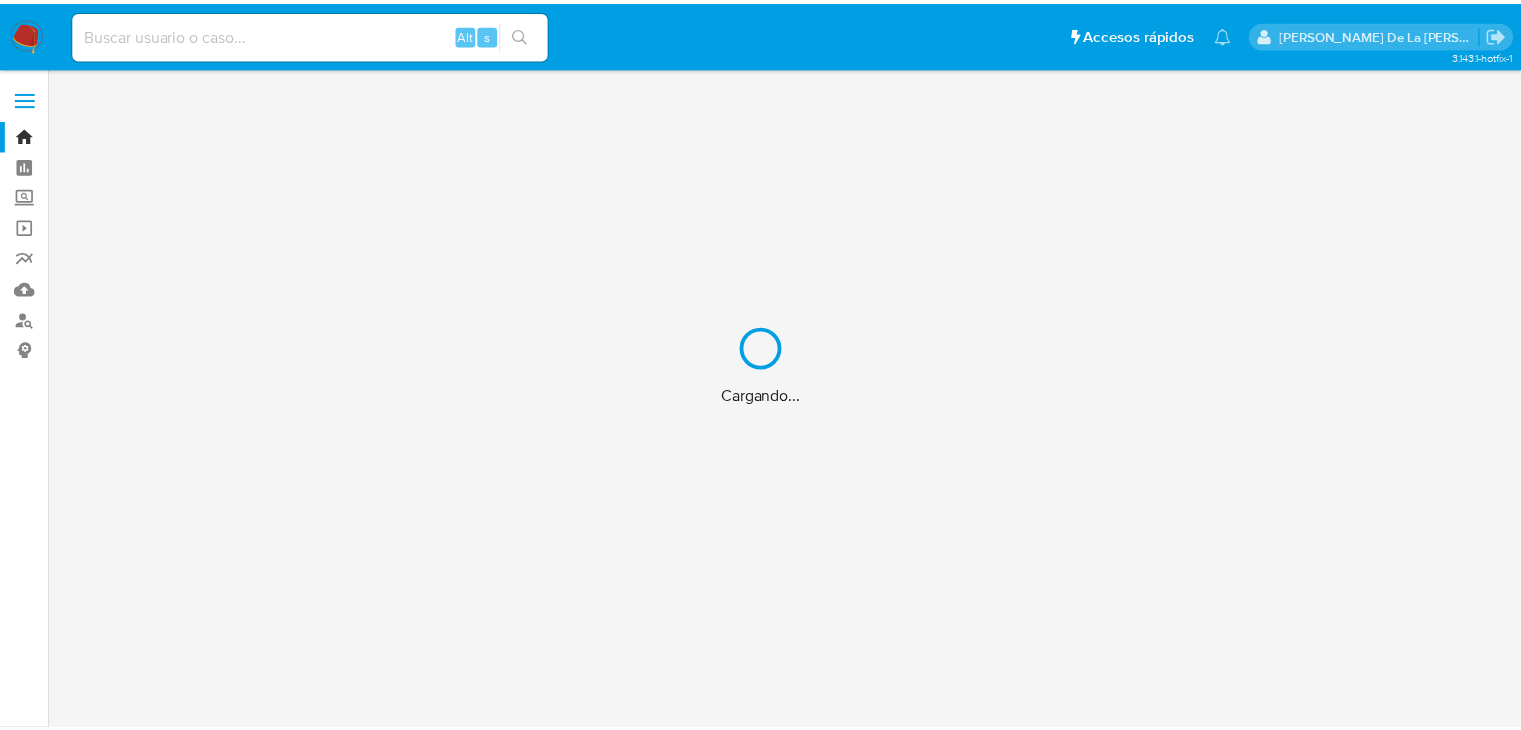 scroll, scrollTop: 0, scrollLeft: 0, axis: both 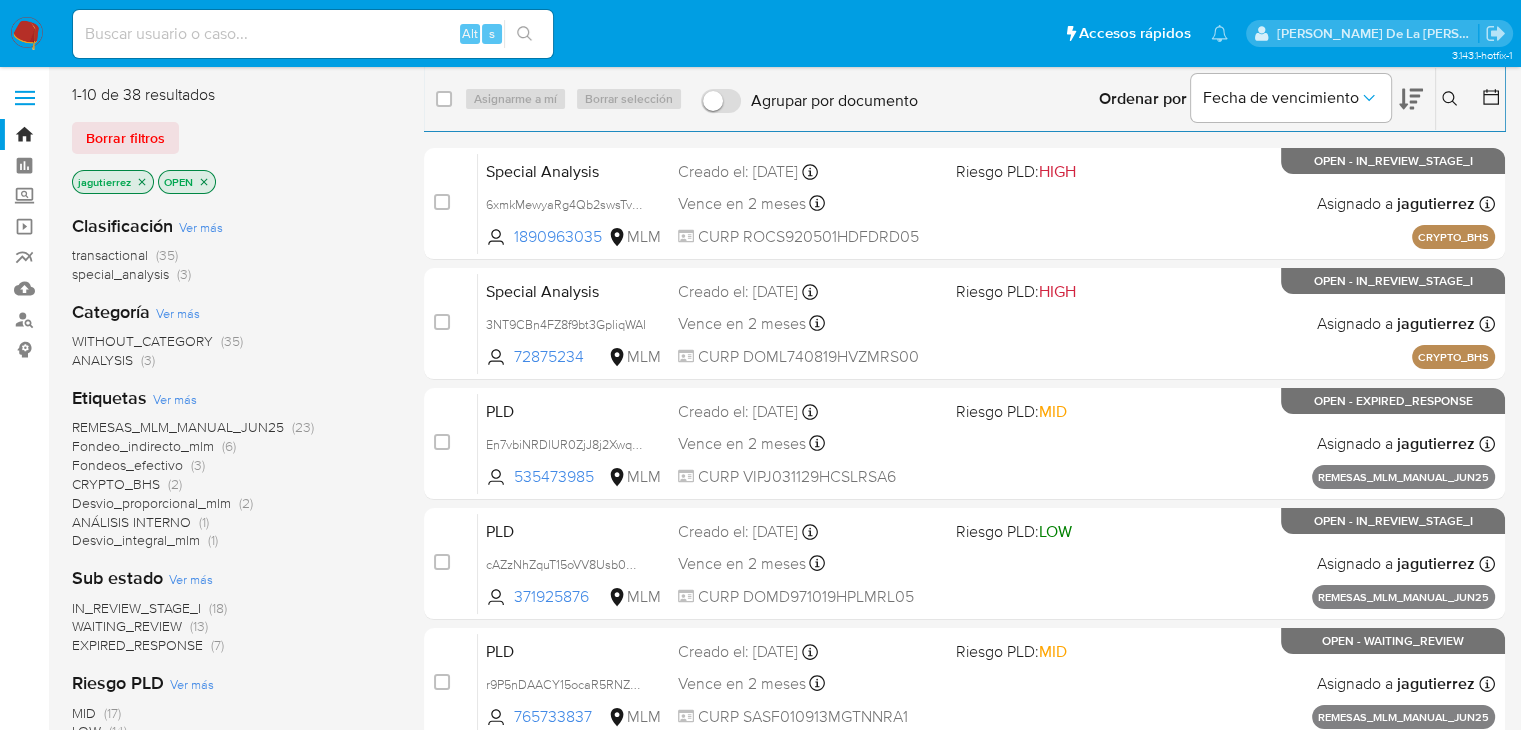 click 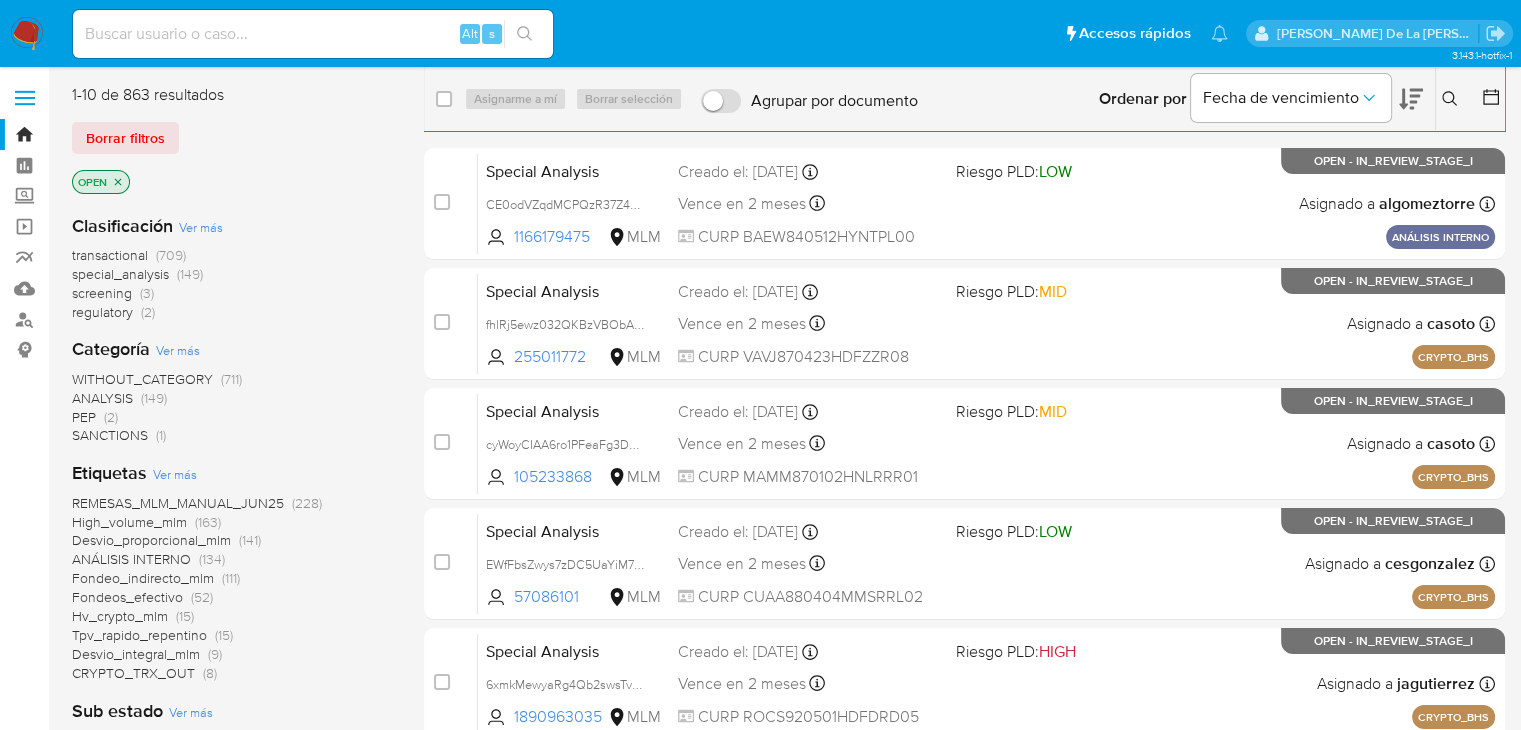 click on "screening" at bounding box center [102, 293] 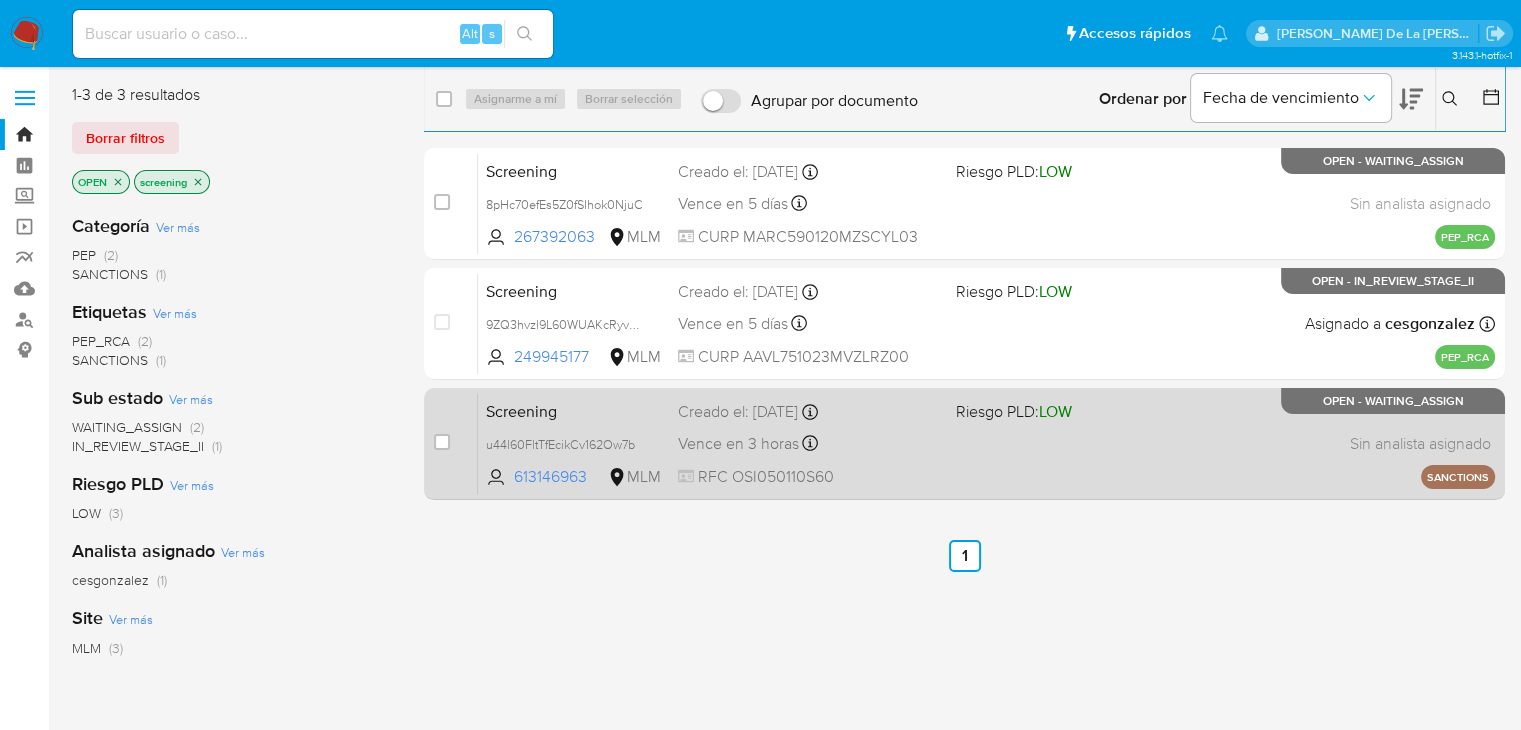 click on "Screening u44l60FltTfEcikCv162Ow7b 613146963 MLM Riesgo PLD:  LOW Creado el: 02/07/2025   Creado el: 02/07/2025 13:47:24 Vence en 3 horas   Vence el 03/07/2025 13:47:25 RFC   OSI050110S60 Sin analista asignado   Asignado el: - SANCTIONS OPEN - WAITING_ASSIGN" at bounding box center (986, 443) 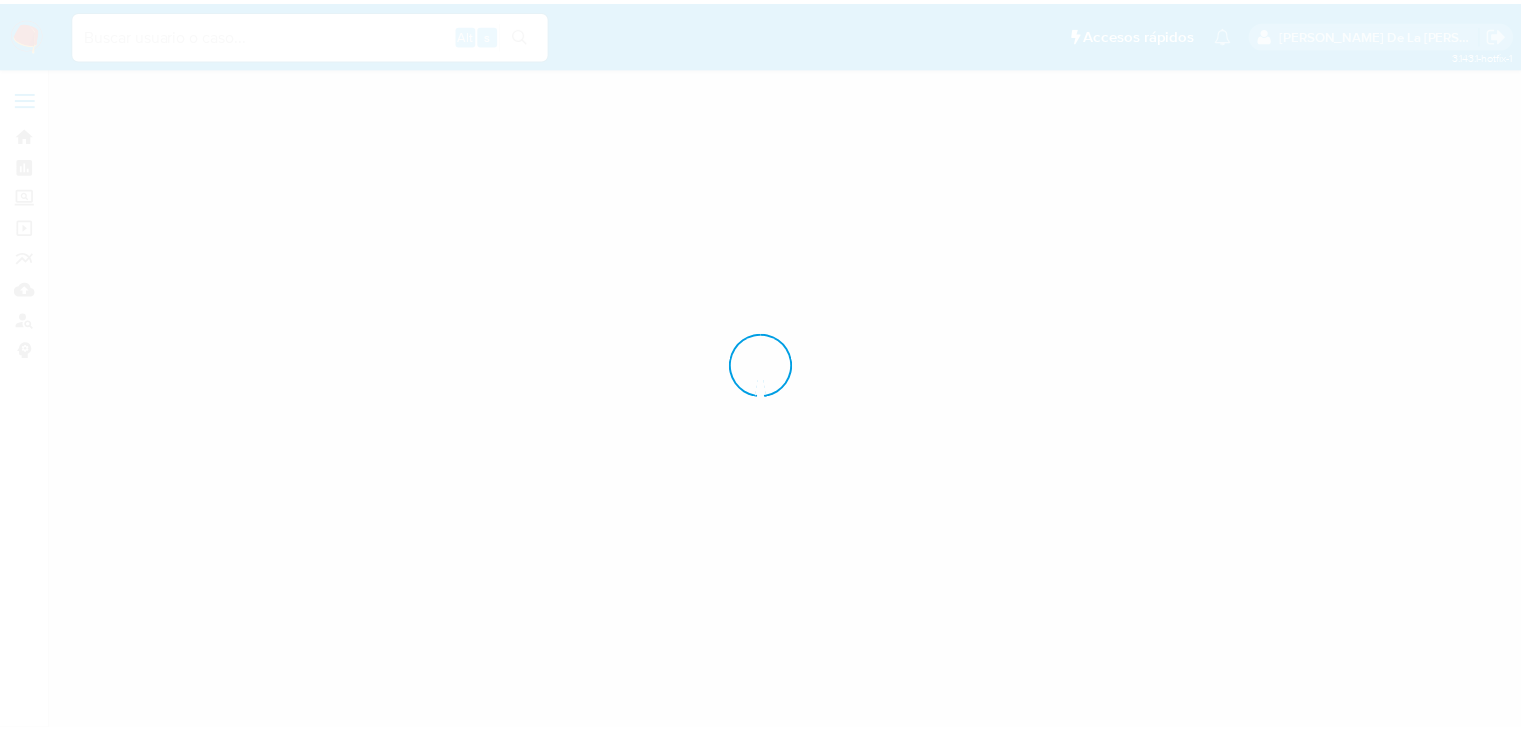 scroll, scrollTop: 0, scrollLeft: 0, axis: both 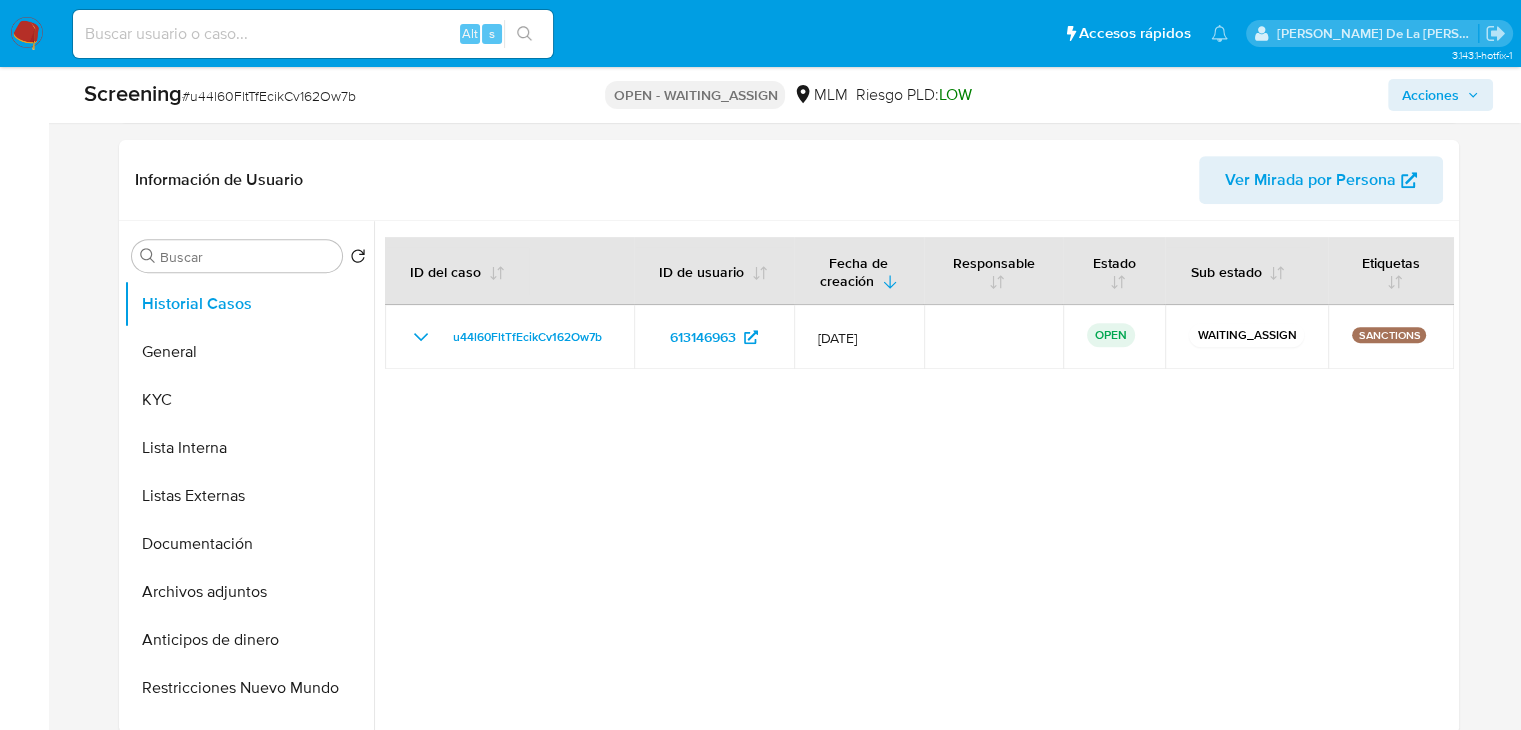select on "10" 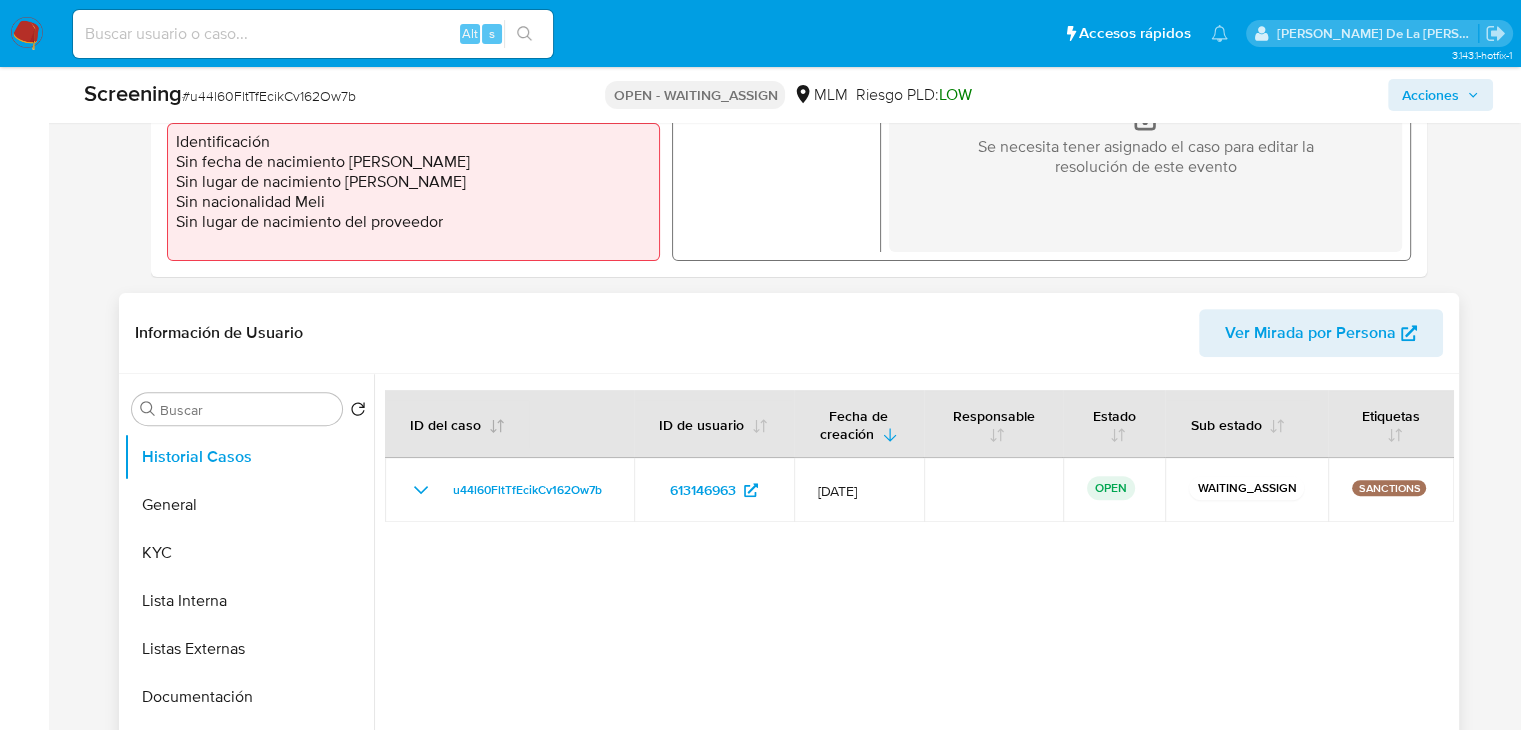 scroll, scrollTop: 400, scrollLeft: 0, axis: vertical 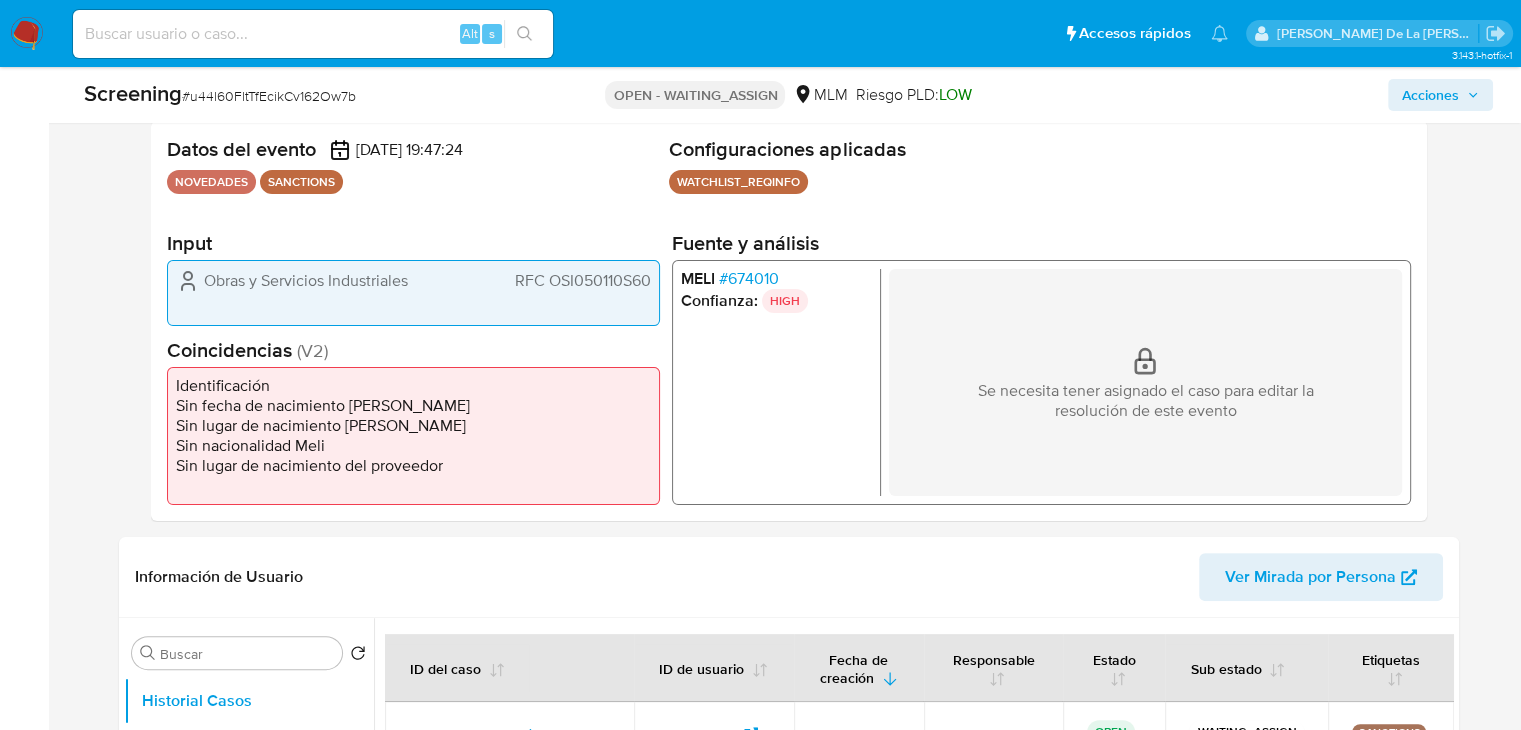 click on "# 674010" at bounding box center (748, 279) 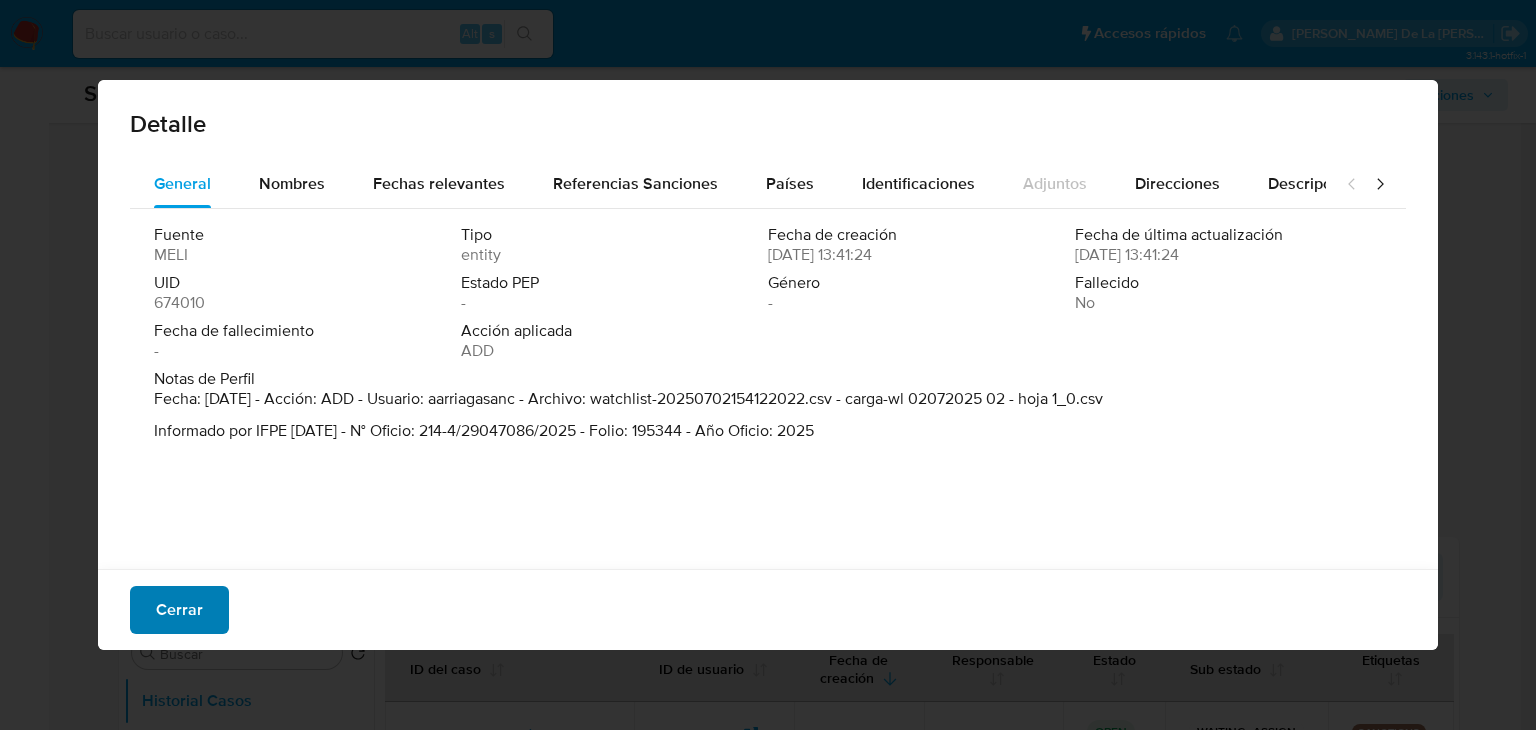 click on "Cerrar" at bounding box center (179, 610) 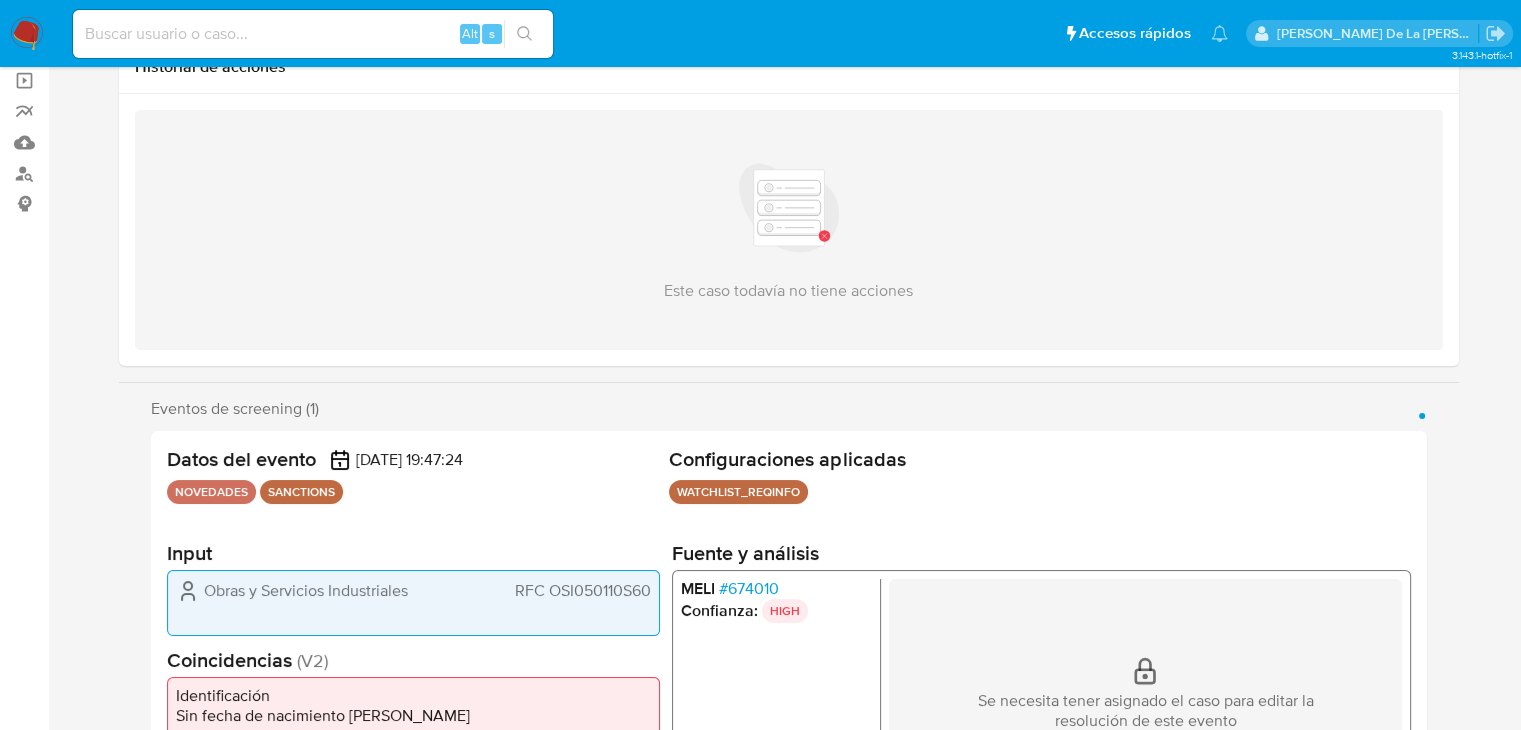 scroll, scrollTop: 0, scrollLeft: 0, axis: both 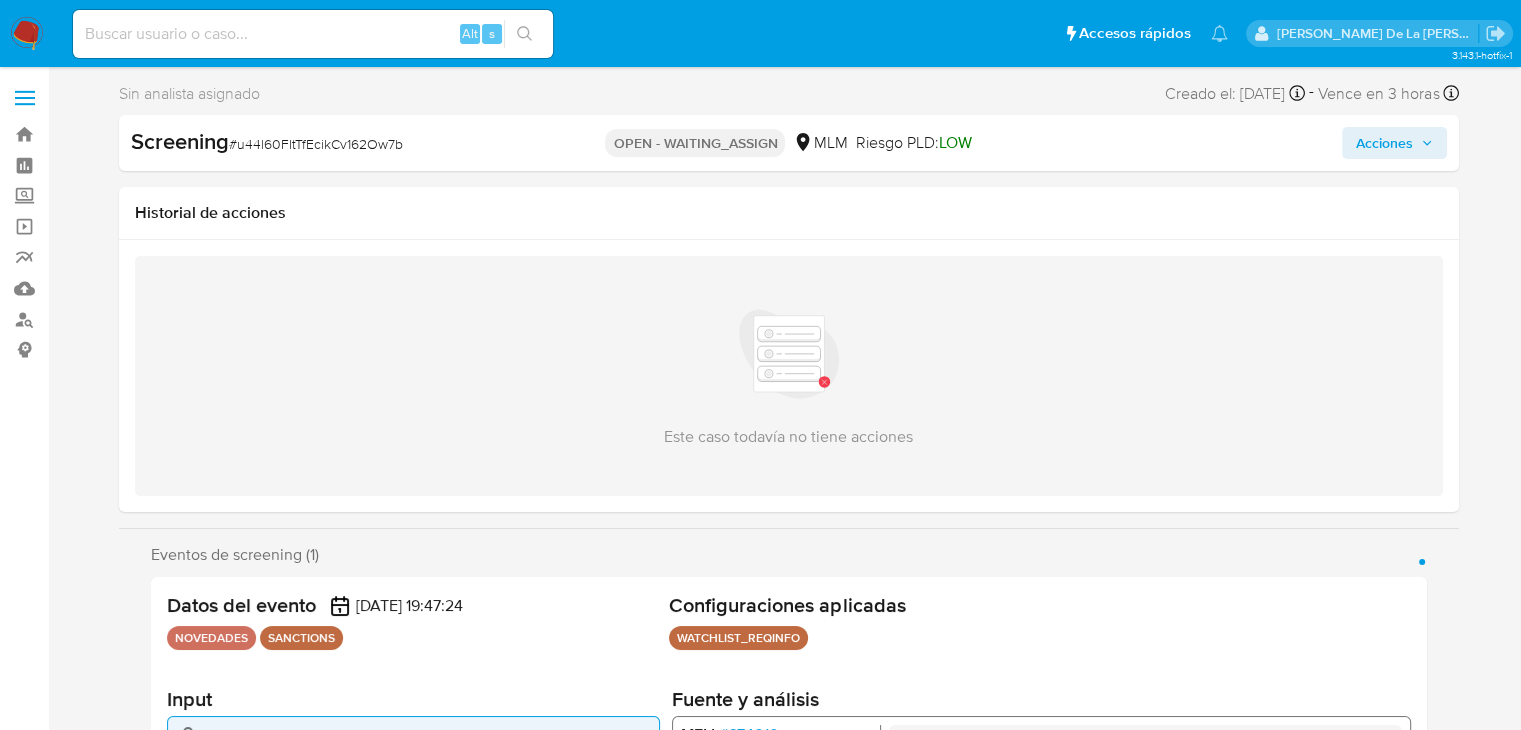click on "# u44l60FltTfEcikCv162Ow7b" at bounding box center (316, 144) 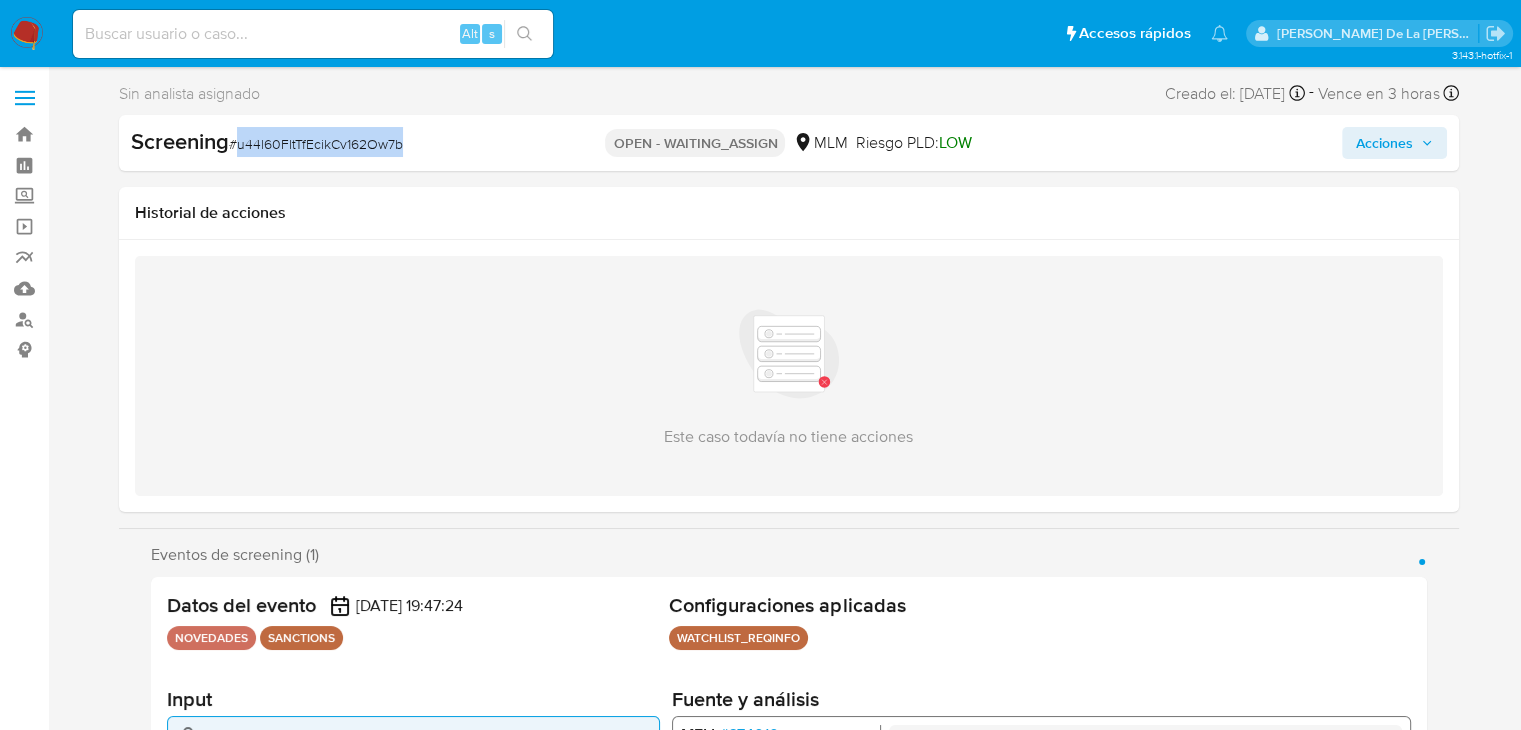 click on "# u44l60FltTfEcikCv162Ow7b" at bounding box center (316, 144) 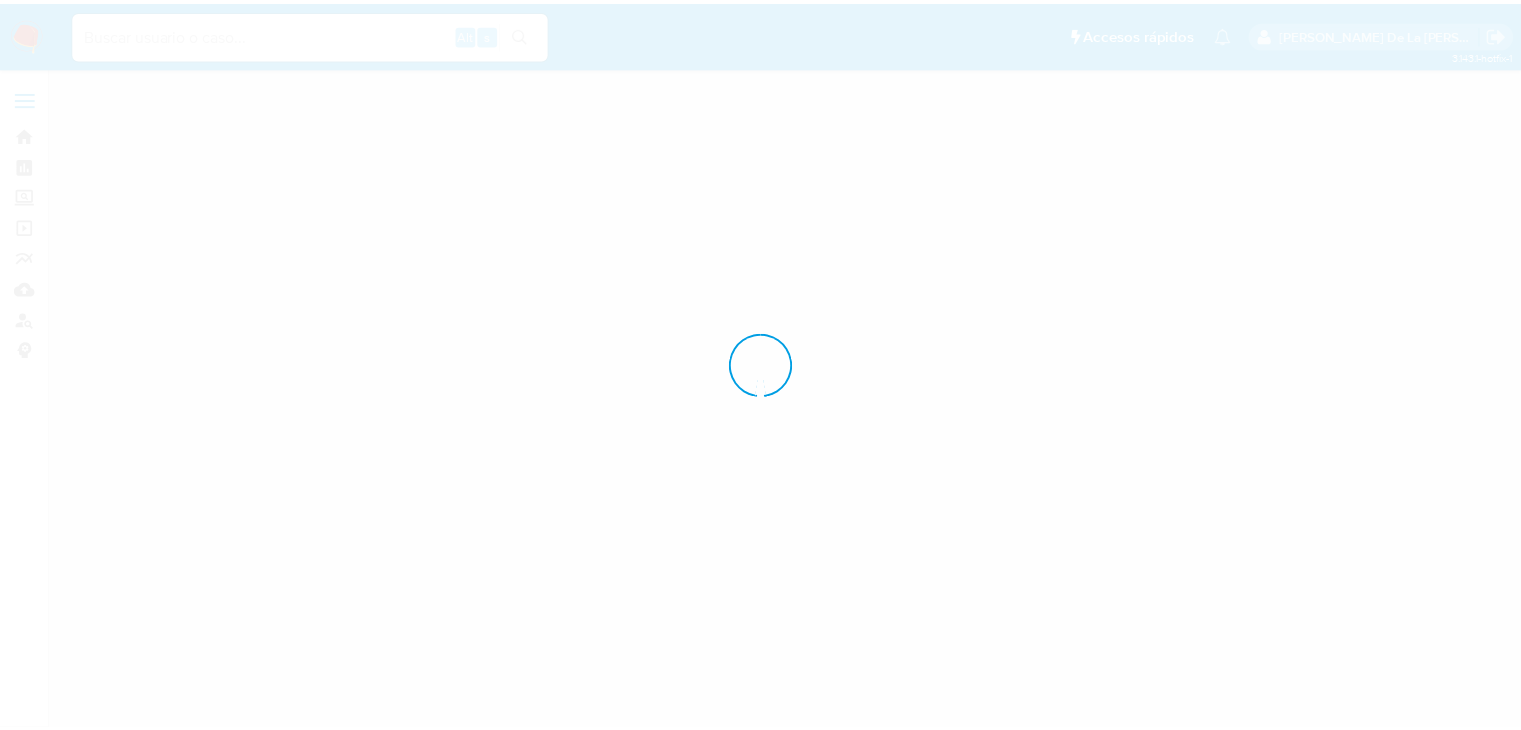 scroll, scrollTop: 0, scrollLeft: 0, axis: both 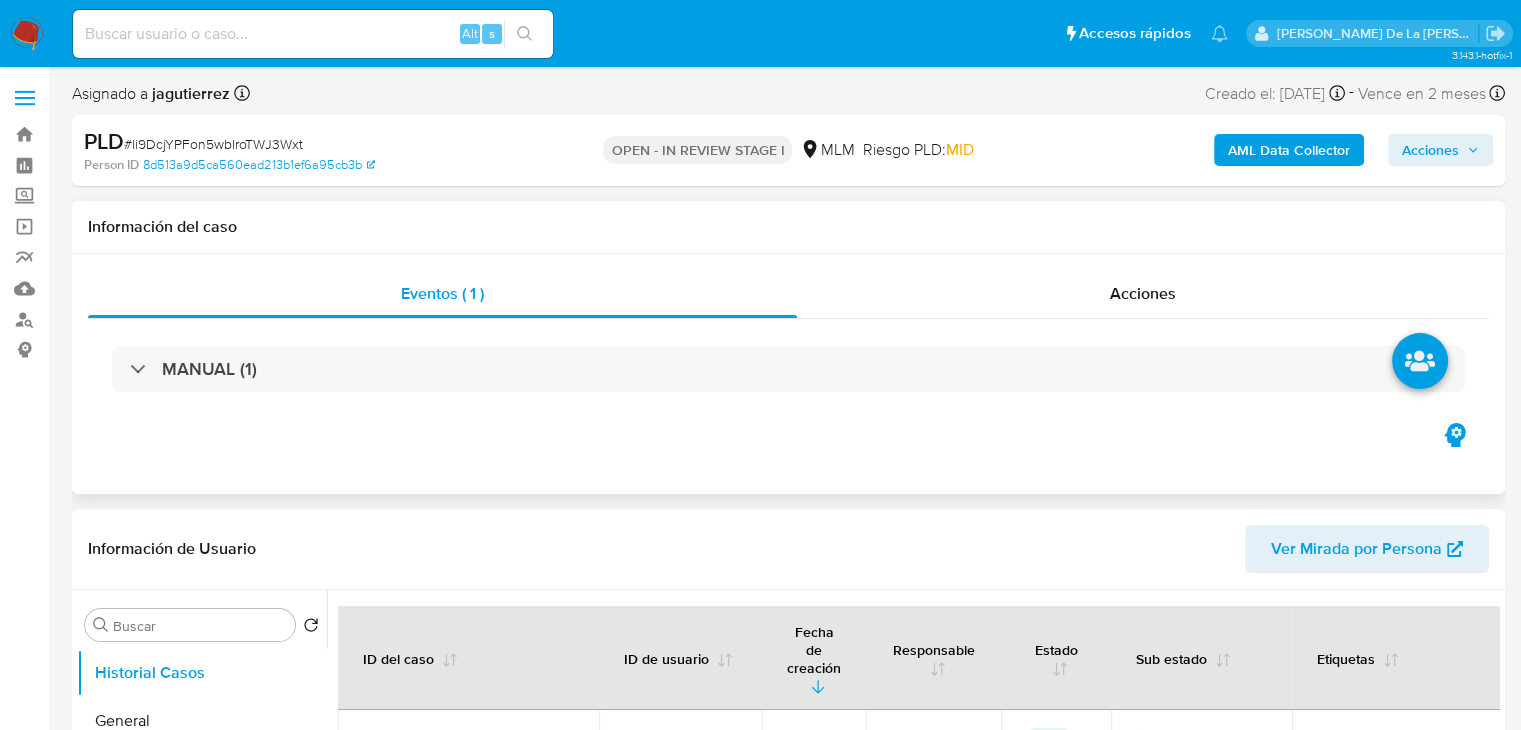 select on "10" 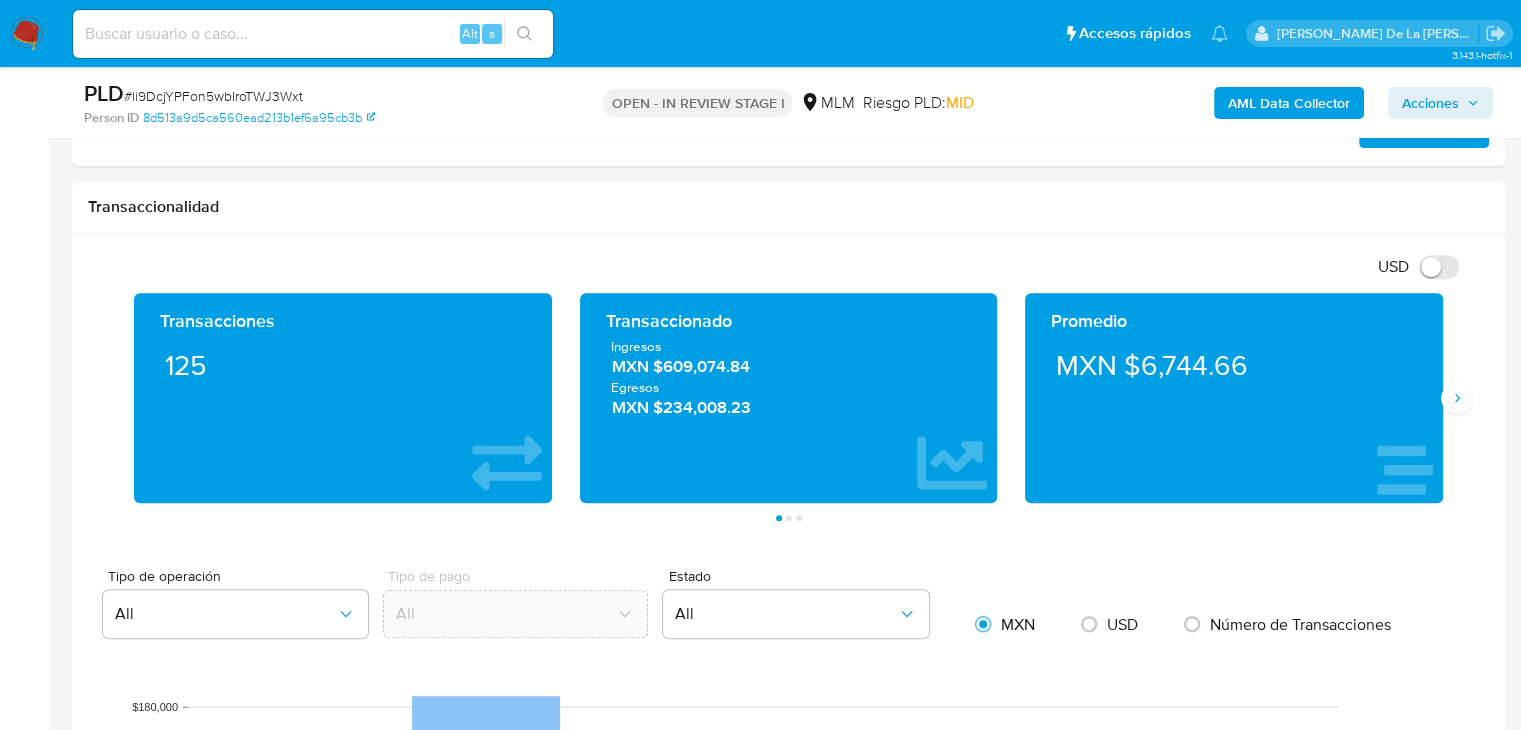 scroll, scrollTop: 1112, scrollLeft: 0, axis: vertical 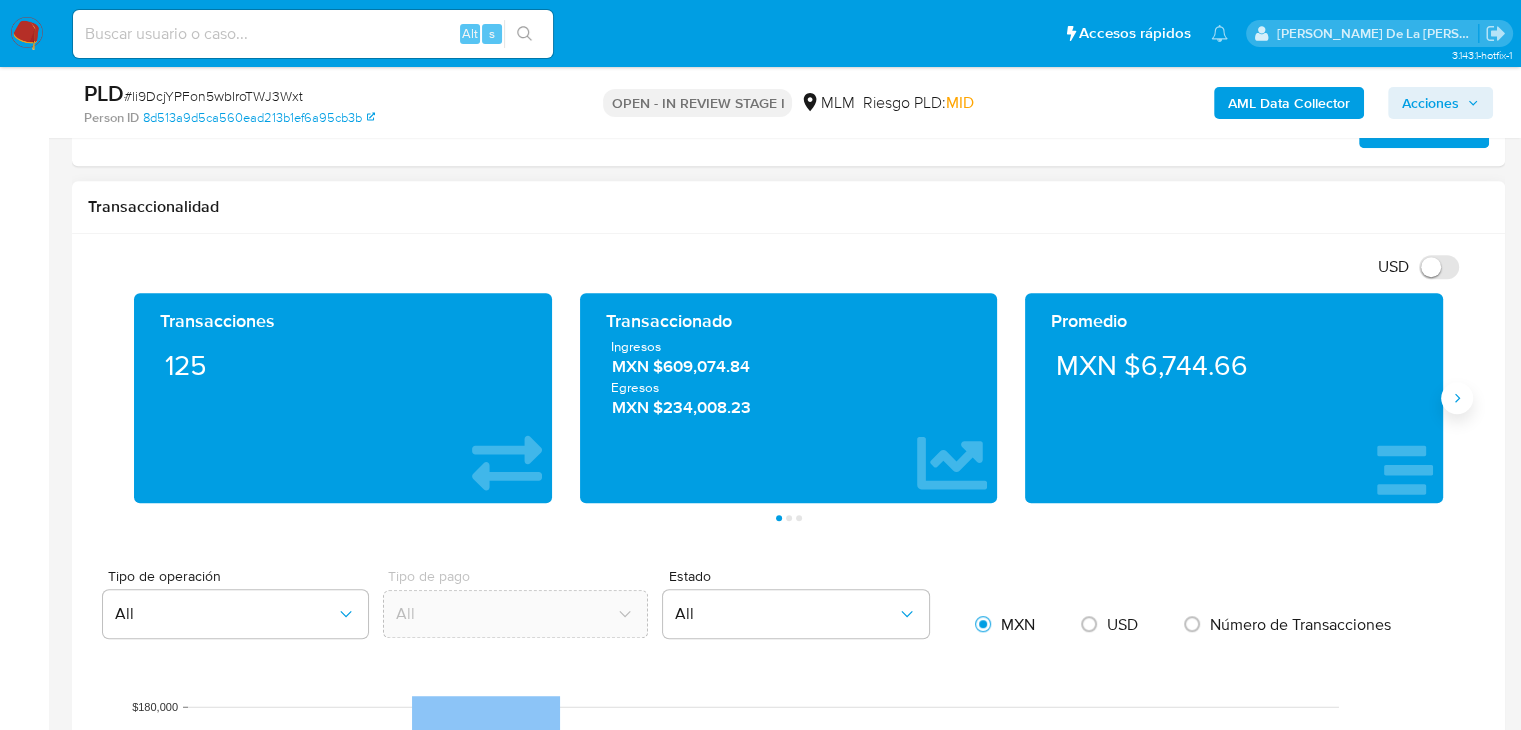 click at bounding box center [1457, 398] 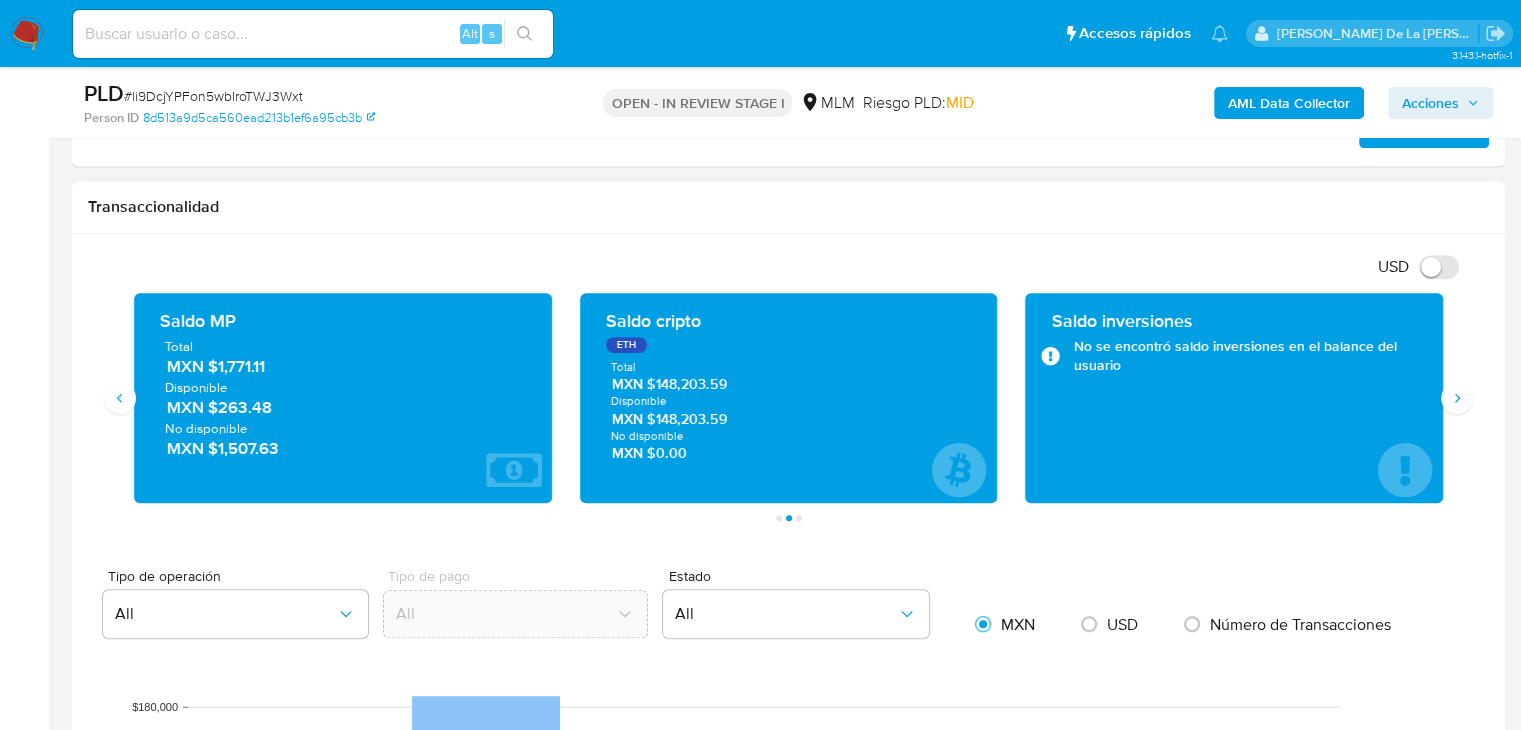 click on "MXN $1,771.11" at bounding box center (344, 367) 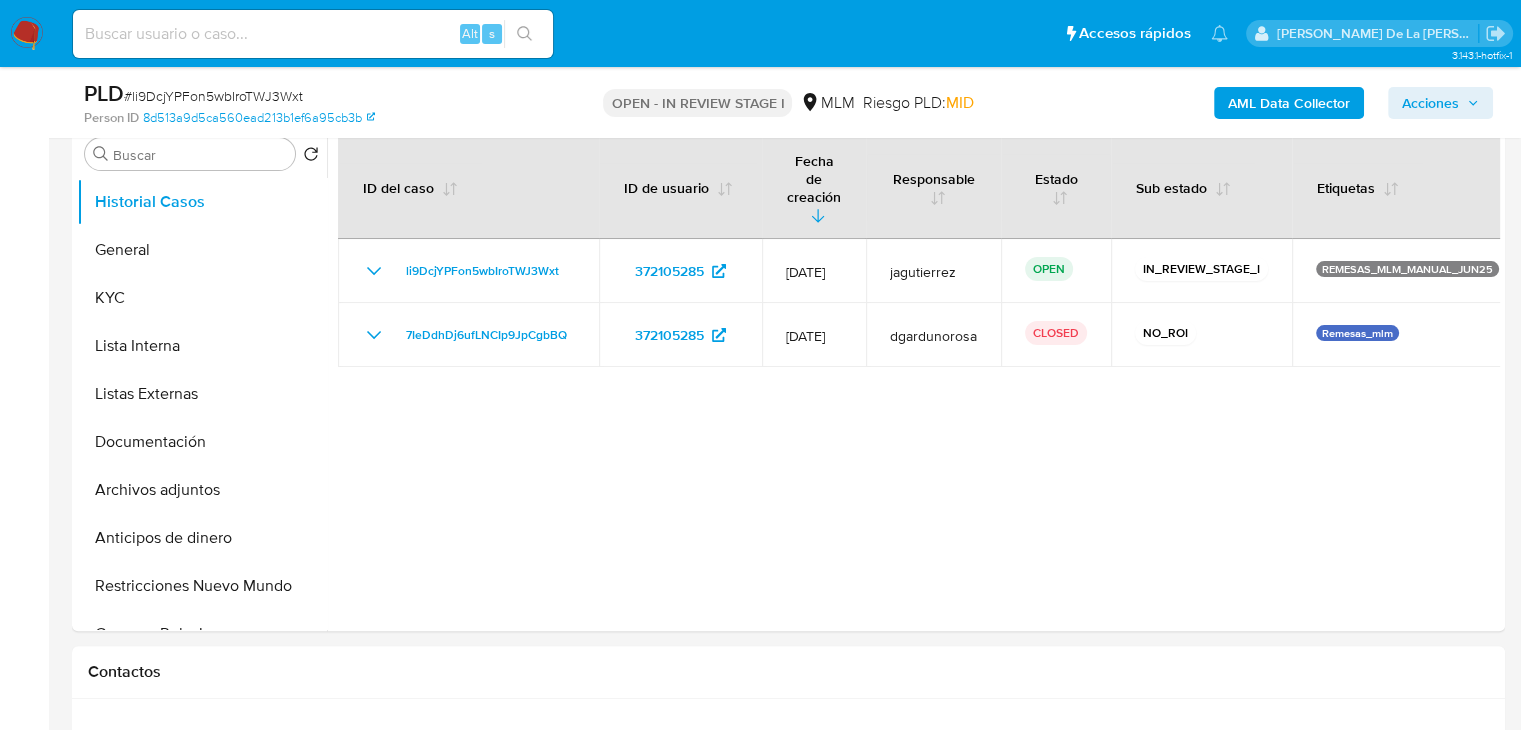 scroll, scrollTop: 400, scrollLeft: 0, axis: vertical 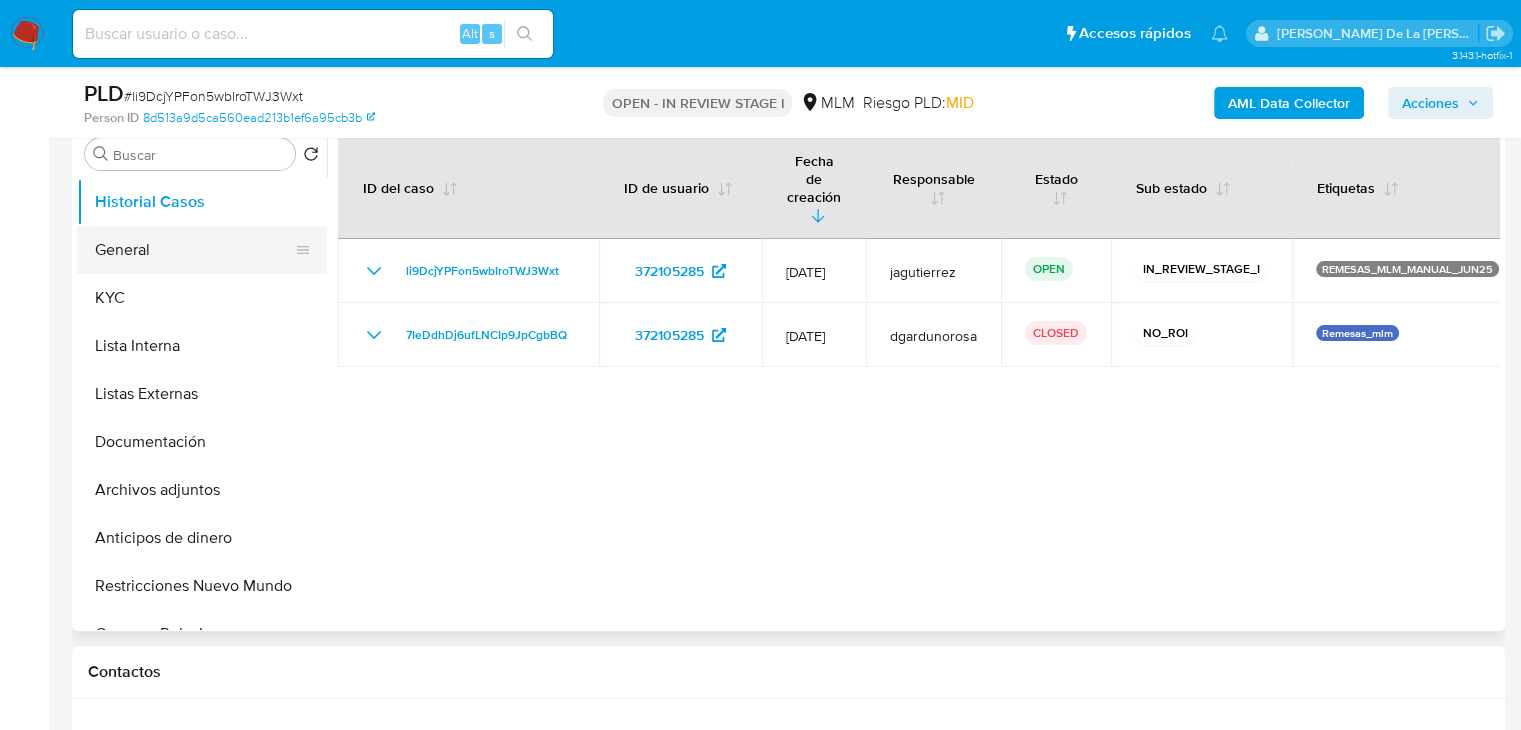 click on "General" at bounding box center (194, 250) 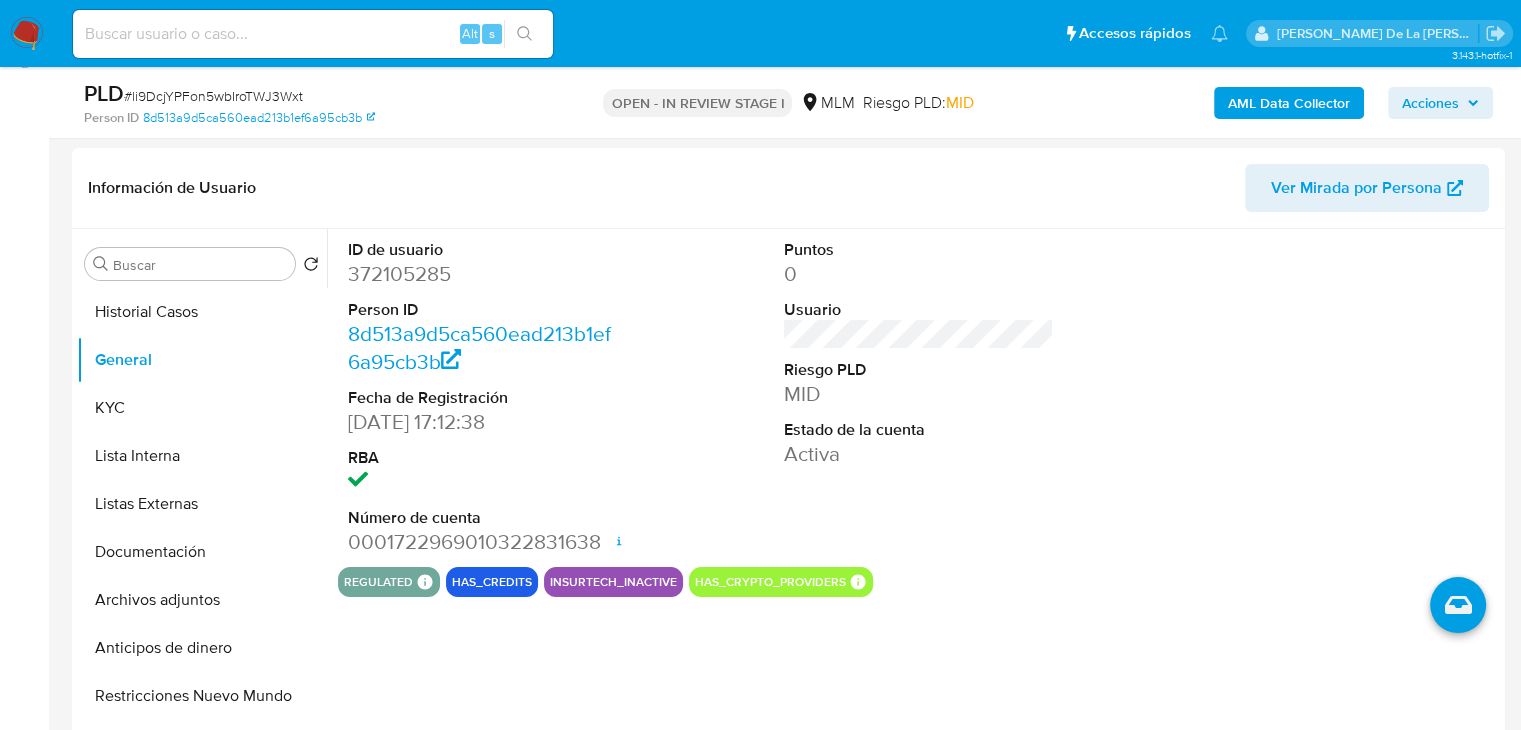 scroll, scrollTop: 308, scrollLeft: 0, axis: vertical 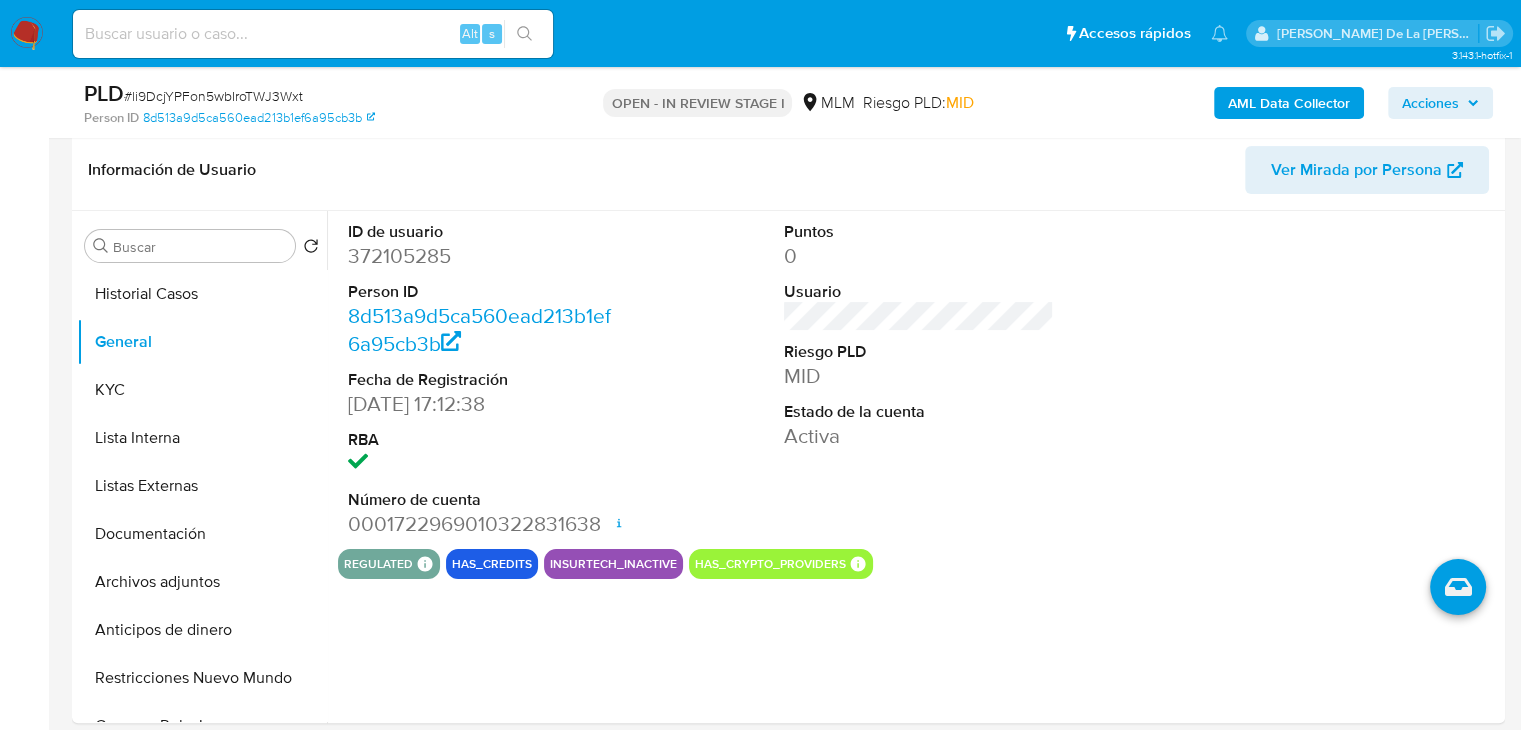 type 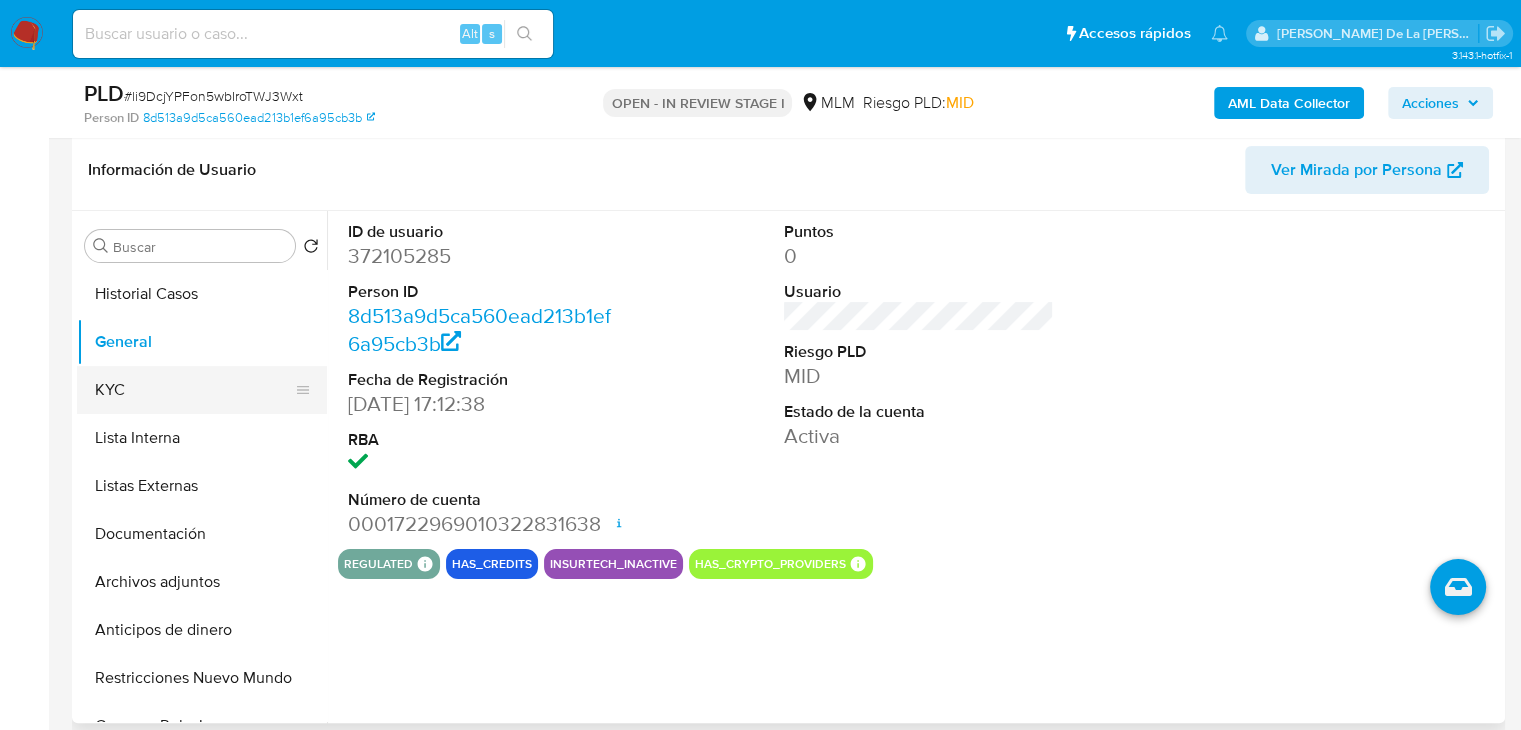 click on "KYC" at bounding box center (194, 390) 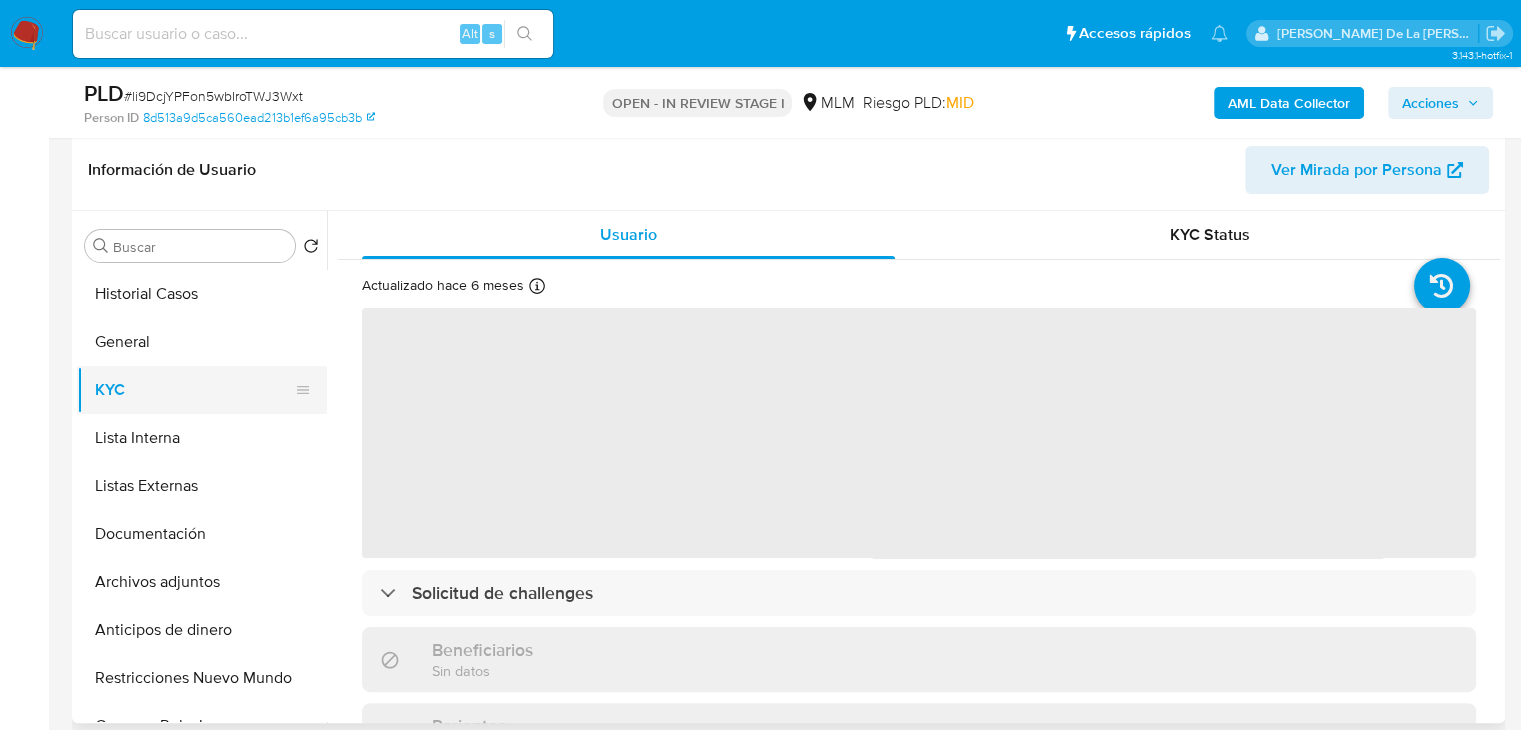 type 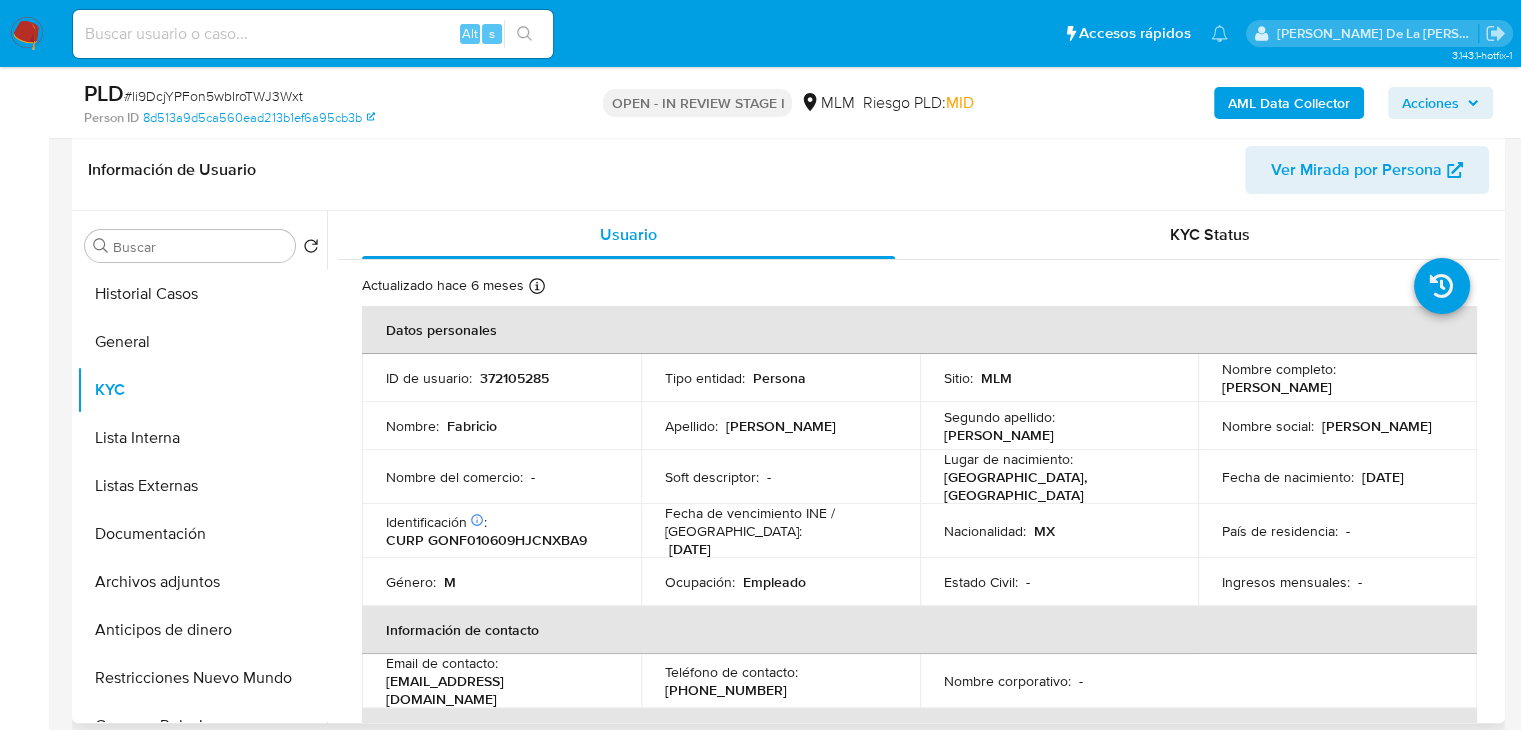 click on "Actualizado hace 6 meses   Creado: 08/10/2020 15:10:47 Actualizado: 29/12/2024 04:40:40" at bounding box center [894, 289] 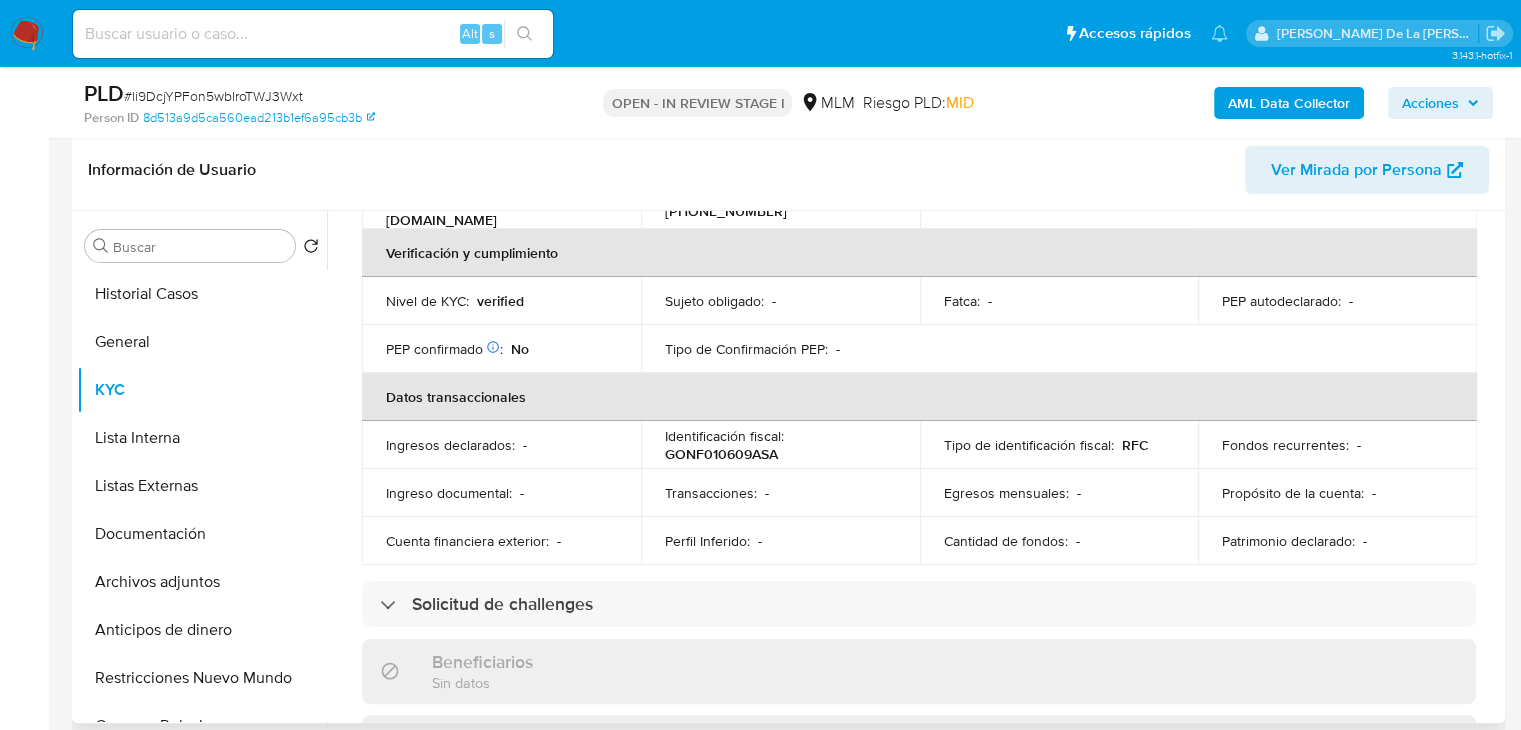 scroll, scrollTop: 484, scrollLeft: 0, axis: vertical 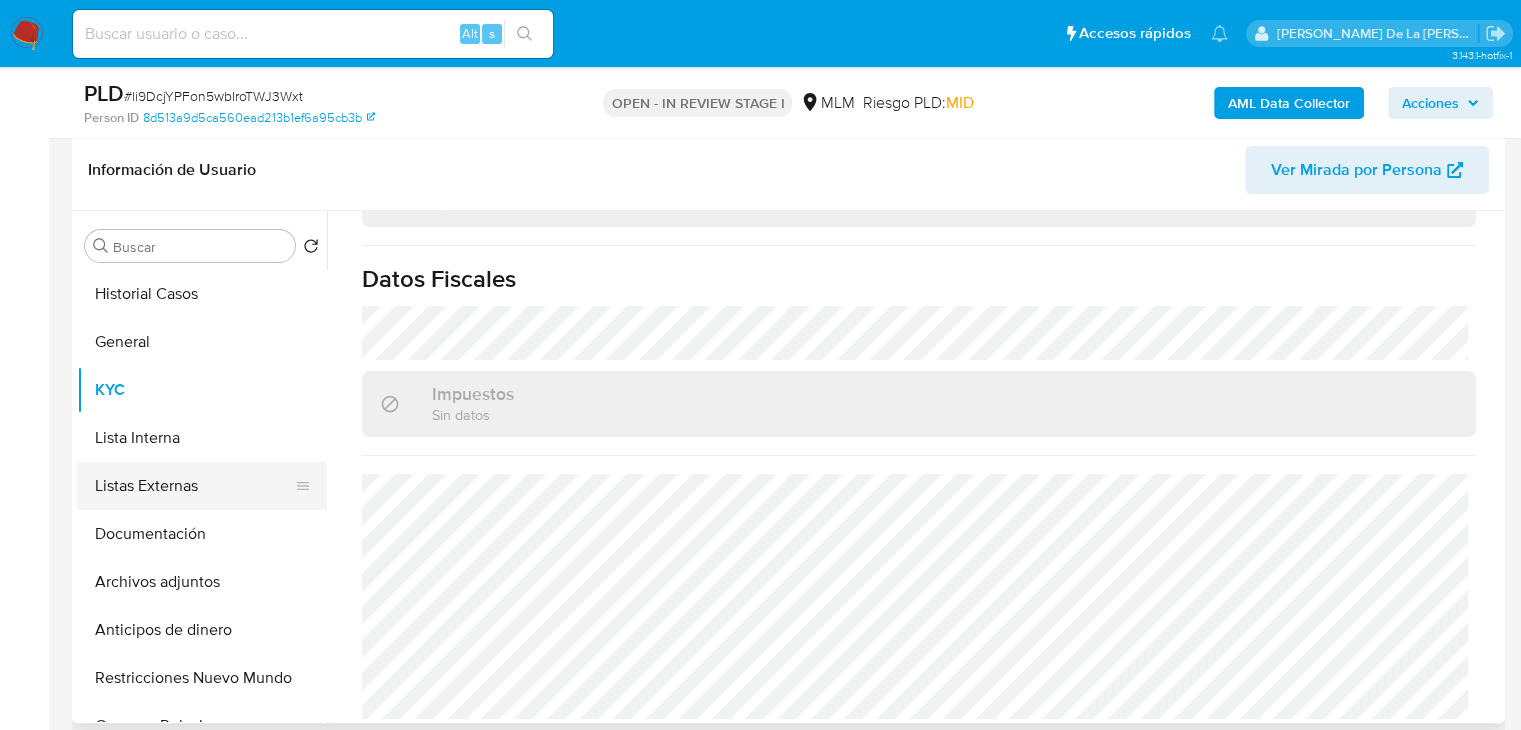 click on "Listas Externas" at bounding box center [194, 486] 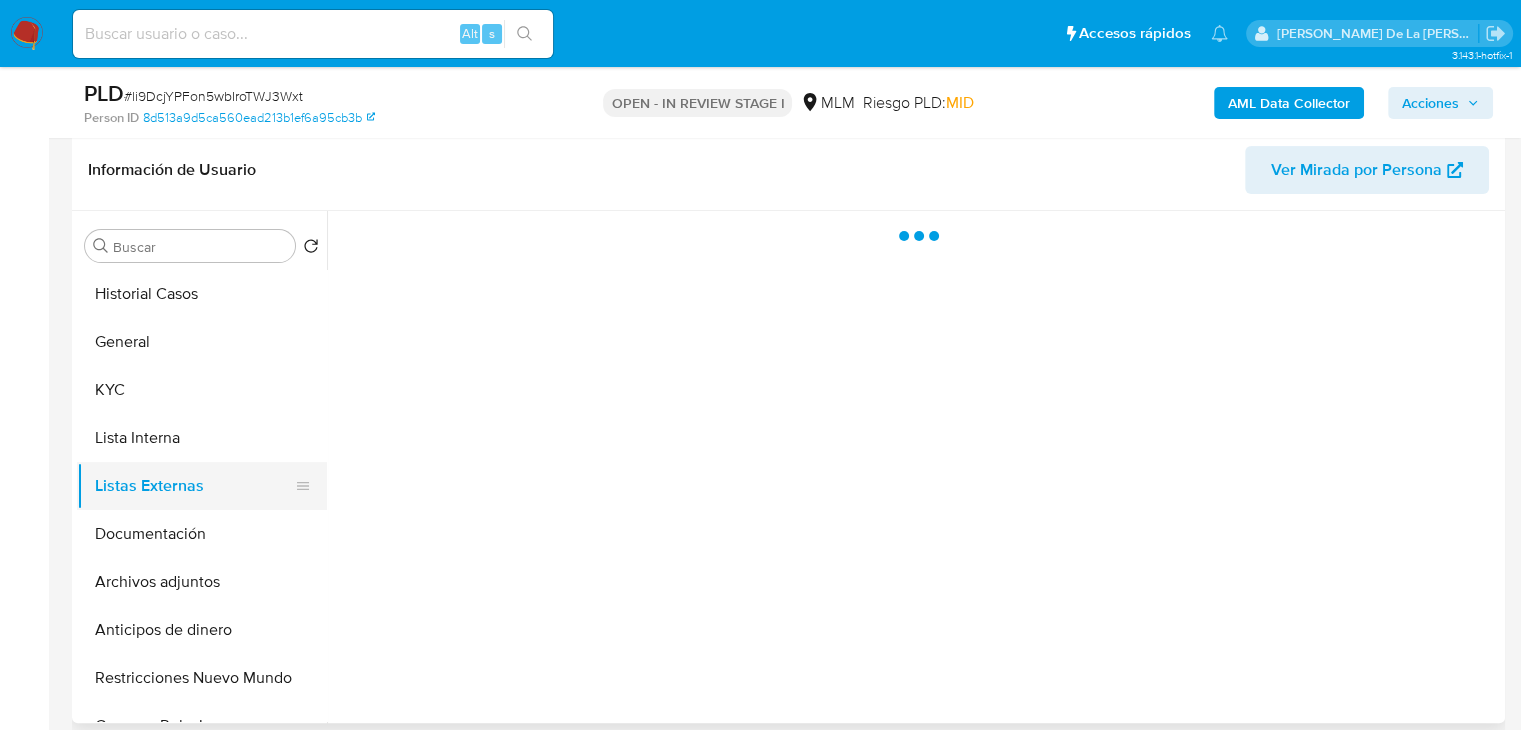 scroll, scrollTop: 0, scrollLeft: 0, axis: both 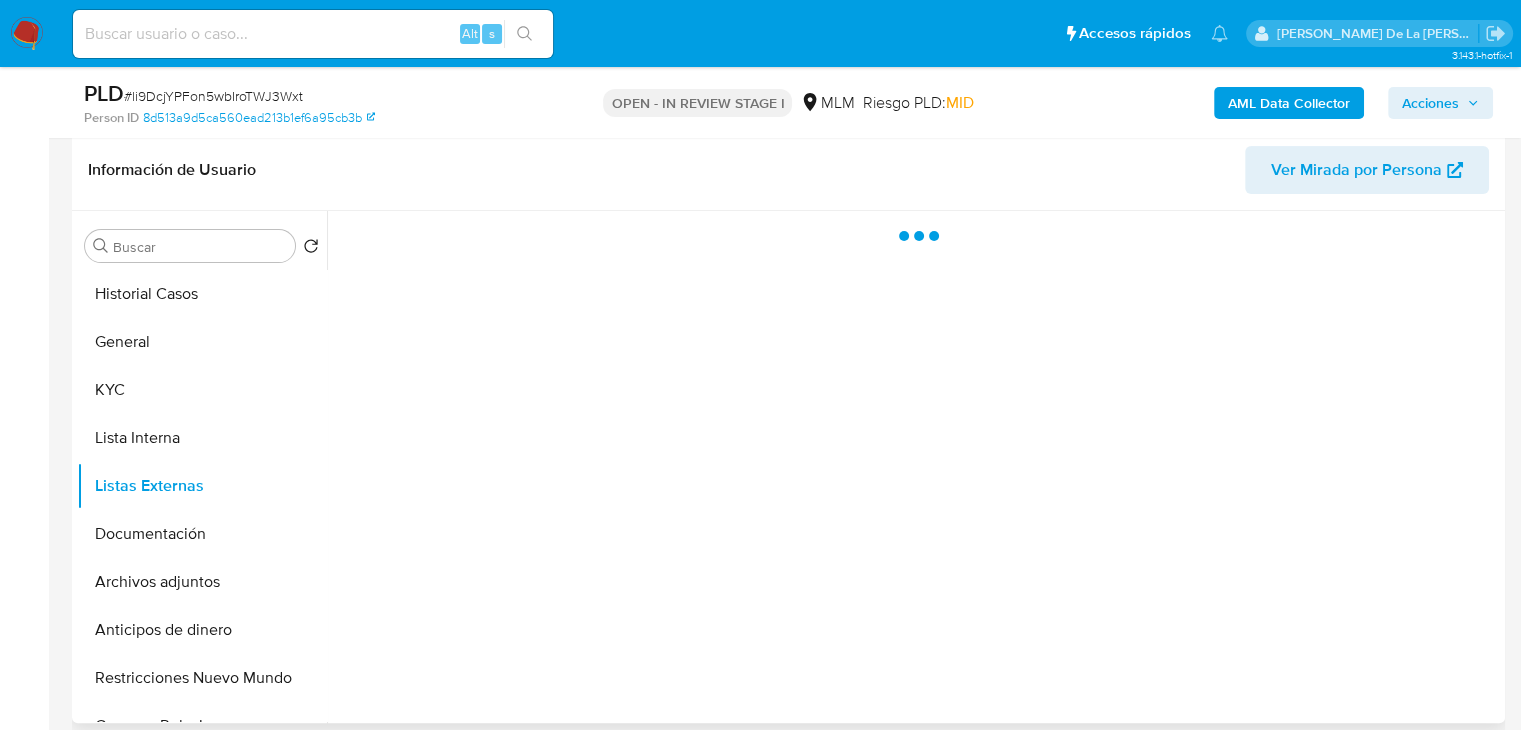 type 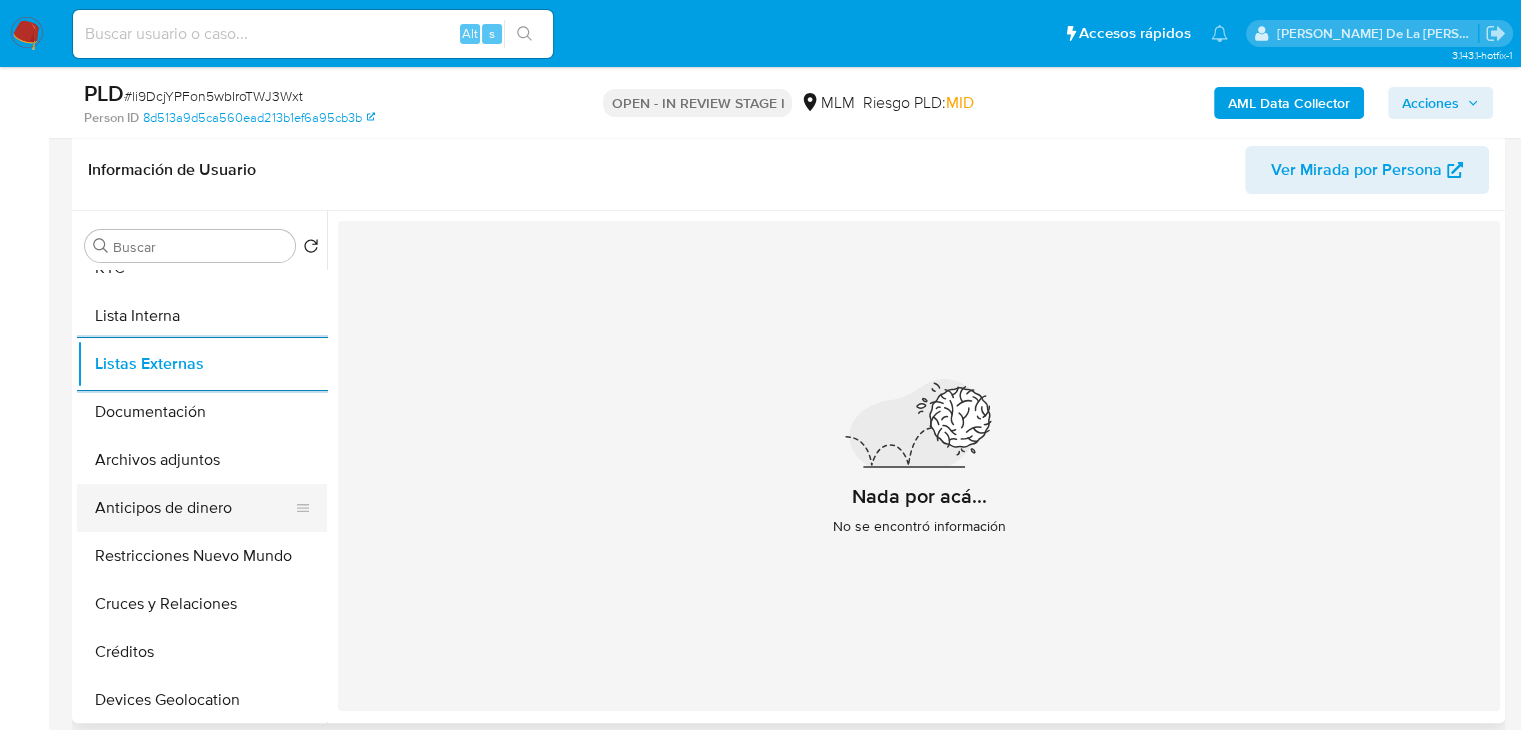 scroll, scrollTop: 144, scrollLeft: 0, axis: vertical 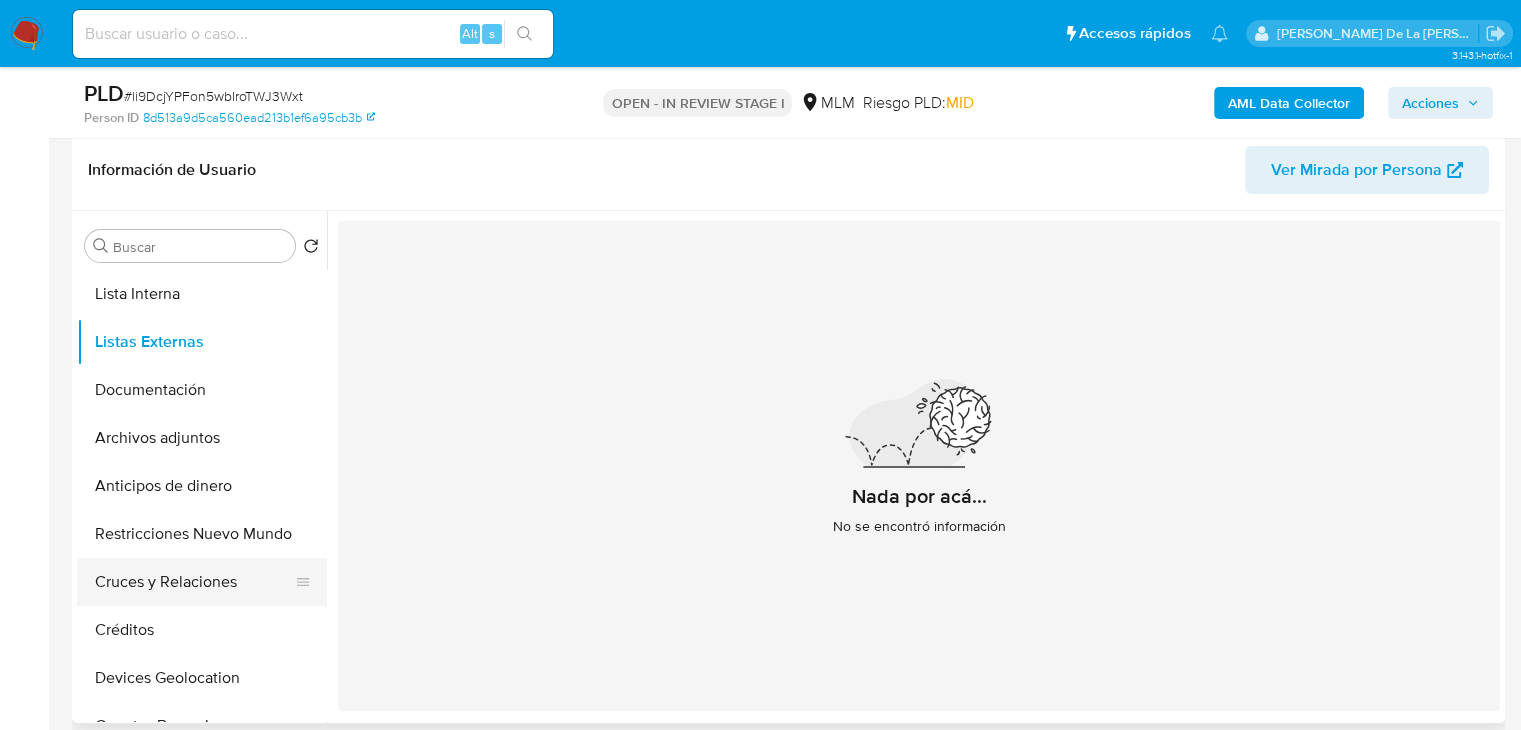 click on "Cruces y Relaciones" at bounding box center (194, 582) 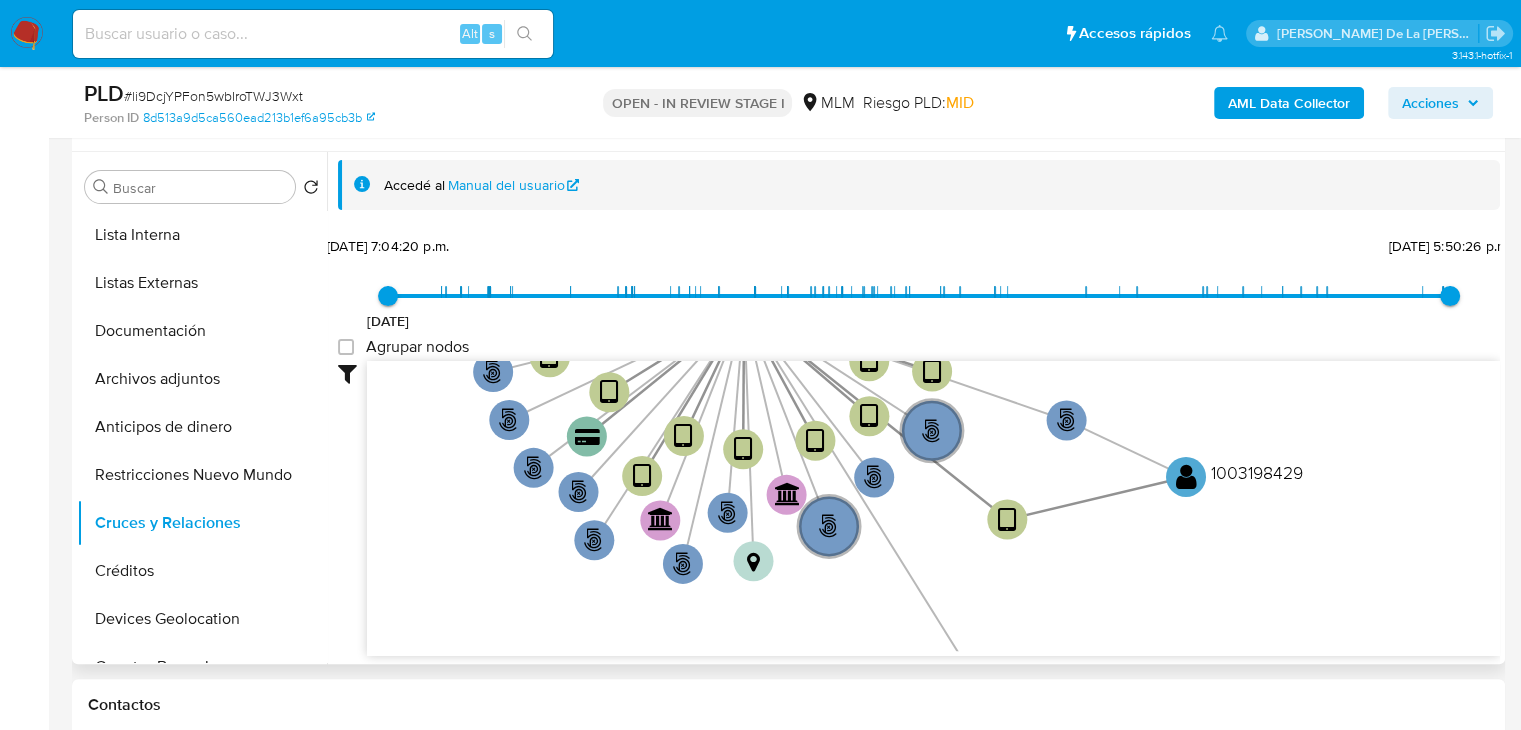 scroll, scrollTop: 375, scrollLeft: 0, axis: vertical 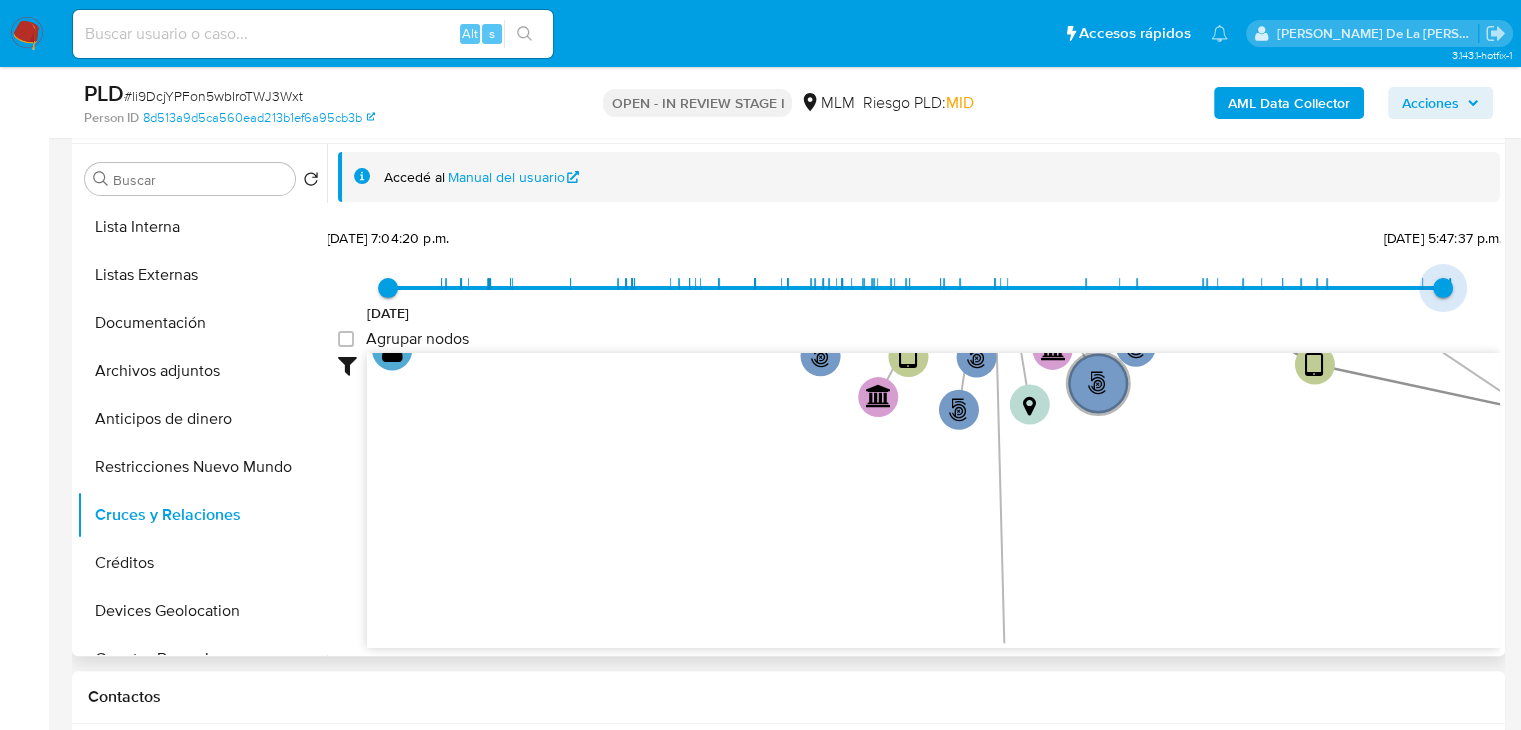 type on "1747602554000" 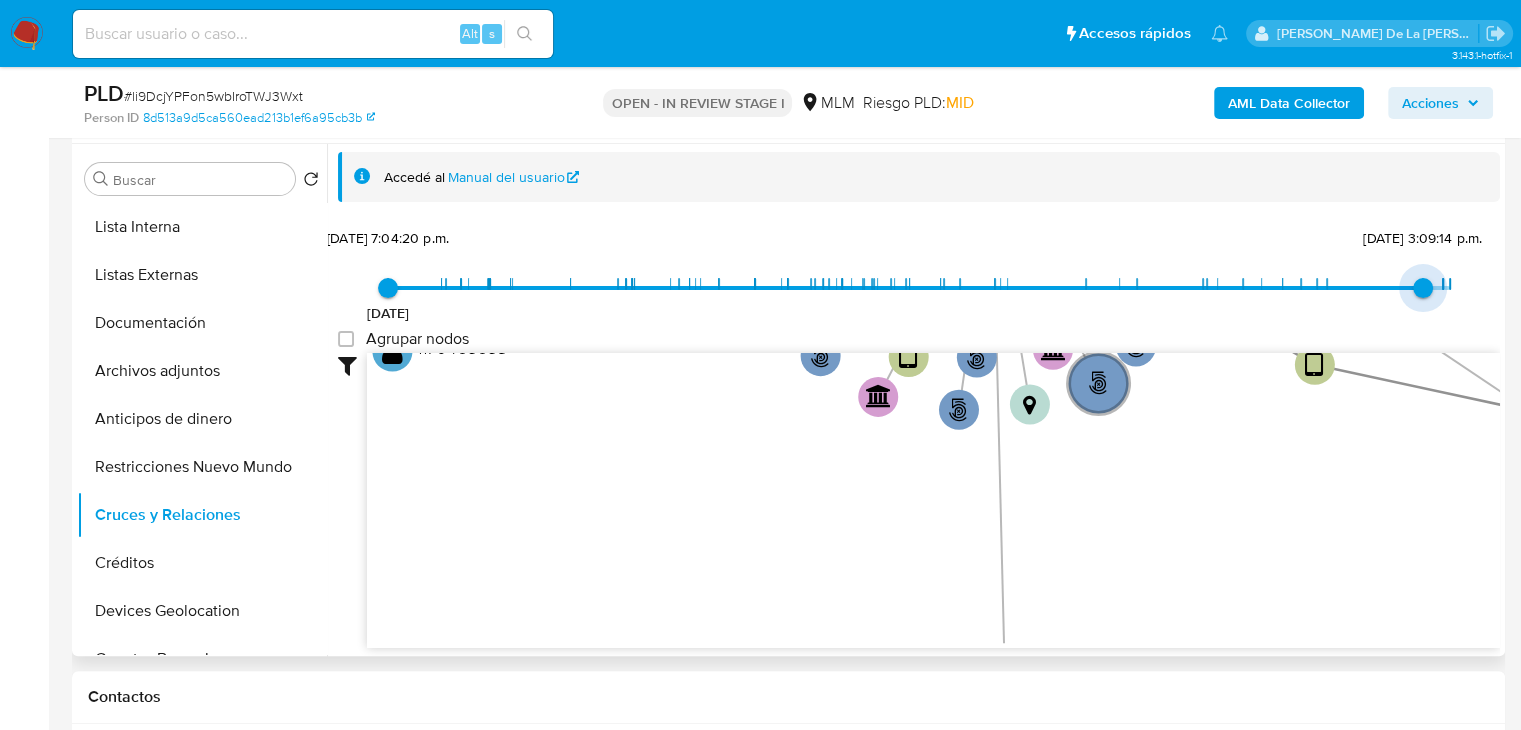 drag, startPoint x: 1433, startPoint y: 281, endPoint x: 1416, endPoint y: 289, distance: 18.788294 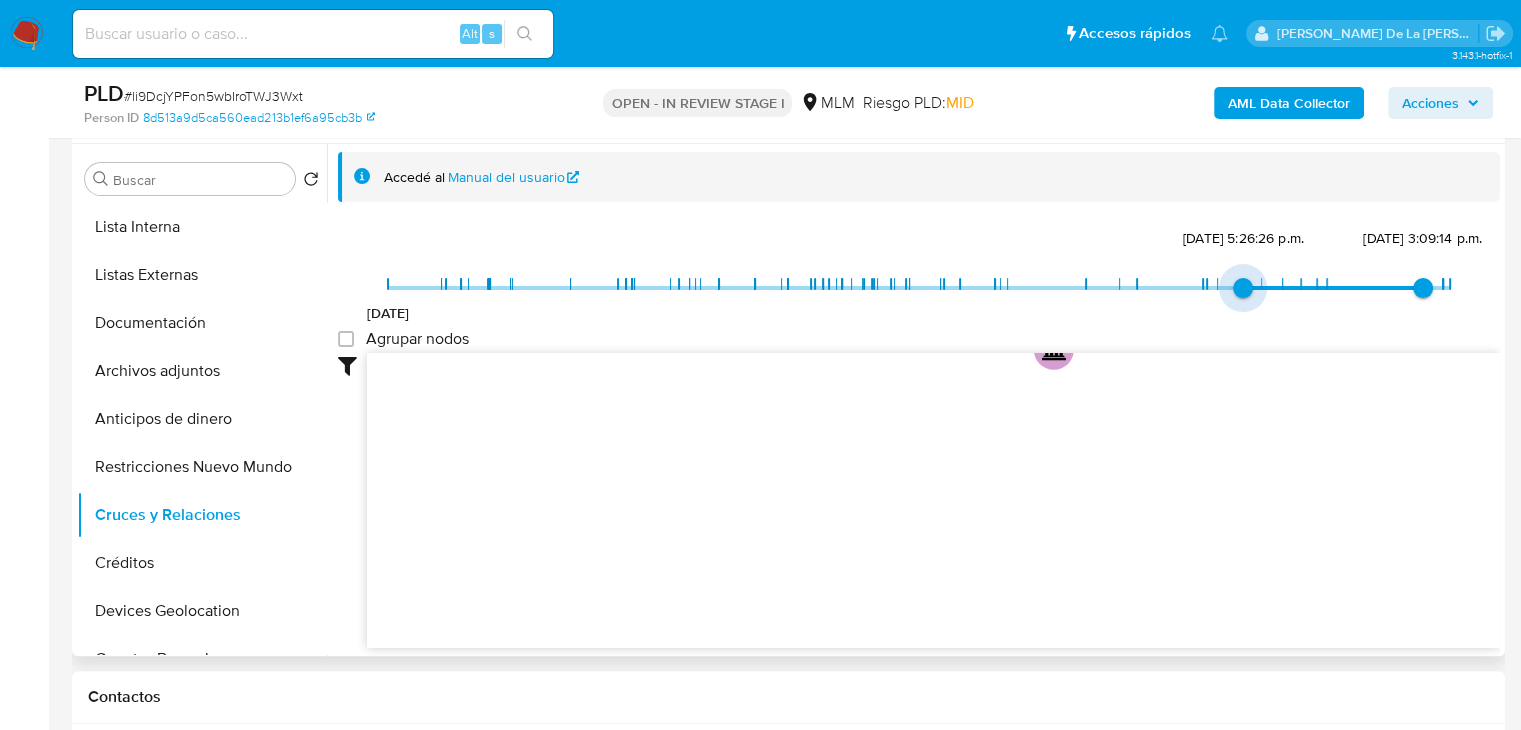 drag, startPoint x: 384, startPoint y: 296, endPoint x: 1238, endPoint y: 303, distance: 854.0287 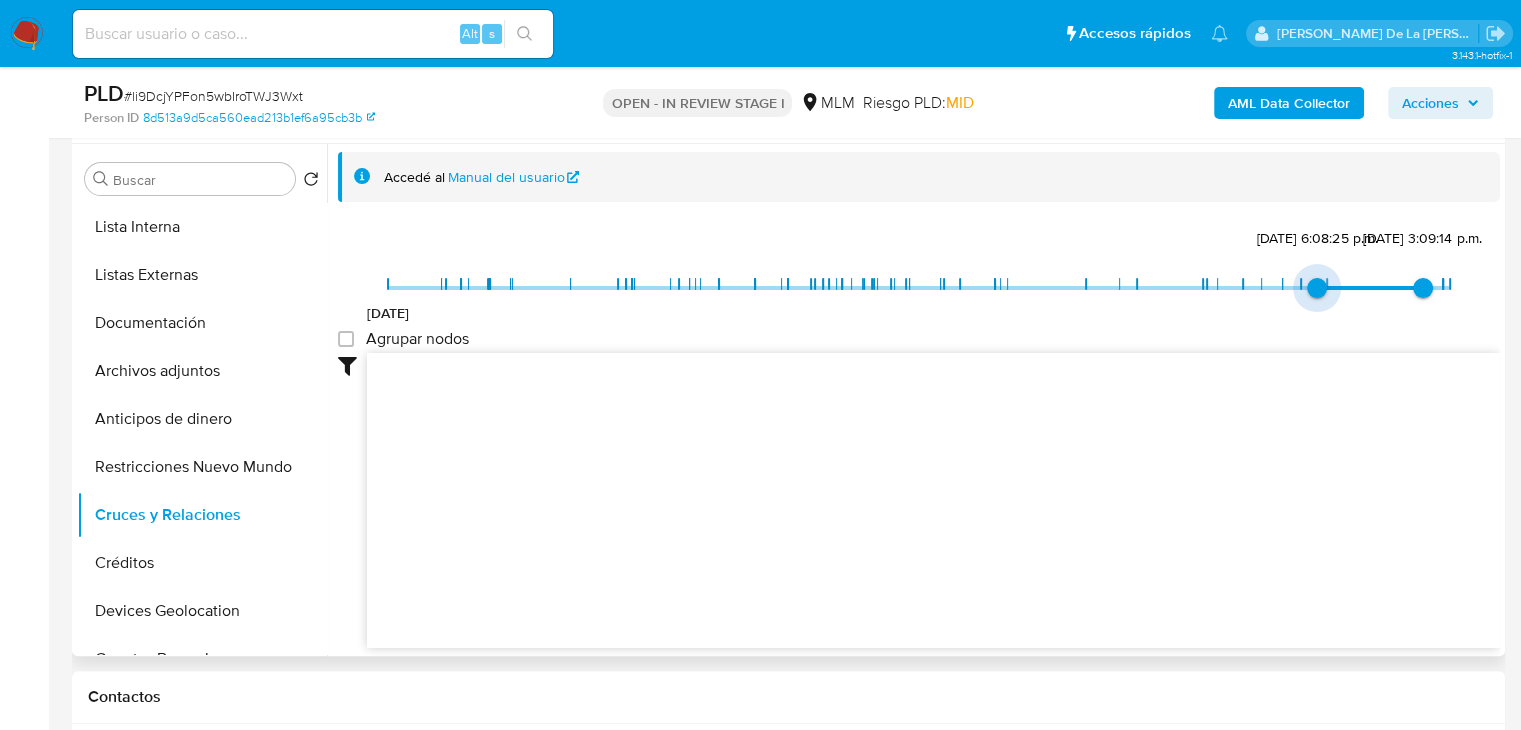 type on "1735764854000" 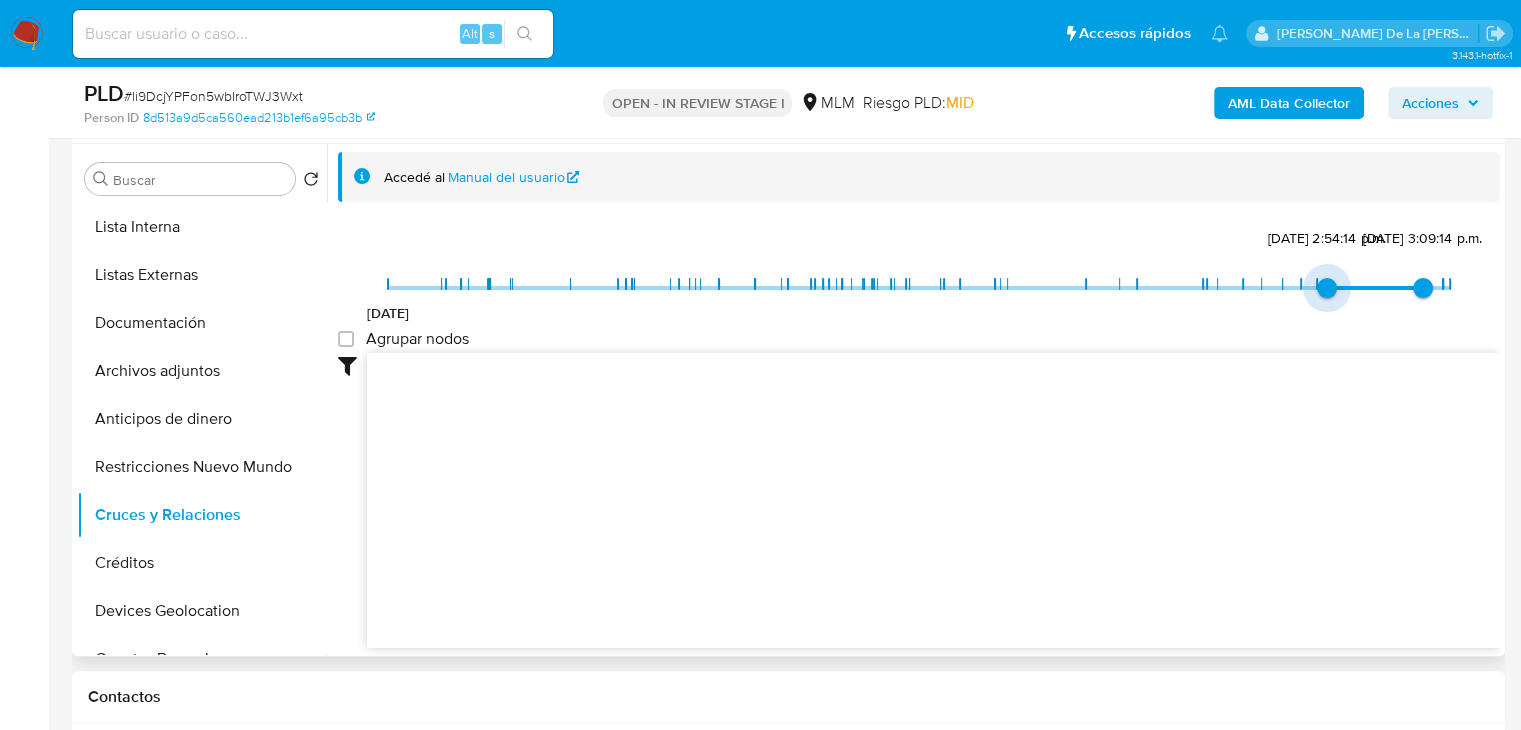 drag, startPoint x: 1238, startPoint y: 303, endPoint x: 1328, endPoint y: 293, distance: 90.55385 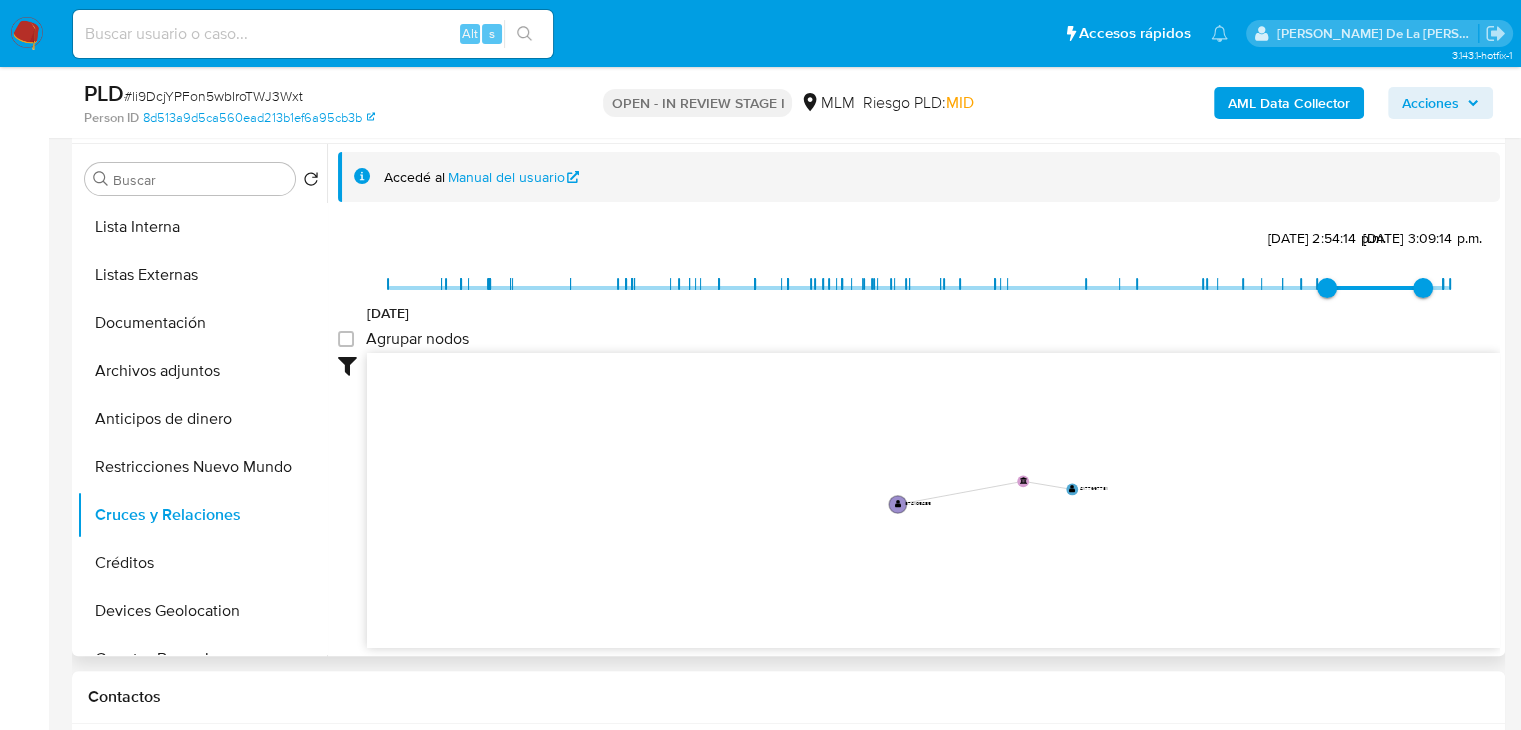 drag, startPoint x: 1059, startPoint y: 525, endPoint x: 882, endPoint y: 604, distance: 193.82982 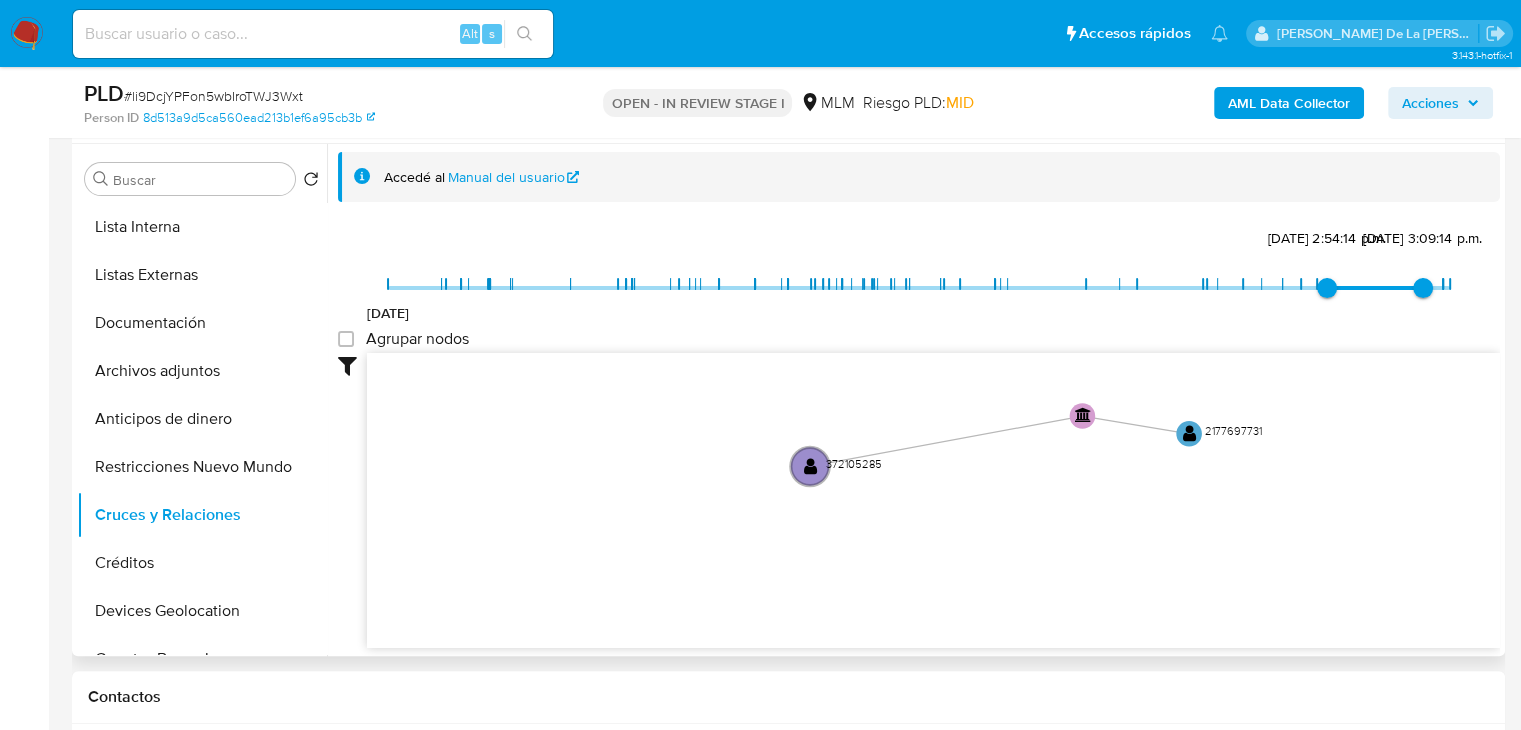 drag, startPoint x: 904, startPoint y: 541, endPoint x: 897, endPoint y: 559, distance: 19.313208 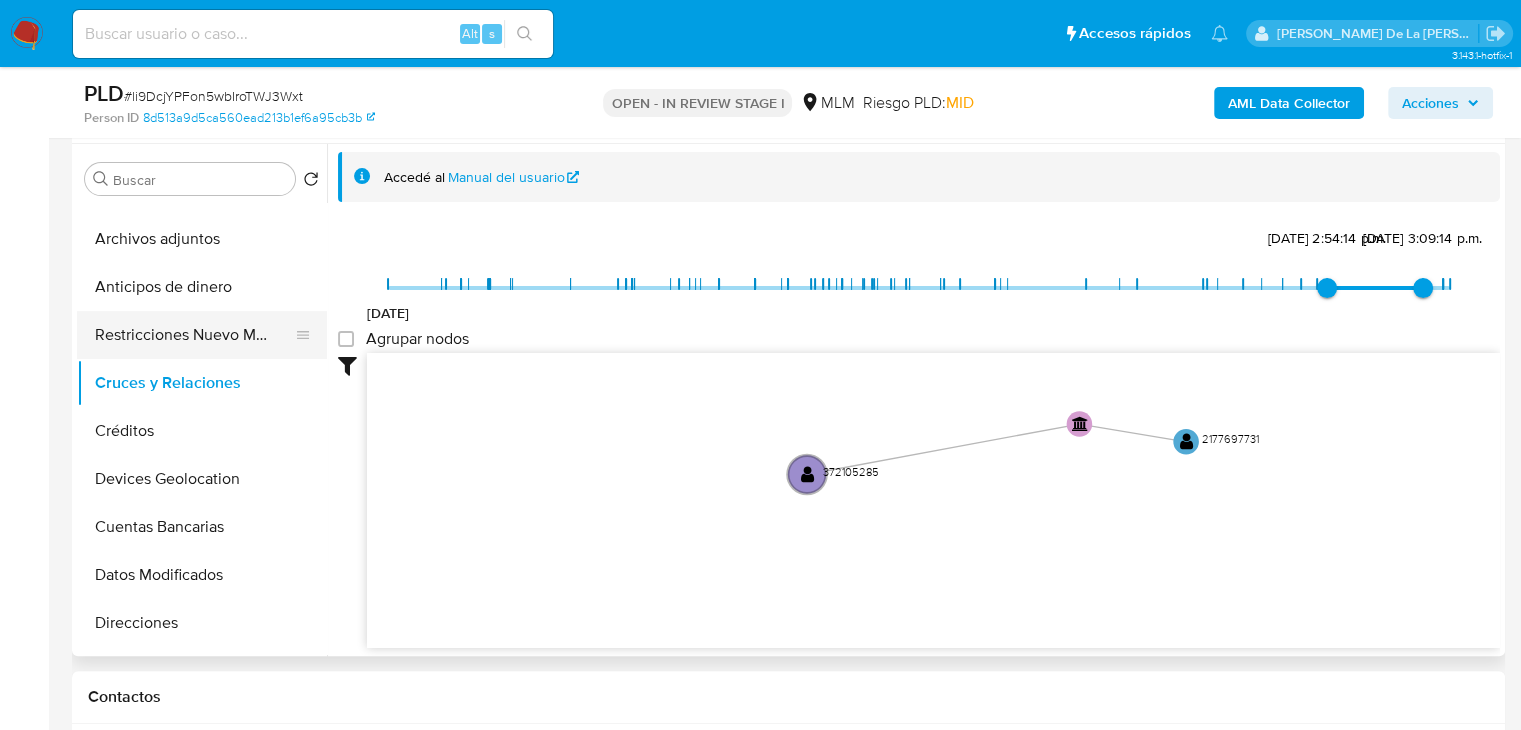 scroll, scrollTop: 323, scrollLeft: 0, axis: vertical 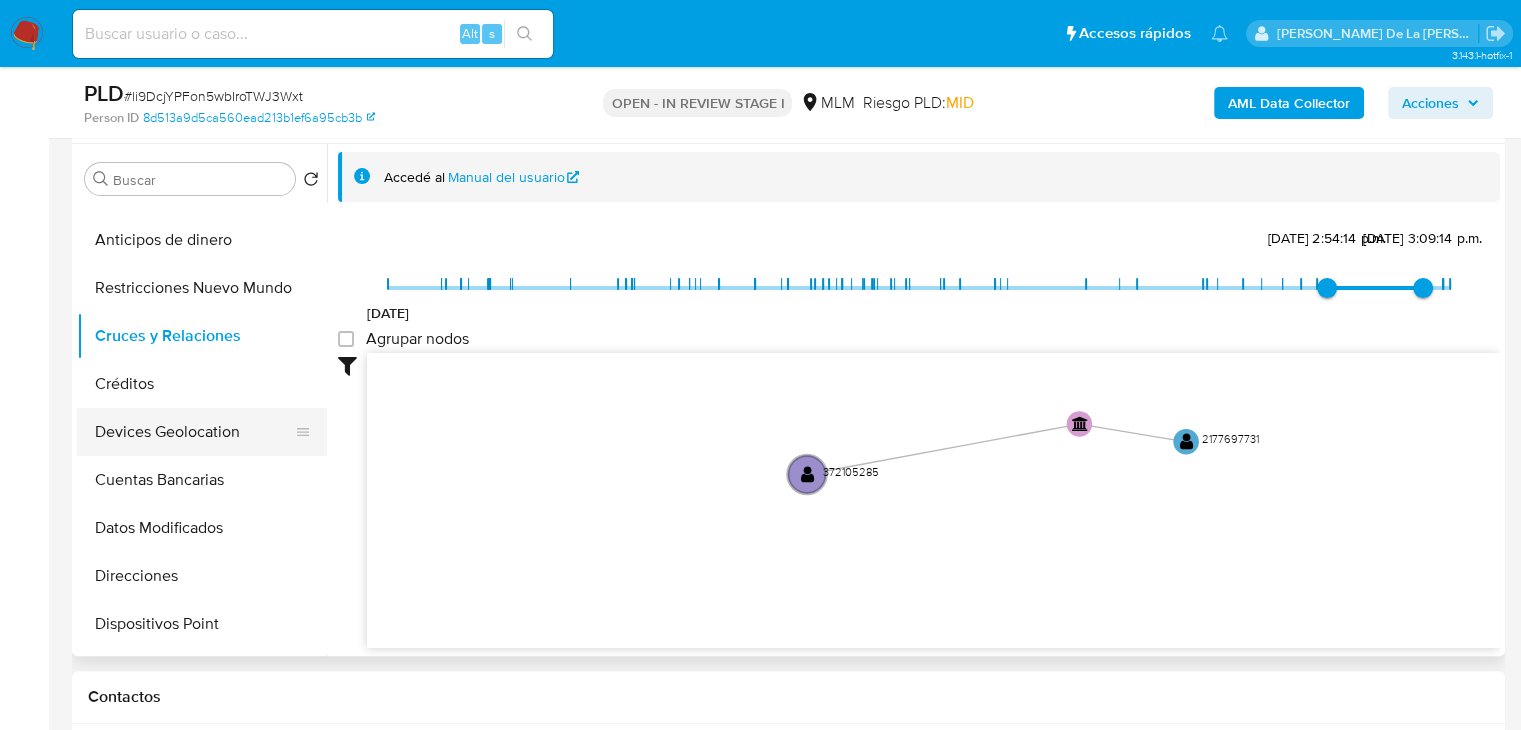 click on "Devices Geolocation" at bounding box center [194, 432] 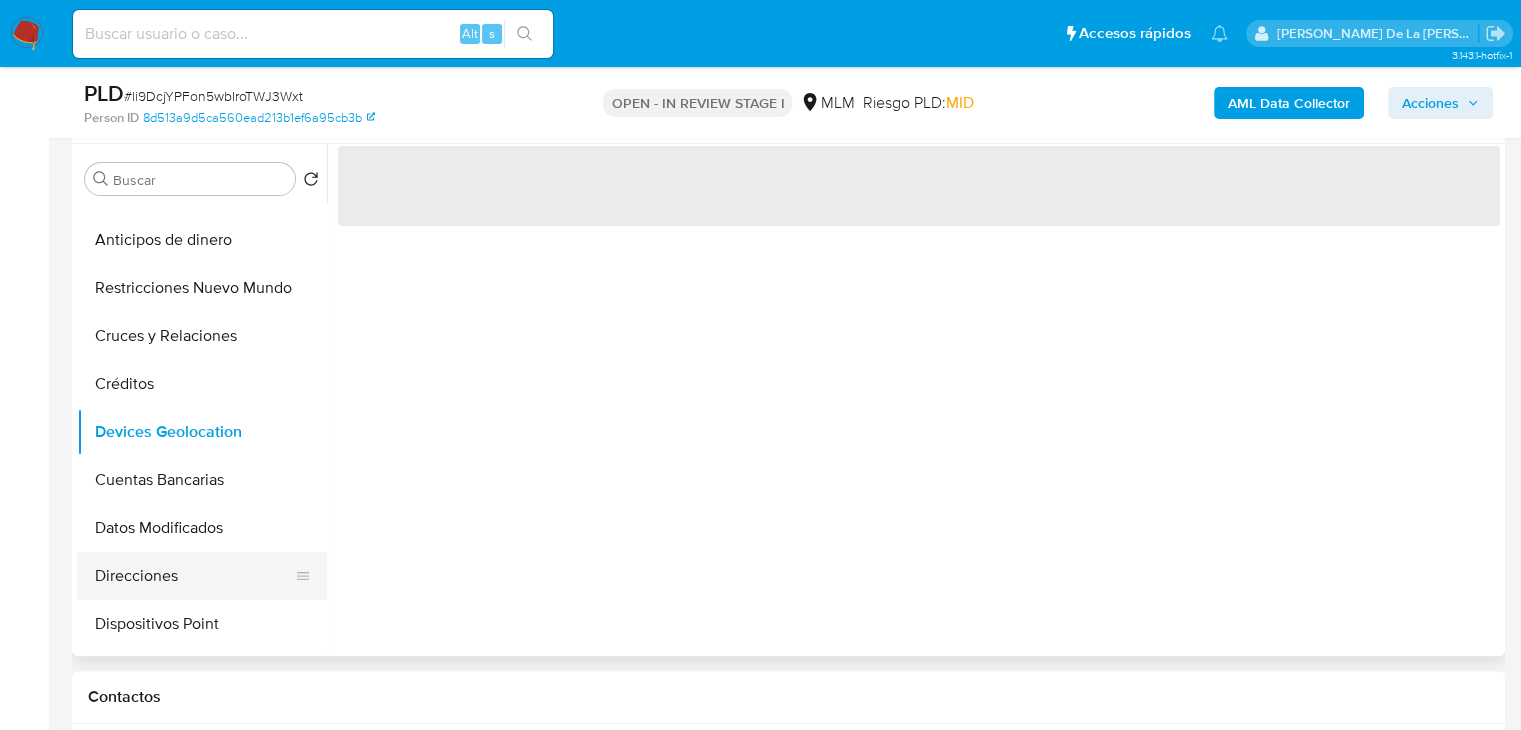scroll, scrollTop: 796, scrollLeft: 0, axis: vertical 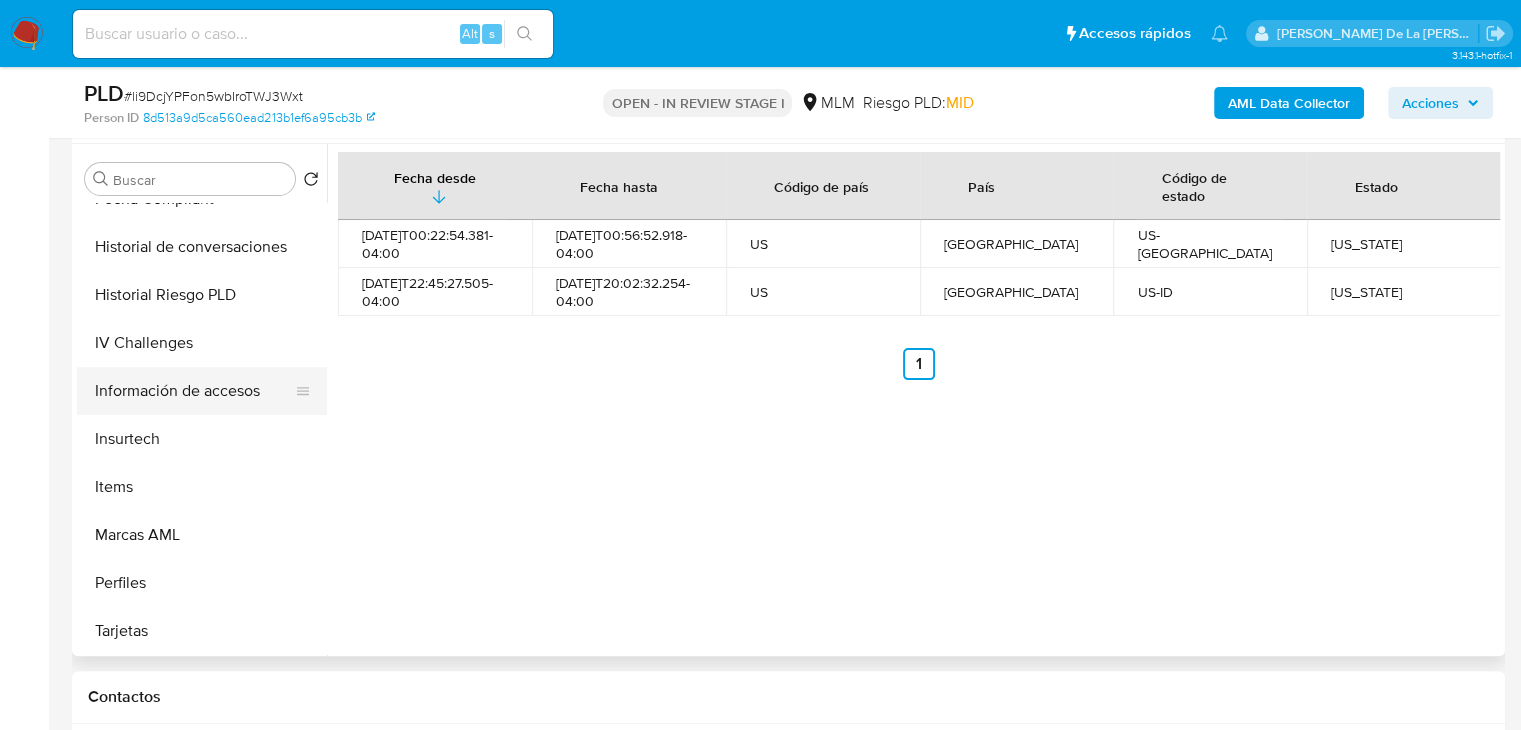 click on "Información de accesos" at bounding box center (194, 391) 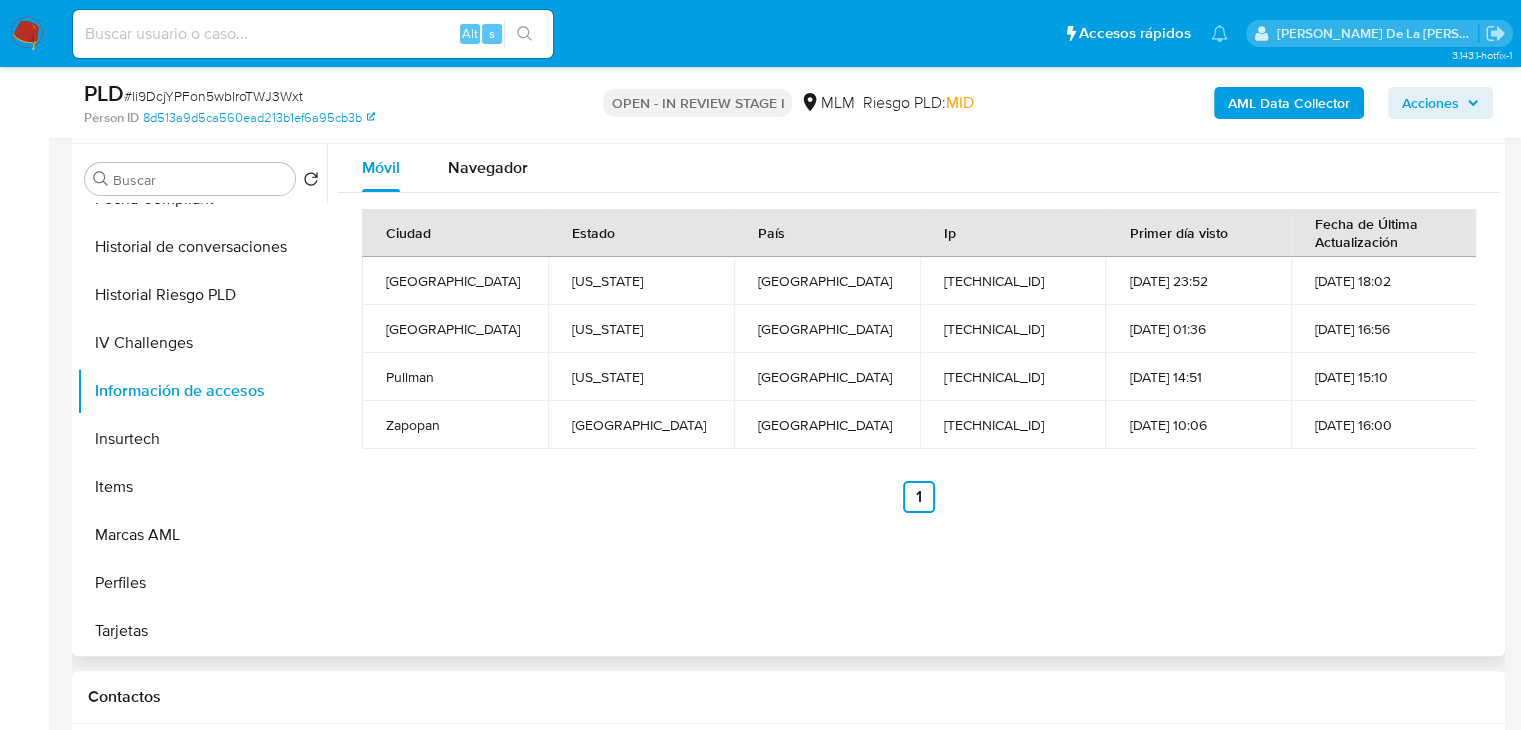 type 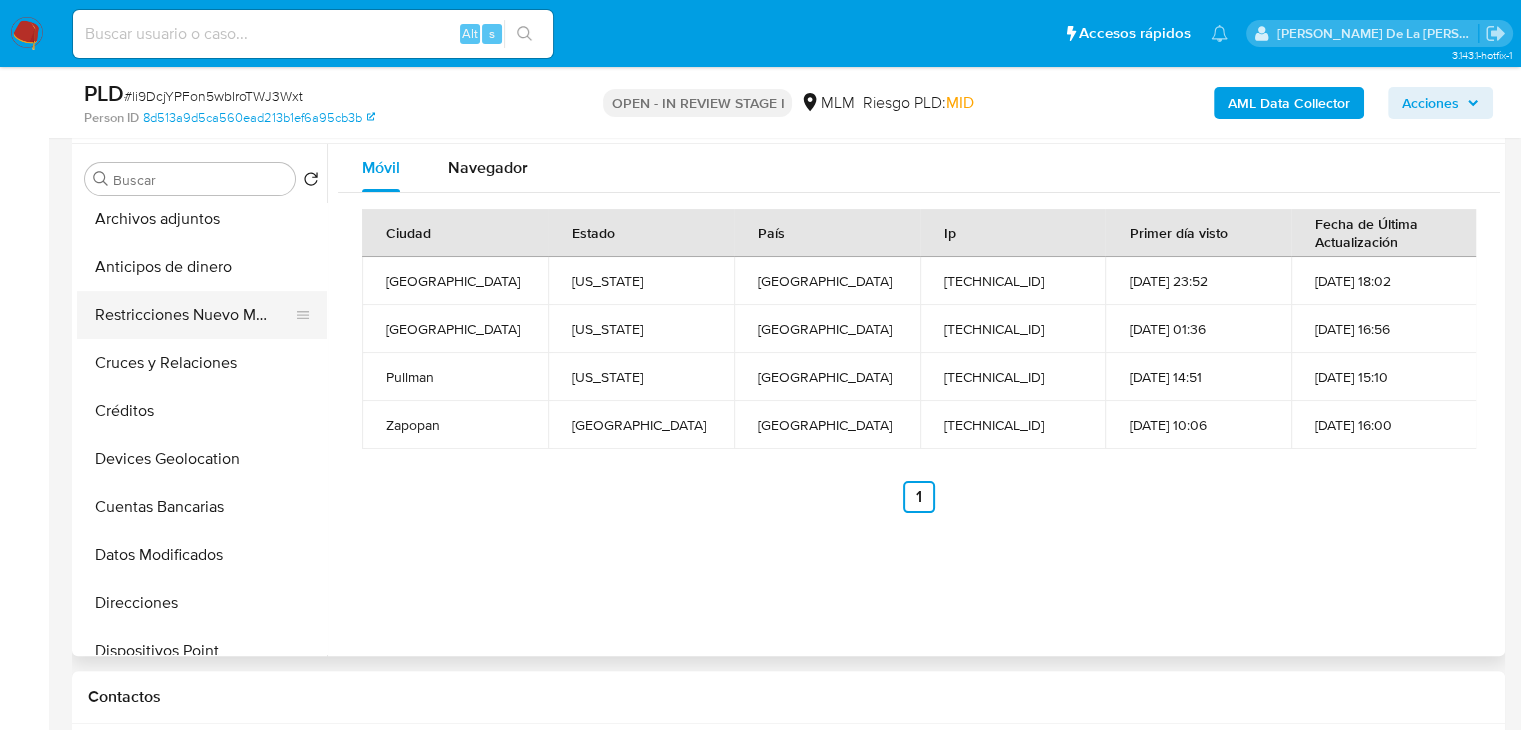 scroll, scrollTop: 0, scrollLeft: 0, axis: both 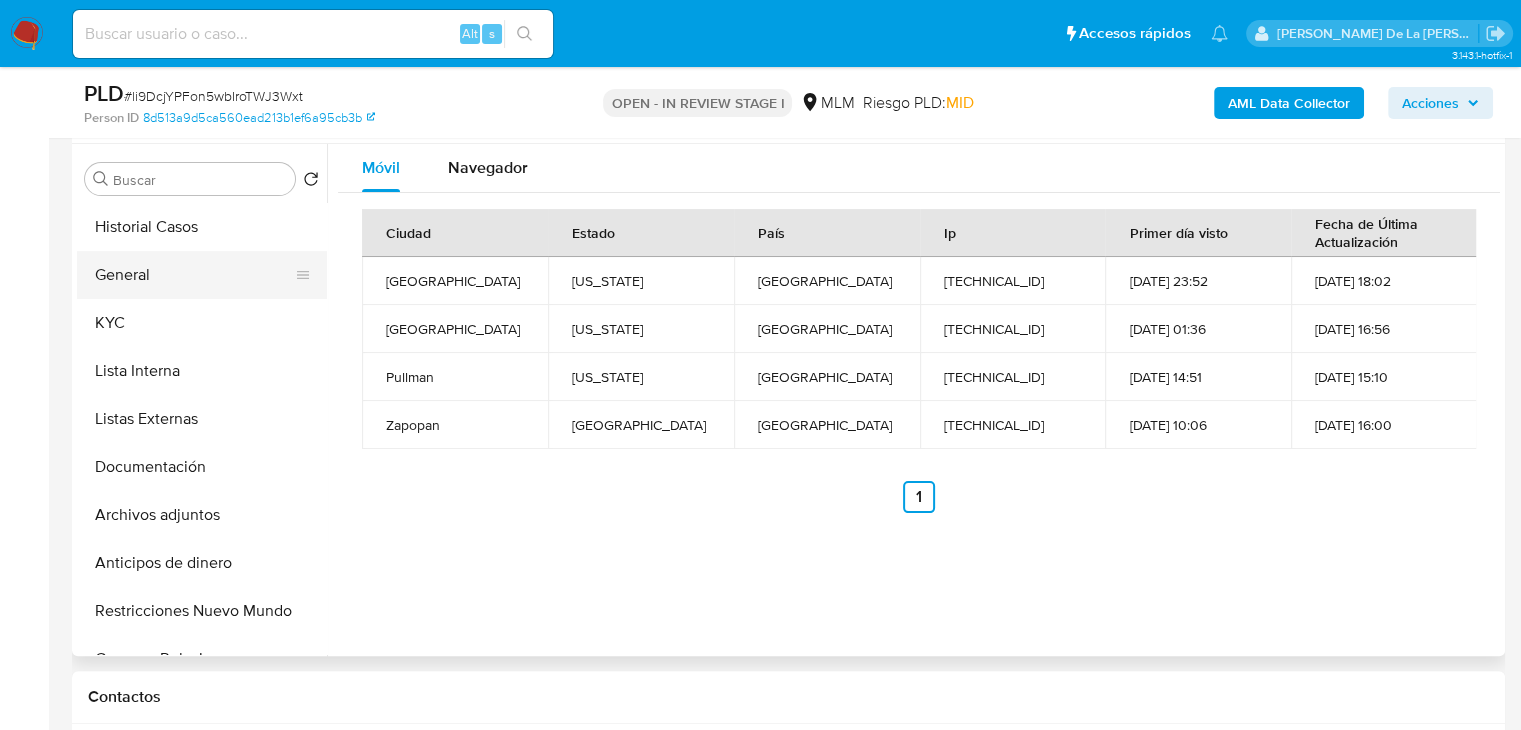 click on "General" at bounding box center (194, 275) 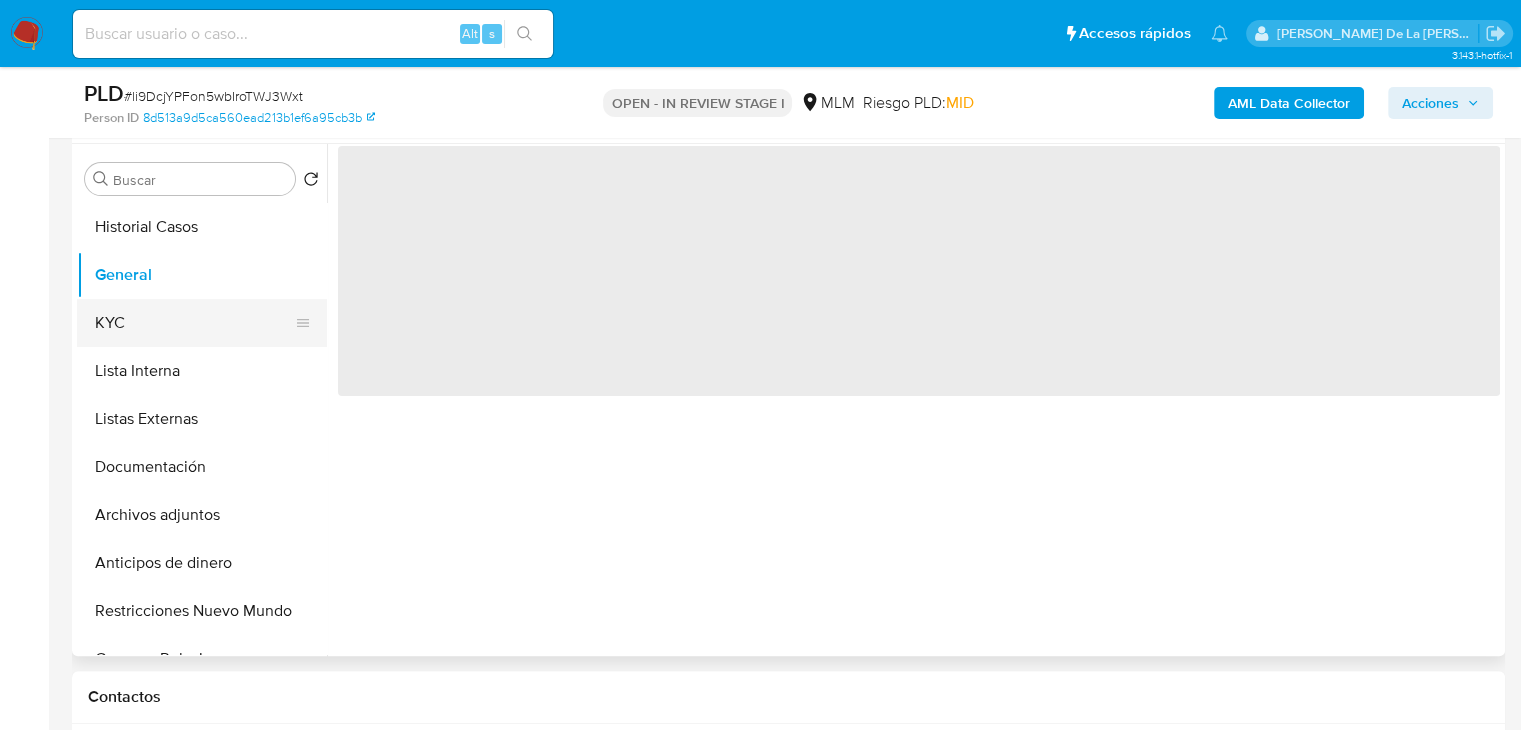 click on "KYC" at bounding box center [194, 323] 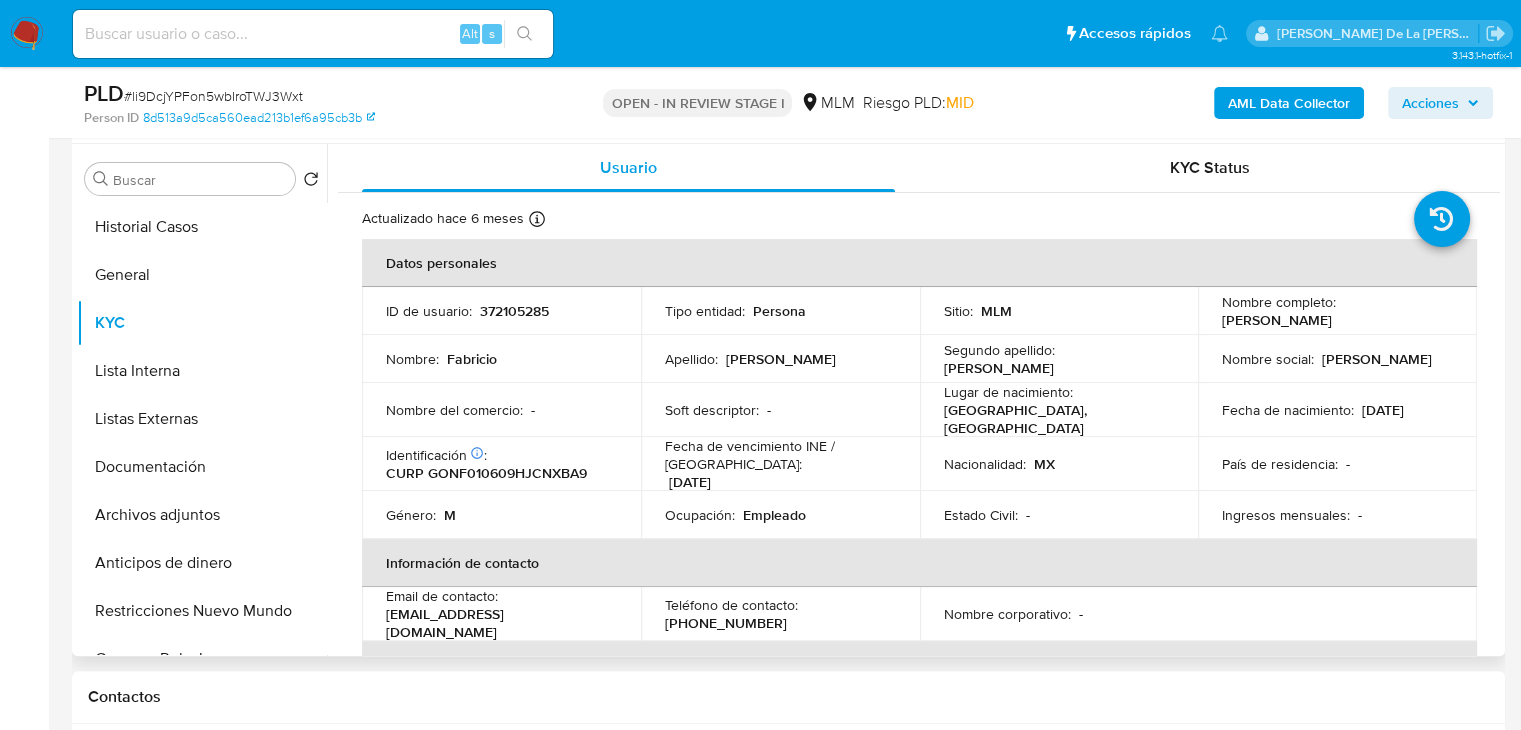 drag, startPoint x: 1318, startPoint y: 321, endPoint x: 1412, endPoint y: 320, distance: 94.00532 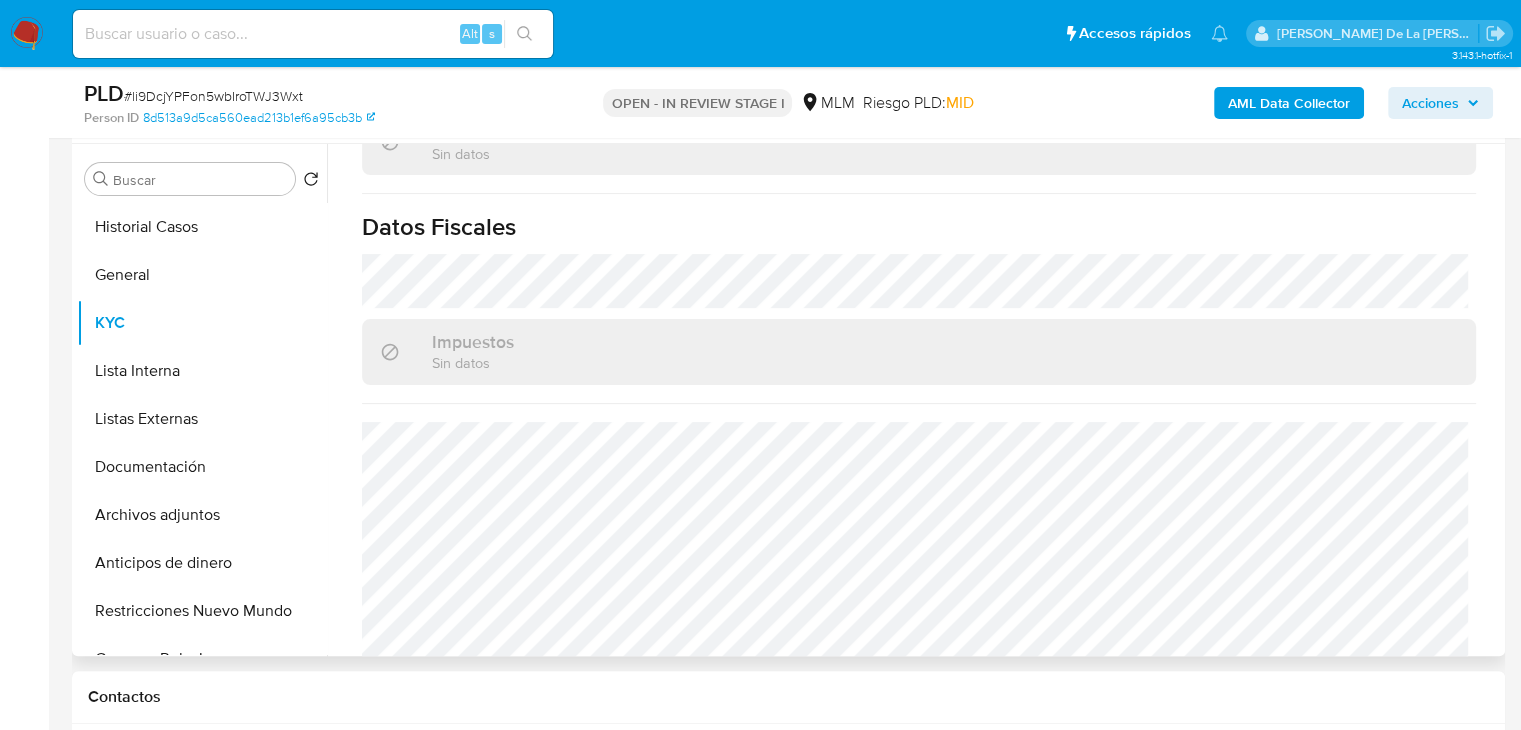 scroll, scrollTop: 1243, scrollLeft: 0, axis: vertical 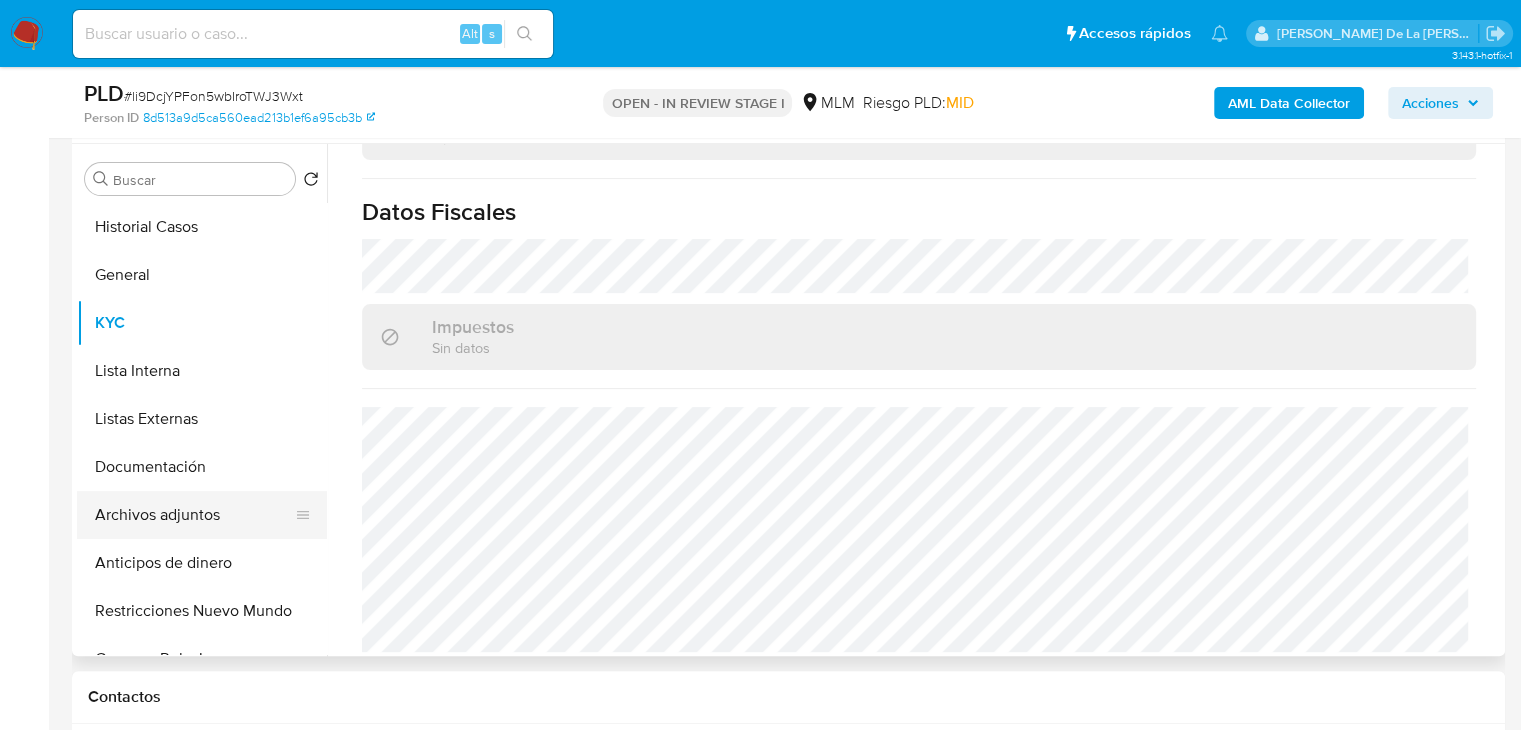 click on "Archivos adjuntos" at bounding box center (194, 515) 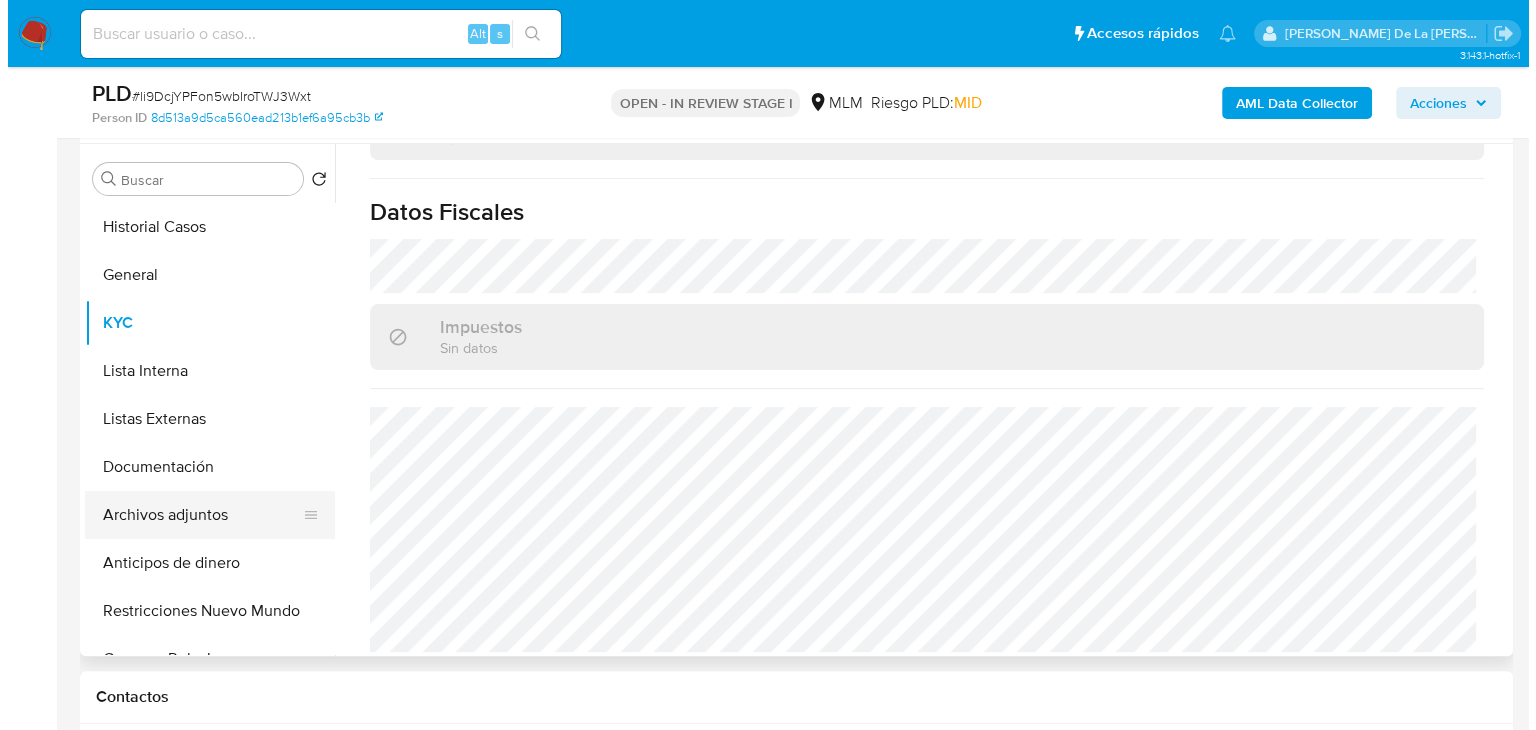 scroll, scrollTop: 0, scrollLeft: 0, axis: both 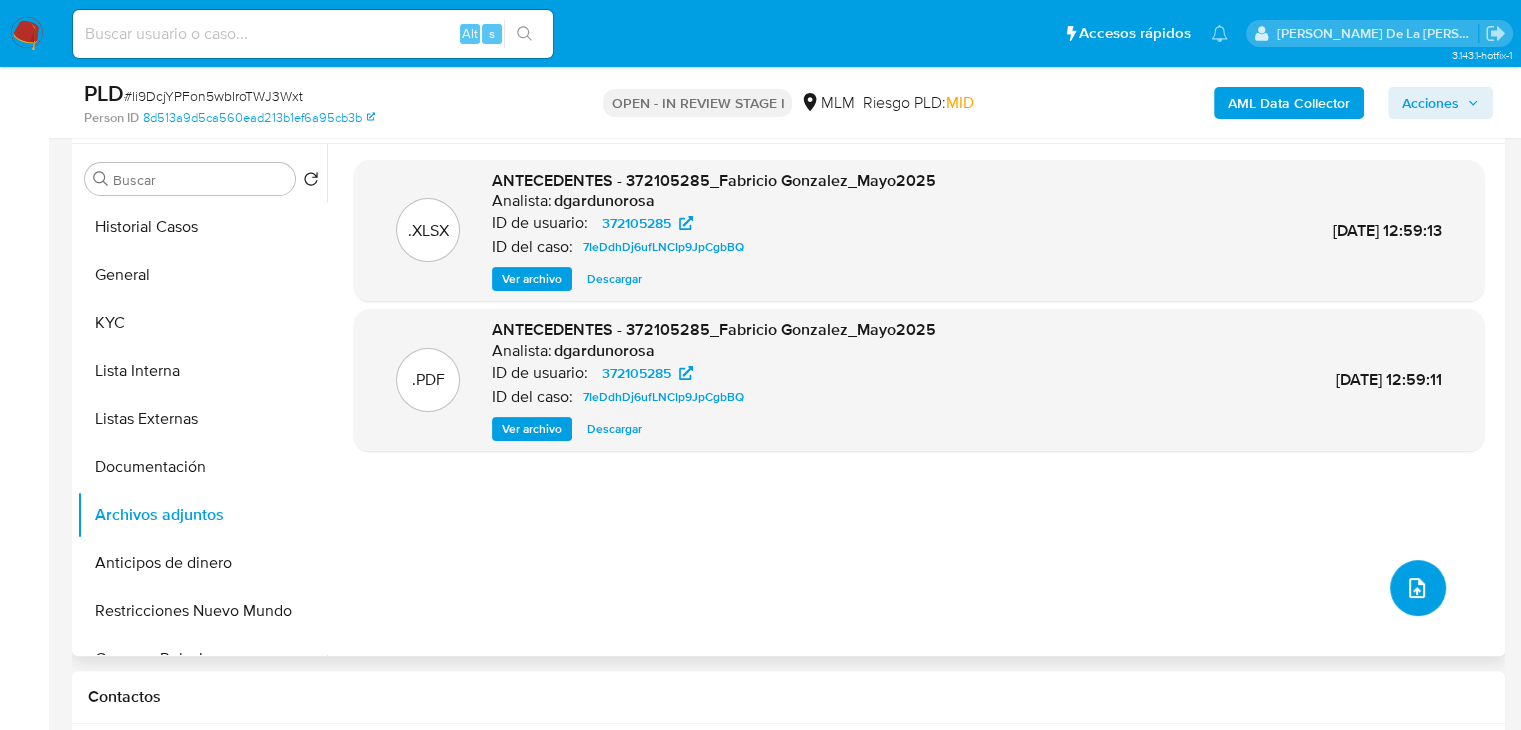 click at bounding box center (1418, 588) 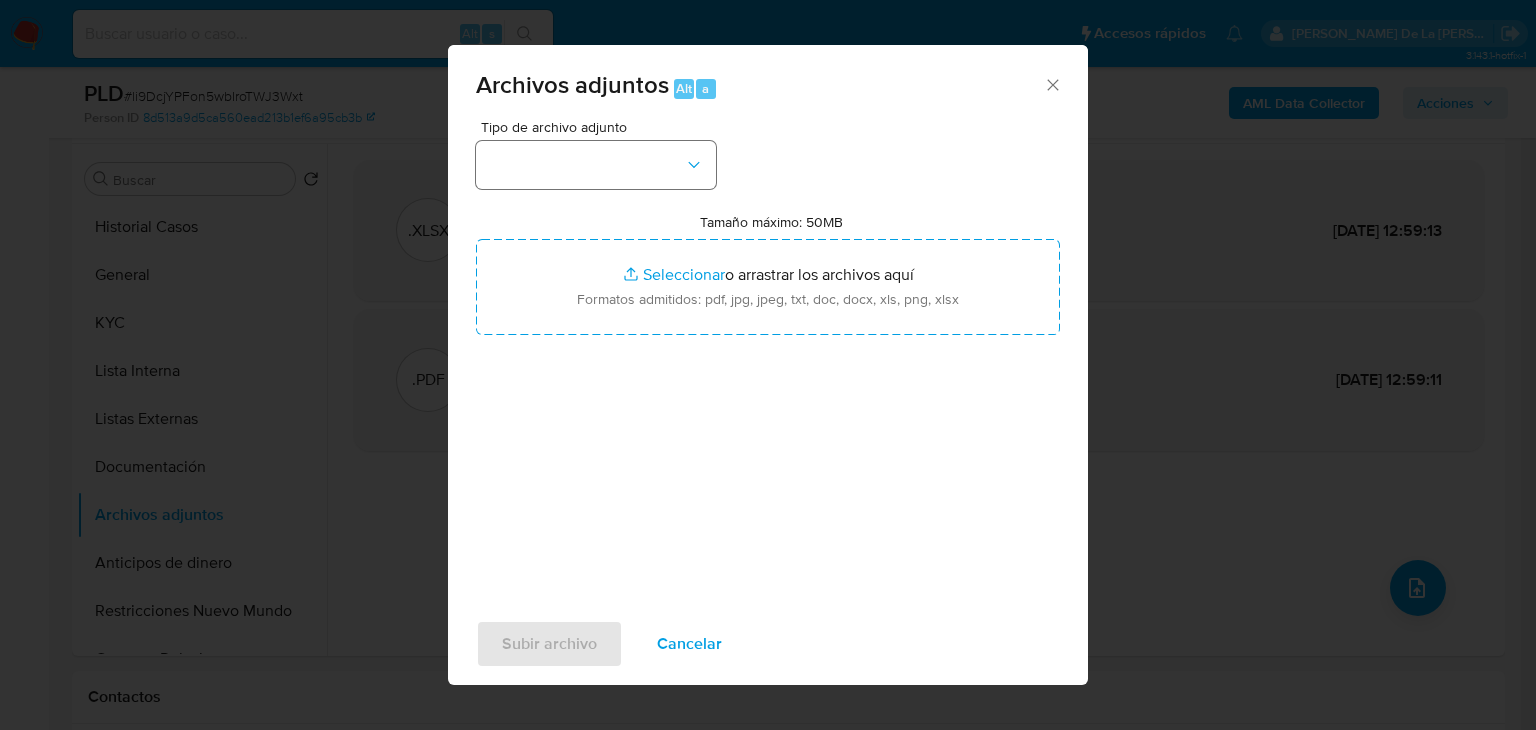 click on "Tipo de archivo adjunto Tamaño máximo: 50MB Seleccionar archivos Seleccionar  o arrastrar los archivos aquí Formatos admitidos: pdf, jpg, jpeg, txt, doc, docx, xls, png, xlsx" at bounding box center [768, 356] 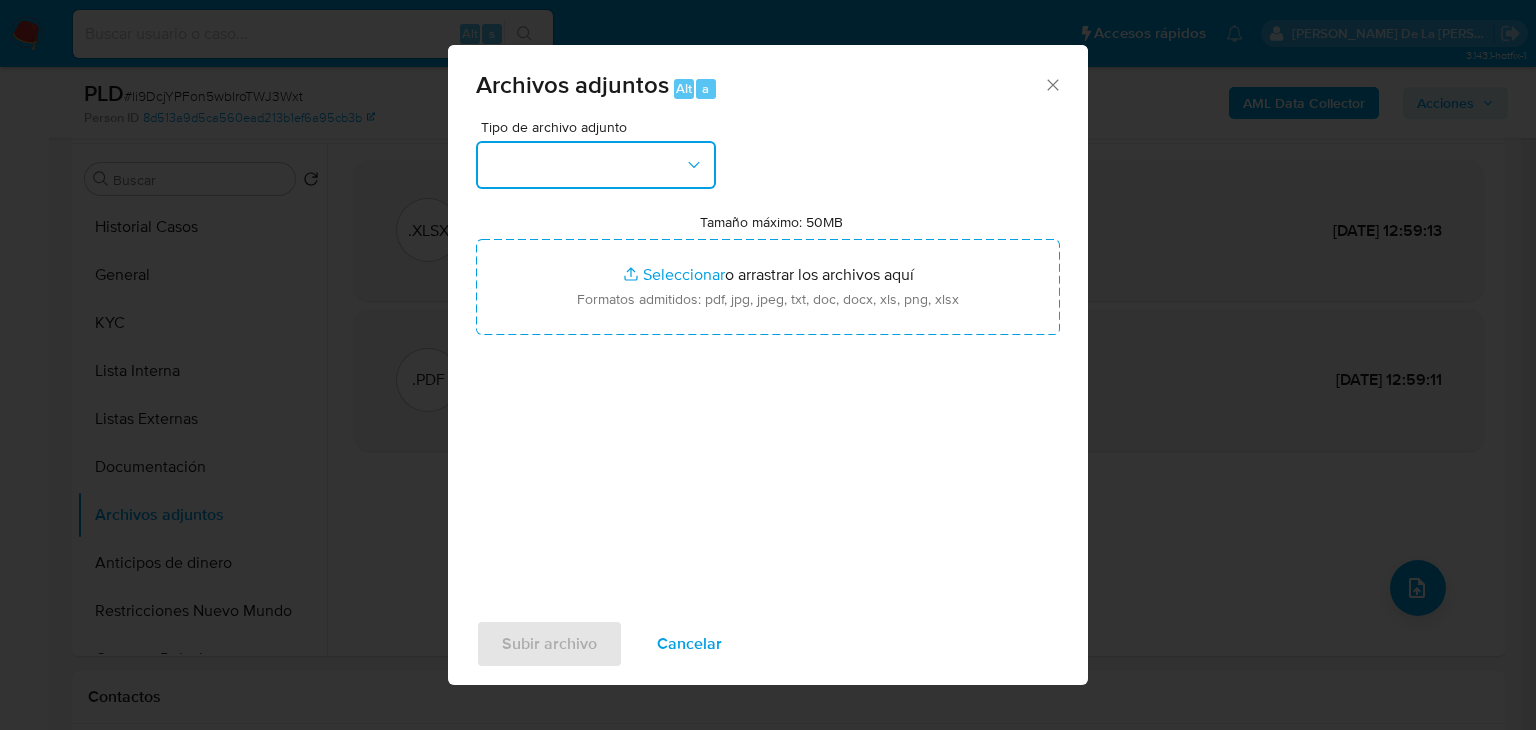 click at bounding box center (596, 165) 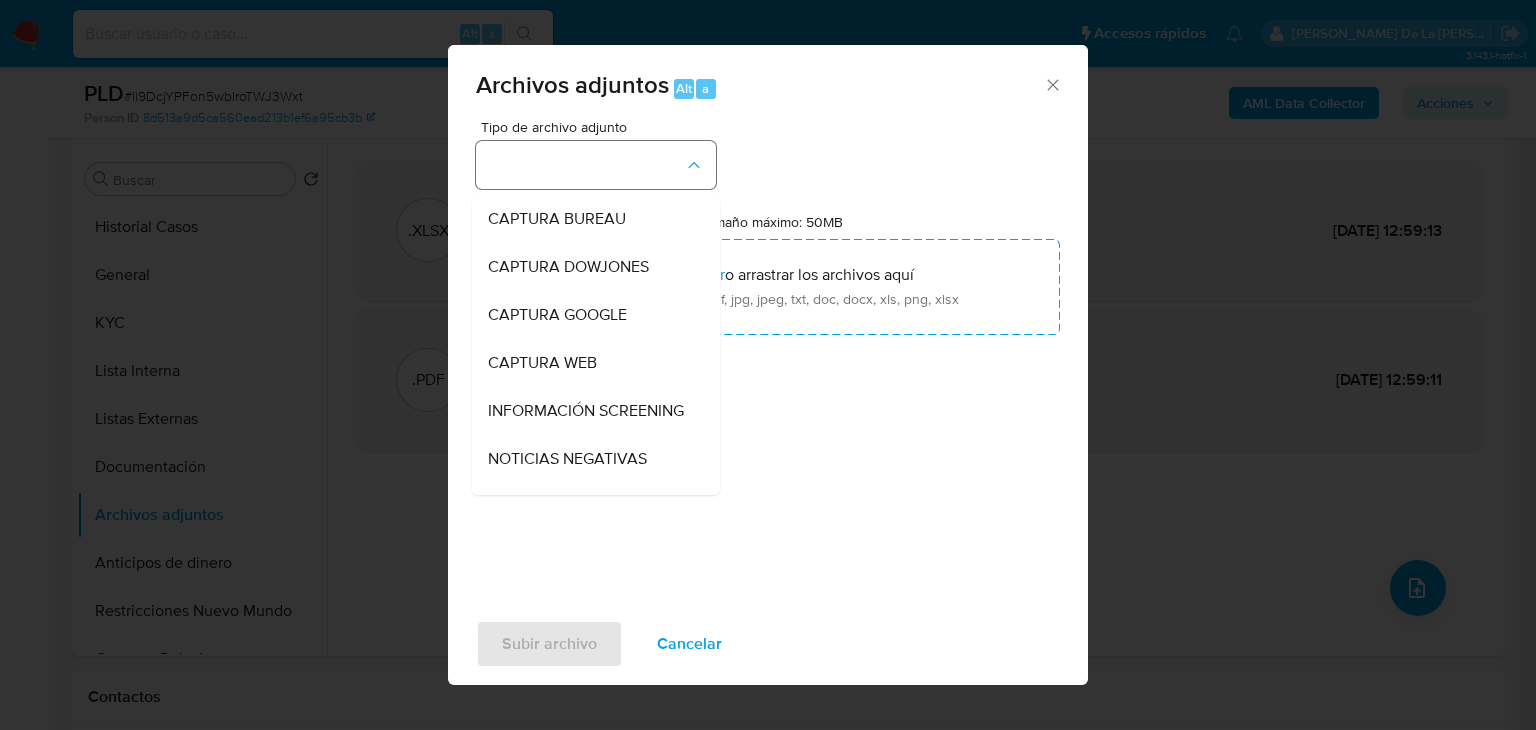 type 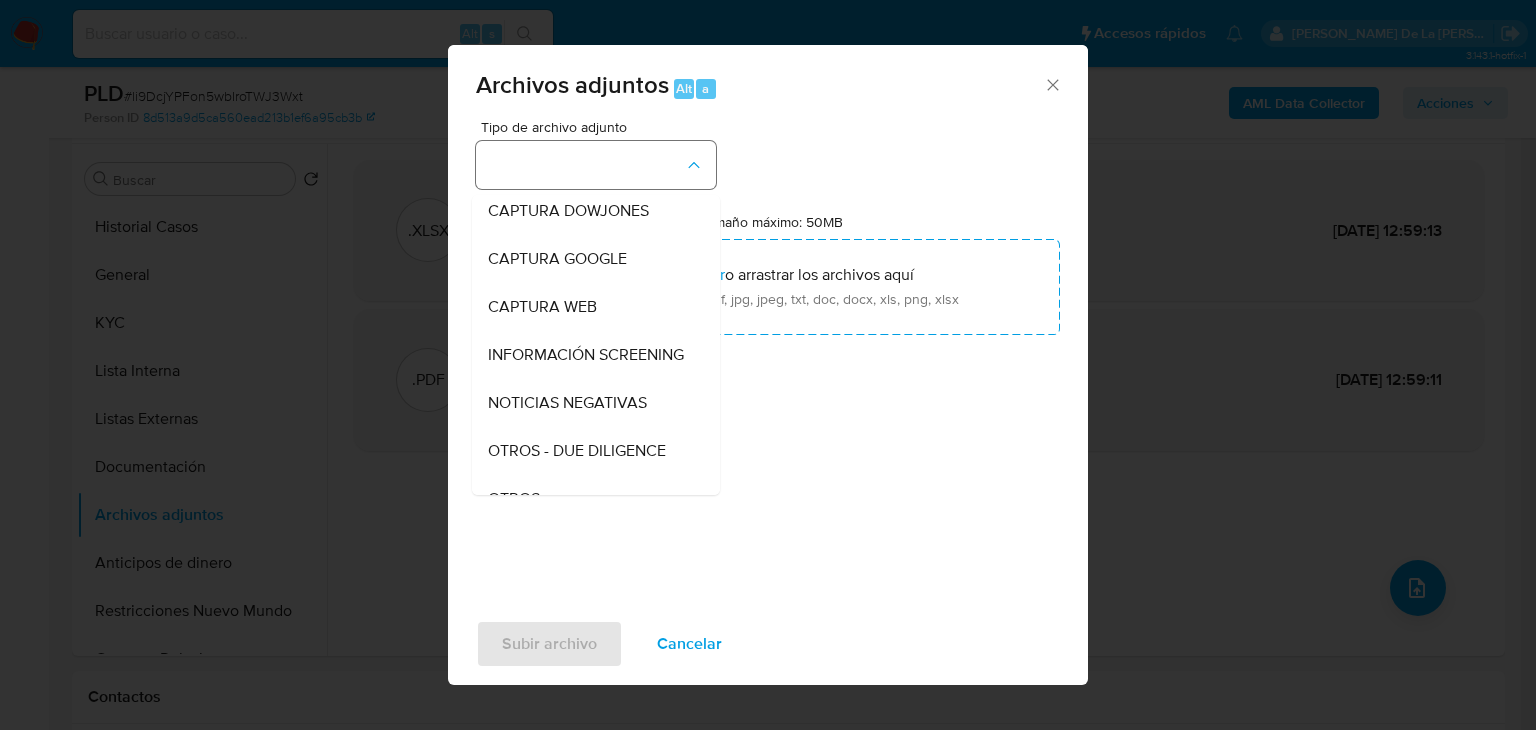 type 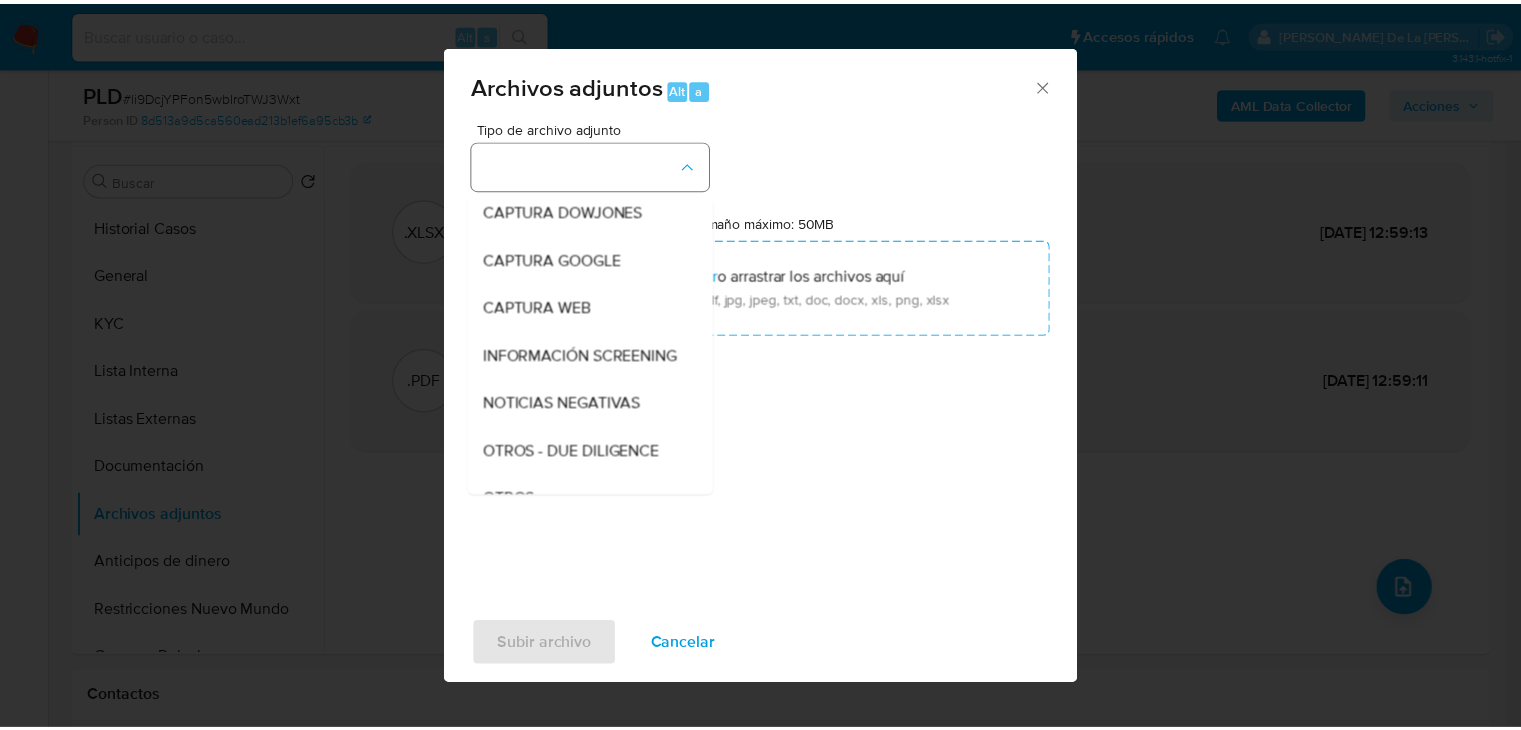 scroll, scrollTop: 104, scrollLeft: 0, axis: vertical 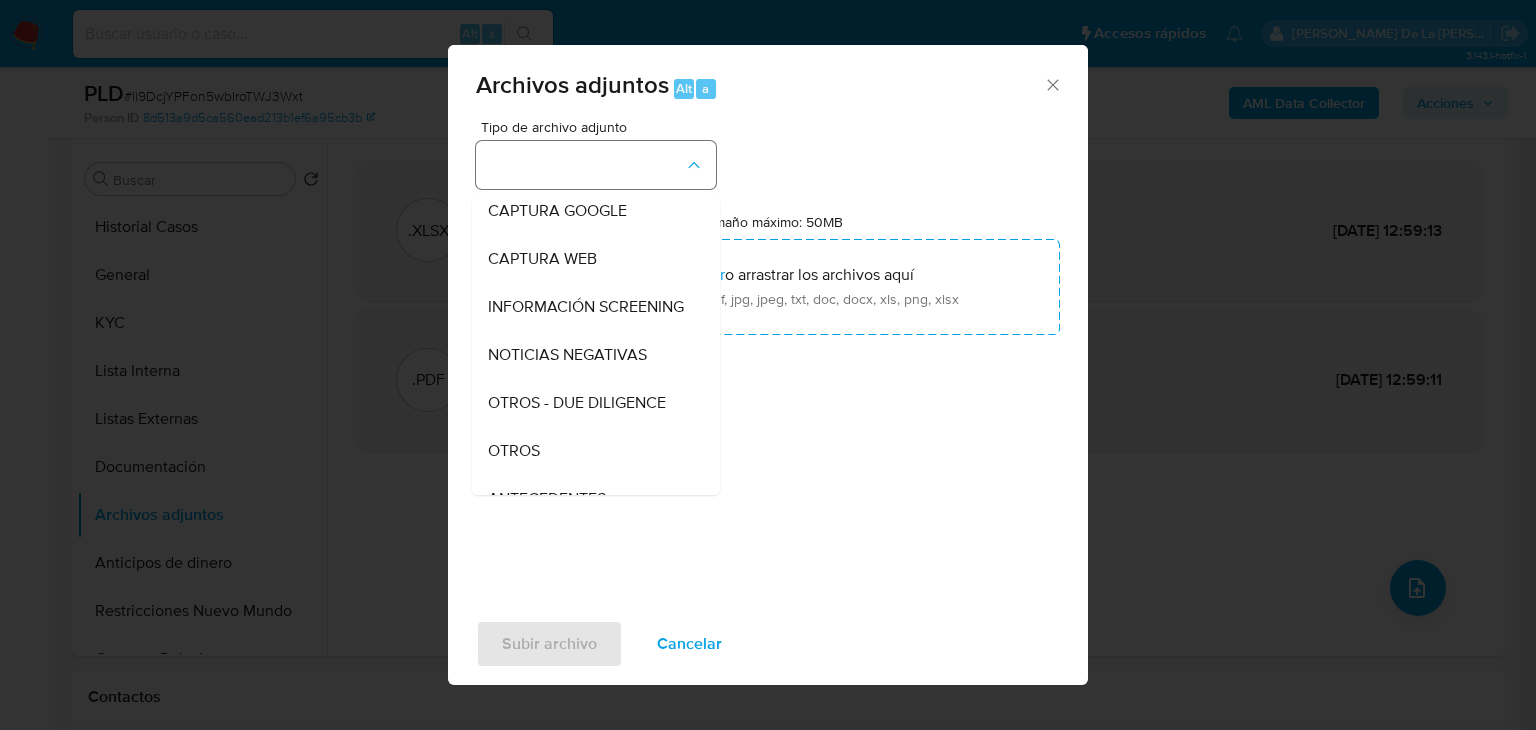 type 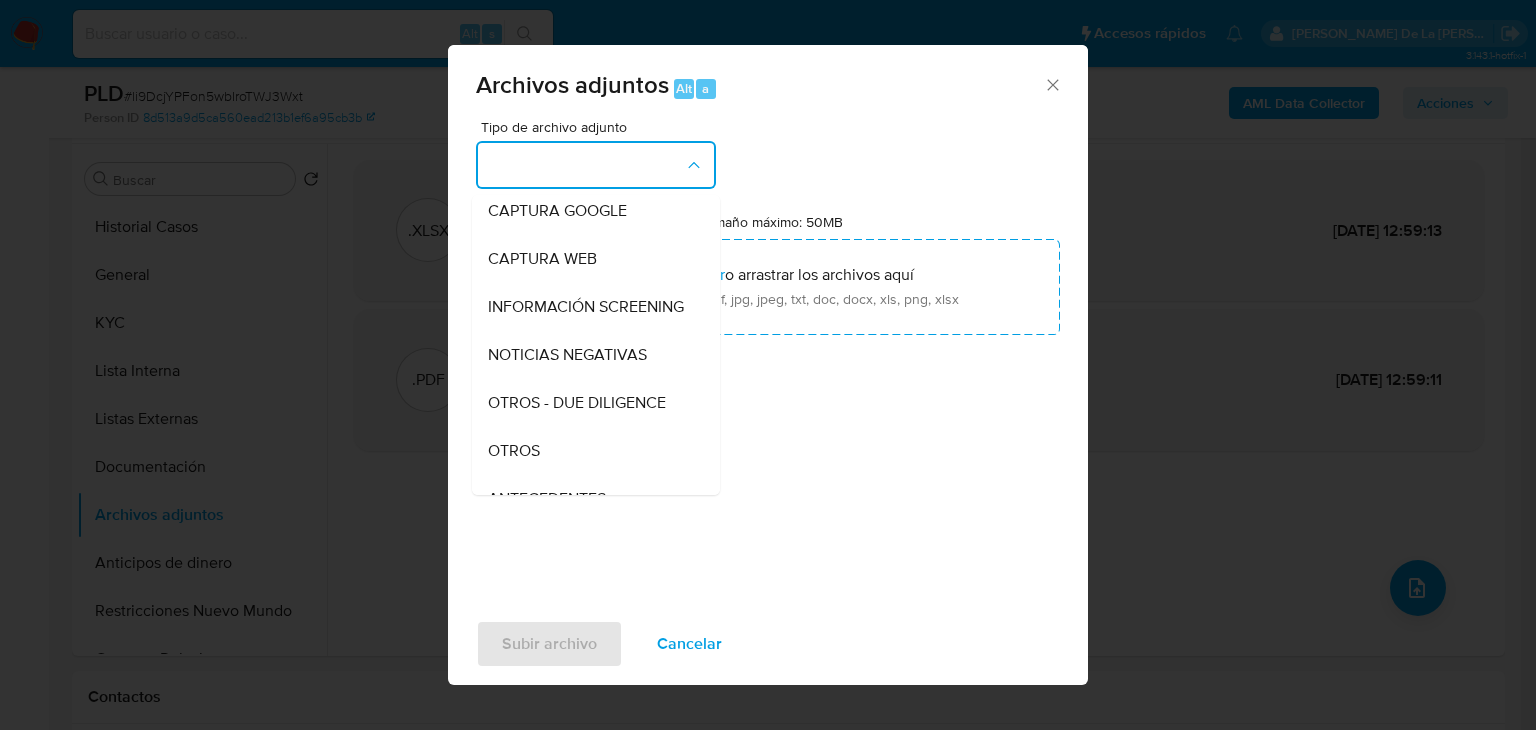 type 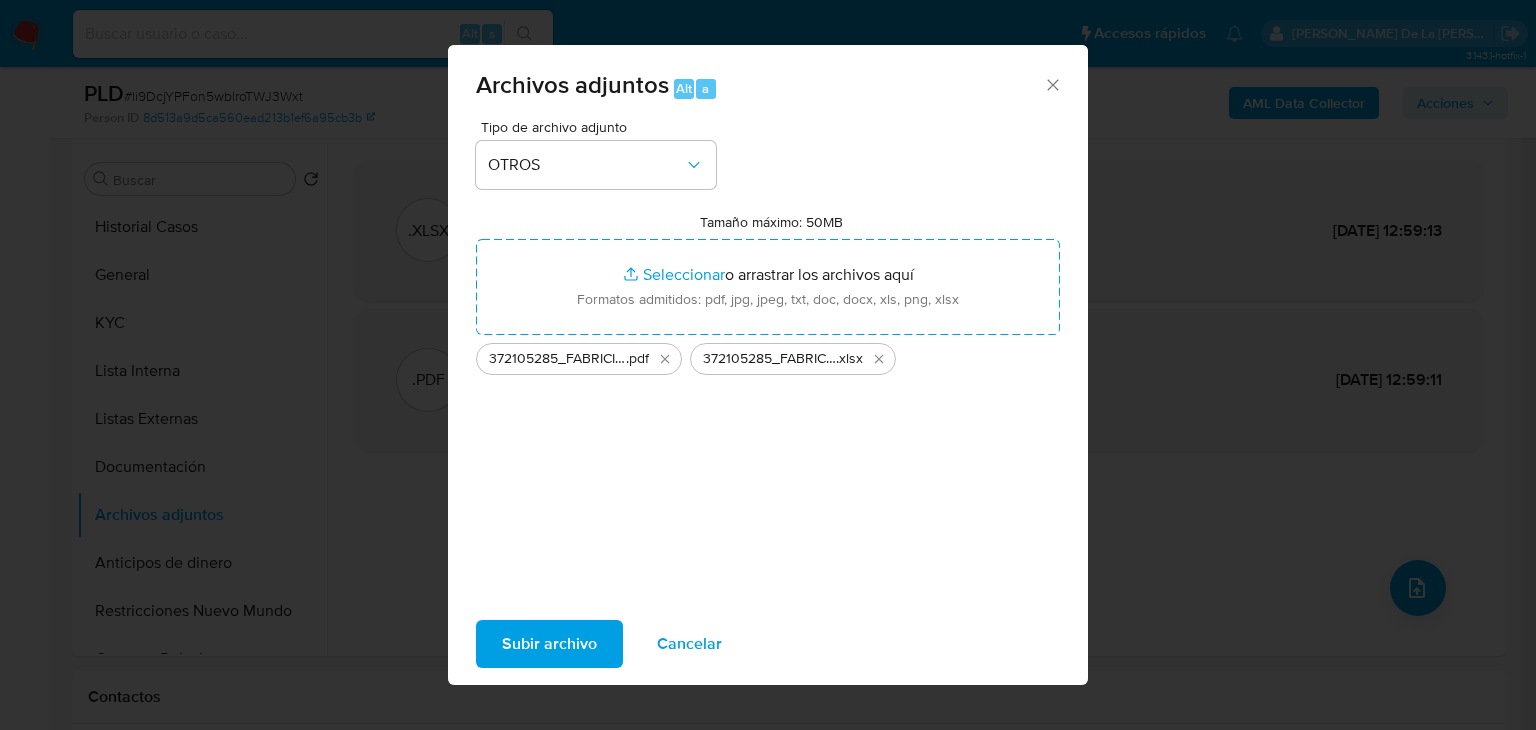 click on "Subir archivo" at bounding box center [549, 644] 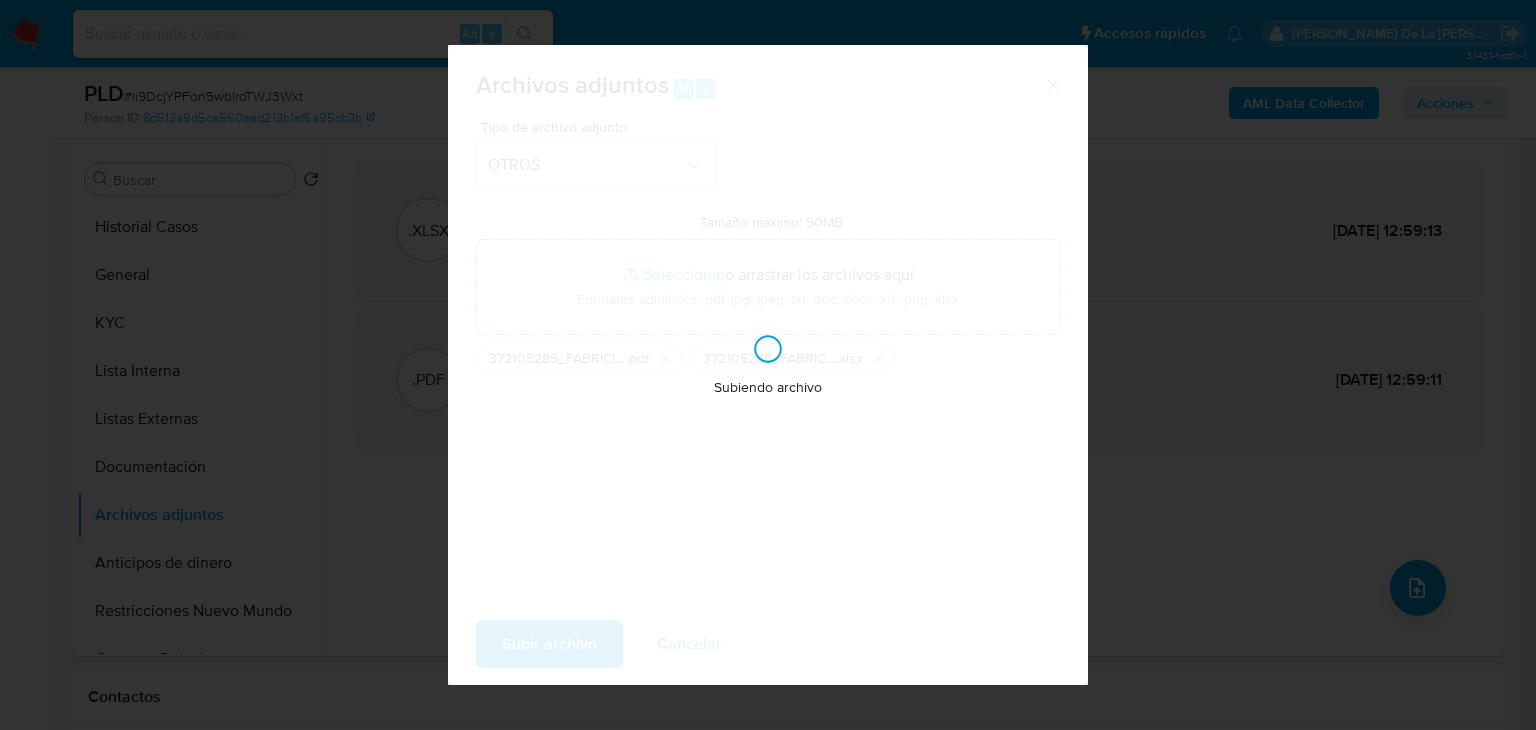 type 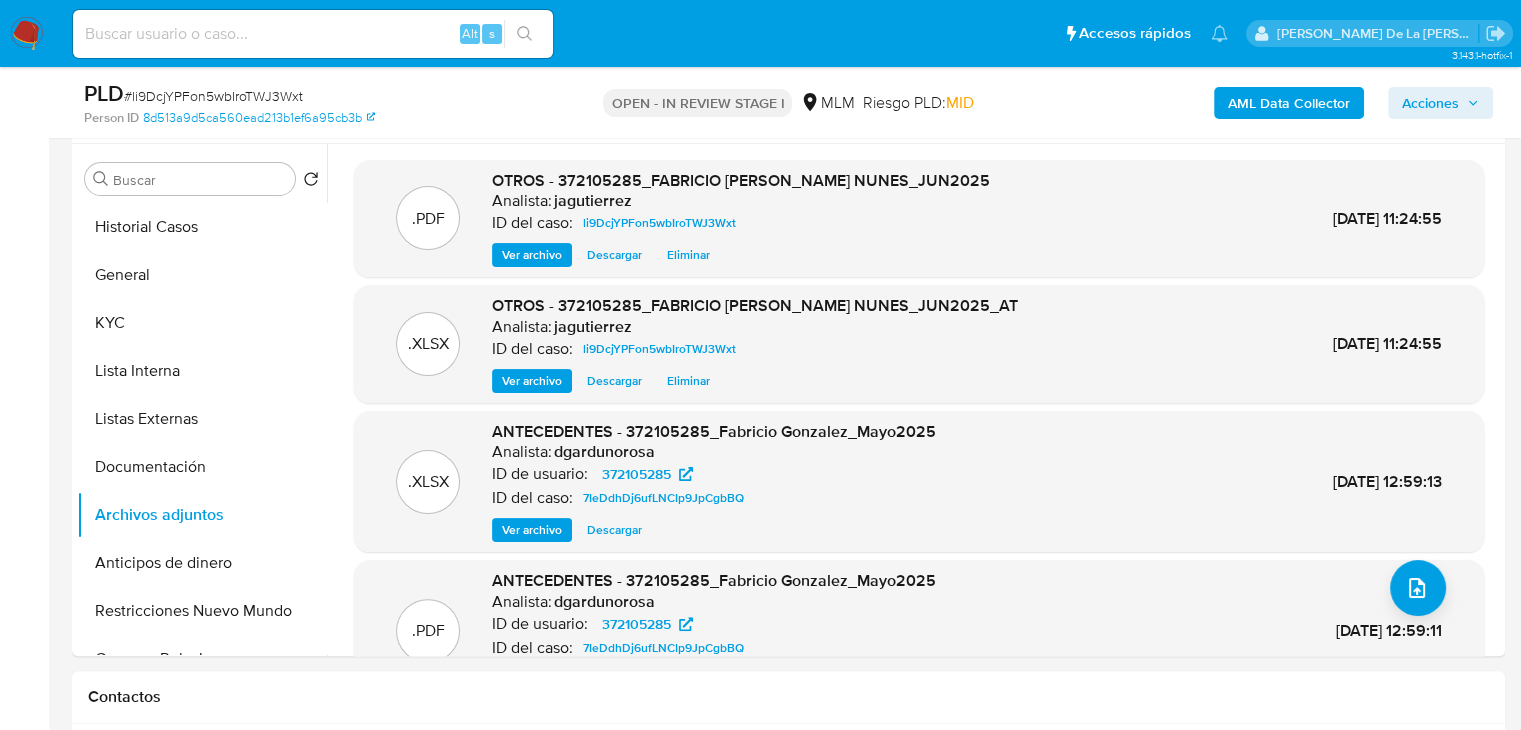 click on "Acciones" at bounding box center (1430, 103) 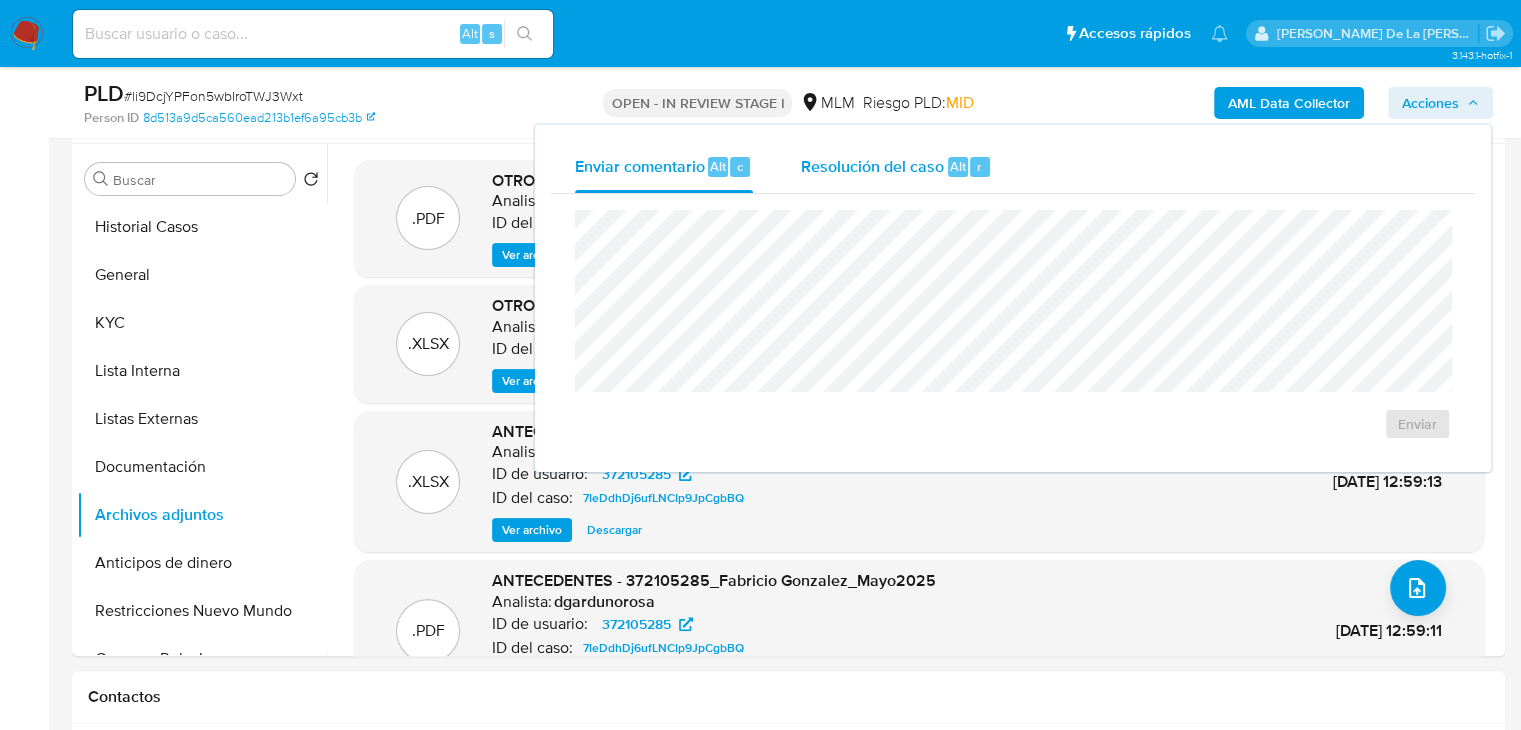 click on "Resolución del caso Alt r" at bounding box center (896, 167) 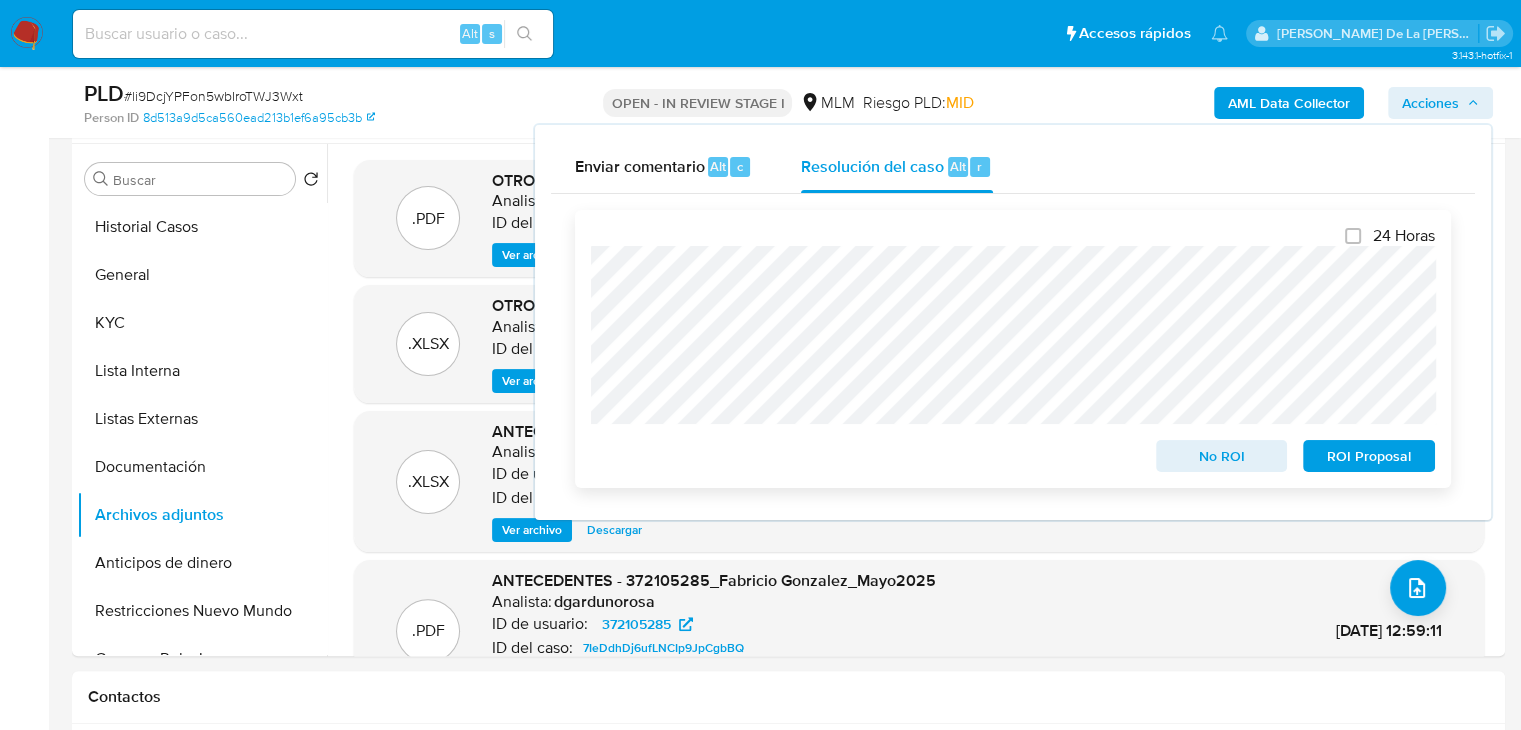 click on "No ROI" at bounding box center (1222, 456) 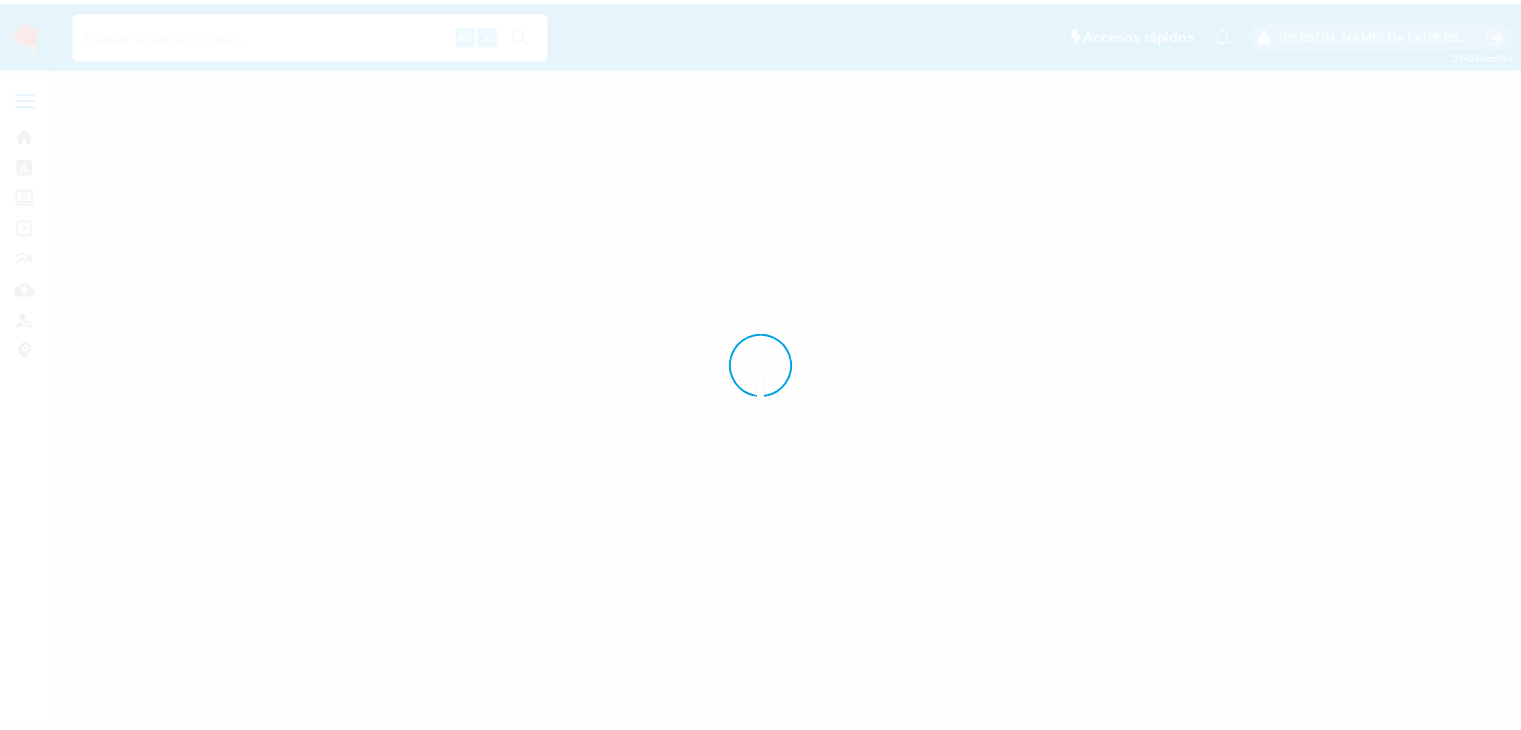 scroll, scrollTop: 0, scrollLeft: 0, axis: both 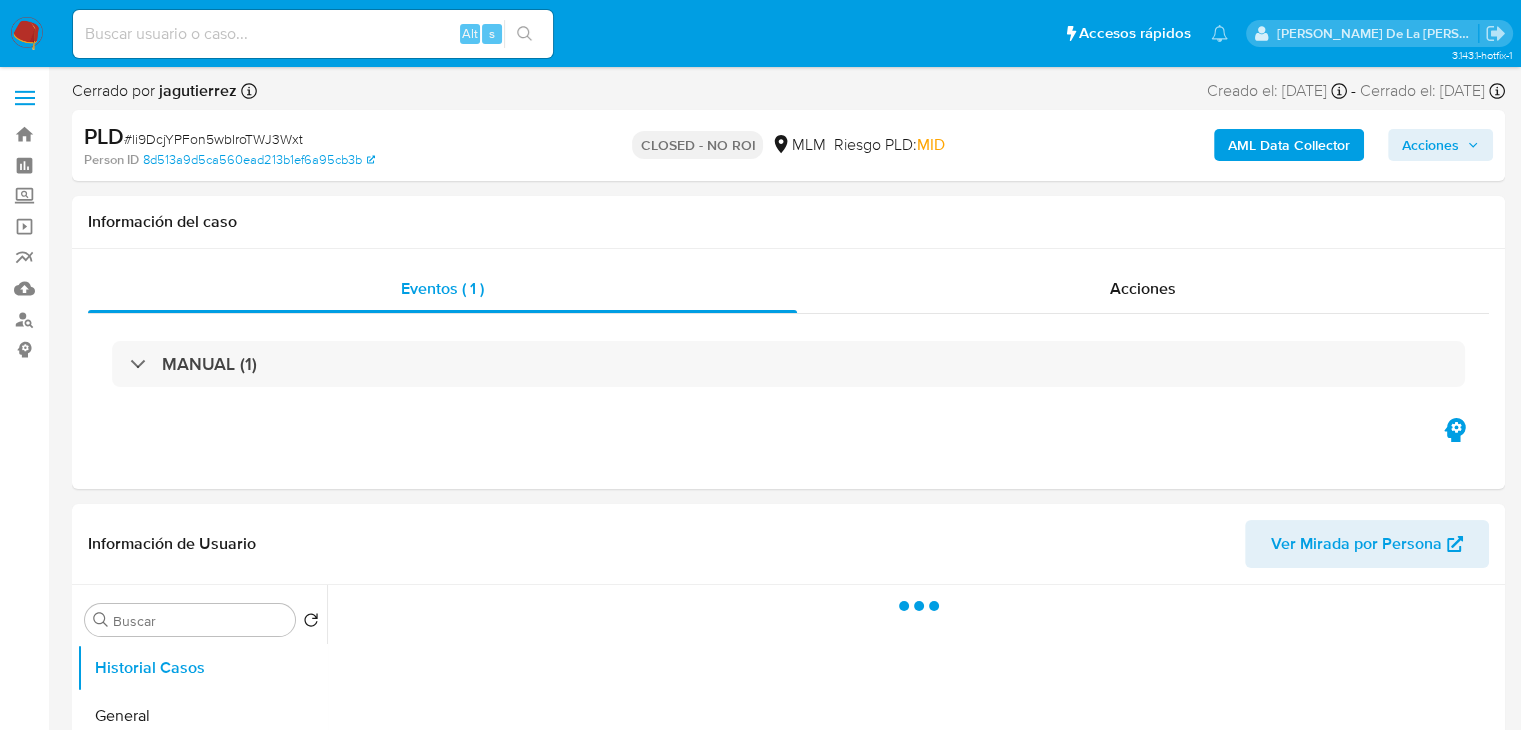 select on "10" 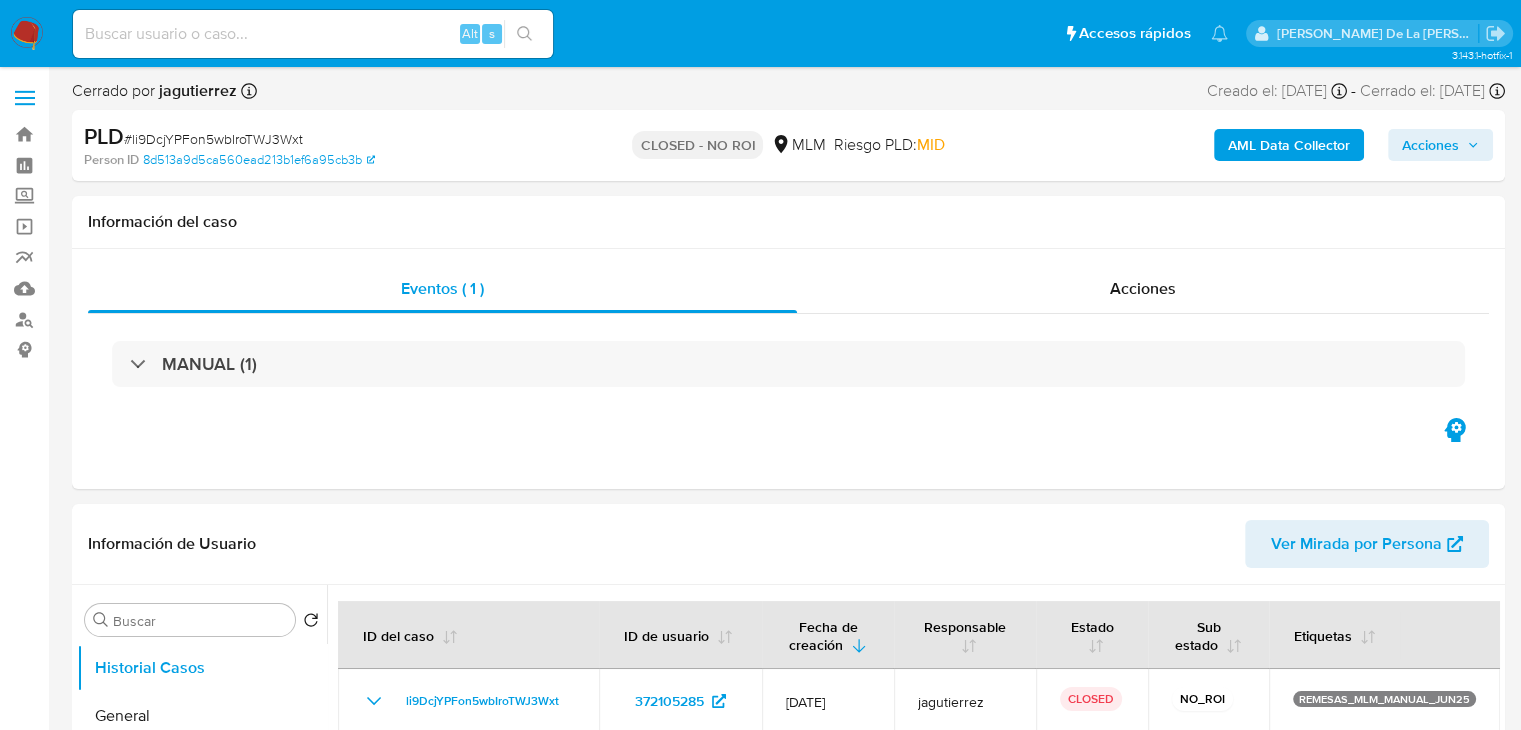 click at bounding box center [27, 34] 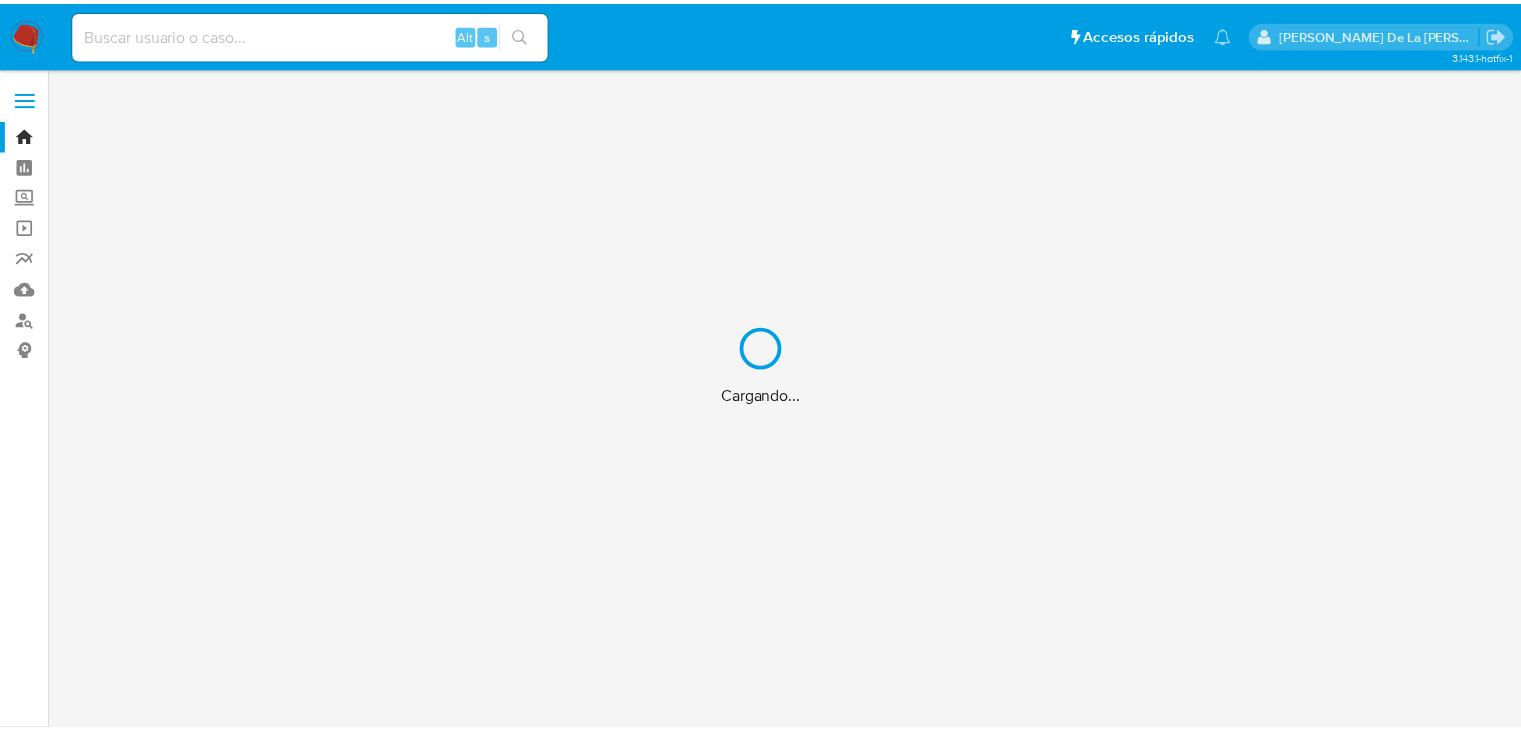 scroll, scrollTop: 0, scrollLeft: 0, axis: both 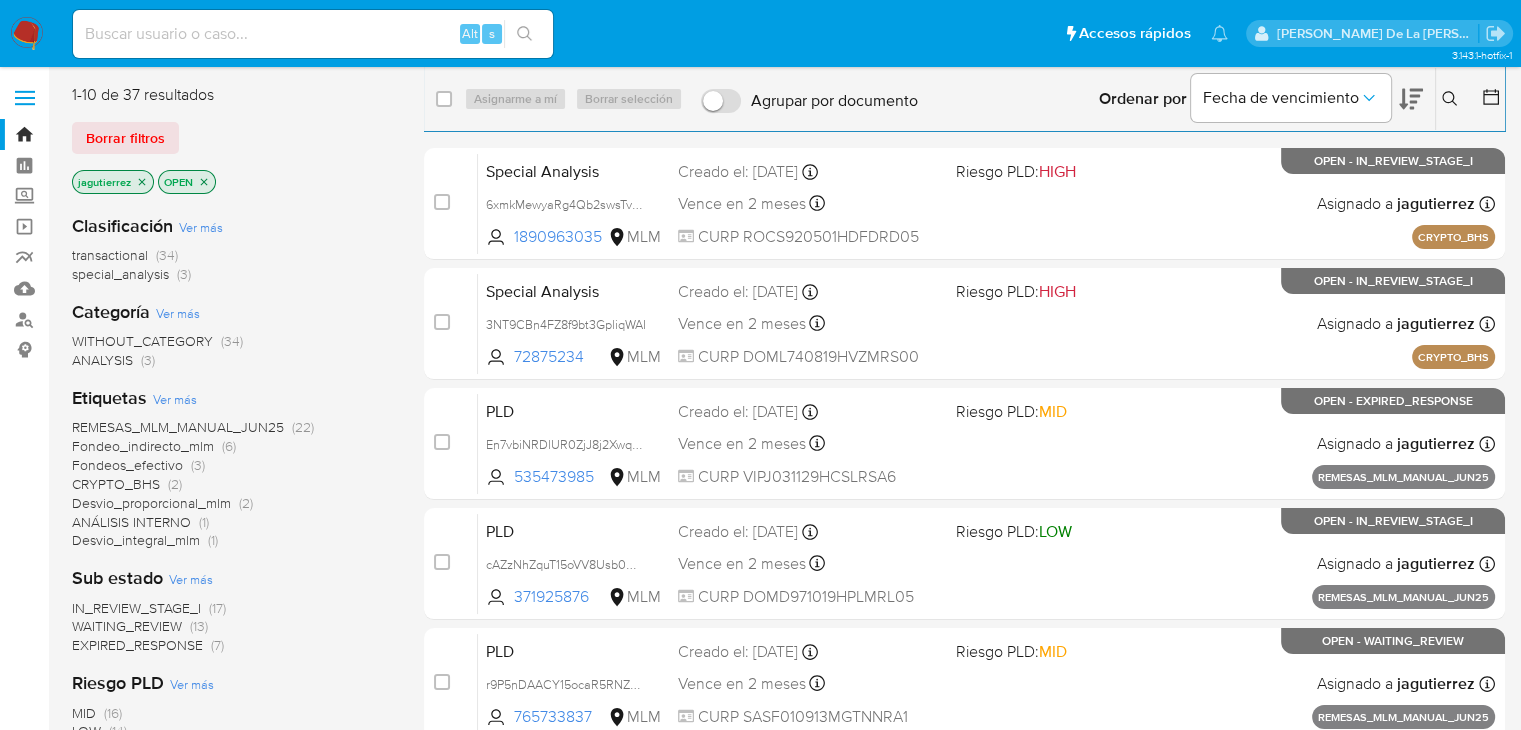 click 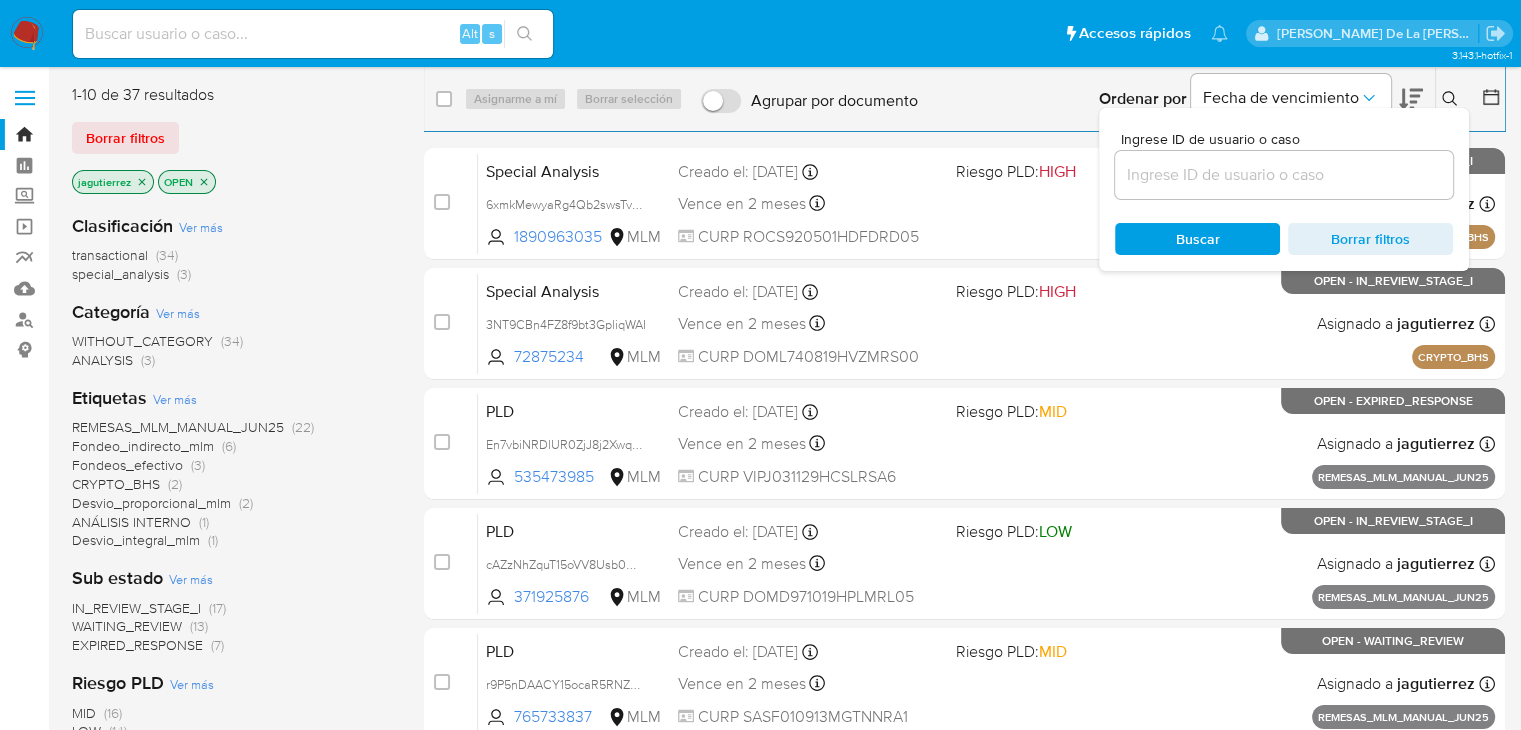click at bounding box center (1284, 175) 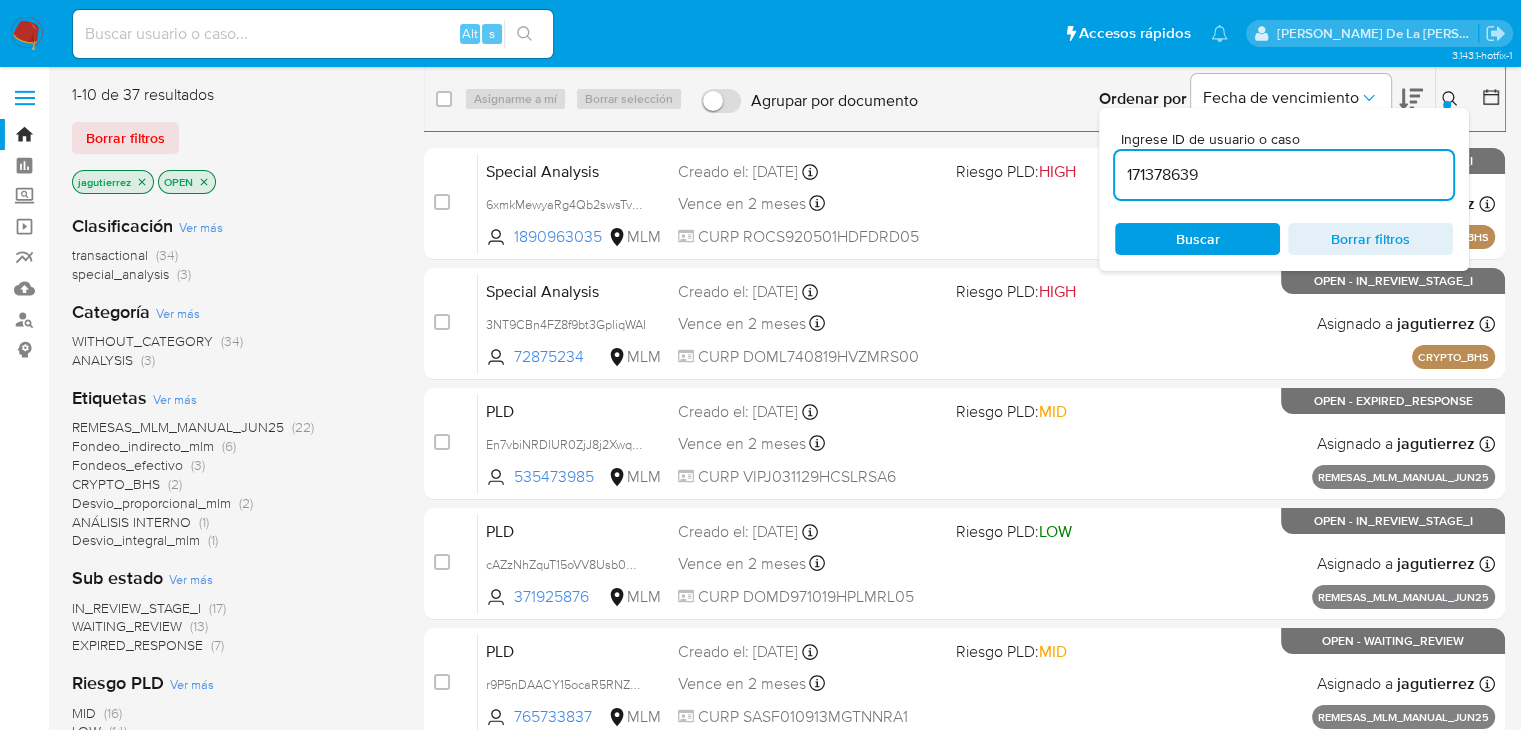 type on "171378639" 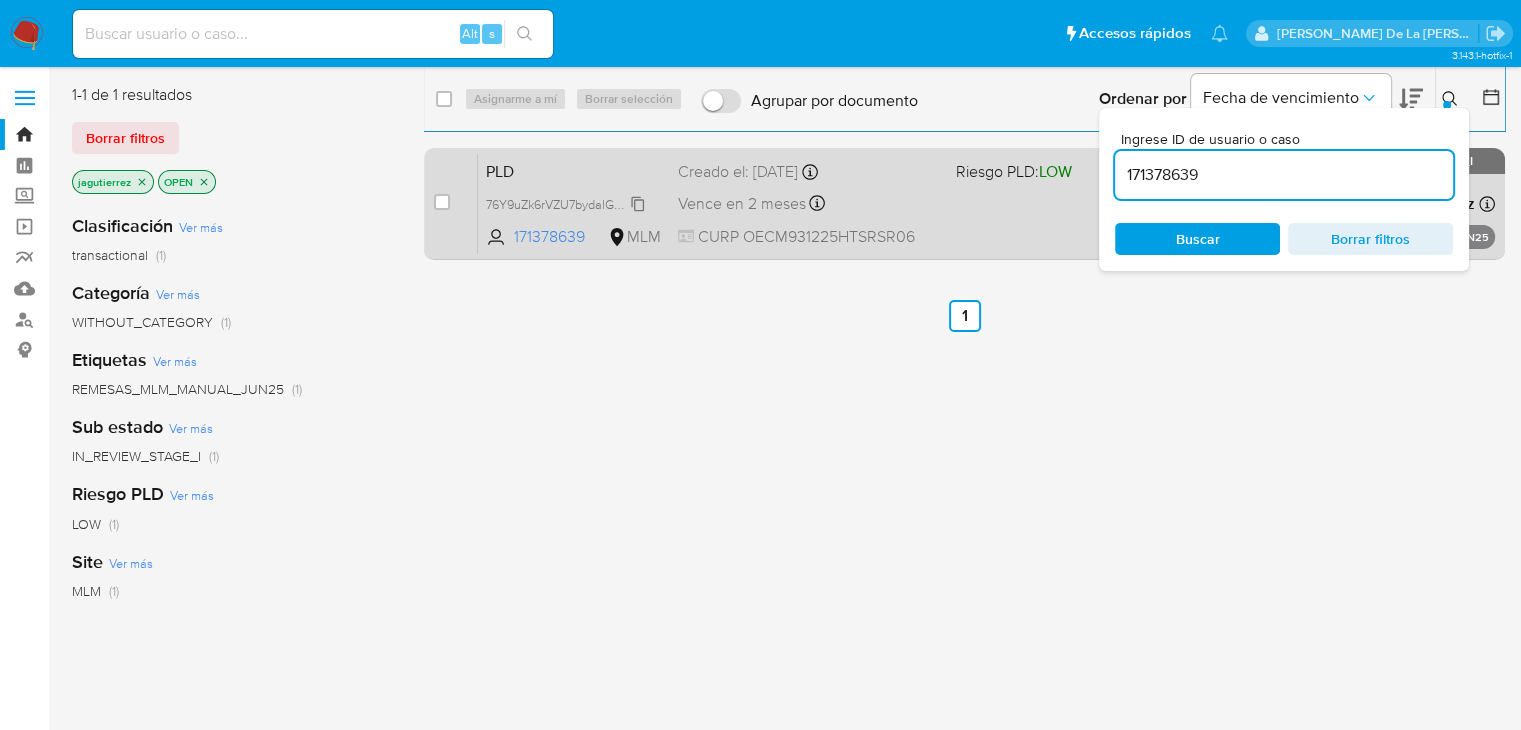 click on "76Y9uZk6rVZU7bydalG3idfV" at bounding box center (564, 203) 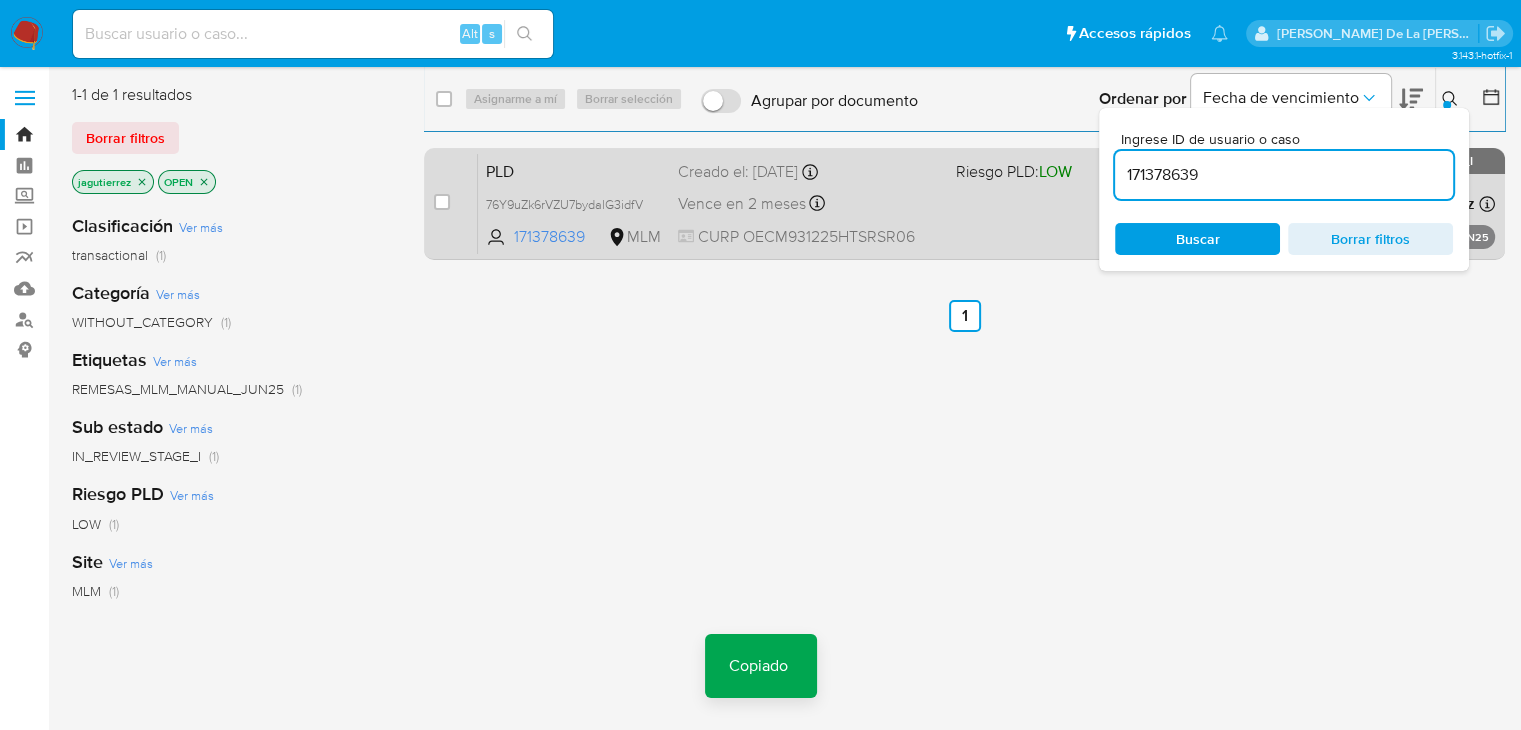 click on "PLD 76Y9uZk6rVZU7bydalG3idfV Copiado Copiado 171378639 MLM Riesgo PLD:  LOW Creado el: 25/06/2025   Creado el: 25/06/2025 13:17:37 Vence en 2 meses   Vence el 24/08/2025 13:17:37 CURP   OECM931225HTSRSR06 Asignado a   jagutierrez   Asignado el: 25/06/2025 13:17:37 REMESAS_MLM_MANUAL_JUN25 OPEN - IN_REVIEW_STAGE_I" at bounding box center (986, 203) 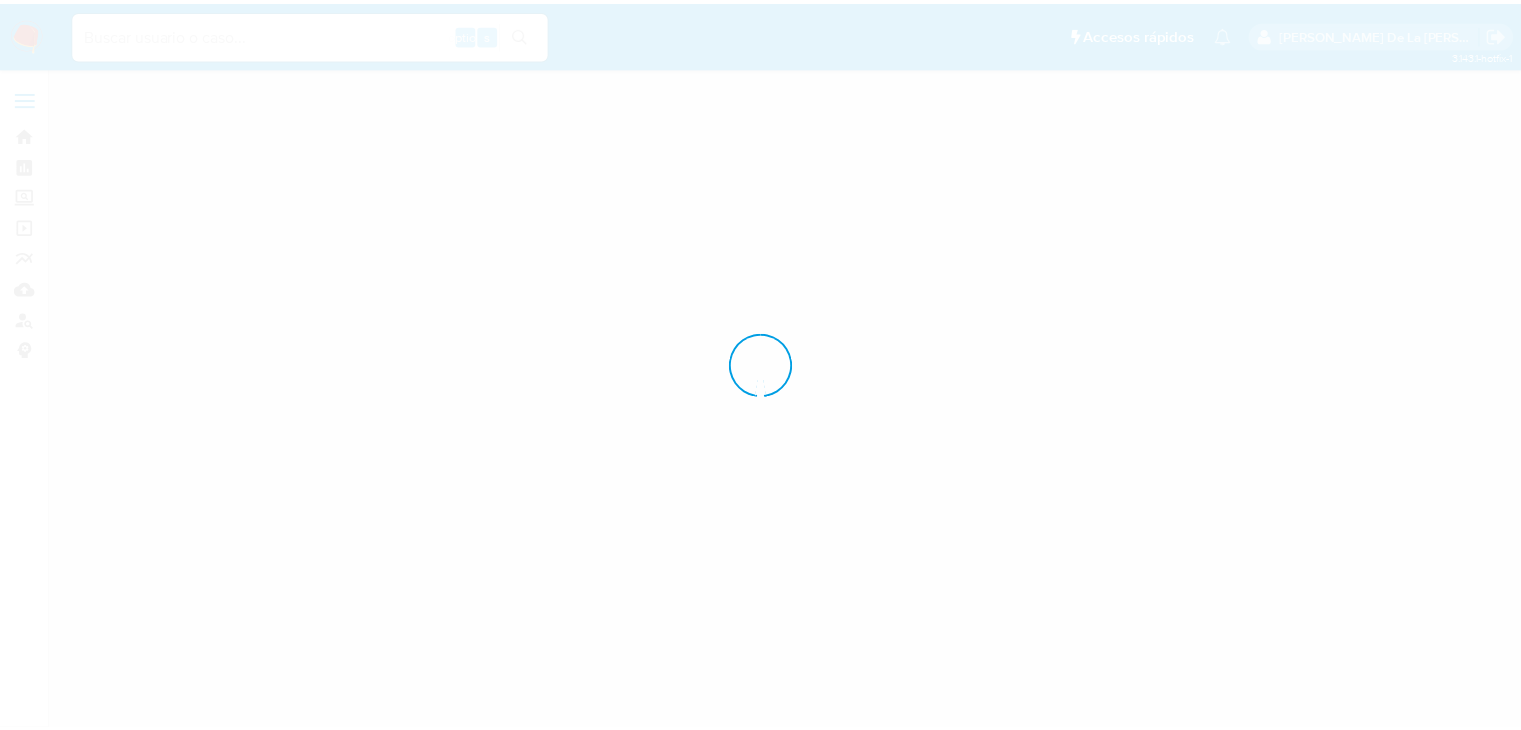 scroll, scrollTop: 0, scrollLeft: 0, axis: both 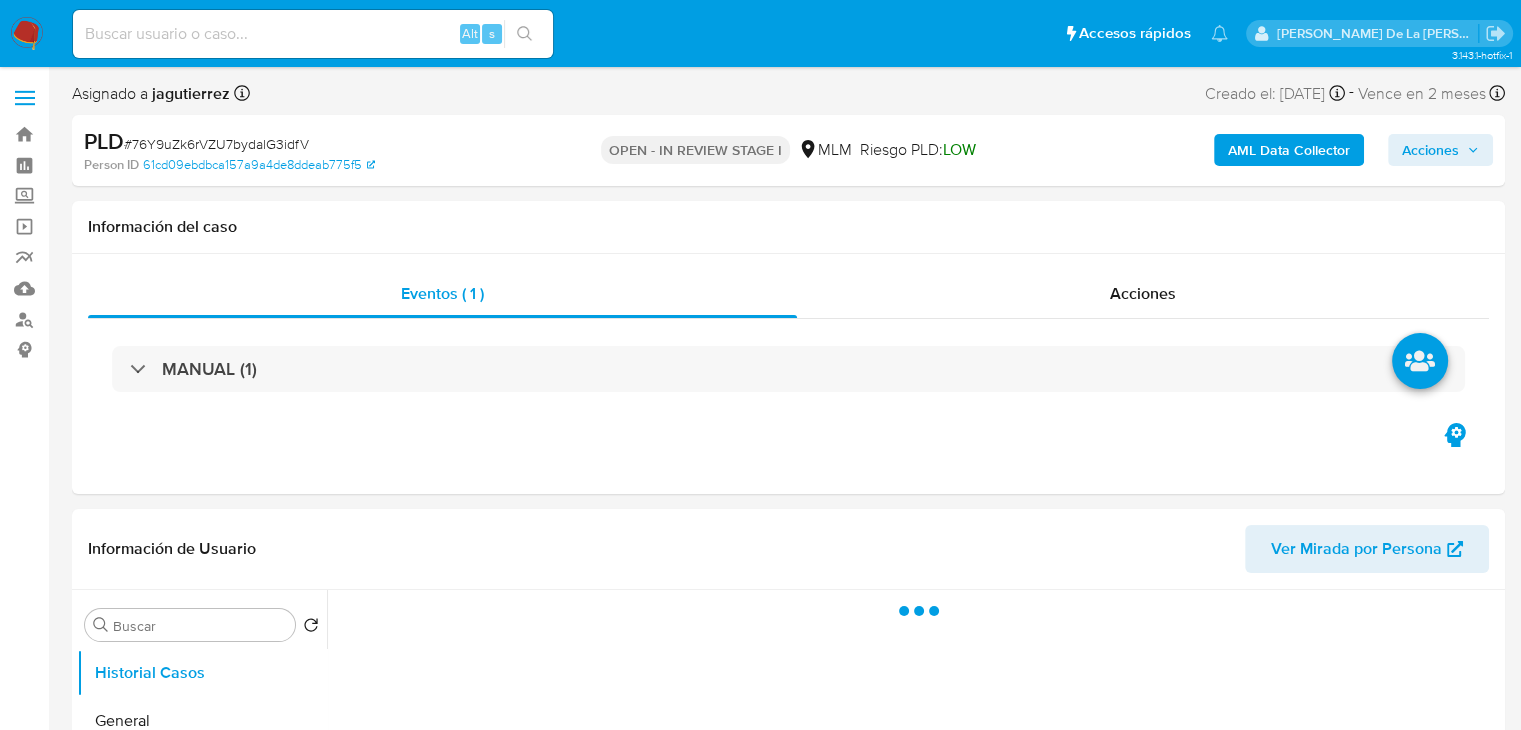 select on "10" 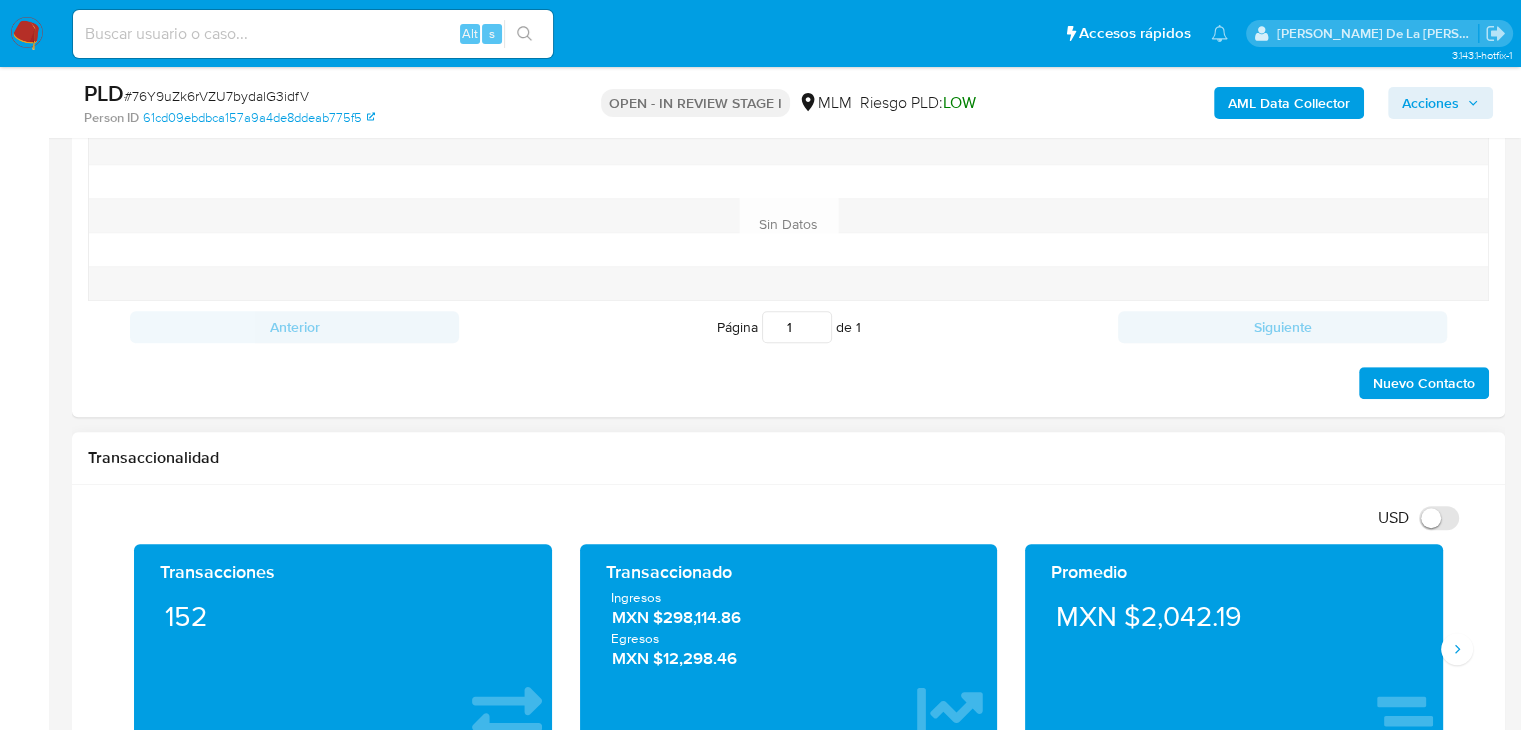 scroll, scrollTop: 1216, scrollLeft: 0, axis: vertical 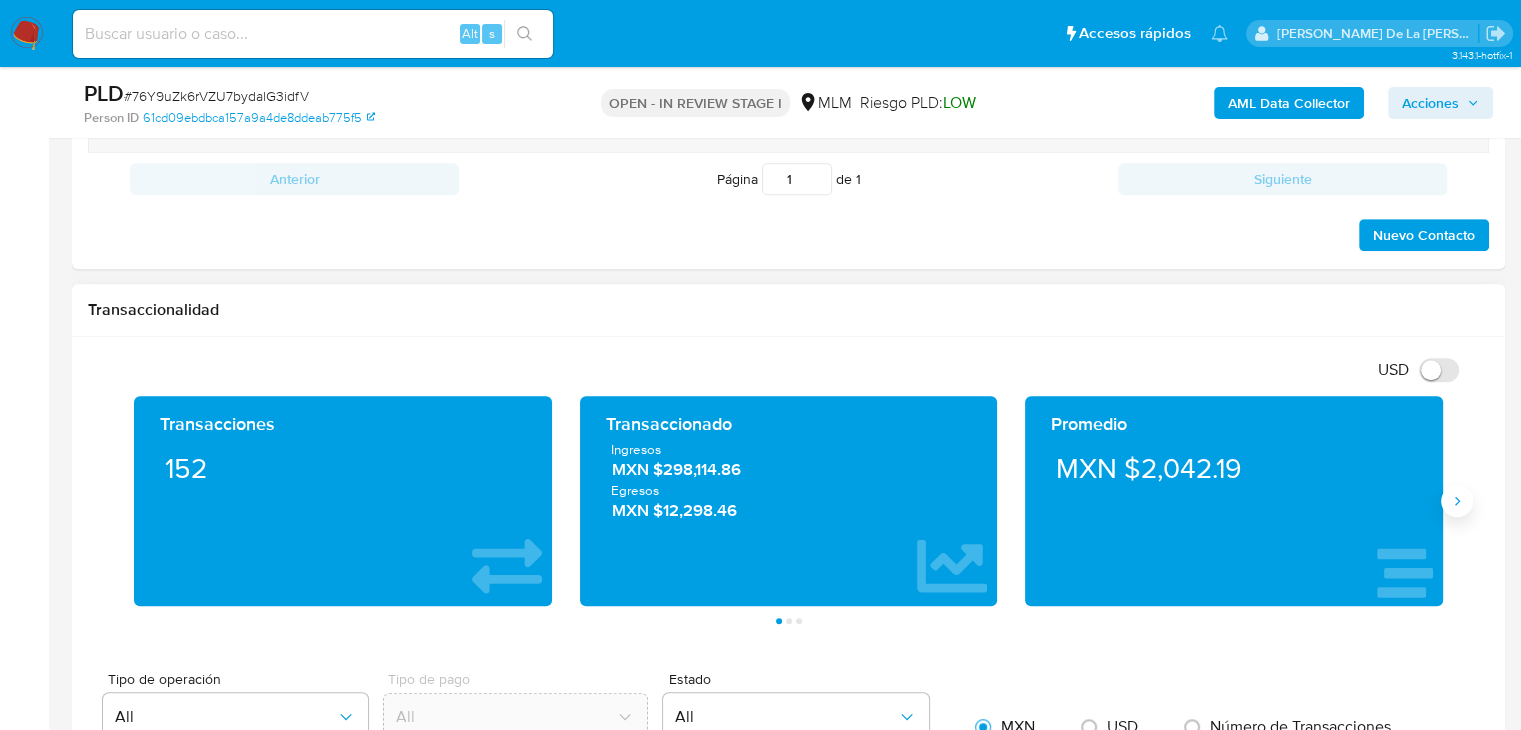 click 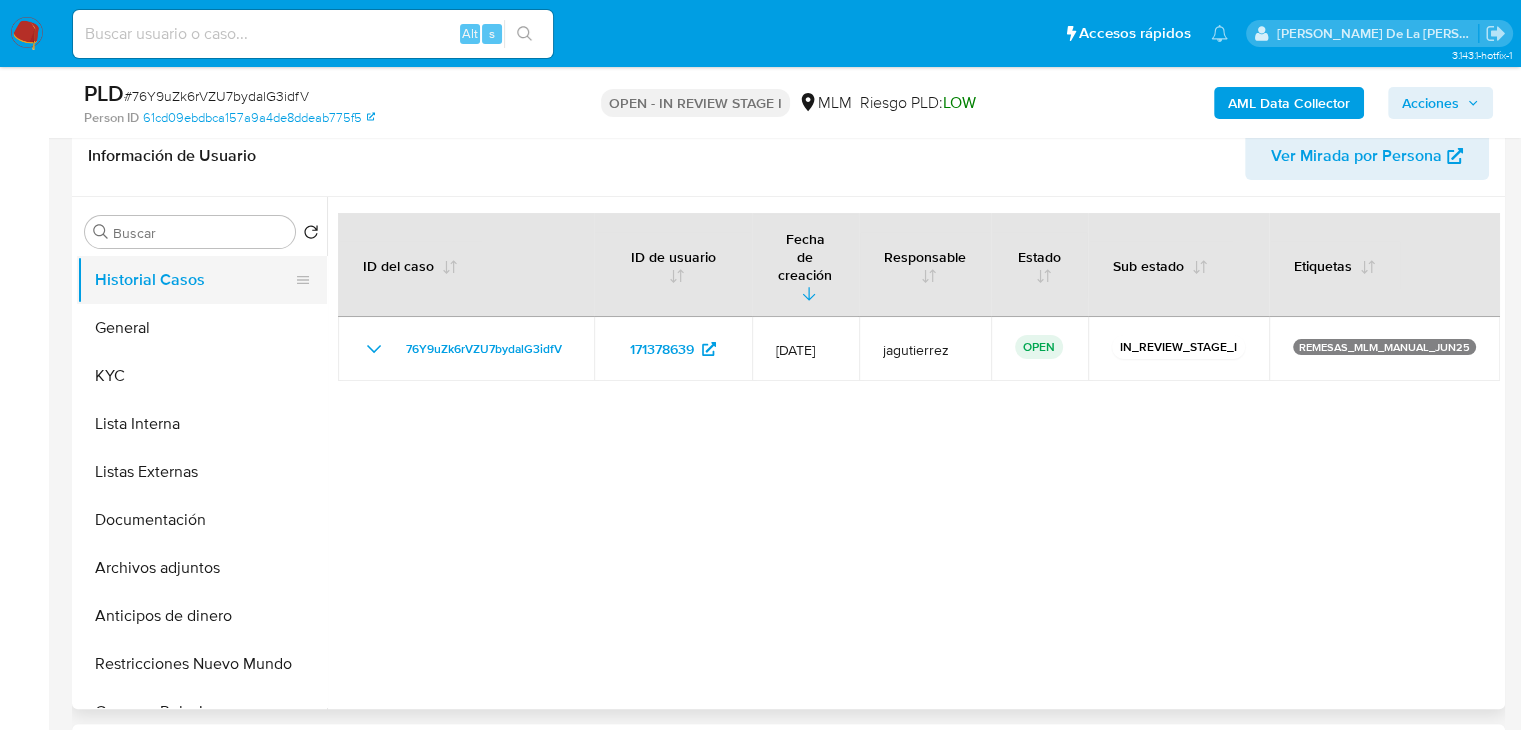 scroll, scrollTop: 216, scrollLeft: 0, axis: vertical 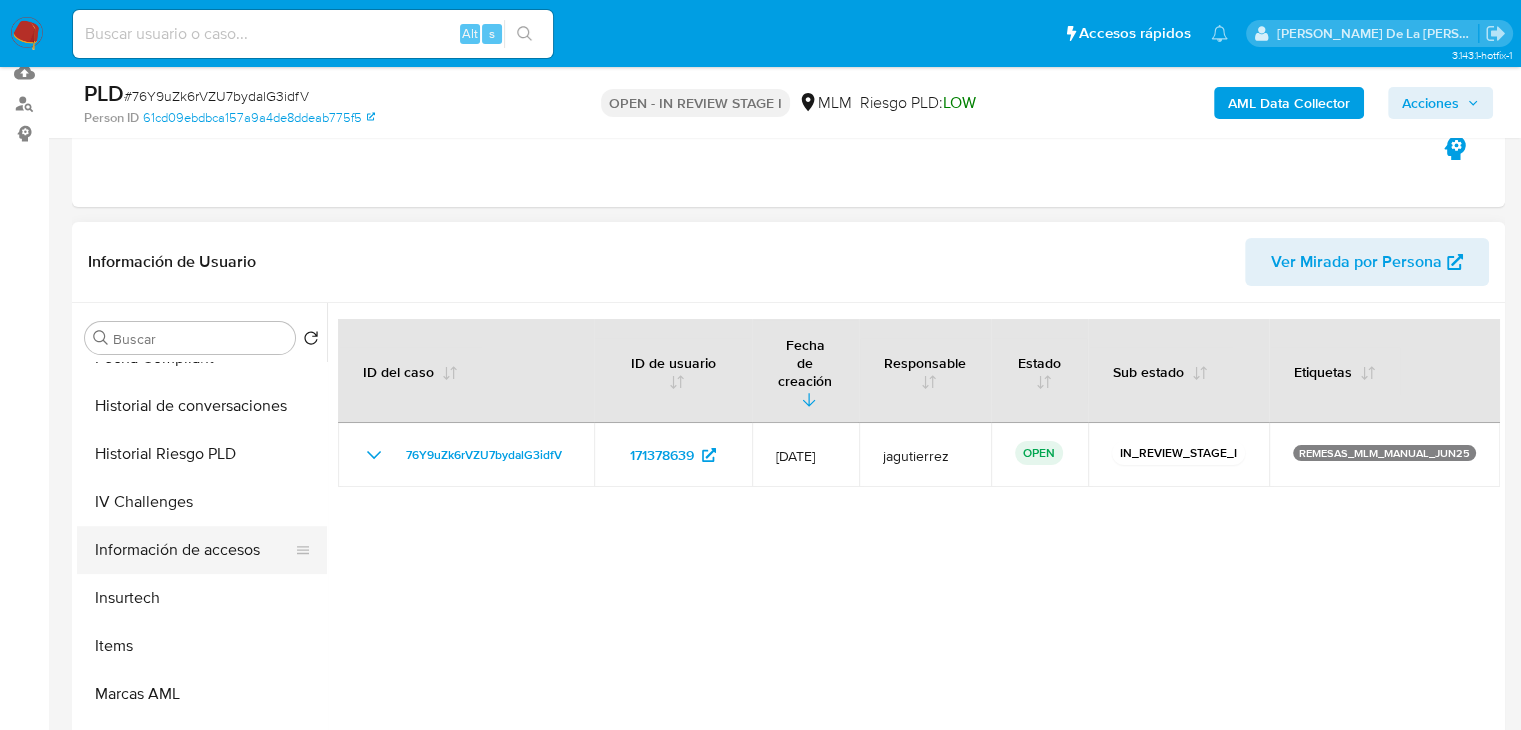 click on "Información de accesos" at bounding box center (194, 550) 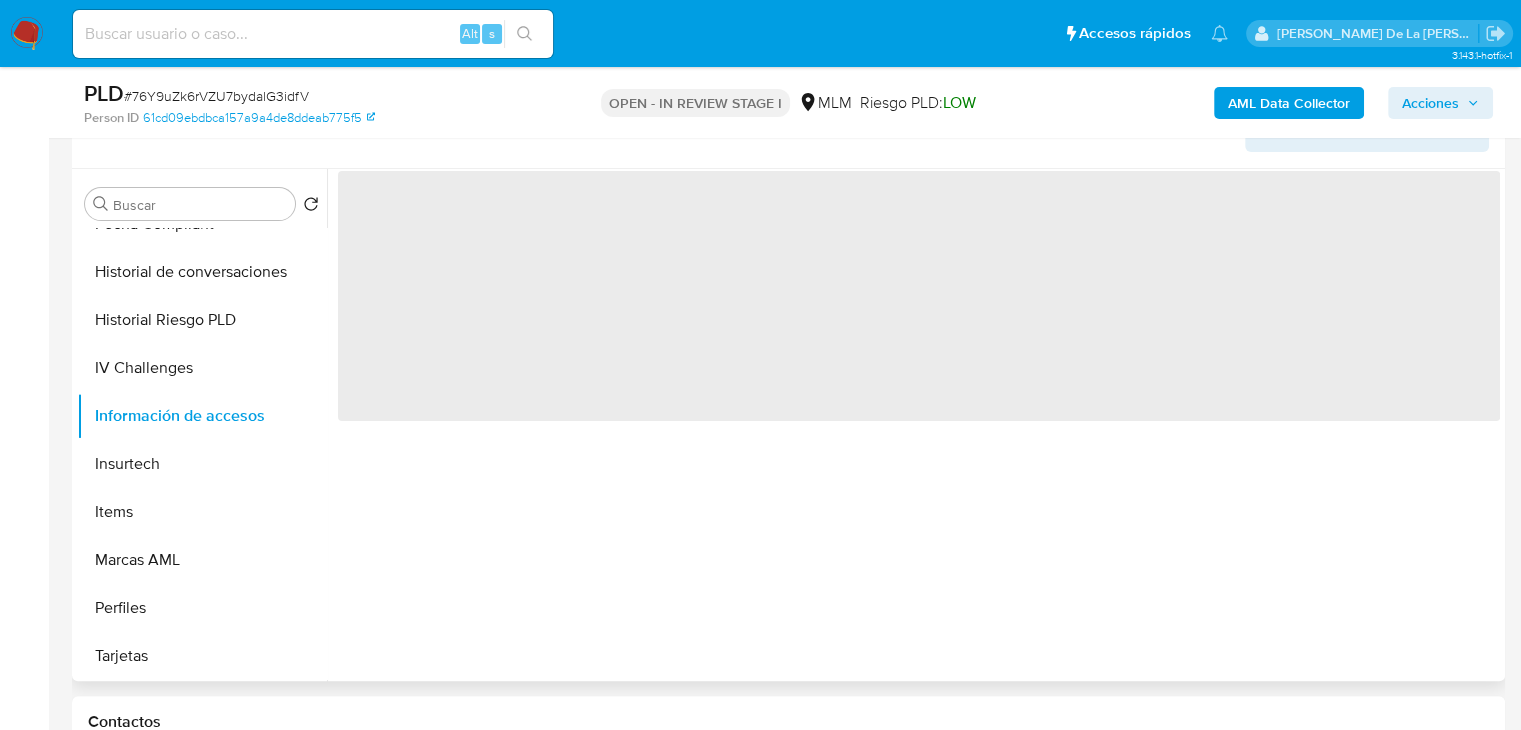 scroll, scrollTop: 316, scrollLeft: 0, axis: vertical 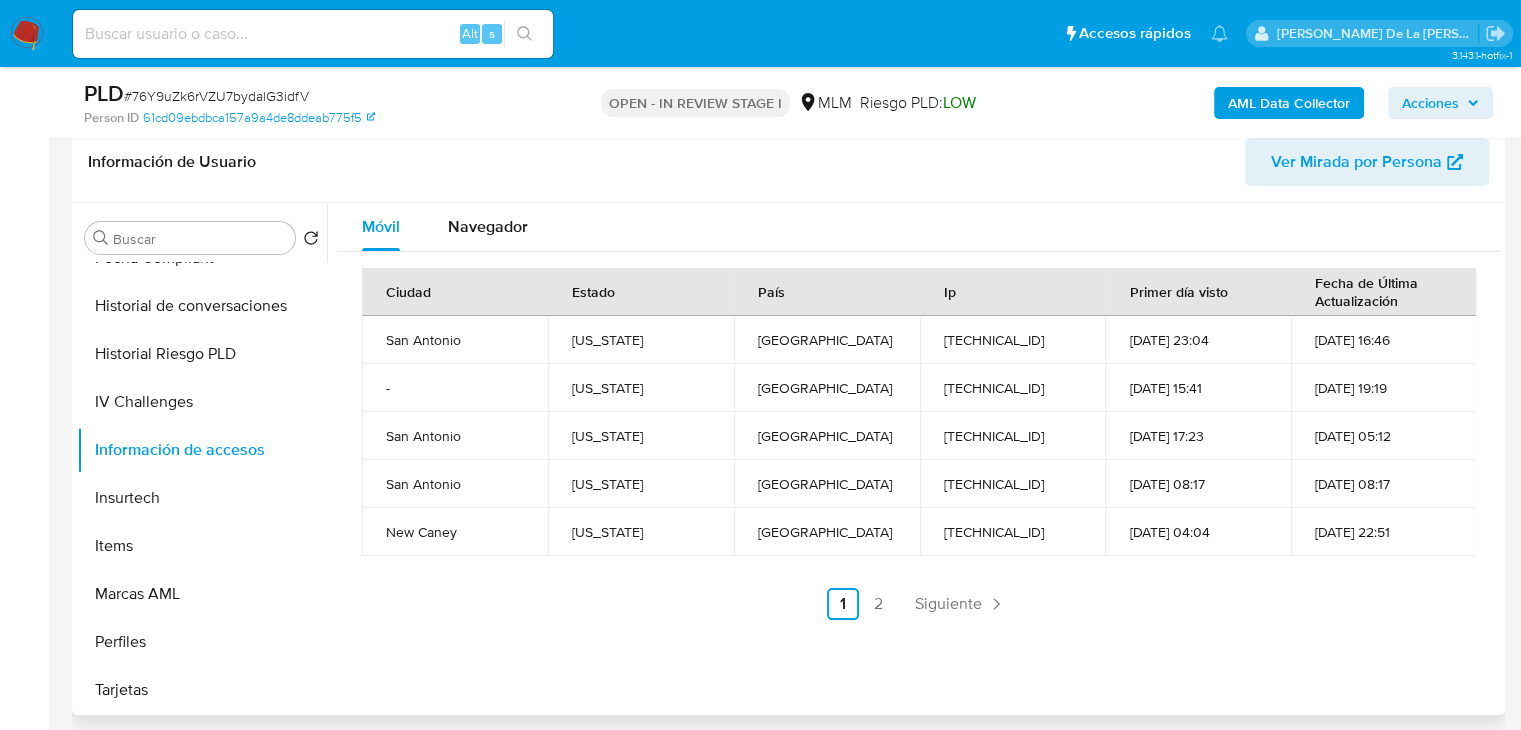 type 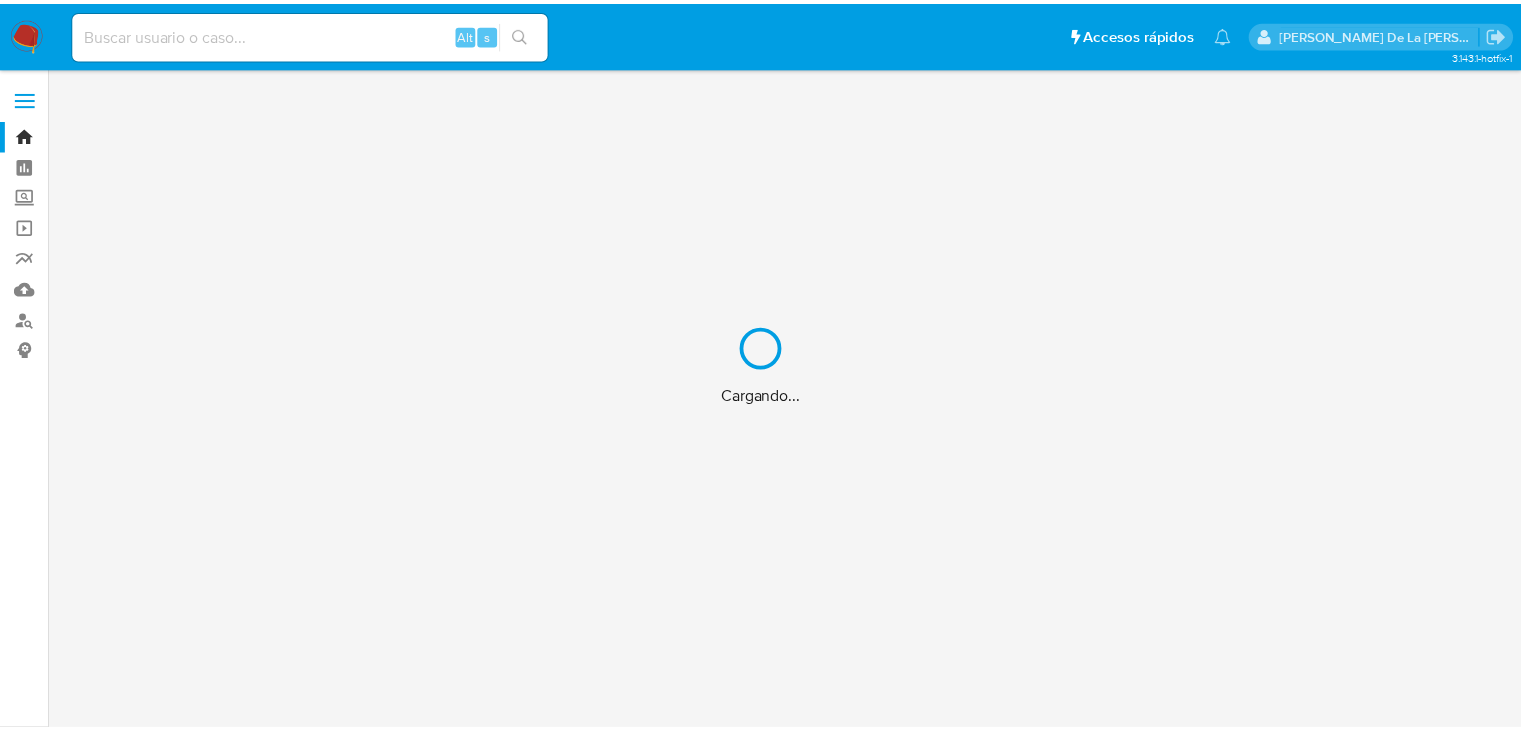 scroll, scrollTop: 0, scrollLeft: 0, axis: both 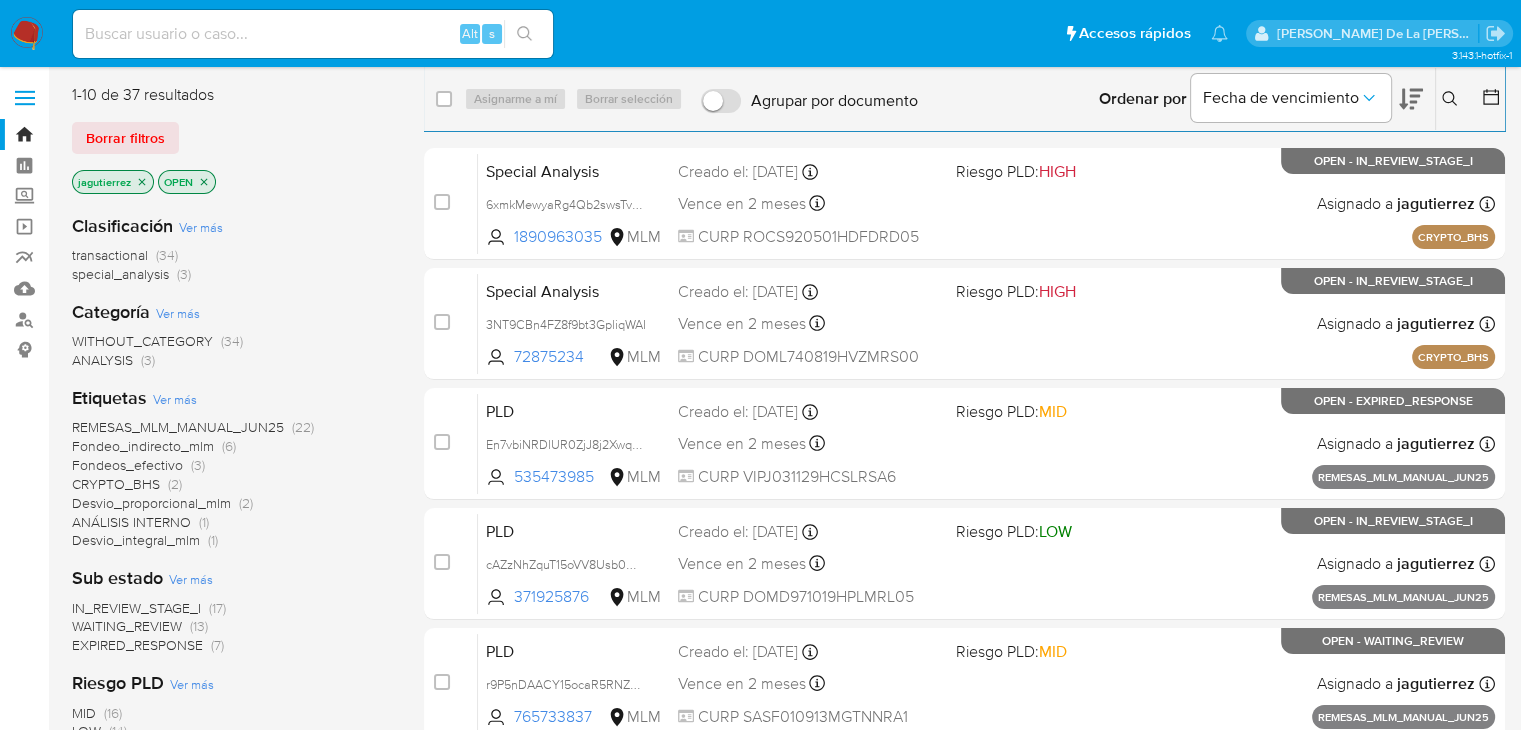 click 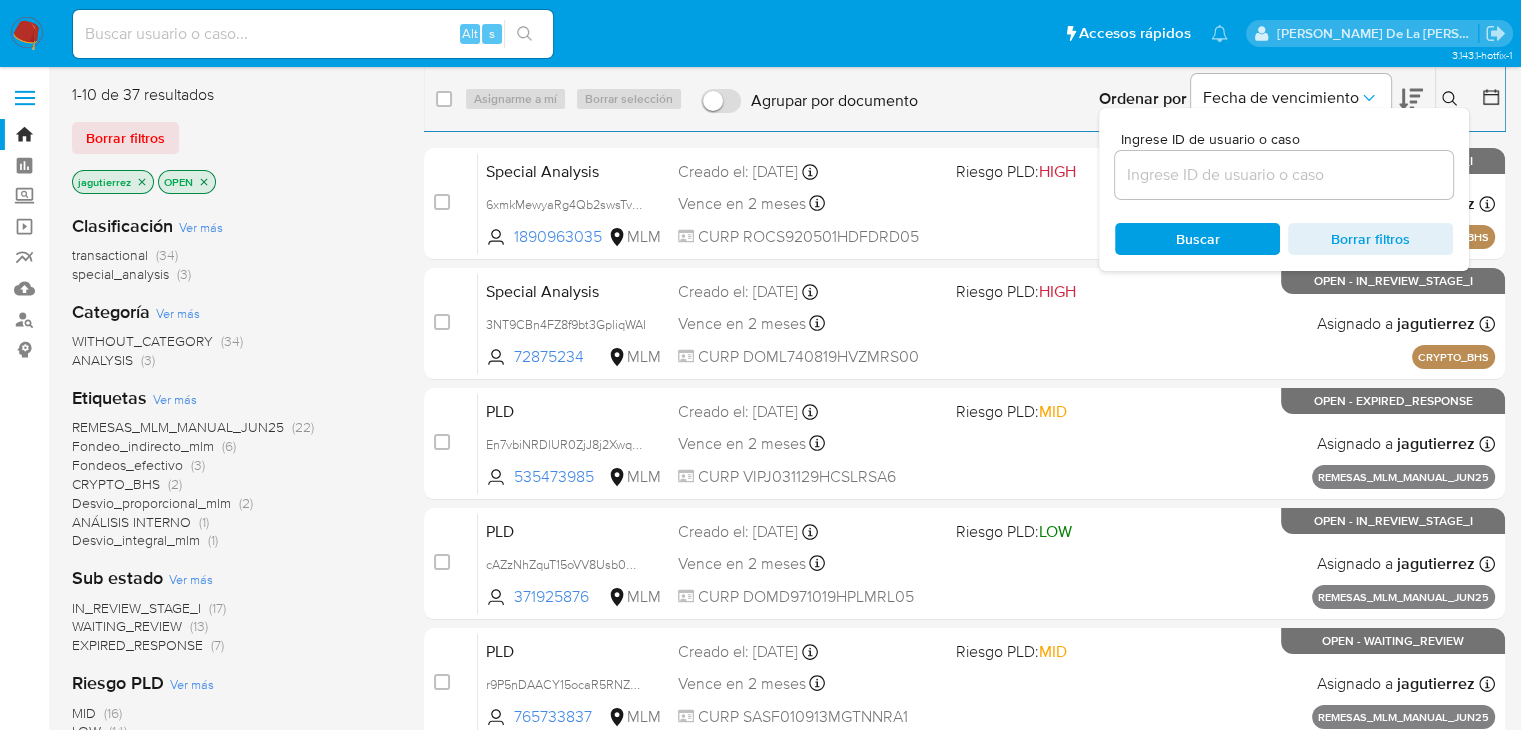click at bounding box center [1284, 175] 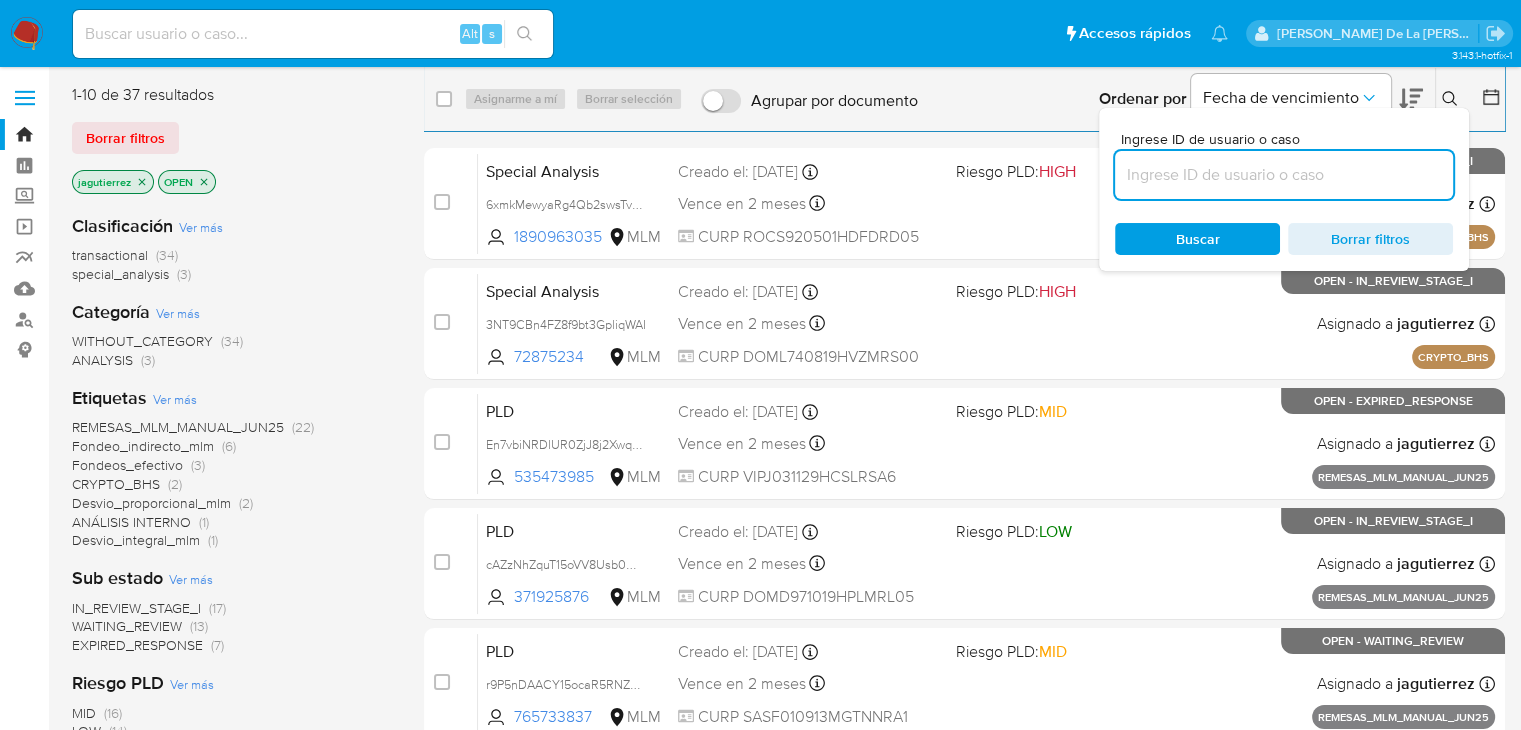 paste on "171378639" 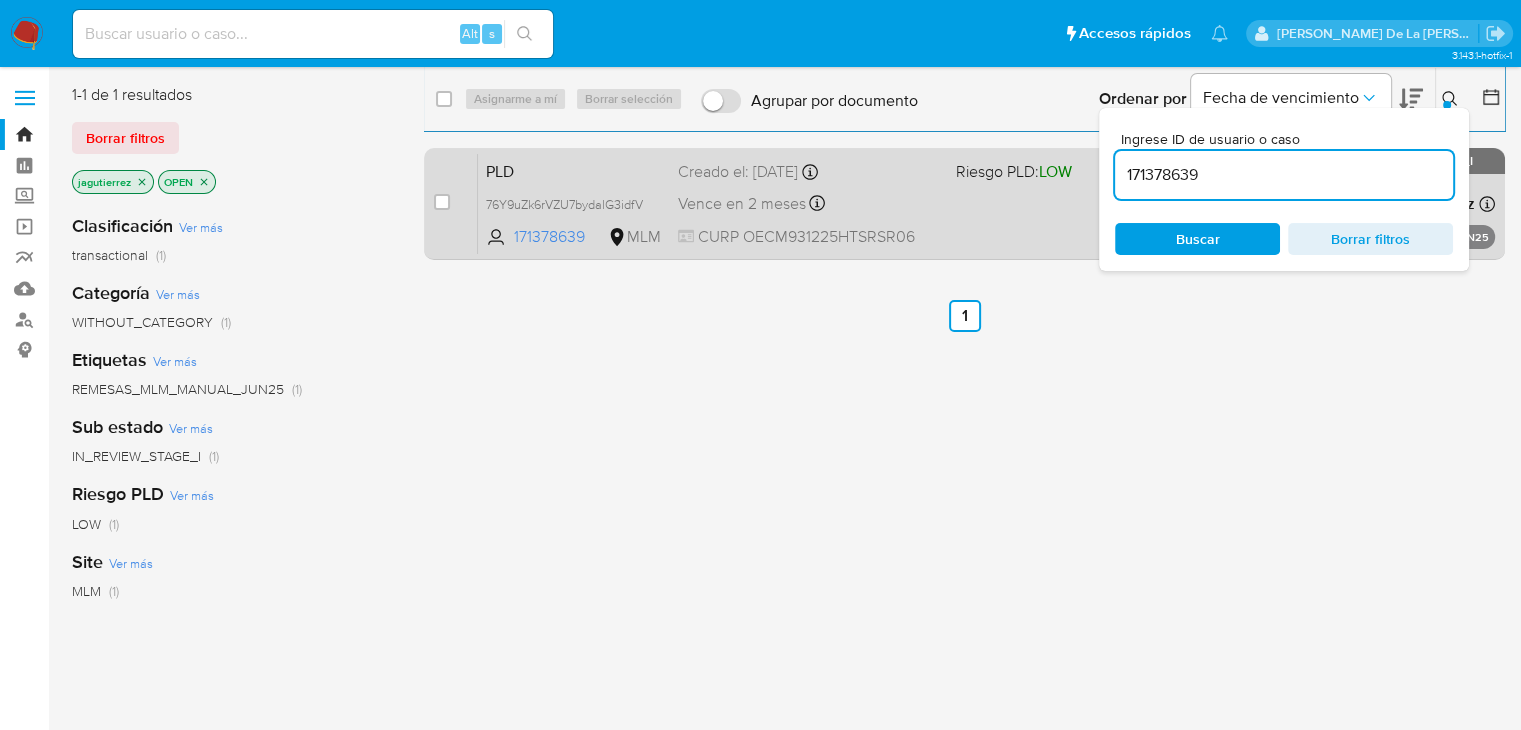 click on "PLD 76Y9uZk6rVZU7bydalG3idfV 171378639 MLM Riesgo PLD:  LOW Creado el: 25/06/2025   Creado el: 25/06/2025 13:17:37 Vence en 2 meses   Vence el 24/08/2025 13:17:37 CURP   OECM931225HTSRSR06 Asignado a   jagutierrez   Asignado el: 25/06/2025 13:17:37 REMESAS_MLM_MANUAL_JUN25 OPEN - IN_REVIEW_STAGE_I" at bounding box center (986, 203) 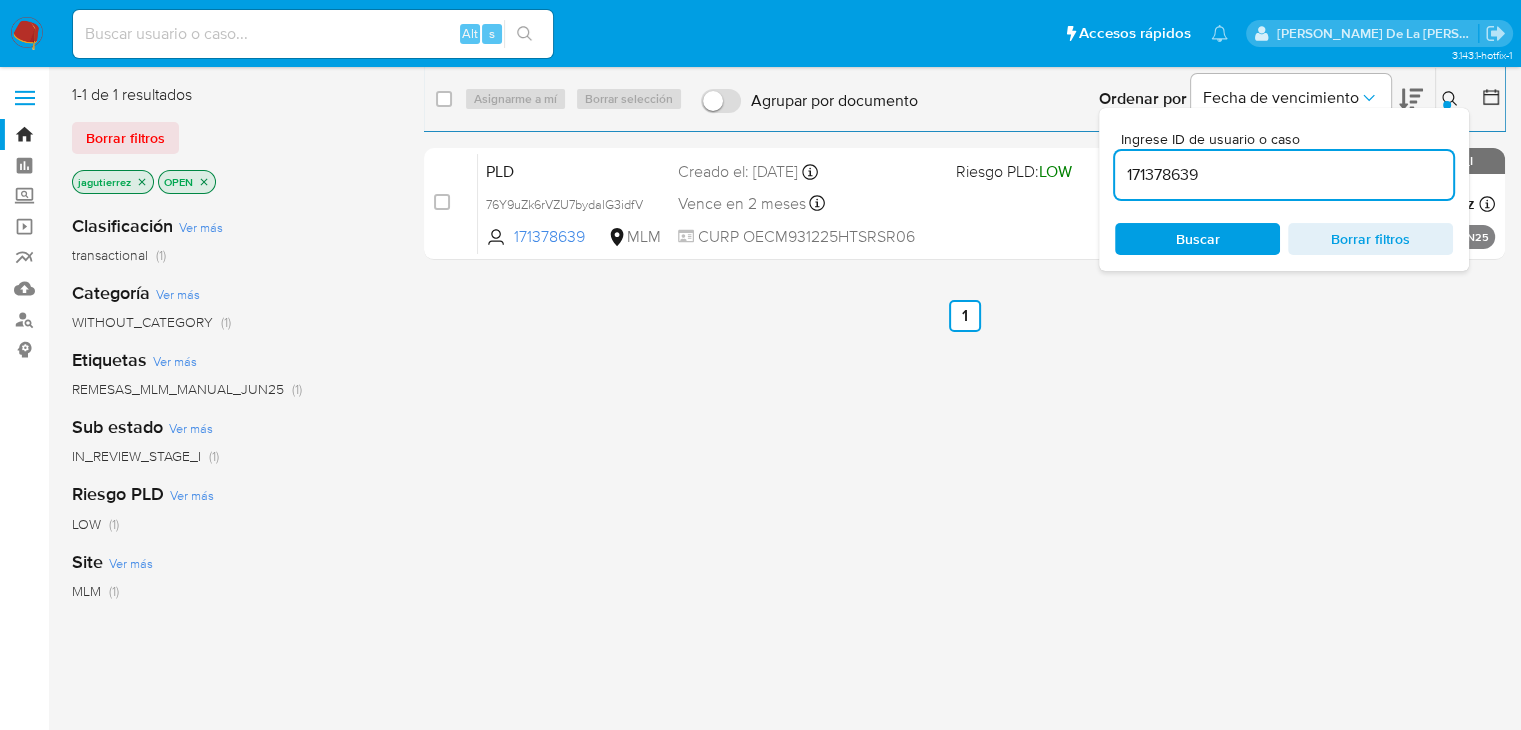 click on "171378639" at bounding box center (1284, 175) 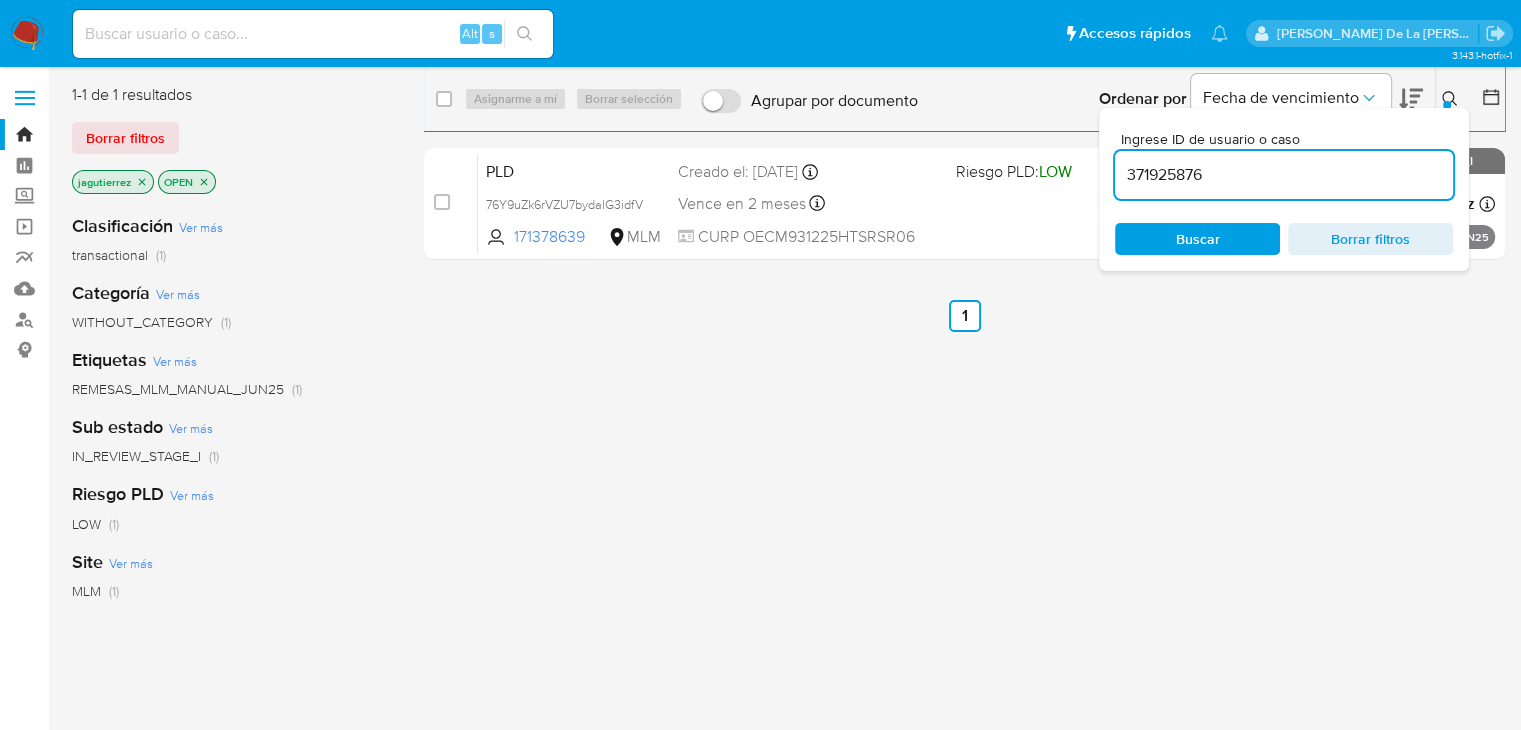 type on "371925876" 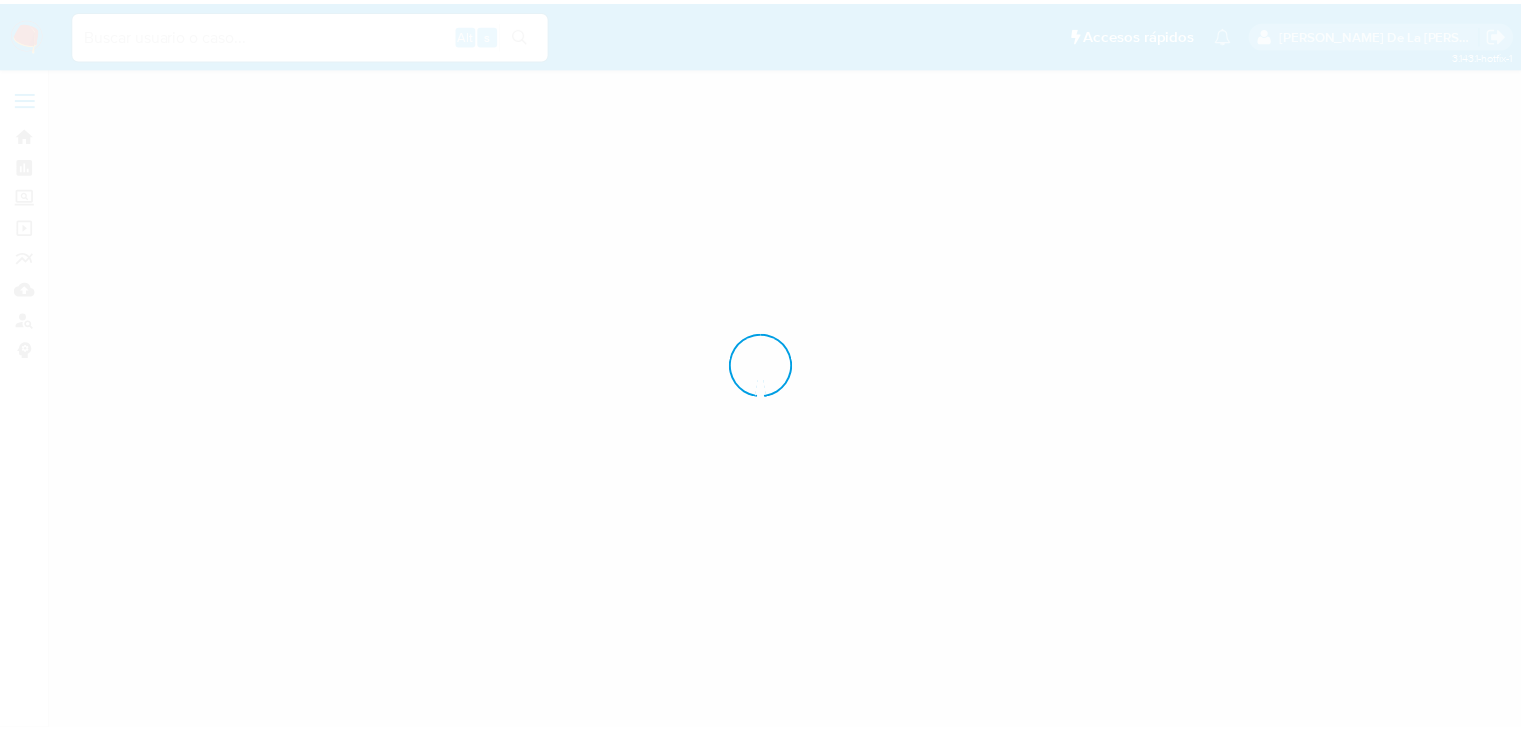 scroll, scrollTop: 0, scrollLeft: 0, axis: both 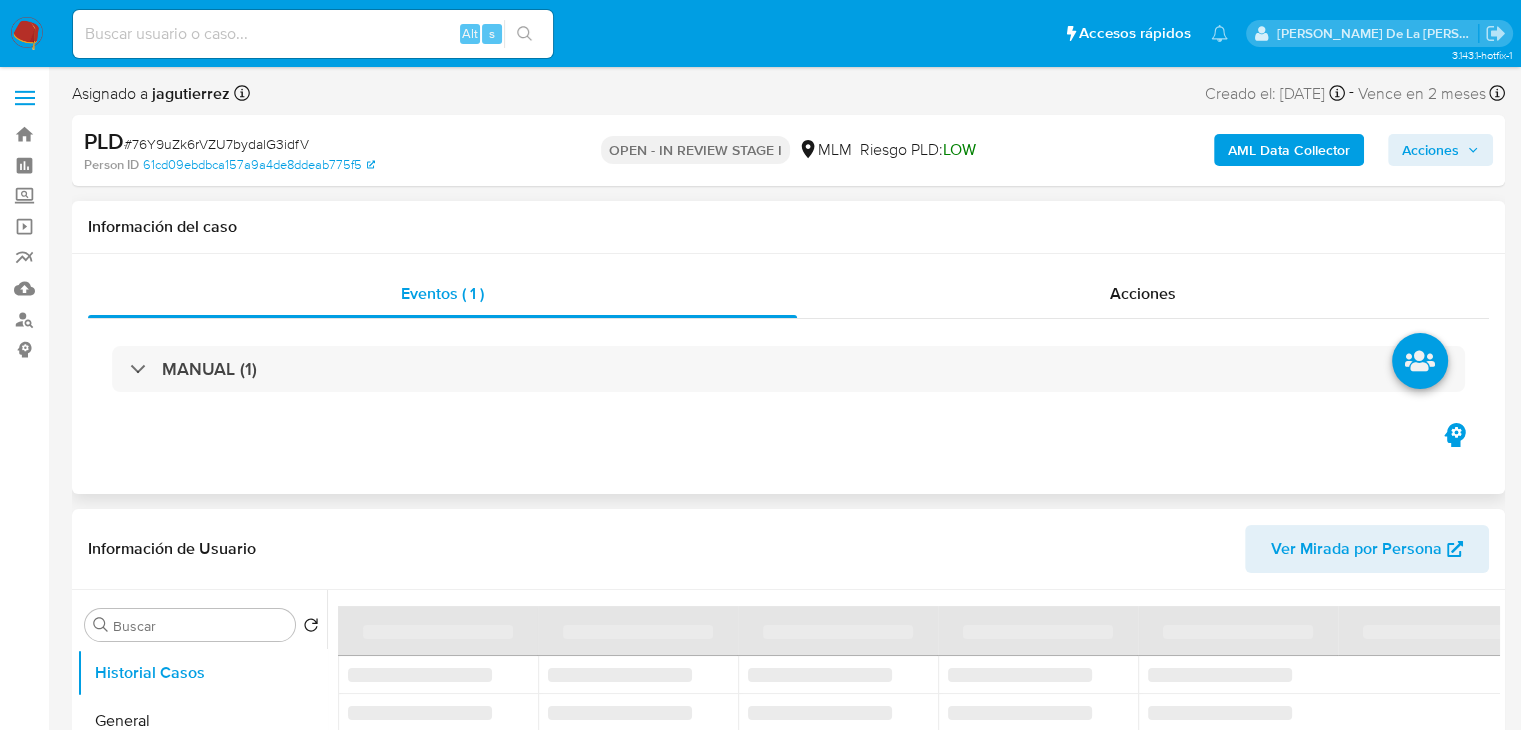 select on "10" 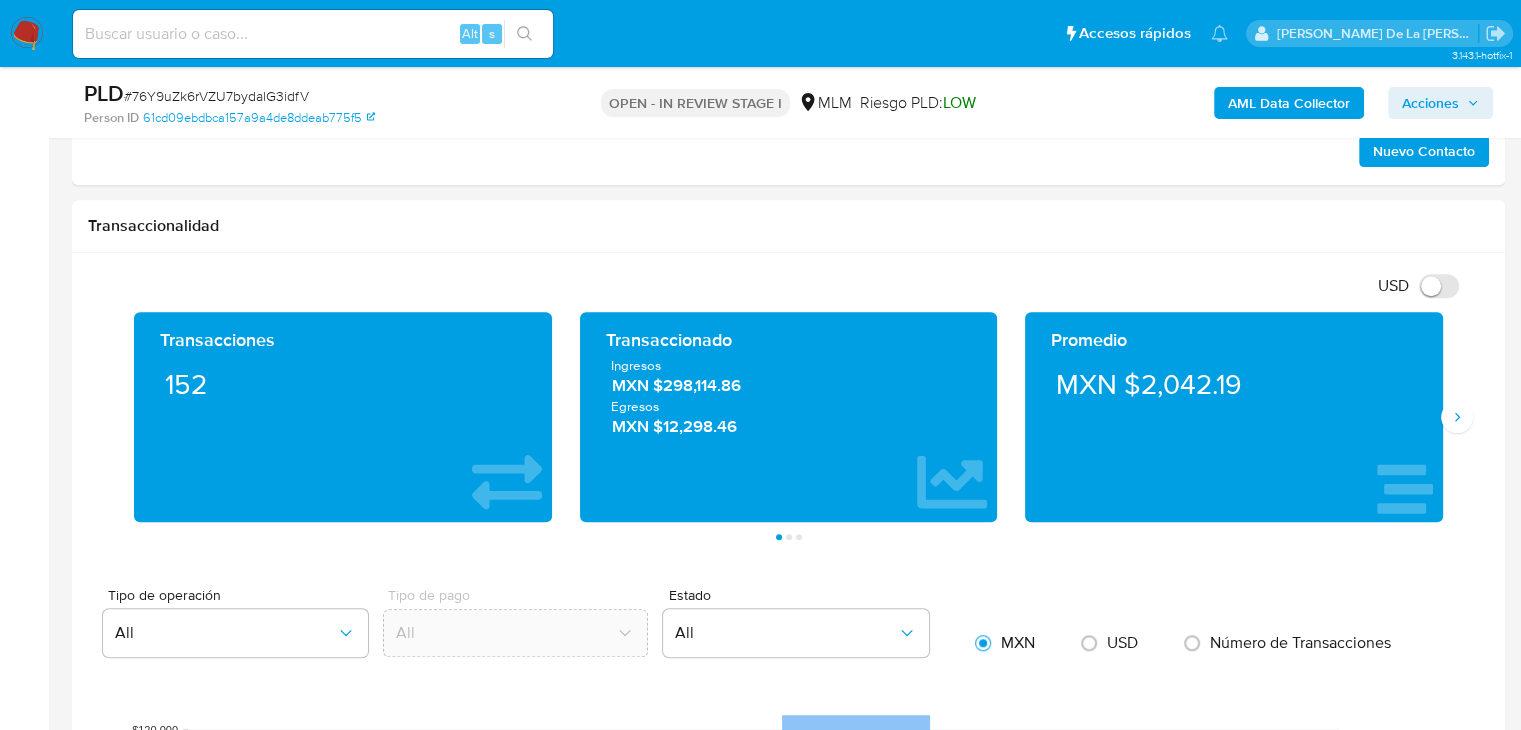 scroll, scrollTop: 1315, scrollLeft: 0, axis: vertical 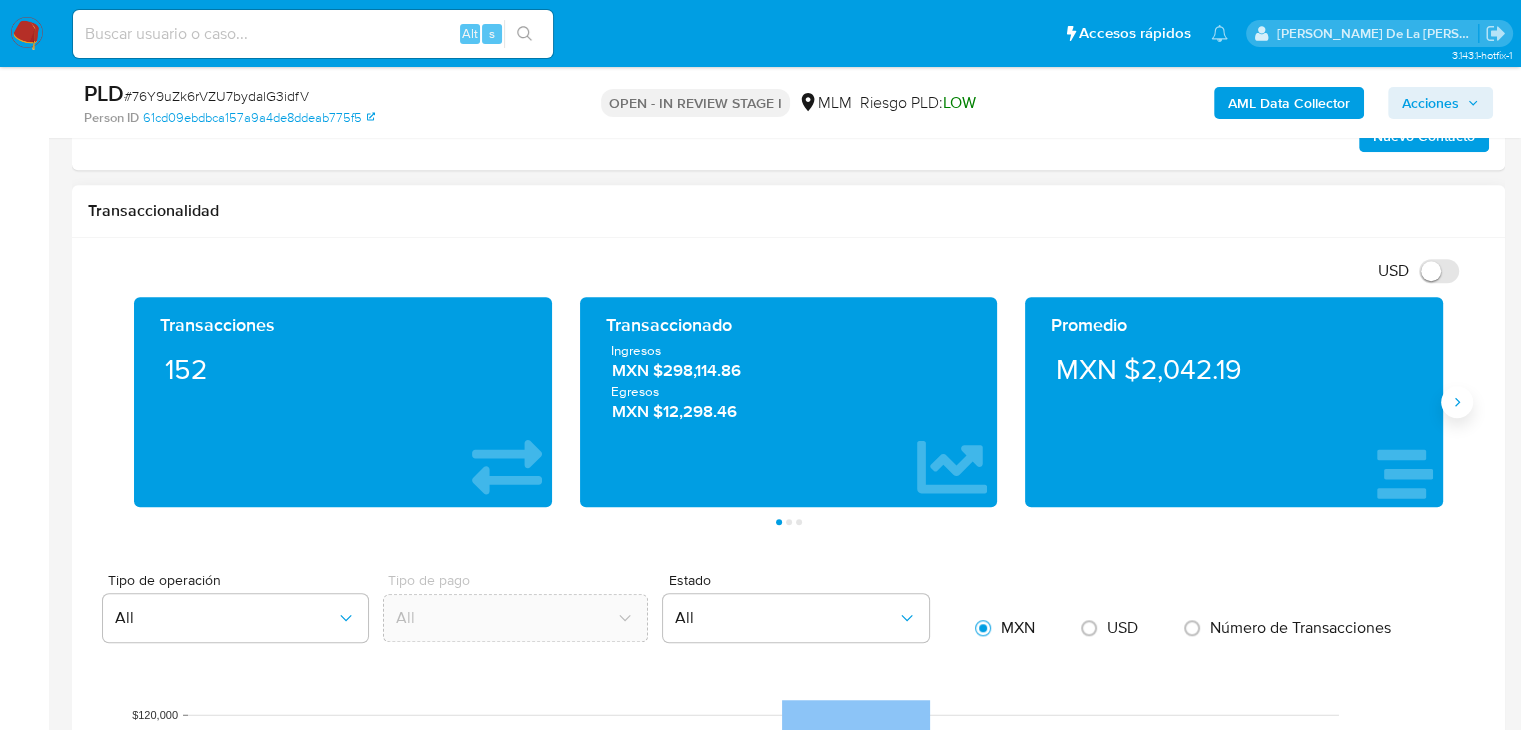 click at bounding box center [1457, 402] 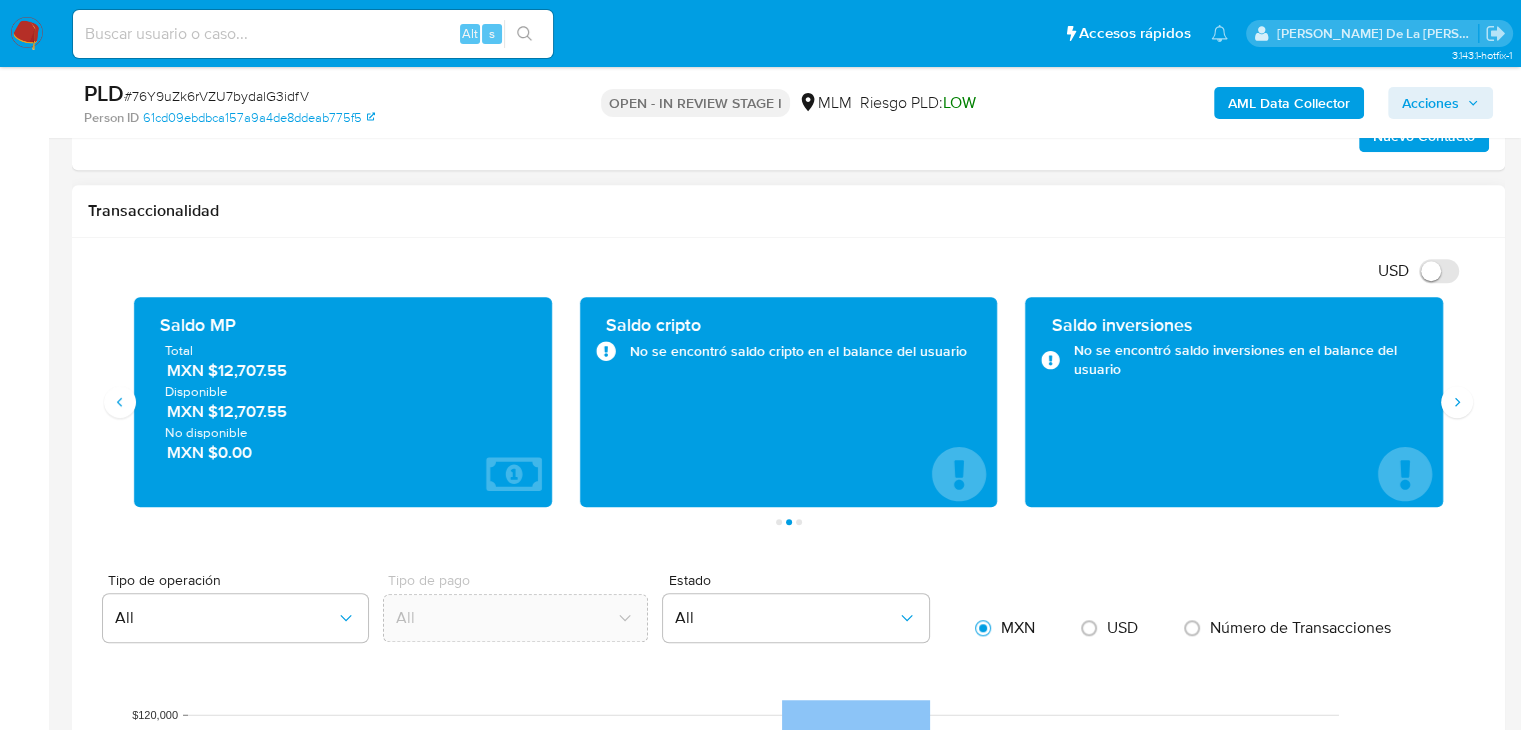 click on "MXN $12,707.55" at bounding box center [344, 370] 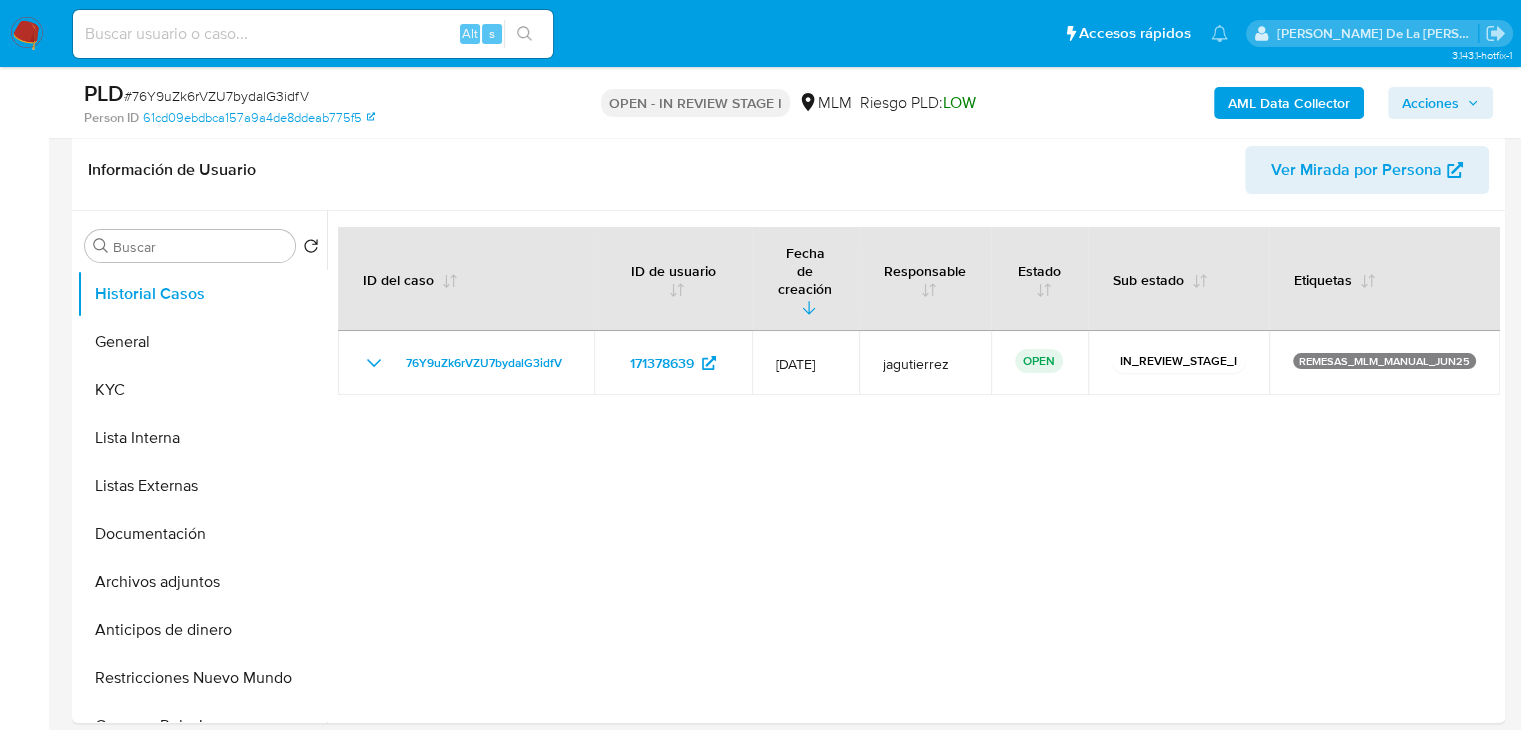 scroll, scrollTop: 328, scrollLeft: 0, axis: vertical 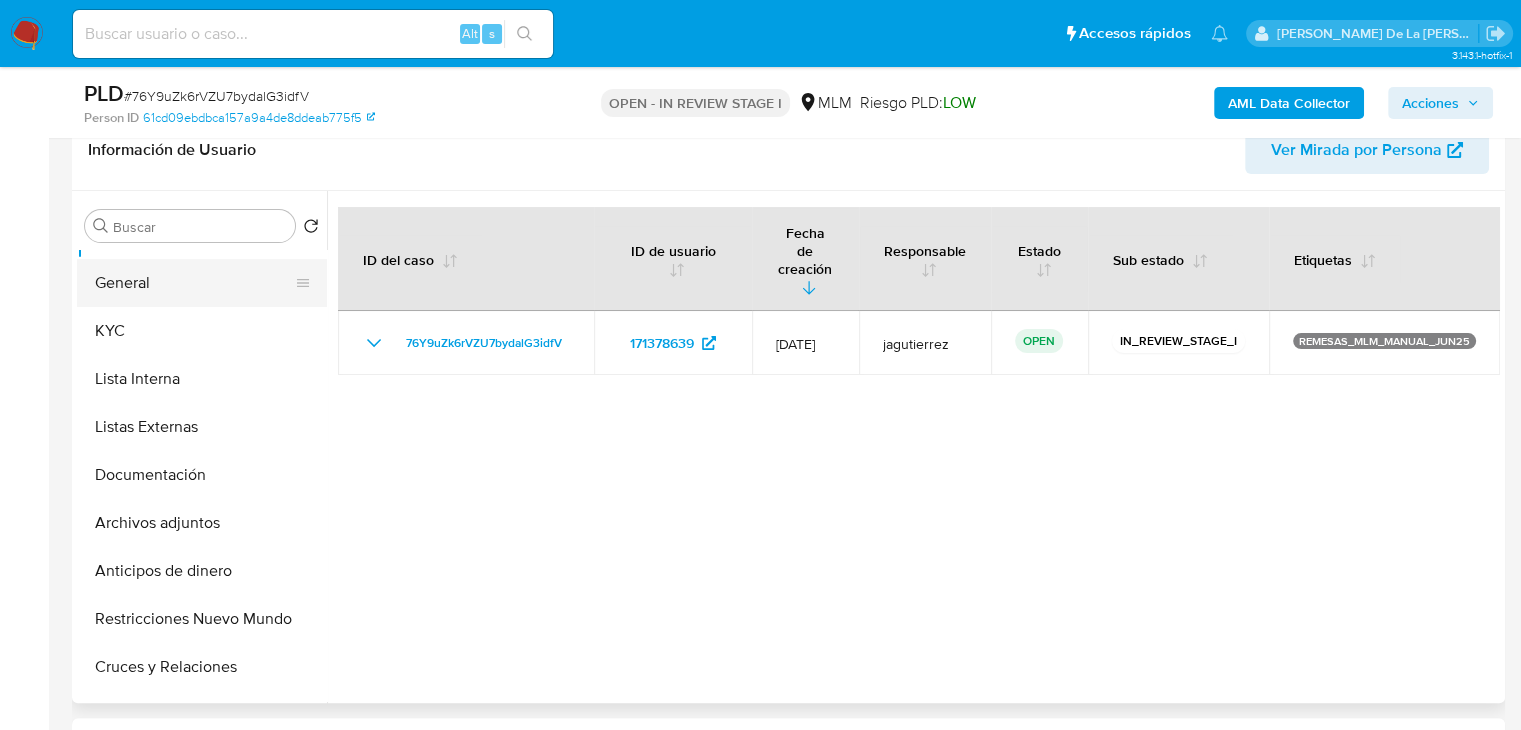 click on "General" at bounding box center [194, 283] 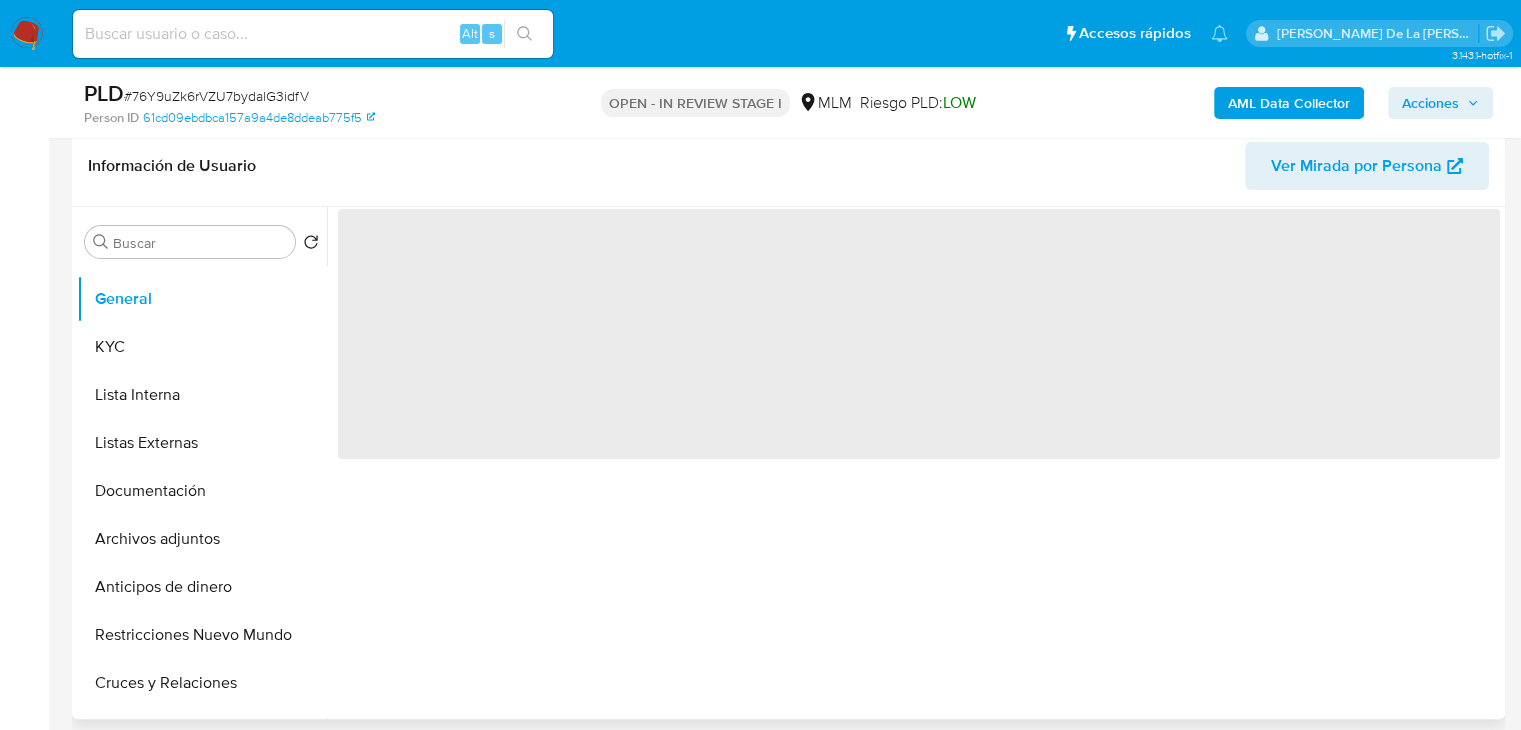 scroll, scrollTop: 310, scrollLeft: 0, axis: vertical 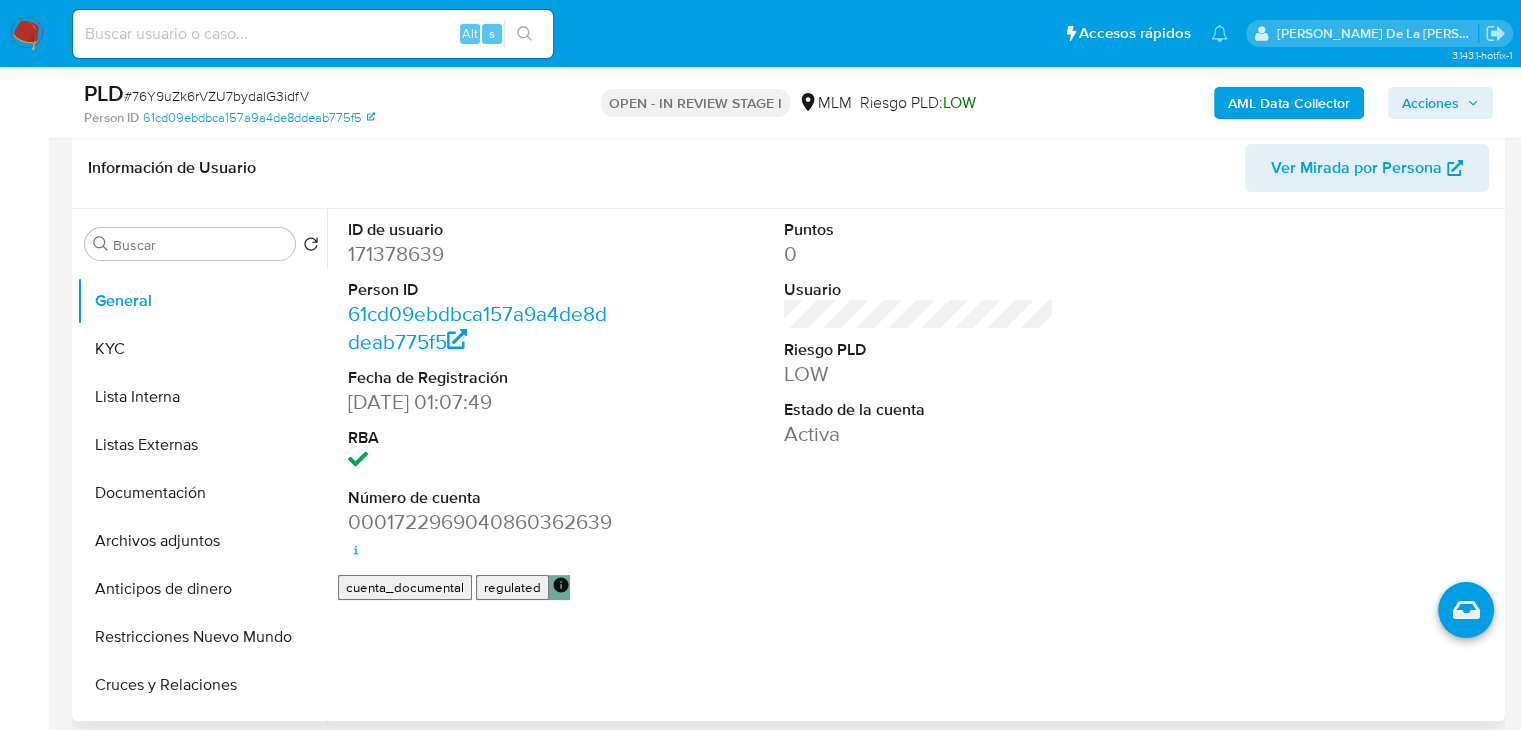 type 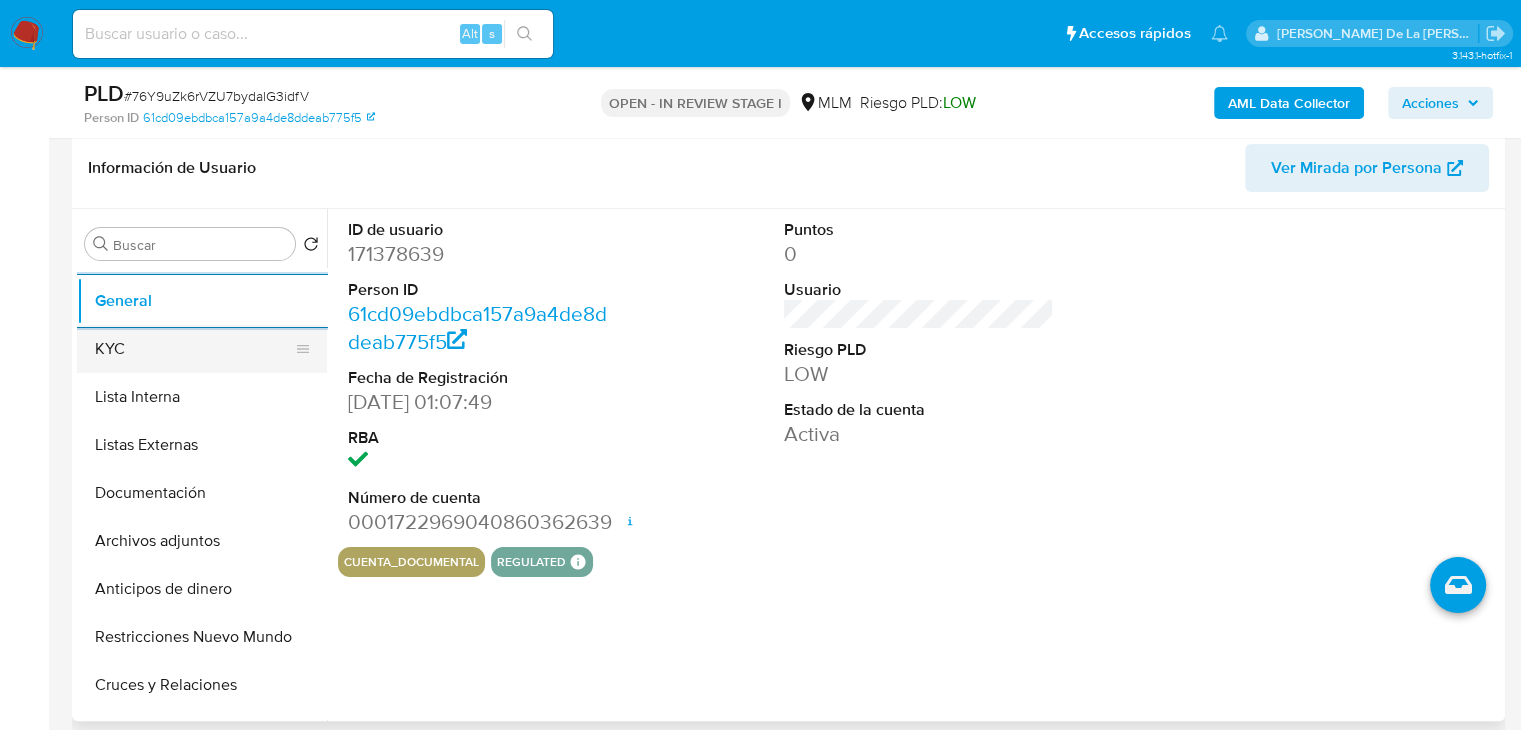 click on "KYC" at bounding box center (194, 349) 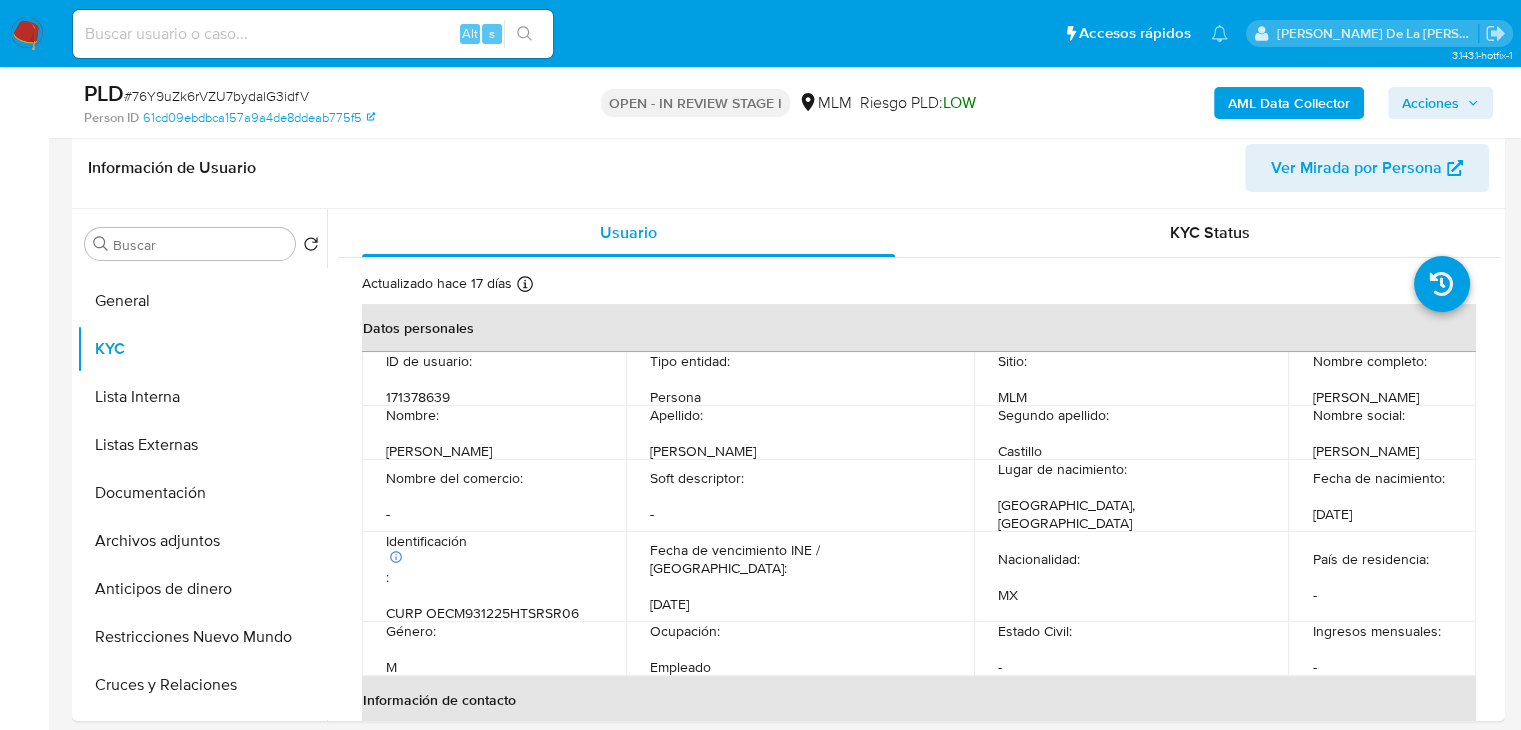 type 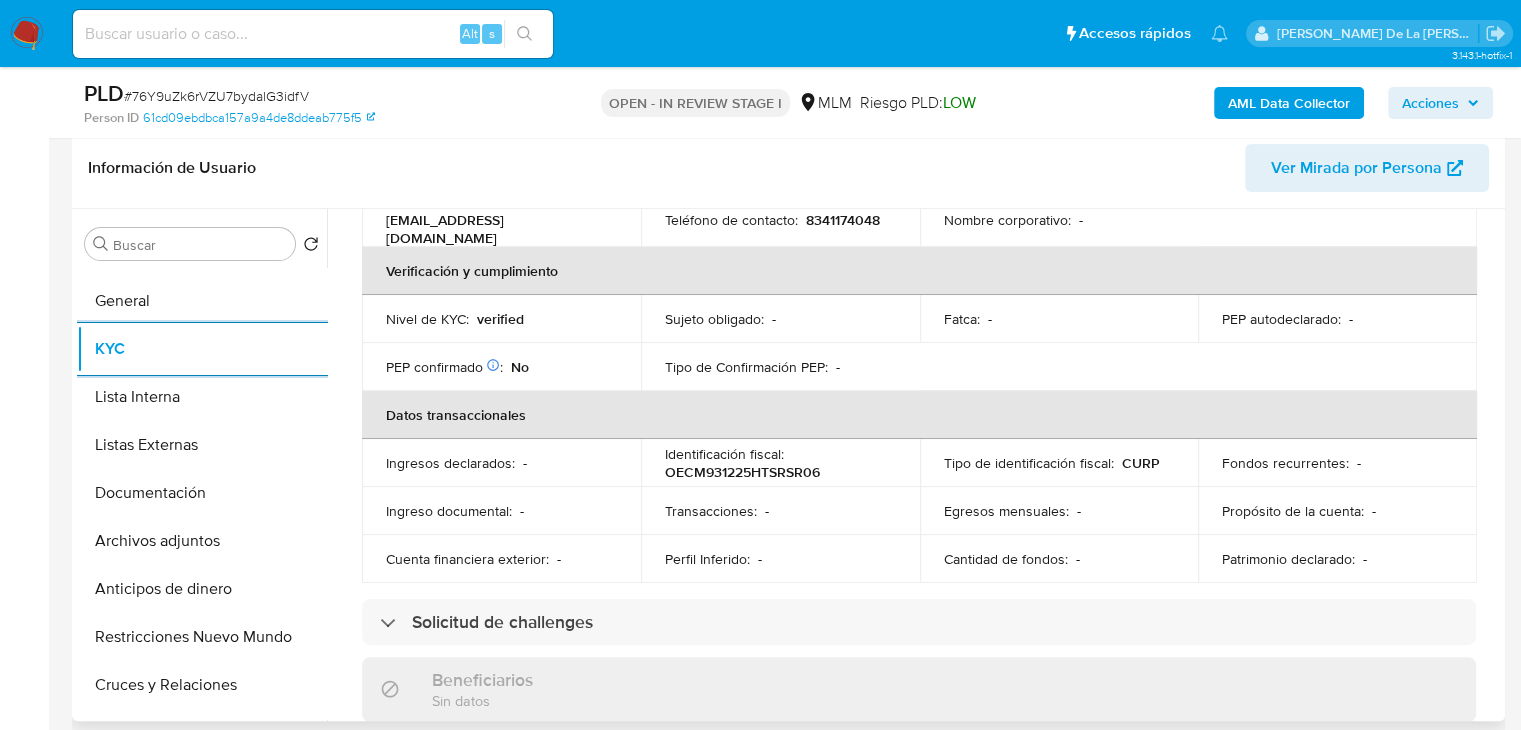 scroll, scrollTop: 491, scrollLeft: 0, axis: vertical 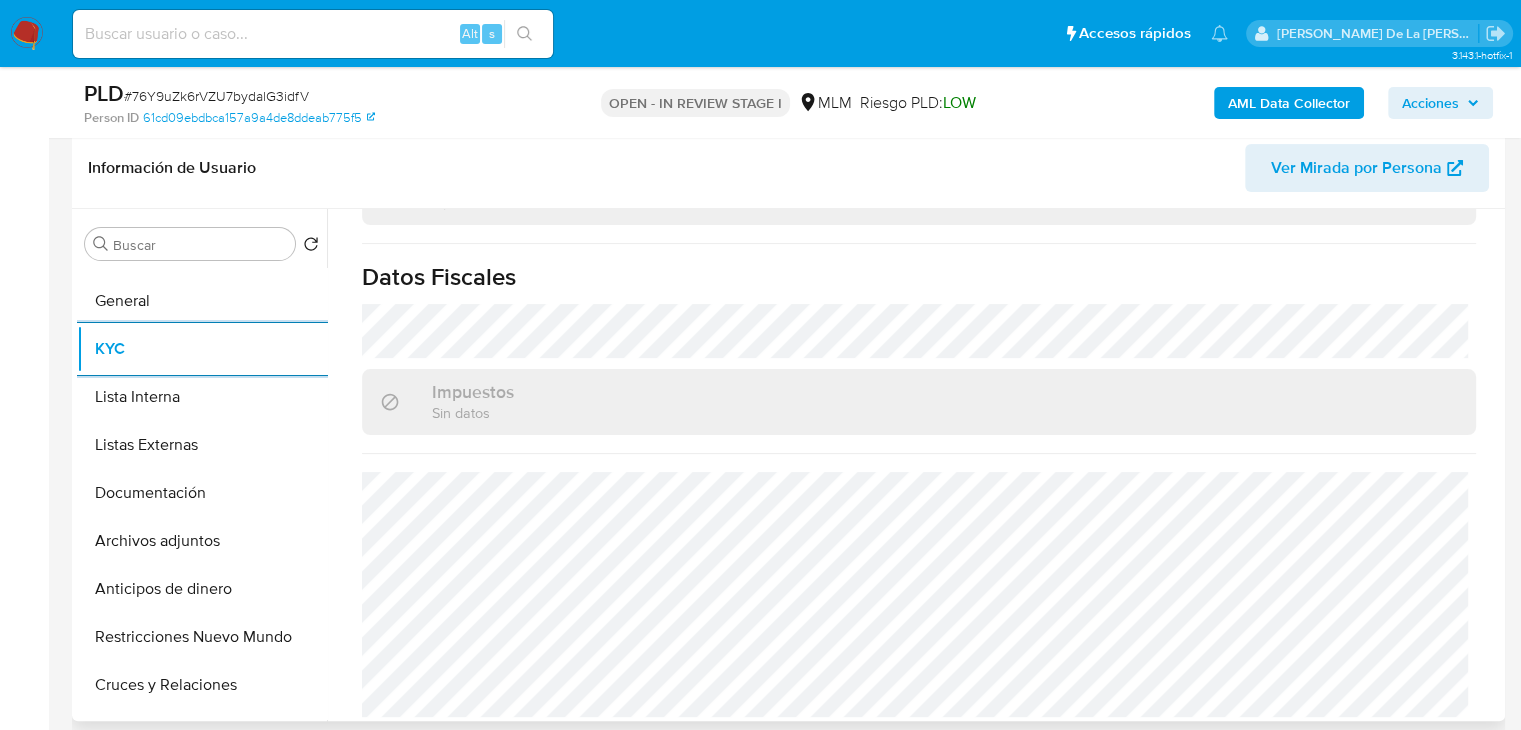 click on "KYC" at bounding box center [202, 349] 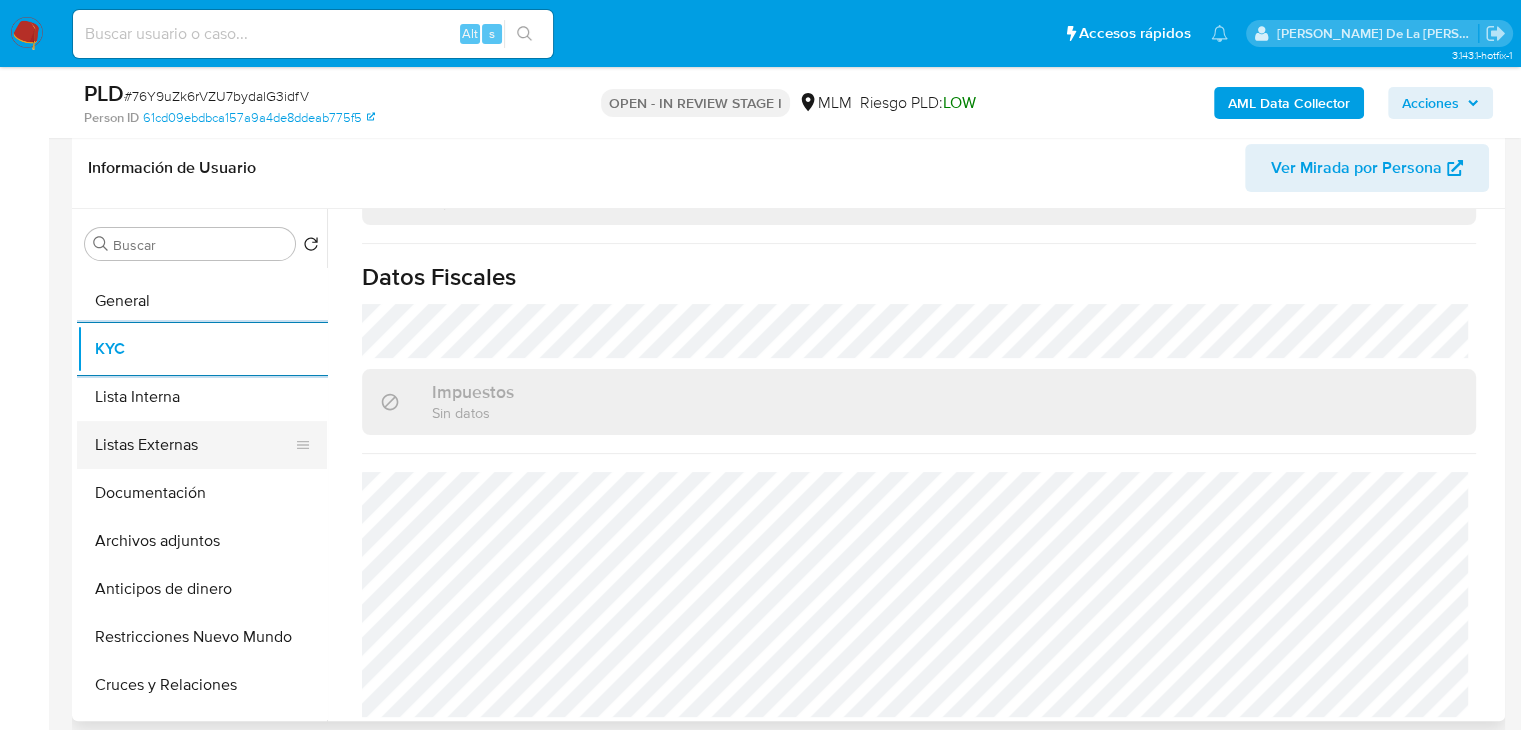 click on "Listas Externas" at bounding box center (194, 445) 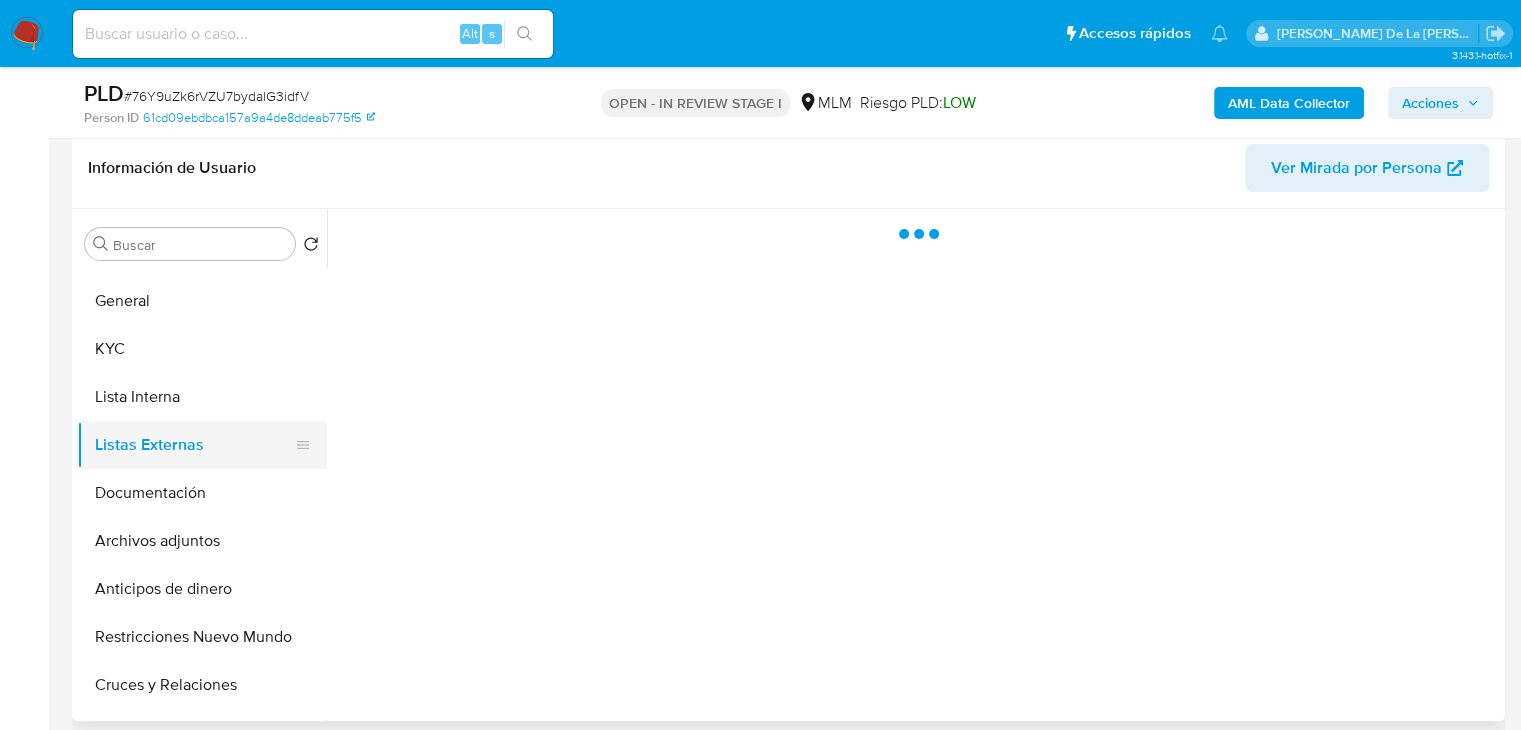 scroll, scrollTop: 0, scrollLeft: 0, axis: both 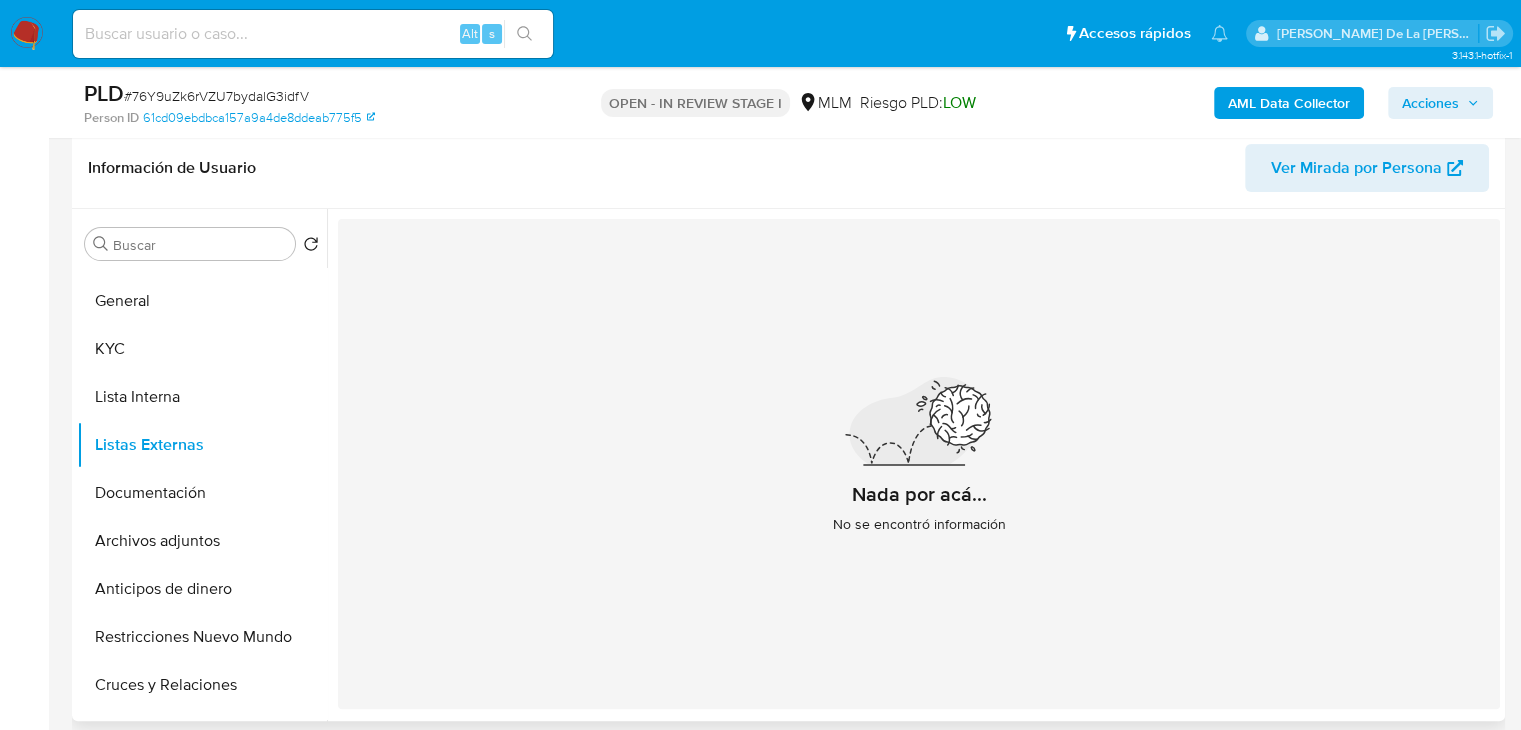 type 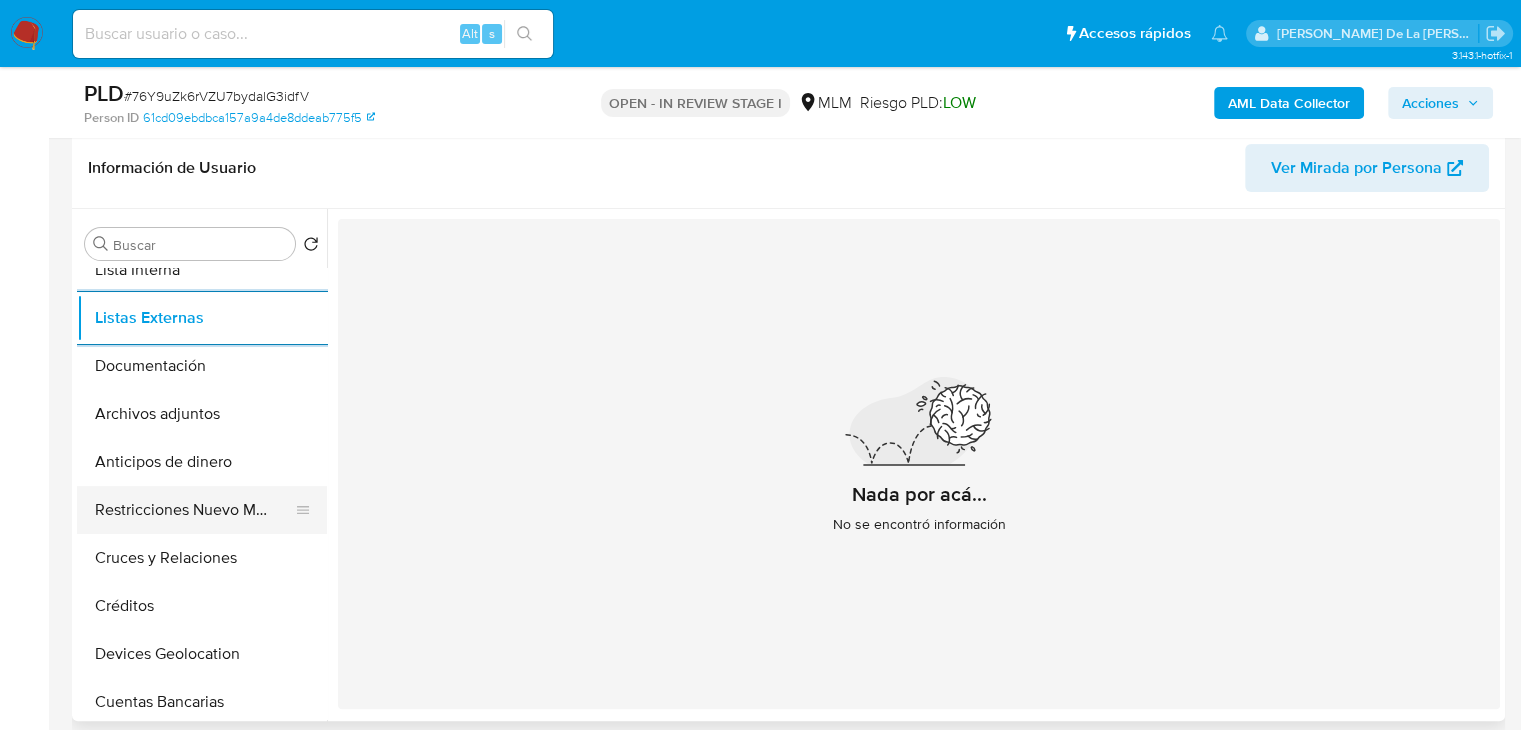 scroll, scrollTop: 167, scrollLeft: 0, axis: vertical 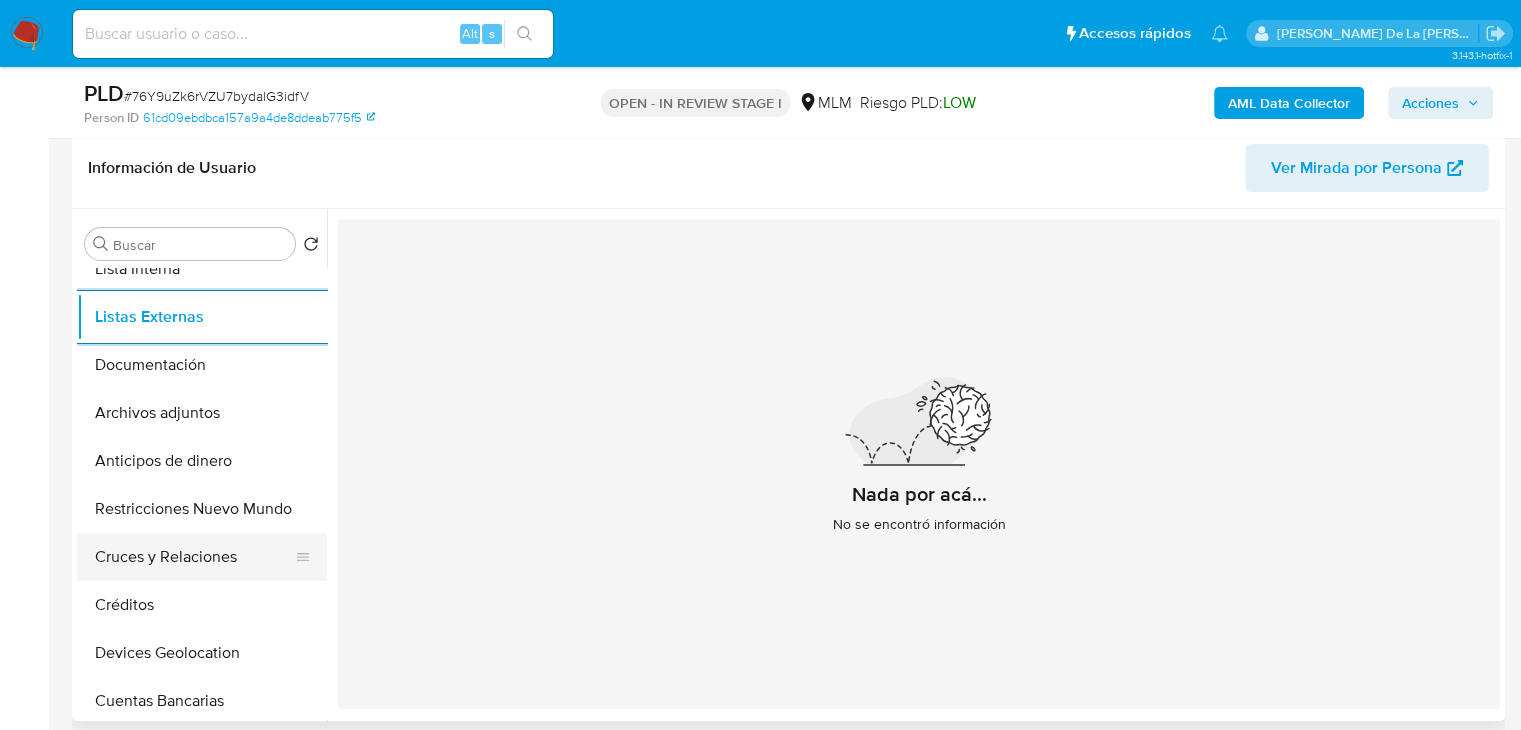 click on "Cruces y Relaciones" at bounding box center (194, 557) 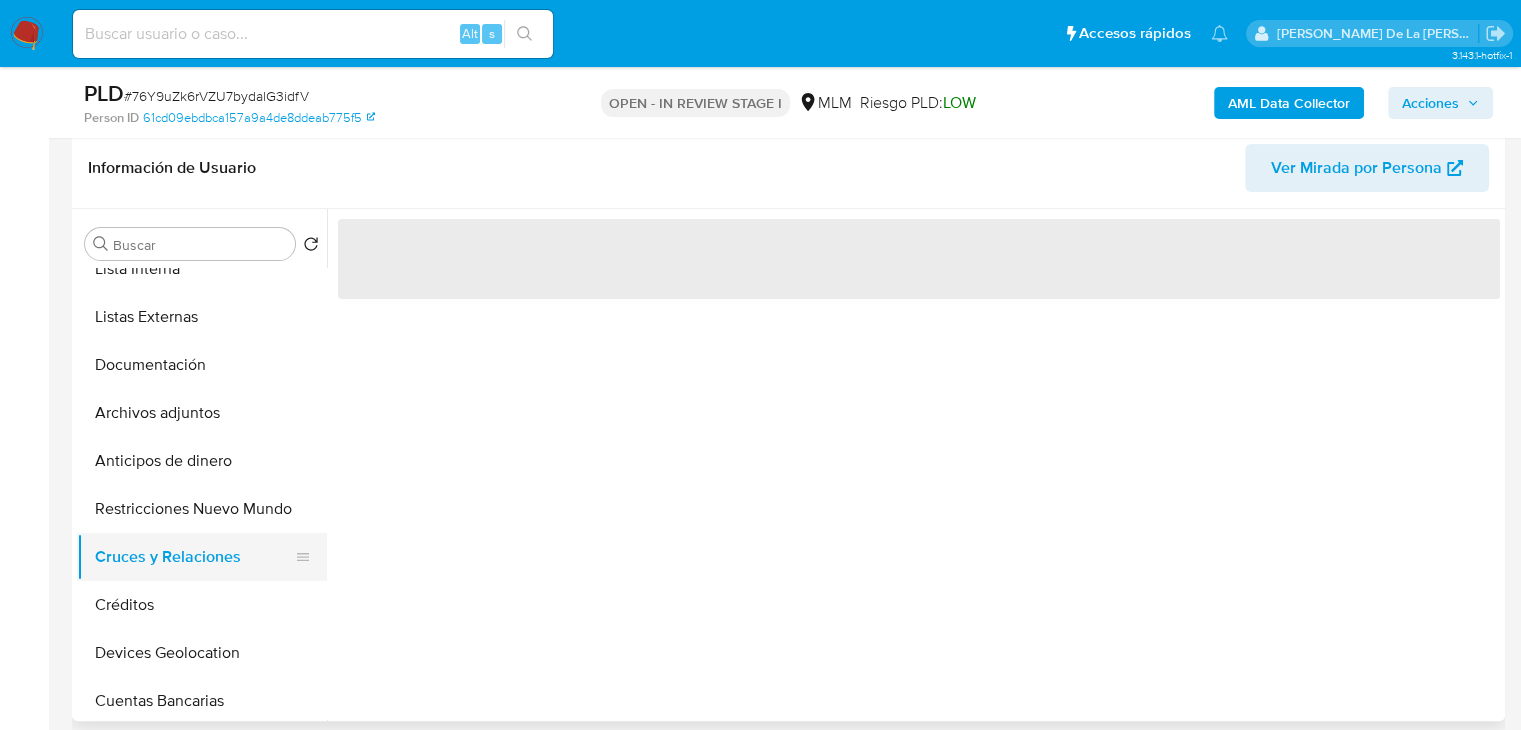 type 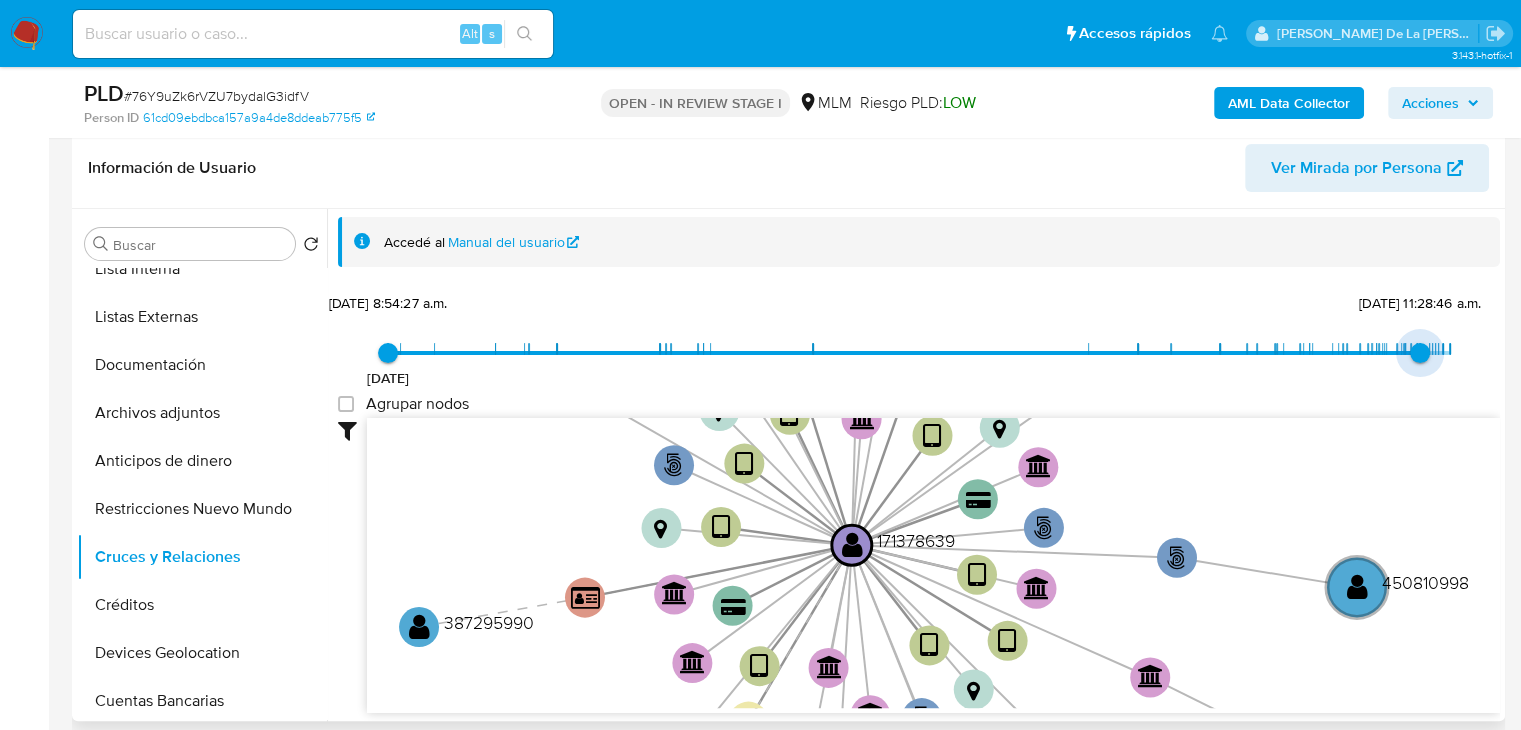 type on "1748492297000" 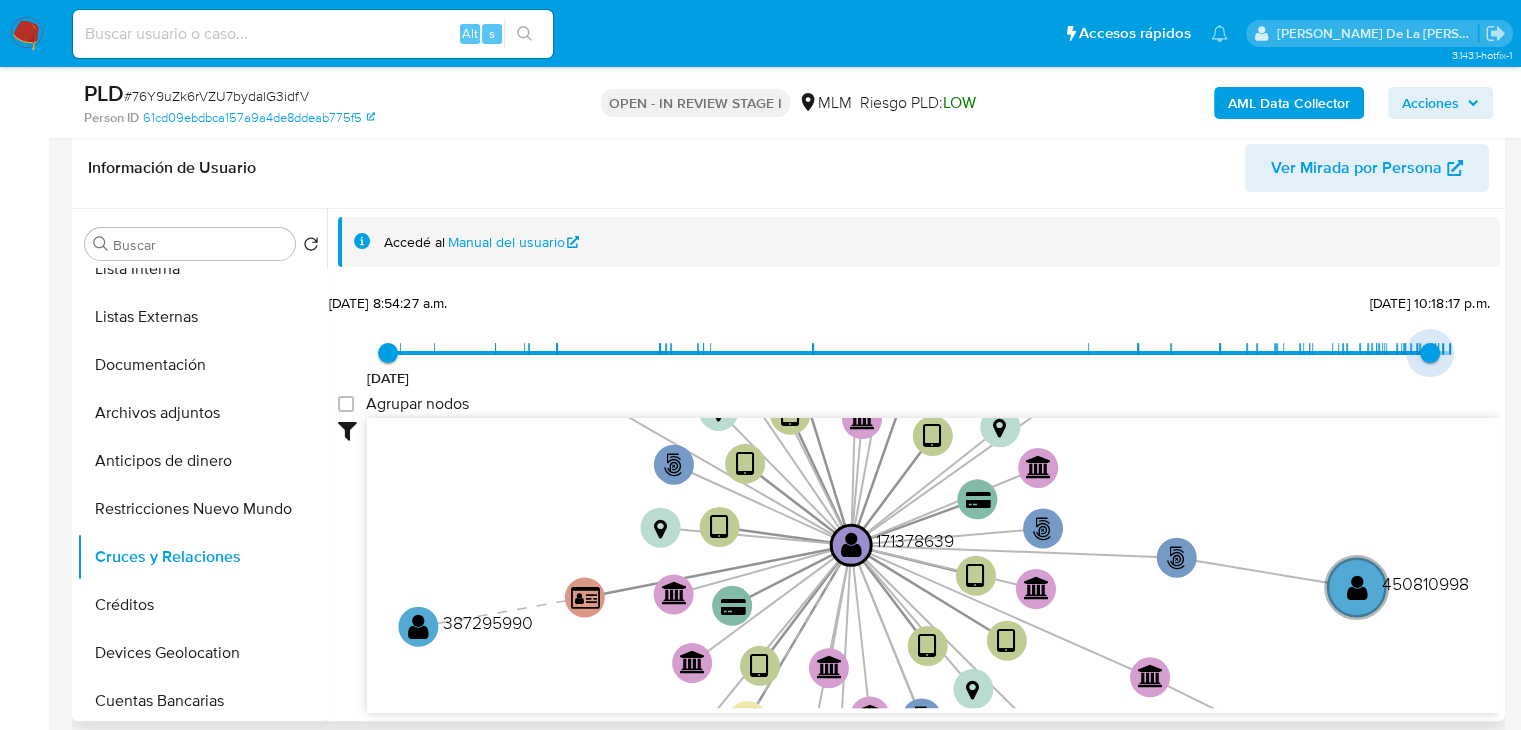 drag, startPoint x: 1441, startPoint y: 339, endPoint x: 1423, endPoint y: 349, distance: 20.59126 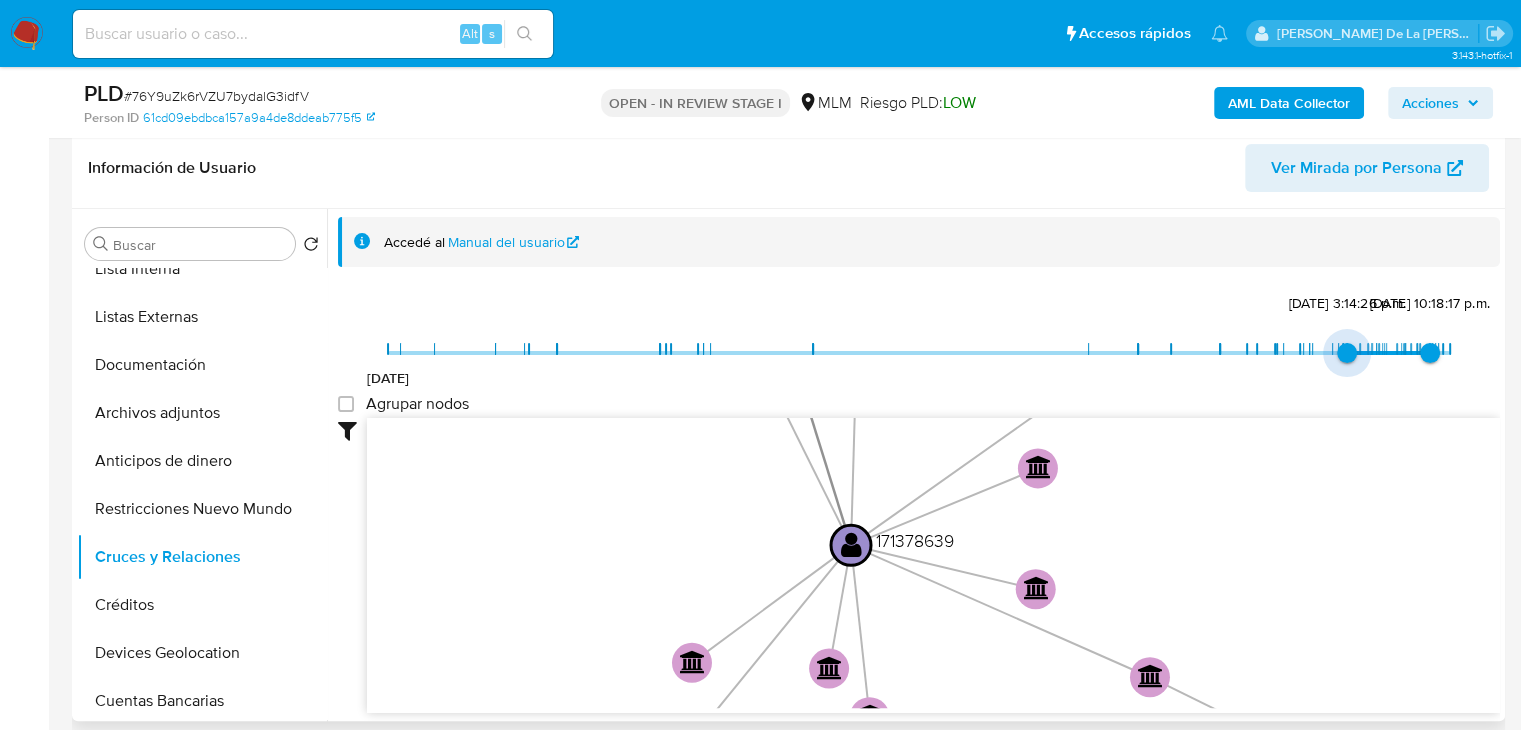 type on "1739394770000" 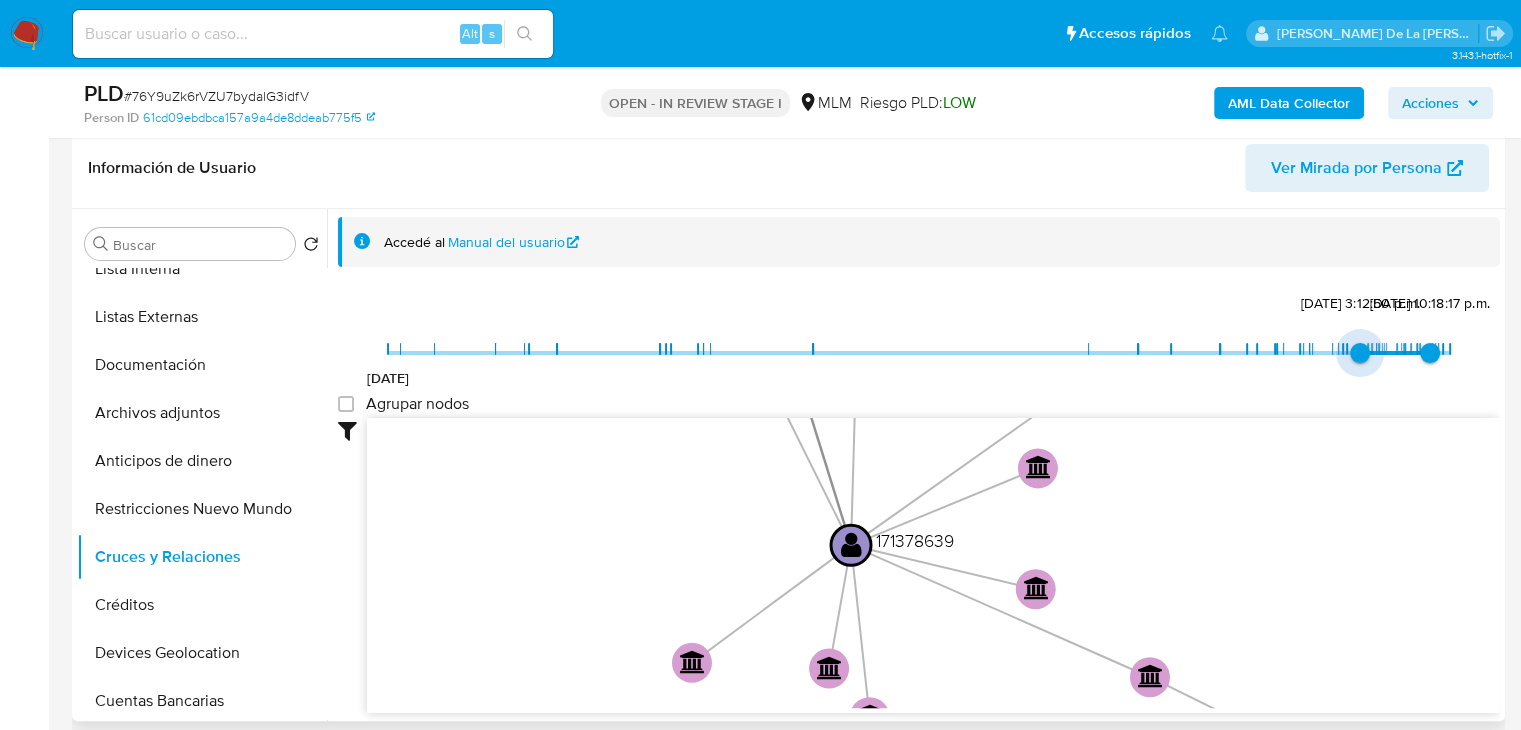 drag, startPoint x: 390, startPoint y: 360, endPoint x: 1350, endPoint y: 444, distance: 963.66797 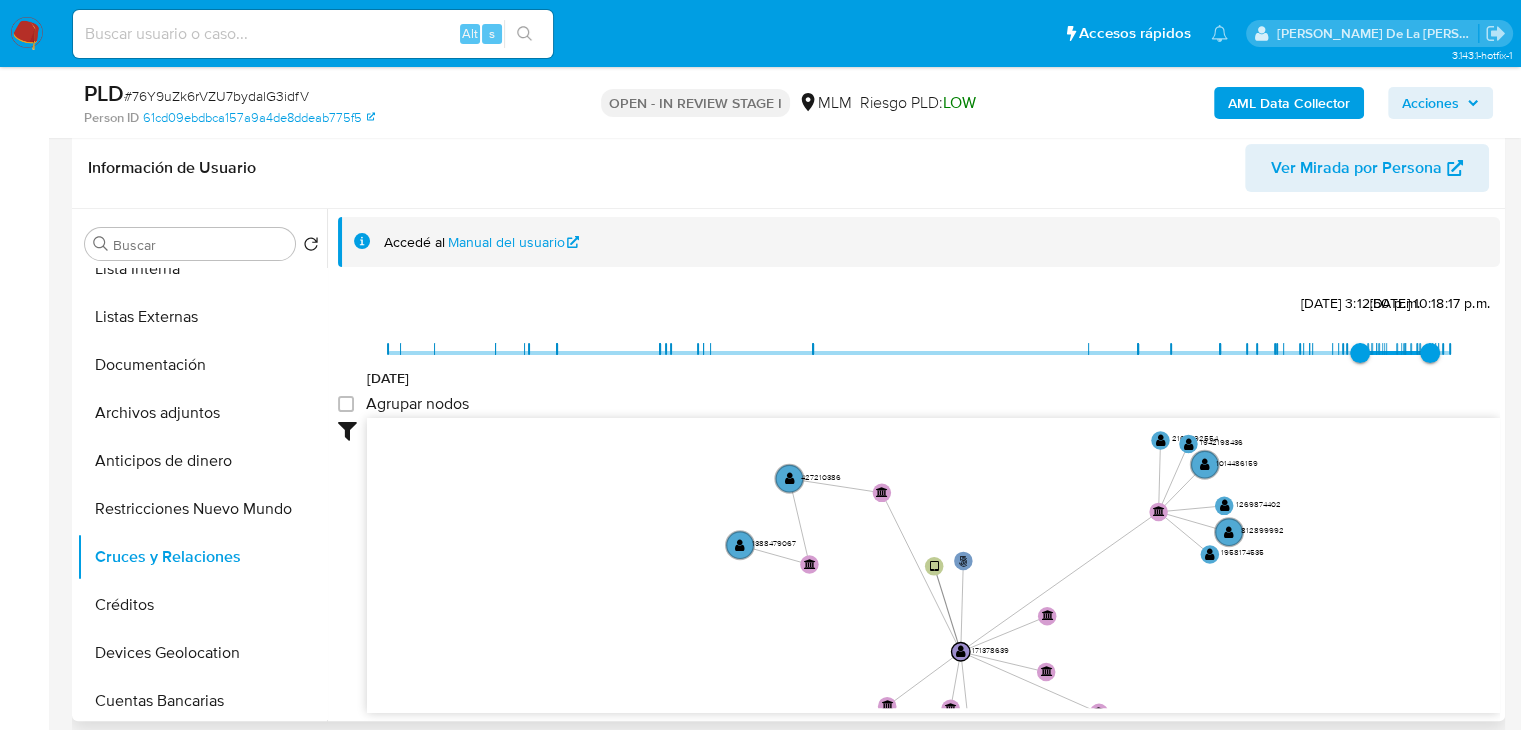drag, startPoint x: 1304, startPoint y: 482, endPoint x: 1170, endPoint y: 621, distance: 193.07253 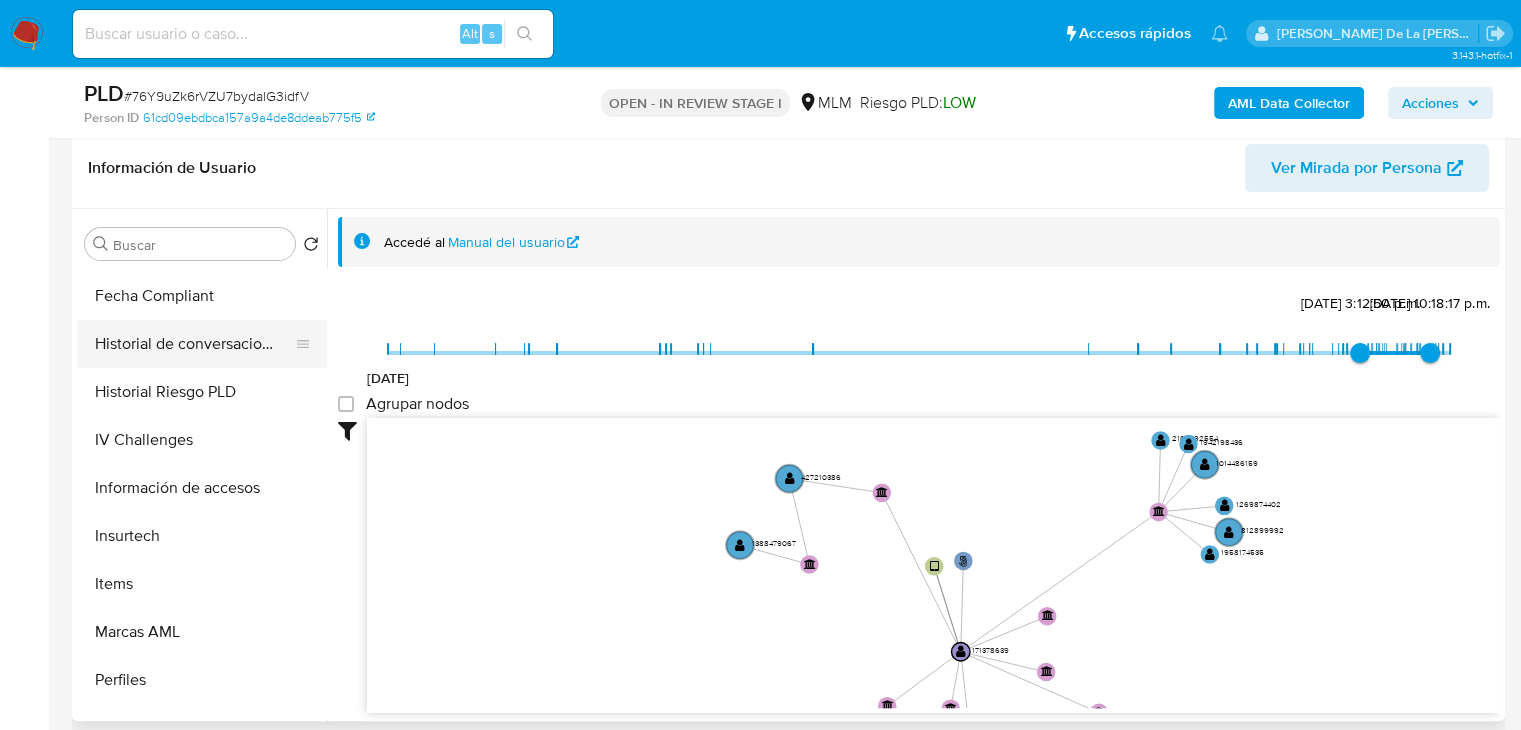 scroll, scrollTop: 772, scrollLeft: 0, axis: vertical 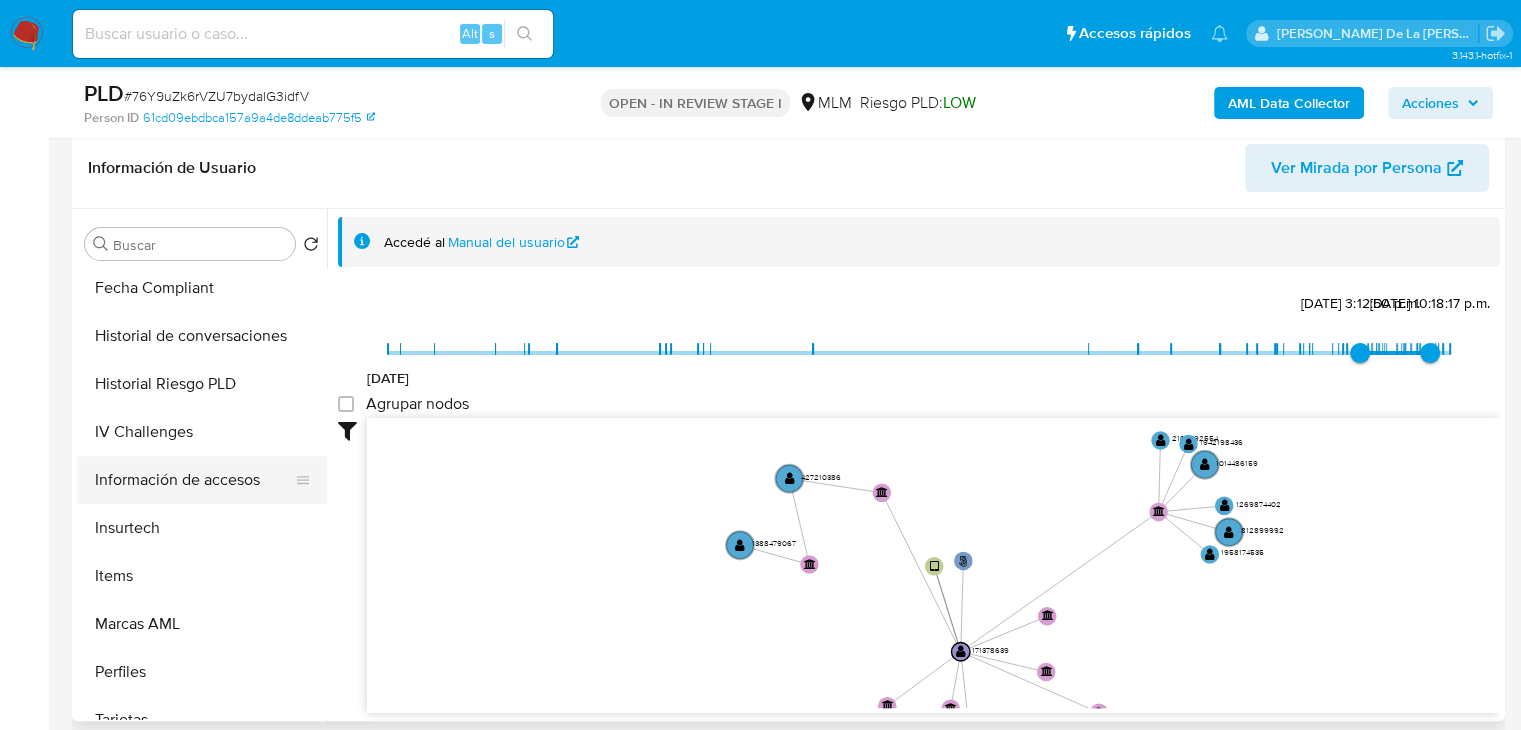 click on "Información de accesos" at bounding box center (194, 480) 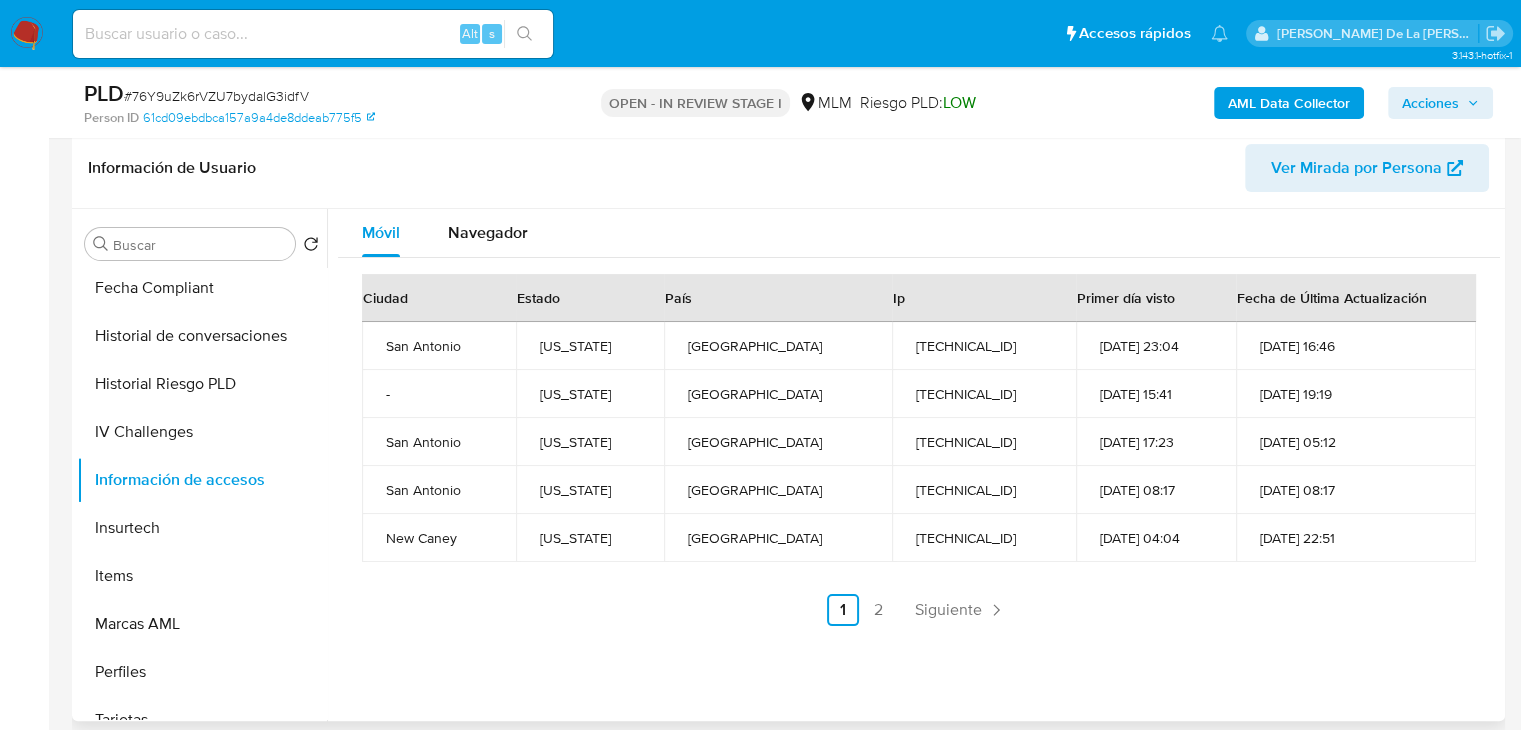 type 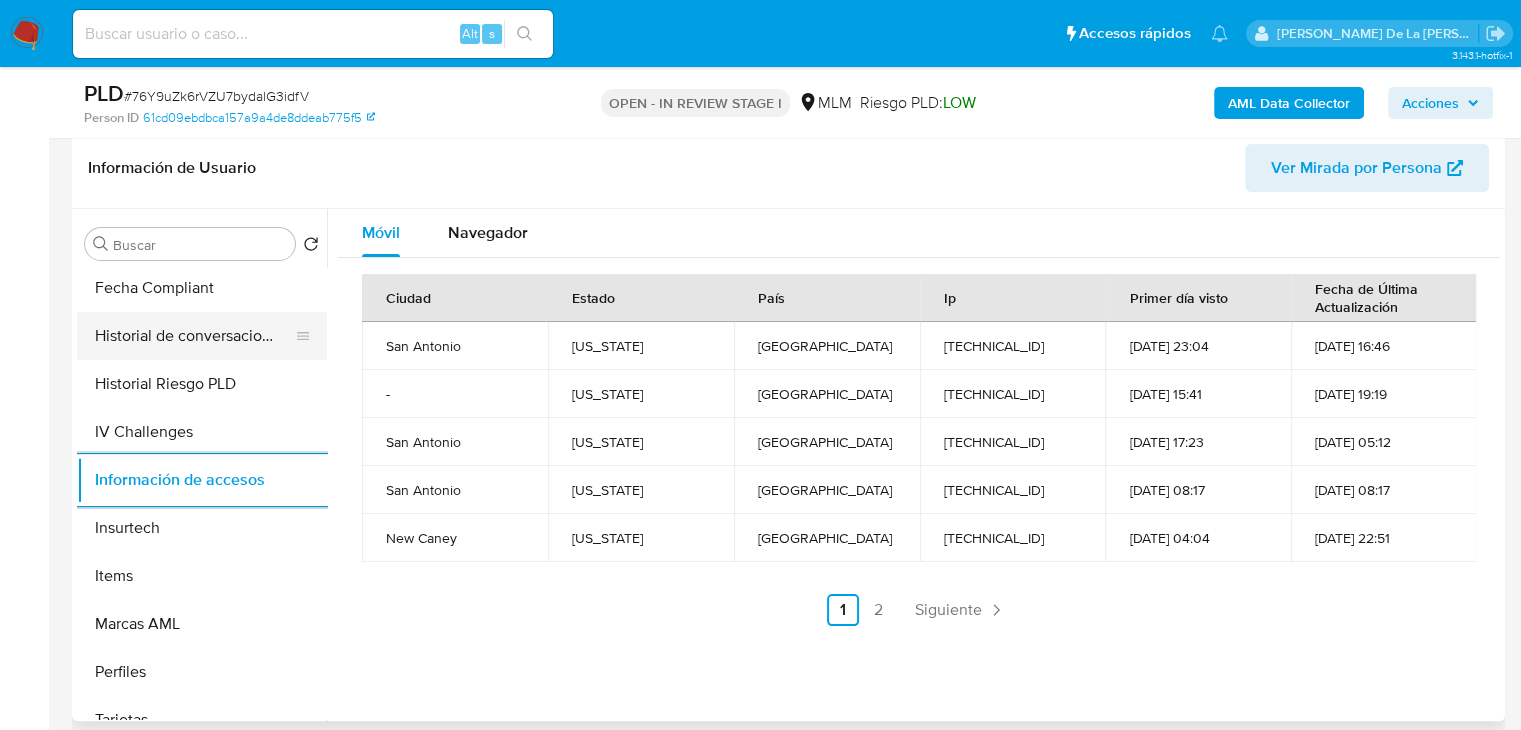 scroll, scrollTop: 0, scrollLeft: 0, axis: both 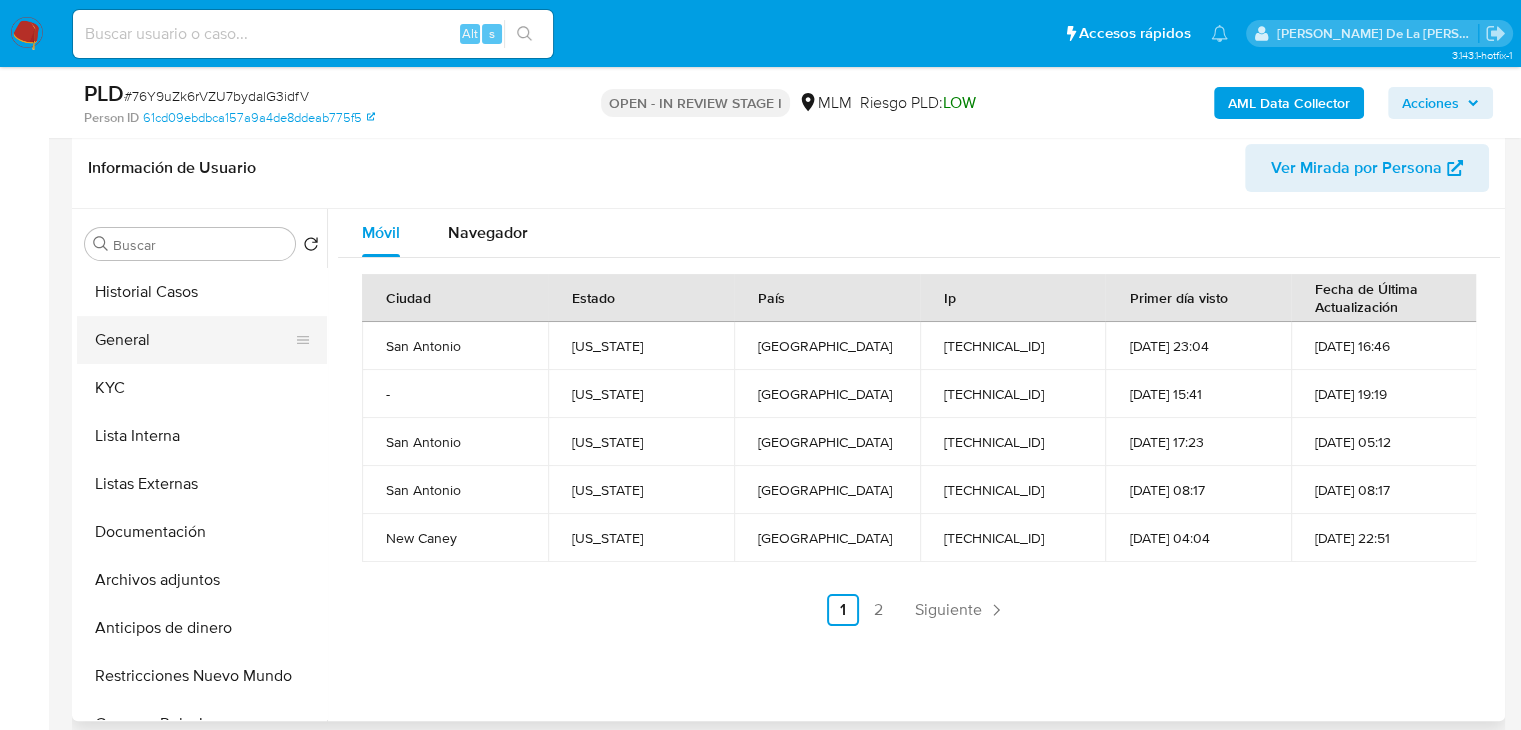 click on "General" at bounding box center [194, 340] 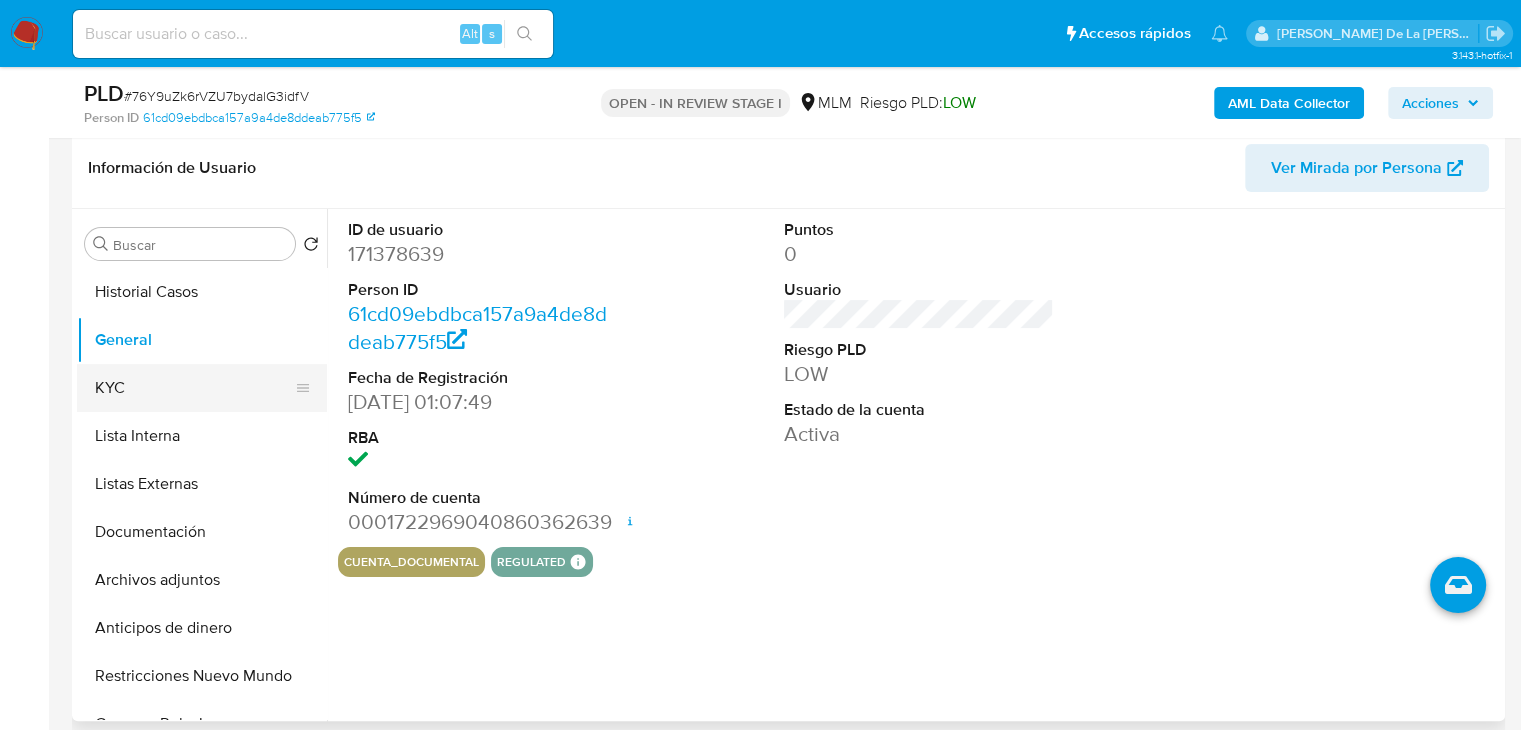 click on "KYC" at bounding box center (194, 388) 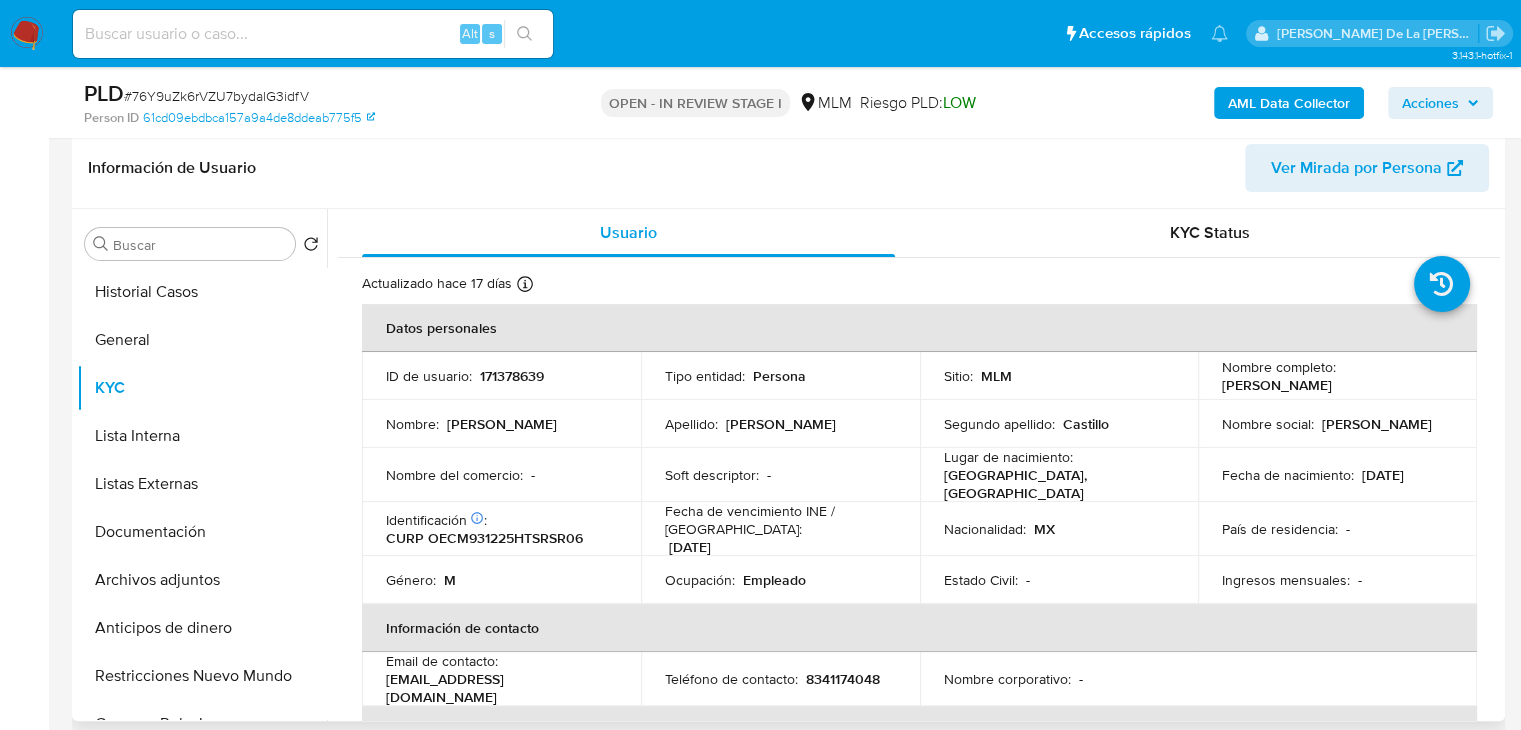 drag, startPoint x: 1211, startPoint y: 387, endPoint x: 1415, endPoint y: 396, distance: 204.19843 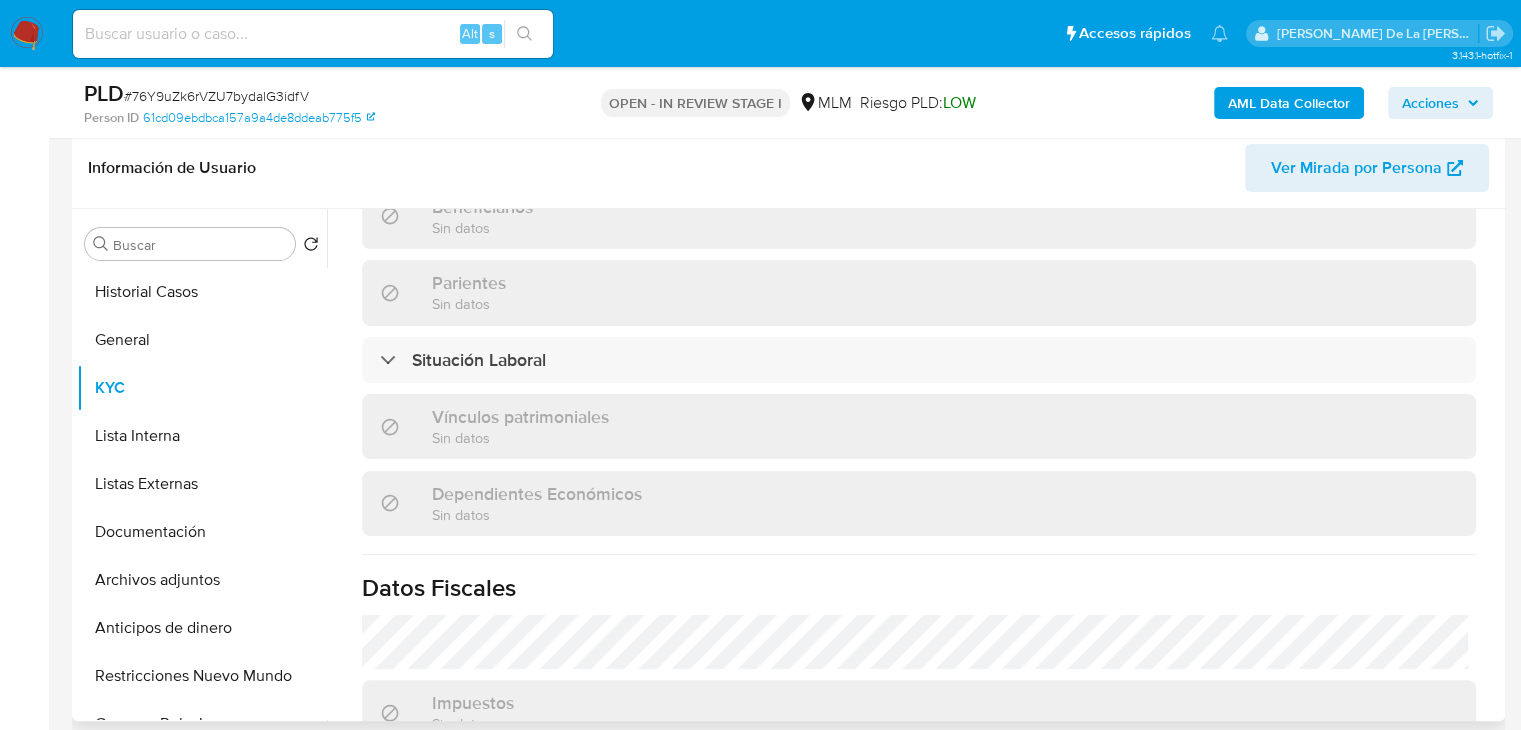 scroll, scrollTop: 1243, scrollLeft: 0, axis: vertical 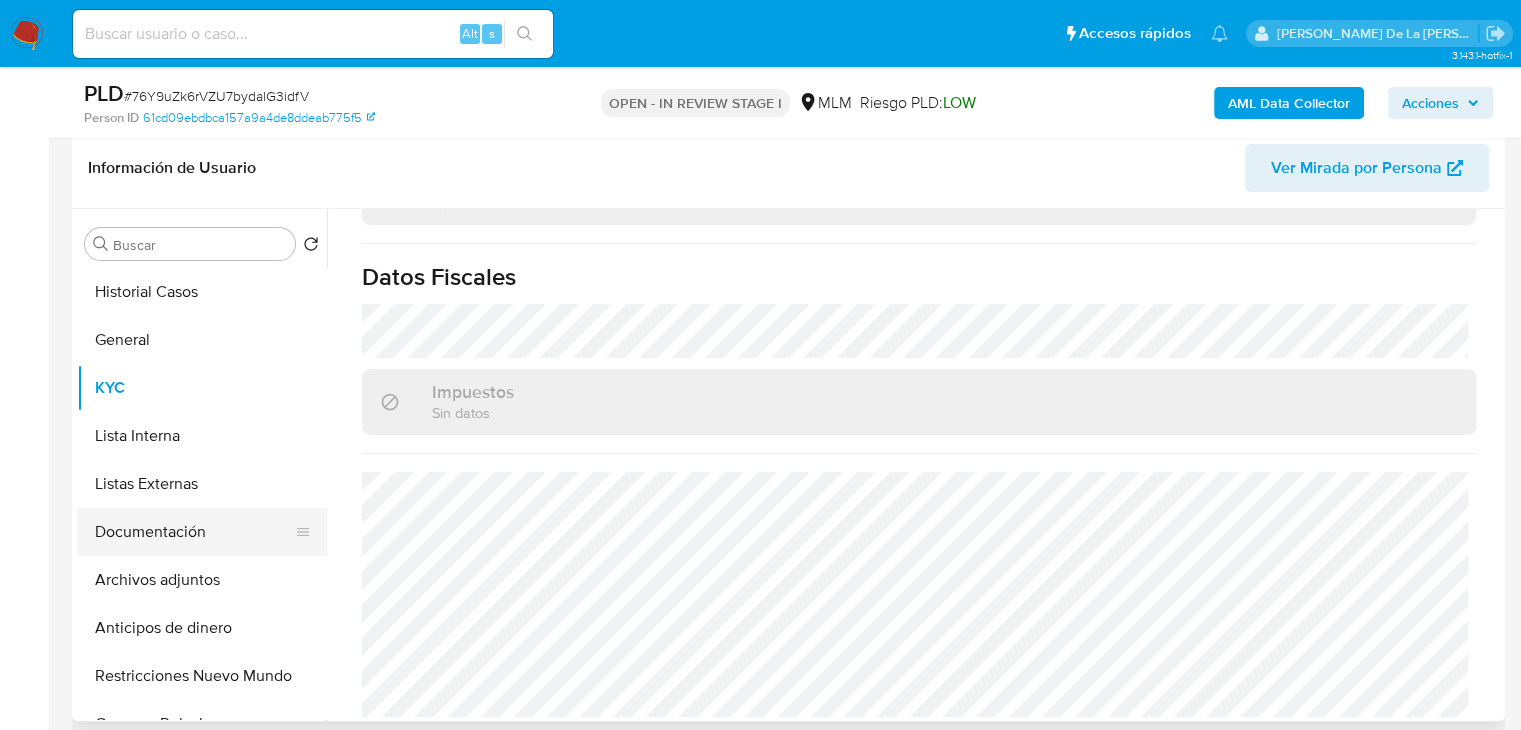 click on "Documentación" at bounding box center [194, 532] 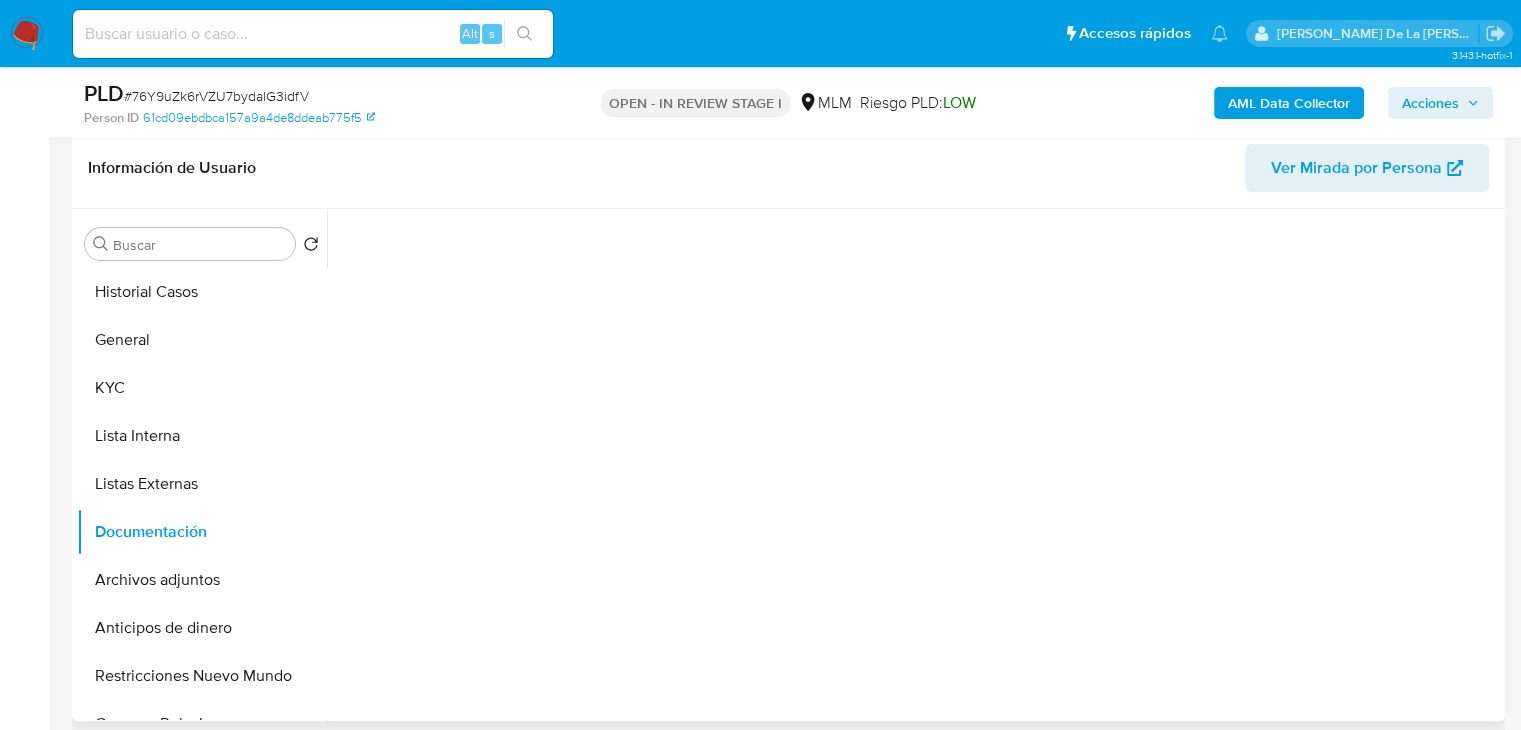 scroll, scrollTop: 0, scrollLeft: 0, axis: both 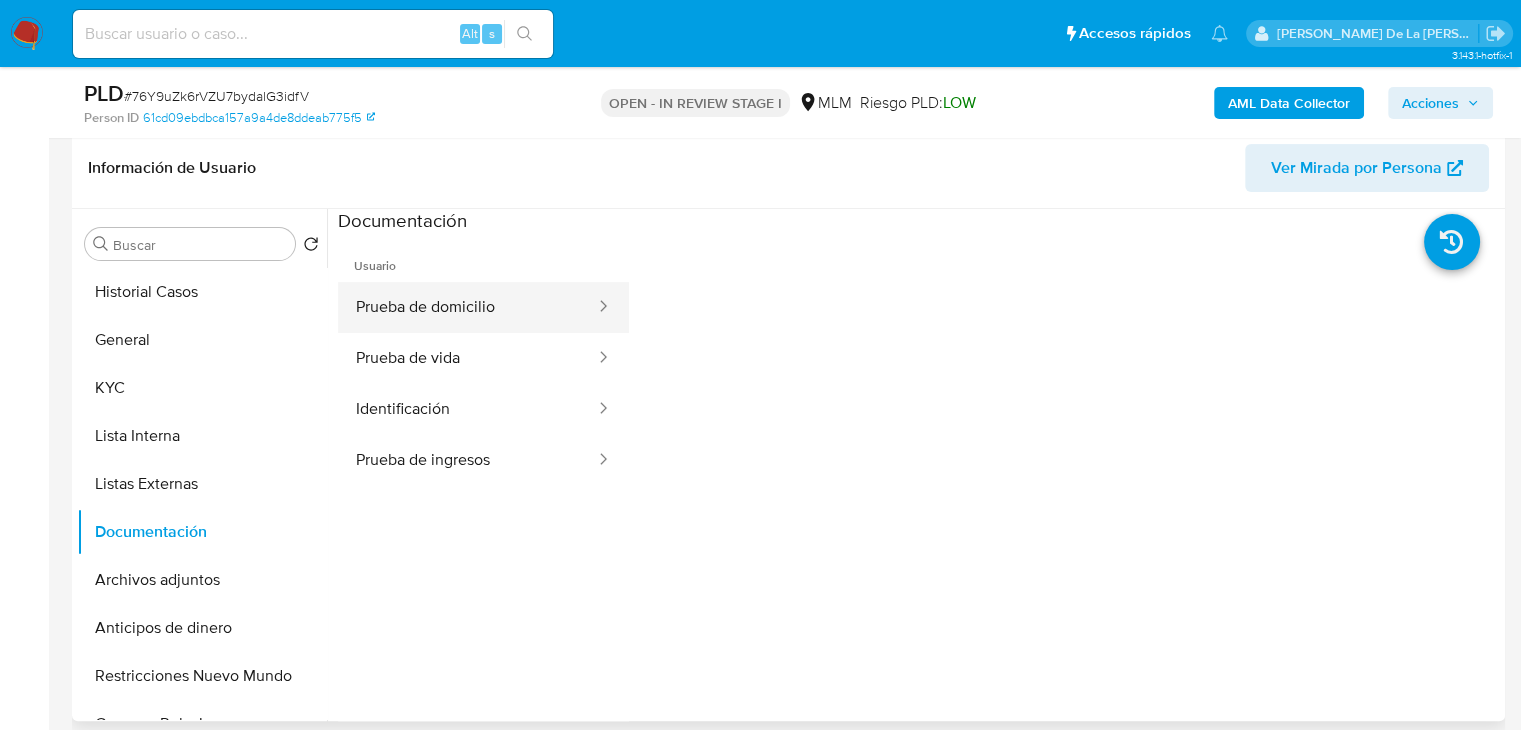 click on "Prueba de domicilio" at bounding box center (467, 307) 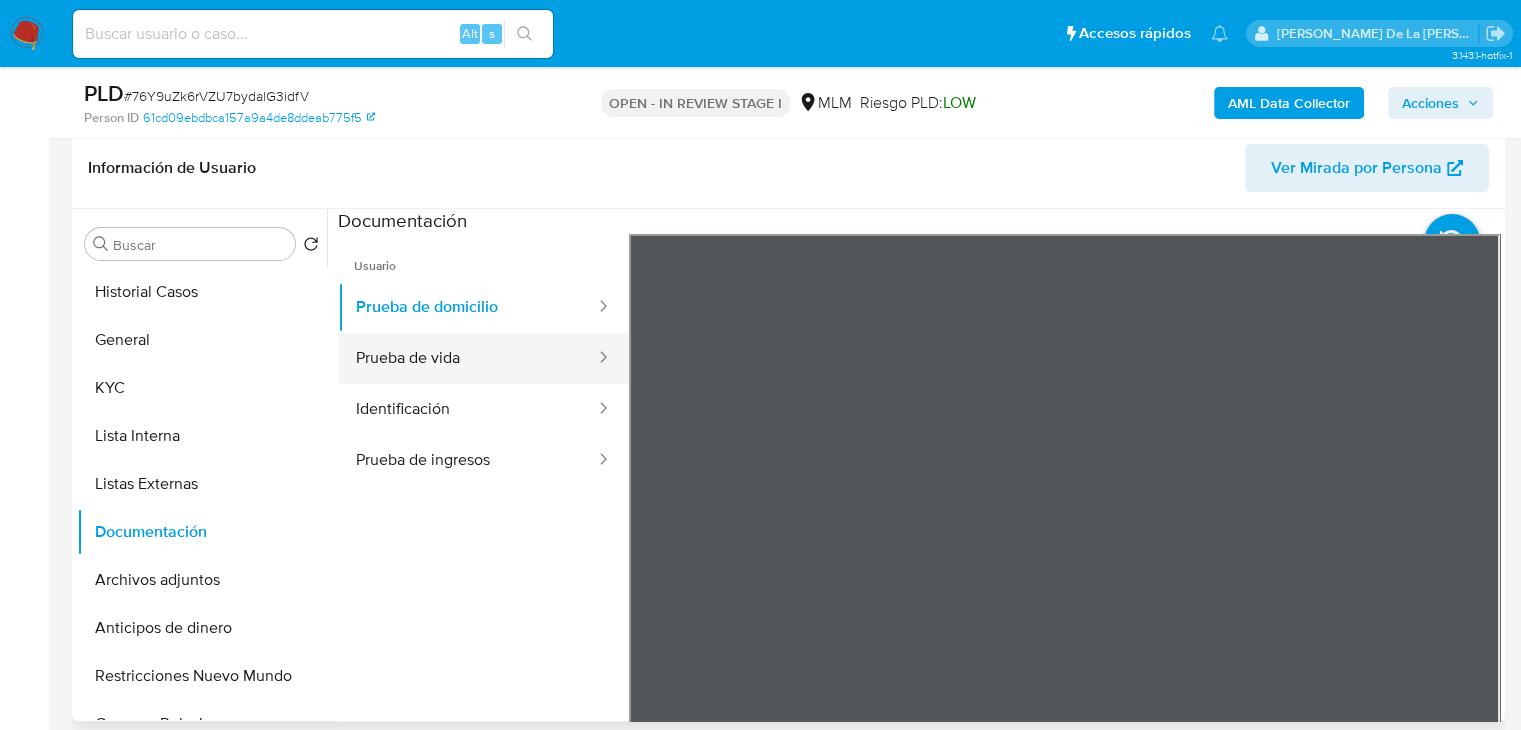 click on "Prueba de vida" at bounding box center [467, 358] 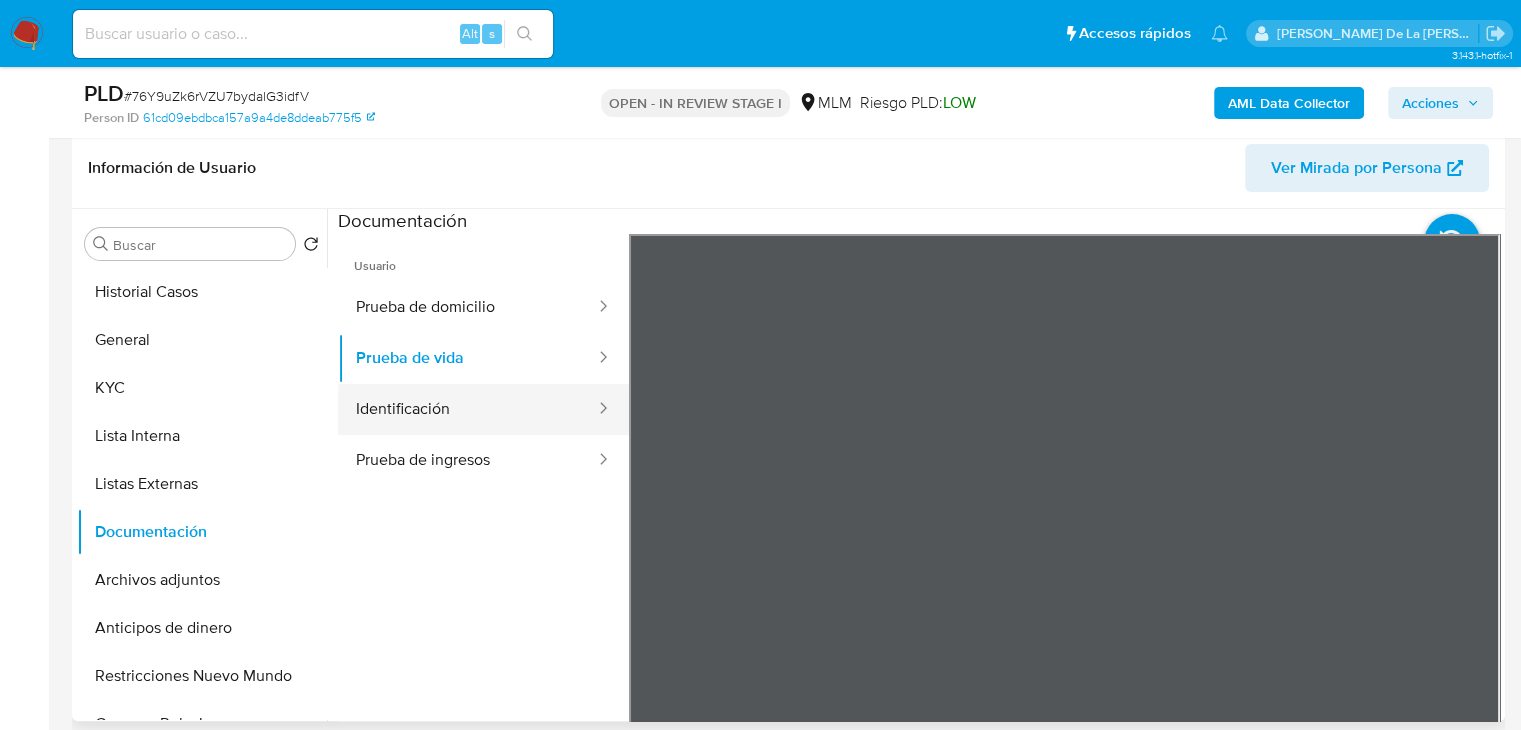 click on "Identificación" at bounding box center (467, 409) 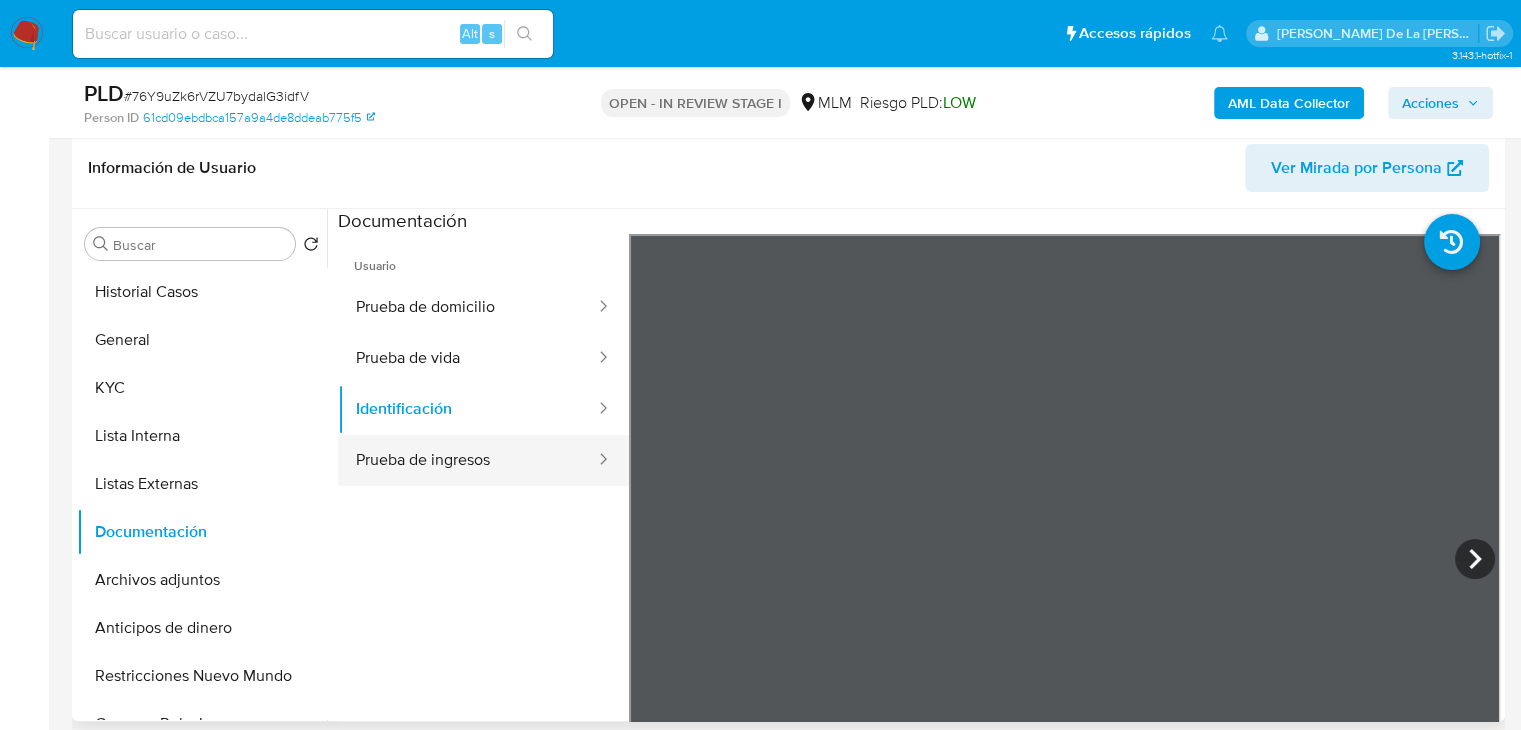 click on "Prueba de ingresos" at bounding box center (467, 460) 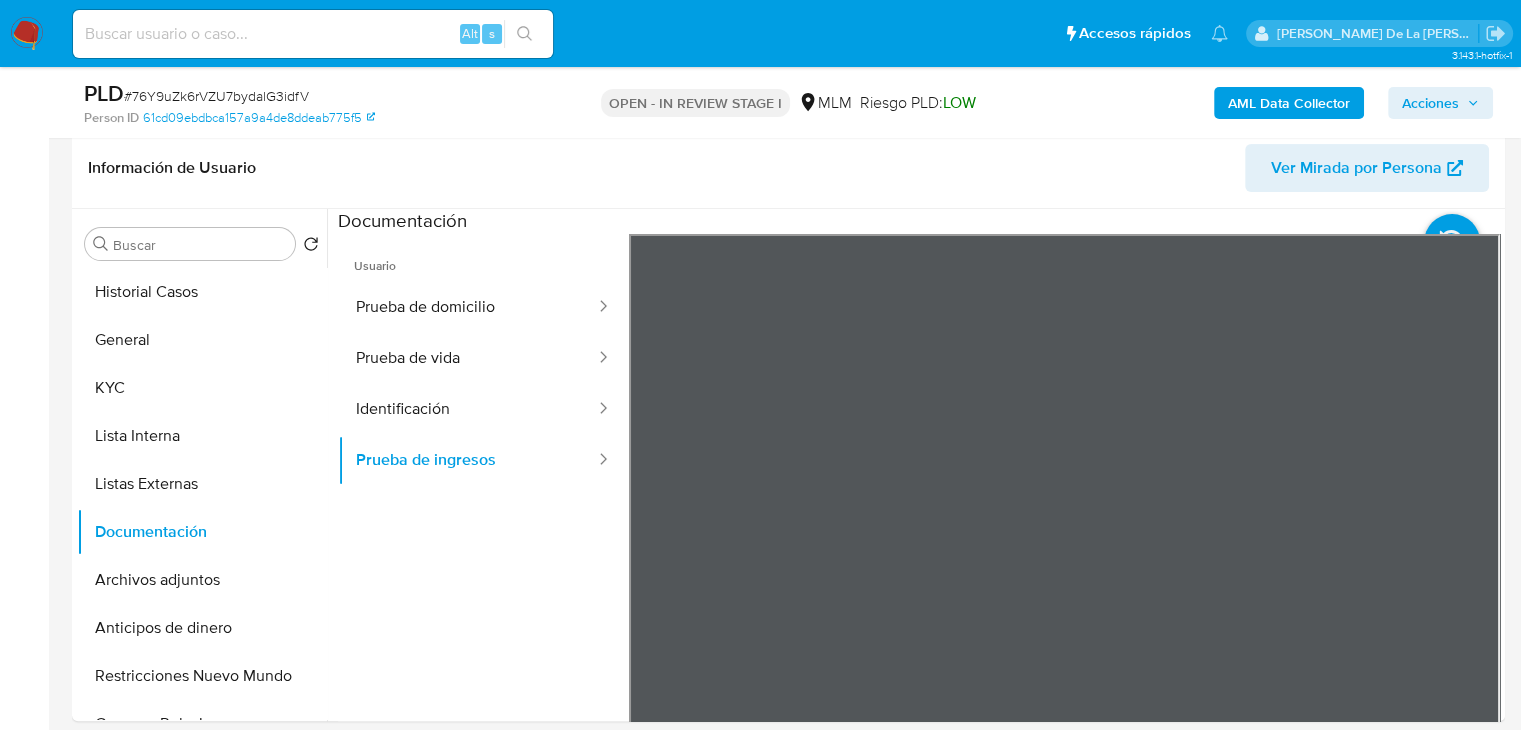 click on "3.143.1-hotfix-1 Asignado a   jagutierrez   Asignado el: 25/06/2025 14:17:37 Creado el: 25/06/2025   Creado el: 25/06/2025 14:17:37 - Vence en 2 meses   Vence el 24/08/2025 14:17:37 PLD # 76Y9uZk6rVZU7bydalG3idfV Person ID 61cd09ebdbca157a9a4de8ddeab775f5 OPEN - IN REVIEW STAGE I  MLM Riesgo PLD:  LOW AML Data Collector Acciones Información del caso Eventos ( 1 ) Acciones MANUAL (1) Información de Usuario Ver Mirada por Persona Buscar   Volver al orden por defecto Historial Casos General KYC Lista Interna Listas Externas Documentación Archivos adjuntos Anticipos de dinero Restricciones Nuevo Mundo Cruces y Relaciones Créditos Devices Geolocation Cuentas Bancarias Datos Modificados Direcciones Dispositivos Point Fecha Compliant Historial de conversaciones Historial Riesgo PLD IV Challenges Información de accesos Insurtech Items Marcas AML Perfiles Tarjetas Contactos Historial CX Soluciones Chat Id Estado Fecha de creación Origen Proceso" at bounding box center [760, 1776] 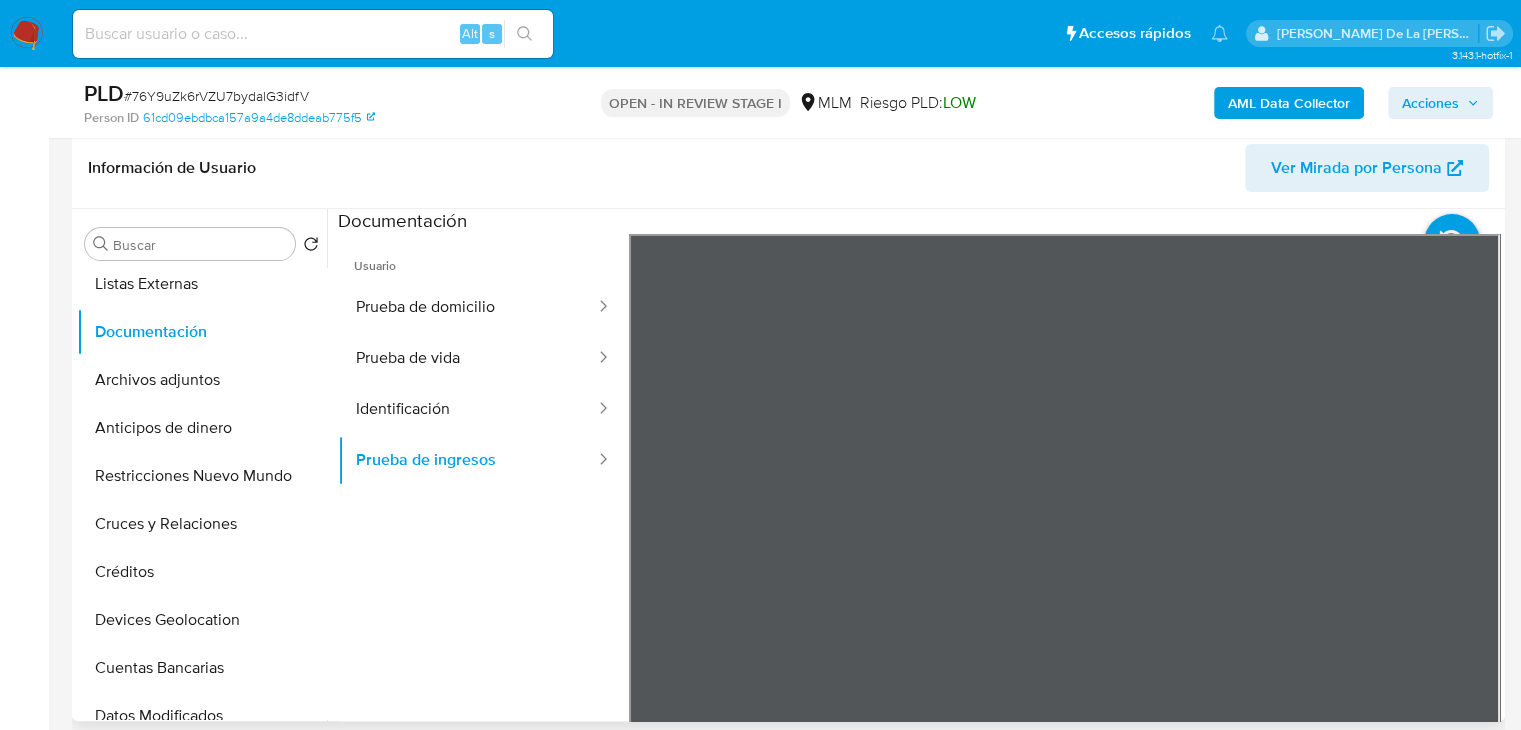 scroll, scrollTop: 600, scrollLeft: 0, axis: vertical 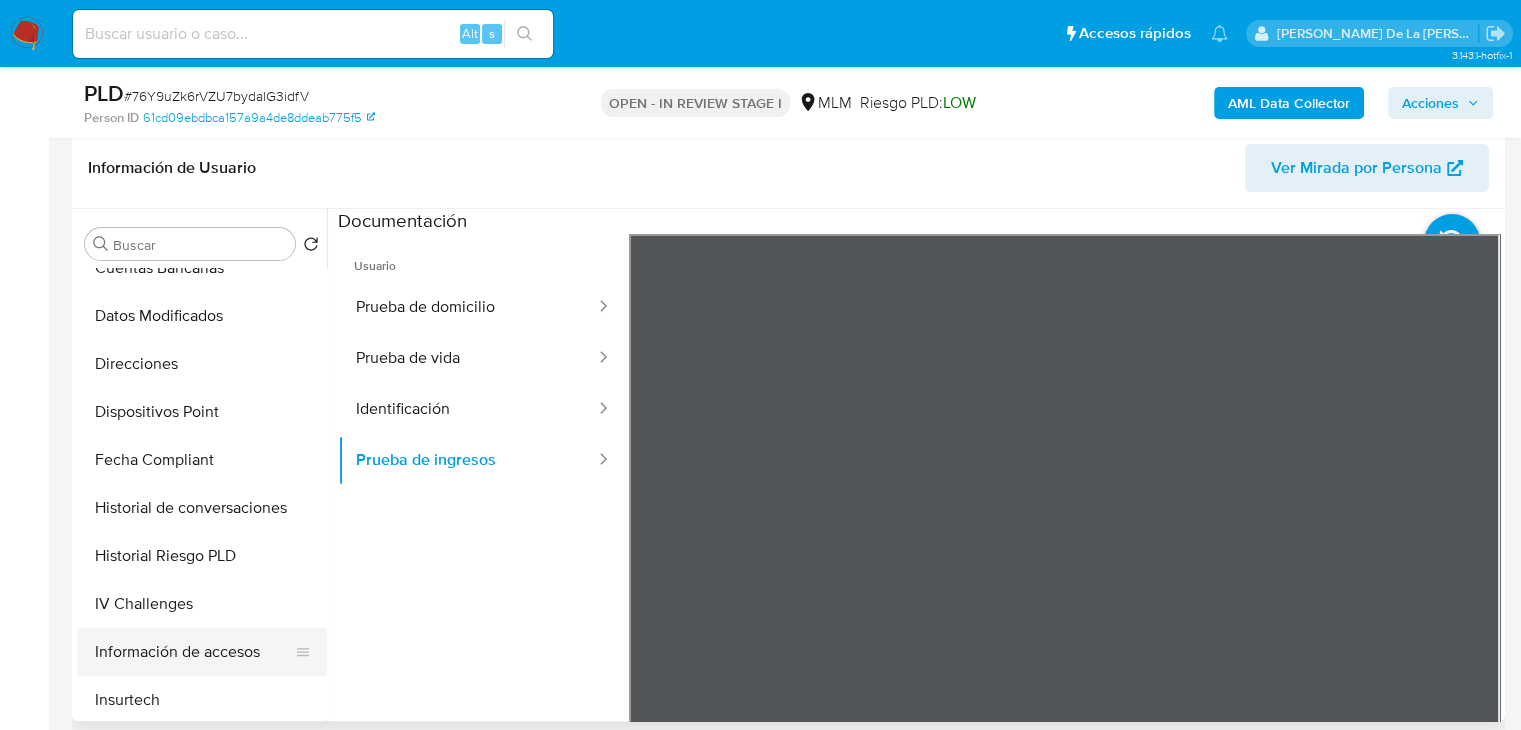 click on "Información de accesos" at bounding box center (194, 652) 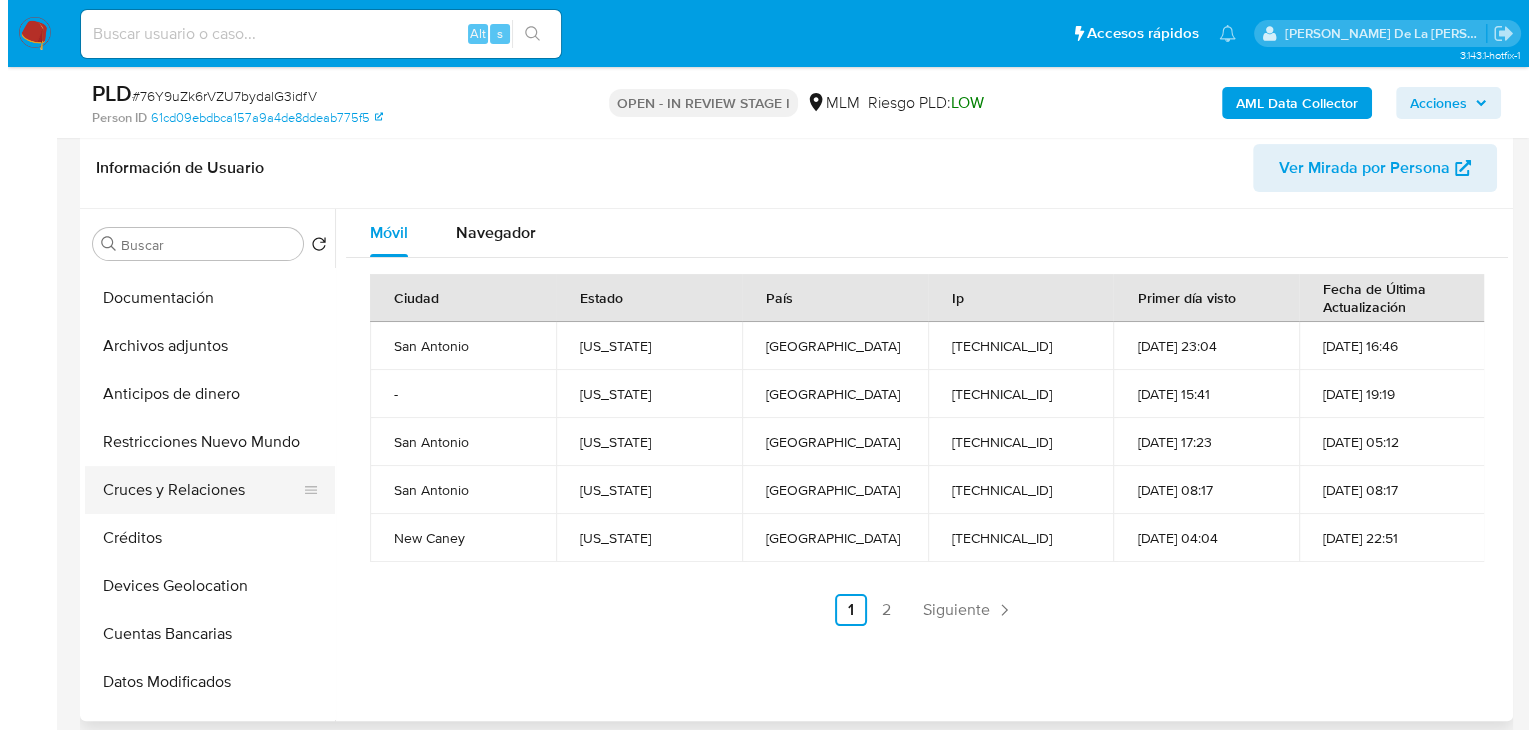 scroll, scrollTop: 200, scrollLeft: 0, axis: vertical 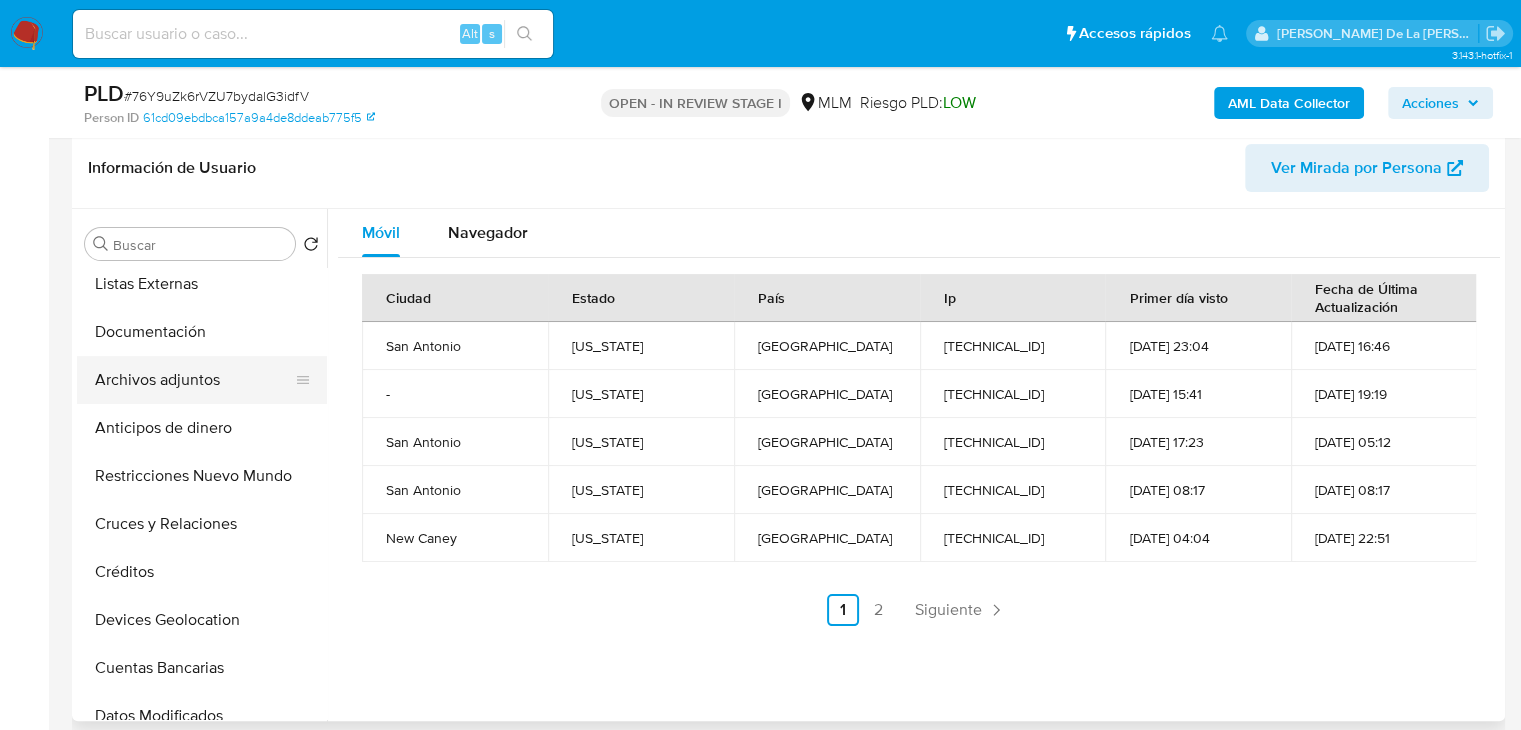 click on "Archivos adjuntos" at bounding box center [194, 380] 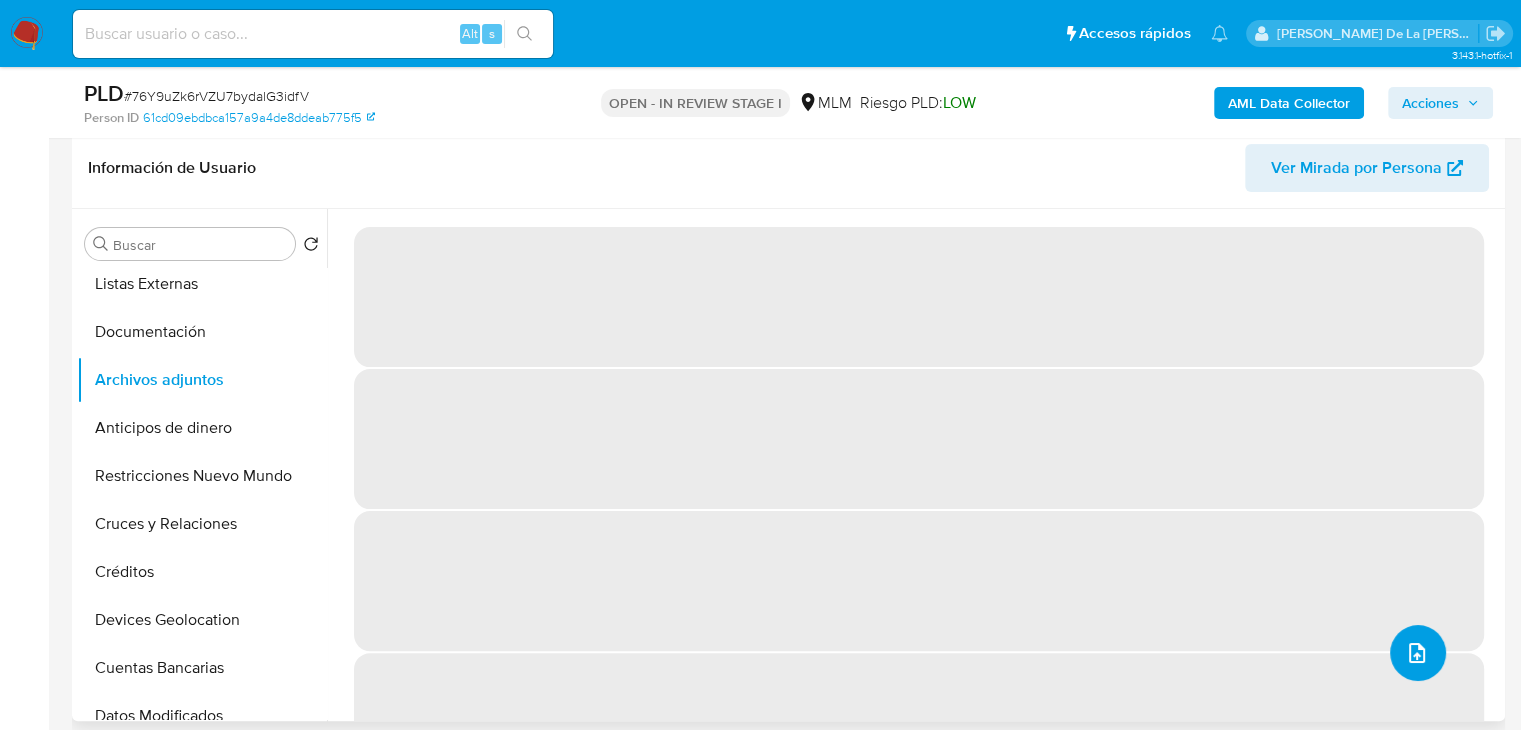click 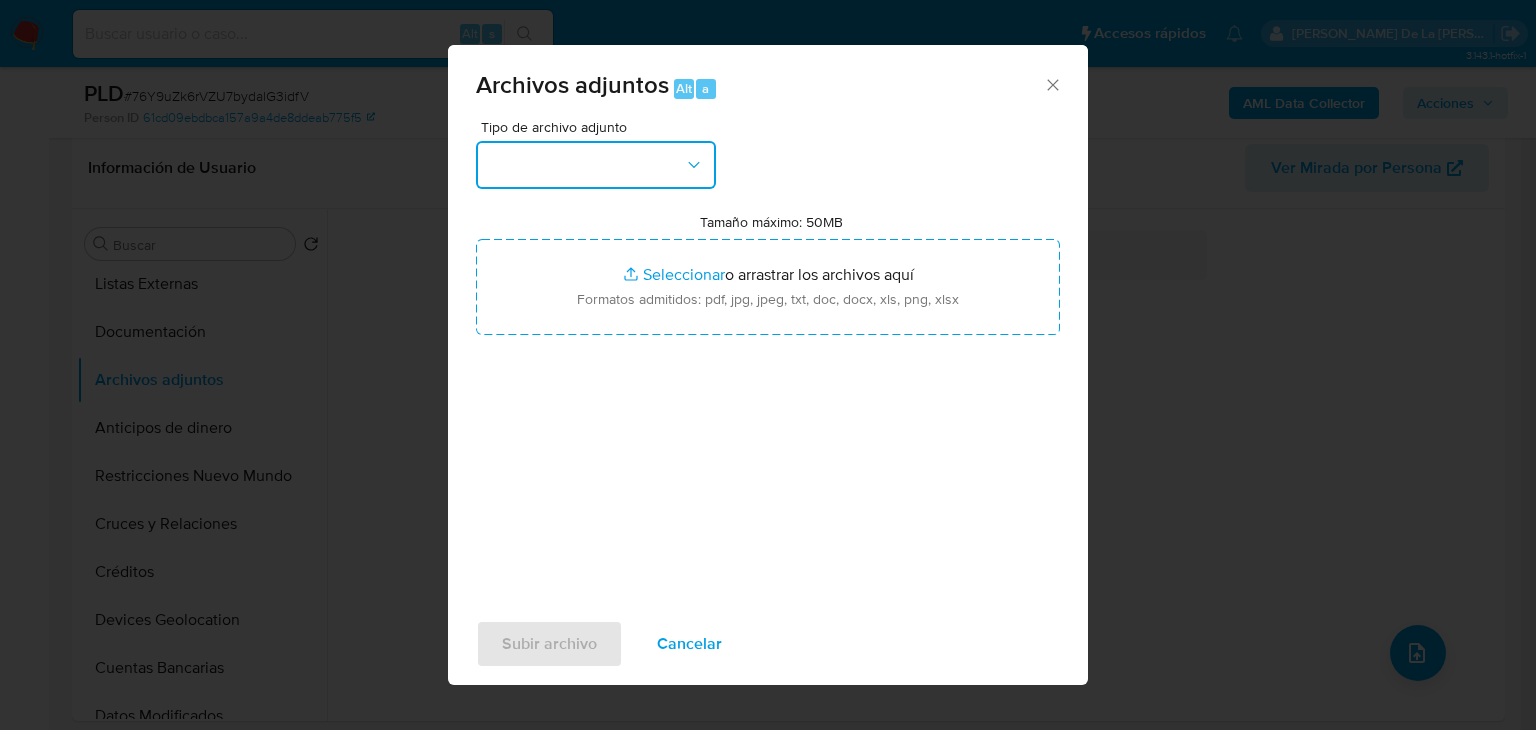 click at bounding box center (596, 165) 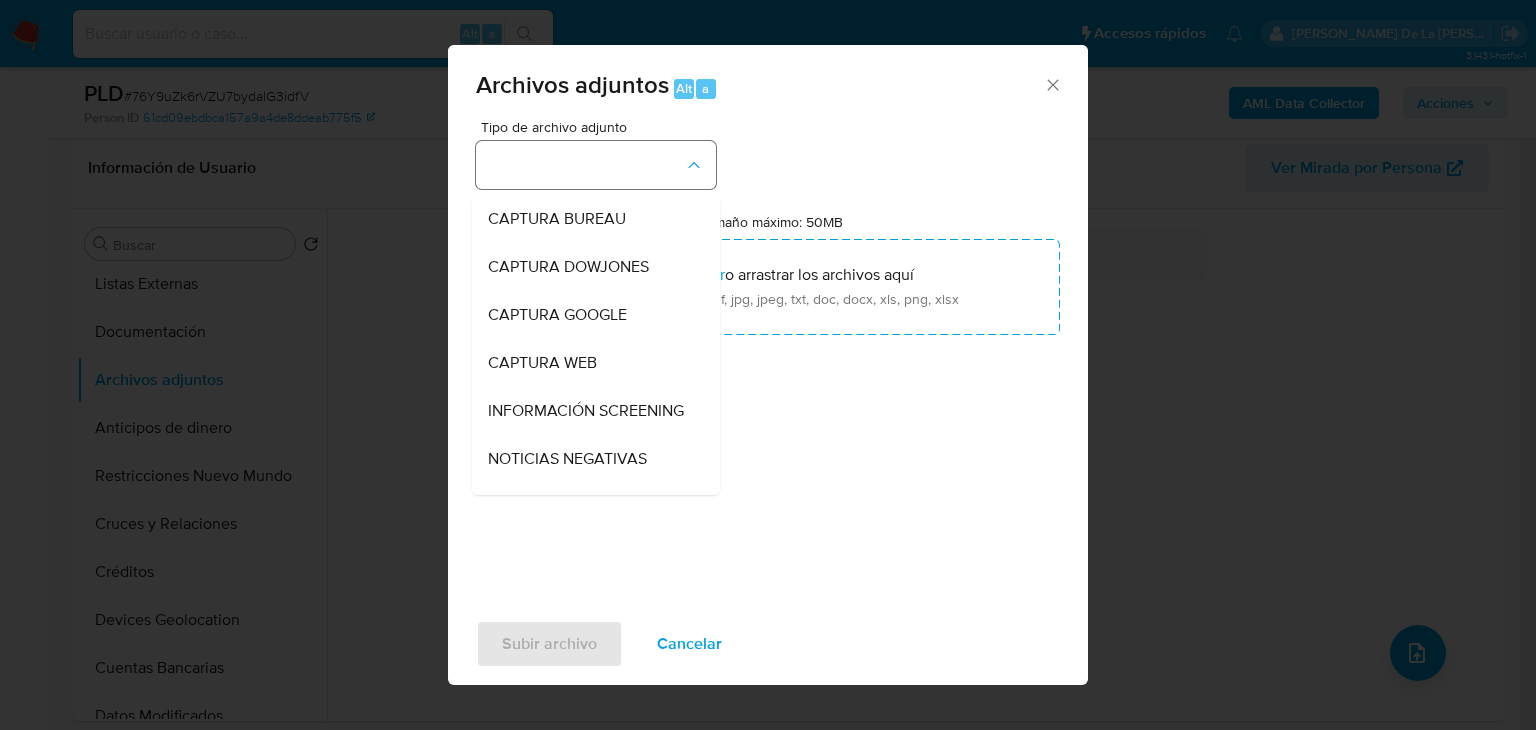 type 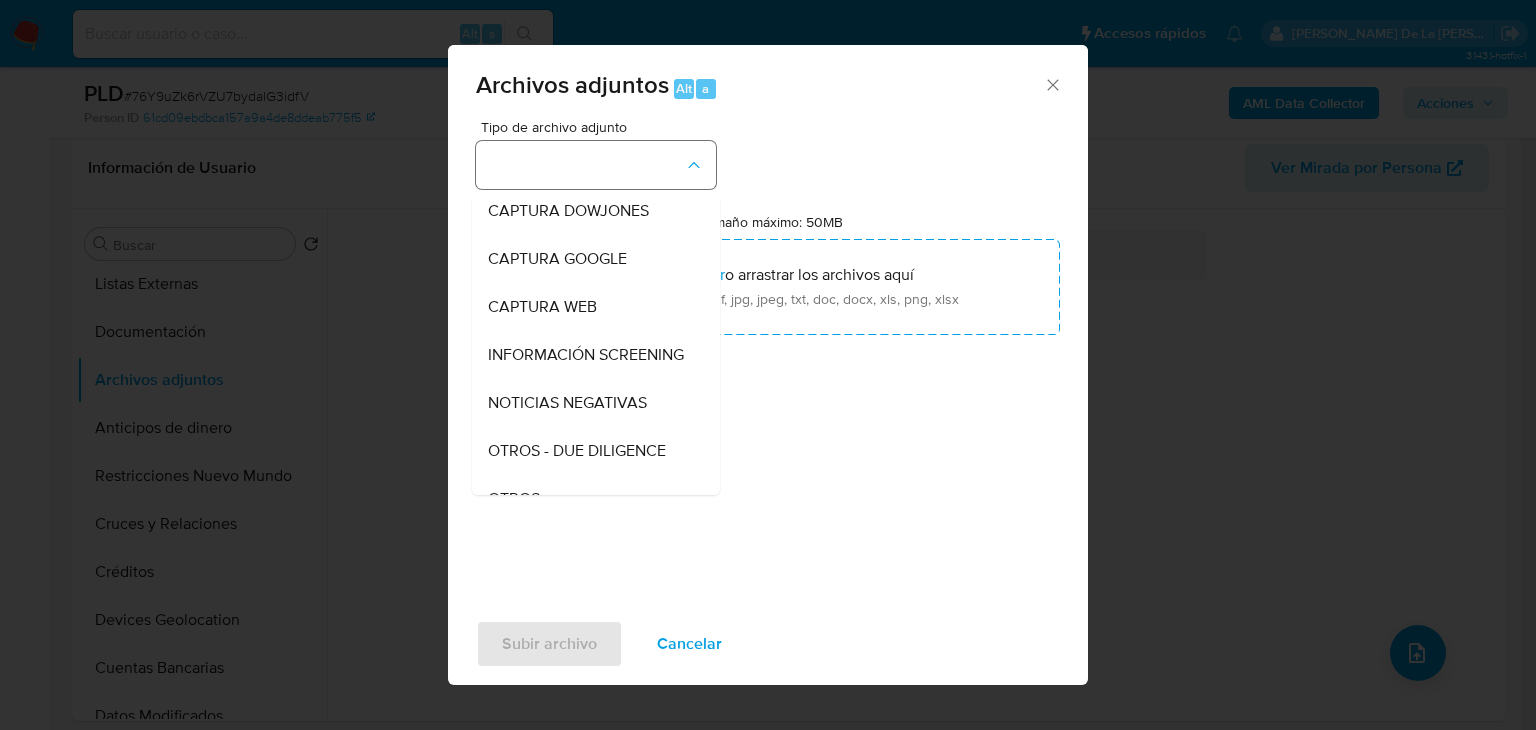 type 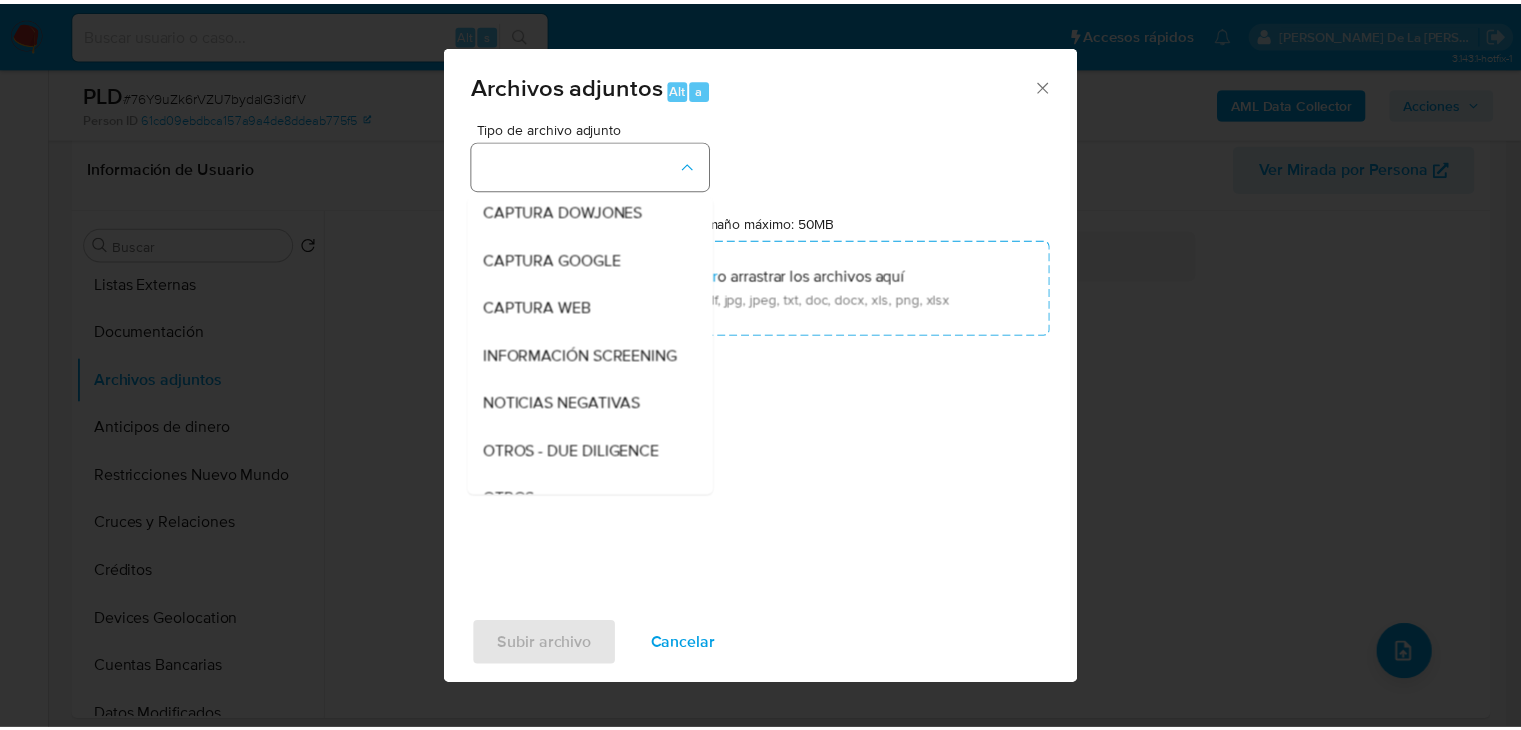 scroll, scrollTop: 104, scrollLeft: 0, axis: vertical 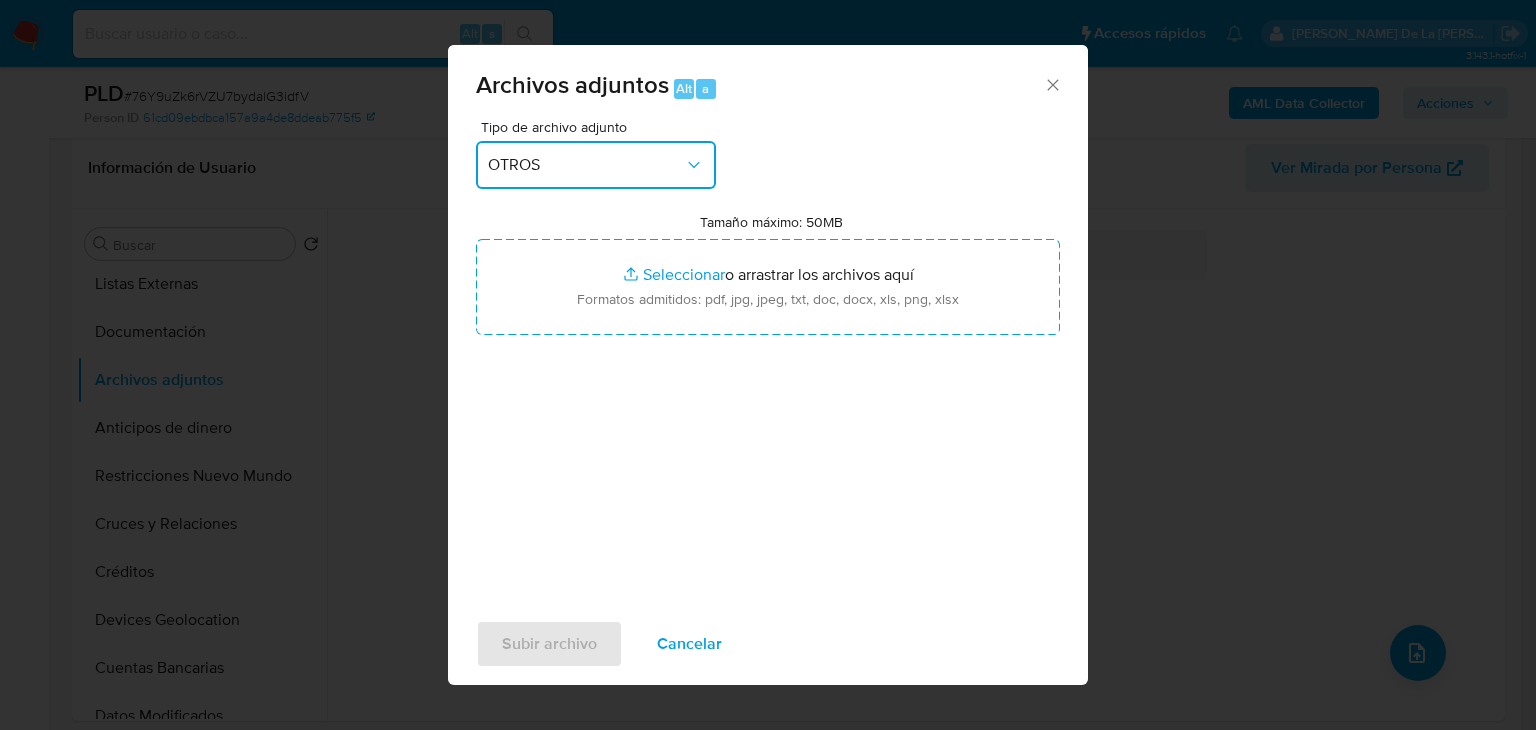type 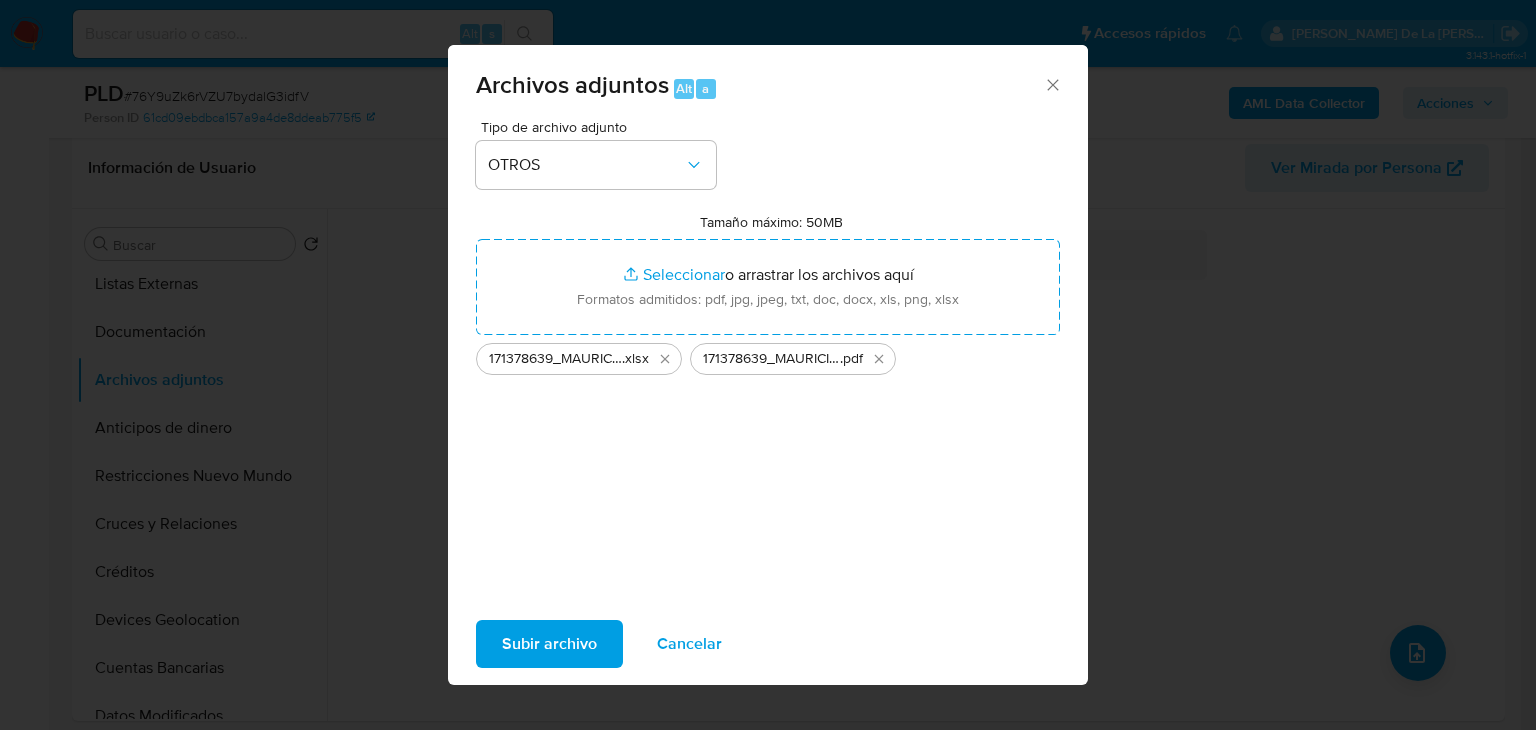 click on "Subir archivo" at bounding box center [549, 644] 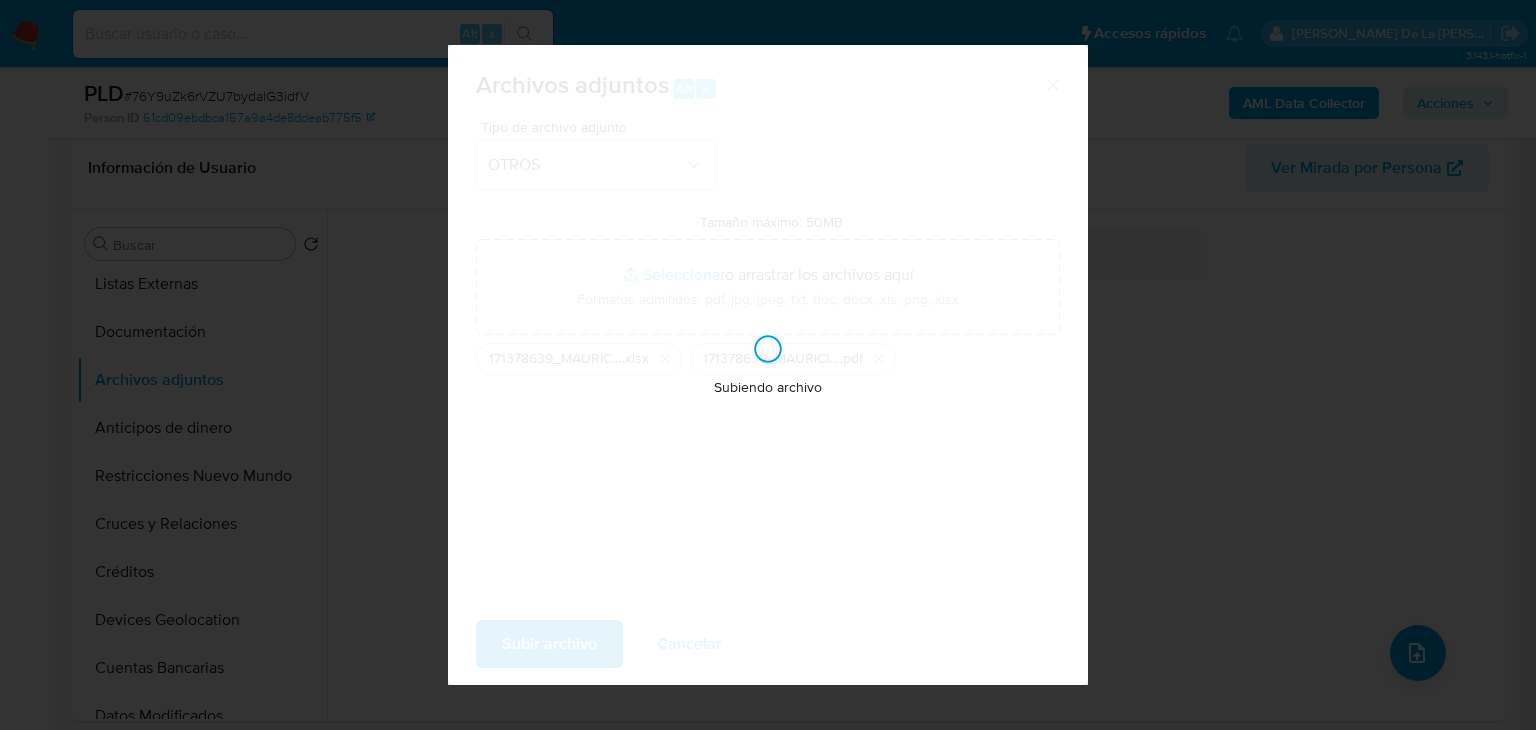 type 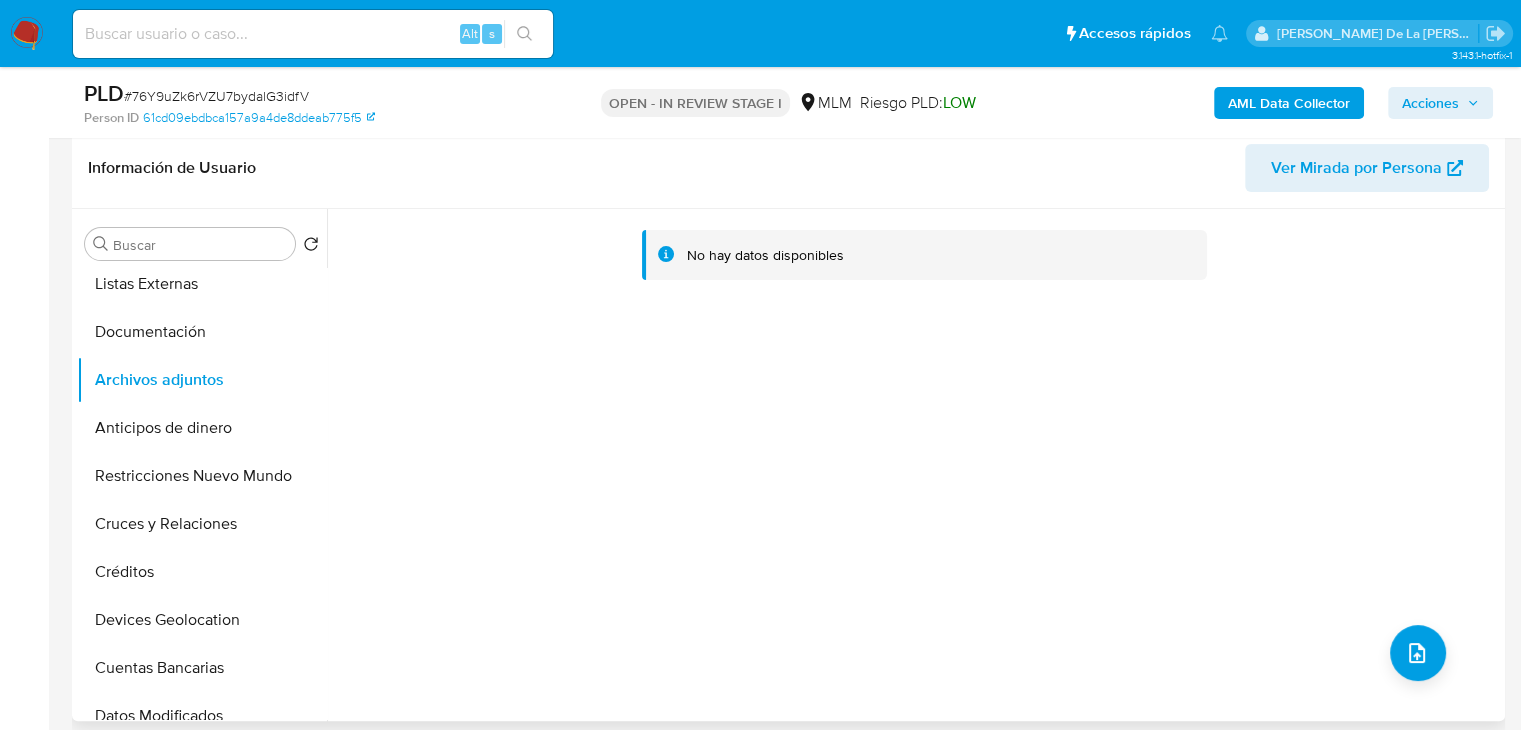 click on "No hay datos disponibles" at bounding box center [913, 465] 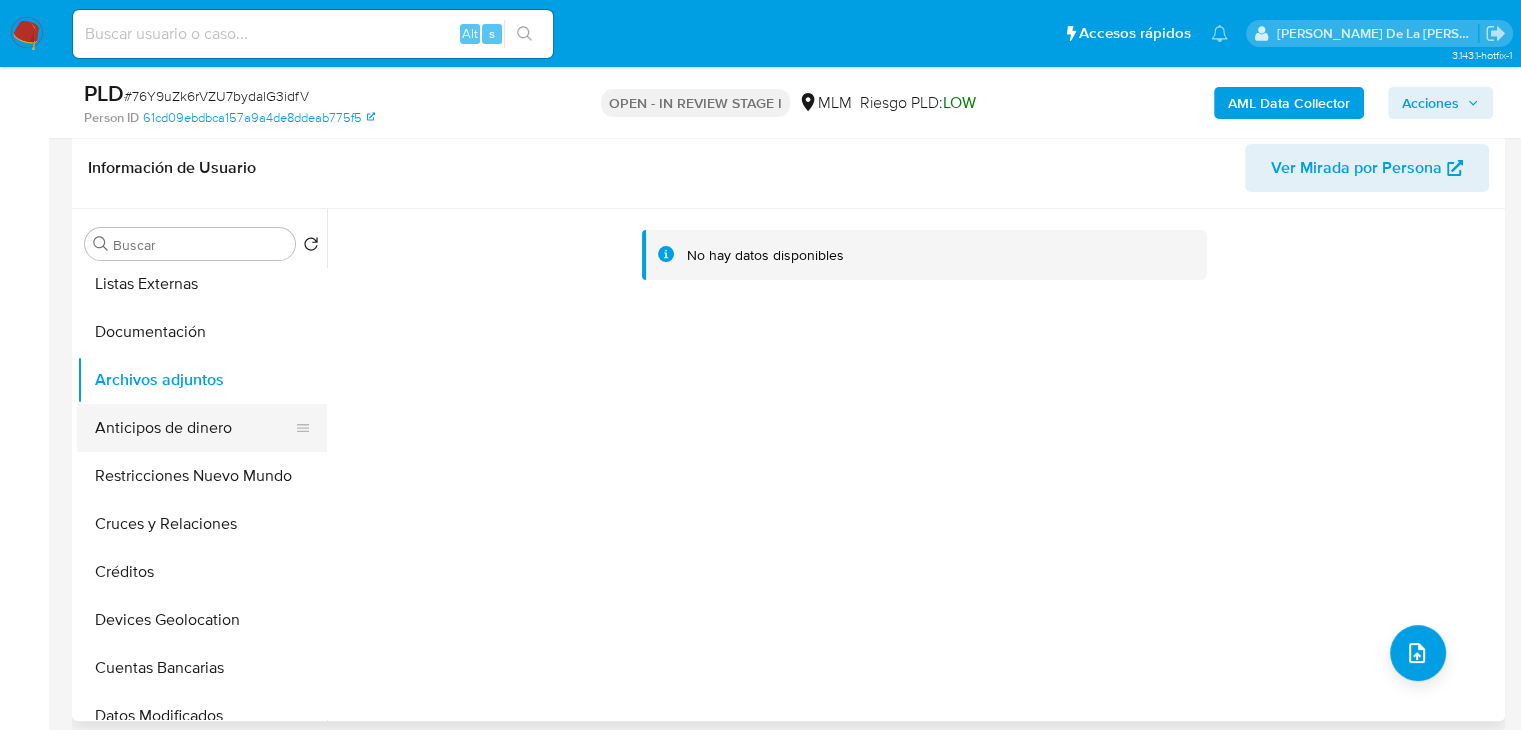 click on "Anticipos de dinero" at bounding box center [194, 428] 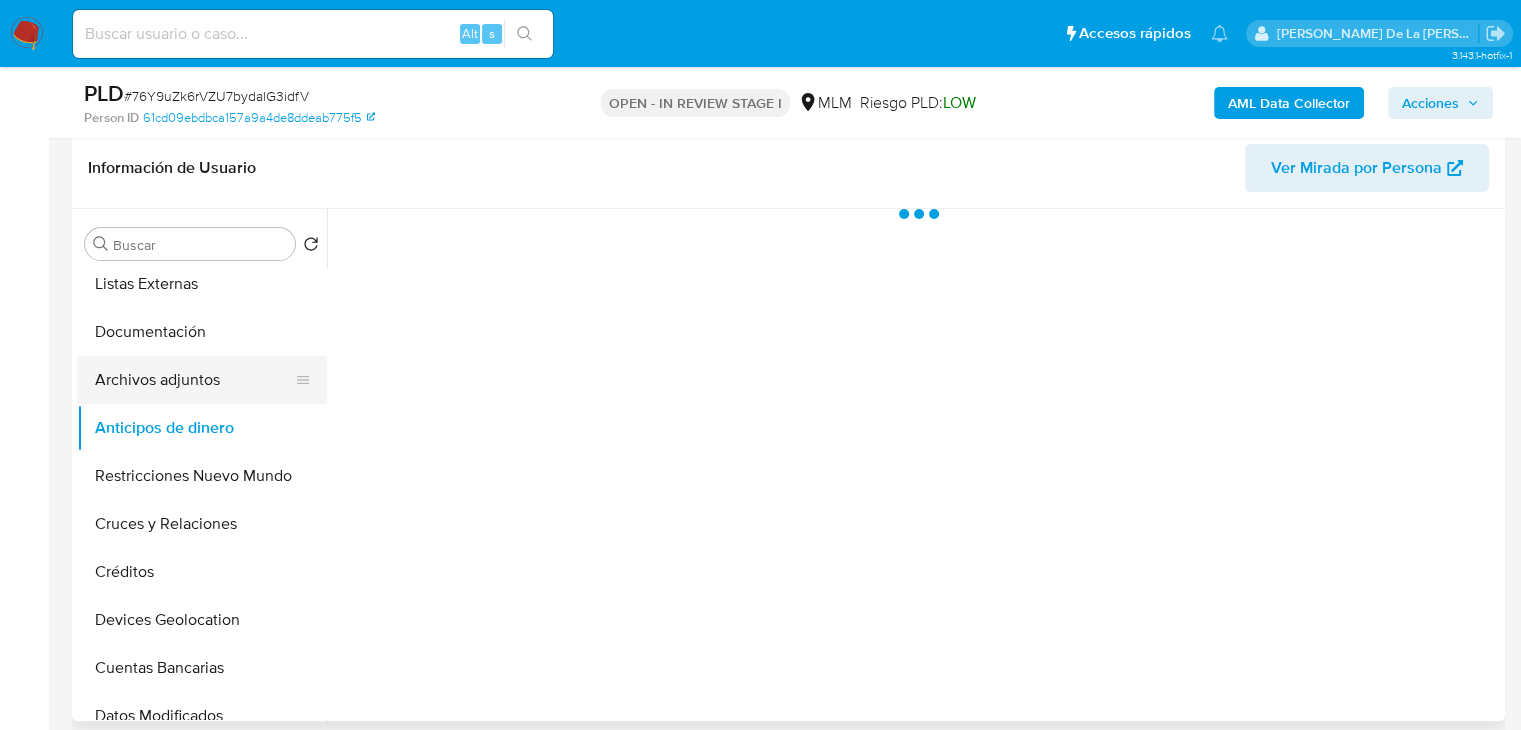 click on "Archivos adjuntos" at bounding box center (194, 380) 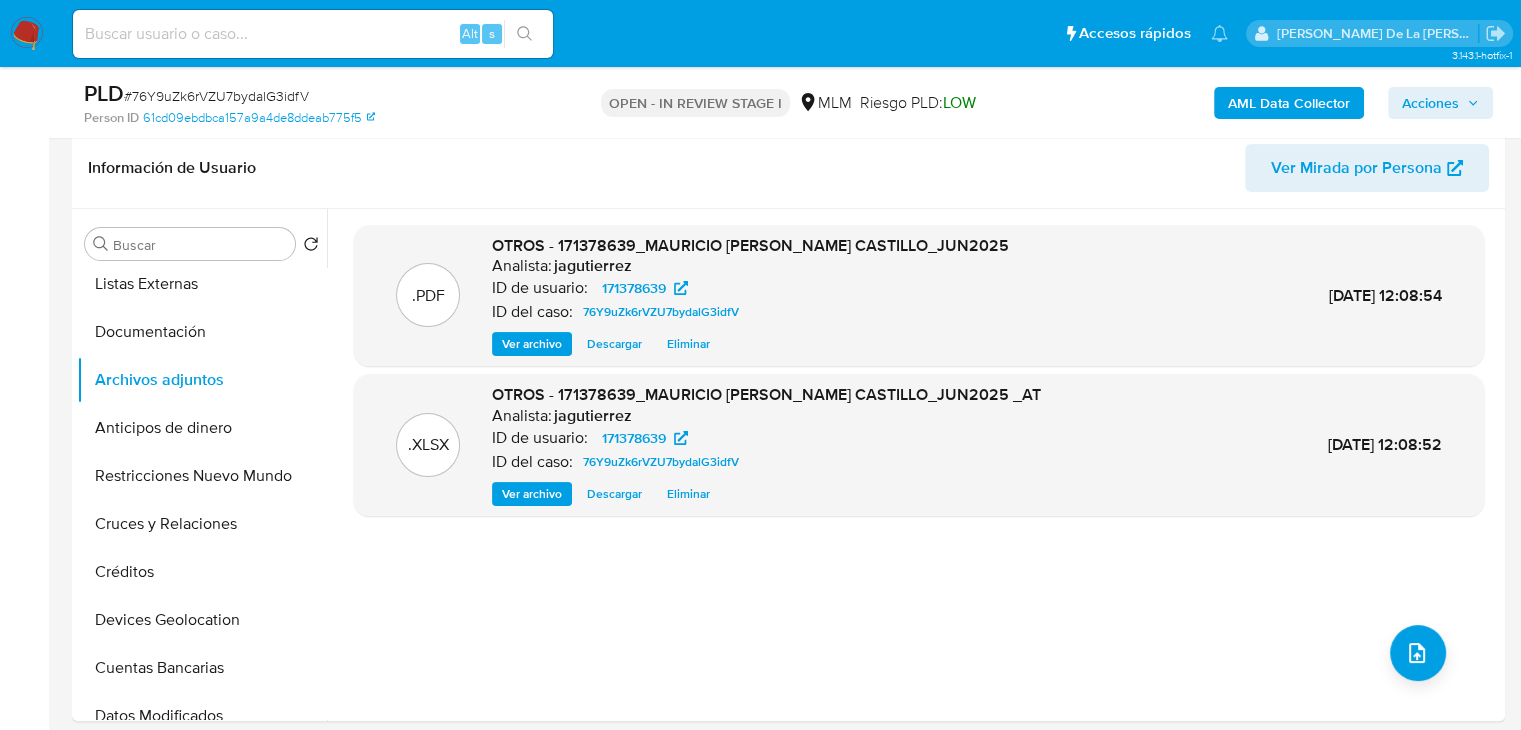 click on "Acciones" at bounding box center (1430, 103) 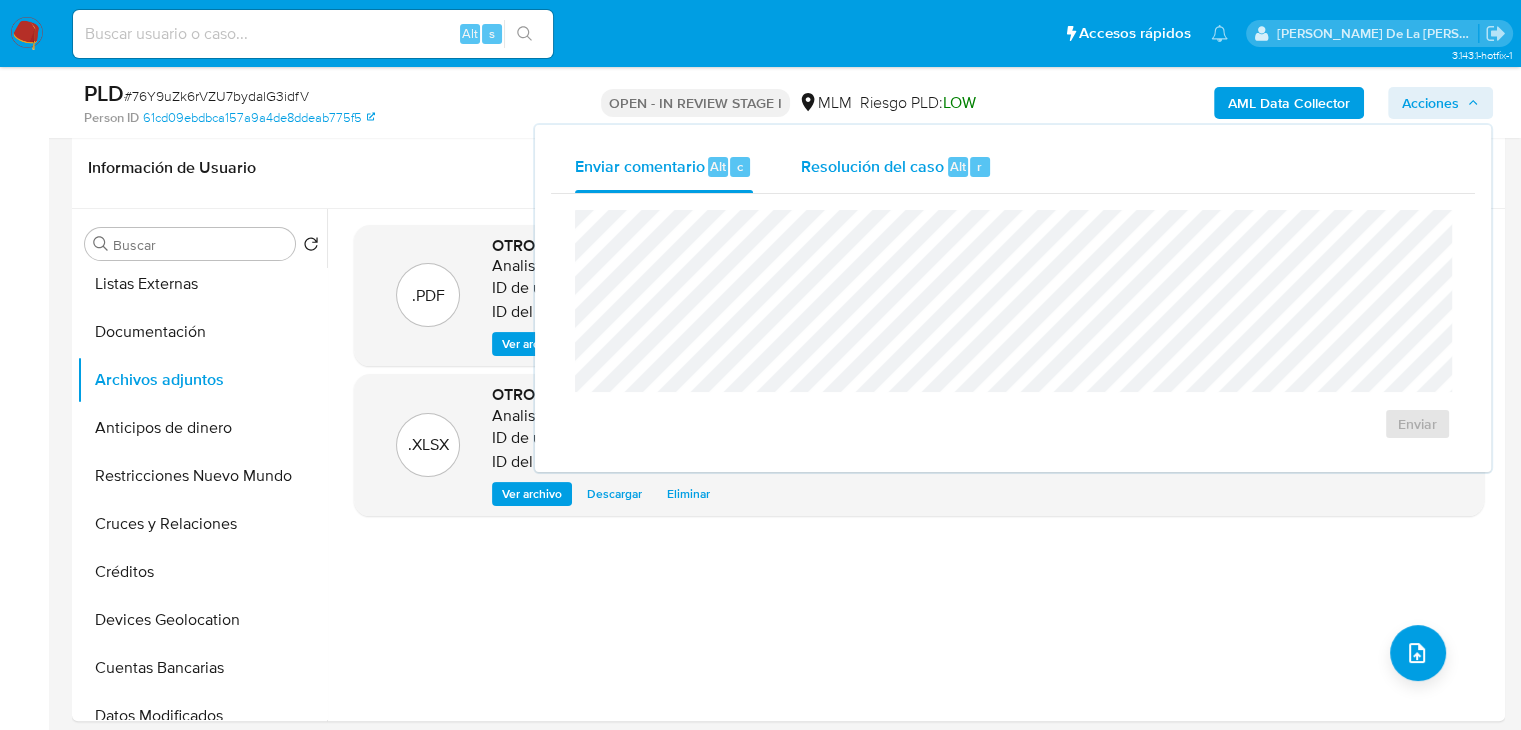 click on "Resolución del caso Alt r" at bounding box center [896, 167] 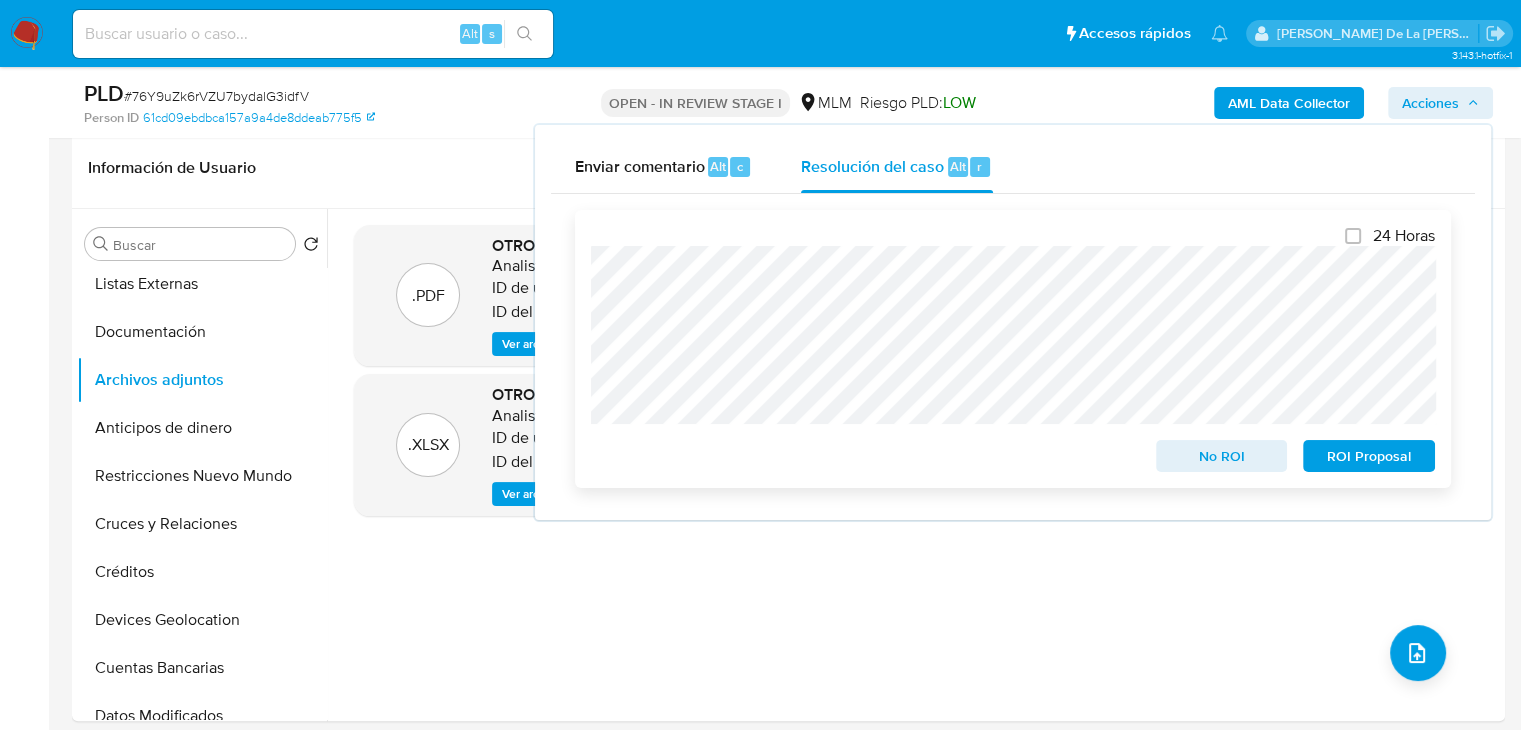 click on "No ROI" at bounding box center (1222, 456) 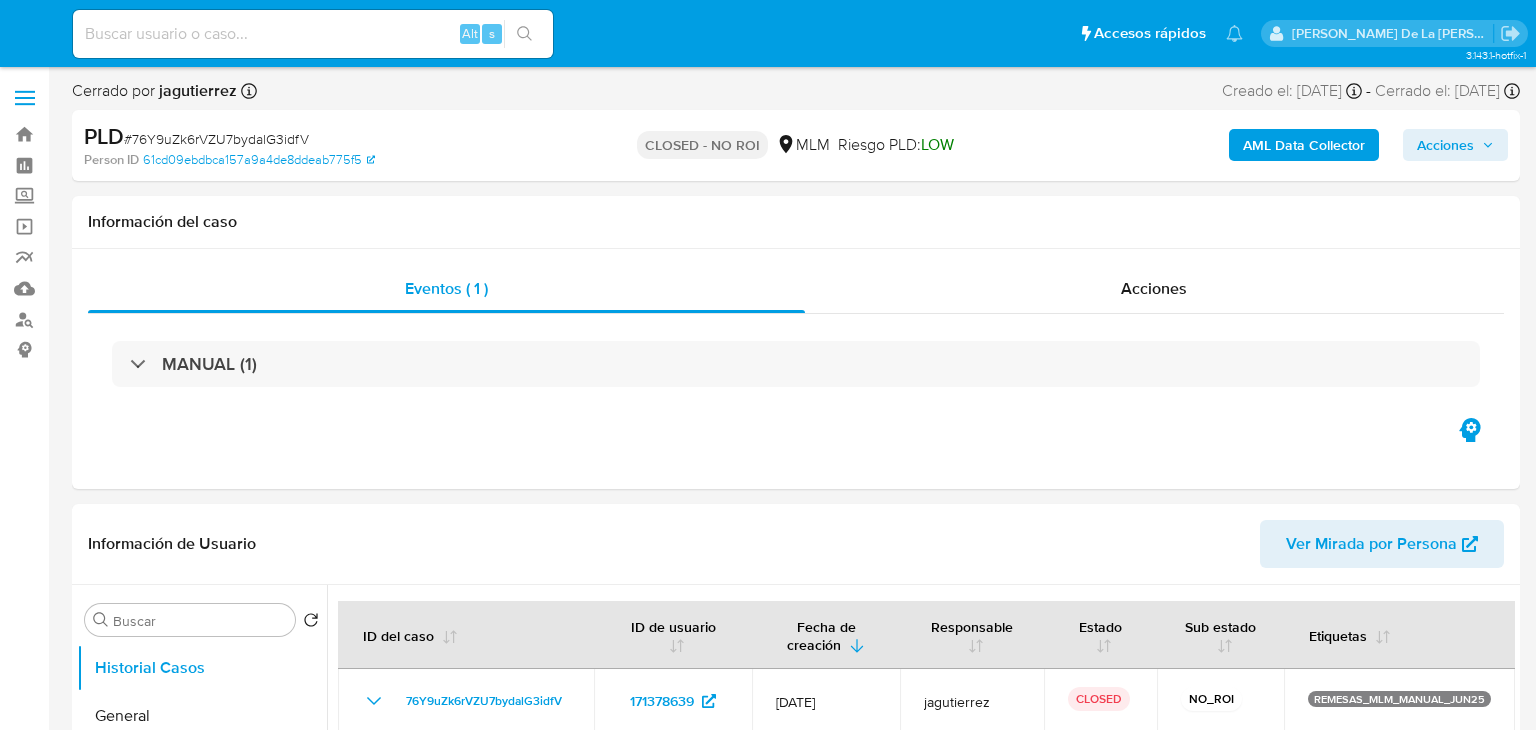 select on "10" 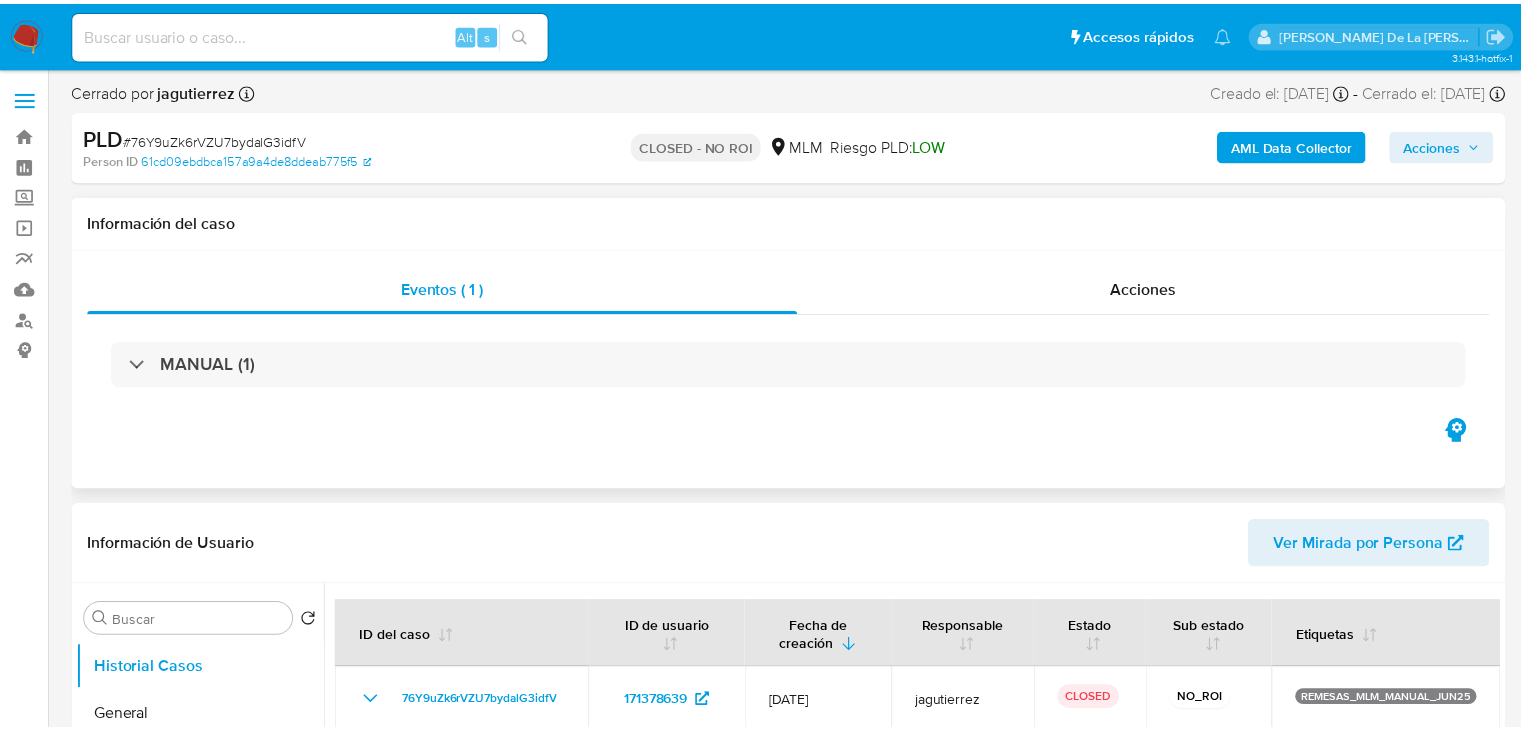 scroll, scrollTop: 0, scrollLeft: 0, axis: both 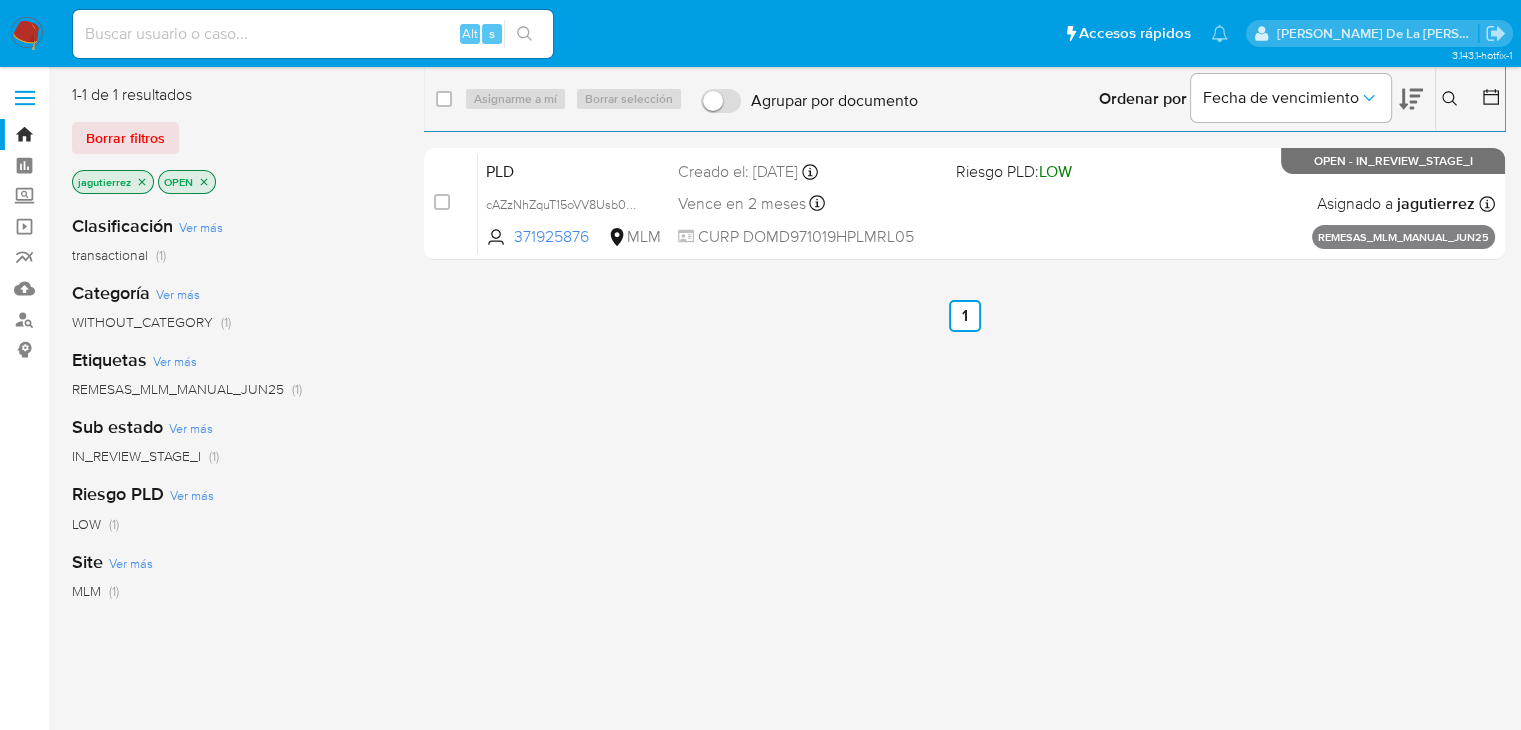 click 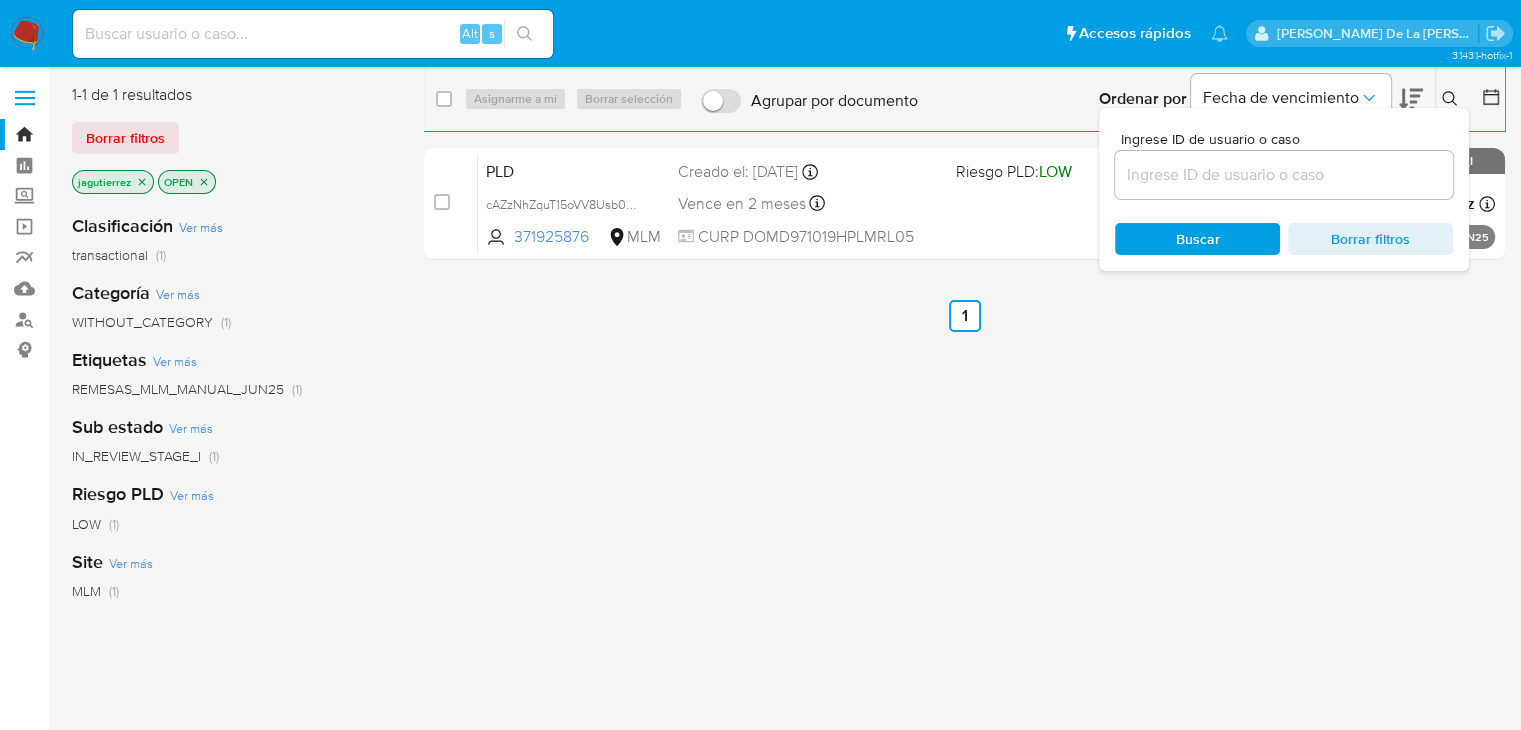 click at bounding box center (1284, 175) 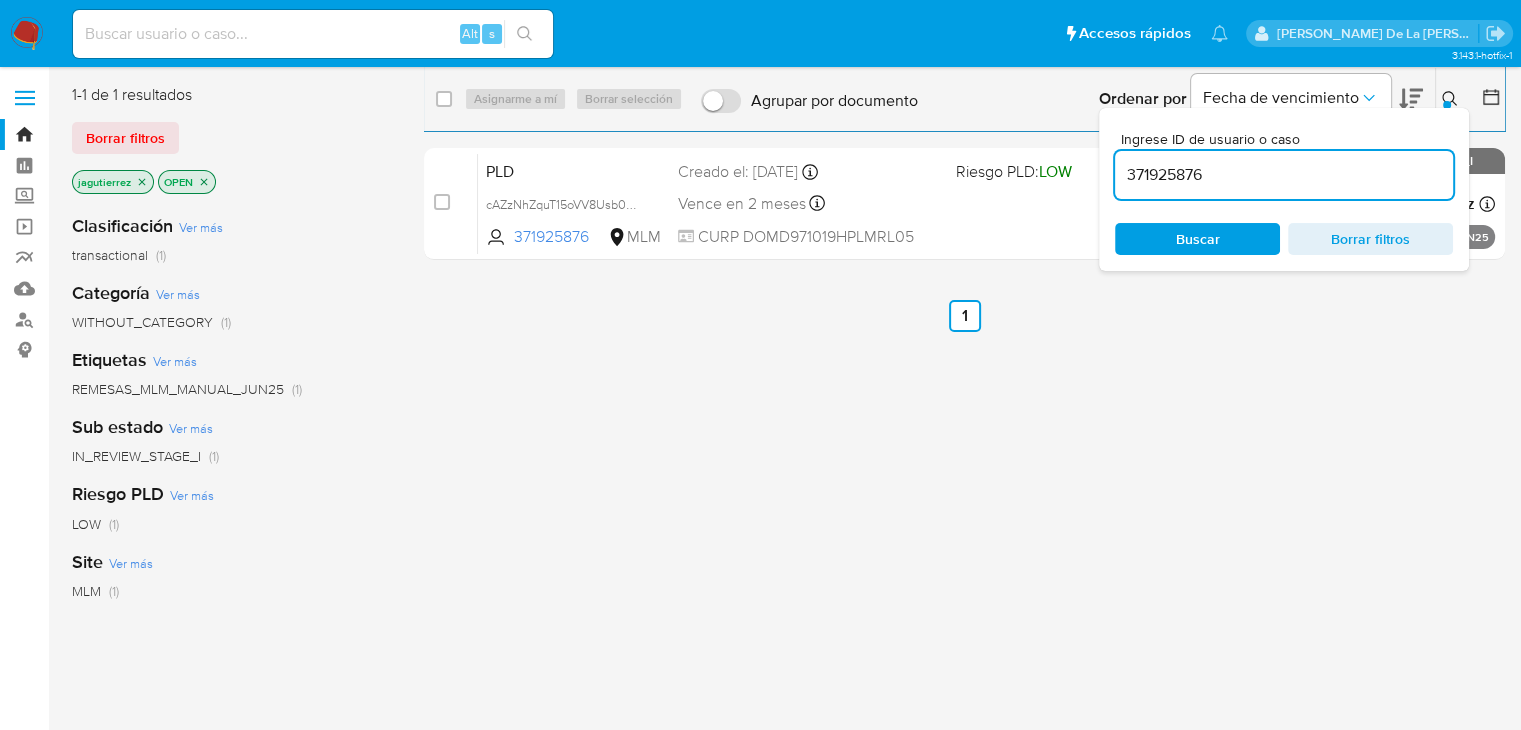 type on "371925876" 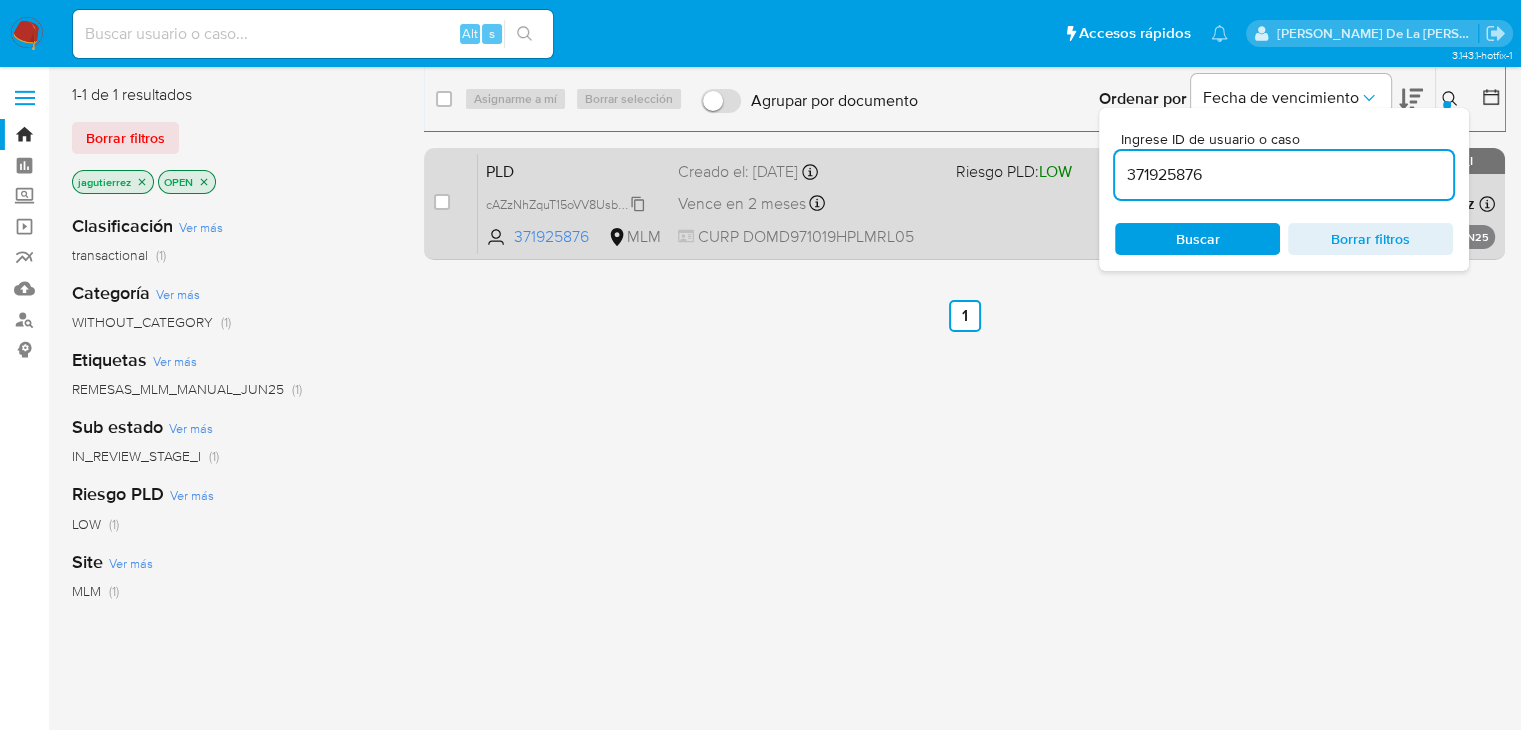 click on "cAZzNhZquT15oVV8Usb0meAI" at bounding box center [570, 203] 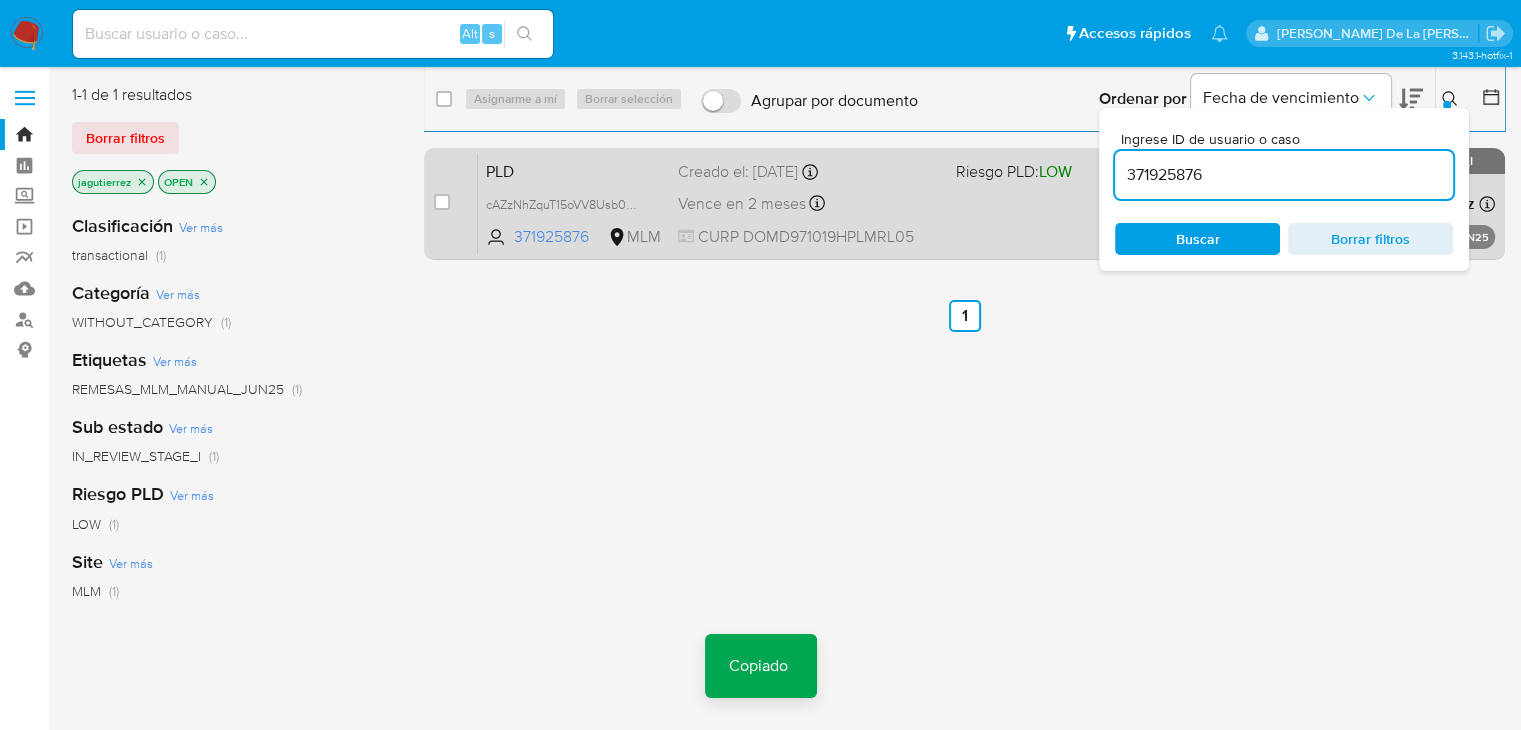 click on "PLD cAZzNhZquT15oVV8Usb0meAI Copiado Copiado 371925876 MLM Riesgo PLD:  LOW Creado el: 25/06/2025   Creado el: 25/06/2025 13:18:48 Vence en 2 meses   Vence el 24/08/2025 13:18:48 CURP   DOMD971019HPLMRL05 Asignado a   jagutierrez   Asignado el: 25/06/2025 13:18:48 REMESAS_MLM_MANUAL_JUN25 OPEN - IN_REVIEW_STAGE_I" at bounding box center [986, 203] 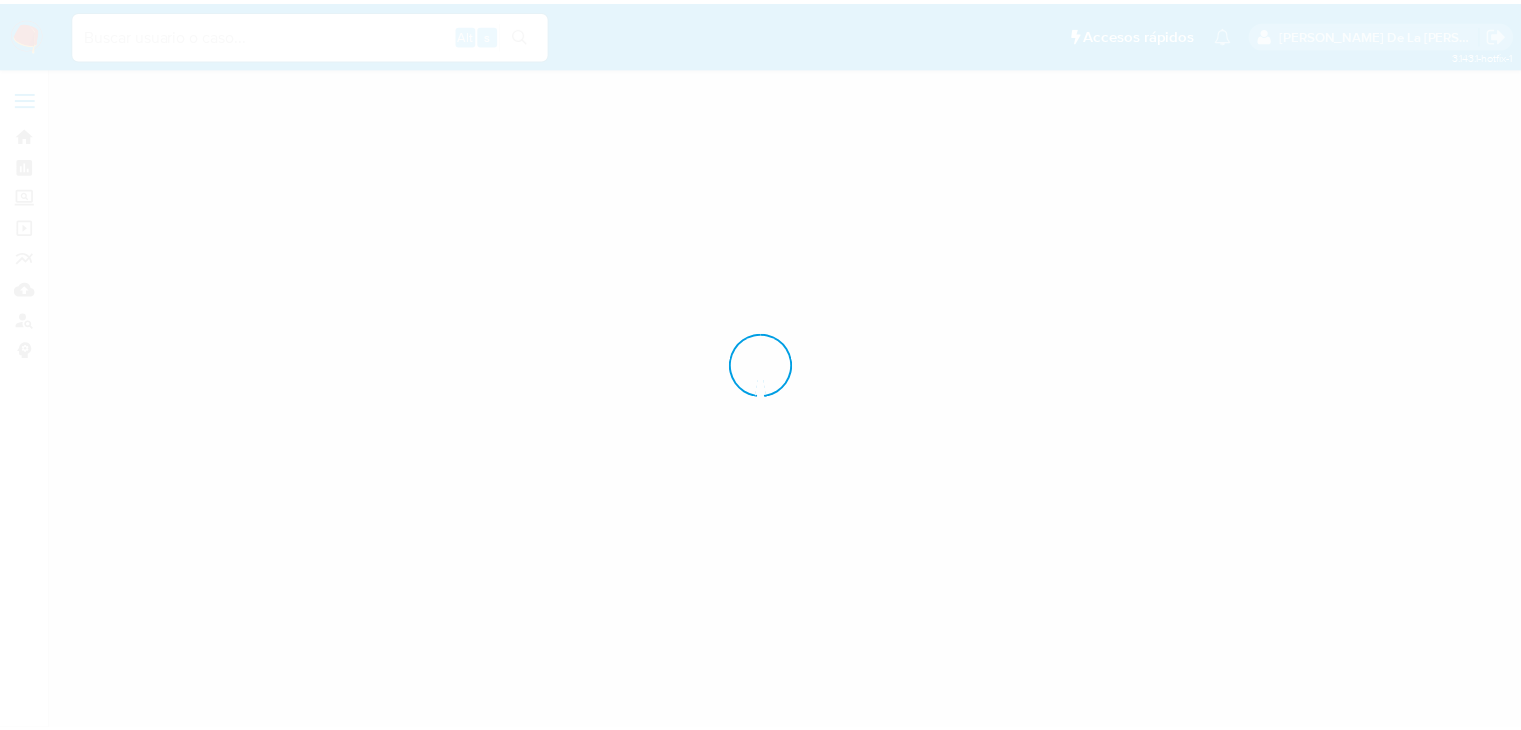 scroll, scrollTop: 0, scrollLeft: 0, axis: both 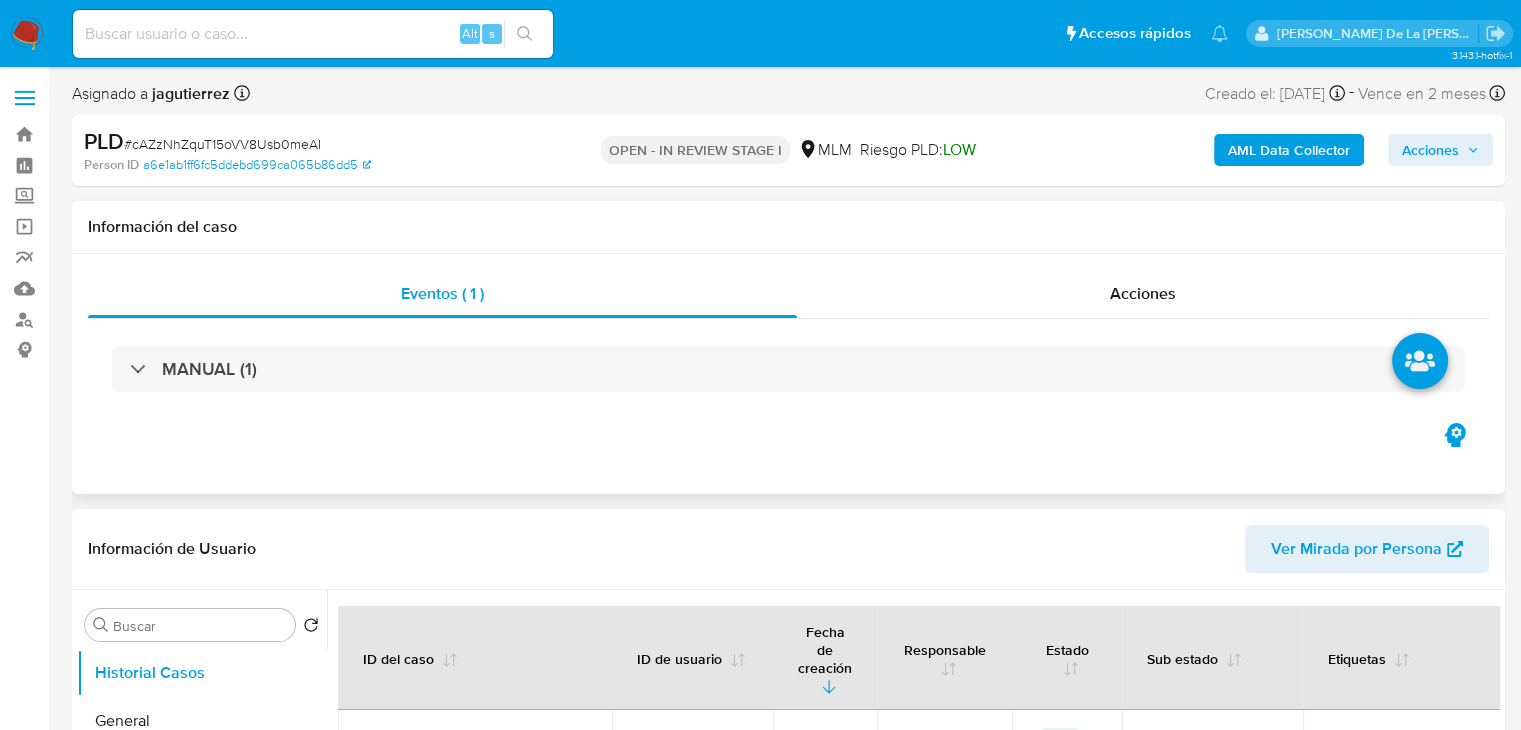 select on "10" 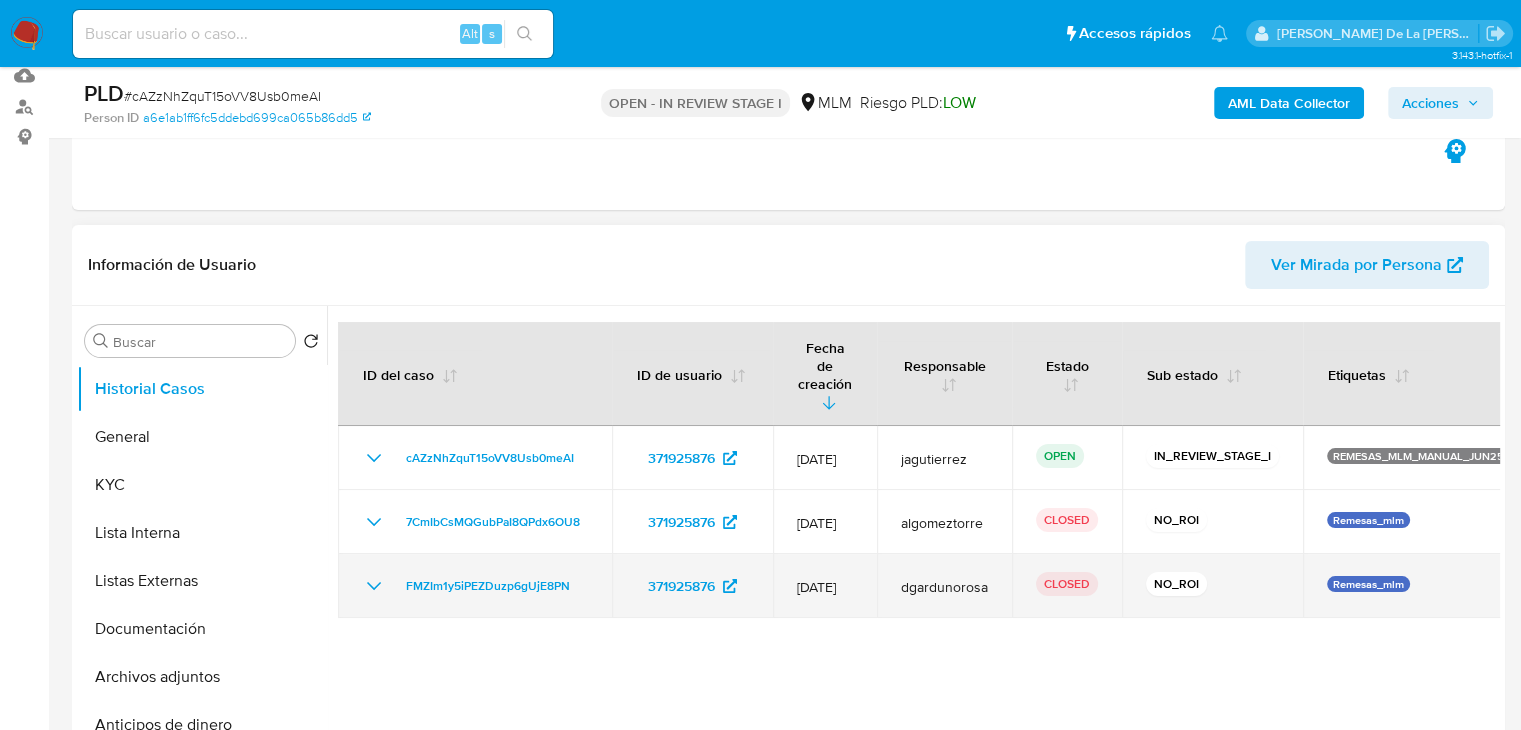 scroll, scrollTop: 200, scrollLeft: 0, axis: vertical 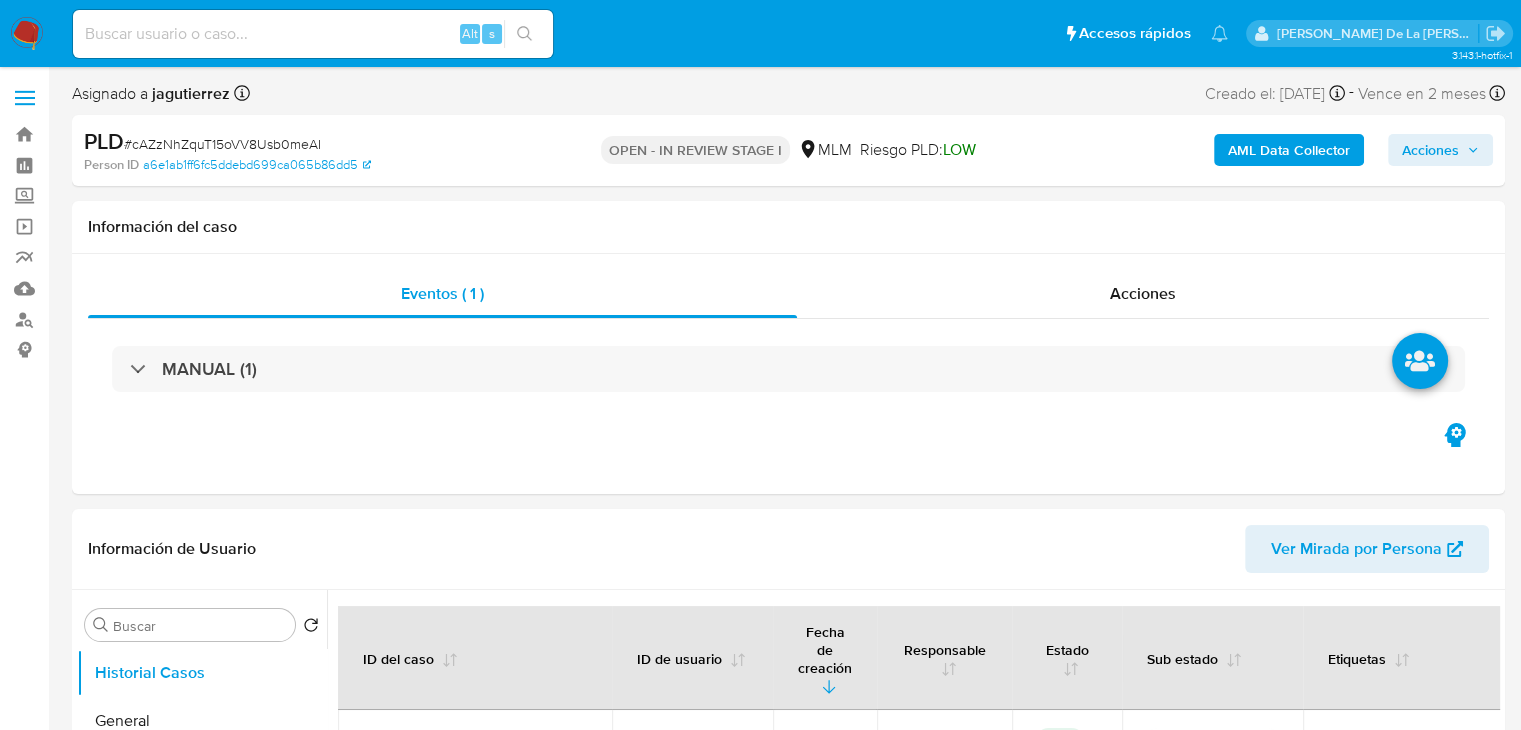 select on "10" 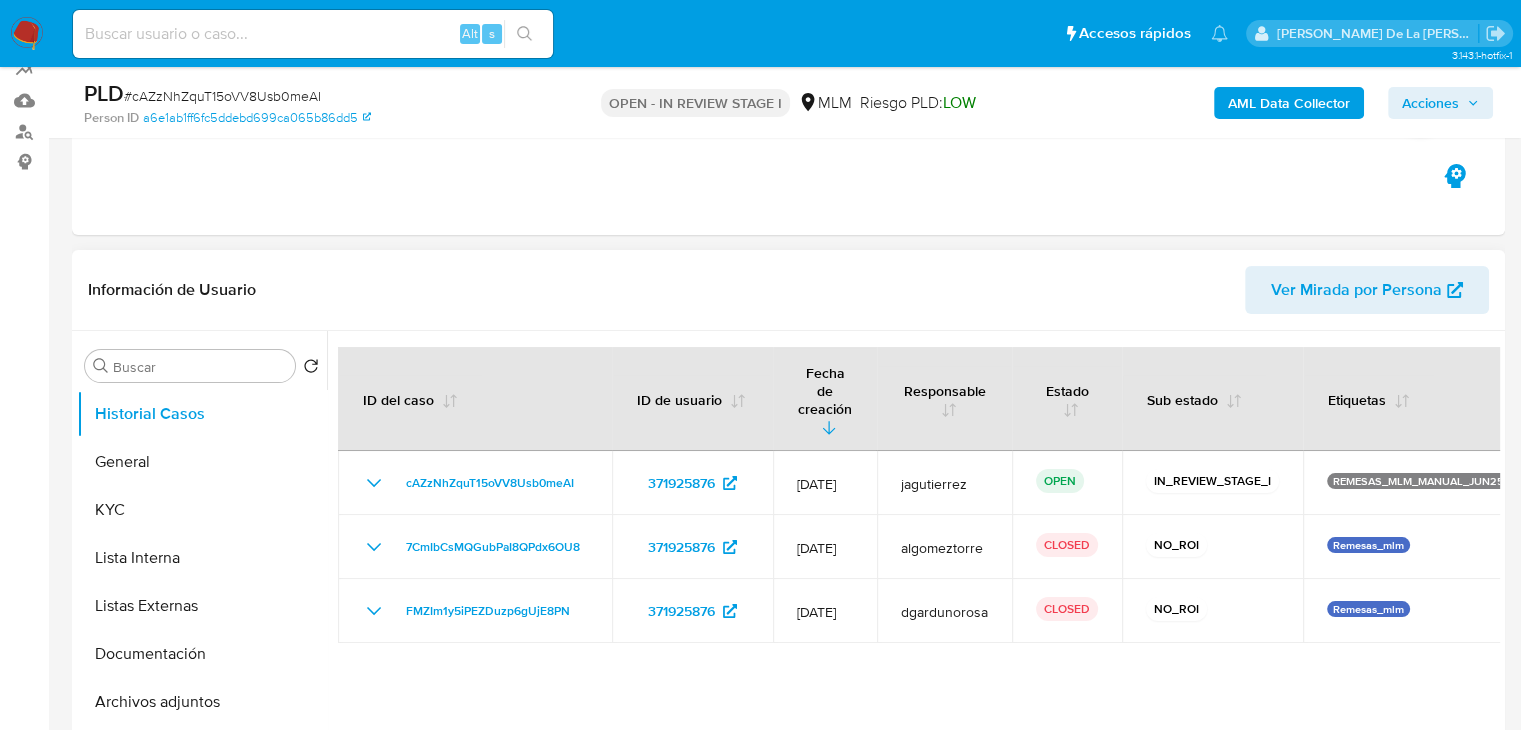 scroll, scrollTop: 300, scrollLeft: 0, axis: vertical 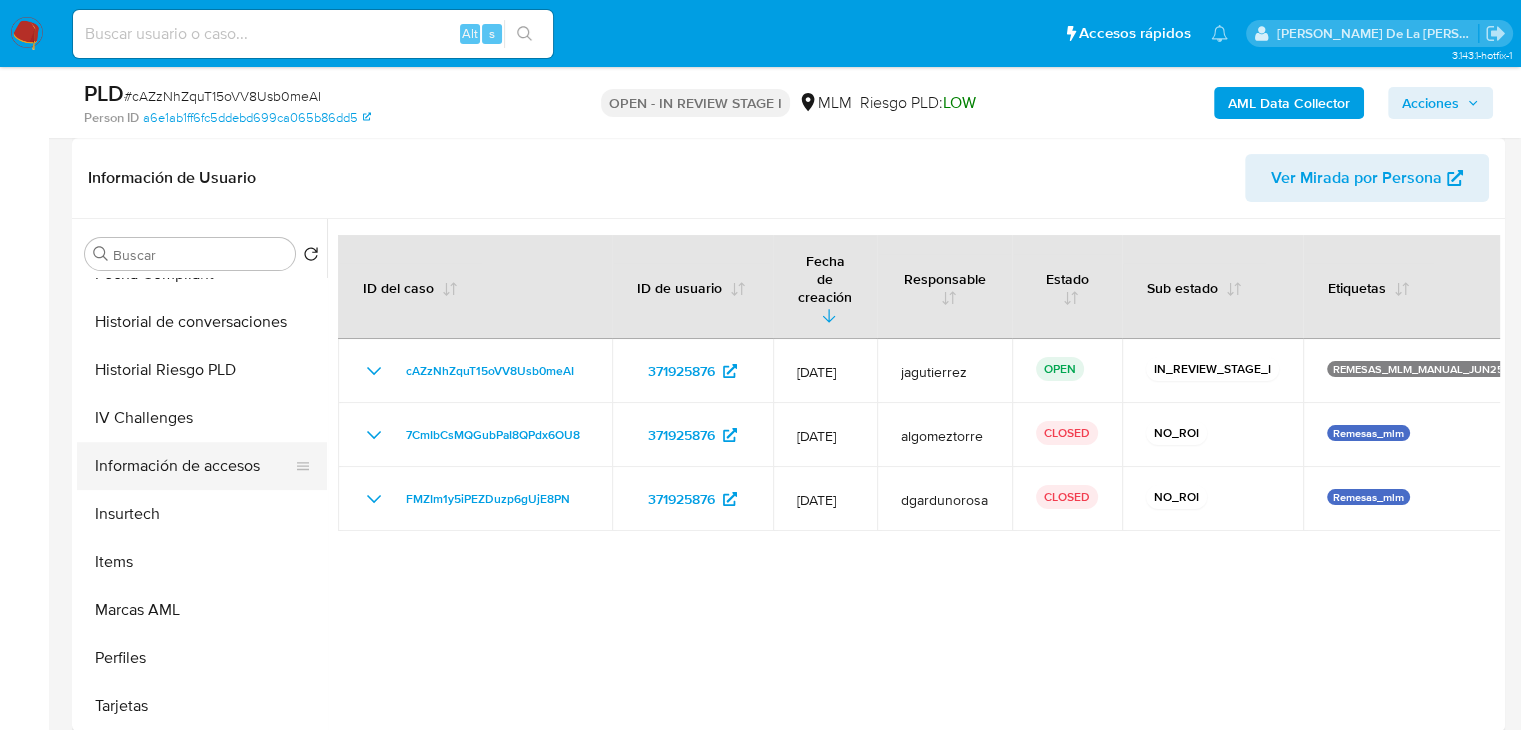 click on "Información de accesos" at bounding box center [194, 466] 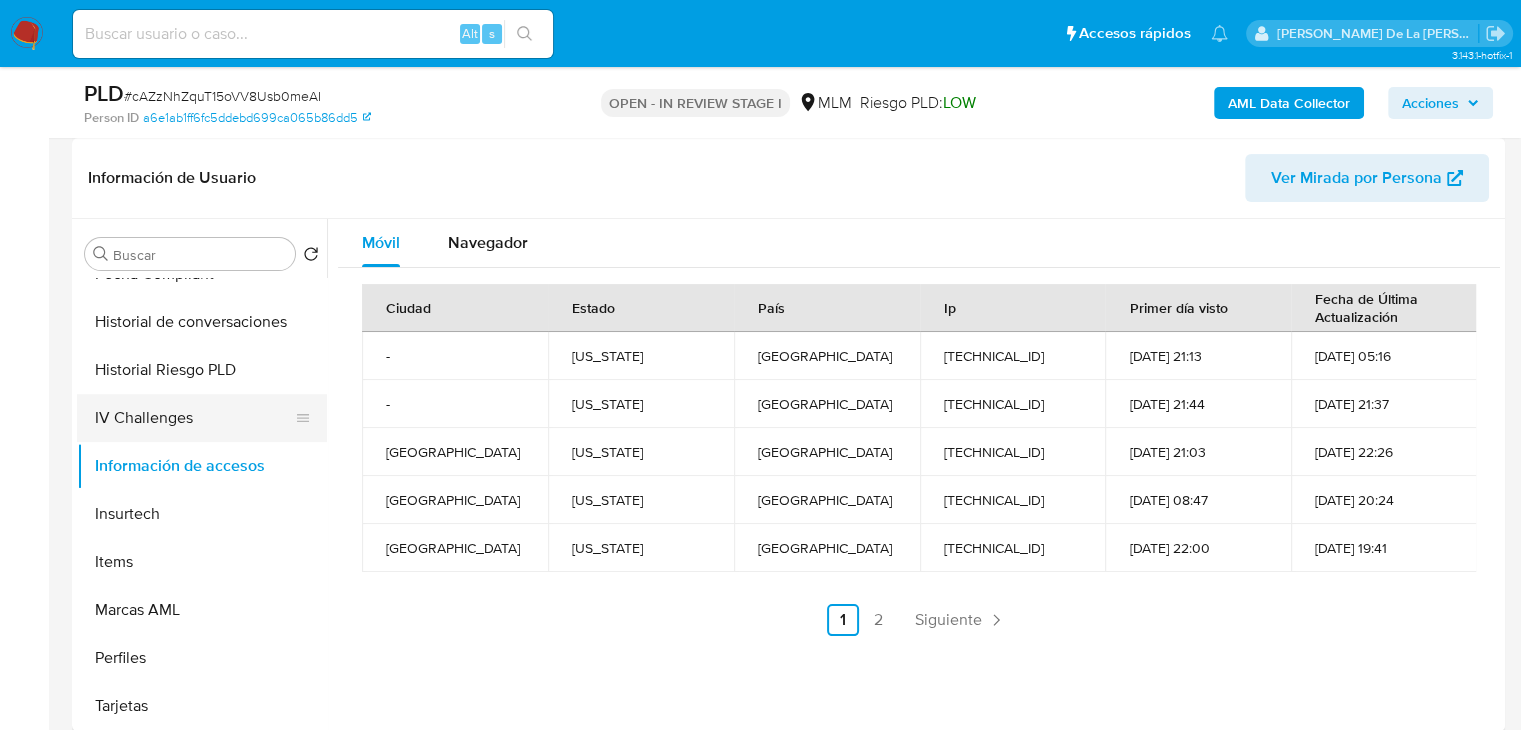 click on "IV Challenges" at bounding box center [194, 418] 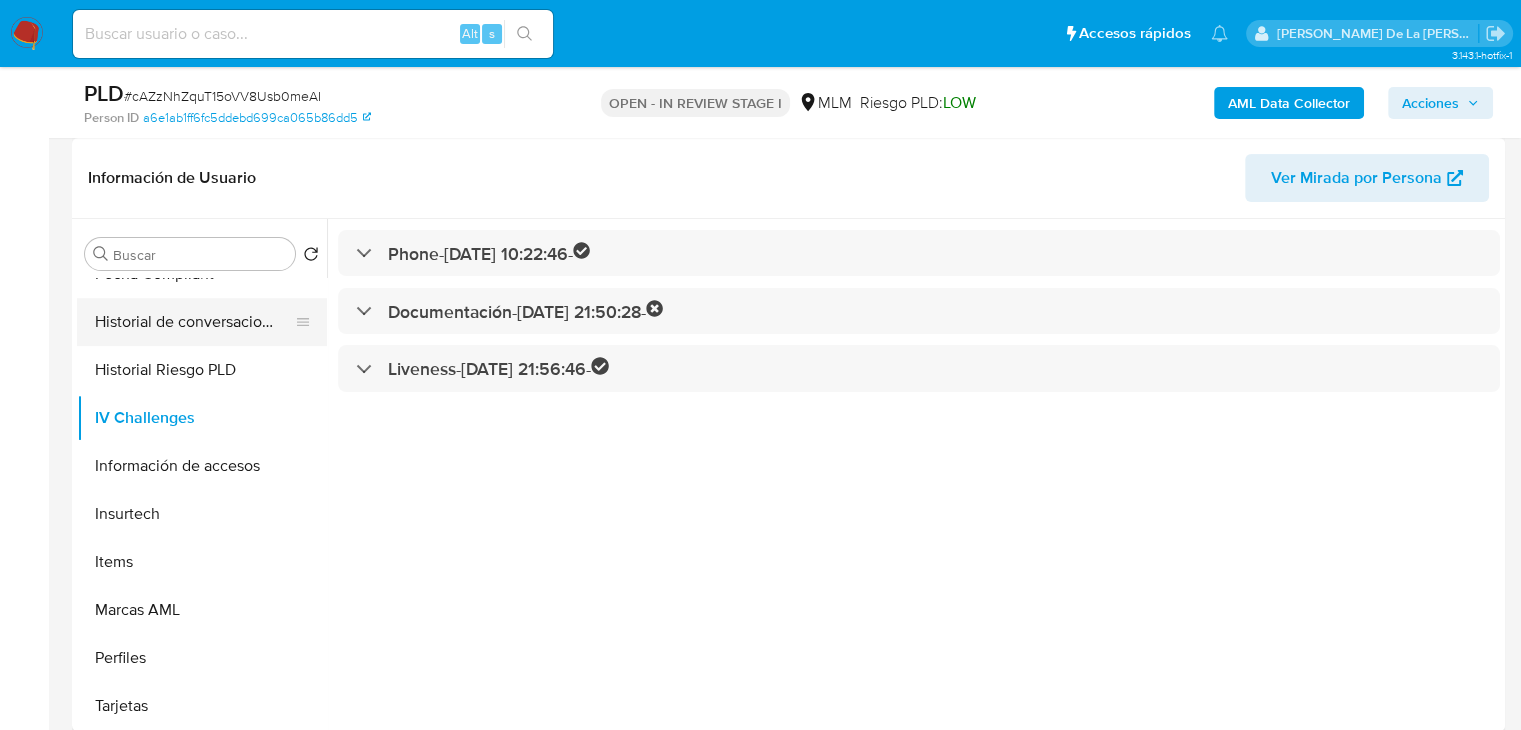 click on "Historial de conversaciones" at bounding box center [194, 322] 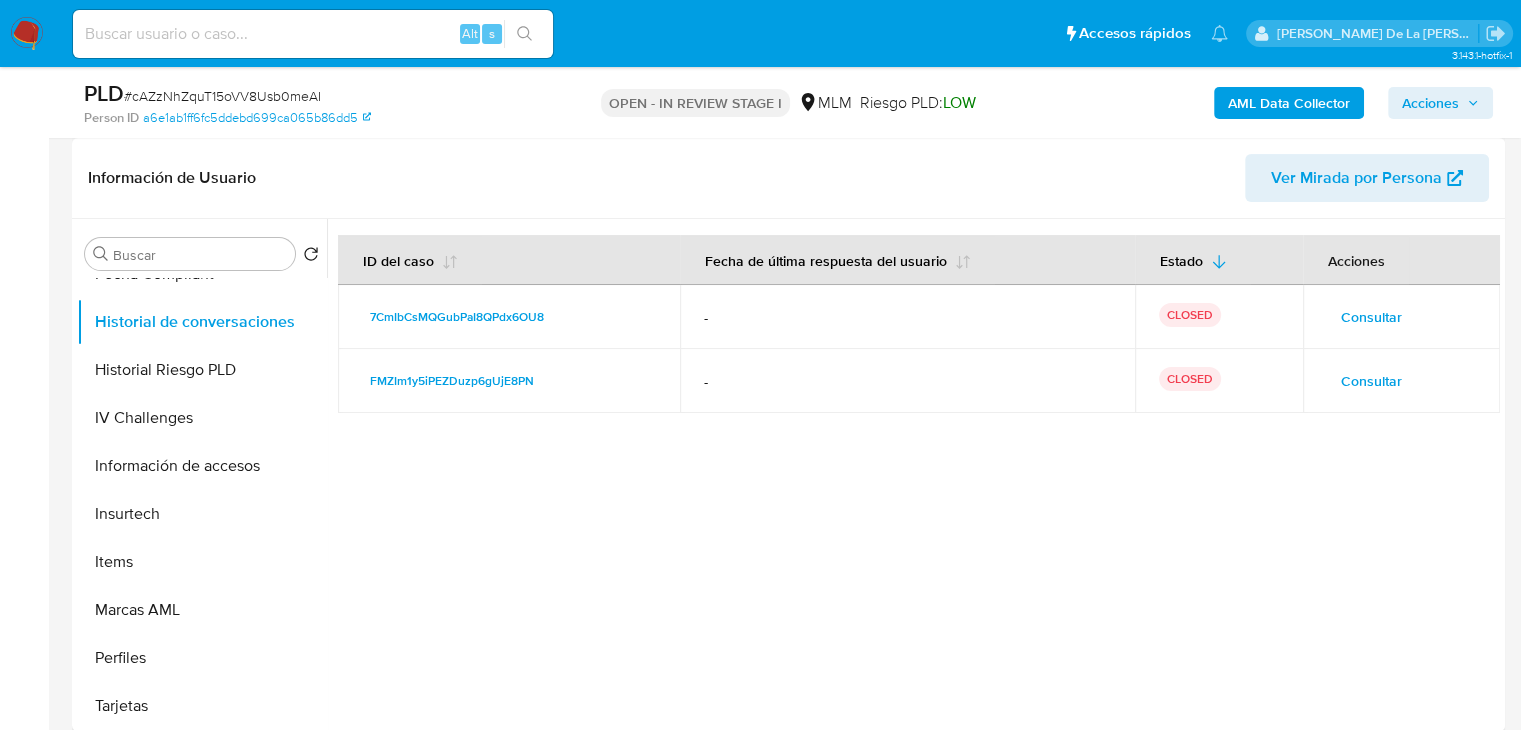 click on "Consultar" at bounding box center [1371, 317] 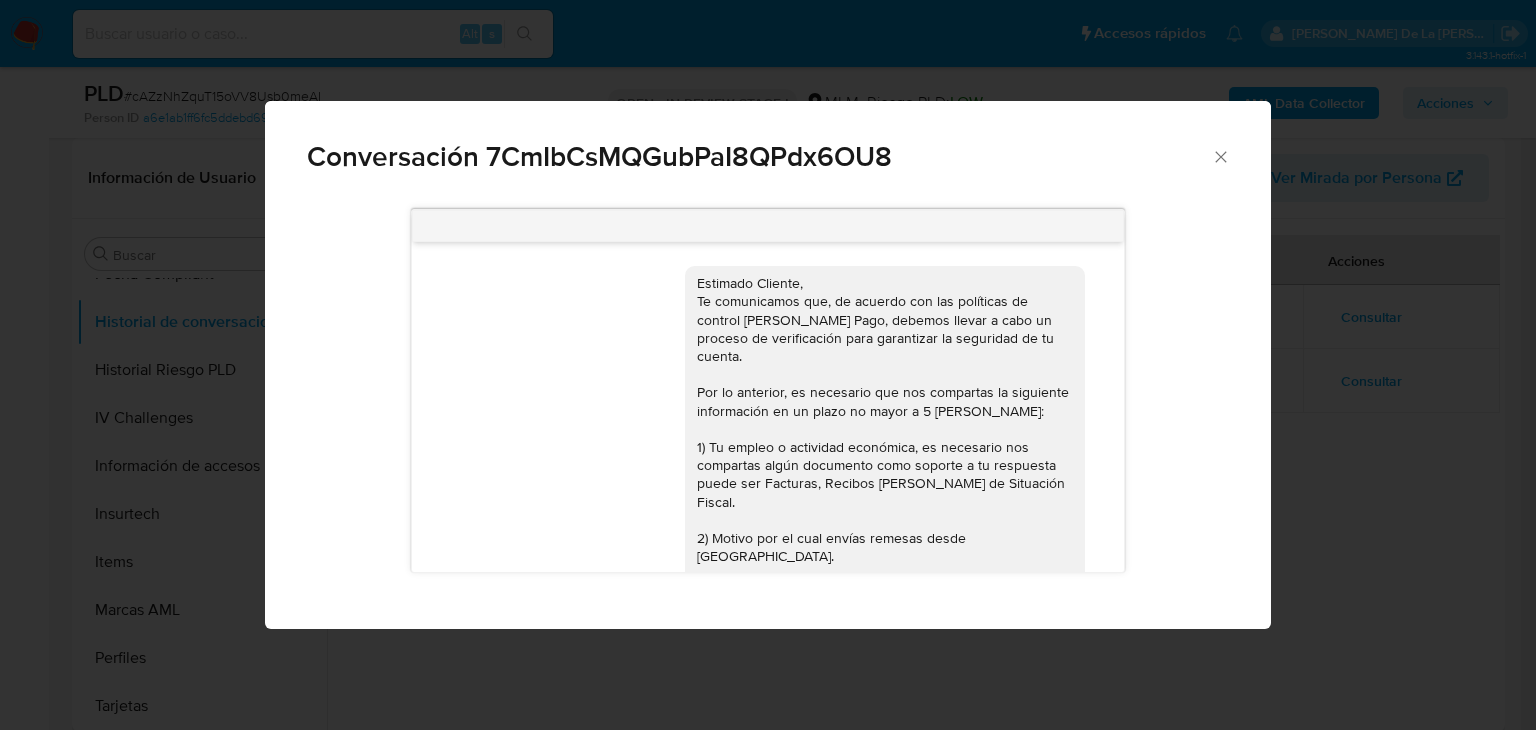 scroll, scrollTop: 330, scrollLeft: 0, axis: vertical 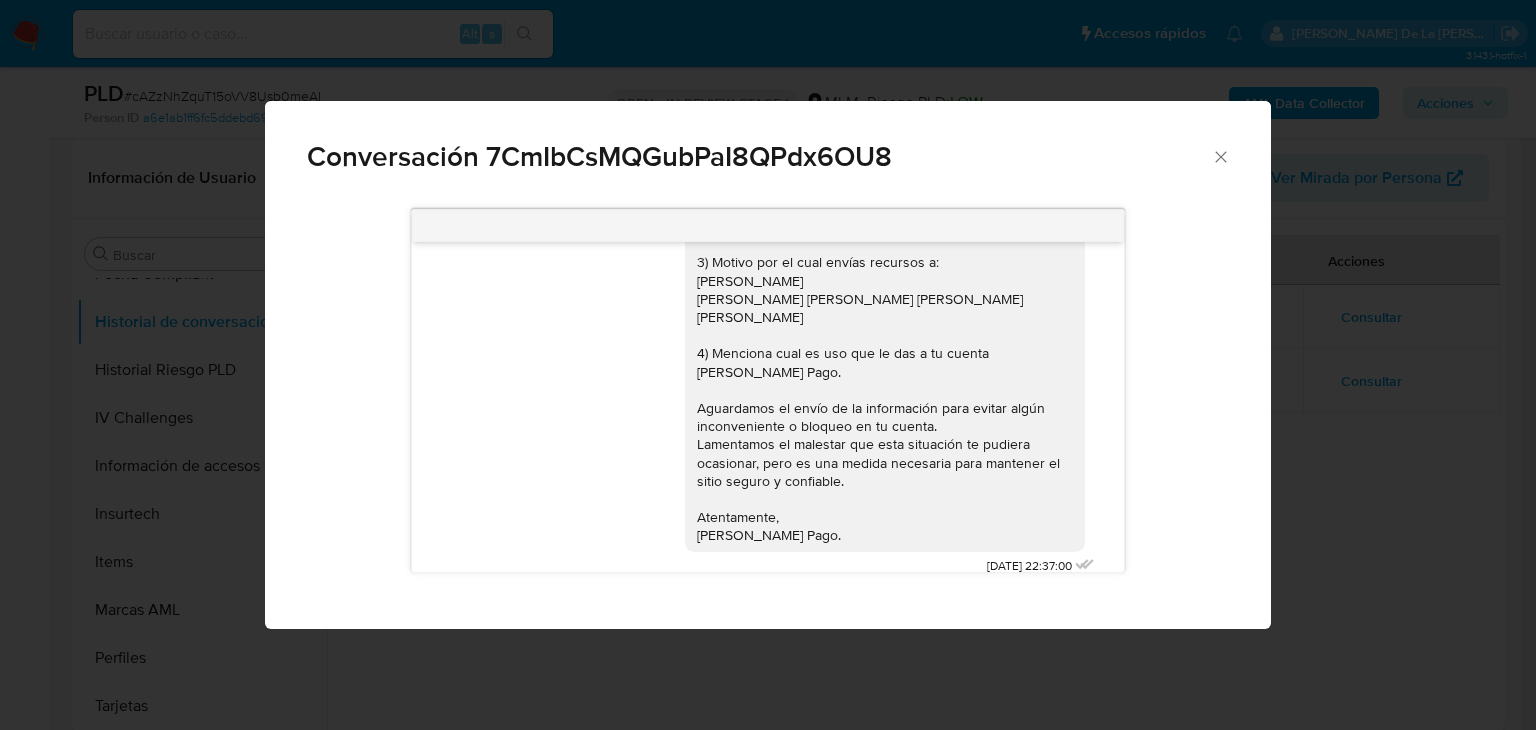 click on "Conversación 7CmIbCsMQGubPaI8QPdx6OU8 26/03/2025 22:37:00" at bounding box center (768, 365) 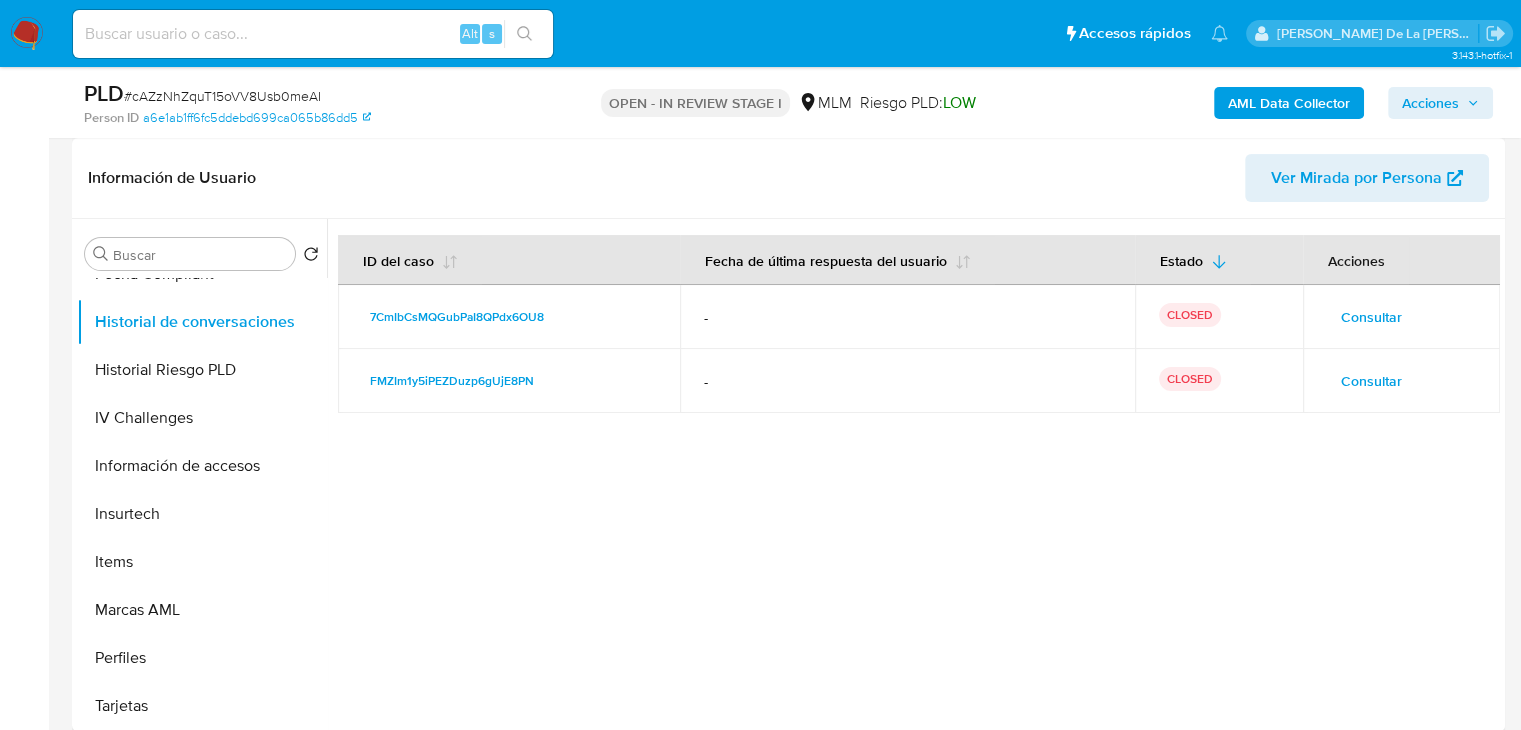 click on "Consultar" at bounding box center [1371, 381] 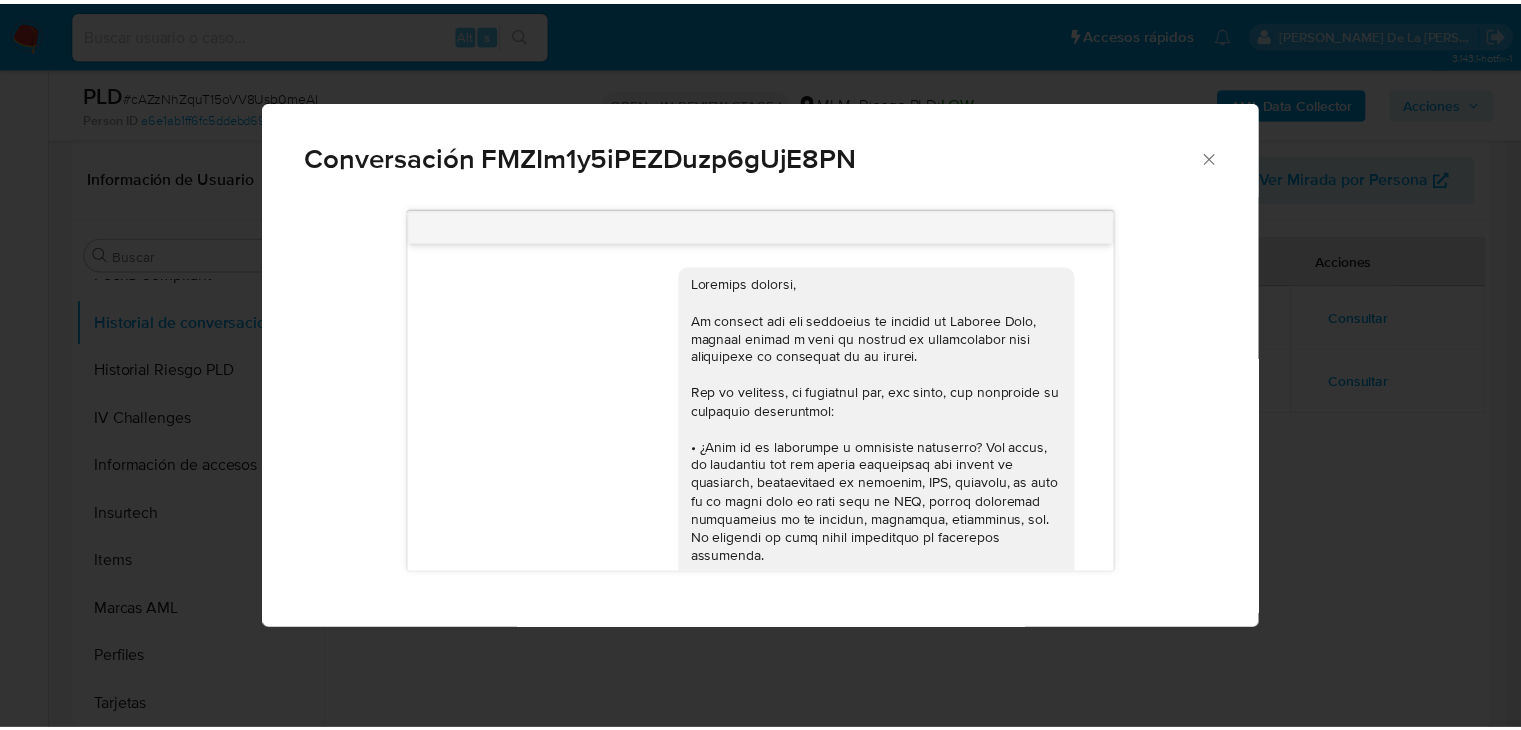 scroll, scrollTop: 494, scrollLeft: 0, axis: vertical 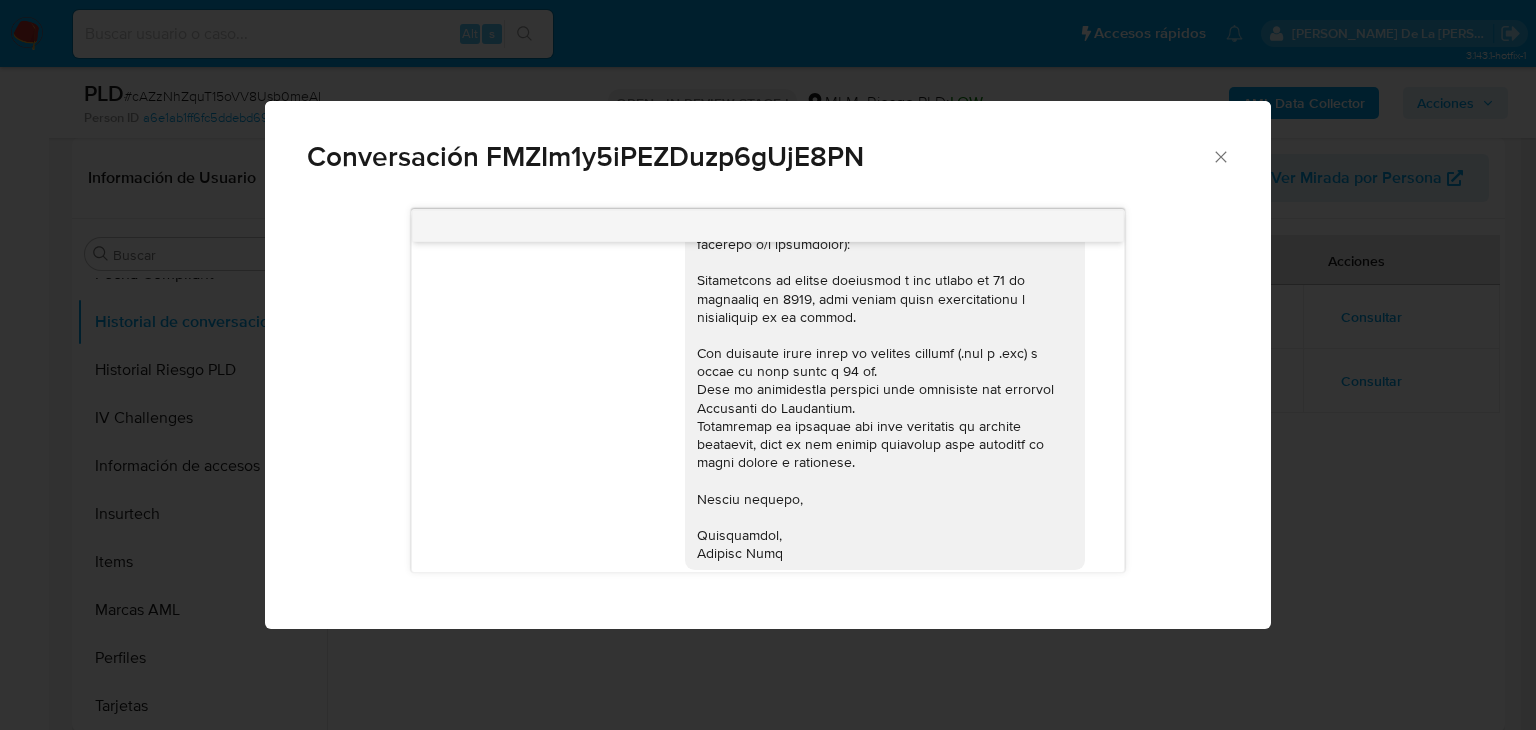 click on "Conversación FMZIm1y5iPEZDuzp6gUjE8PN 19/12/2024 23:31:22" at bounding box center [768, 365] 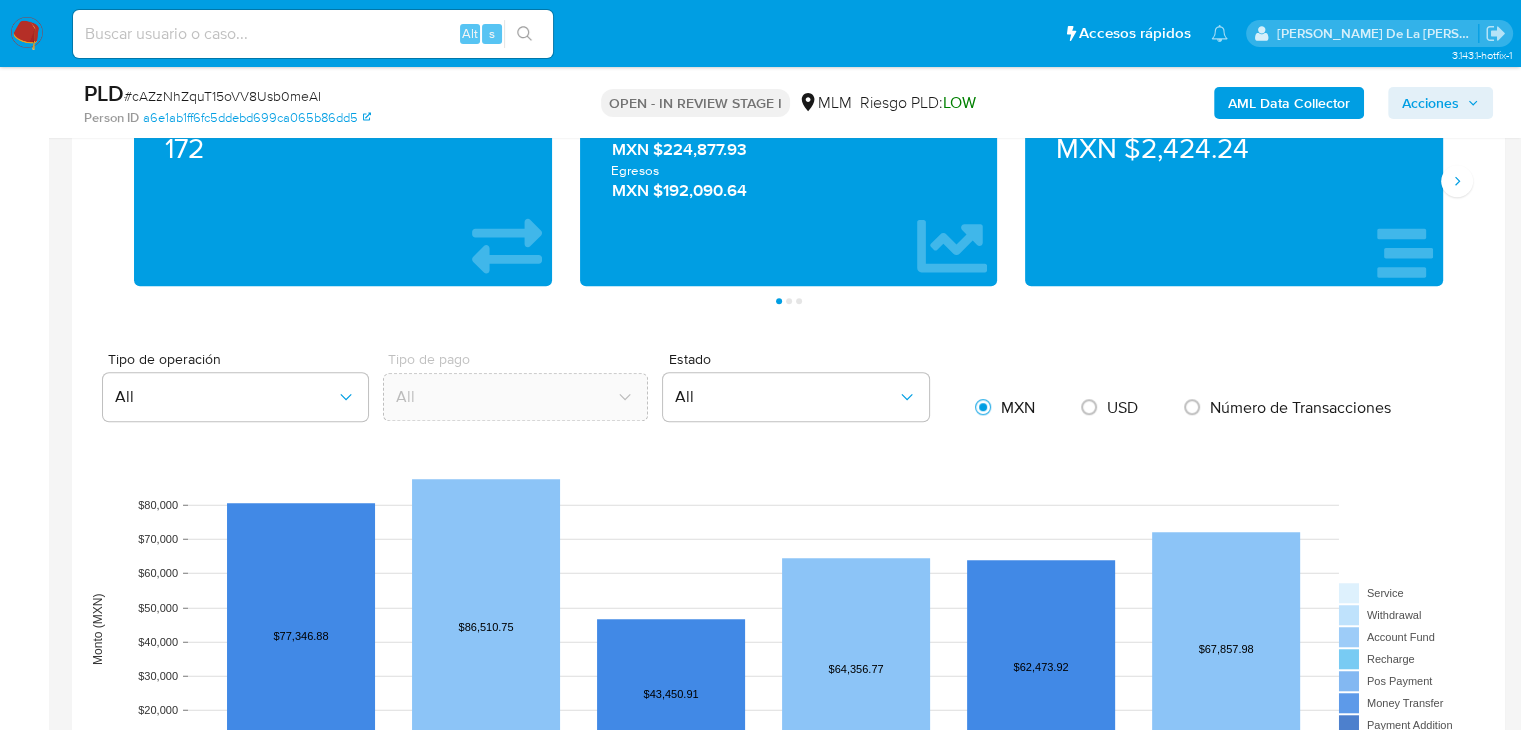 scroll, scrollTop: 1251, scrollLeft: 0, axis: vertical 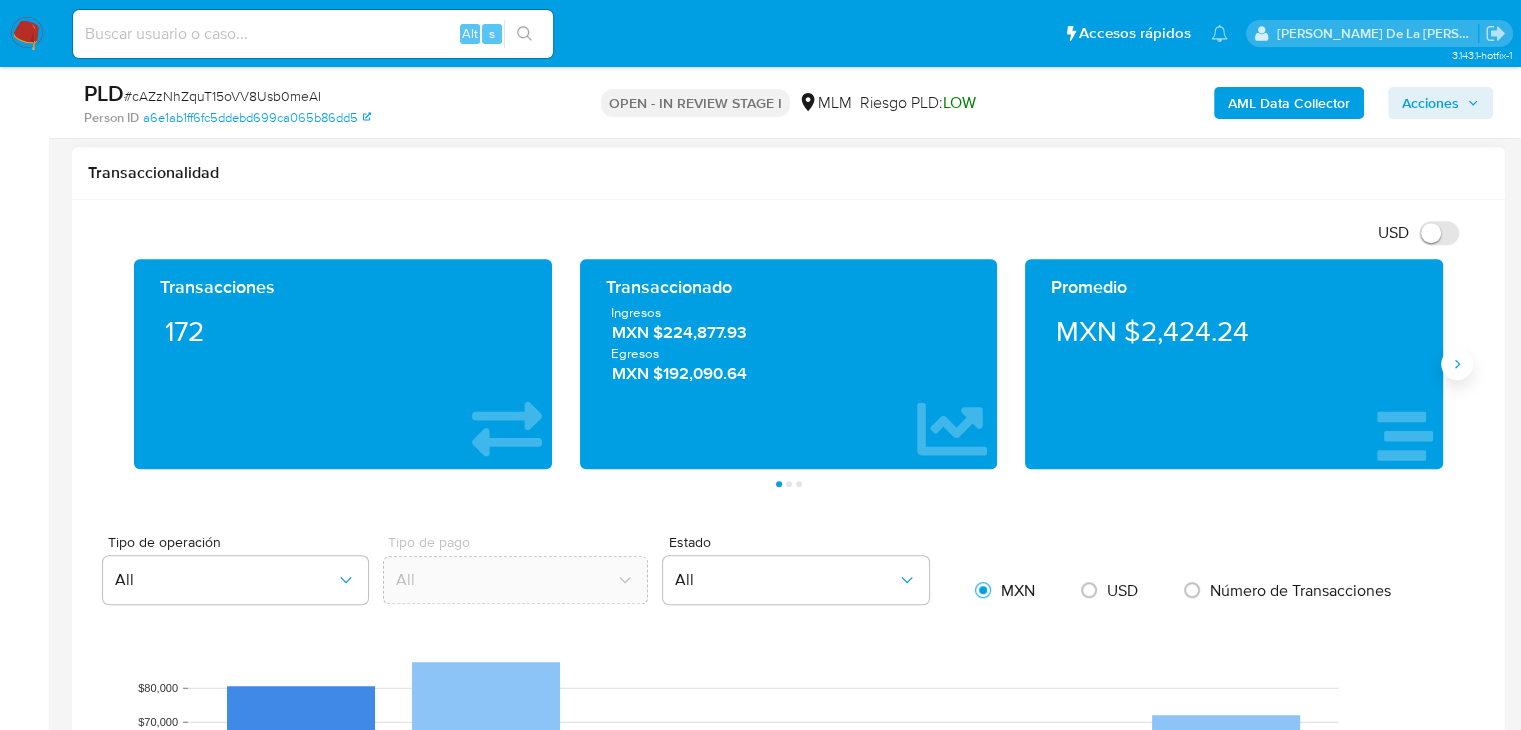 click 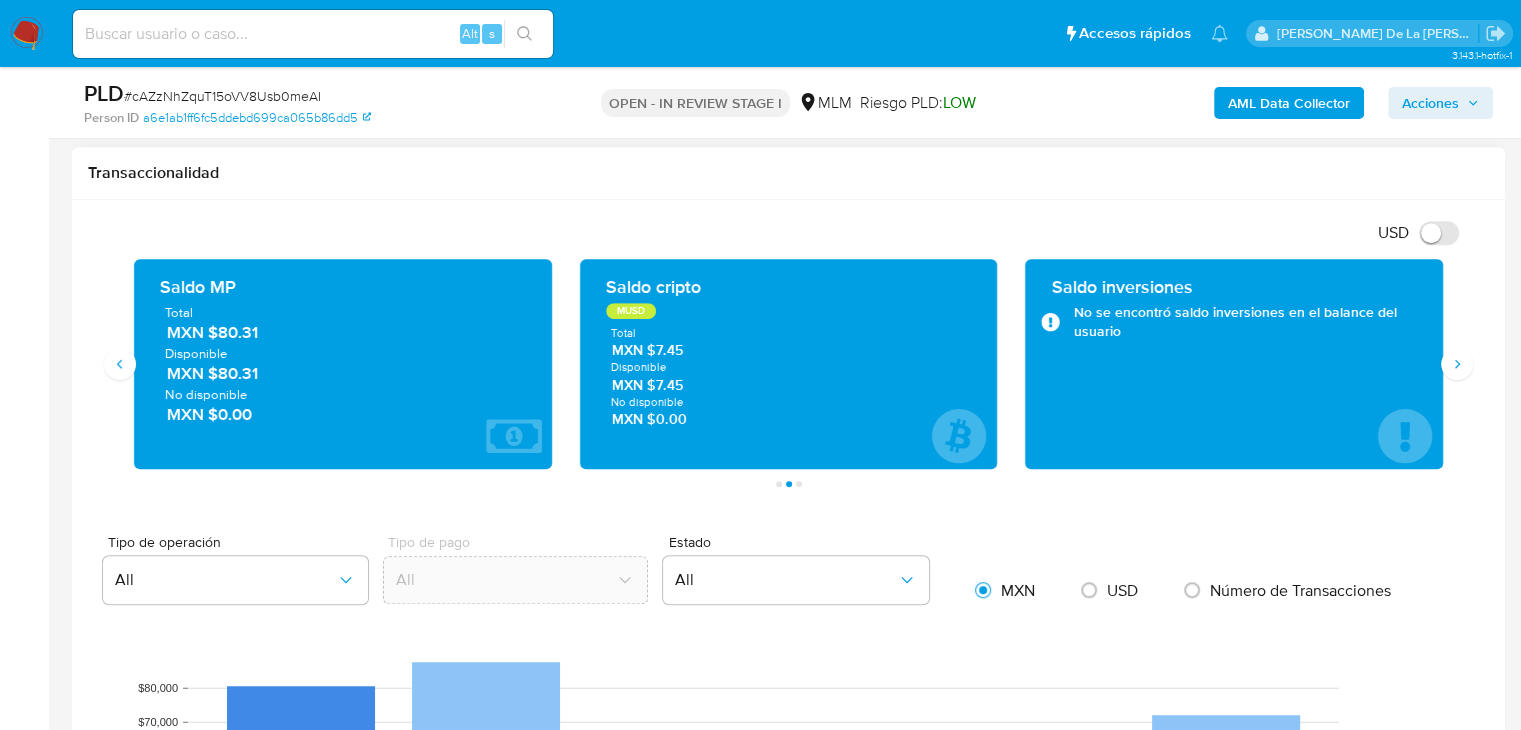 click on "MXN $80.31" at bounding box center (344, 332) 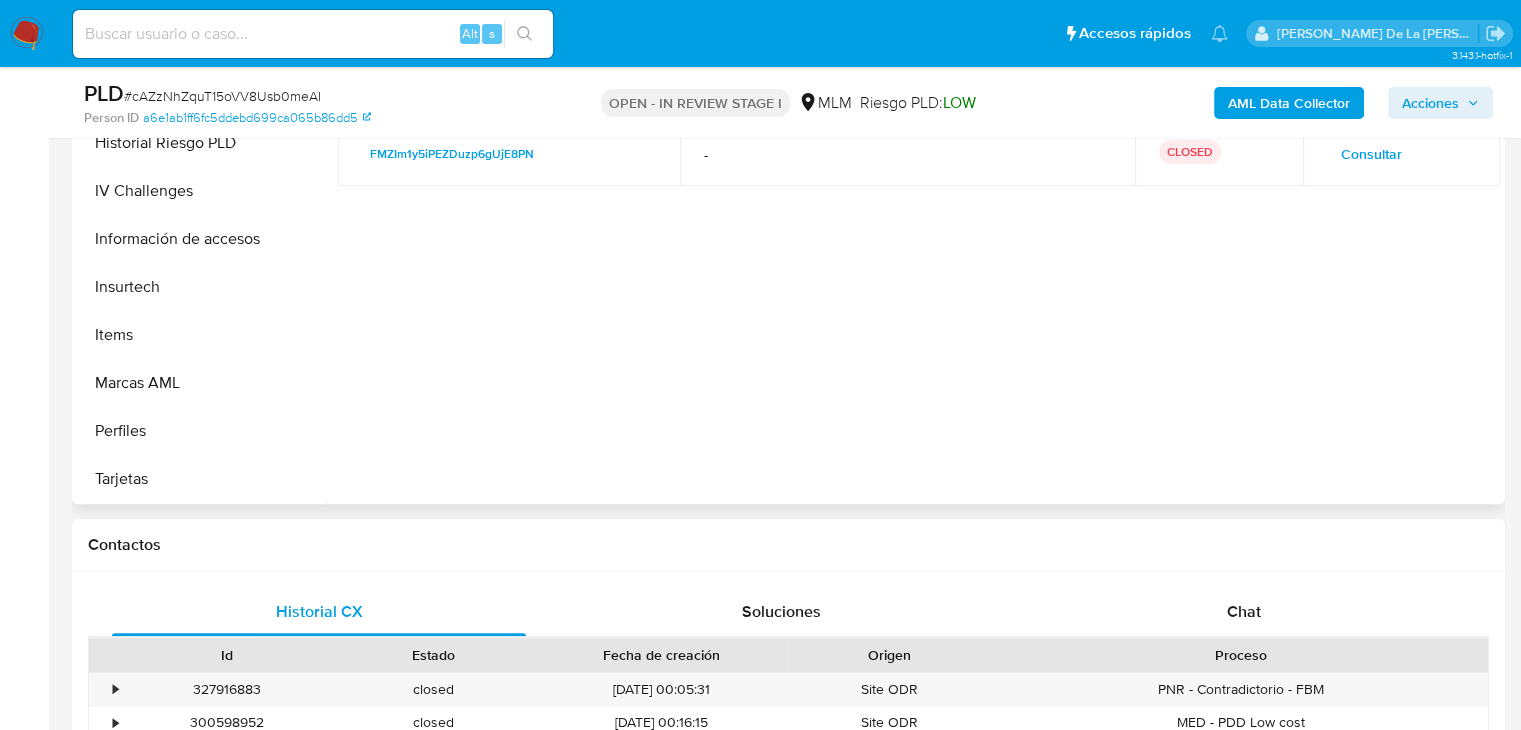 scroll, scrollTop: 451, scrollLeft: 0, axis: vertical 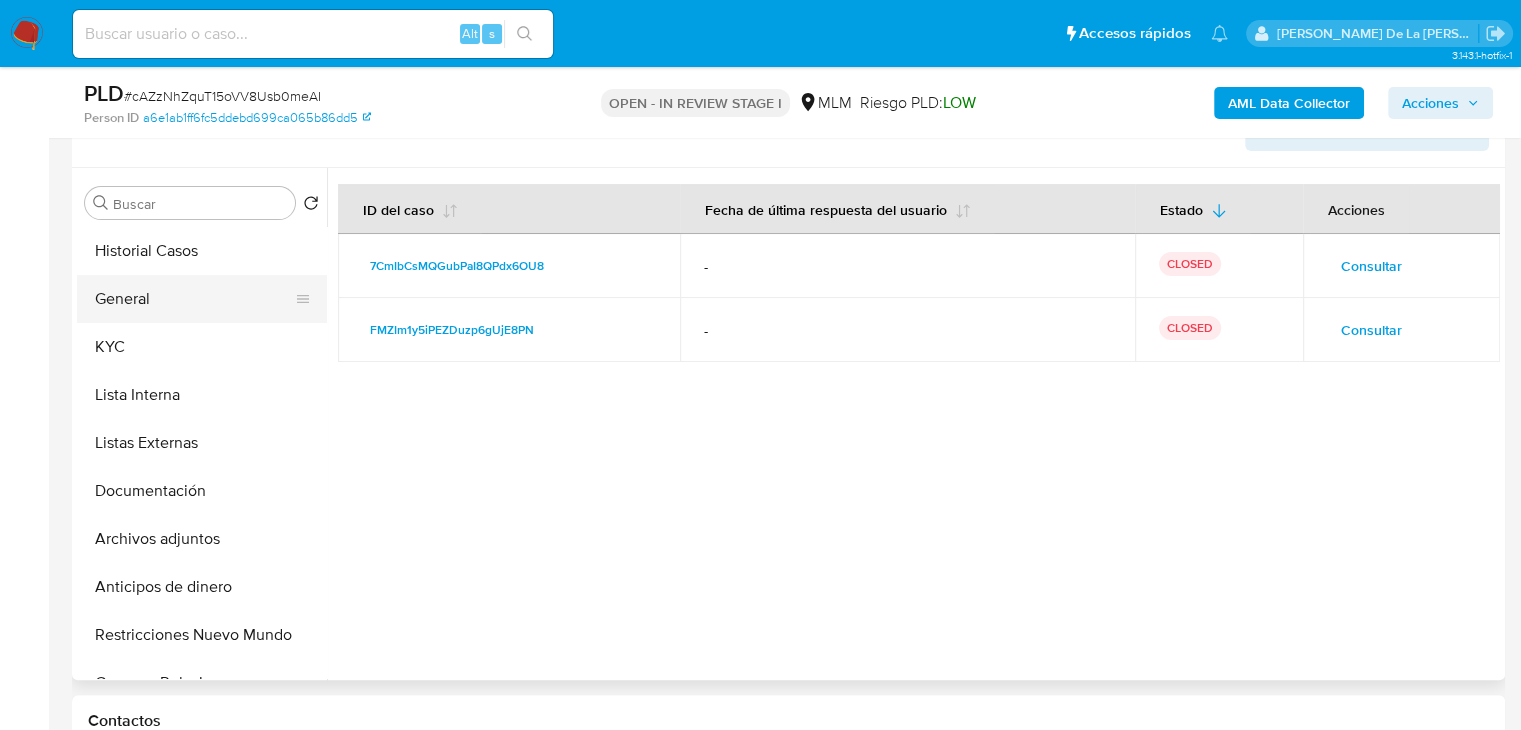 click on "General" at bounding box center [194, 299] 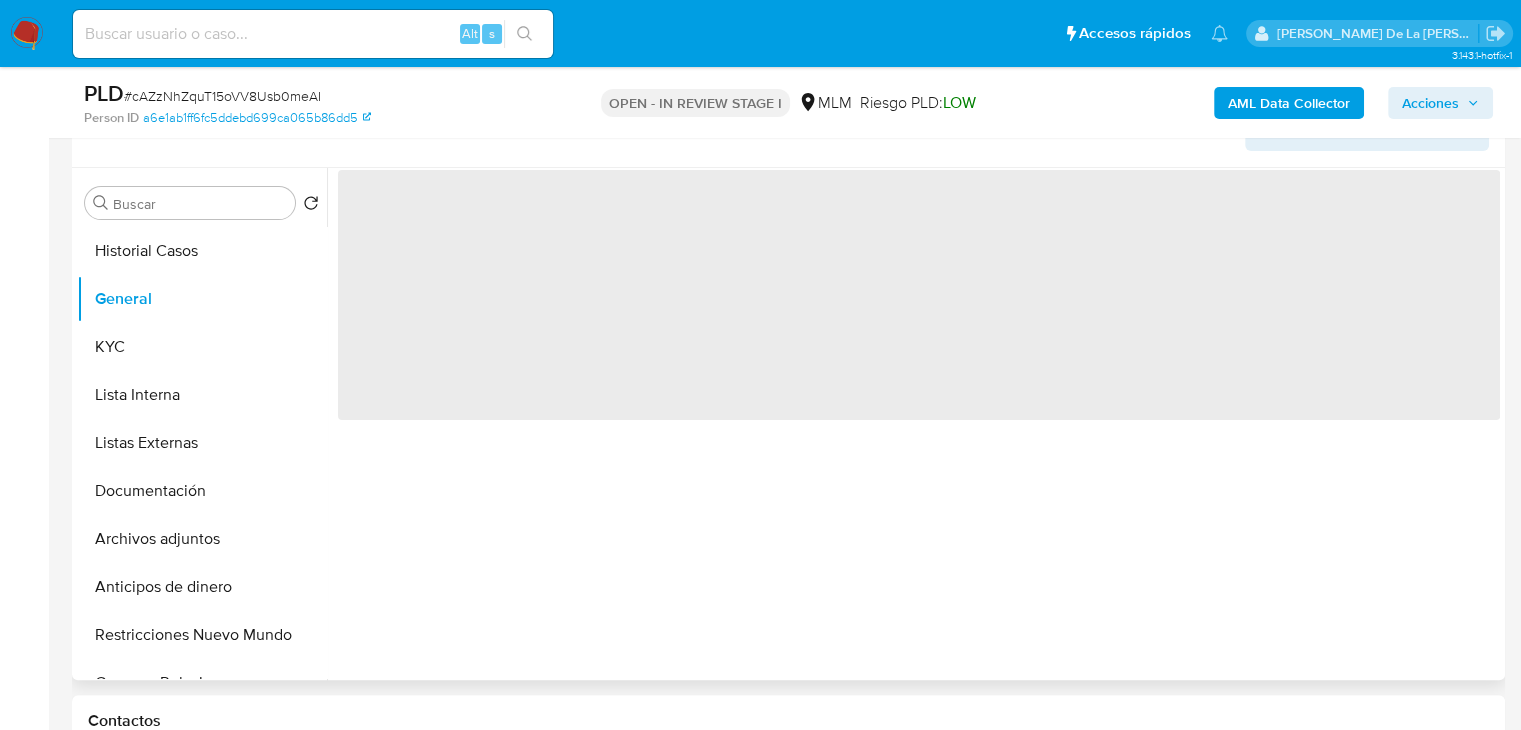 scroll, scrollTop: 251, scrollLeft: 0, axis: vertical 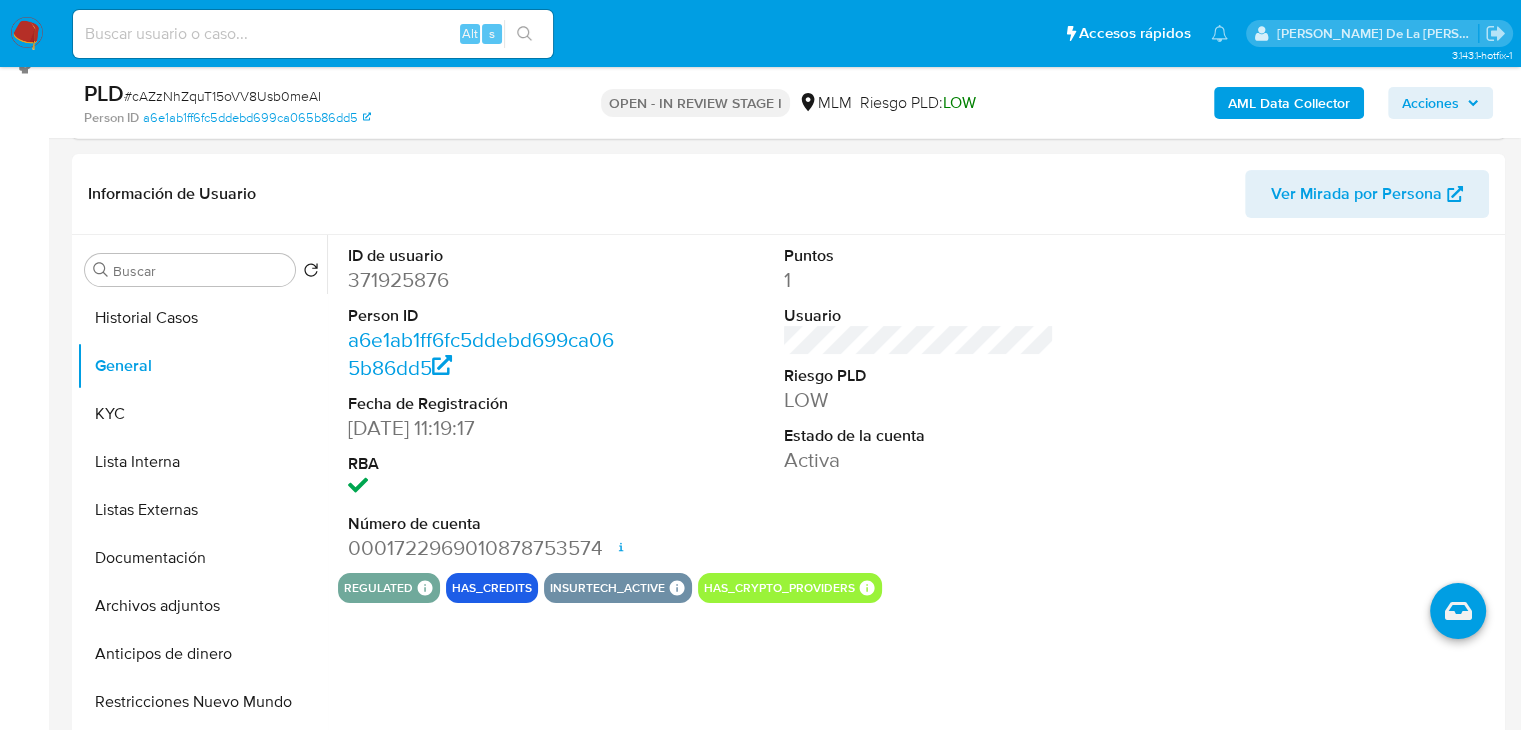 type 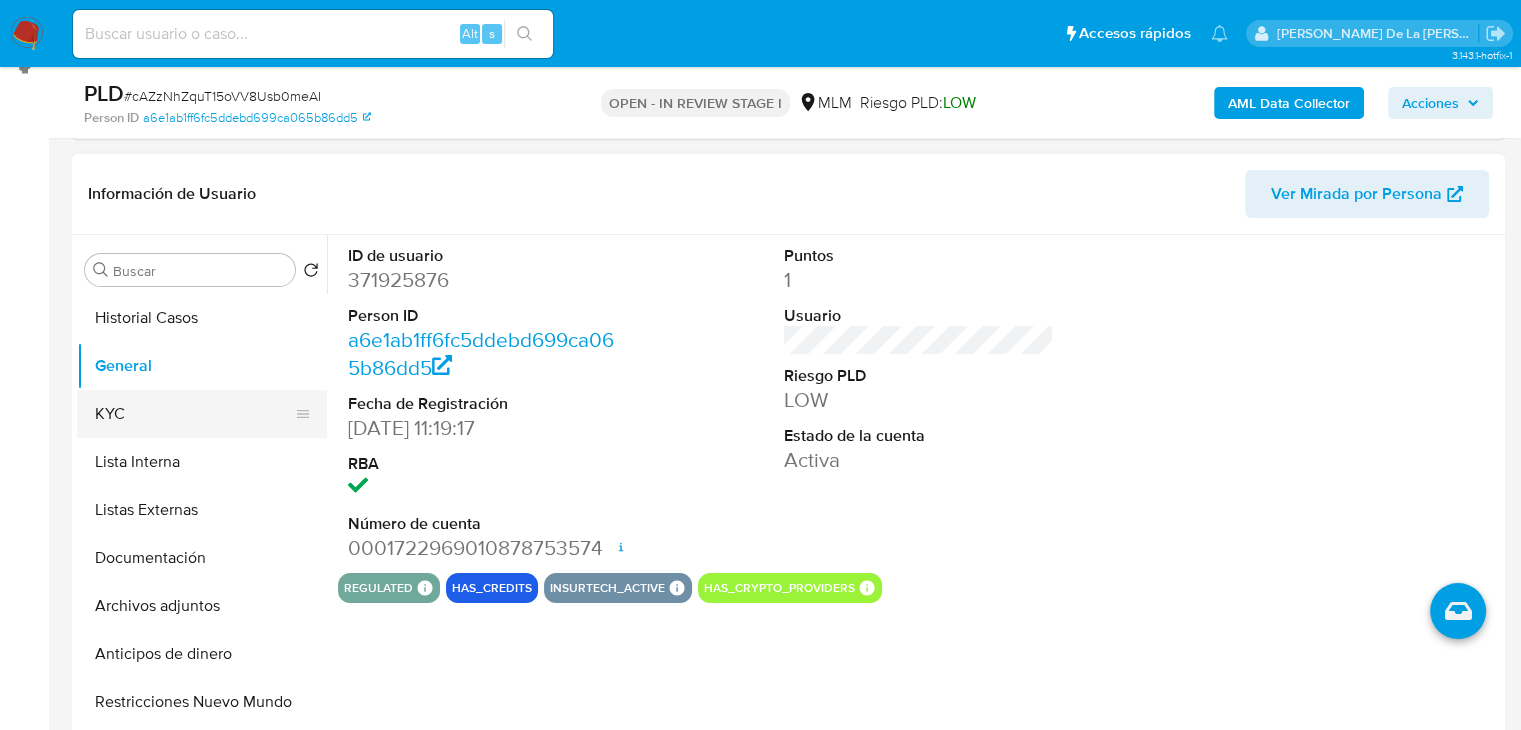 click on "KYC" at bounding box center (194, 414) 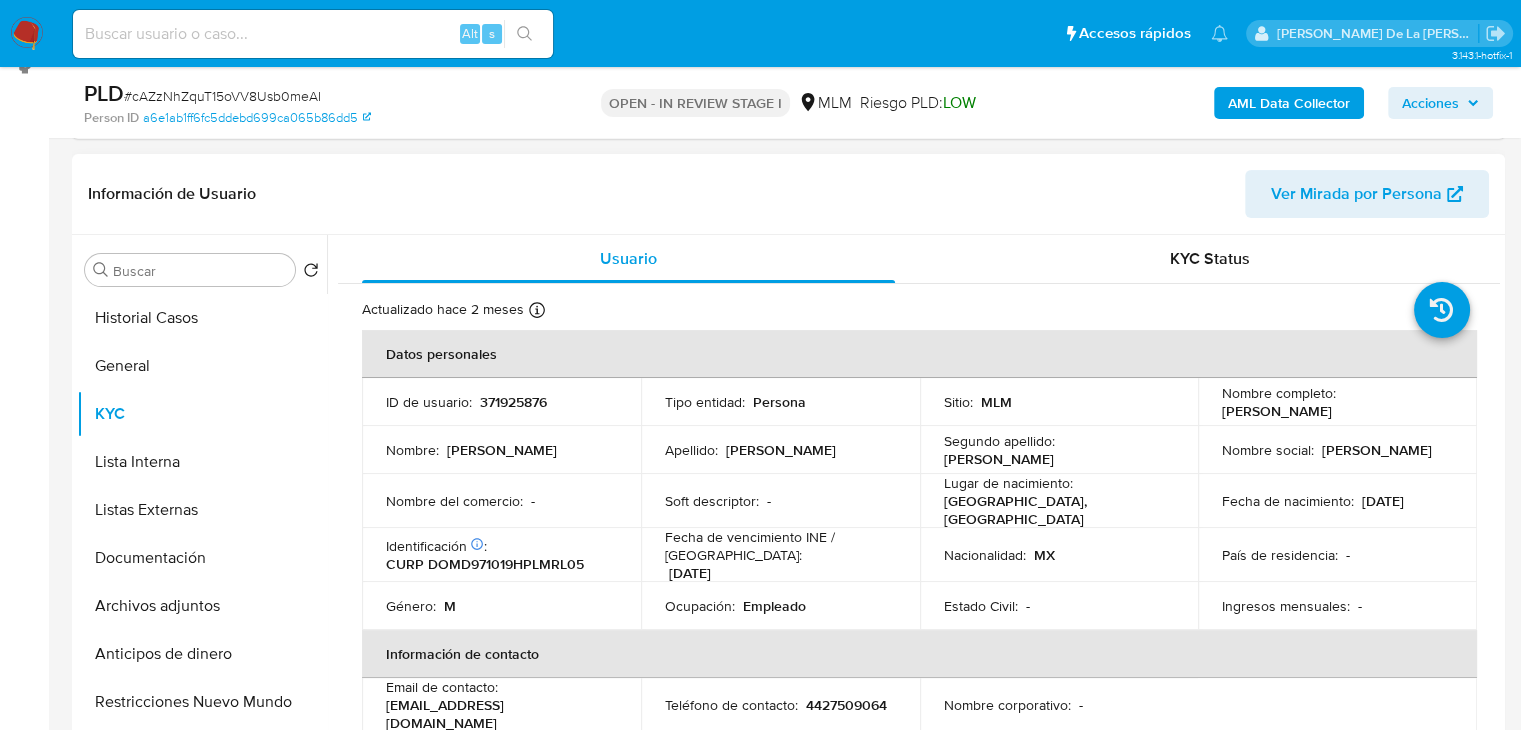 type 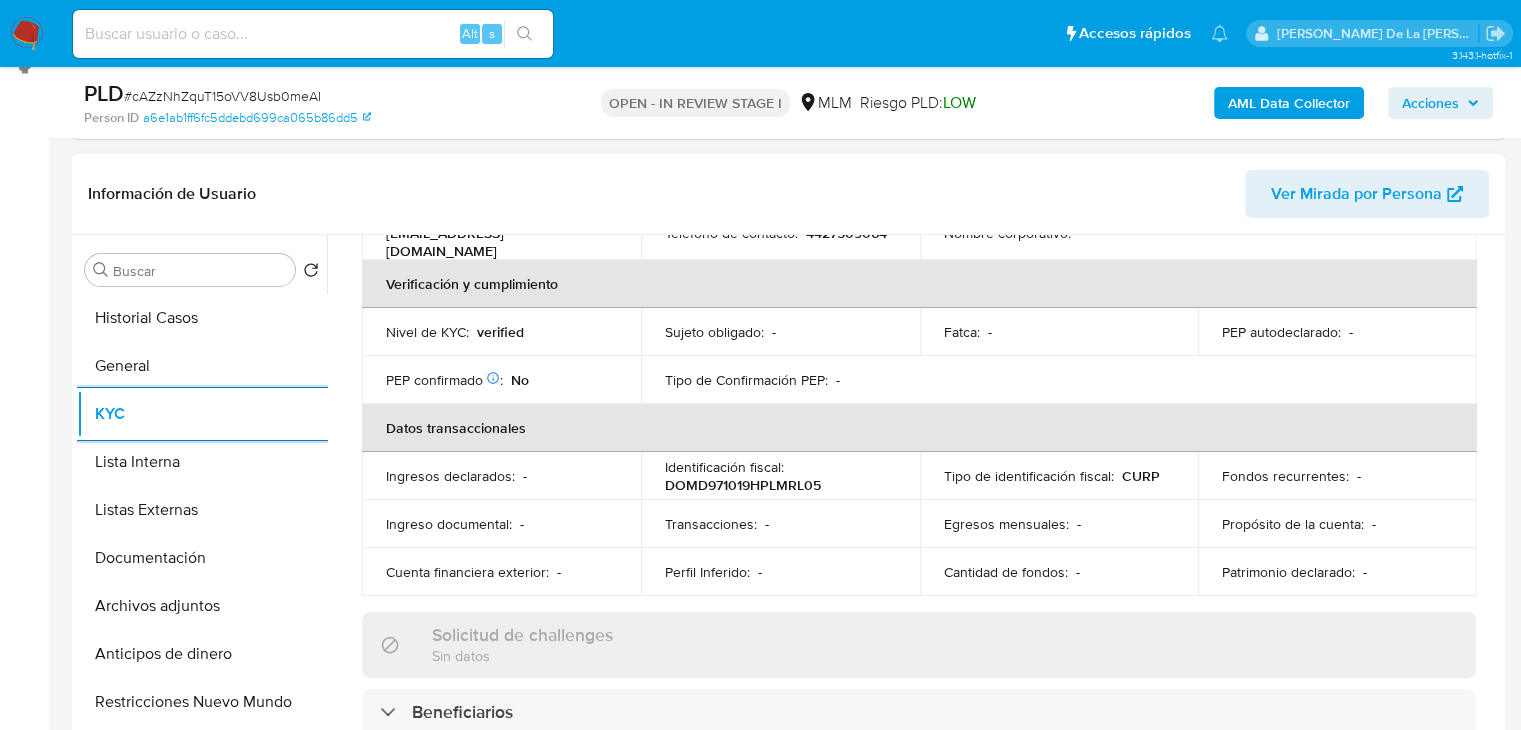 scroll, scrollTop: 472, scrollLeft: 0, axis: vertical 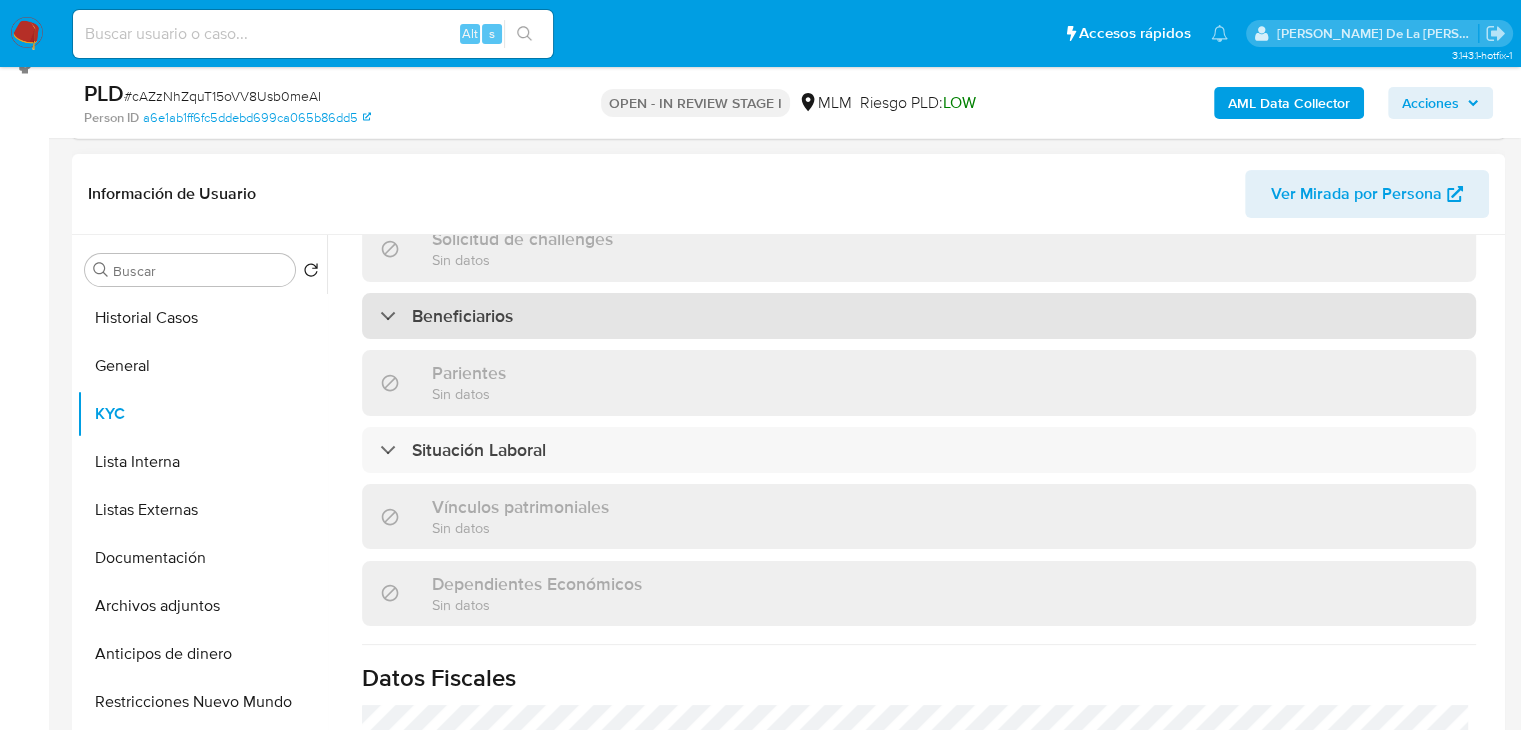click on "Beneficiarios" at bounding box center (446, 316) 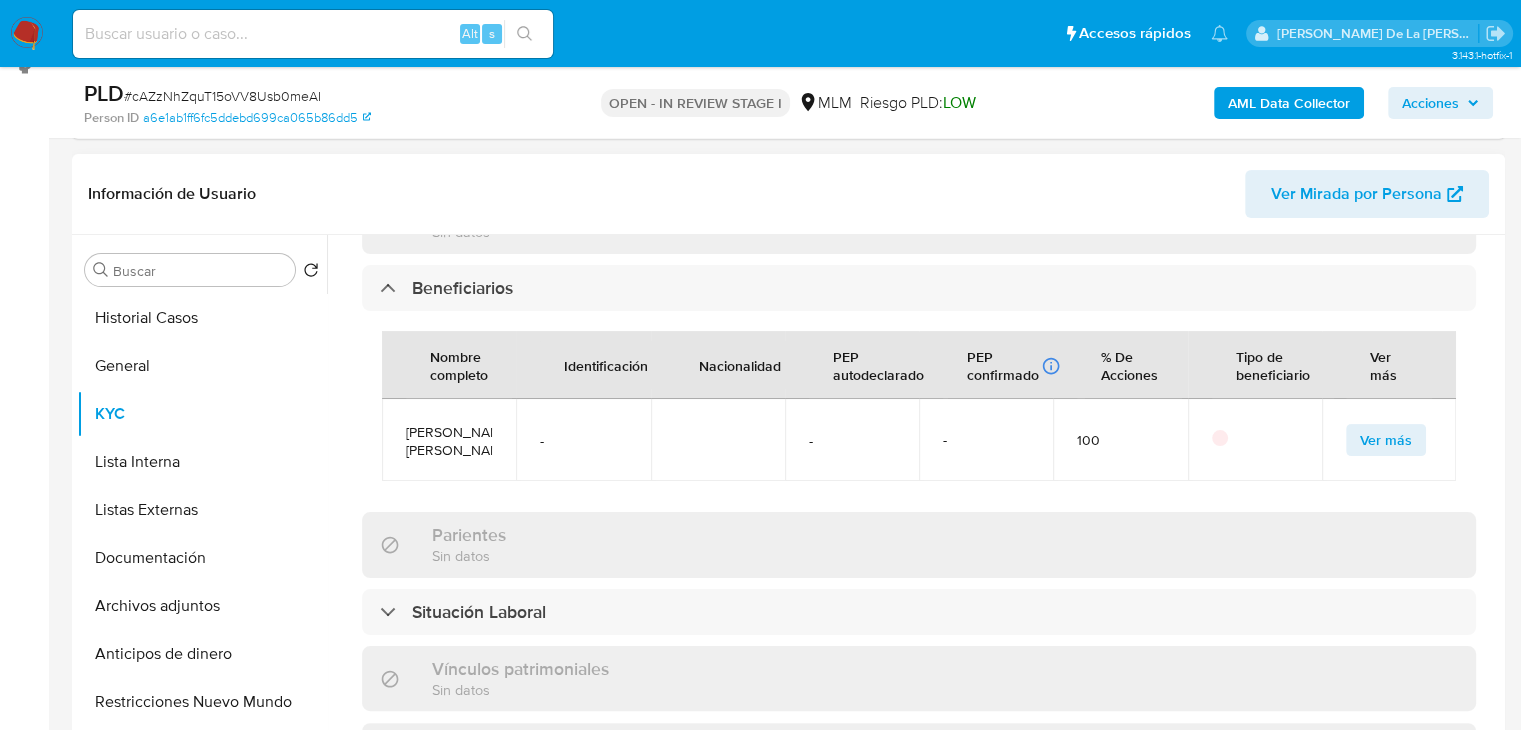 scroll, scrollTop: 880, scrollLeft: 0, axis: vertical 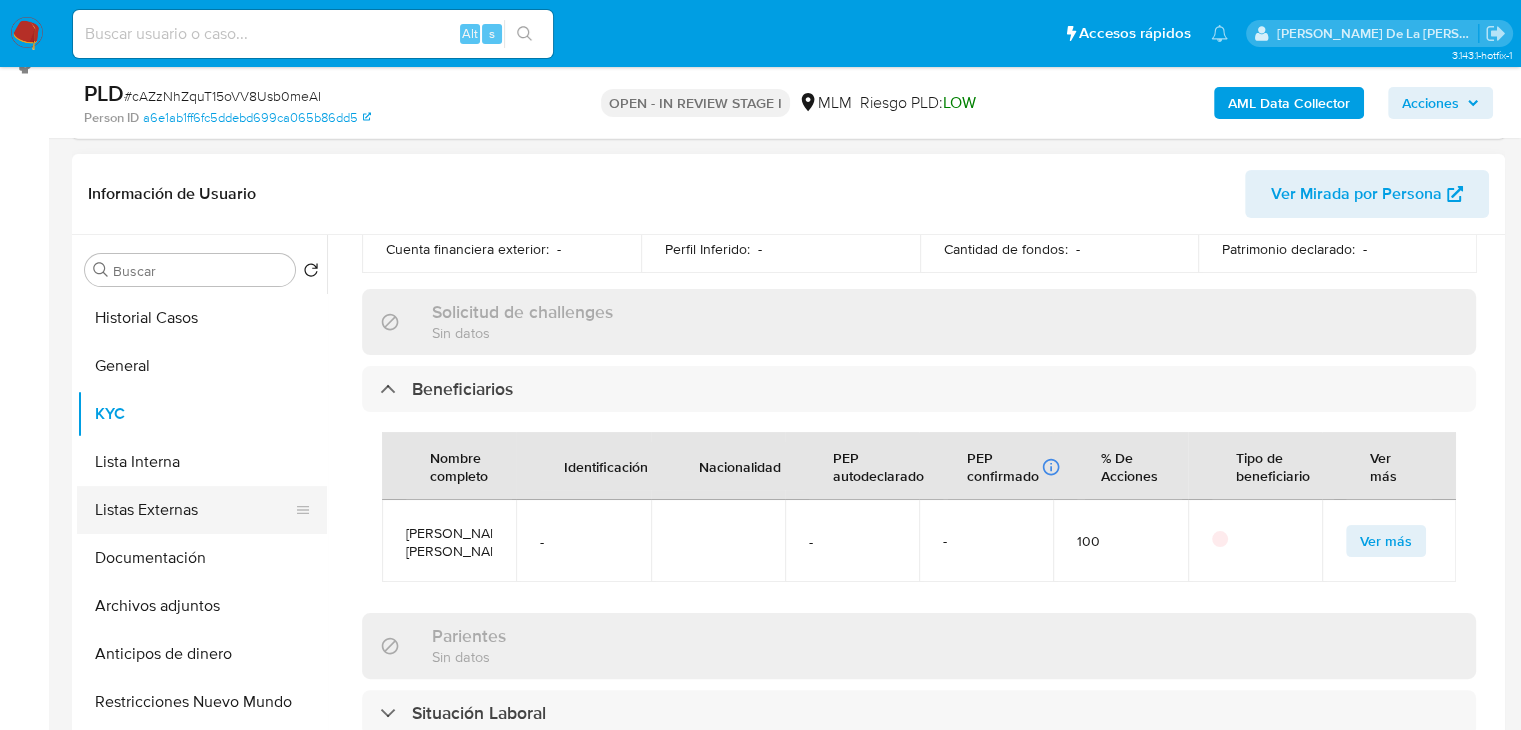 click on "Listas Externas" at bounding box center [194, 510] 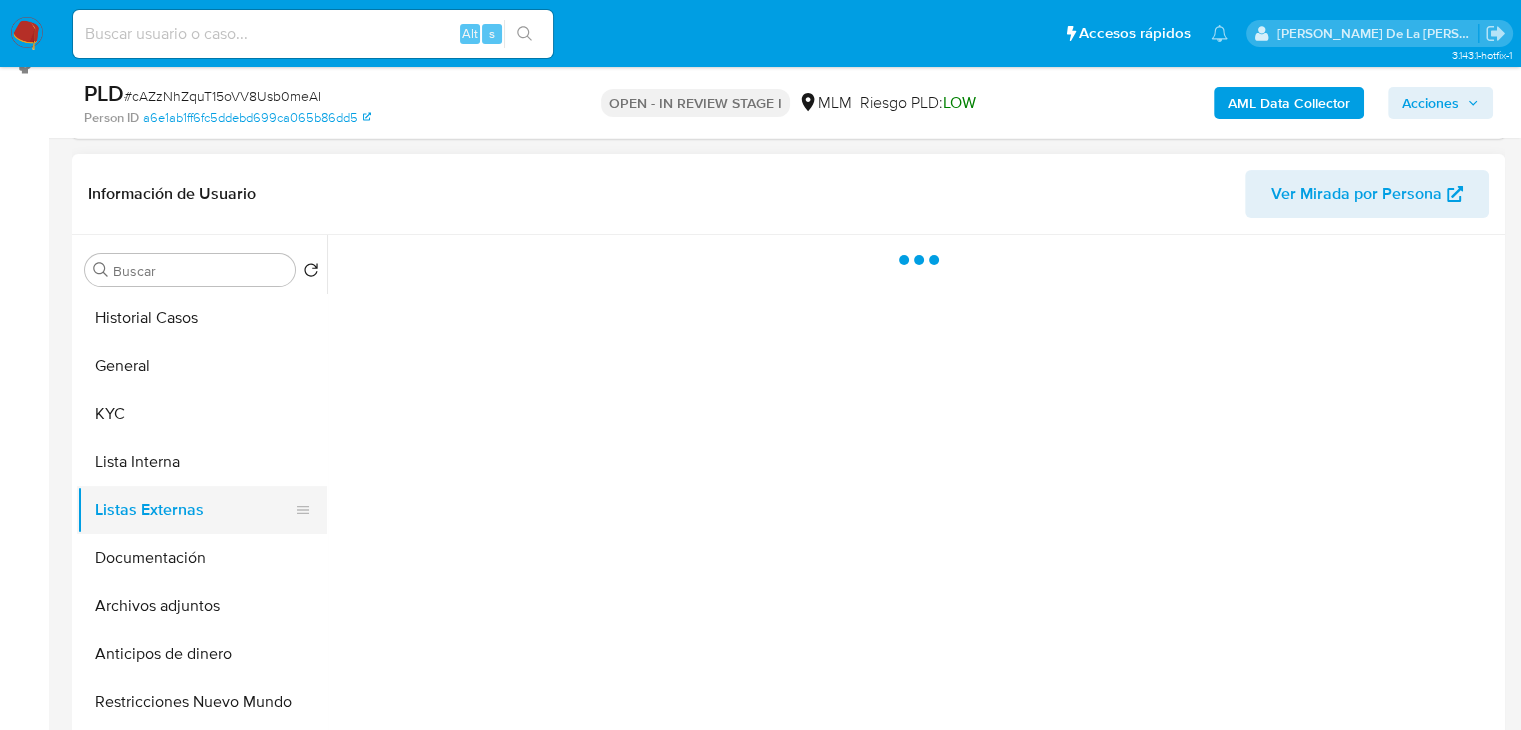 scroll, scrollTop: 0, scrollLeft: 0, axis: both 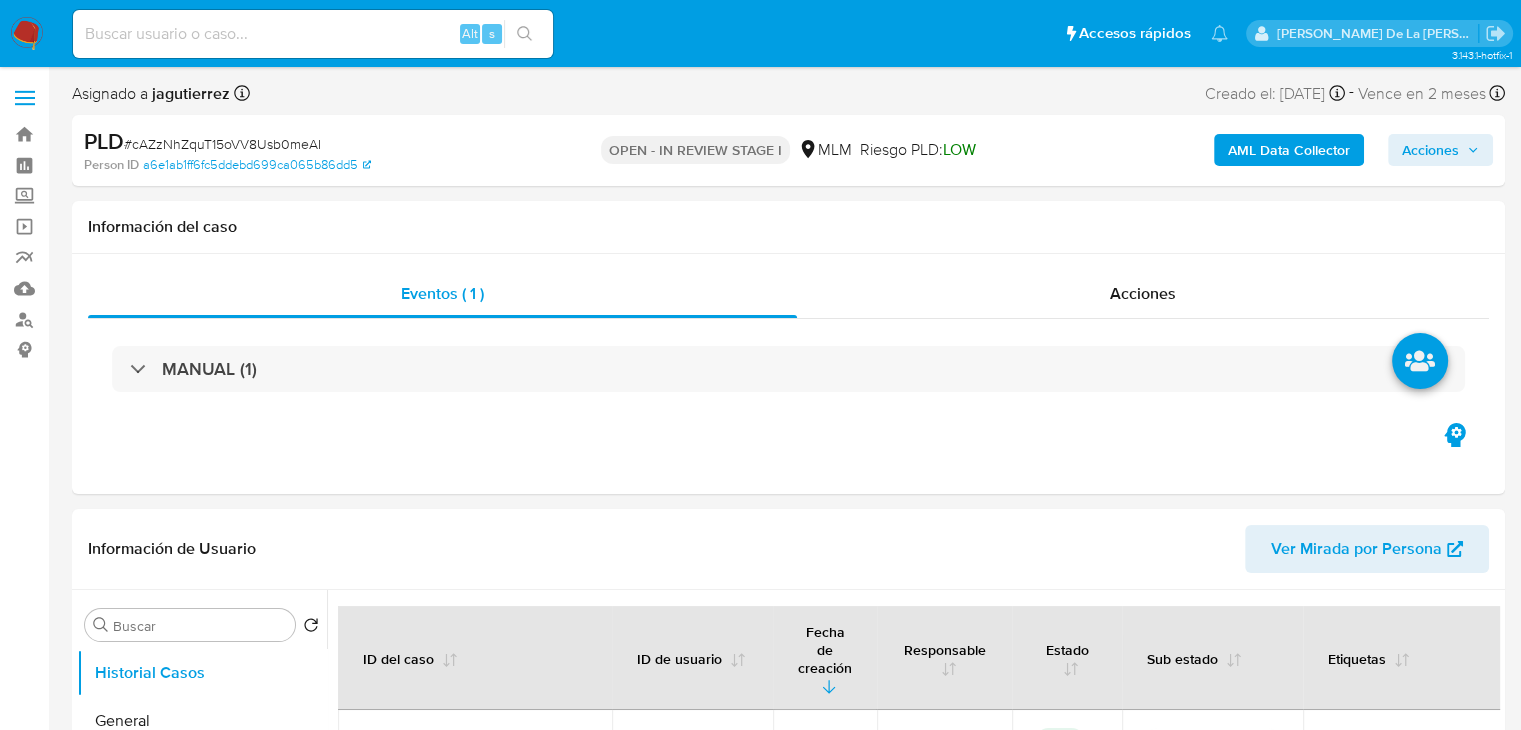 select on "10" 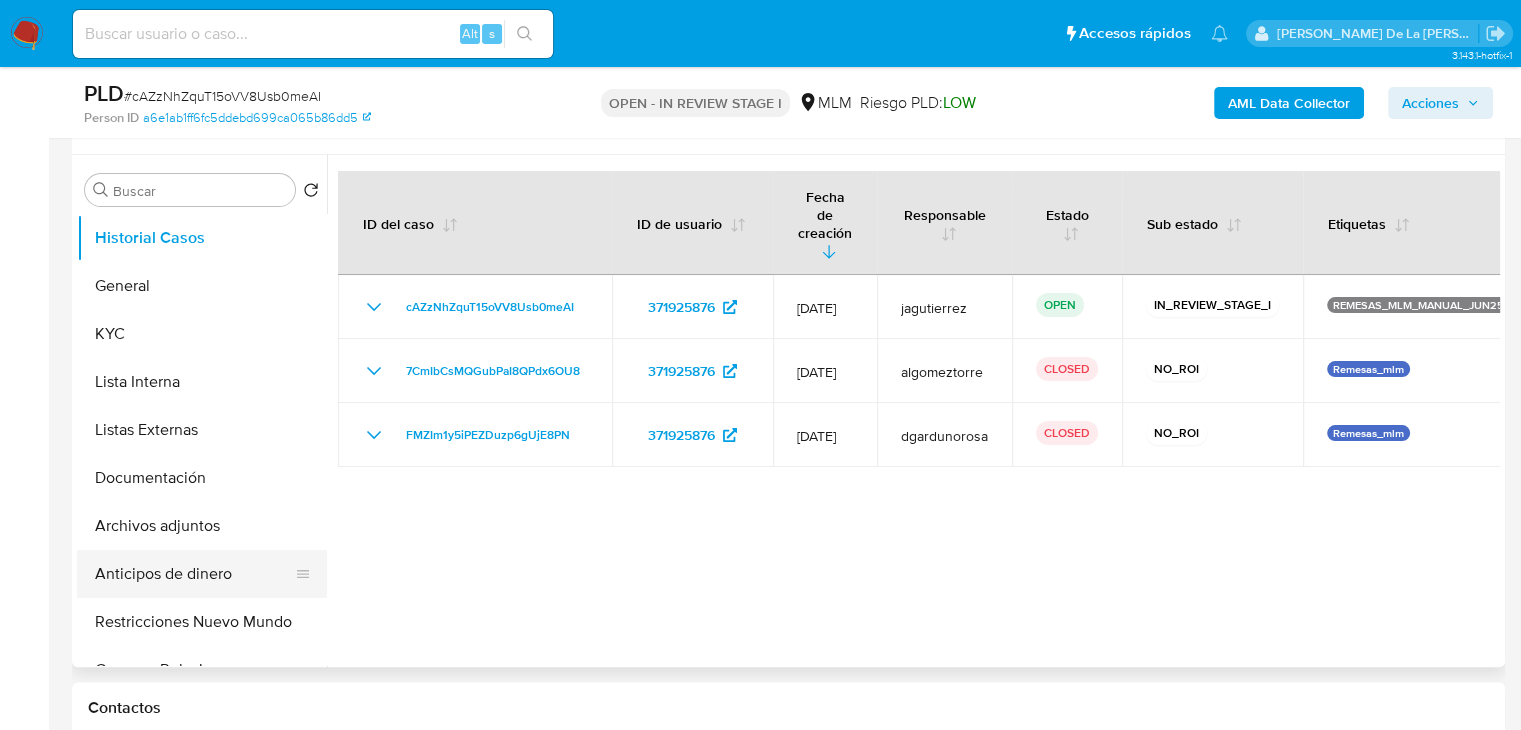 scroll, scrollTop: 400, scrollLeft: 0, axis: vertical 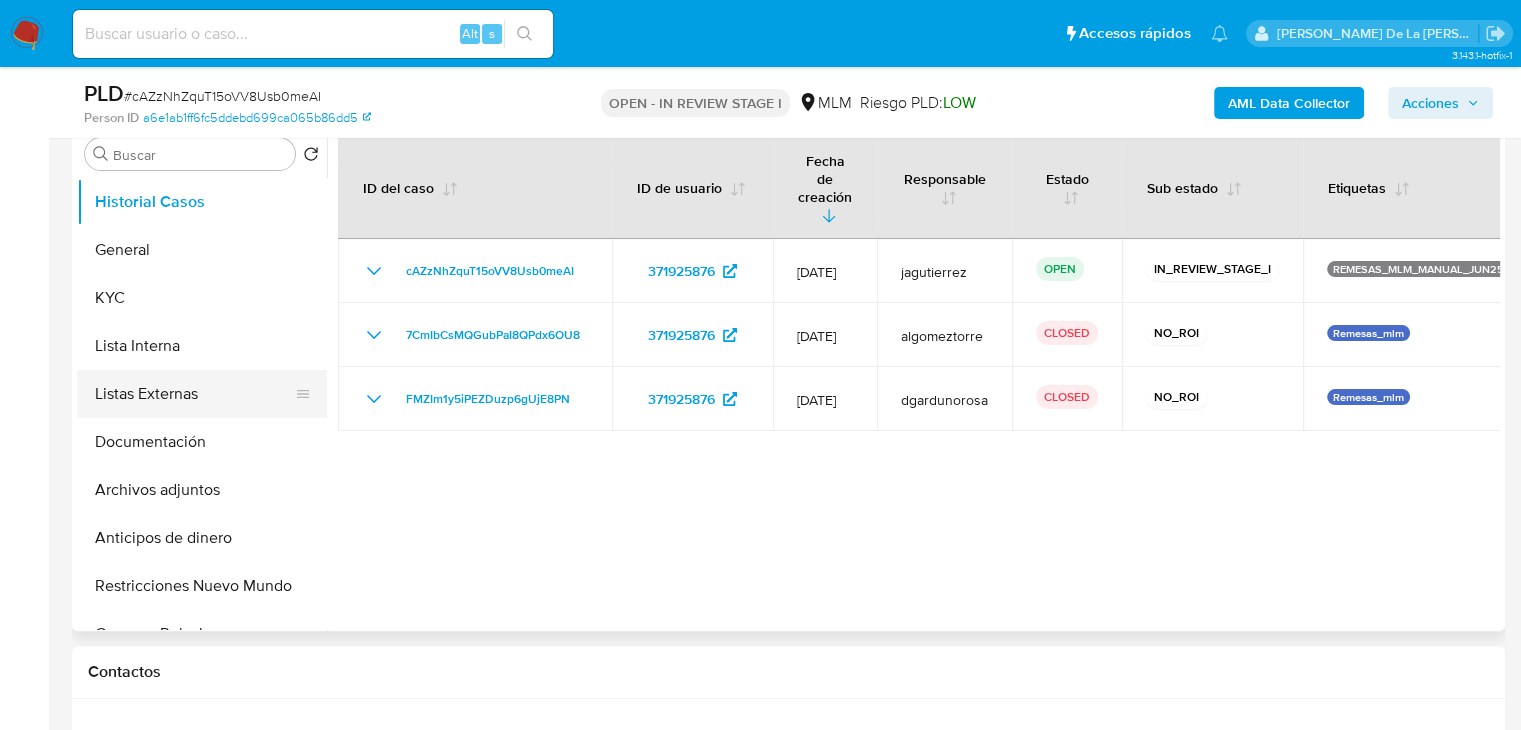 click on "Listas Externas" at bounding box center (194, 394) 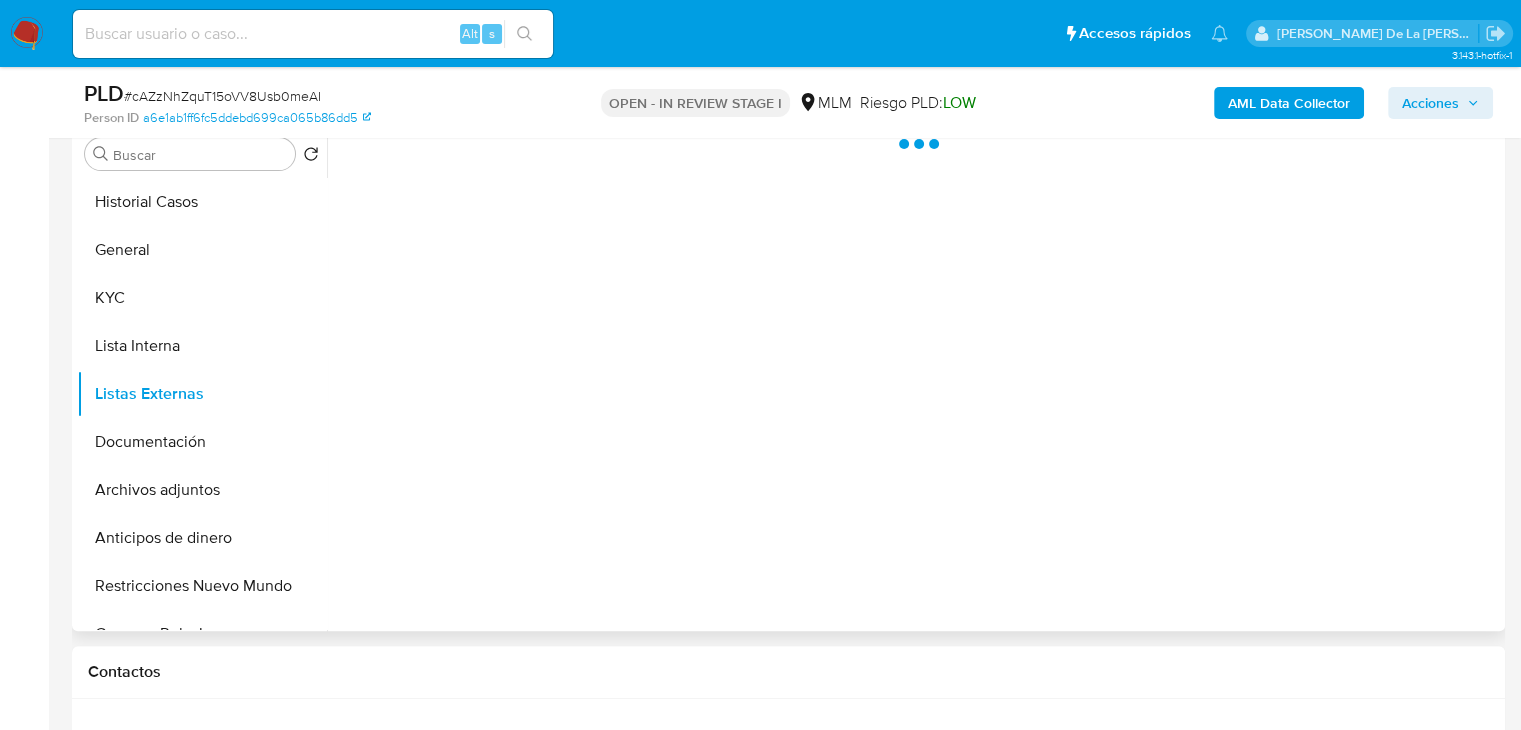 scroll, scrollTop: 300, scrollLeft: 0, axis: vertical 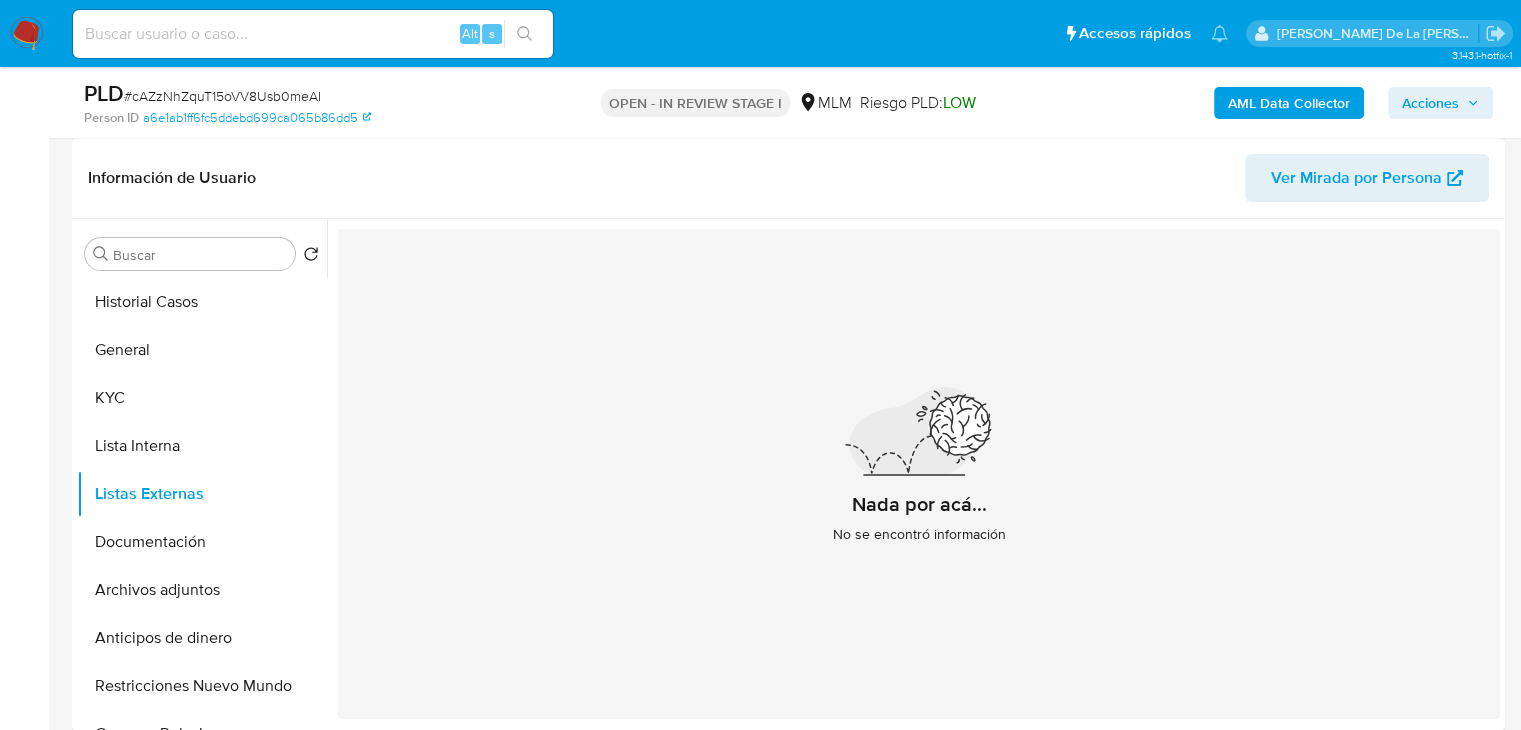 type 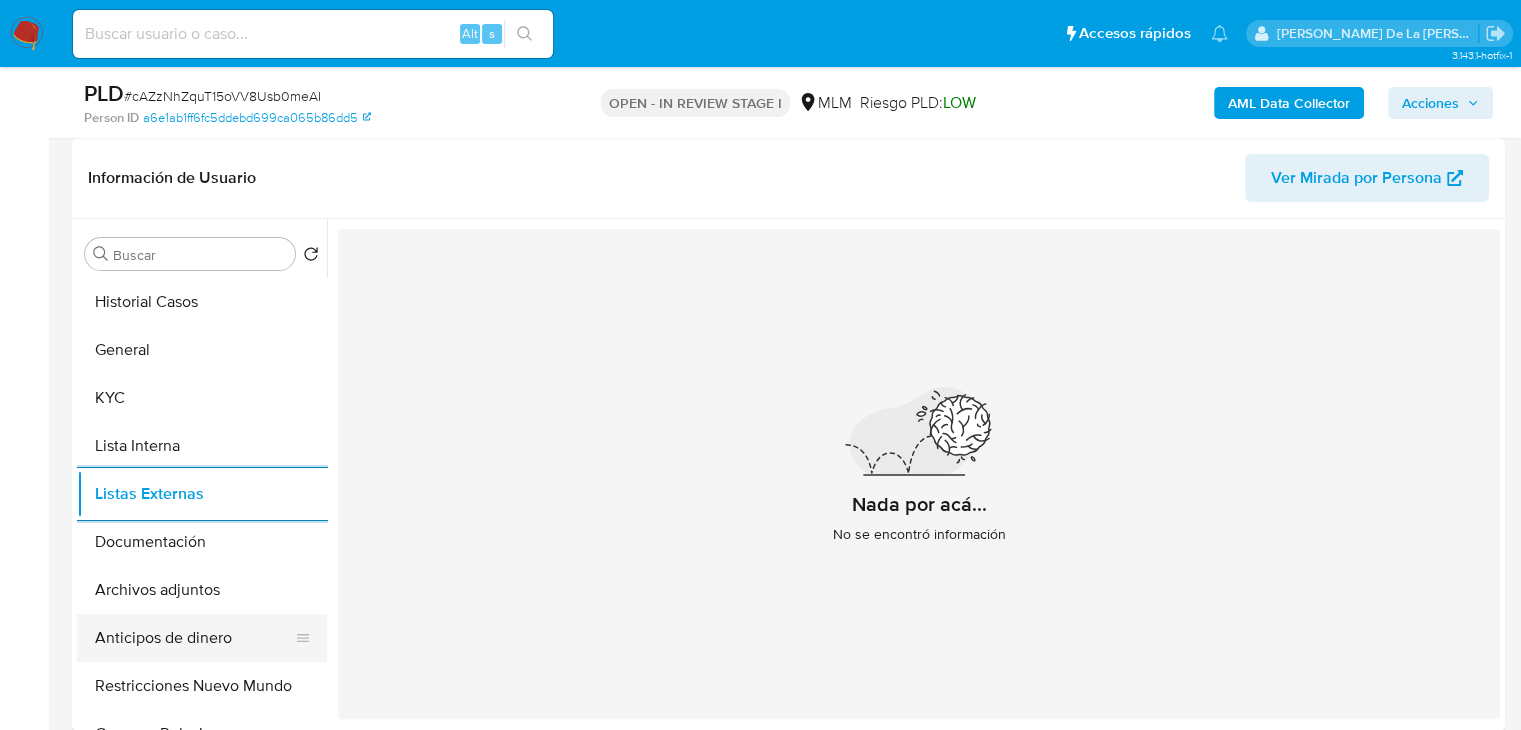 scroll, scrollTop: 100, scrollLeft: 0, axis: vertical 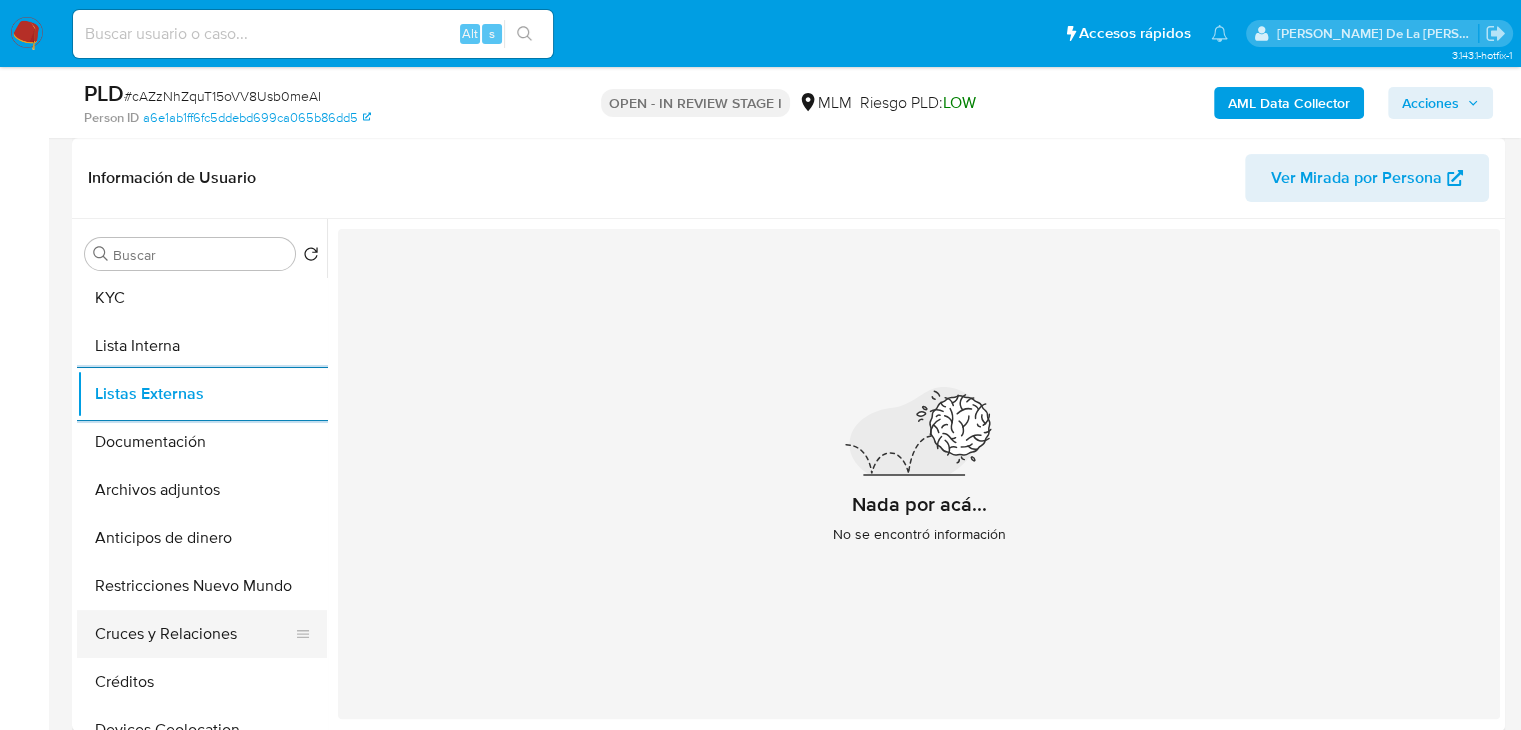 click on "Cruces y Relaciones" at bounding box center [194, 634] 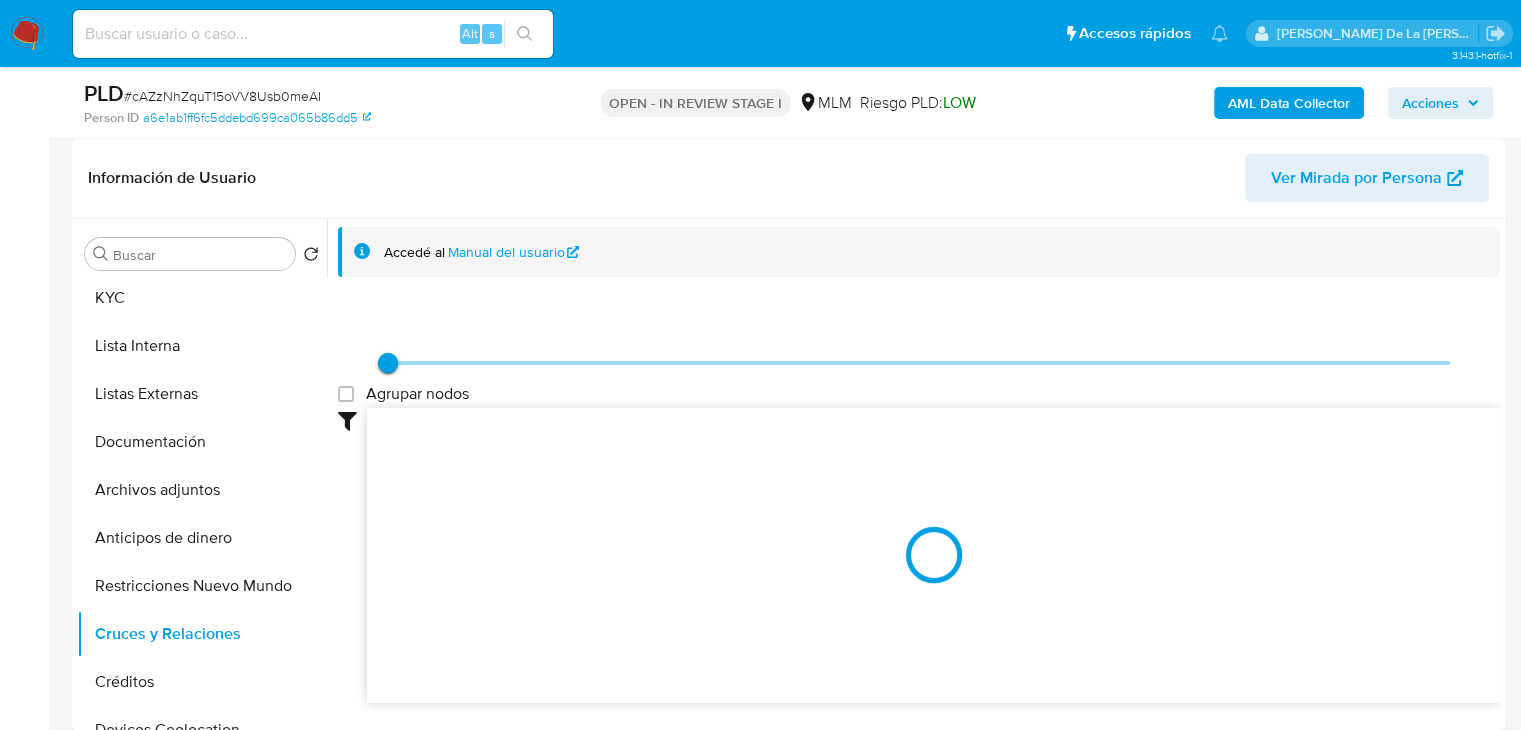 type 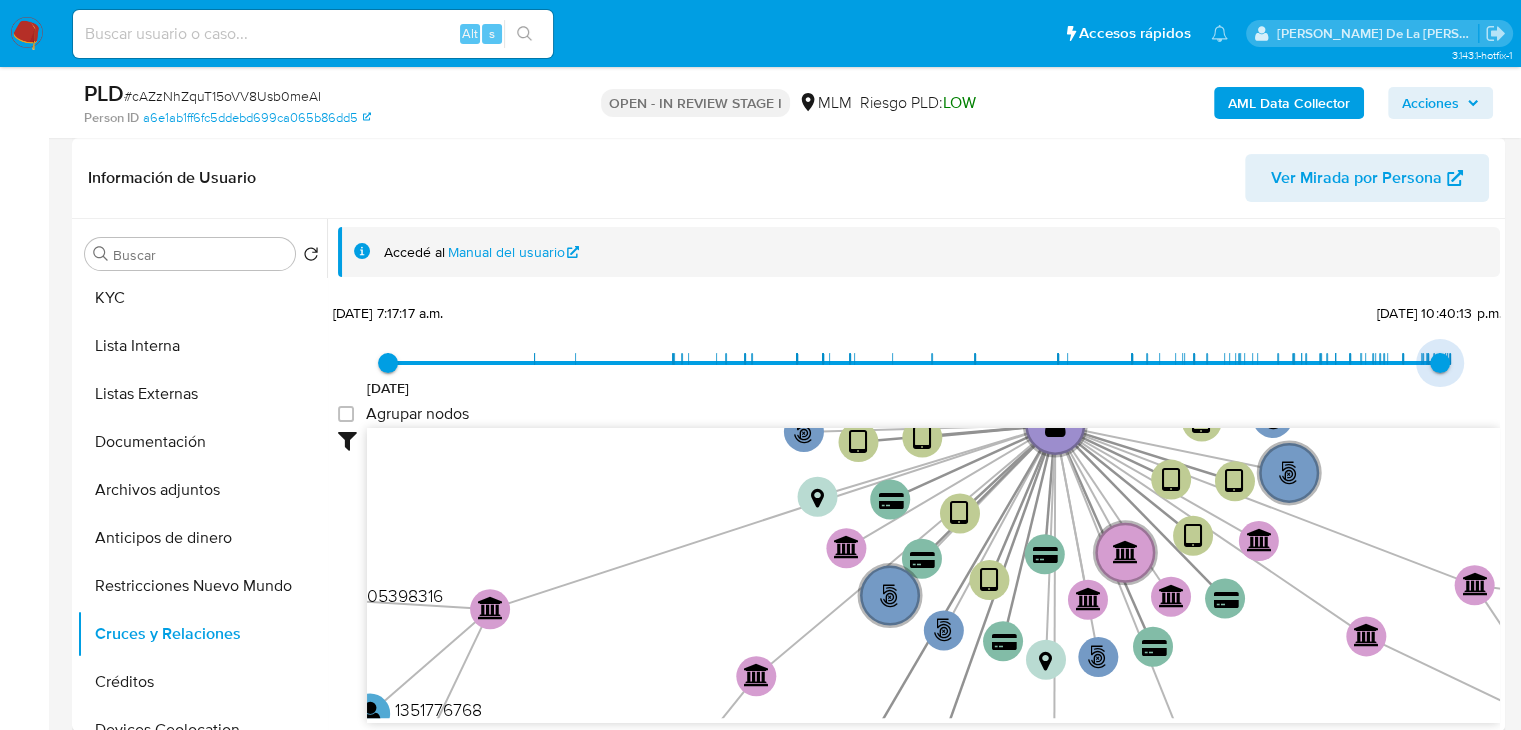 type on "1748558663000" 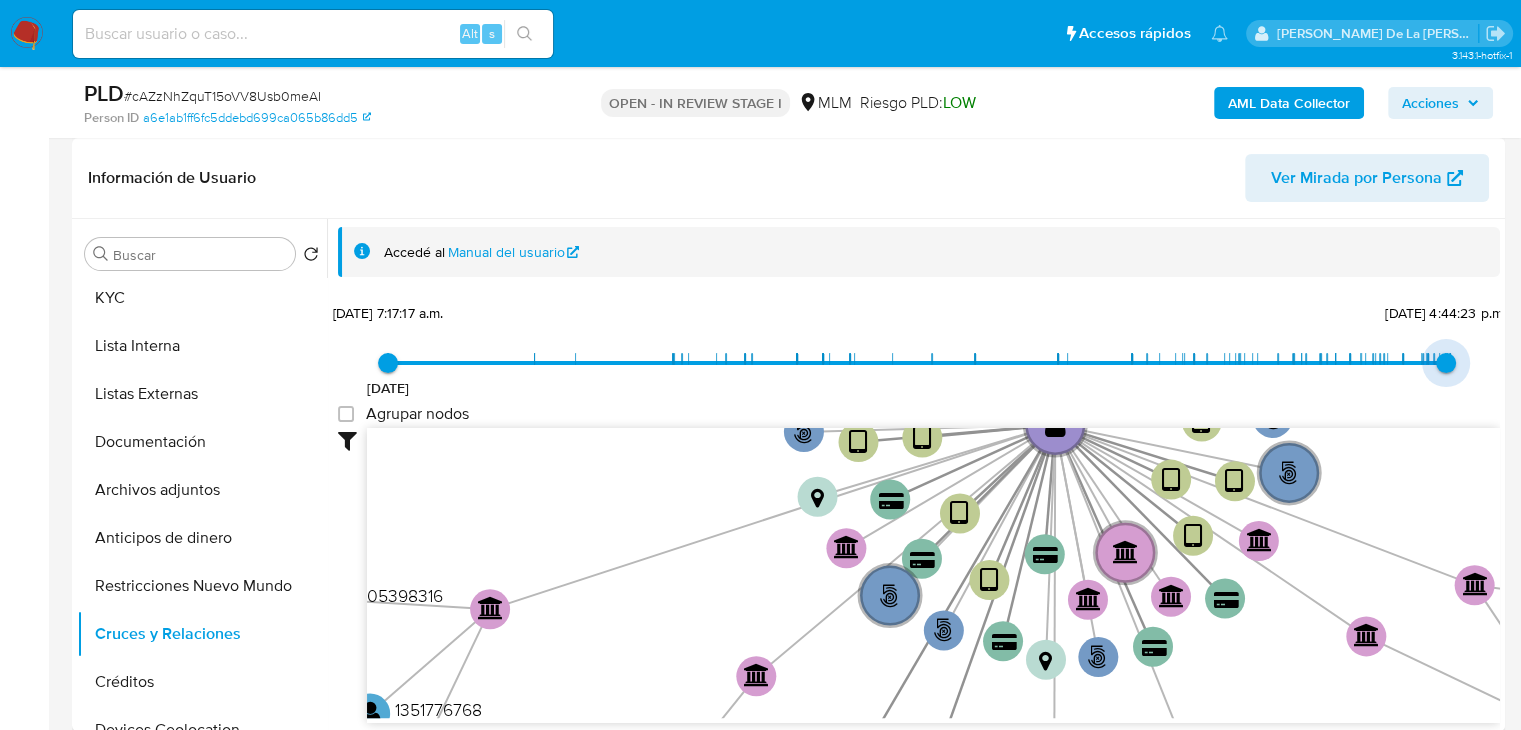 drag, startPoint x: 1447, startPoint y: 357, endPoint x: 1438, endPoint y: 368, distance: 14.21267 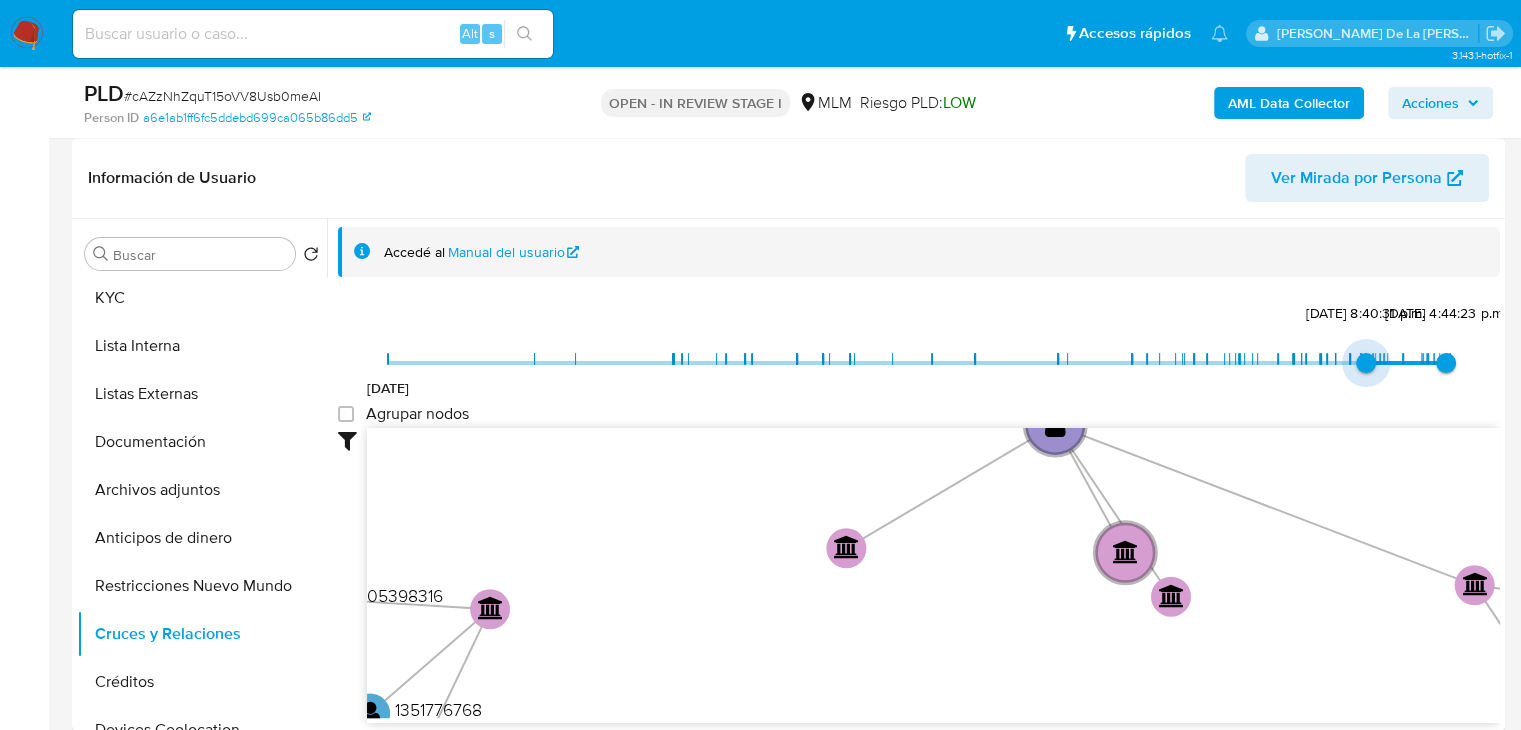 type on "1738611156000" 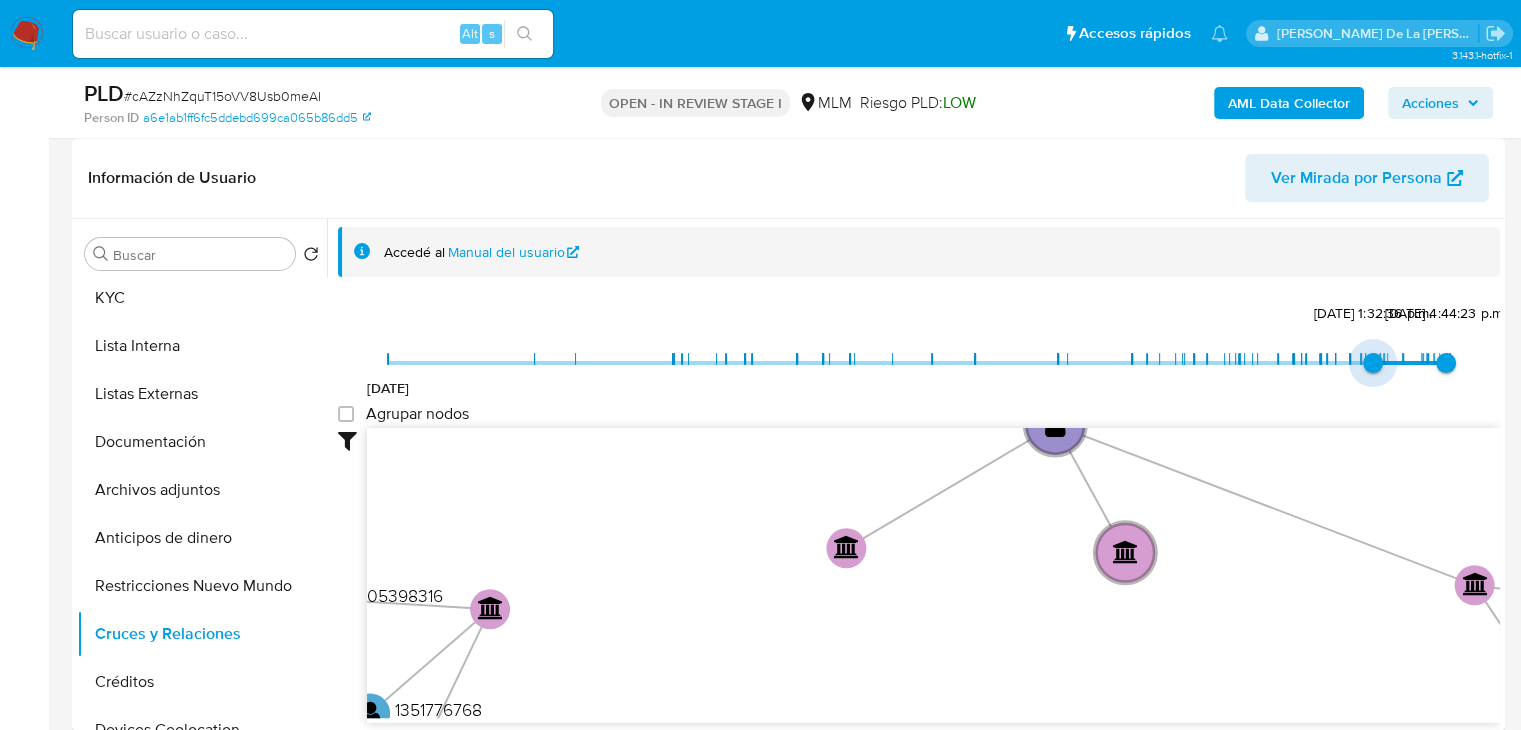 drag, startPoint x: 383, startPoint y: 364, endPoint x: 1364, endPoint y: 372, distance: 981.0326 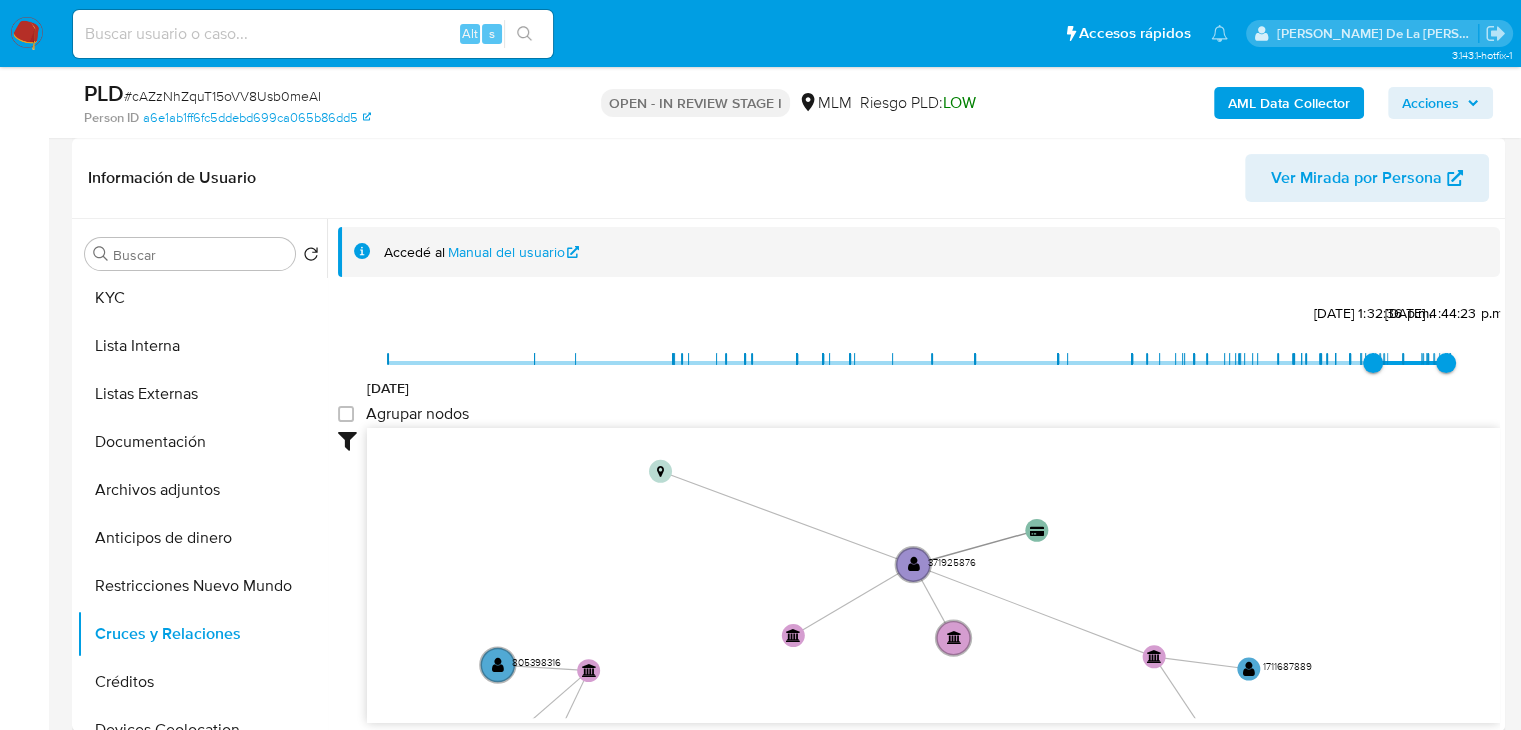 drag, startPoint x: 936, startPoint y: 477, endPoint x: 847, endPoint y: 595, distance: 147.80054 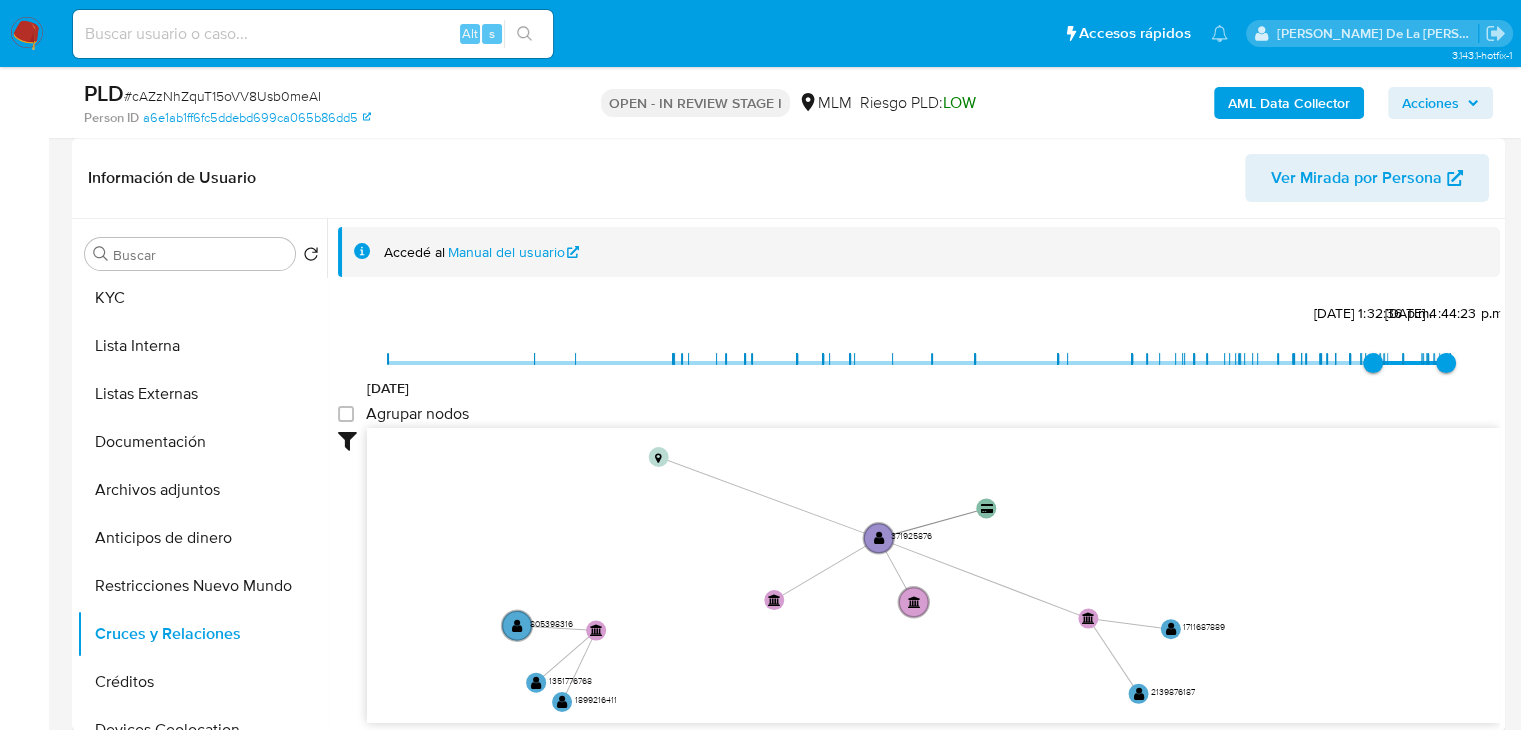 drag, startPoint x: 807, startPoint y: 560, endPoint x: 788, endPoint y: 535, distance: 31.400637 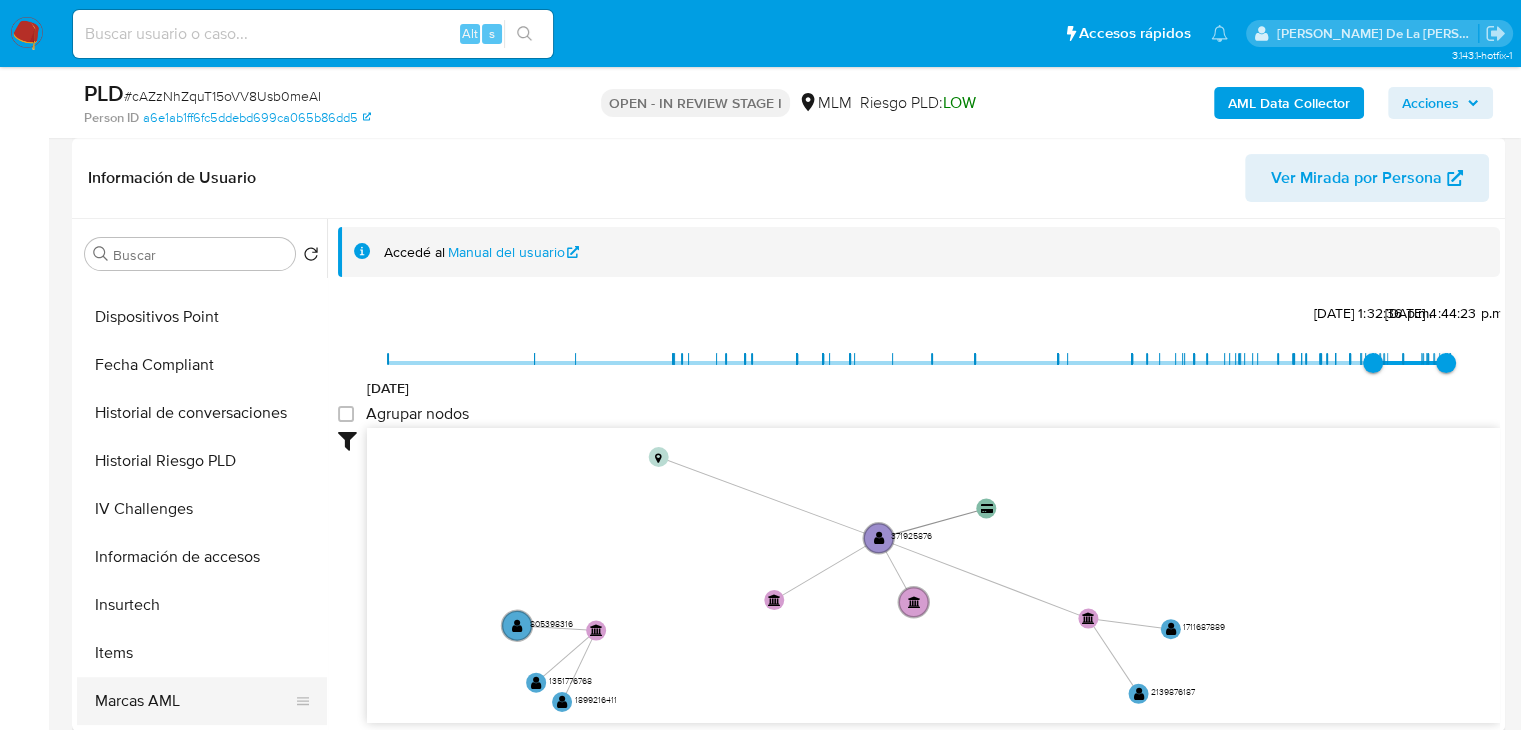 scroll, scrollTop: 796, scrollLeft: 0, axis: vertical 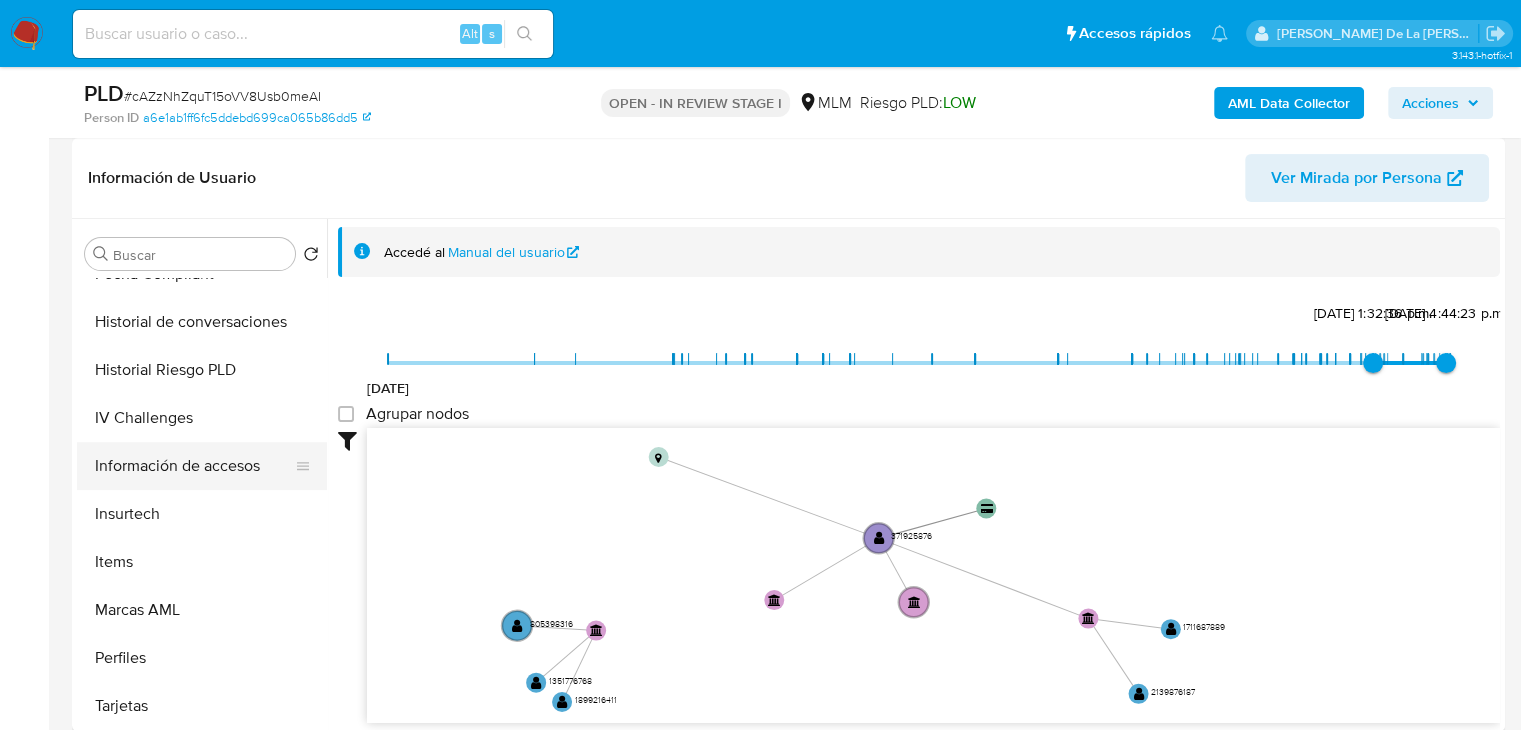 click on "Información de accesos" at bounding box center [194, 466] 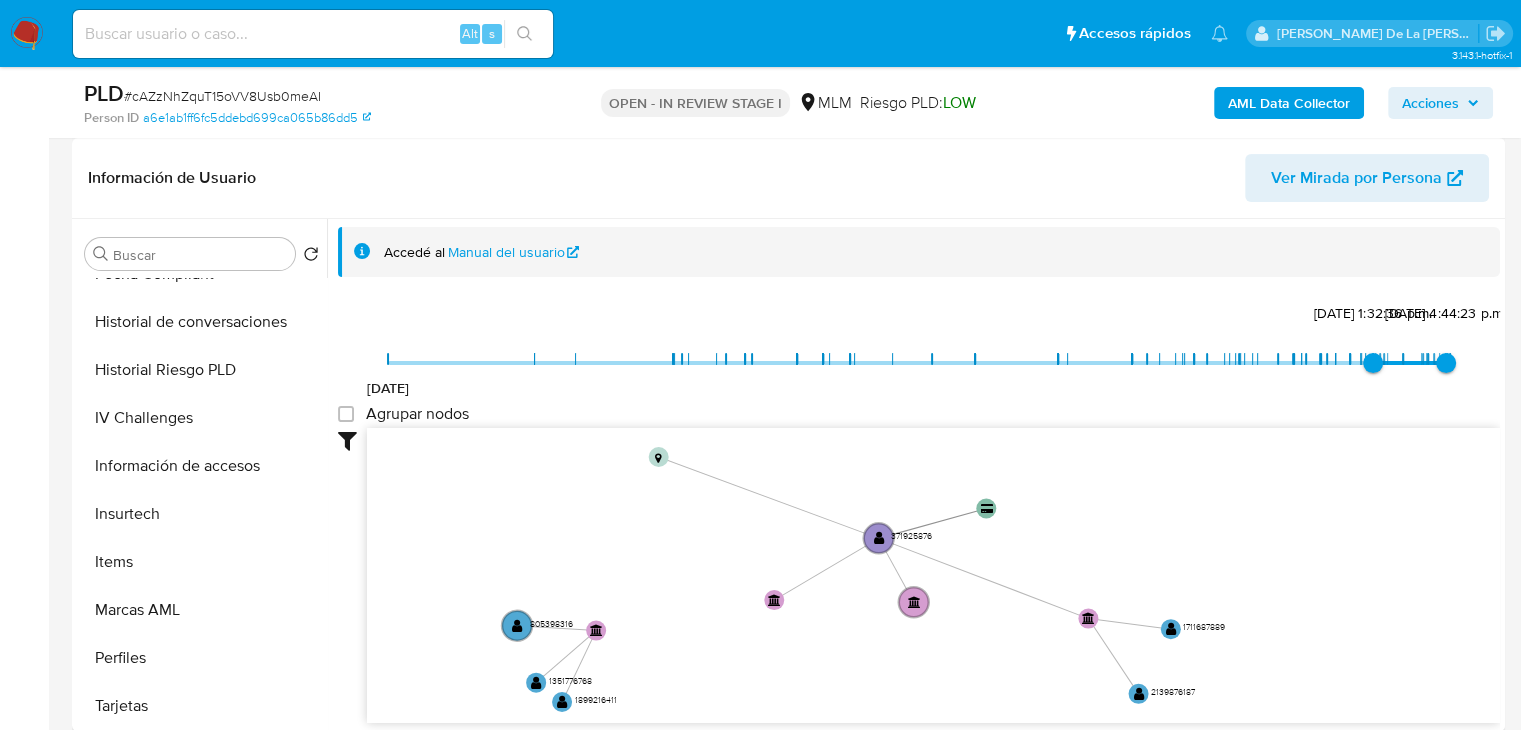 type 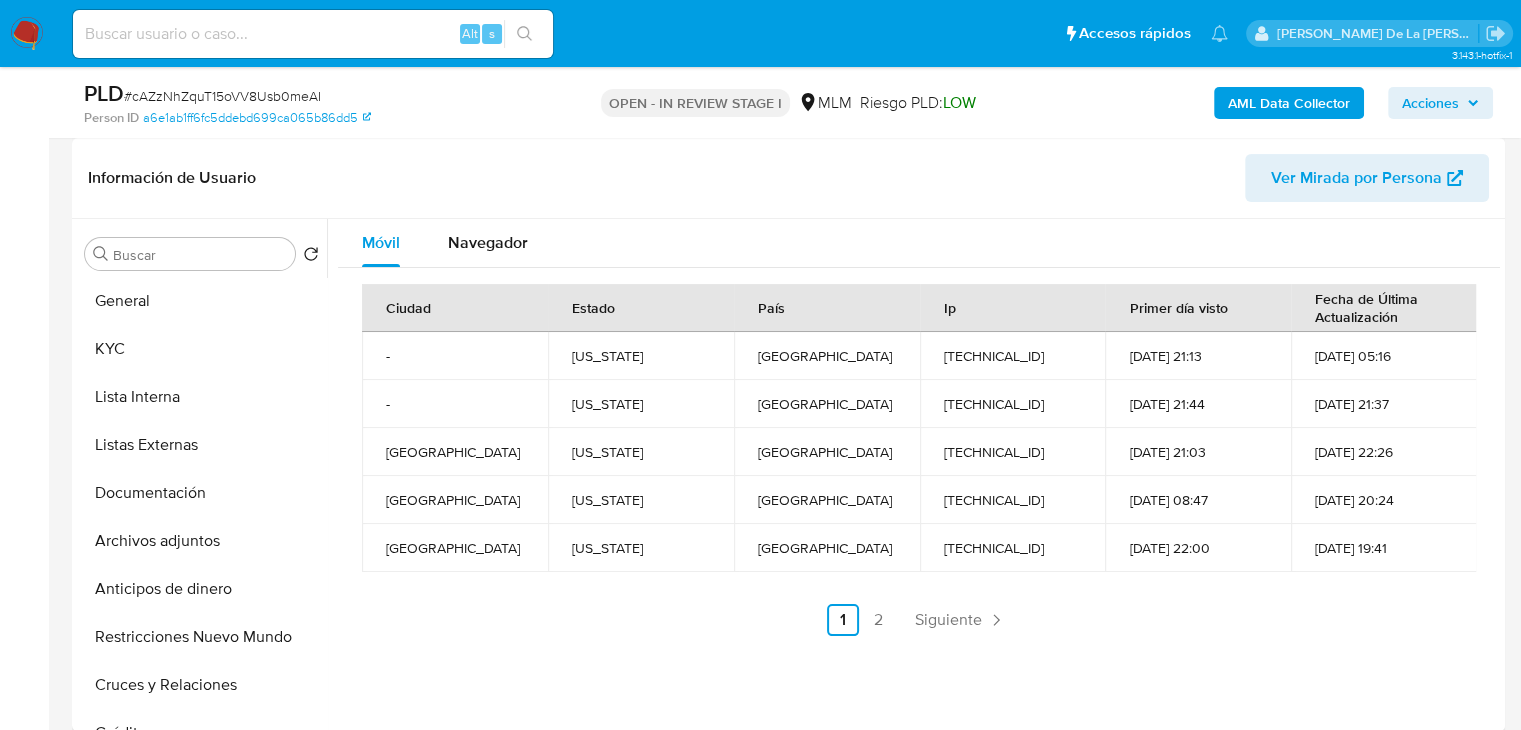 scroll, scrollTop: 49, scrollLeft: 0, axis: vertical 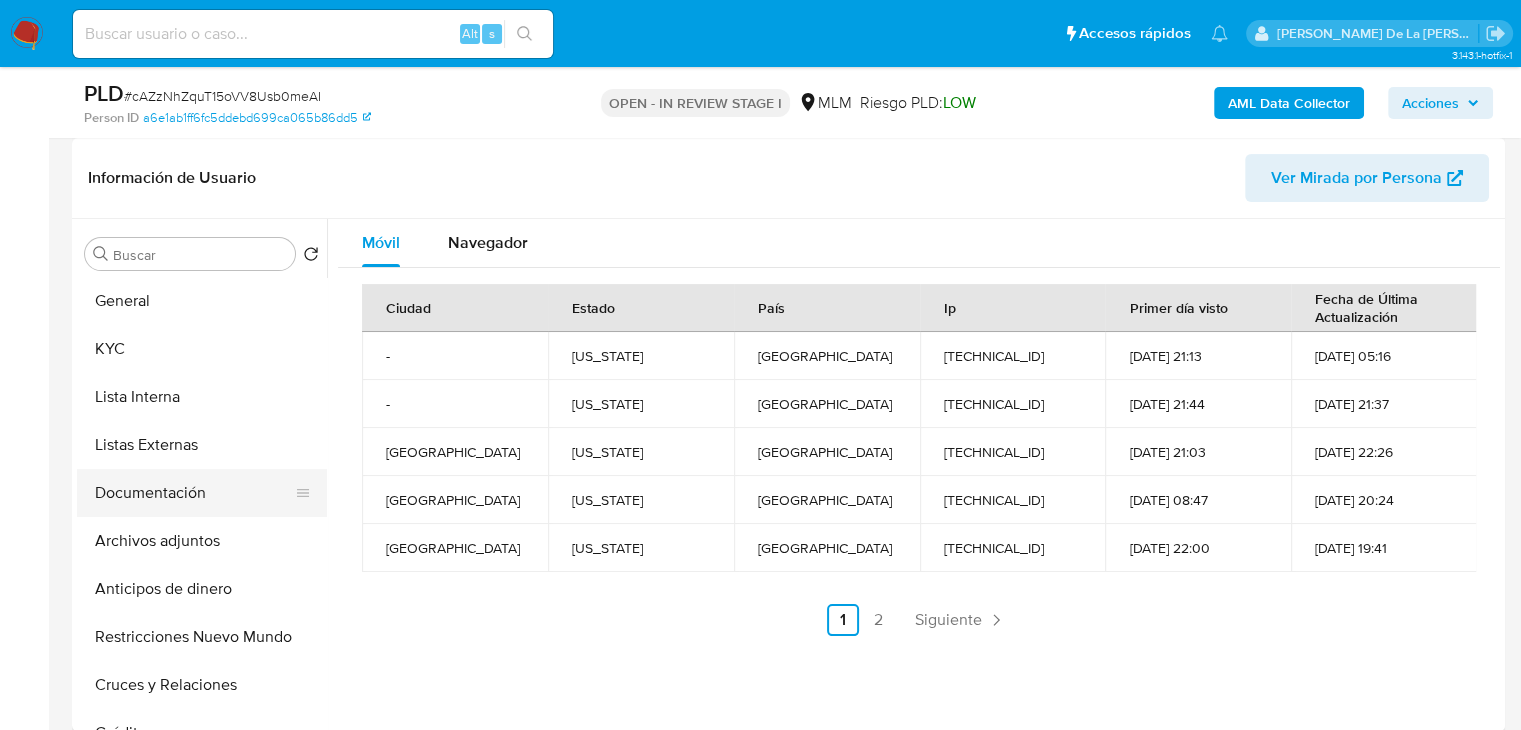 click on "Documentación" at bounding box center [194, 493] 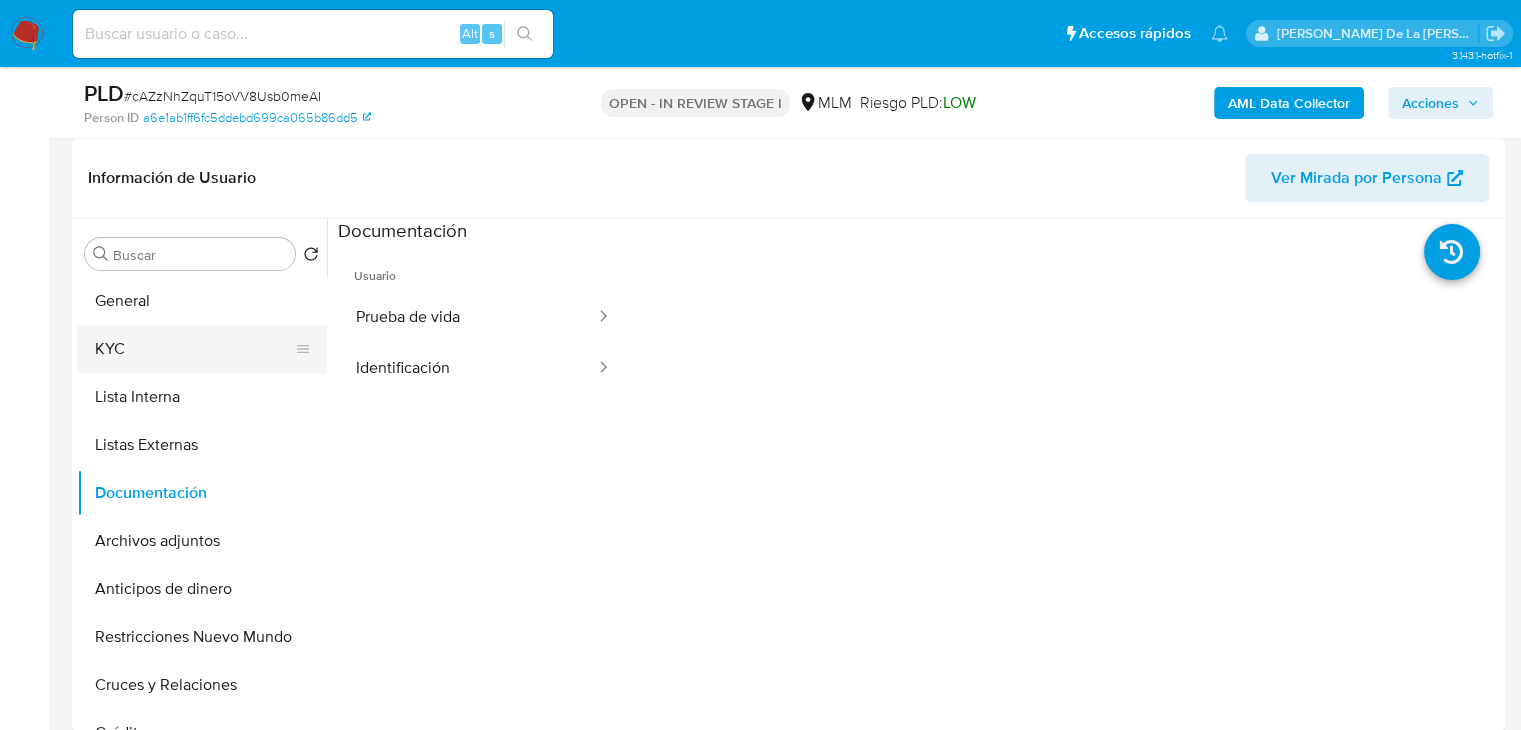 click on "KYC" at bounding box center (194, 349) 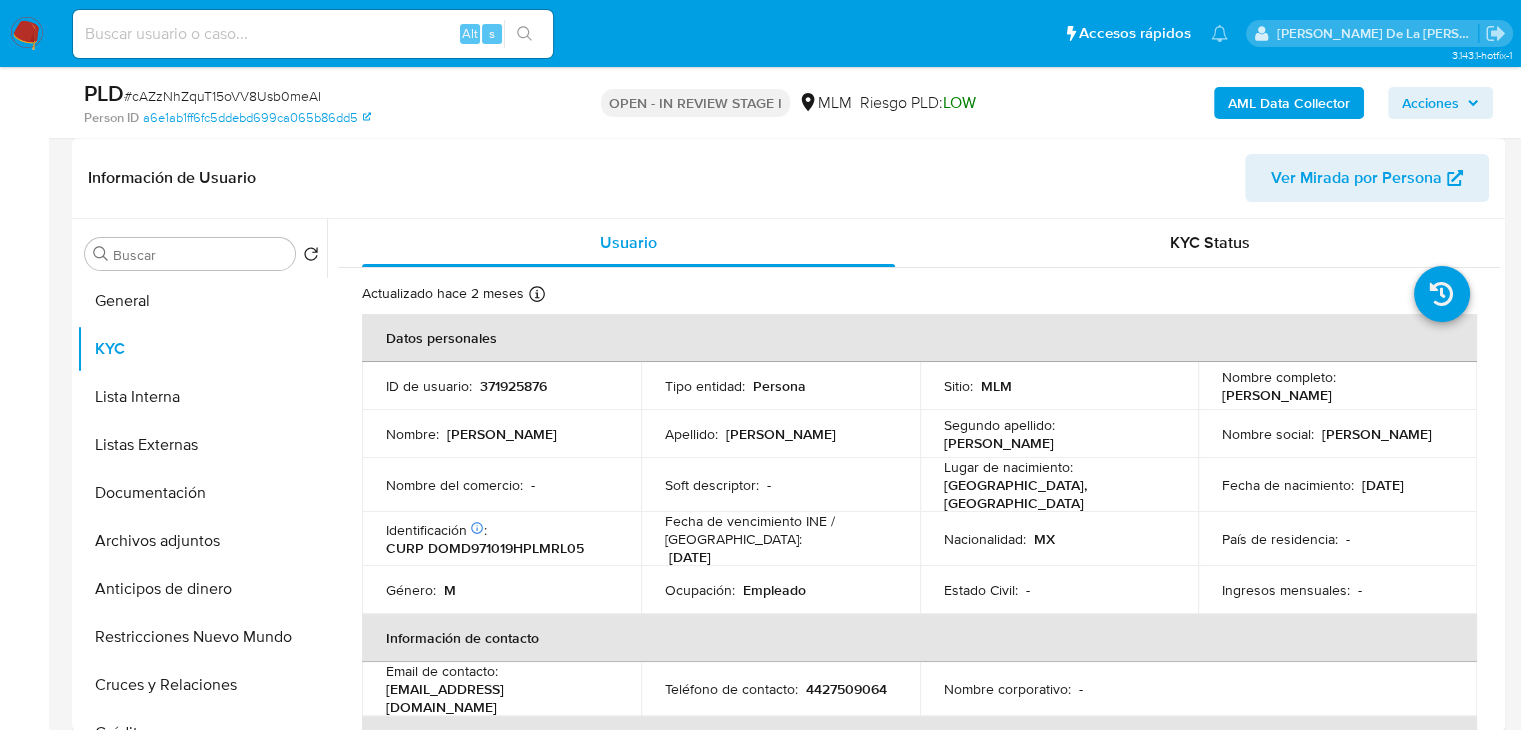 drag, startPoint x: 1213, startPoint y: 388, endPoint x: 1402, endPoint y: 397, distance: 189.21416 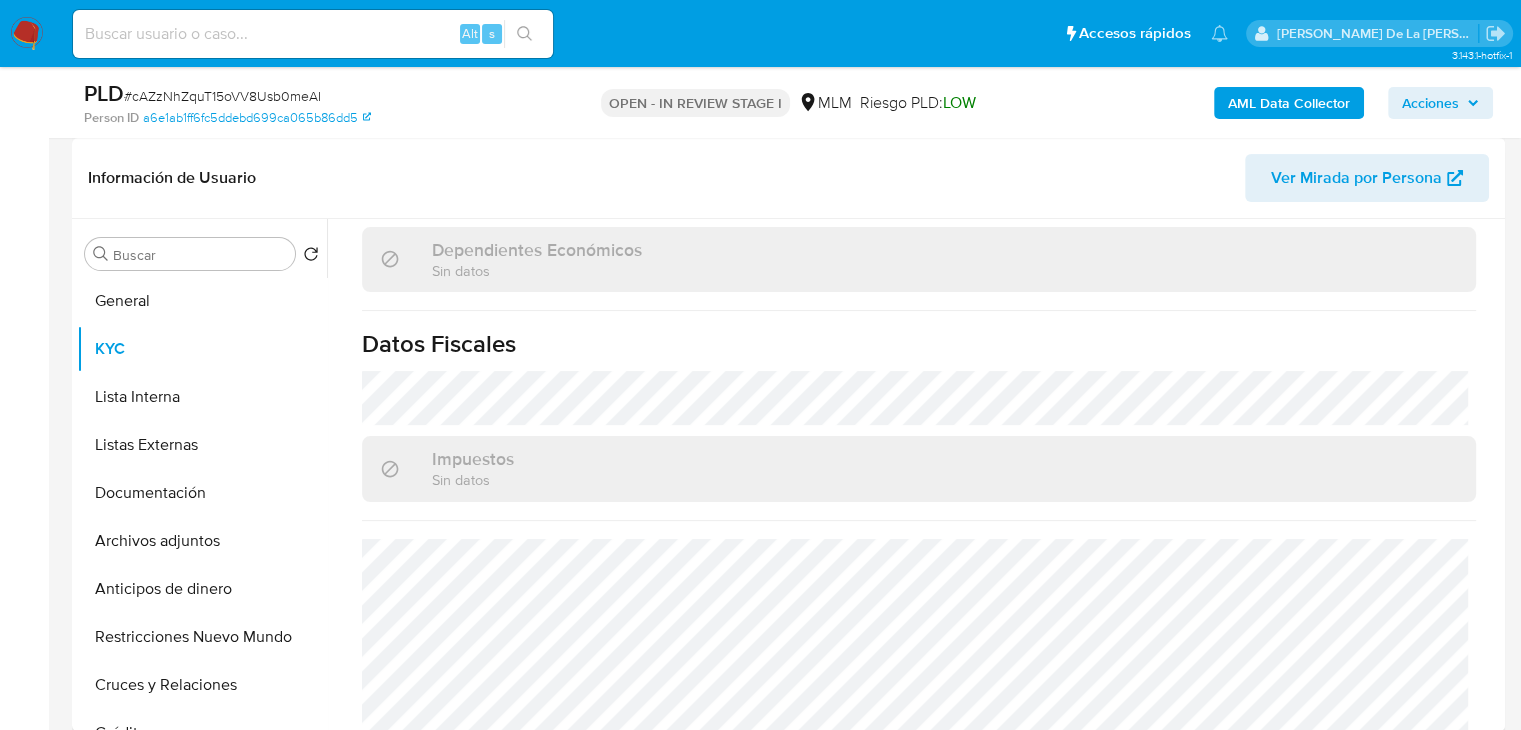 scroll, scrollTop: 1243, scrollLeft: 0, axis: vertical 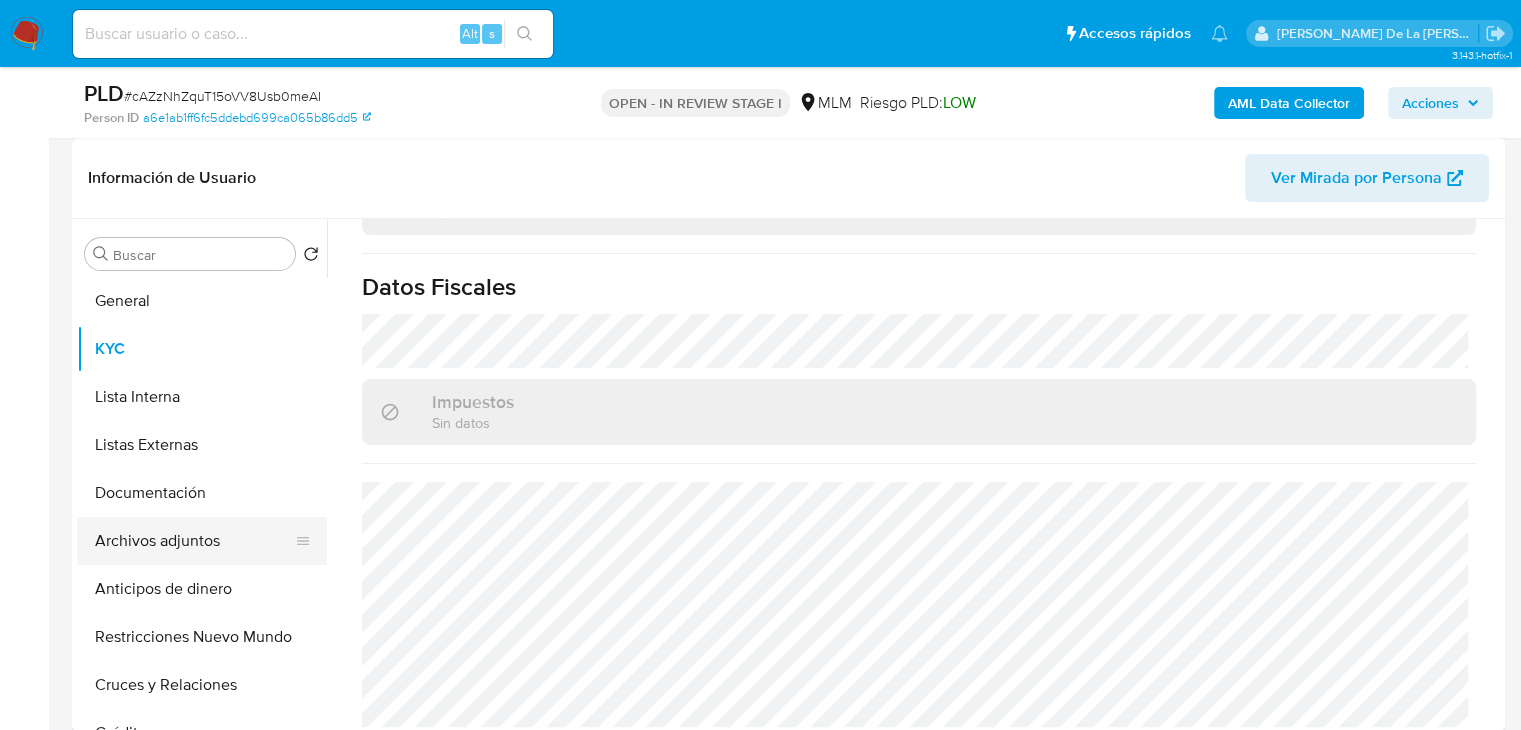 click on "Archivos adjuntos" at bounding box center (194, 541) 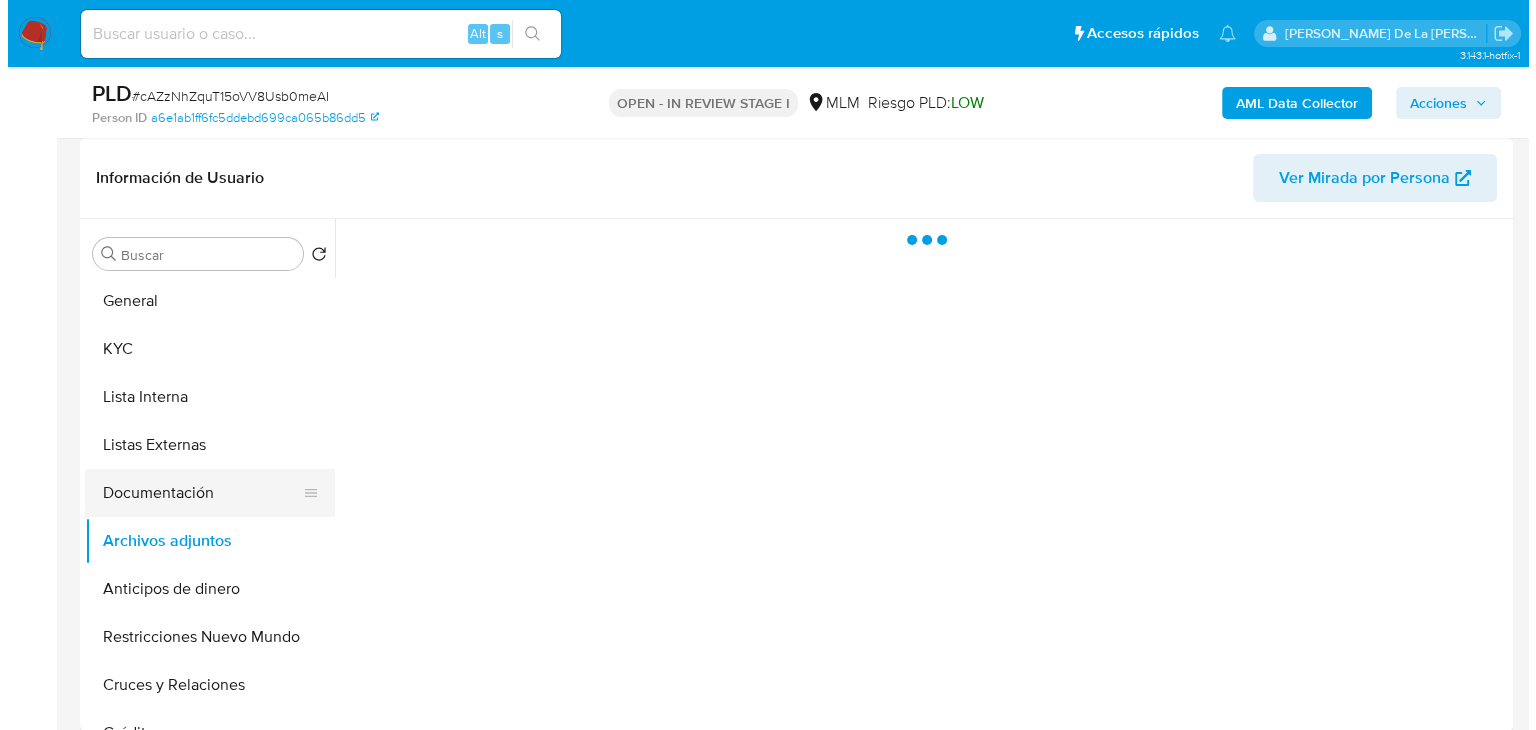scroll, scrollTop: 0, scrollLeft: 0, axis: both 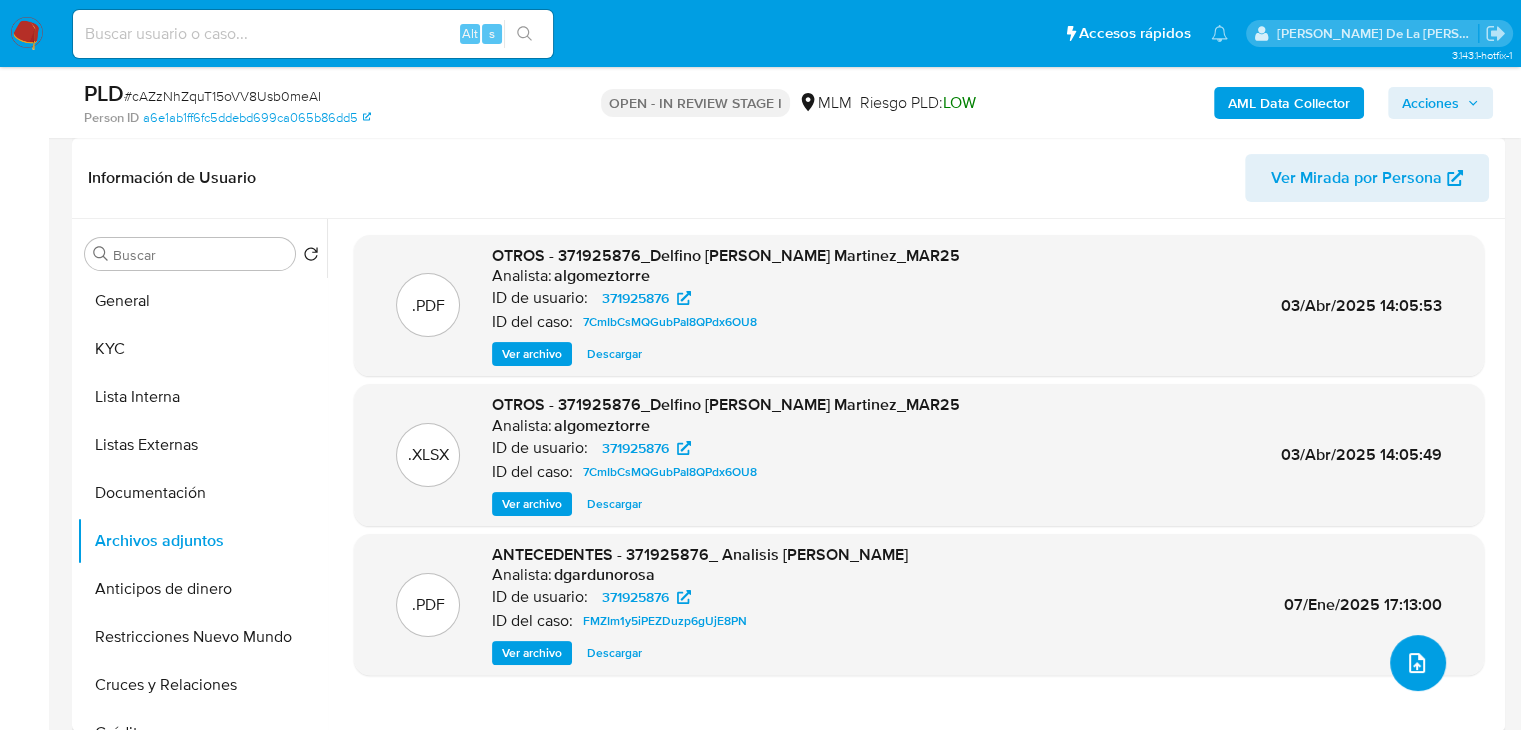 click at bounding box center (1418, 663) 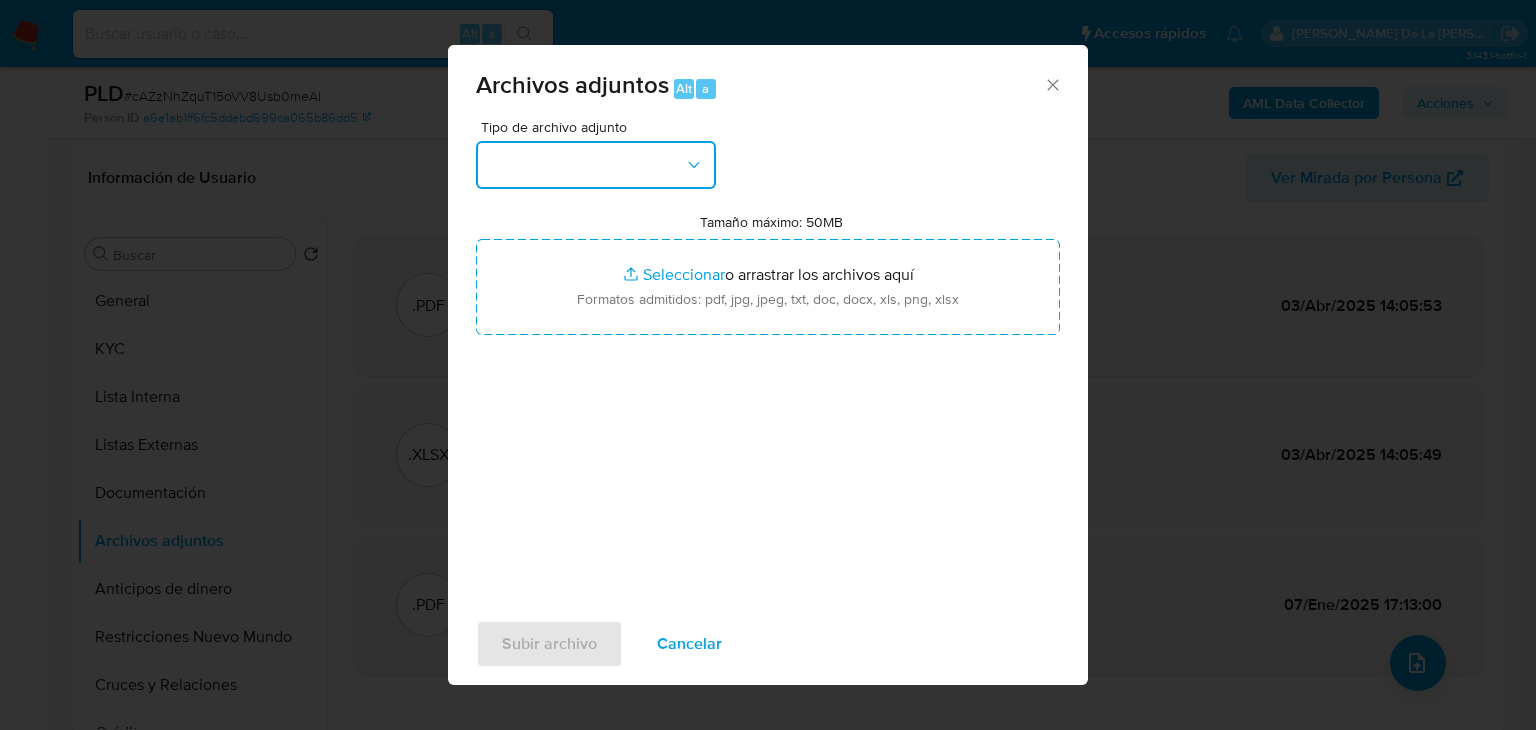click at bounding box center [596, 165] 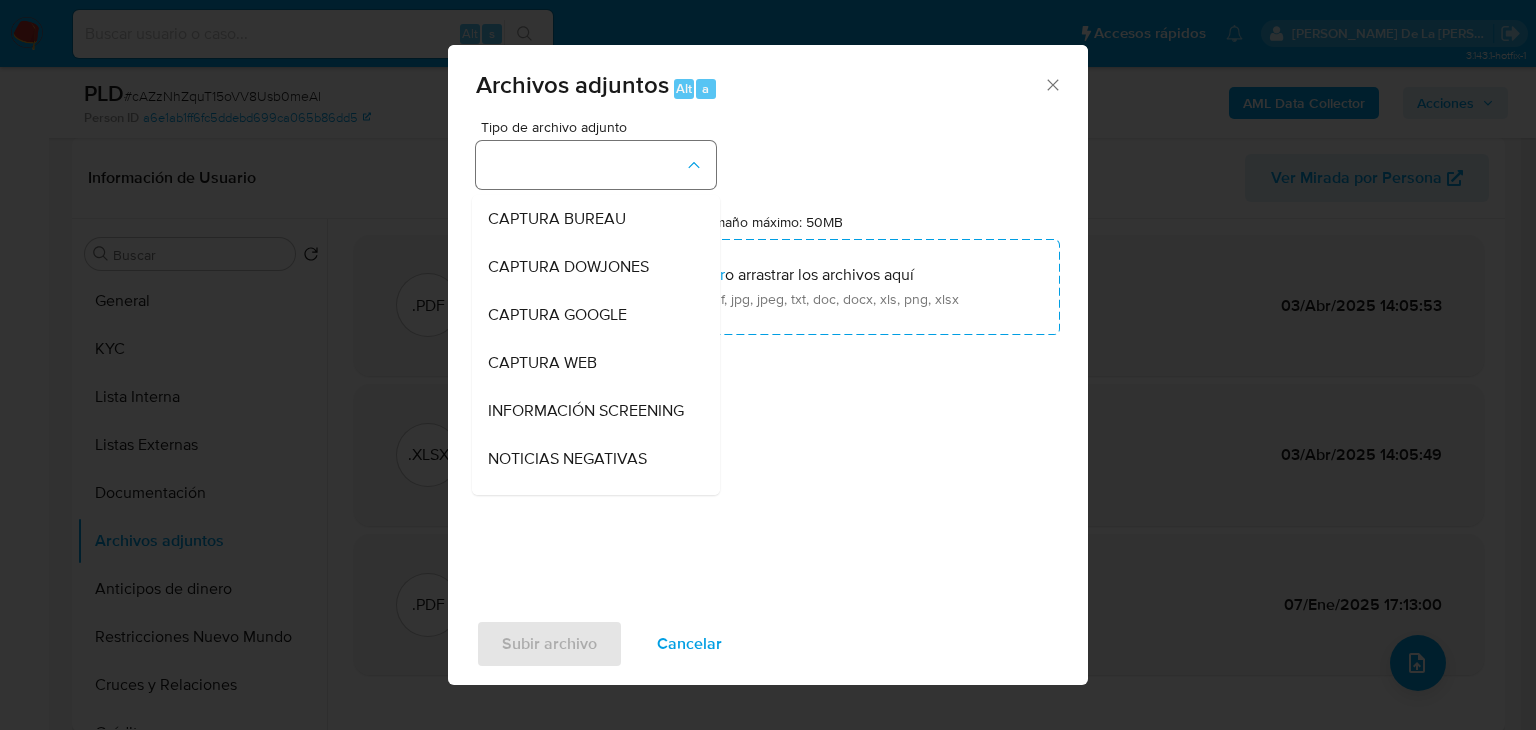 type 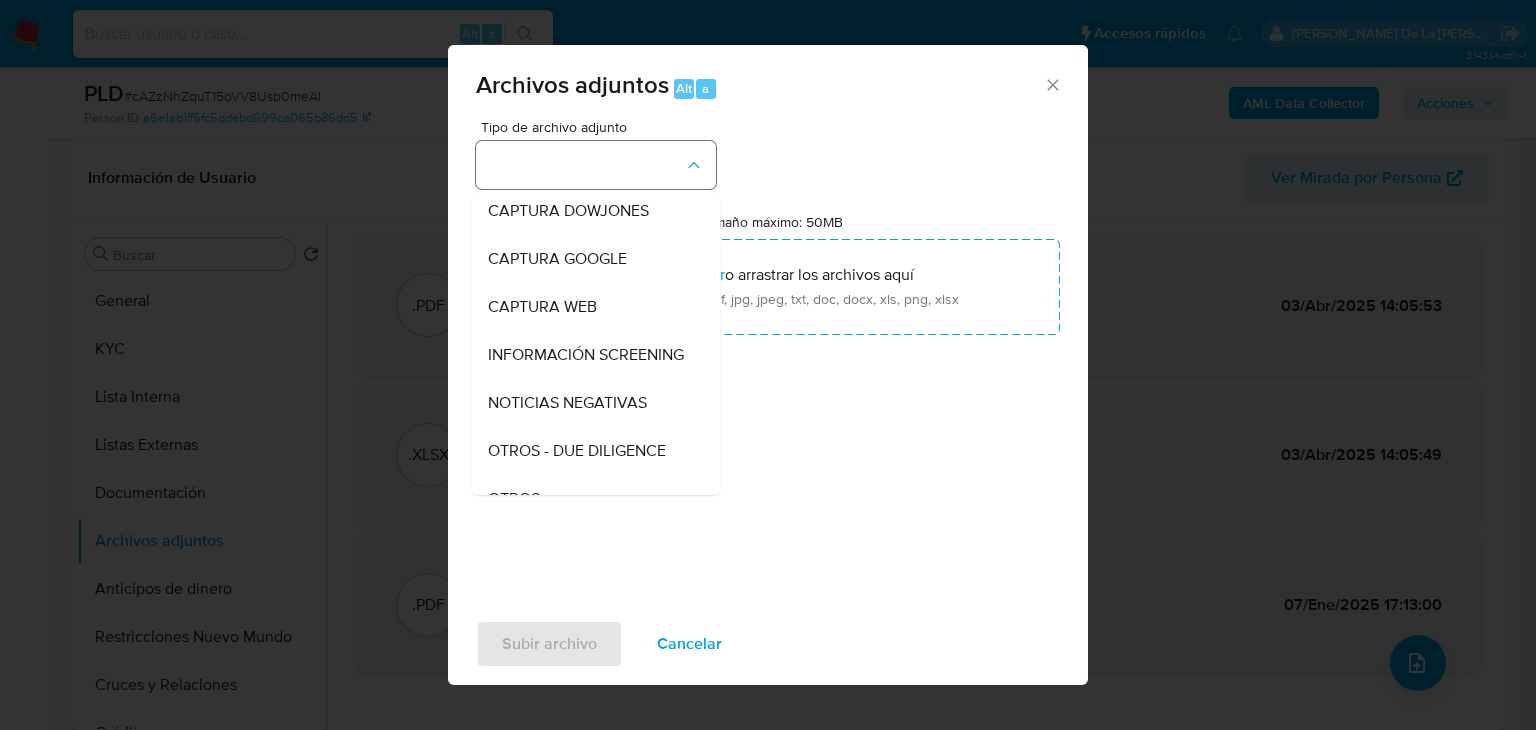 type 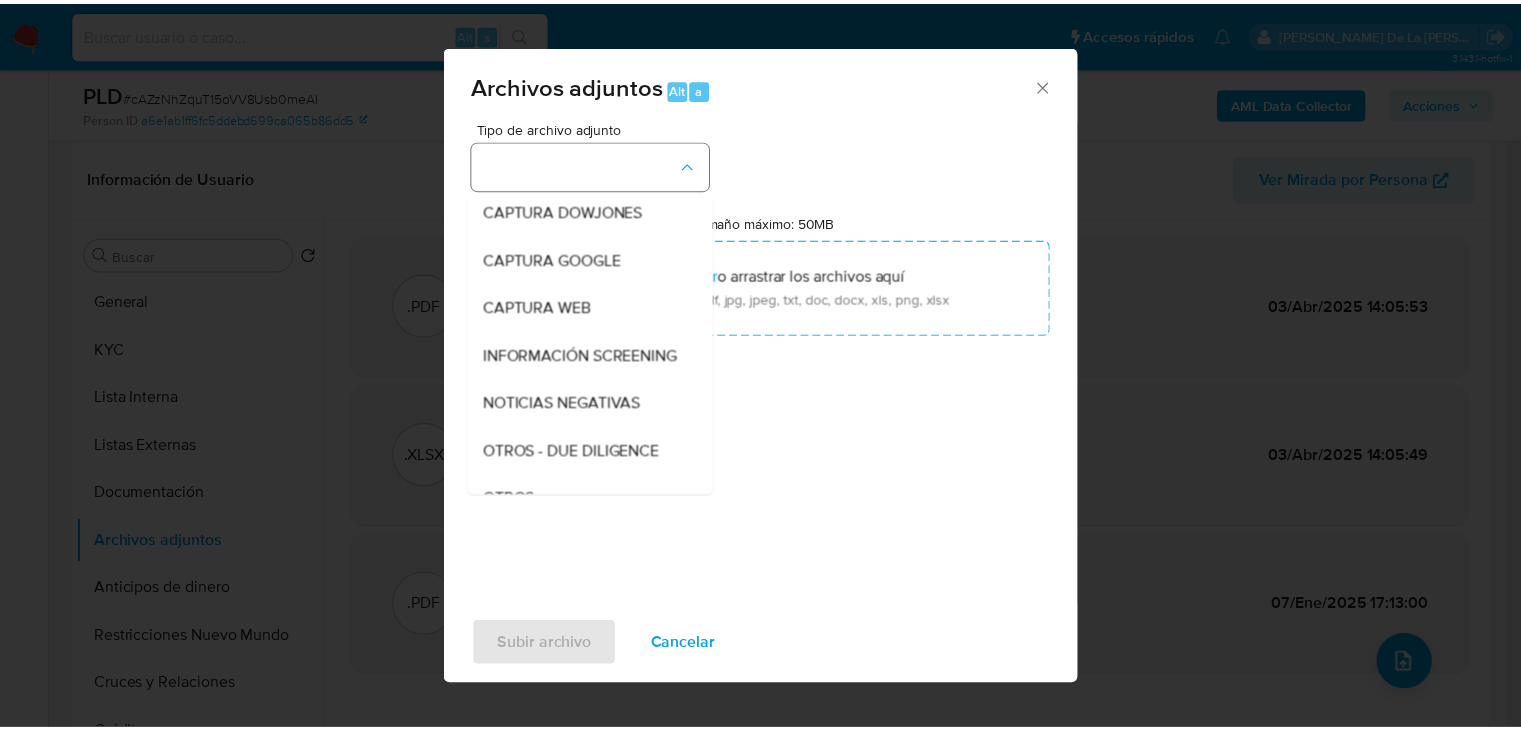 scroll, scrollTop: 104, scrollLeft: 0, axis: vertical 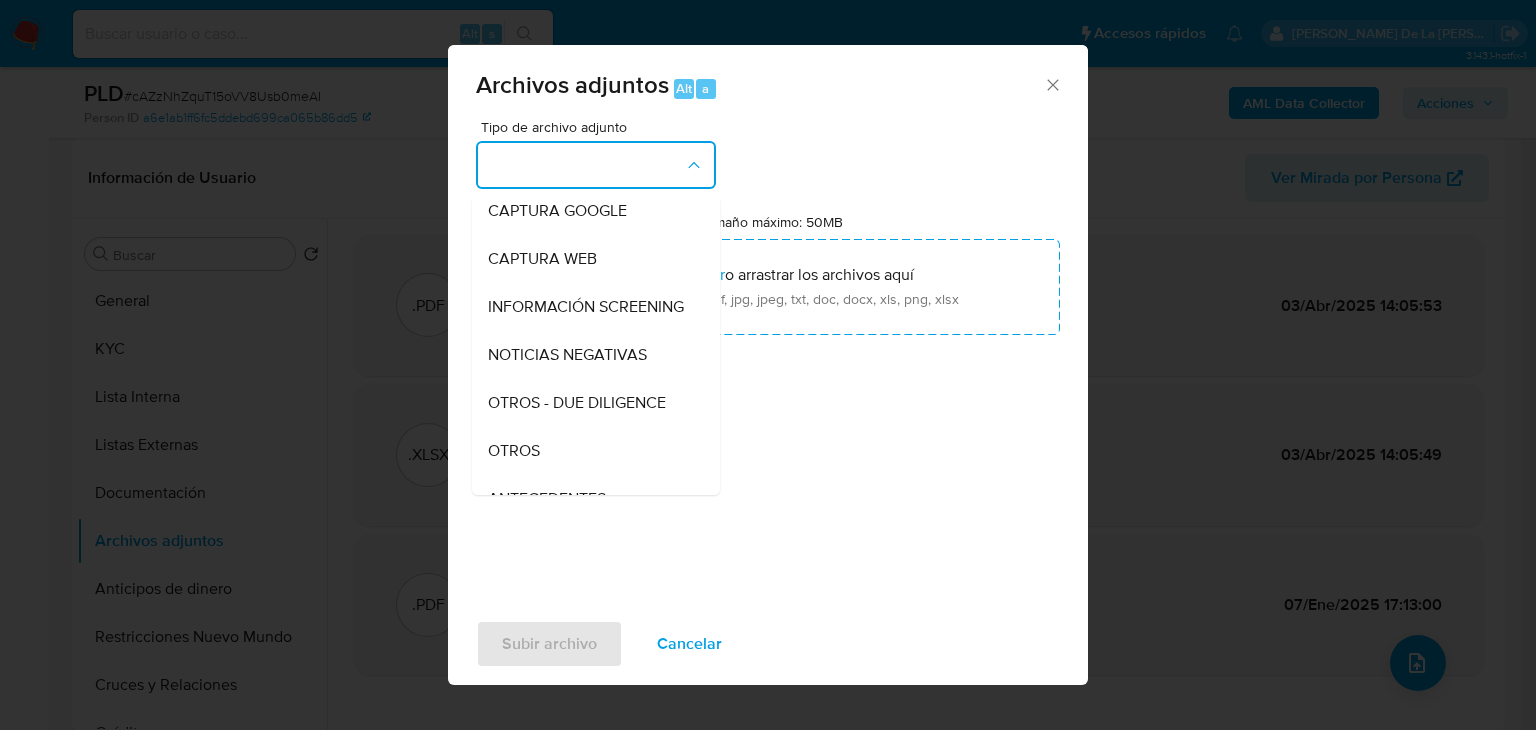 type 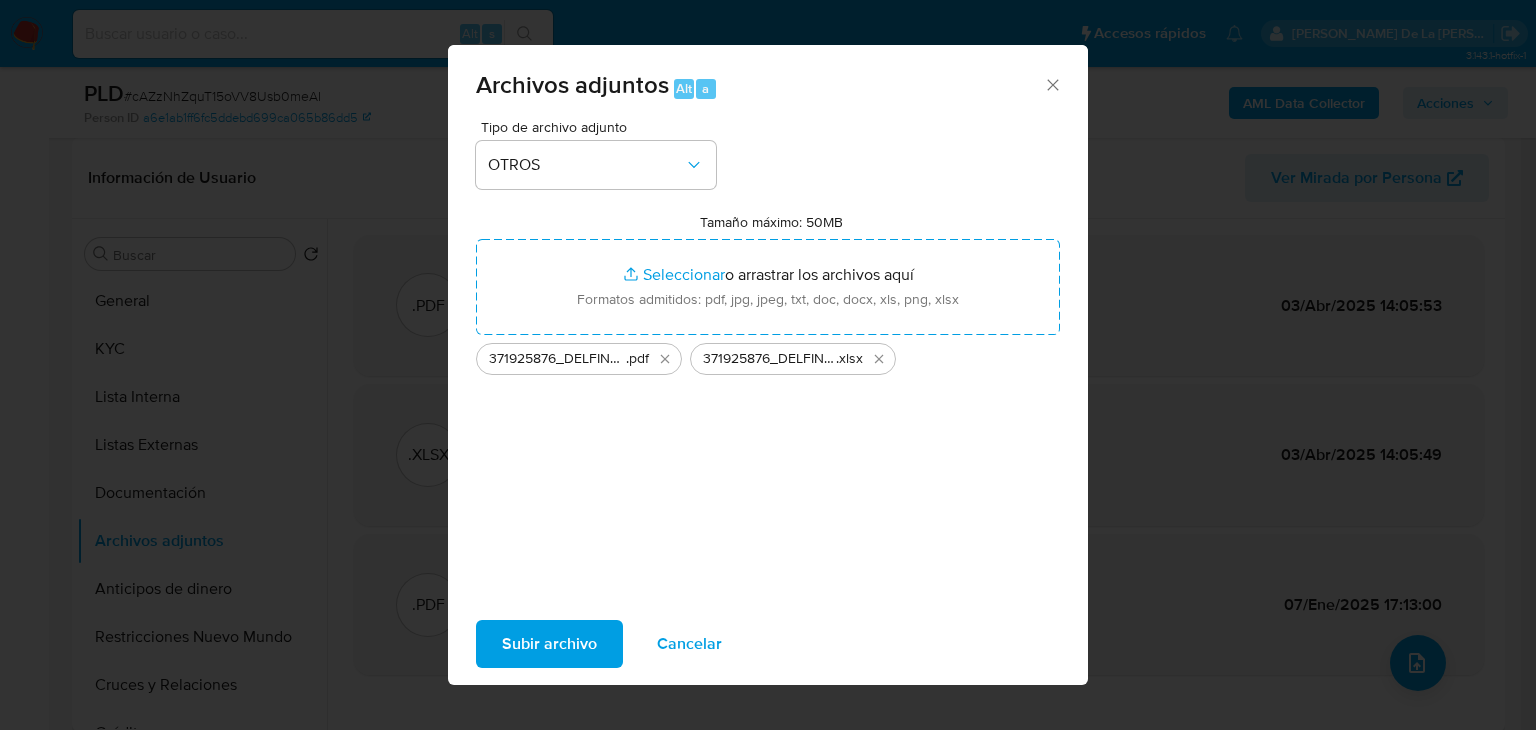 click on "Subir archivo Cancelar" at bounding box center (768, 644) 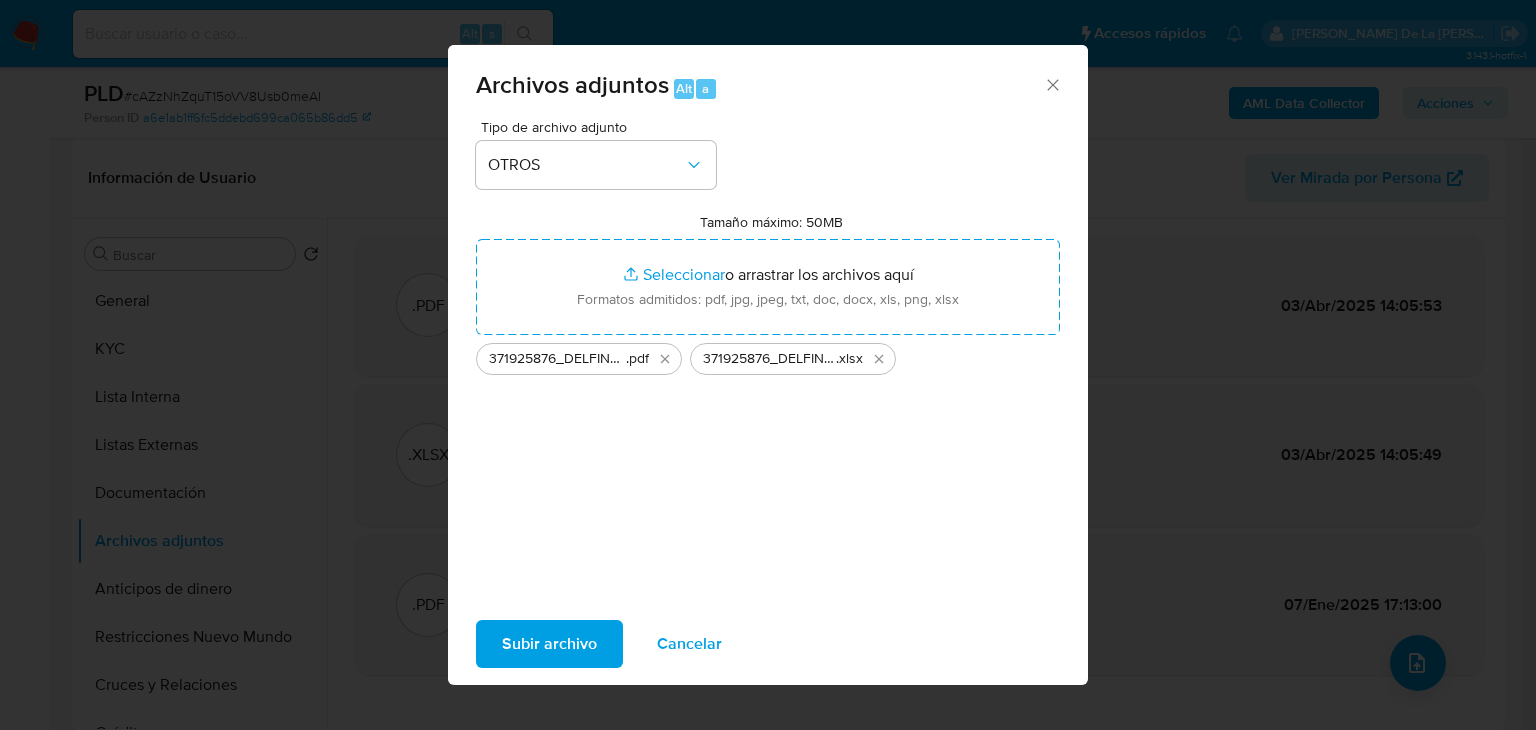 click on "Subir archivo" at bounding box center [549, 644] 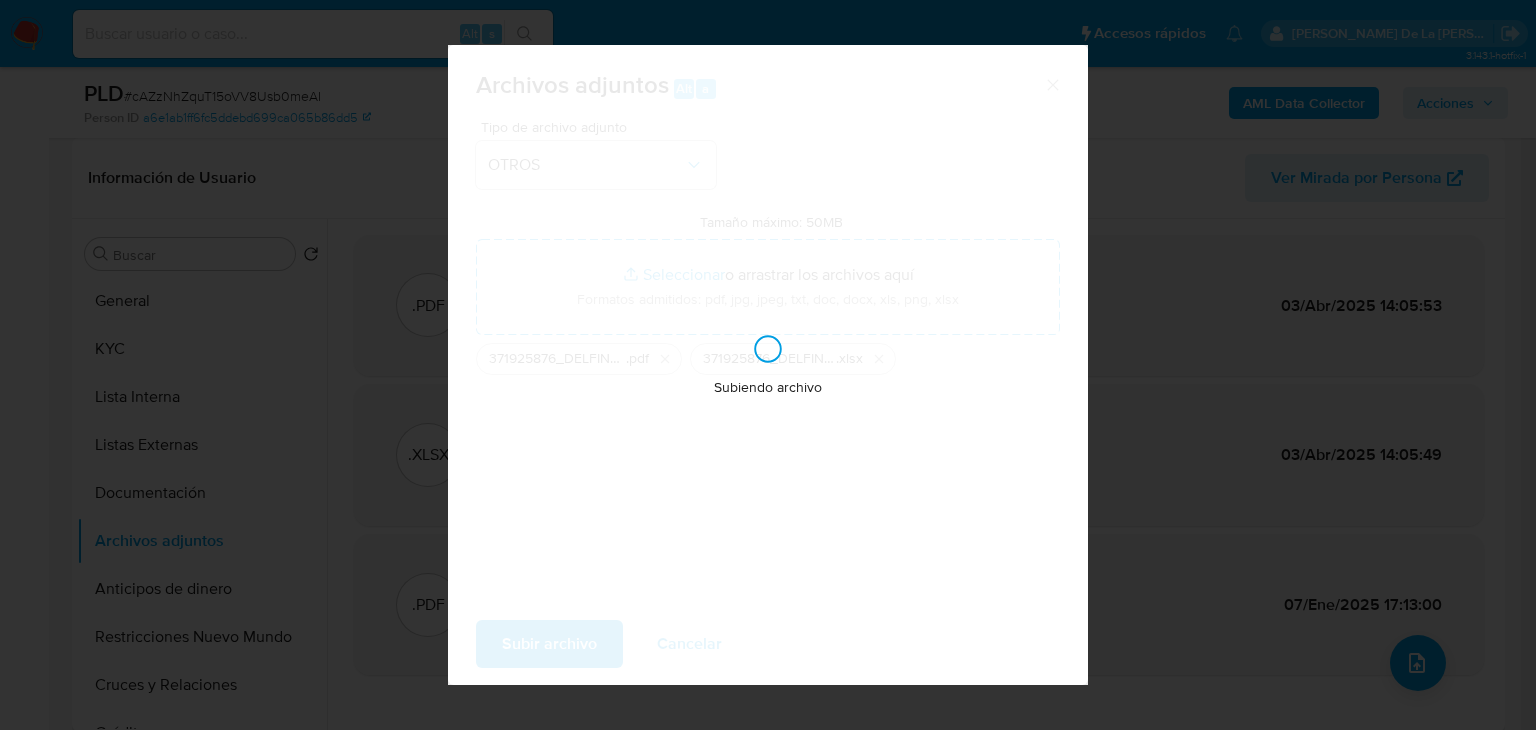 type 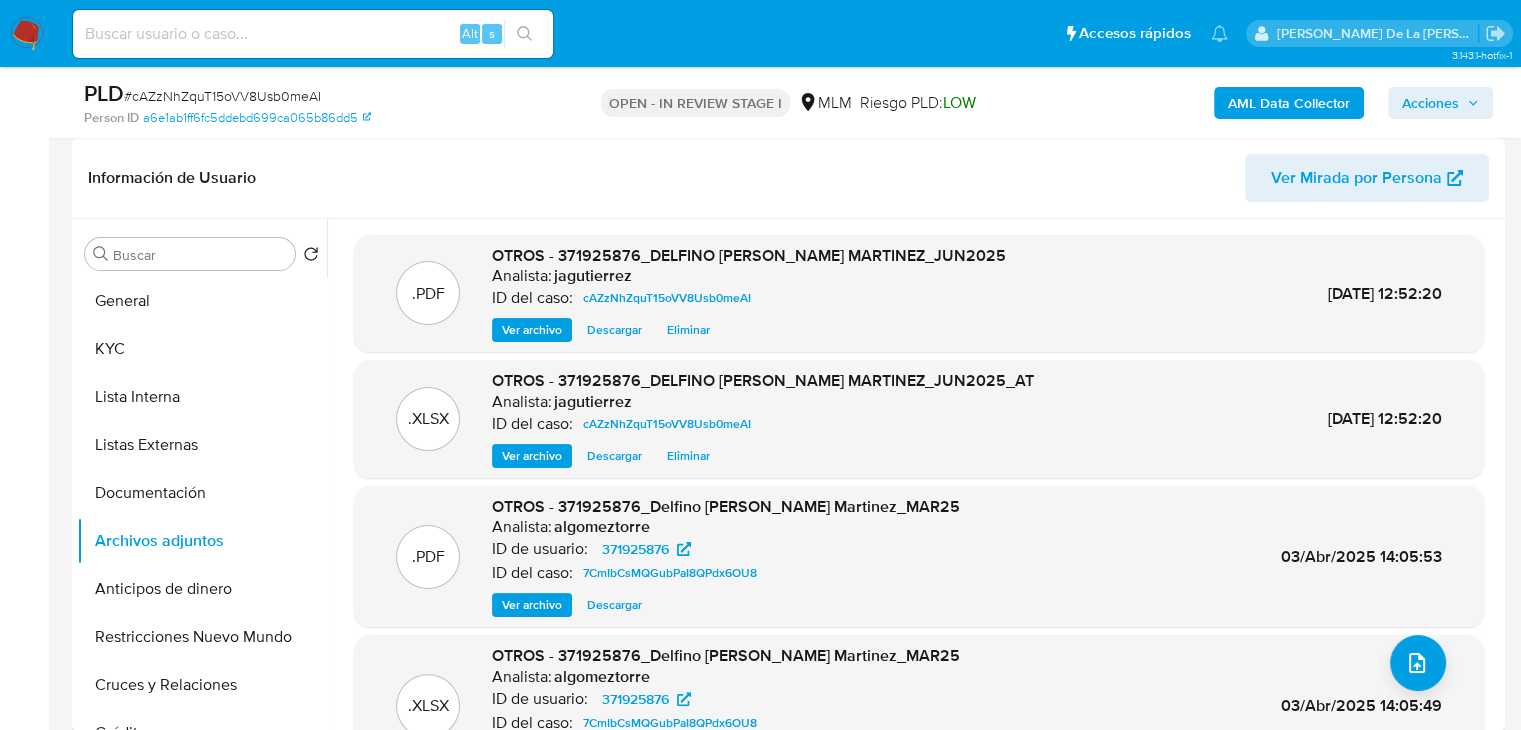 click on "Acciones" at bounding box center (1430, 103) 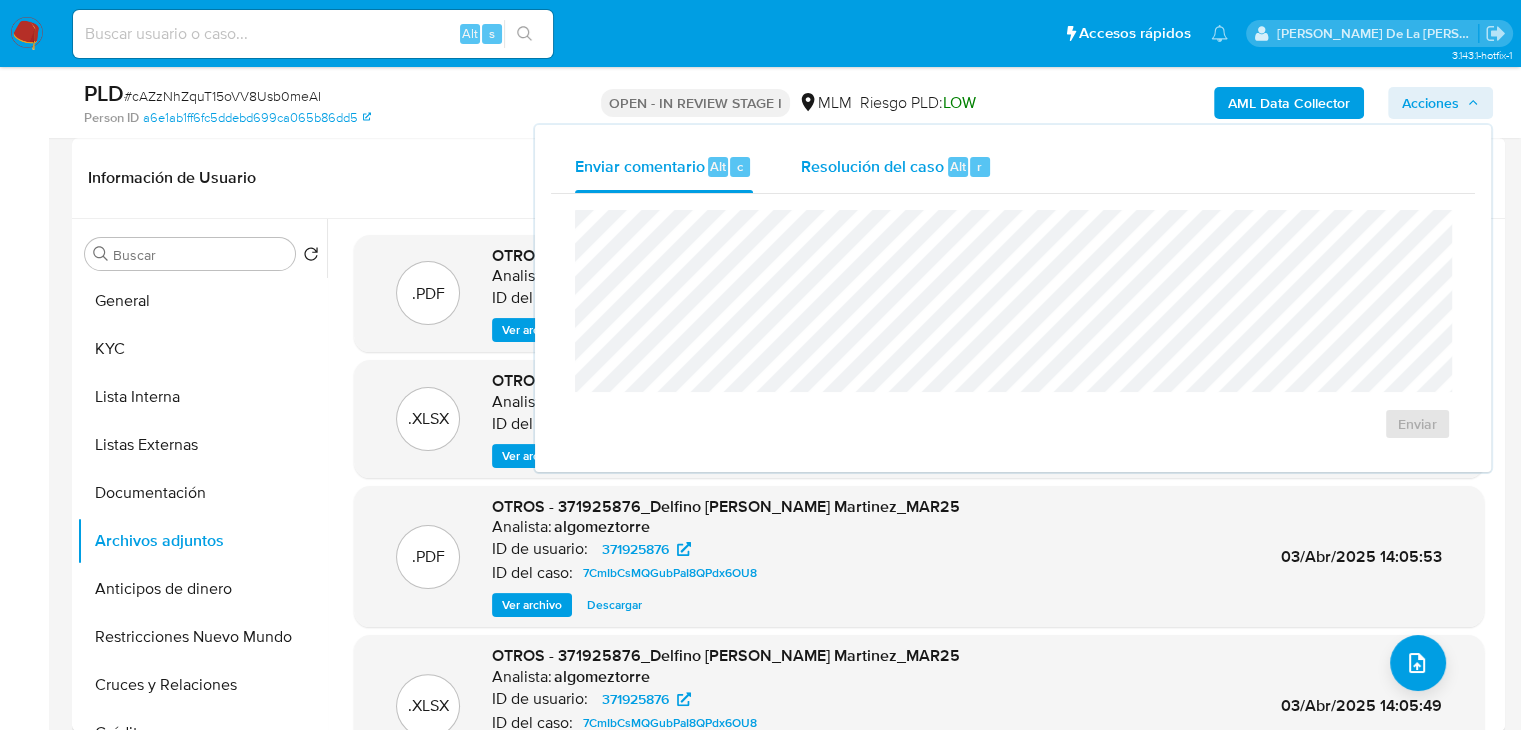 click on "Resolución del caso Alt r" at bounding box center (896, 167) 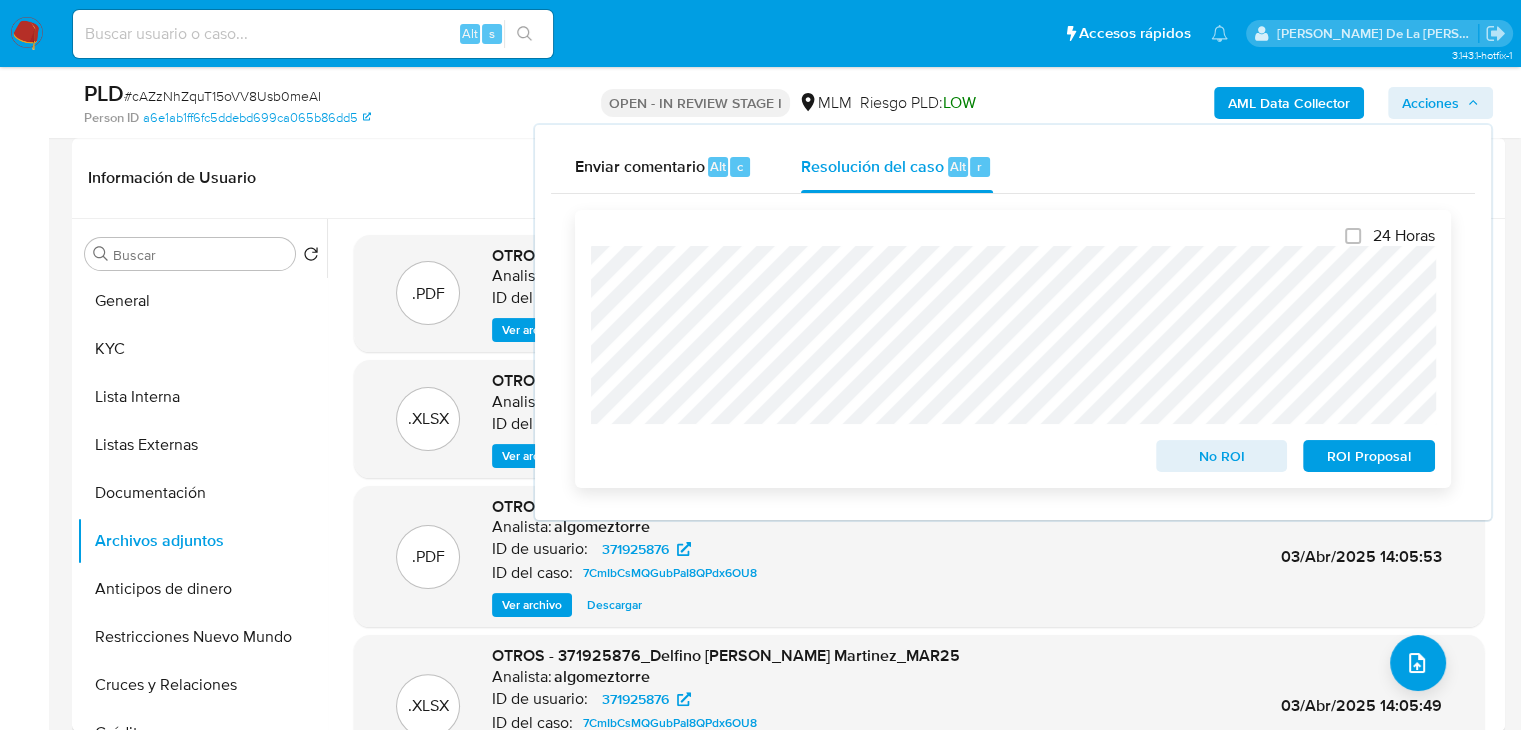 click on "No ROI" at bounding box center (1222, 456) 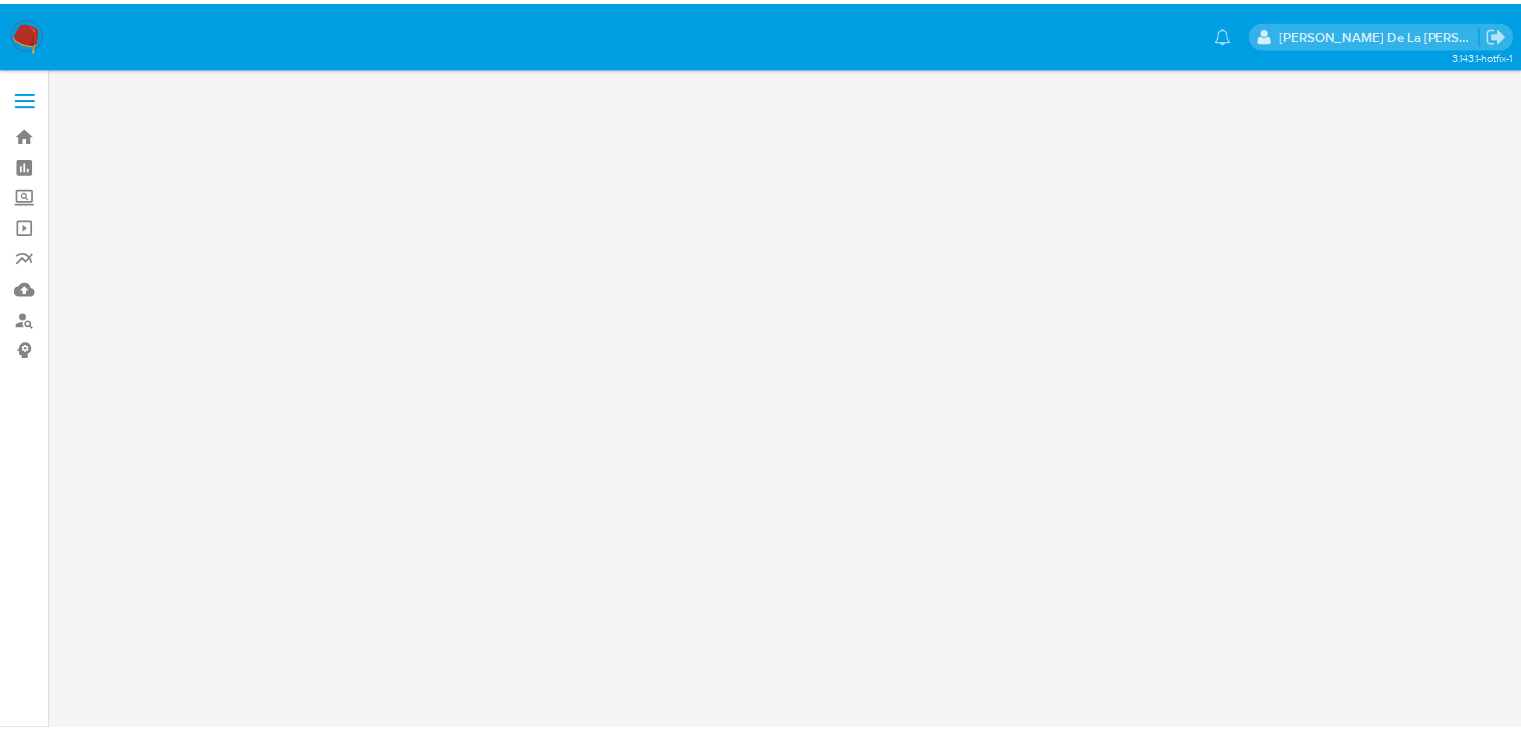 scroll, scrollTop: 0, scrollLeft: 0, axis: both 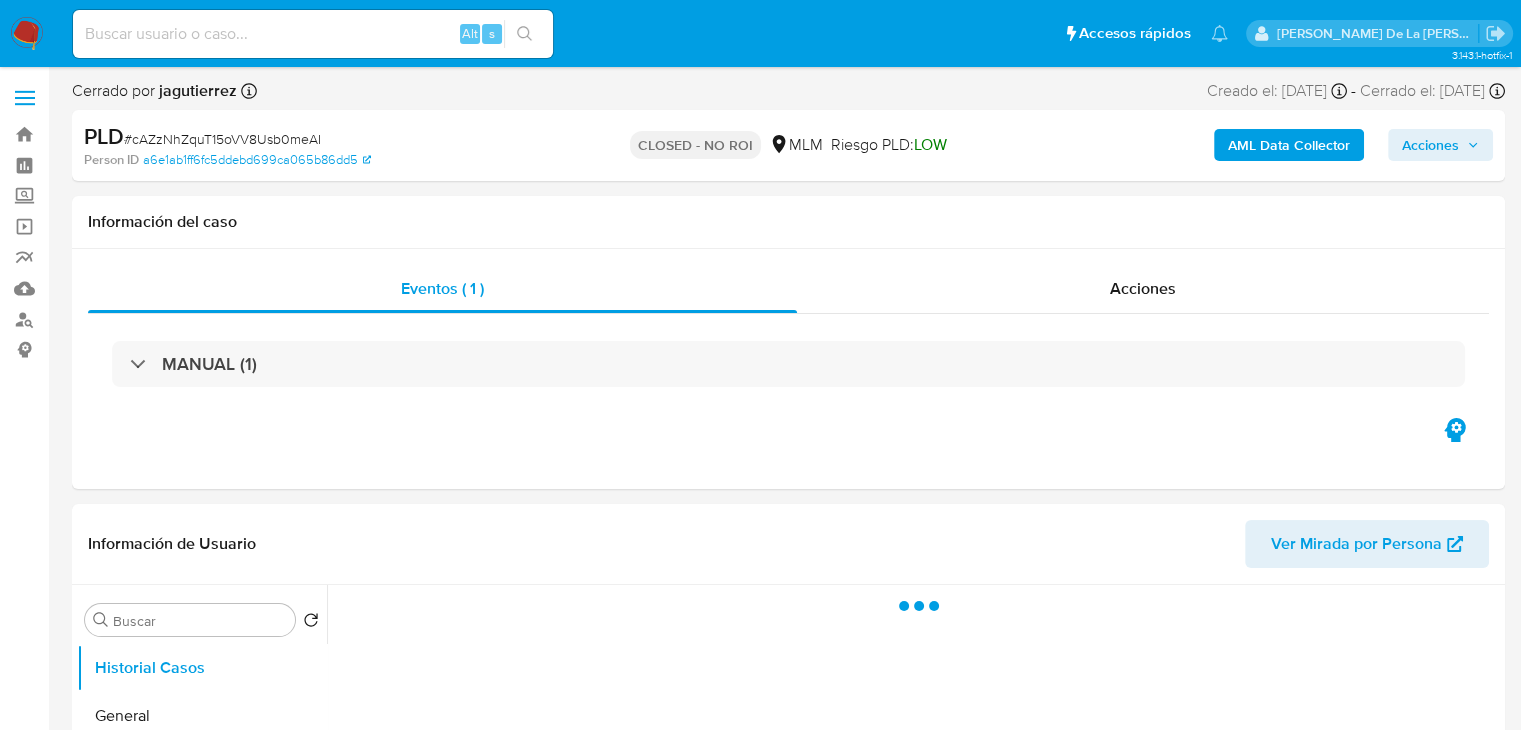 click at bounding box center (27, 34) 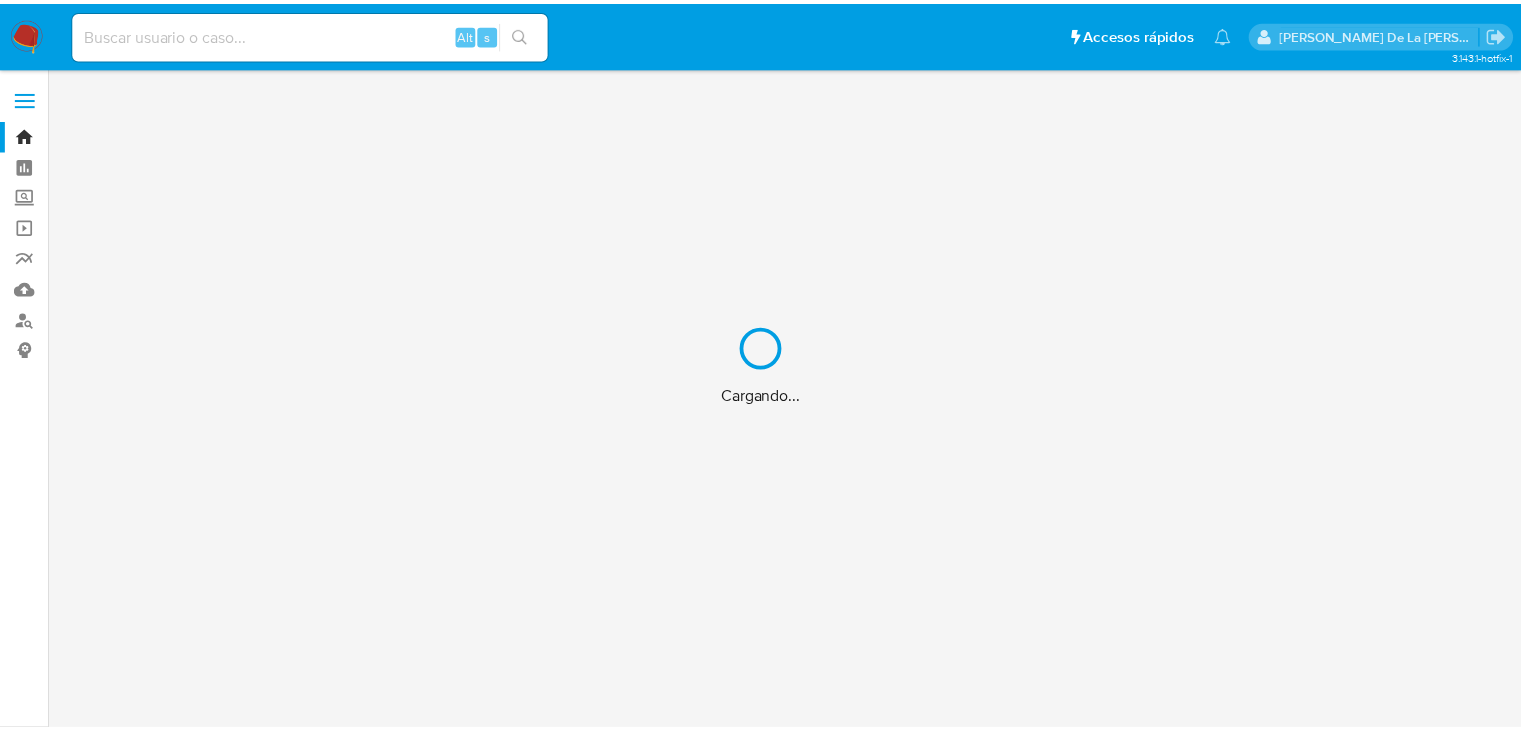 scroll, scrollTop: 0, scrollLeft: 0, axis: both 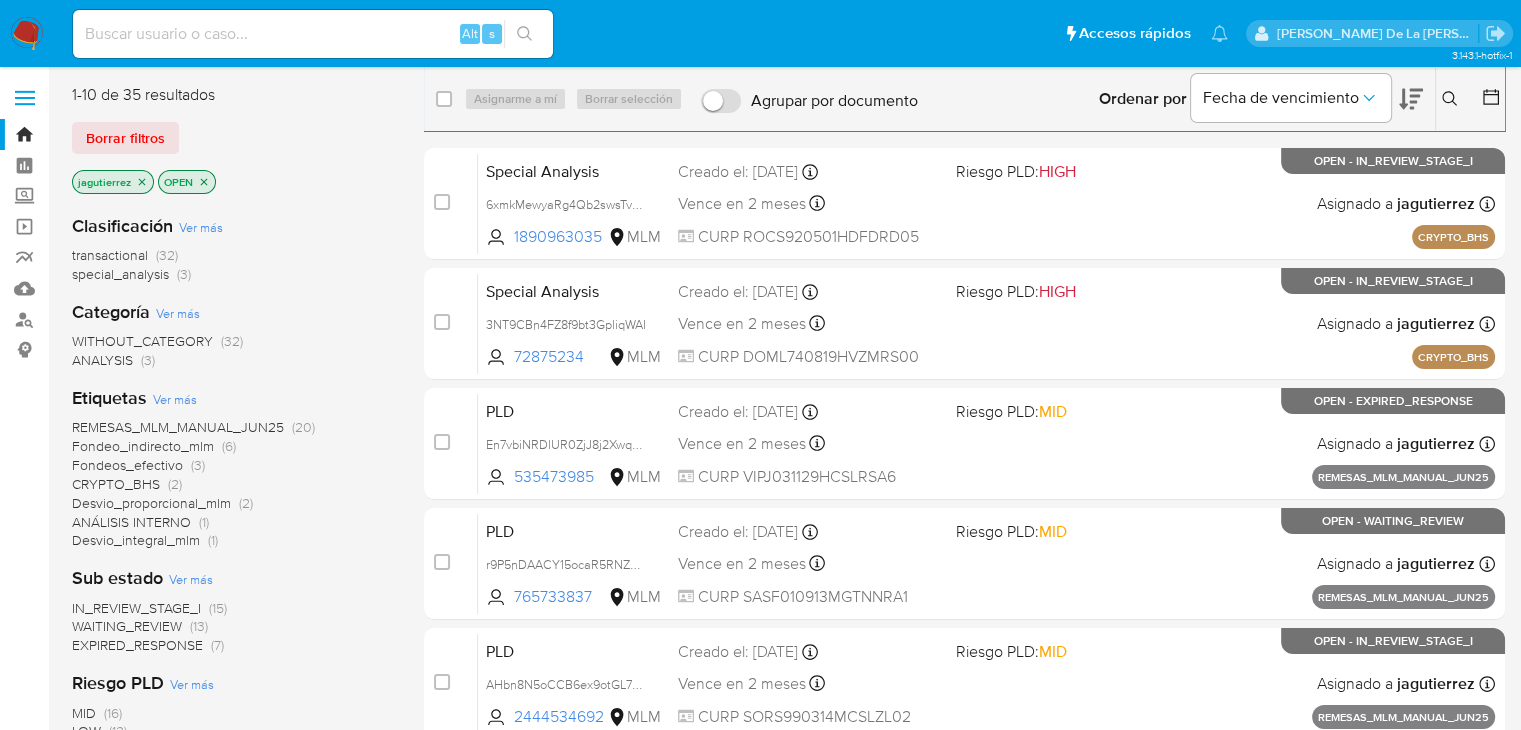 click 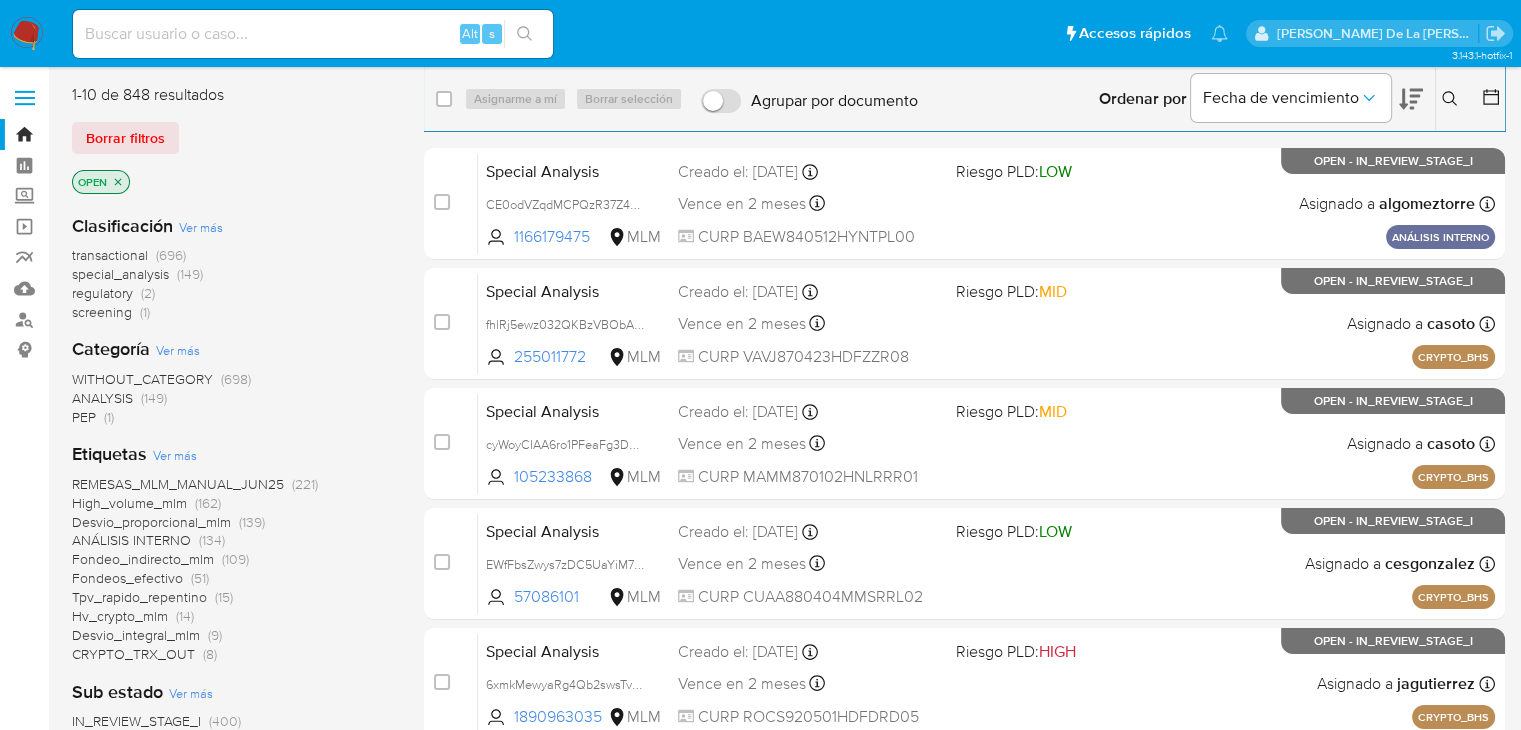 click on "screening" at bounding box center (102, 312) 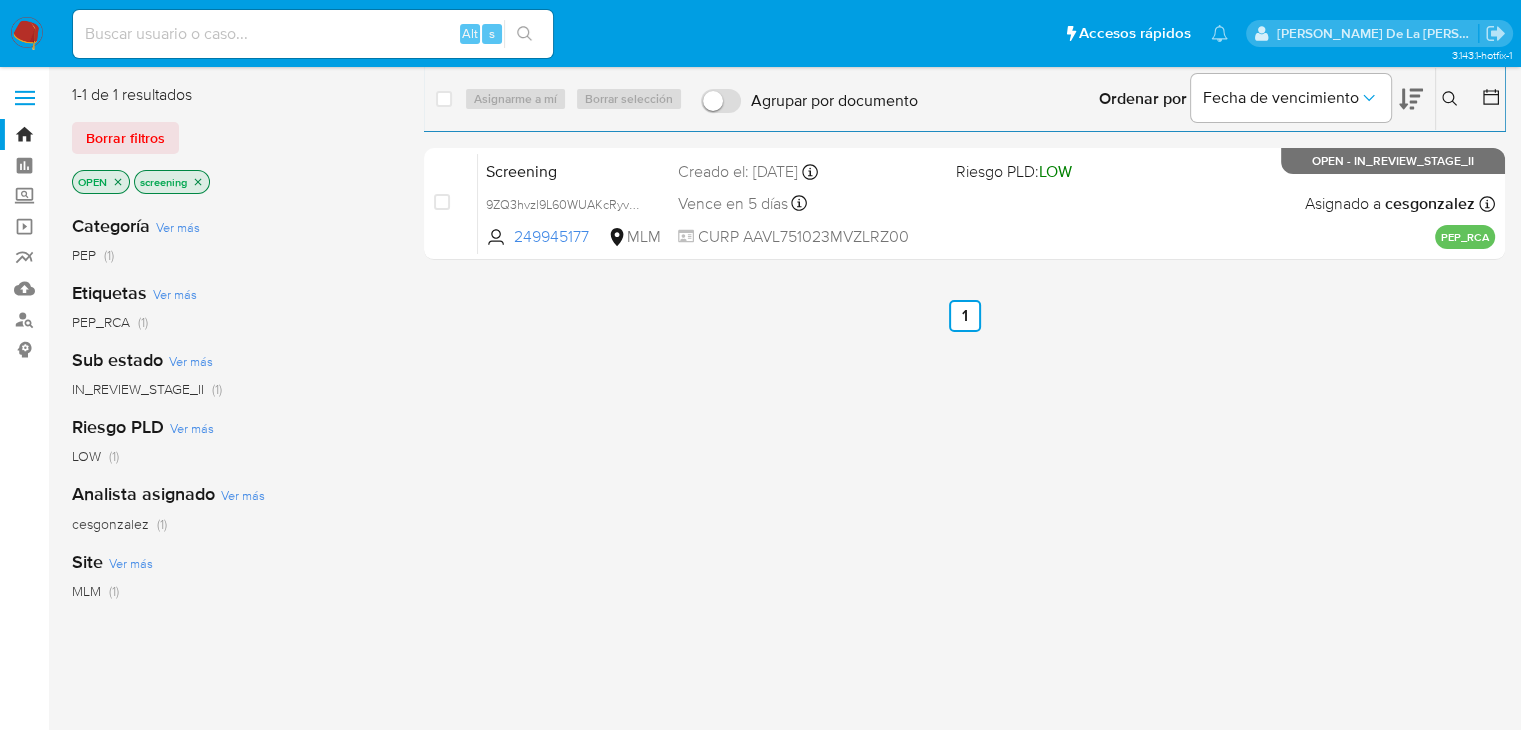 click at bounding box center [27, 34] 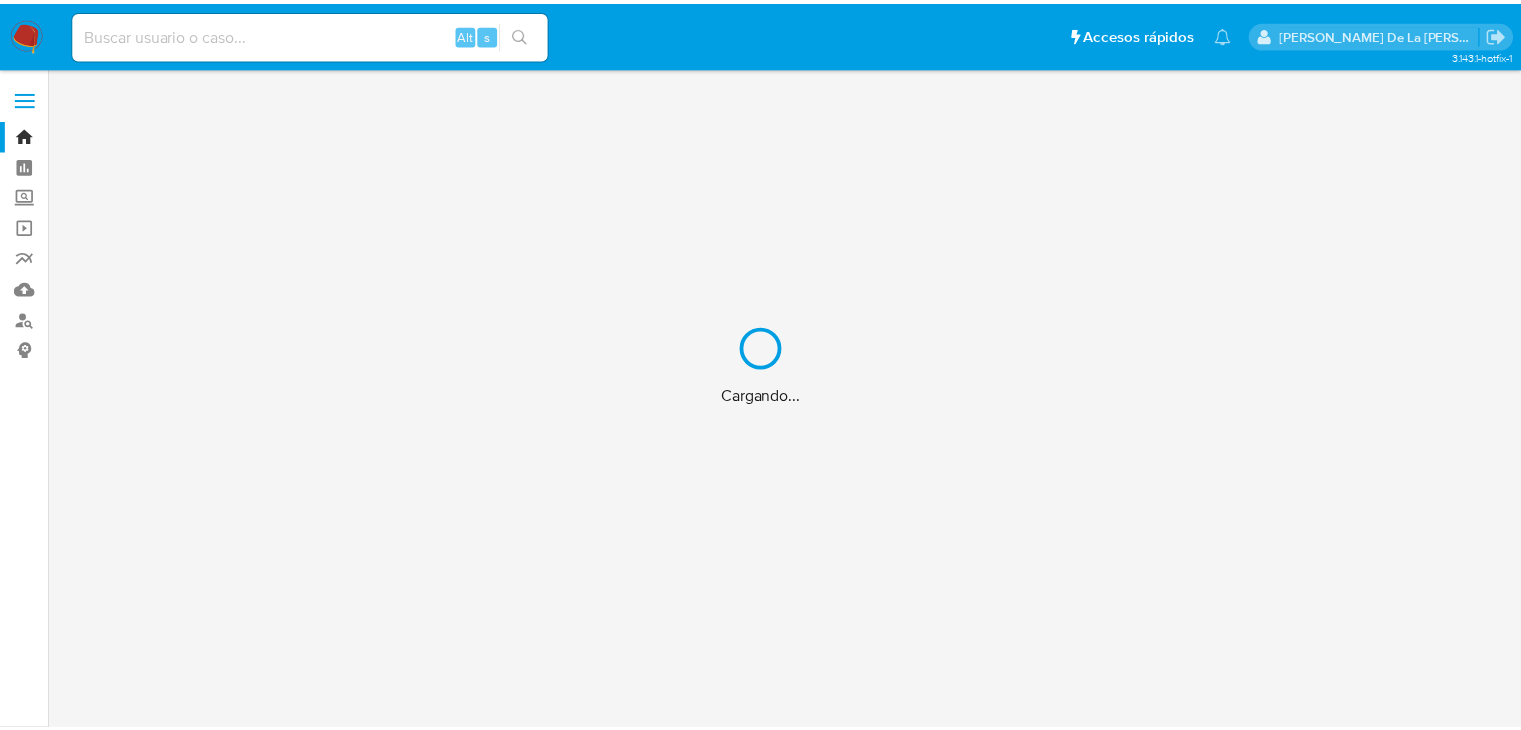 scroll, scrollTop: 0, scrollLeft: 0, axis: both 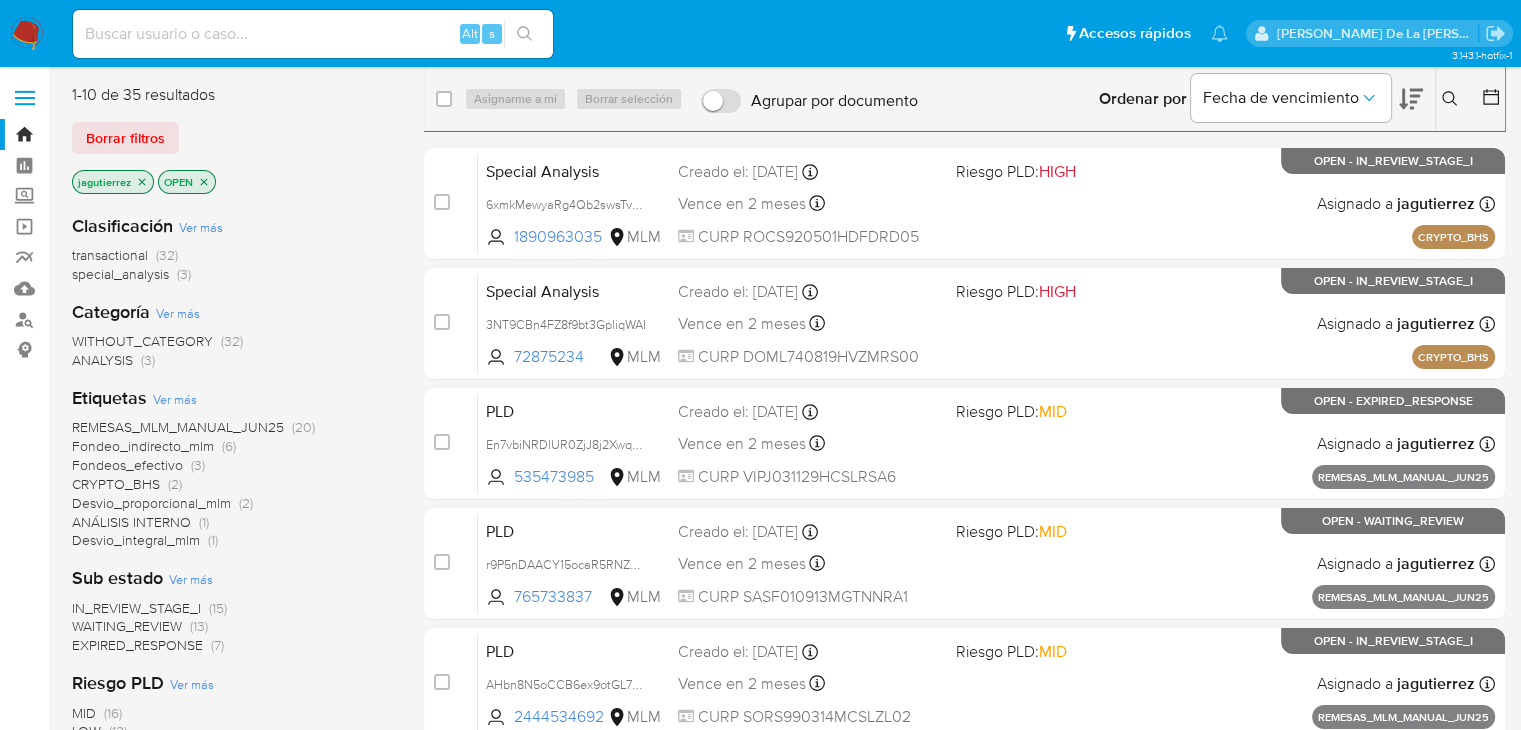 click at bounding box center [1487, 99] 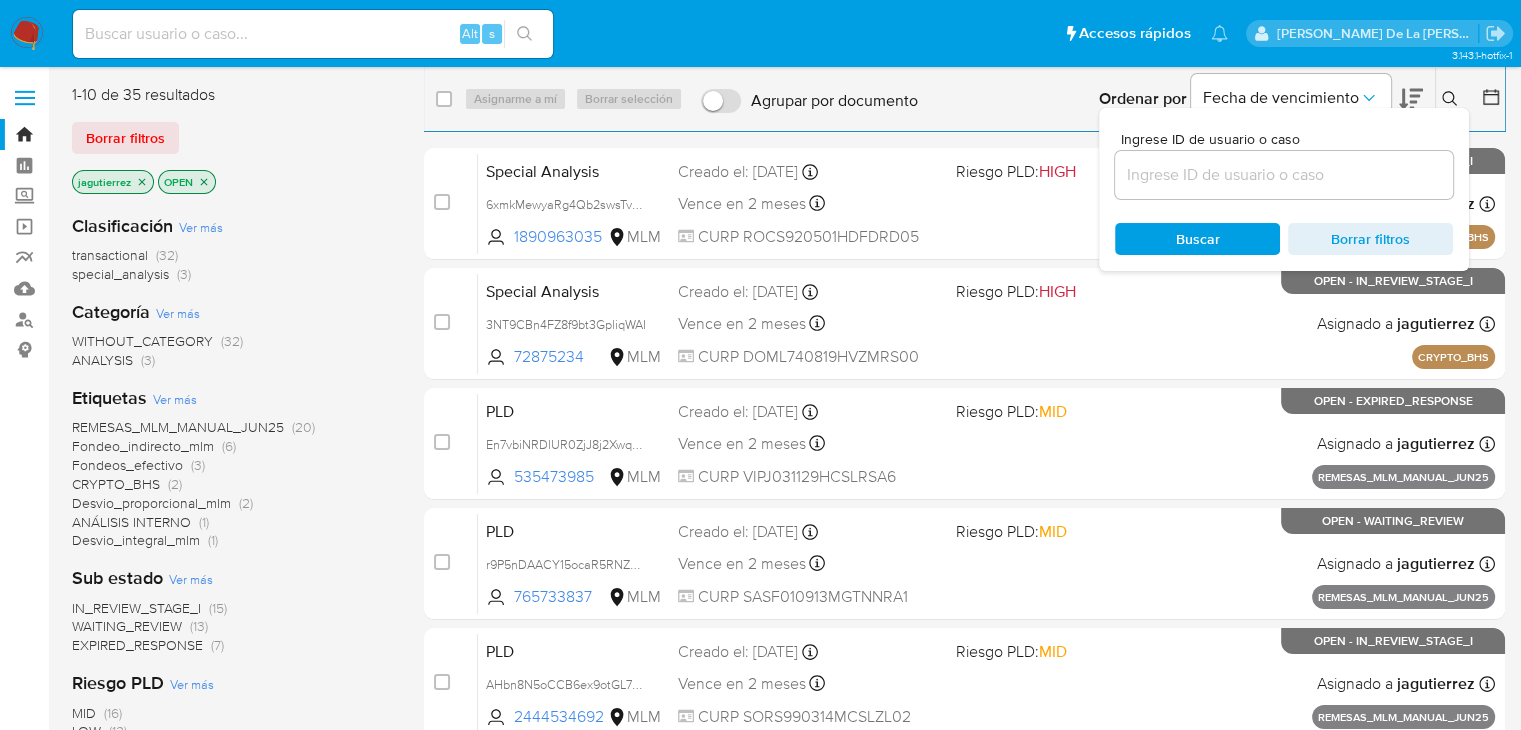 click at bounding box center (1284, 175) 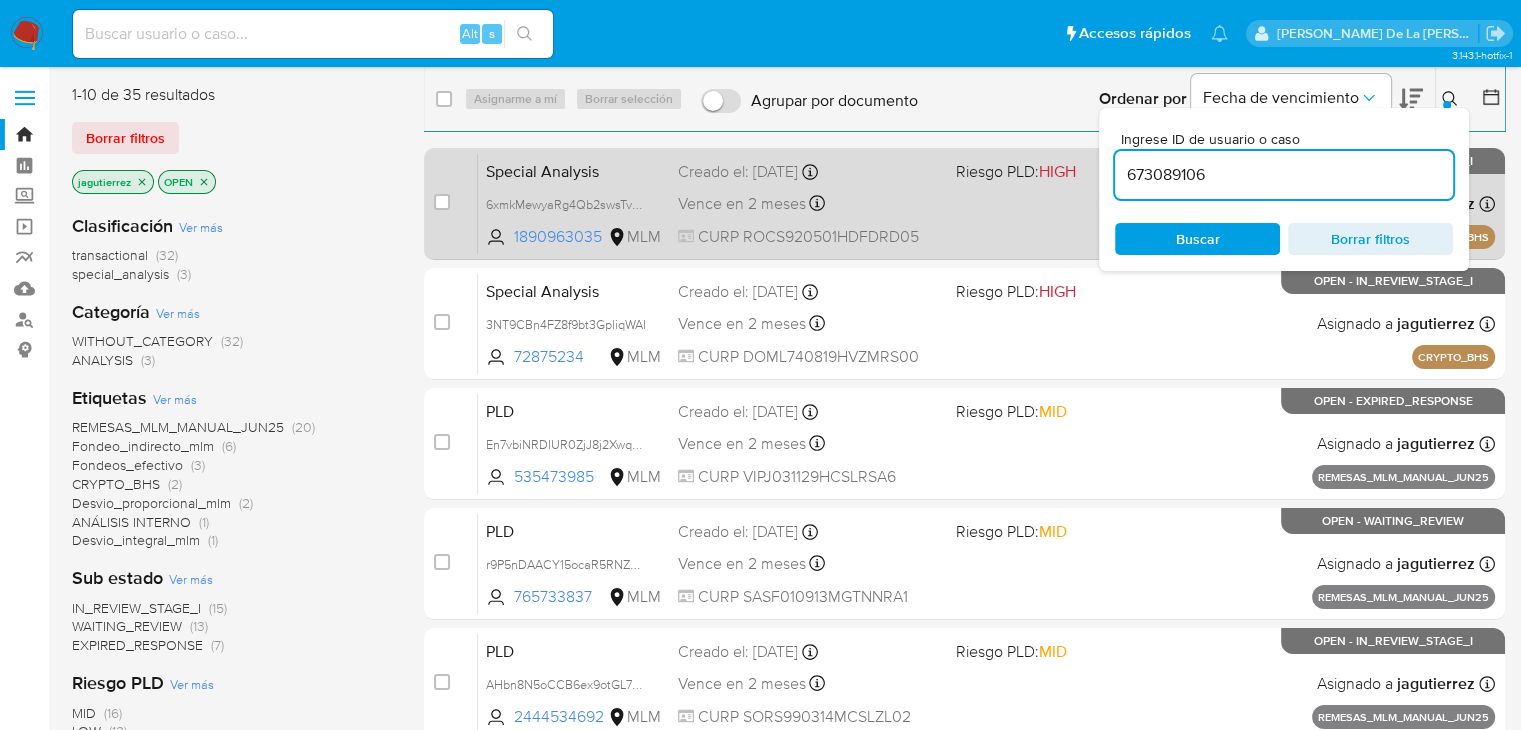 type on "673089106" 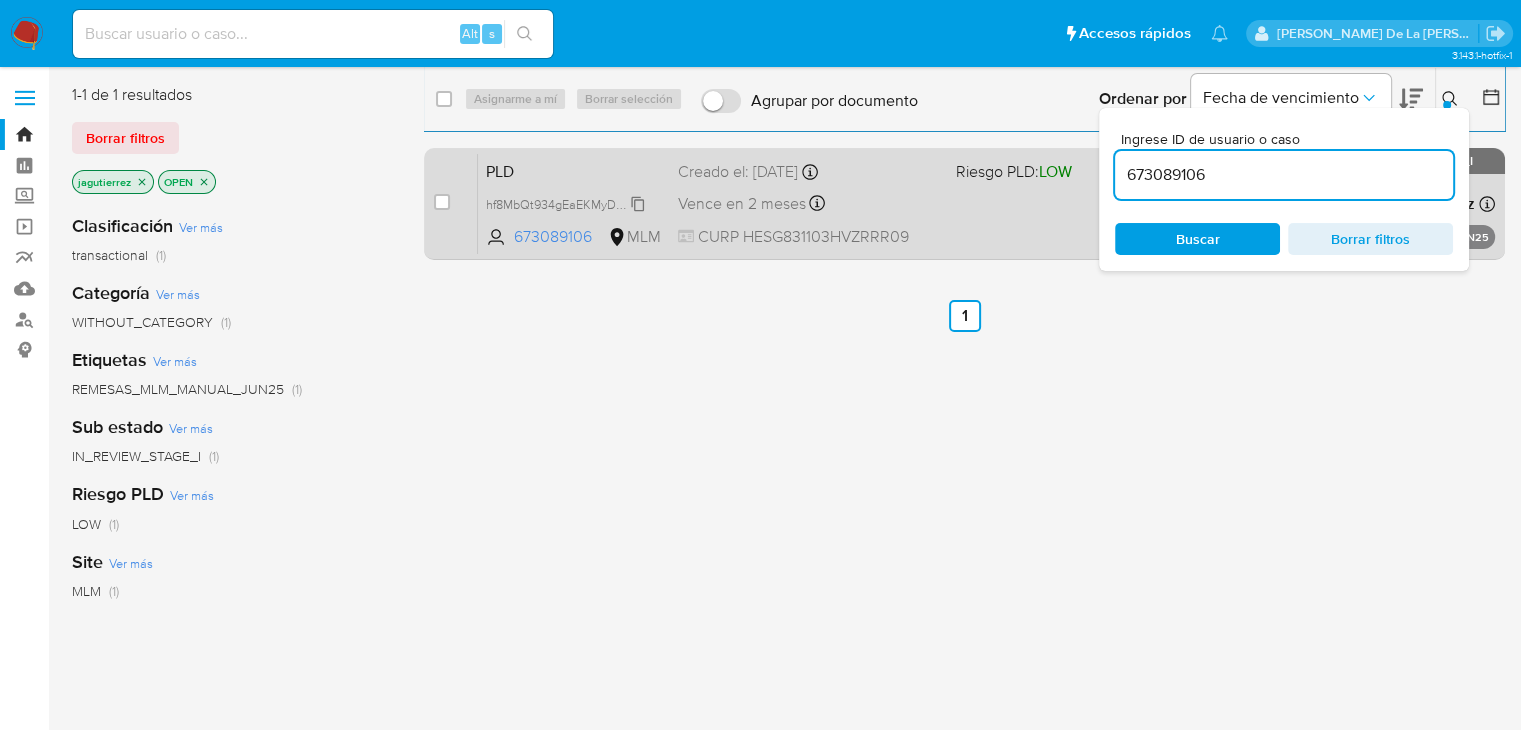 click on "hf8MbQt934gEaEKMyDuMzJQy" at bounding box center (573, 203) 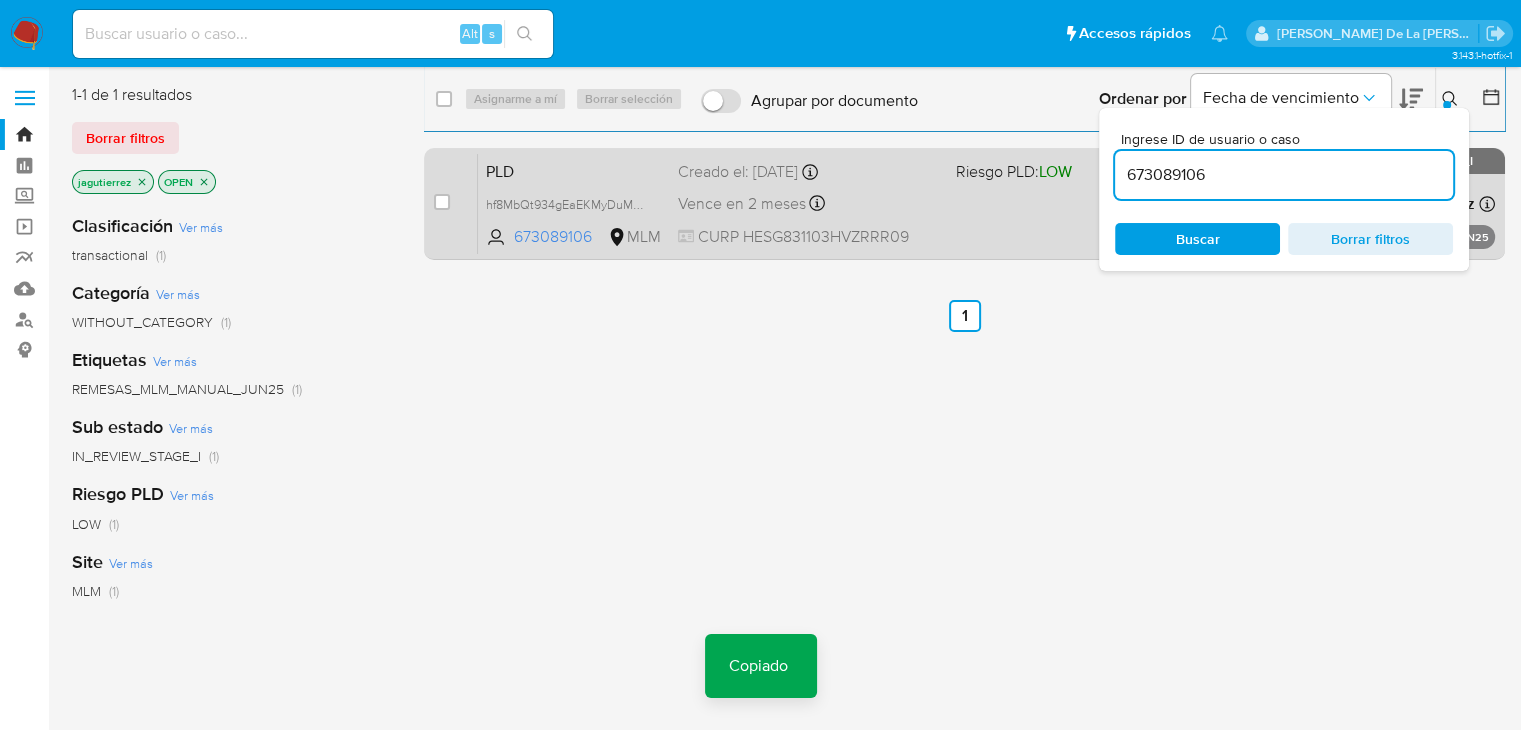 click on "PLD" at bounding box center [574, 170] 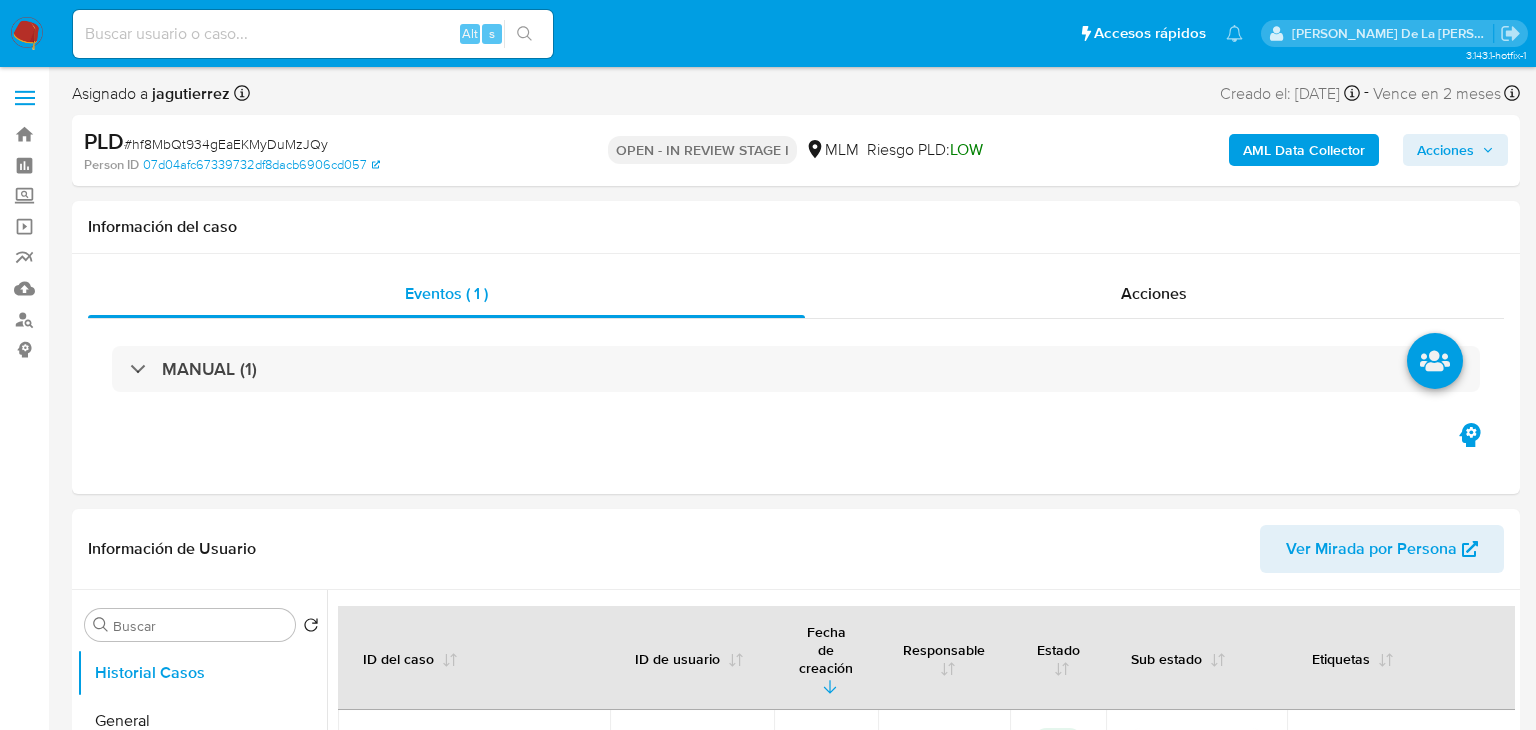 select on "10" 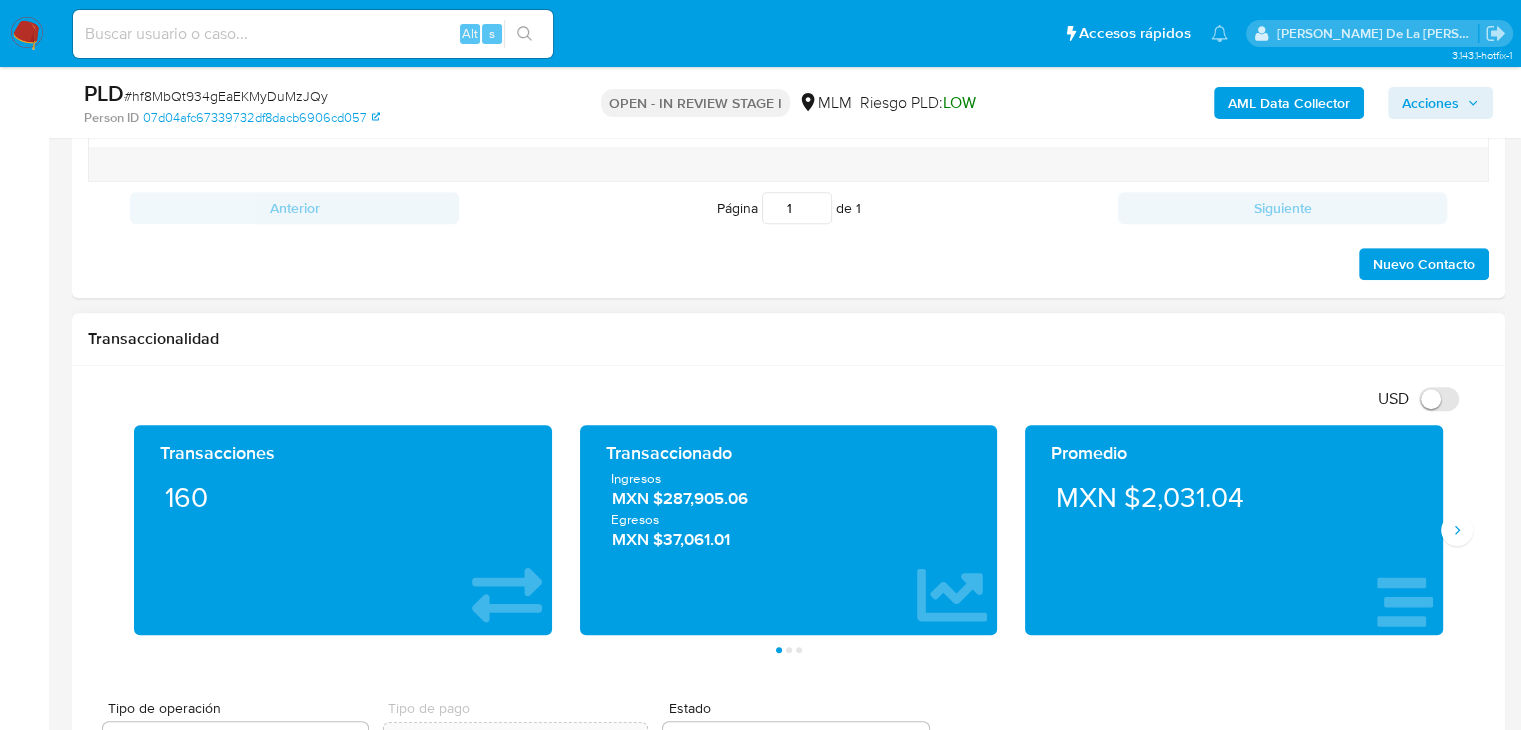 scroll, scrollTop: 1200, scrollLeft: 0, axis: vertical 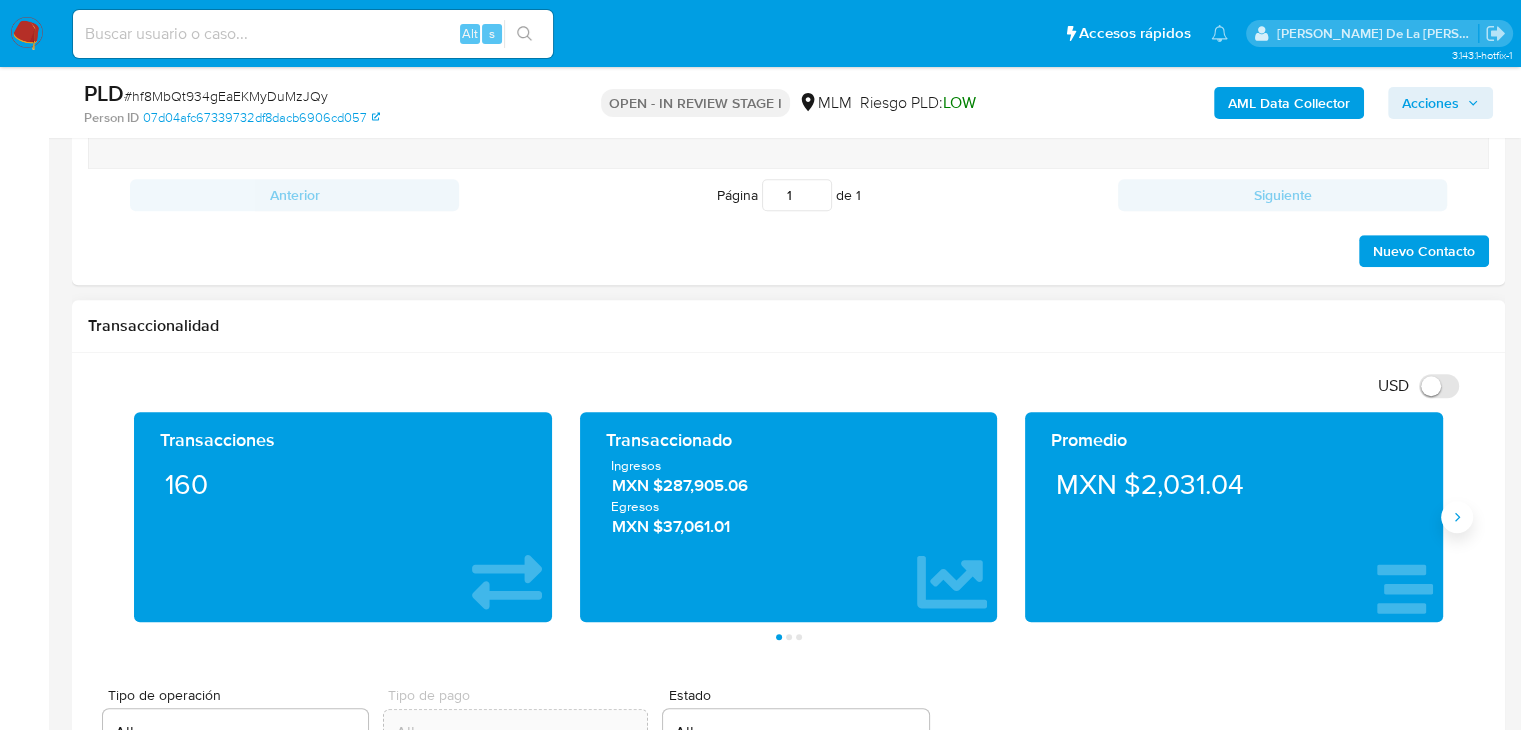 click 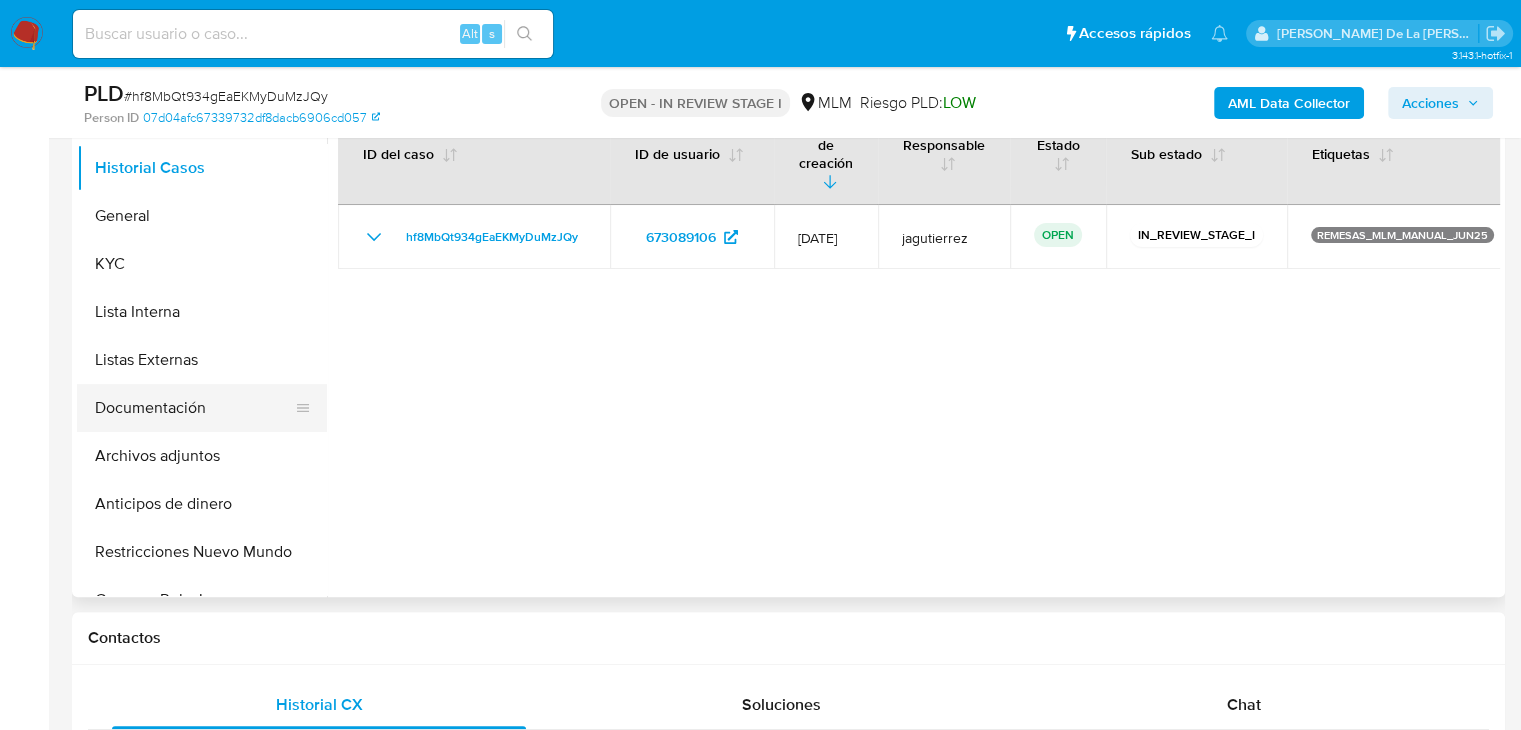 scroll, scrollTop: 400, scrollLeft: 0, axis: vertical 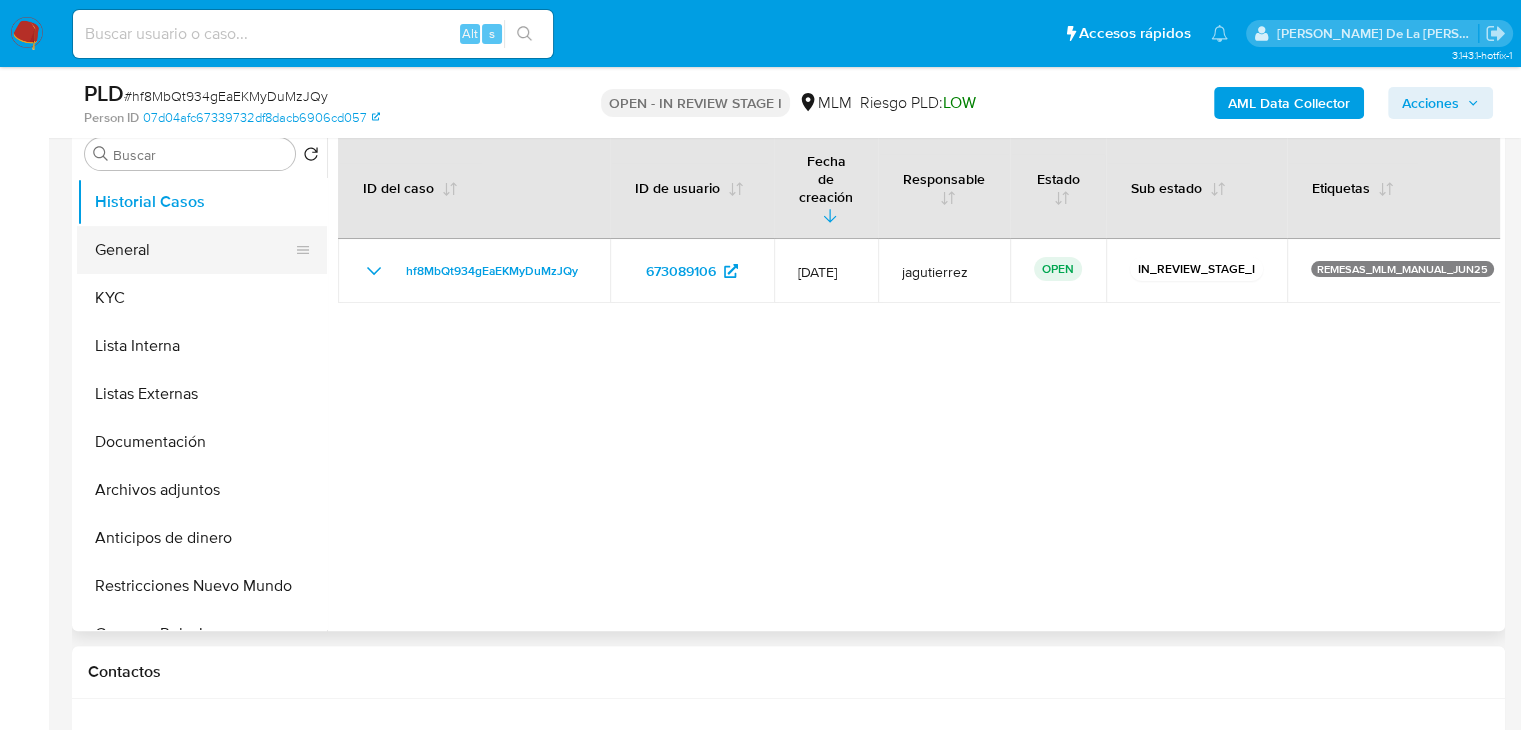 click on "General" at bounding box center (194, 250) 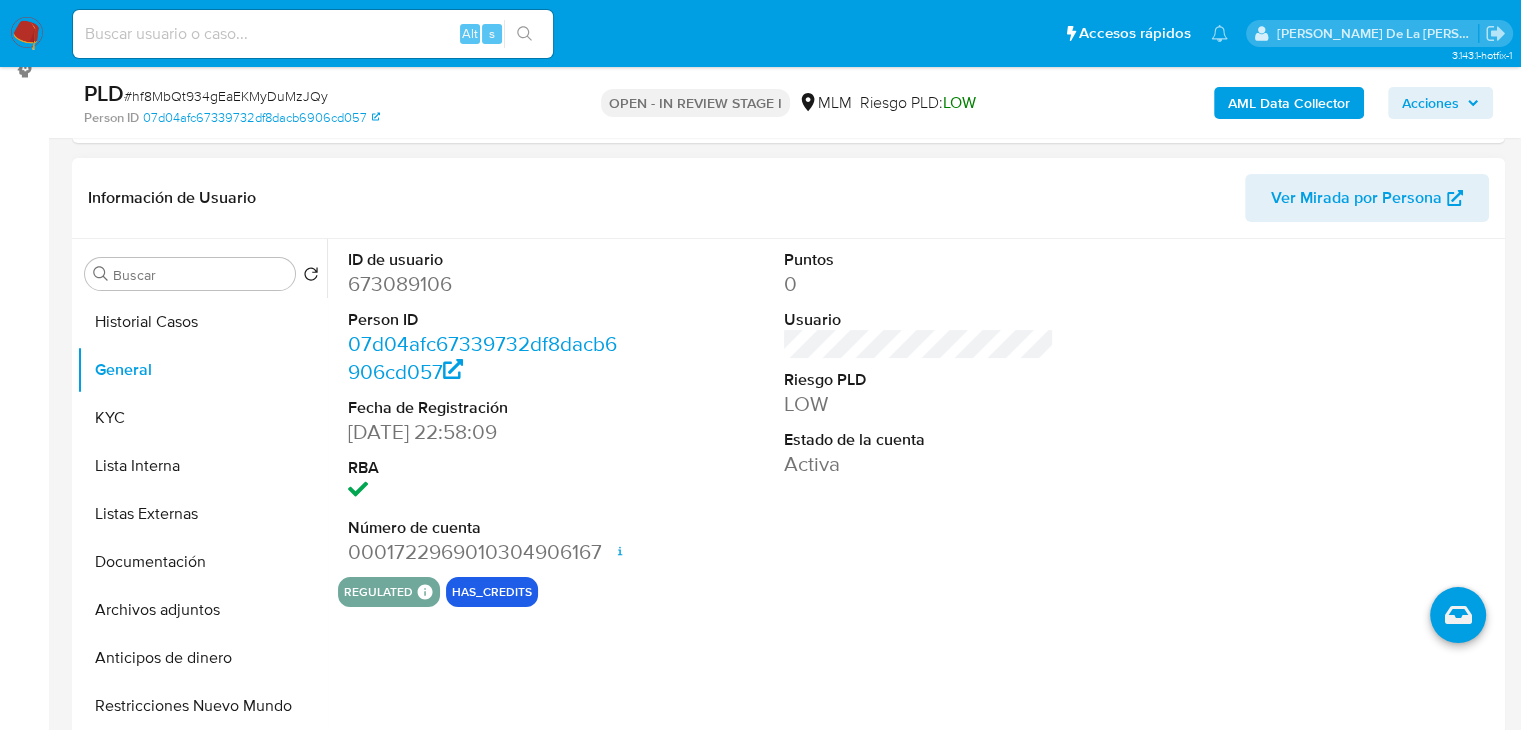 scroll, scrollTop: 400, scrollLeft: 0, axis: vertical 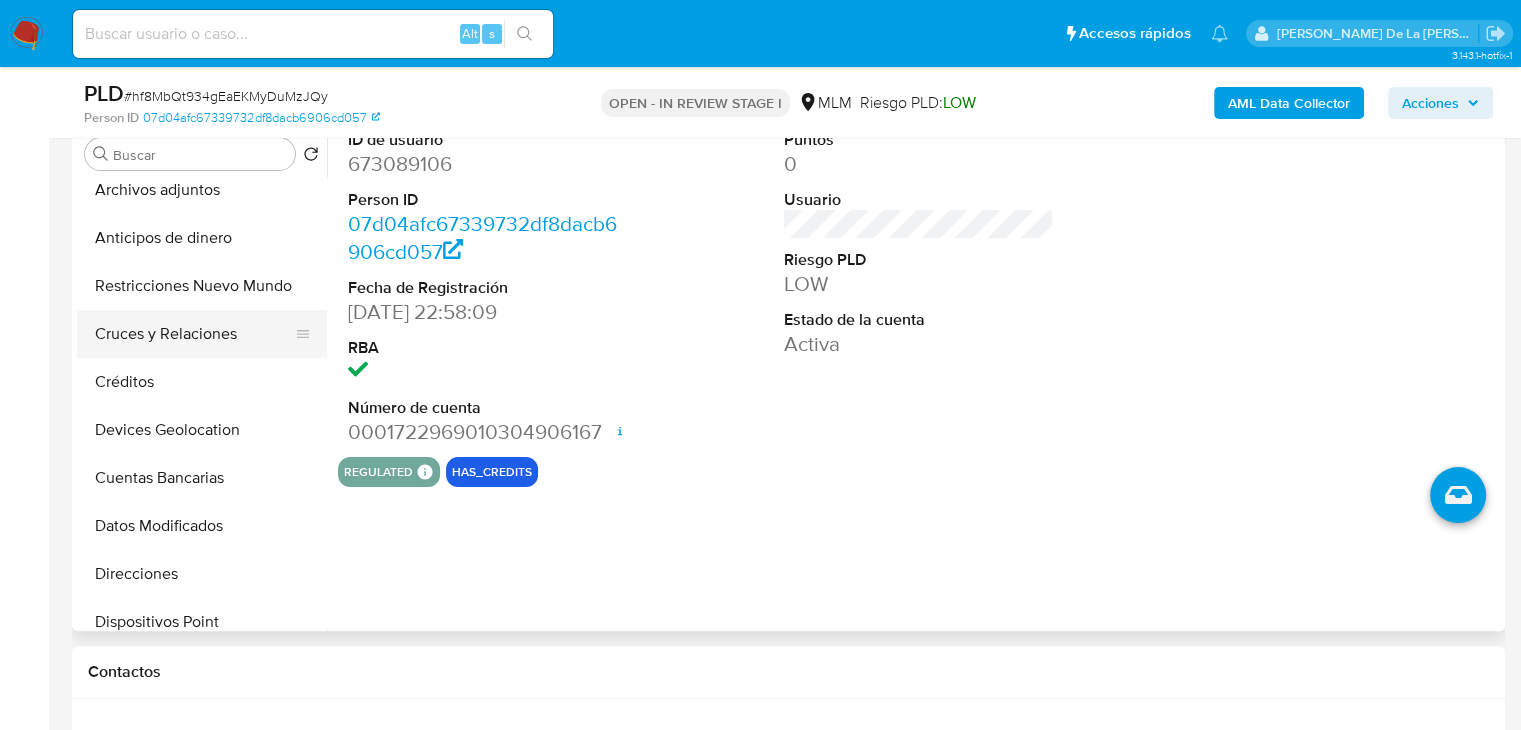 click on "Cruces y Relaciones" at bounding box center (194, 334) 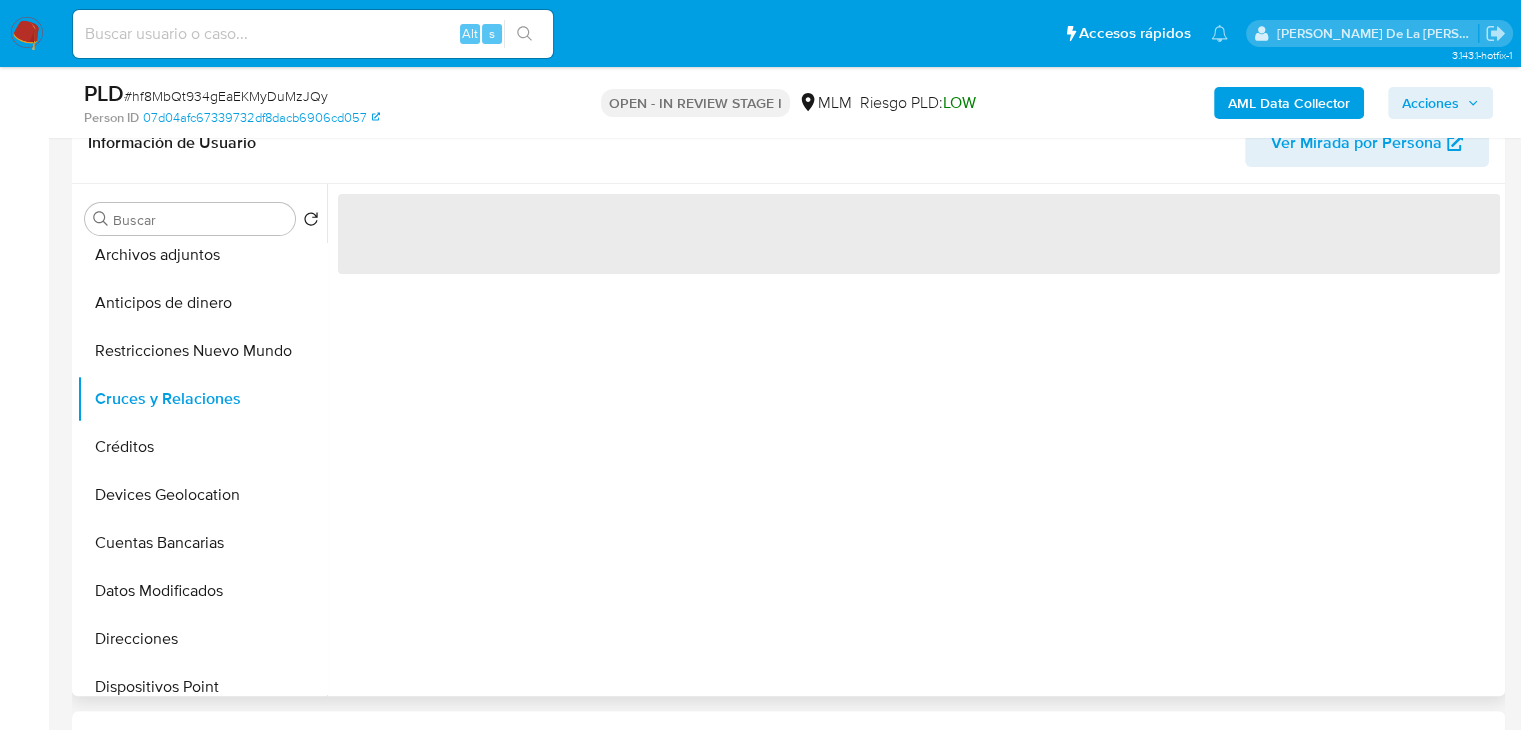 scroll, scrollTop: 300, scrollLeft: 0, axis: vertical 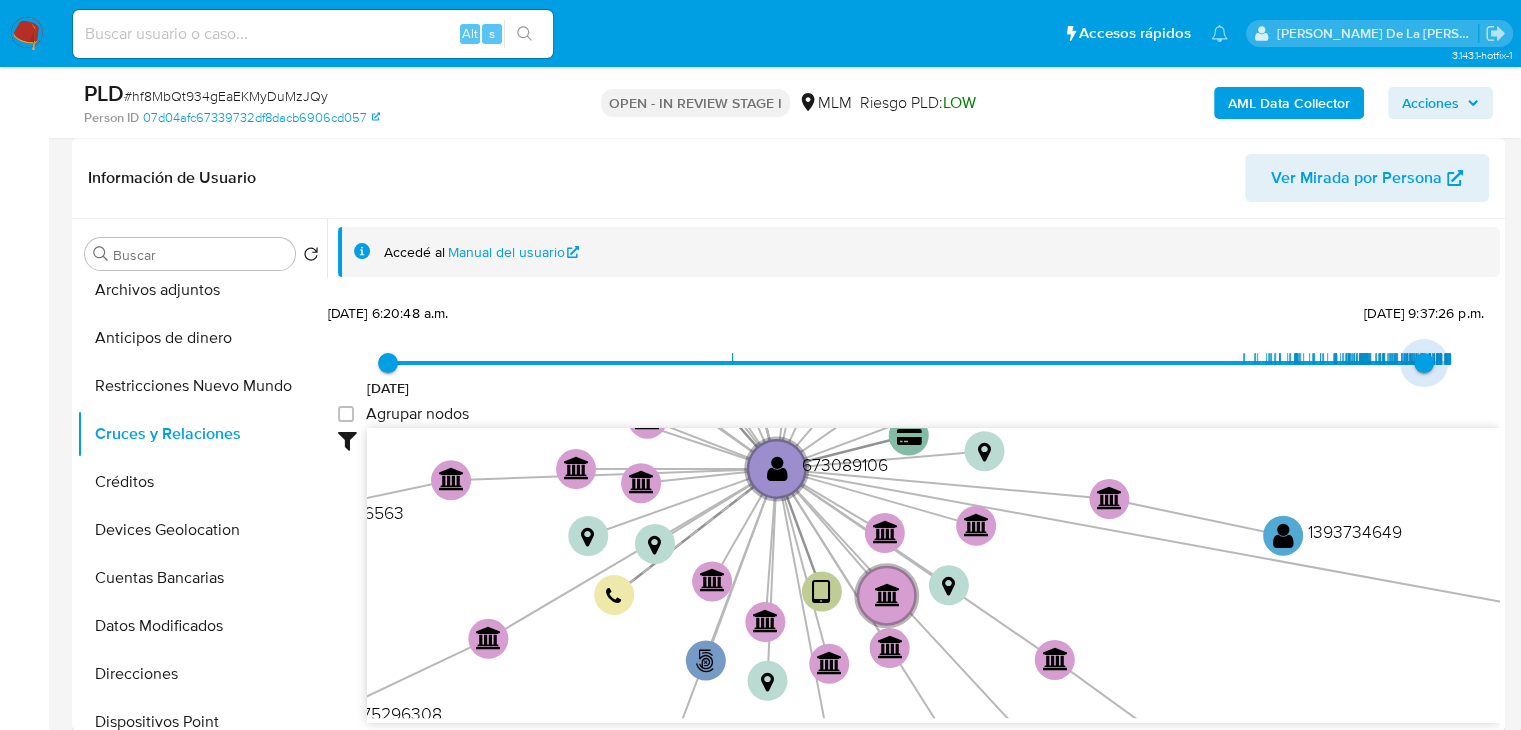 type on "1748721339000" 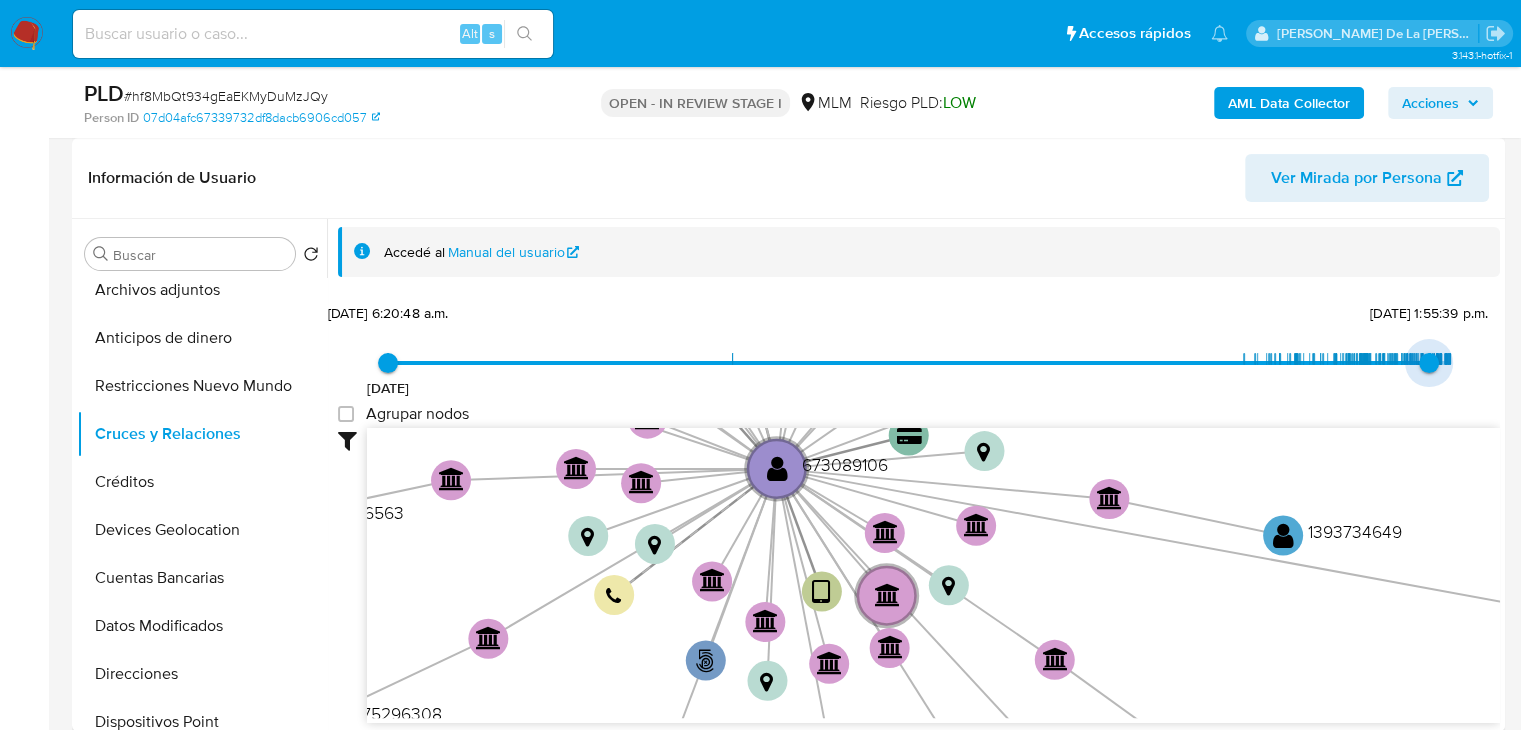 drag, startPoint x: 1444, startPoint y: 366, endPoint x: 1420, endPoint y: 368, distance: 24.083189 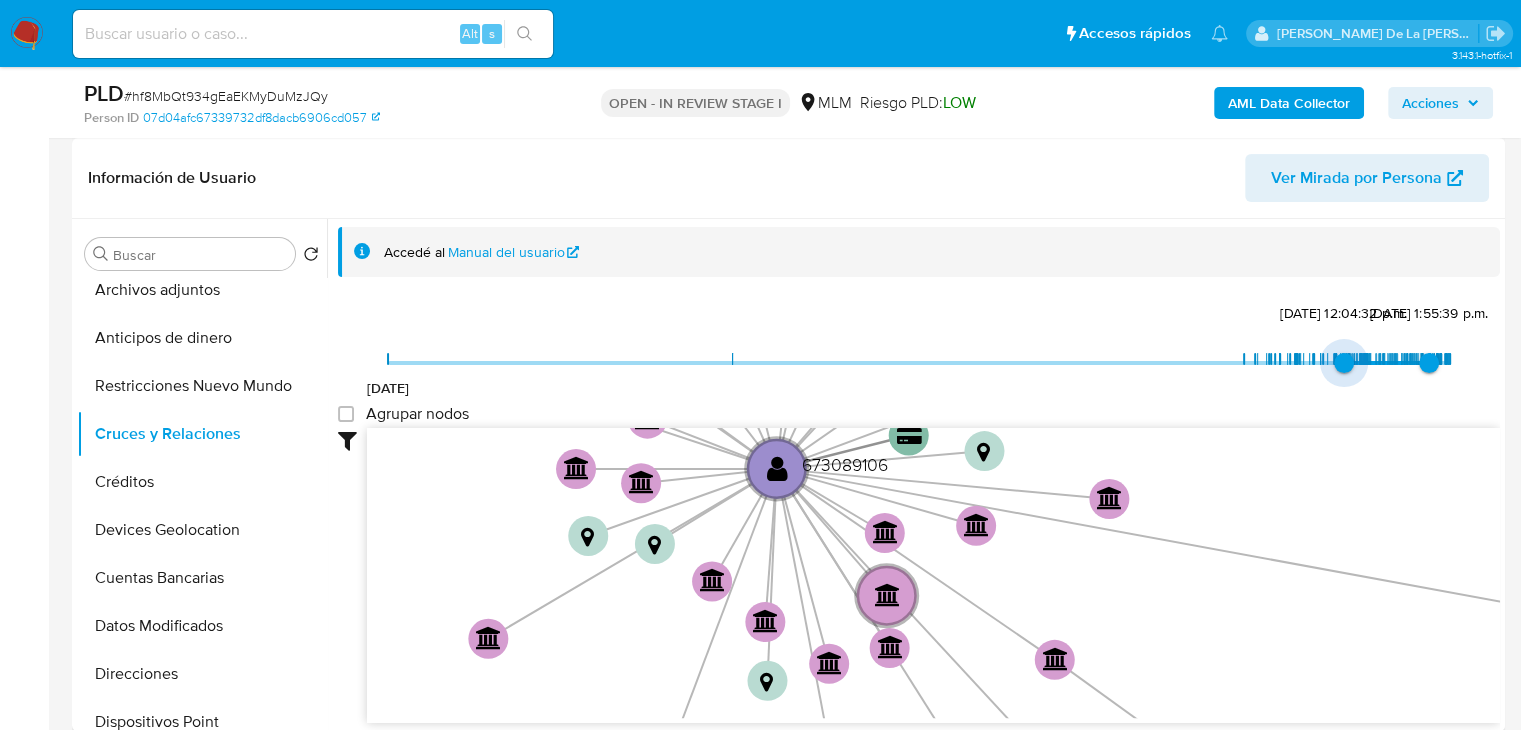 type on "1738611210000" 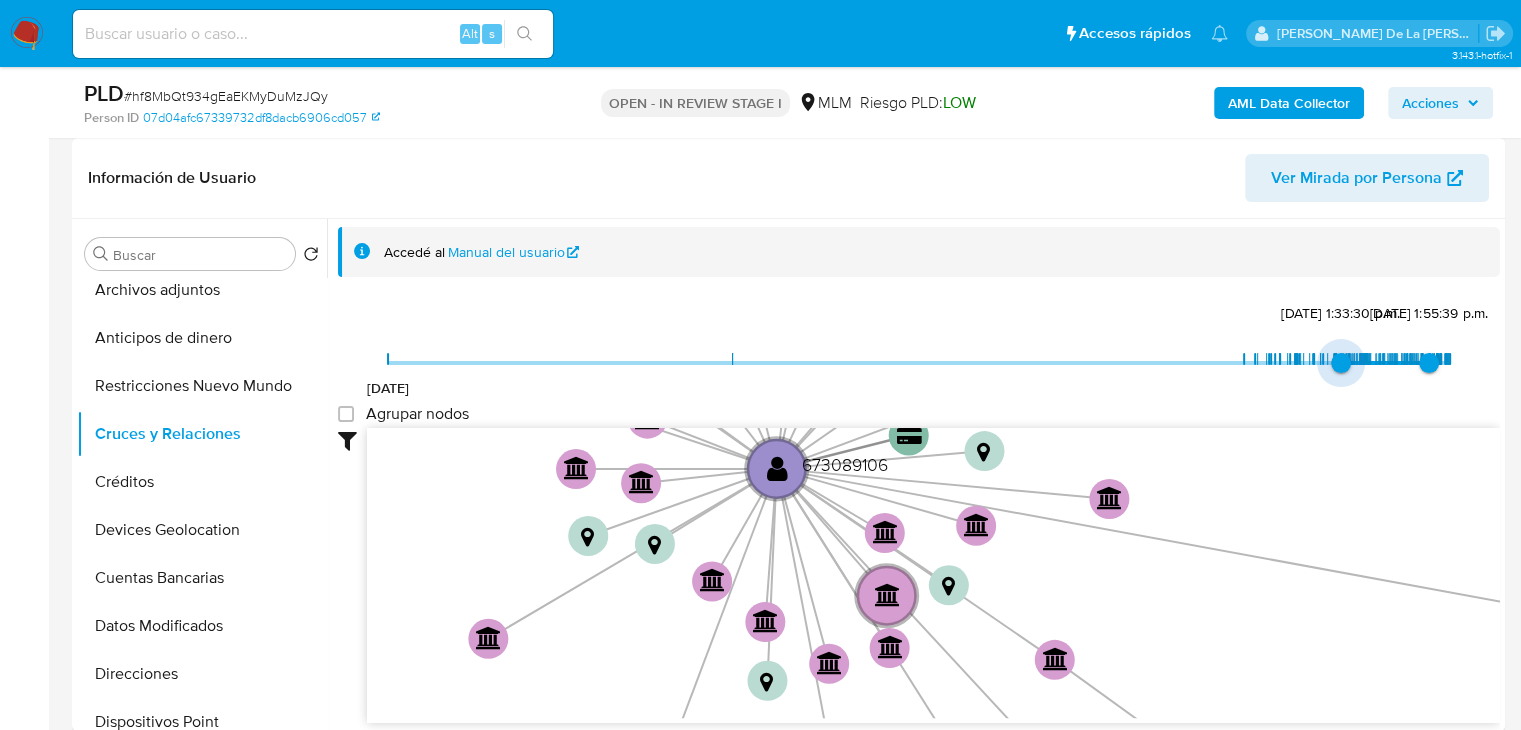 drag, startPoint x: 415, startPoint y: 356, endPoint x: 1333, endPoint y: 353, distance: 918.0049 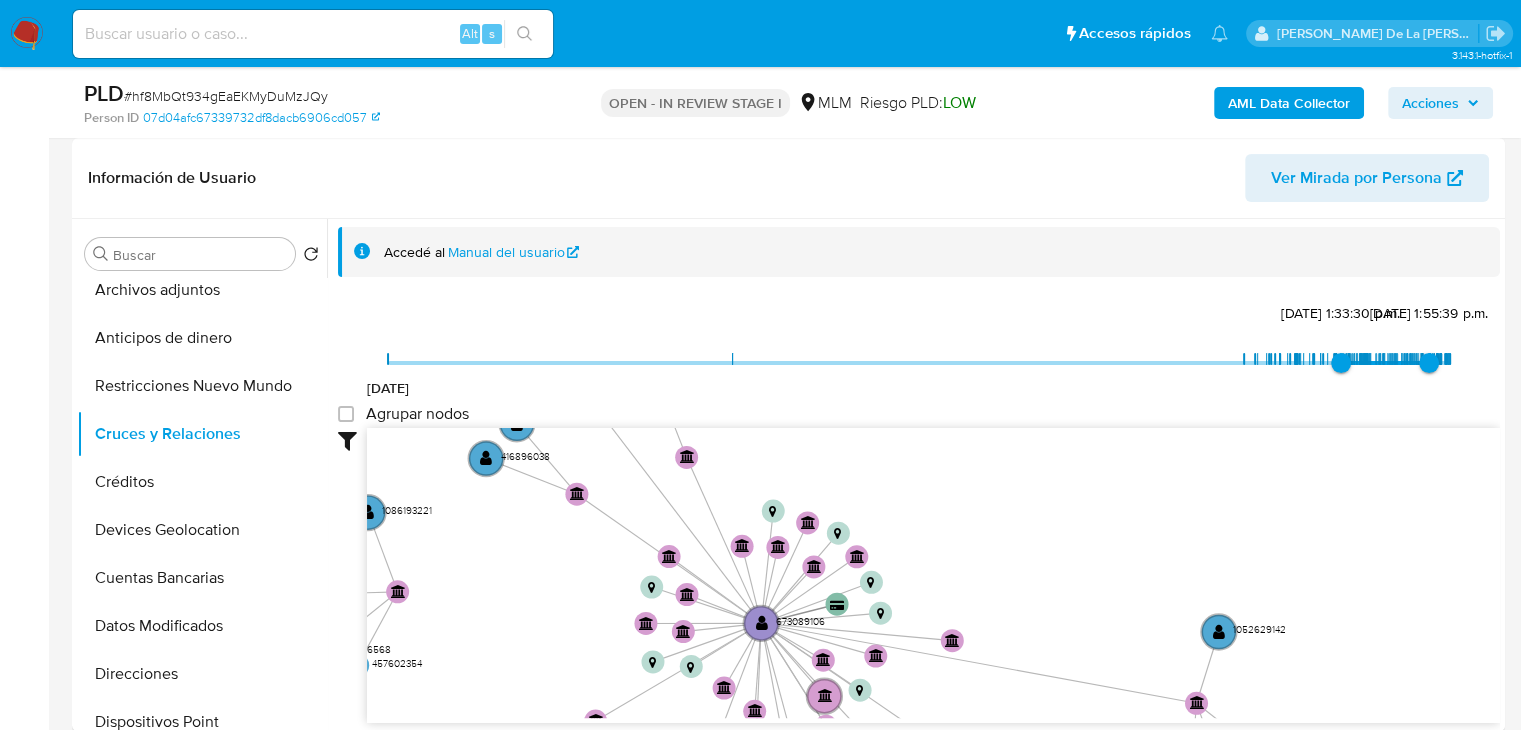 drag, startPoint x: 1225, startPoint y: 459, endPoint x: 1062, endPoint y: 768, distance: 349.35654 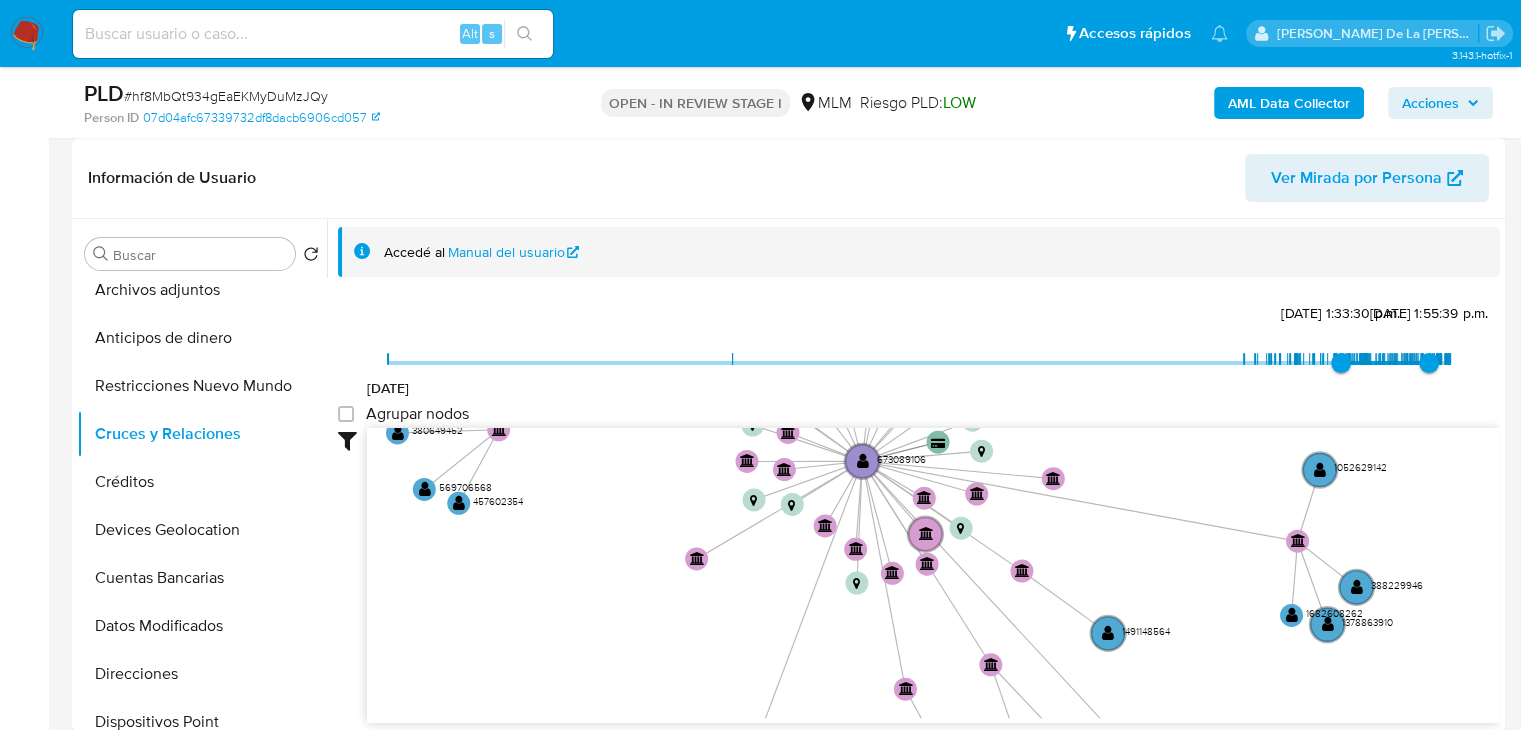 drag, startPoint x: 904, startPoint y: 513, endPoint x: 975, endPoint y: 186, distance: 334.6192 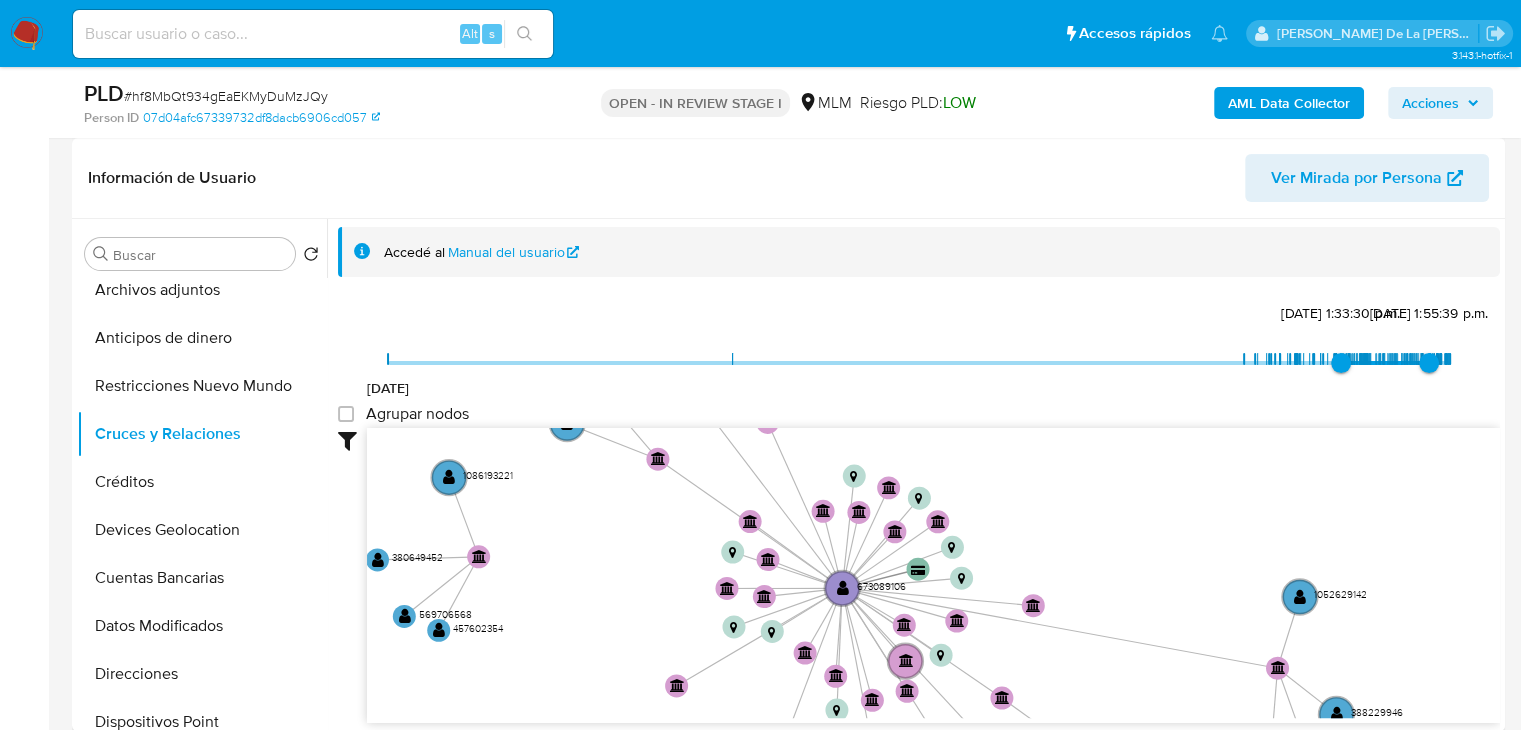 drag, startPoint x: 1104, startPoint y: 549, endPoint x: 1084, endPoint y: 697, distance: 149.34523 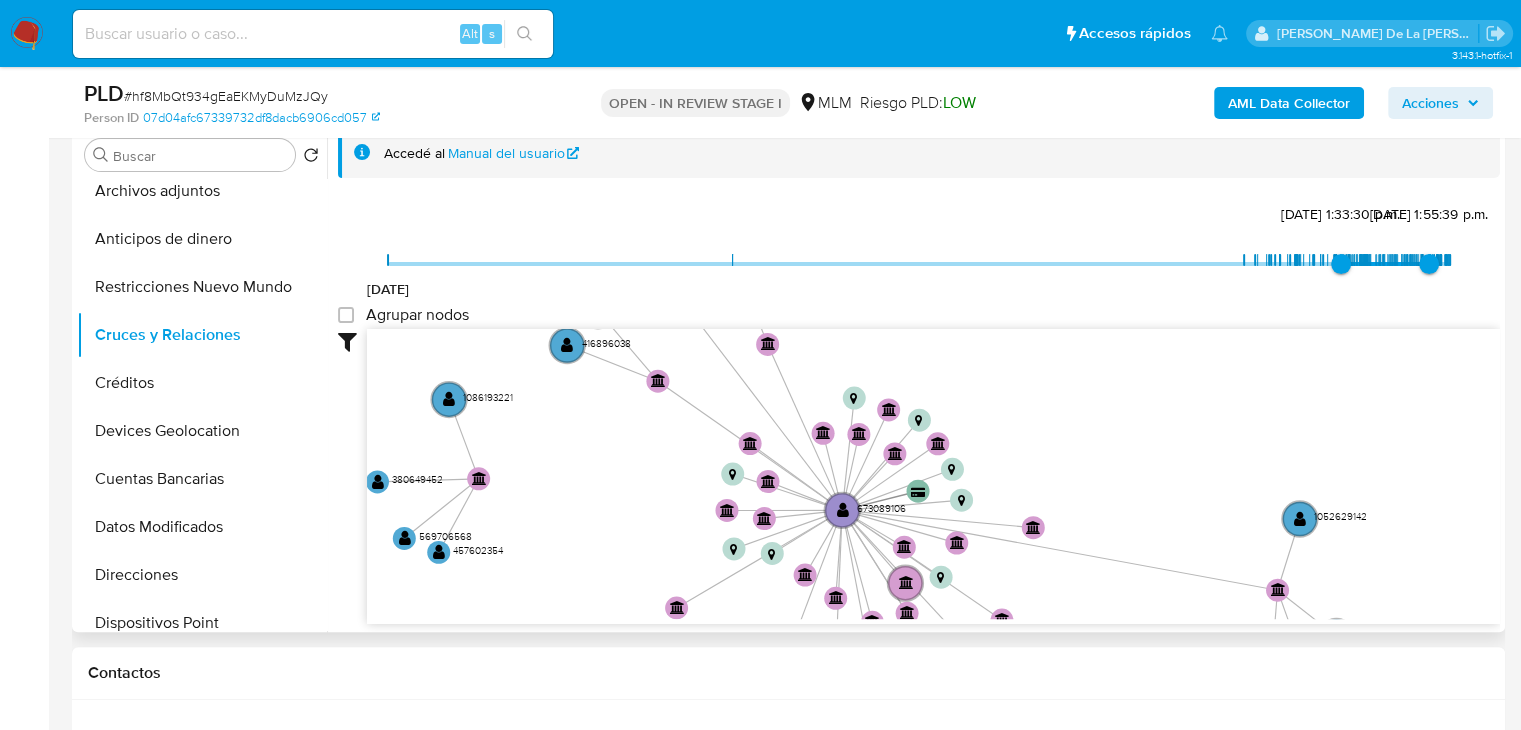 scroll, scrollTop: 400, scrollLeft: 0, axis: vertical 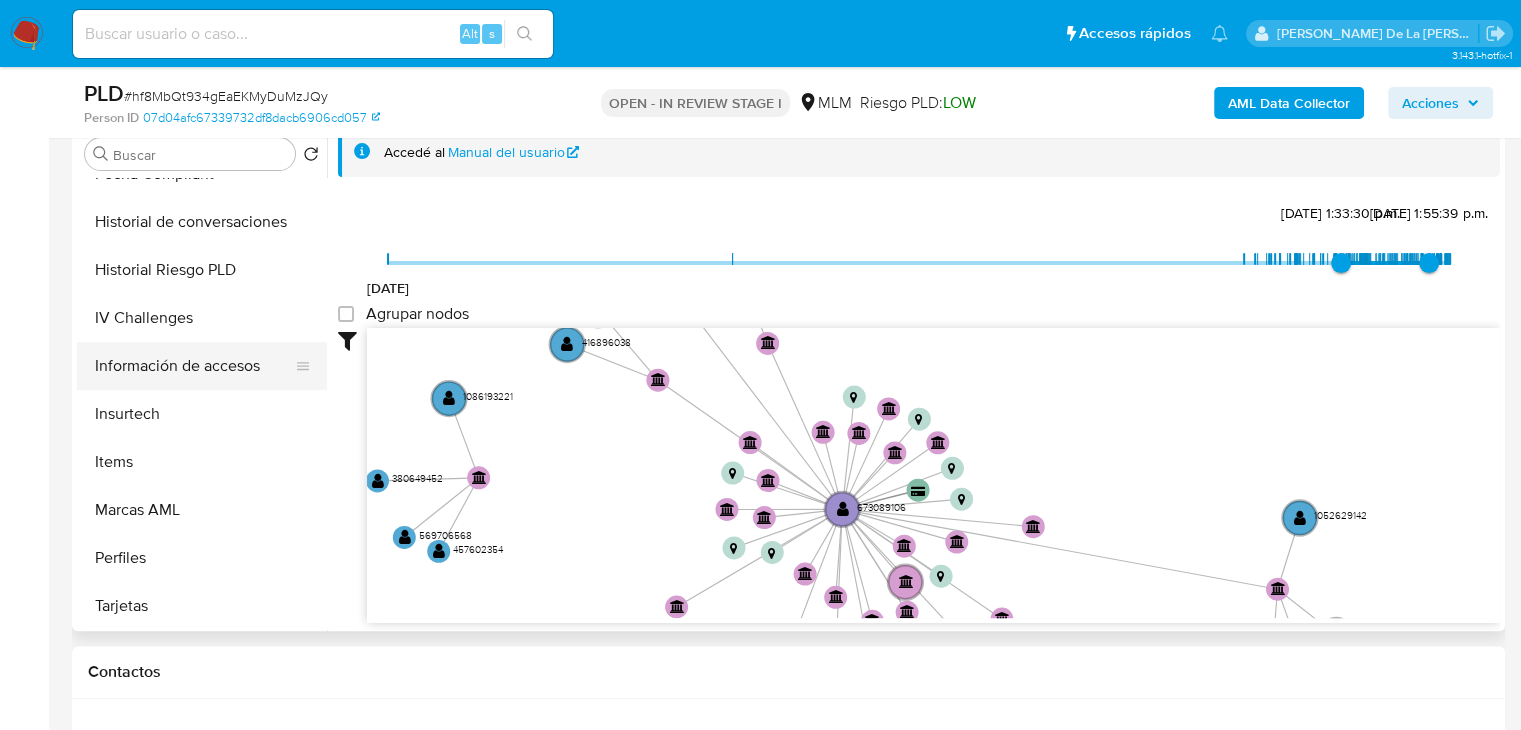 click on "Información de accesos" at bounding box center (194, 366) 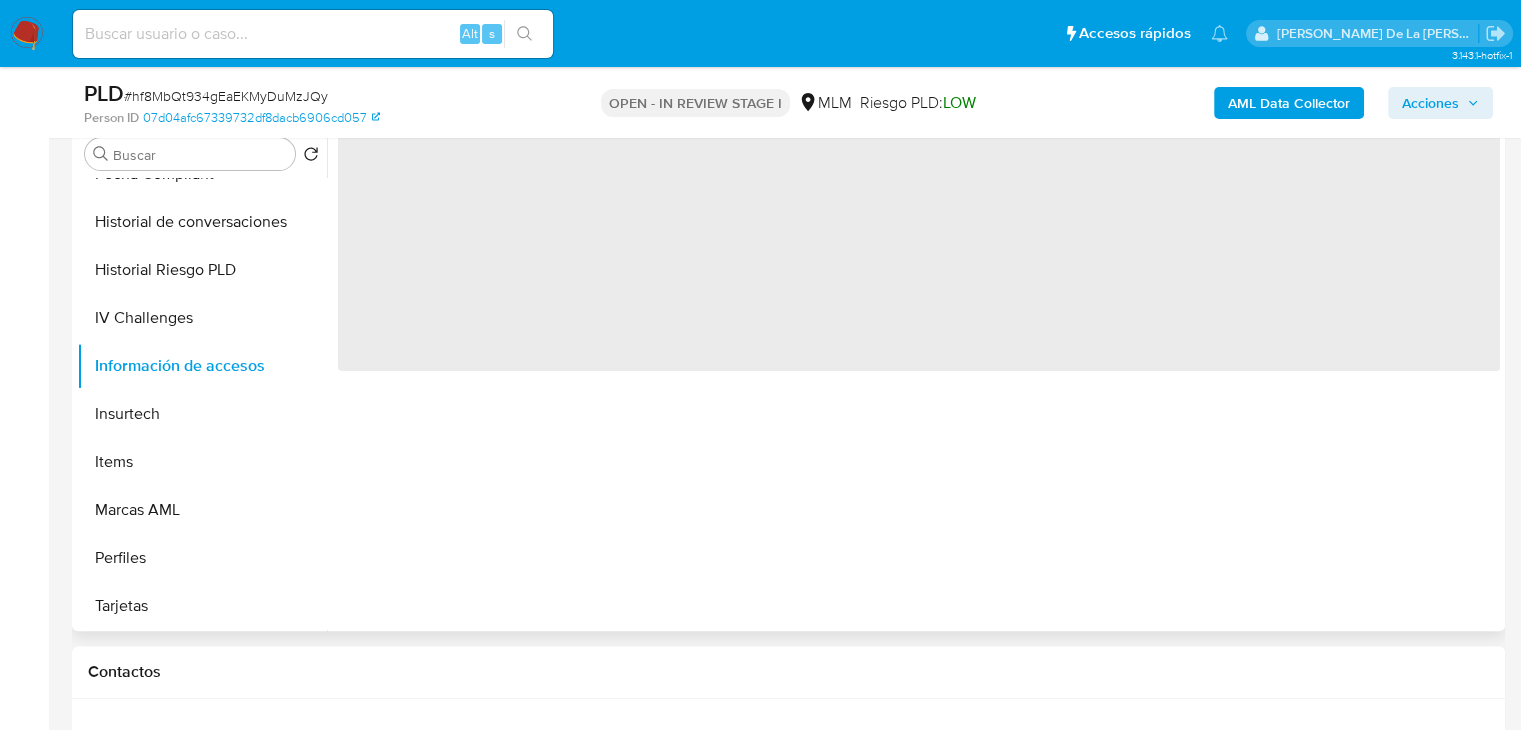 scroll, scrollTop: 300, scrollLeft: 0, axis: vertical 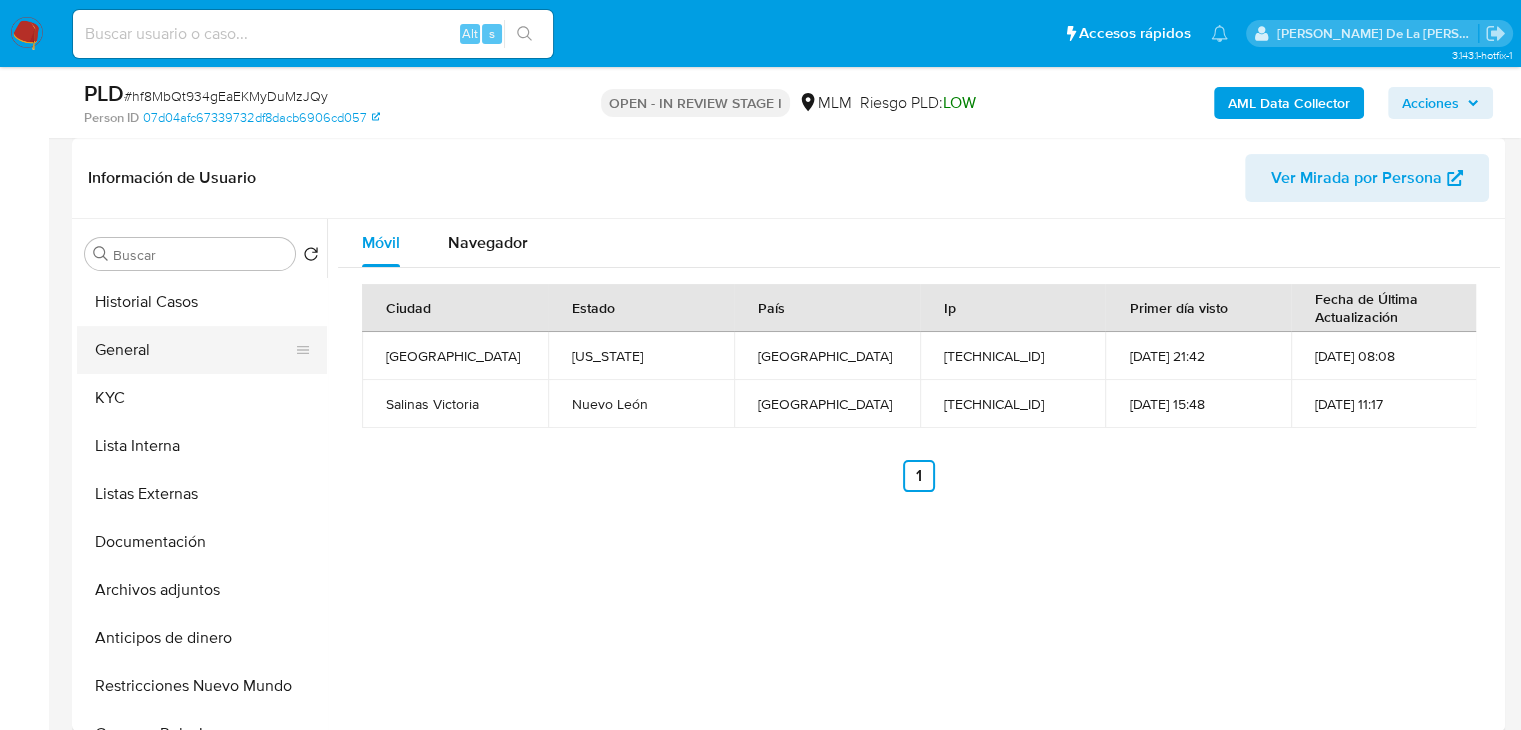 click on "General" at bounding box center [194, 350] 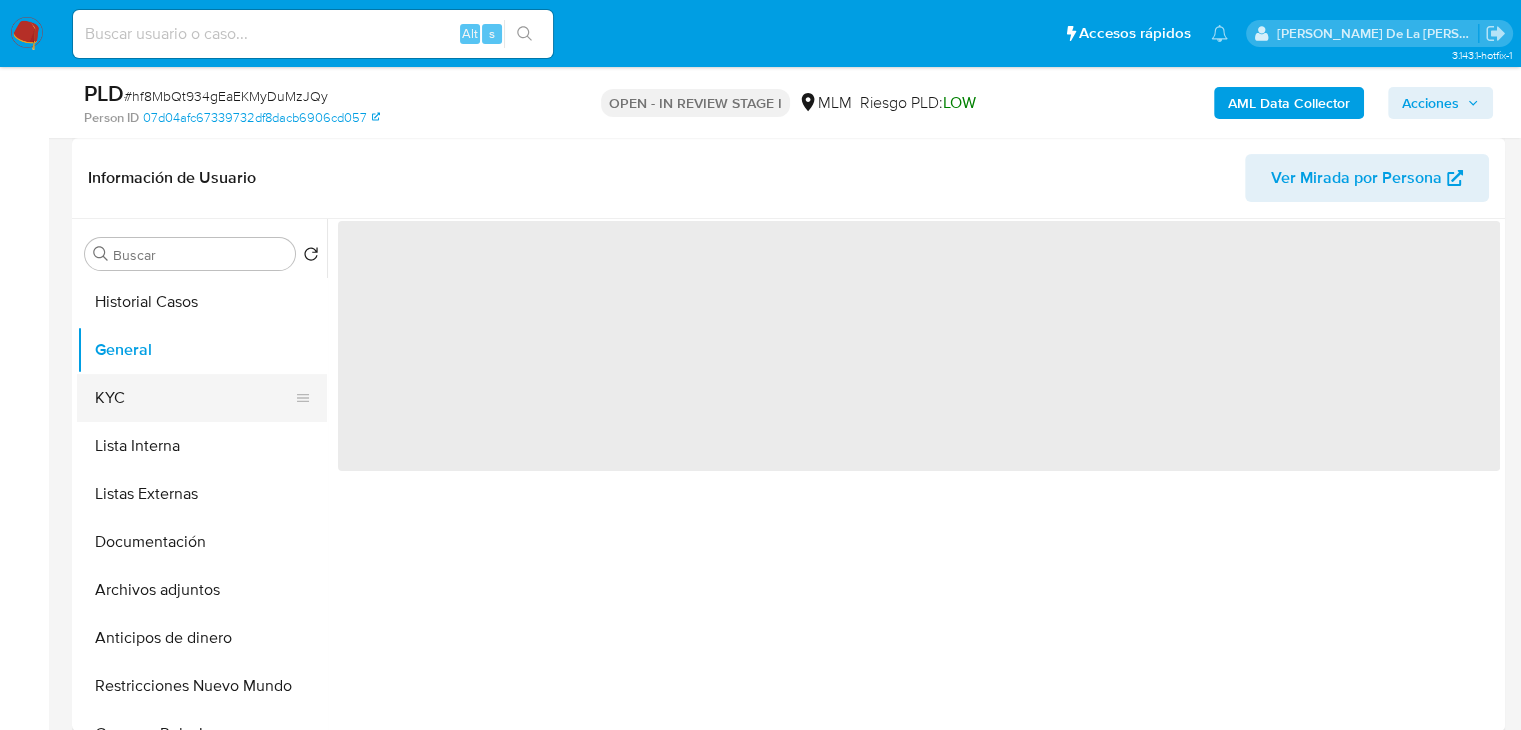 click on "KYC" at bounding box center (194, 398) 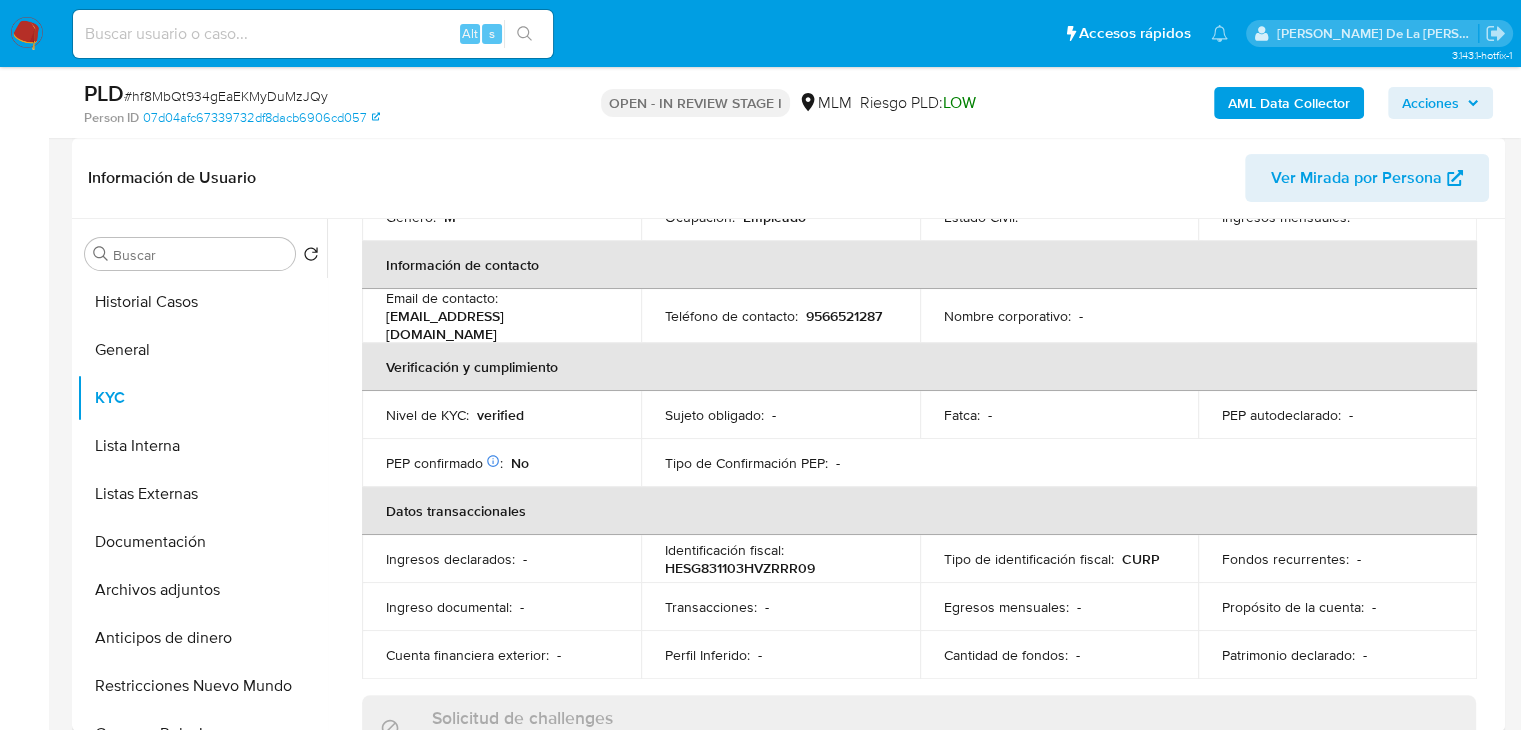 scroll, scrollTop: 500, scrollLeft: 0, axis: vertical 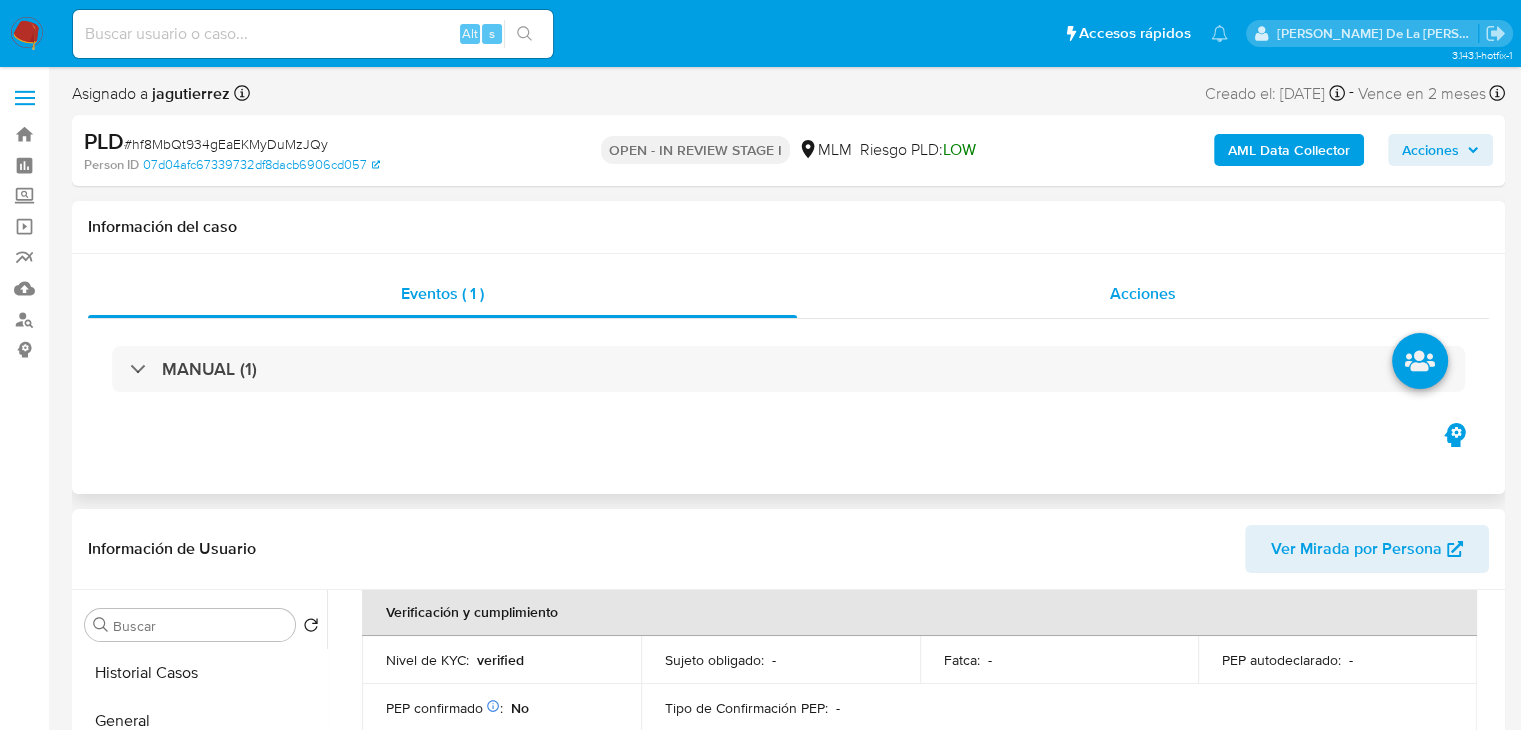 click on "Acciones" at bounding box center [1143, 293] 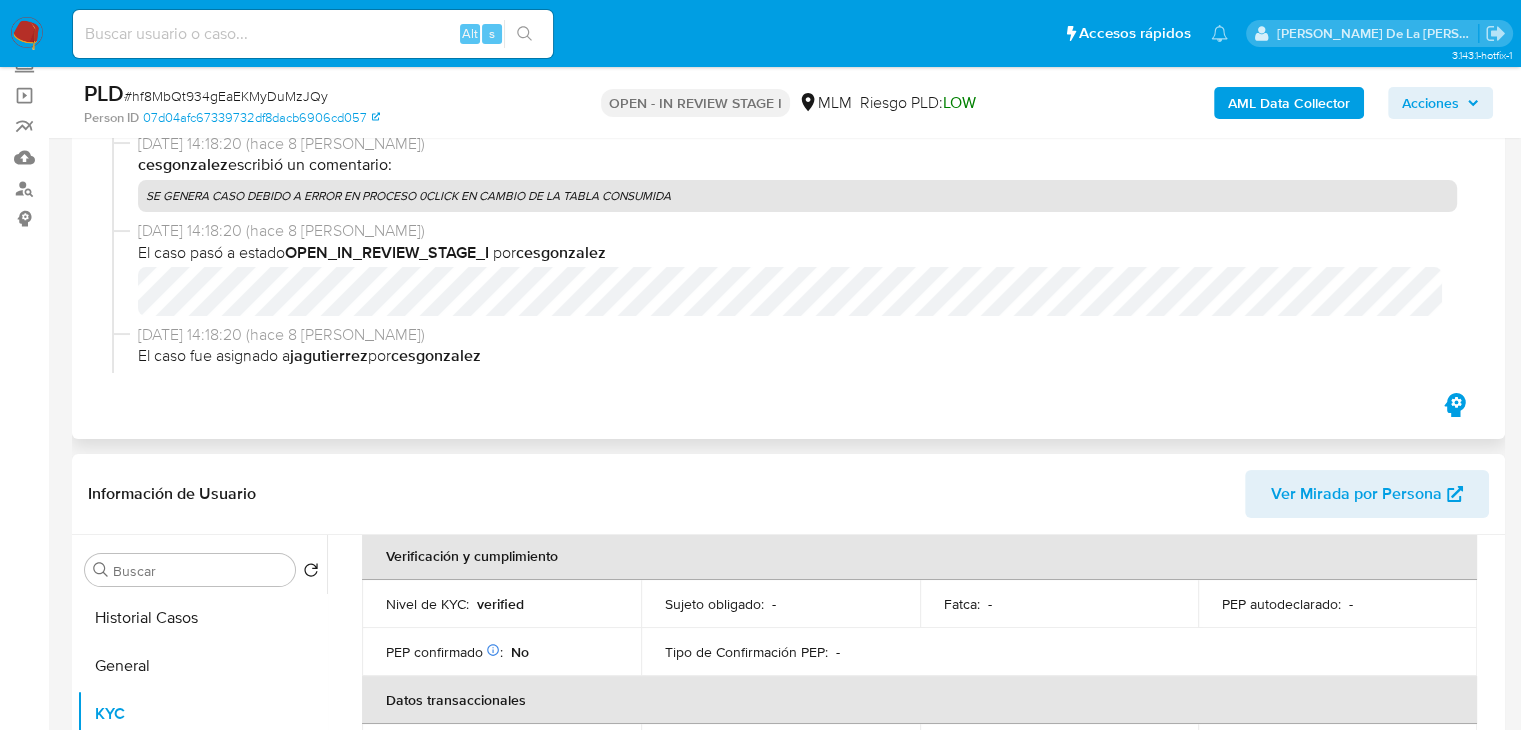 scroll, scrollTop: 100, scrollLeft: 0, axis: vertical 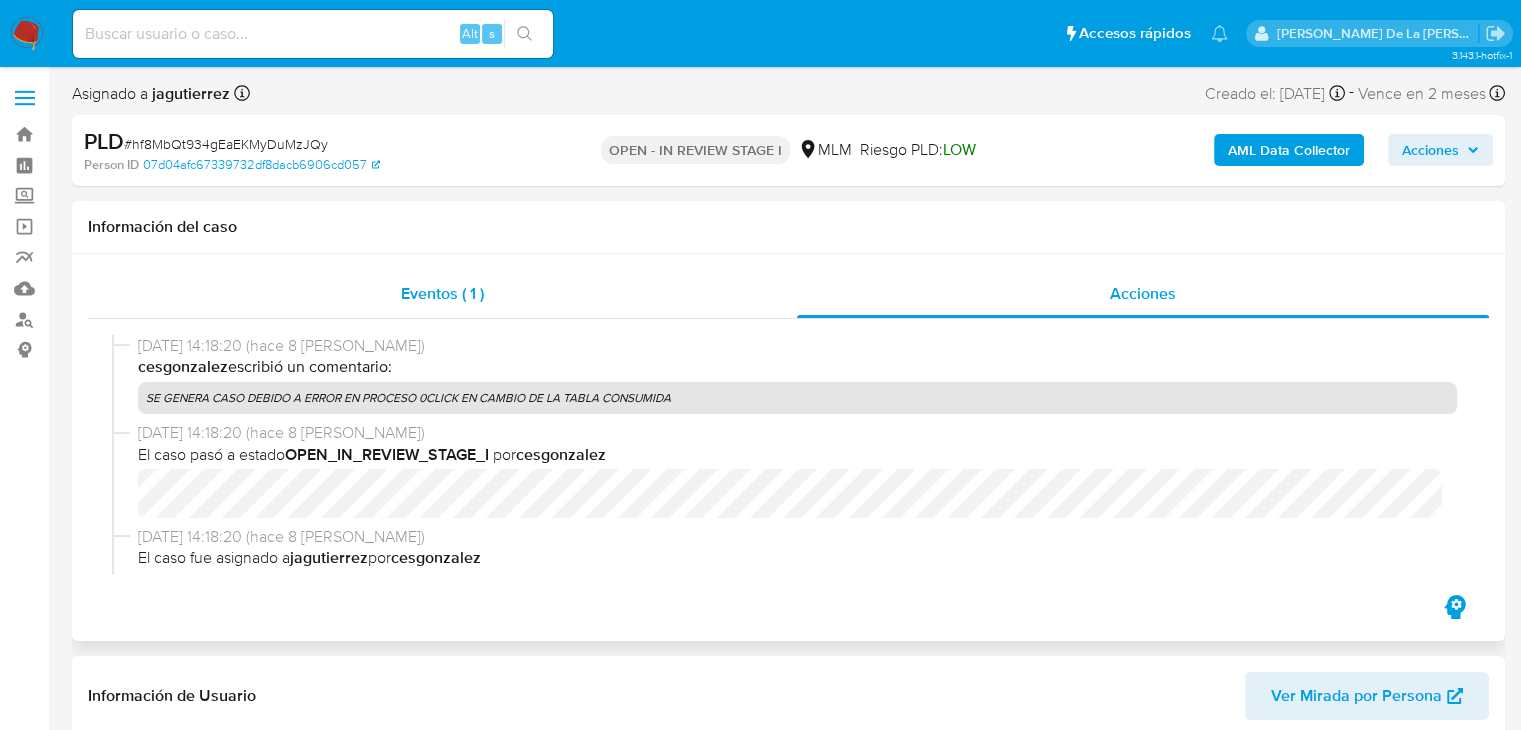 drag, startPoint x: 568, startPoint y: 289, endPoint x: 500, endPoint y: 291, distance: 68.0294 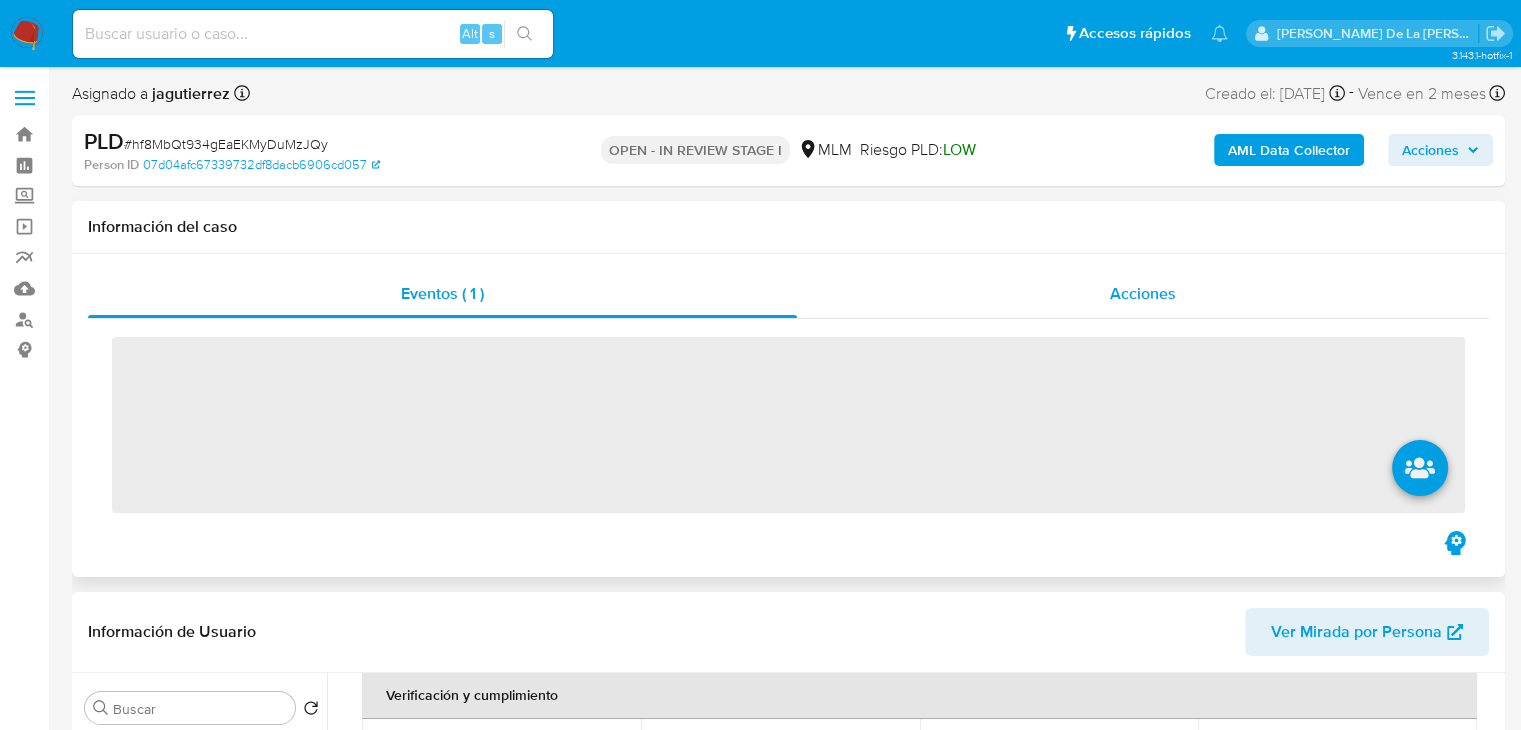 click on "Acciones" at bounding box center [1143, 294] 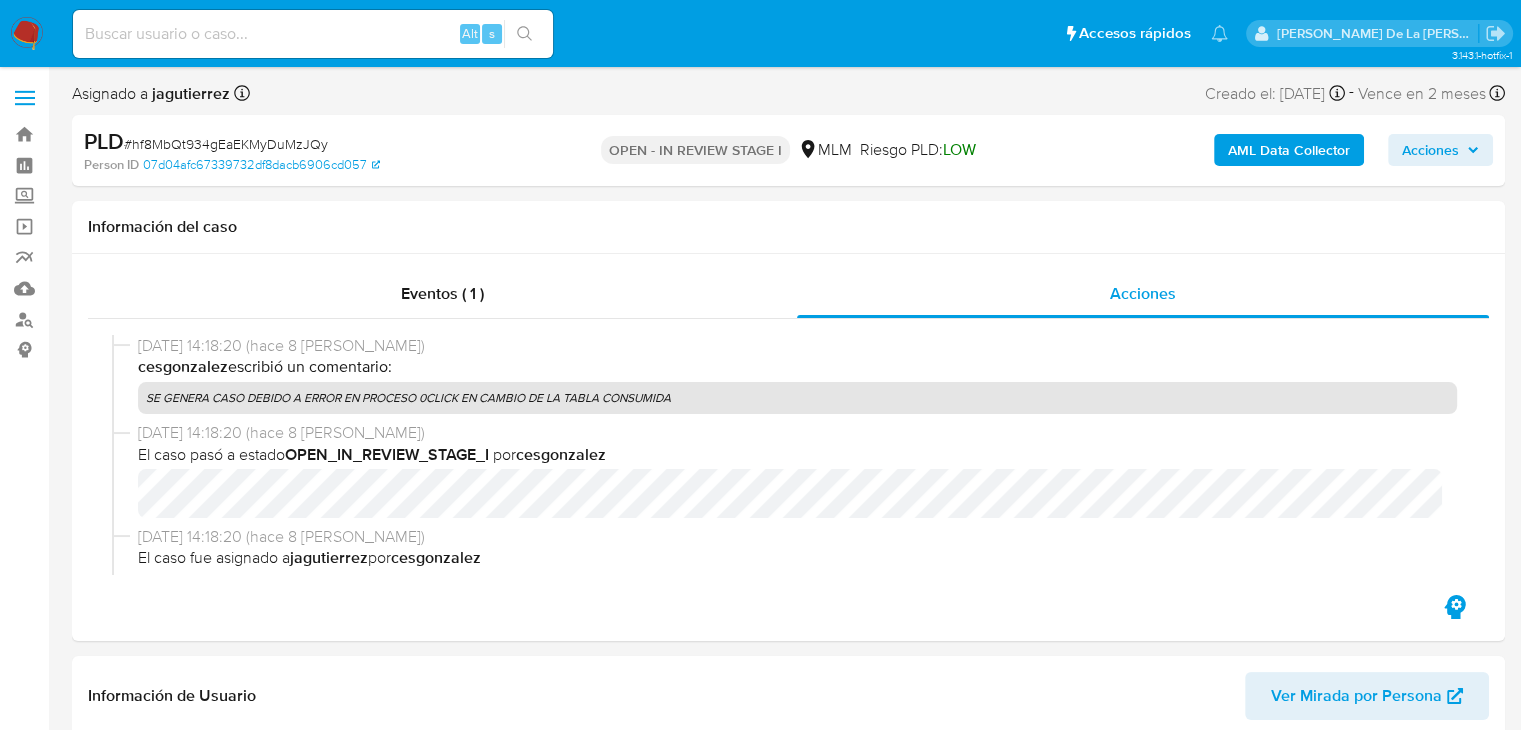 type 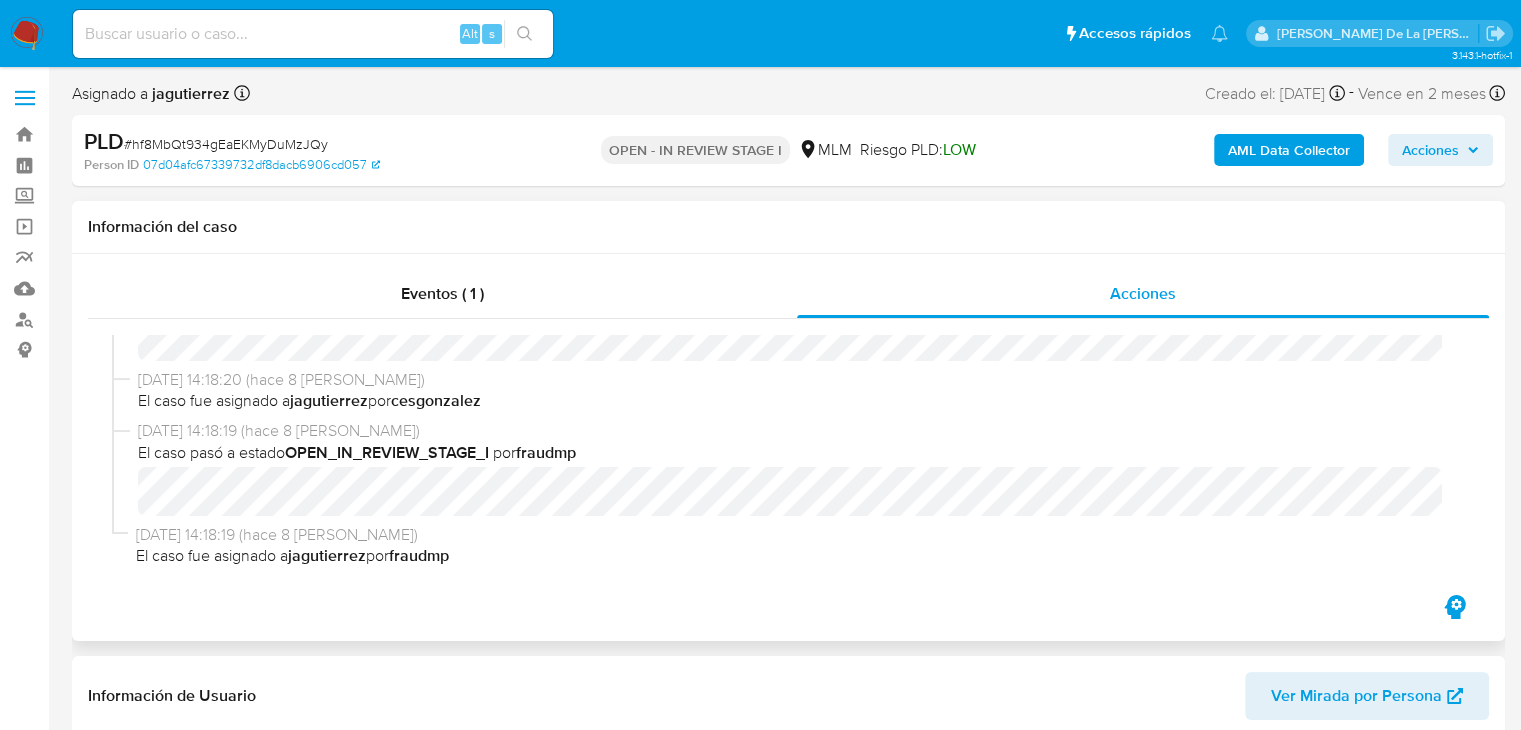 scroll, scrollTop: 0, scrollLeft: 0, axis: both 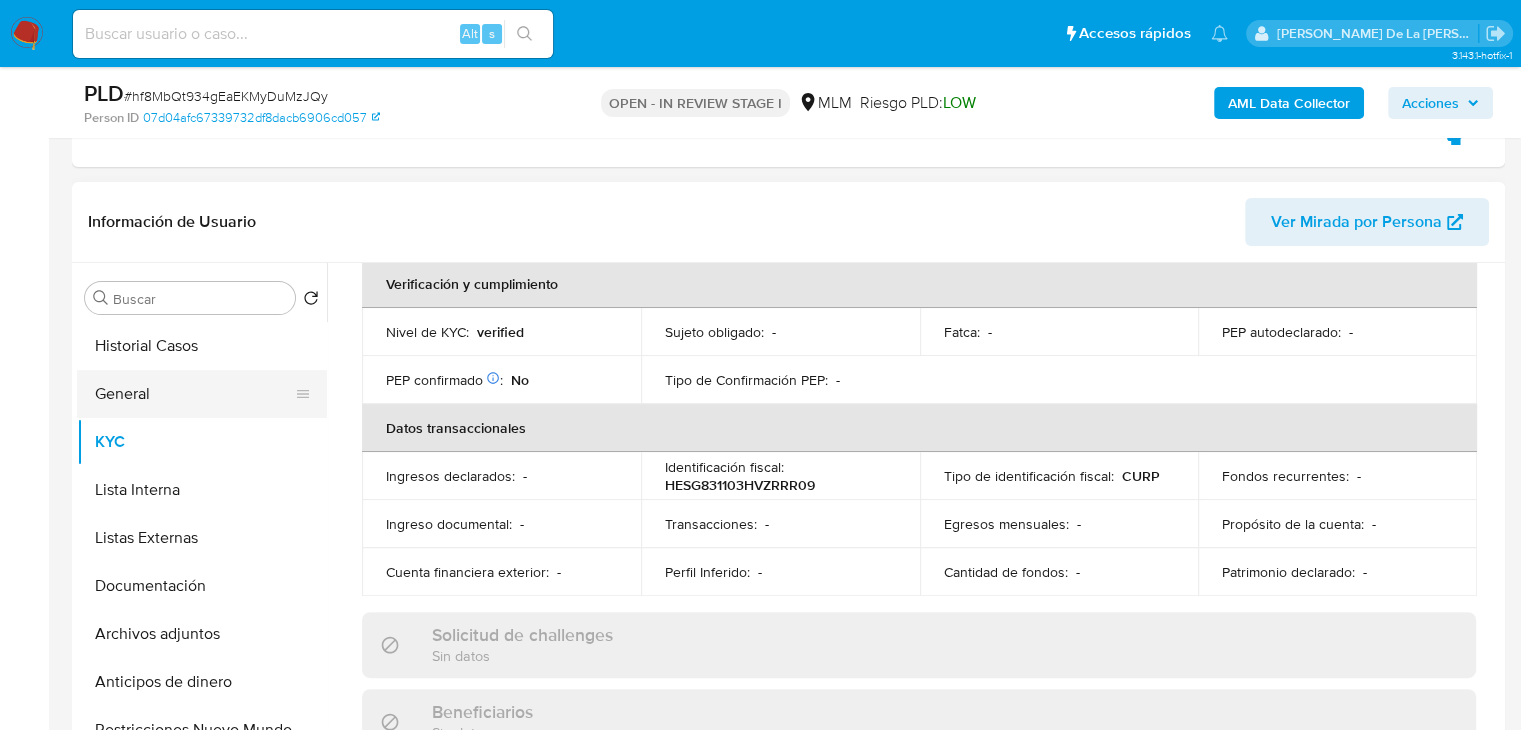 click on "General" at bounding box center [194, 394] 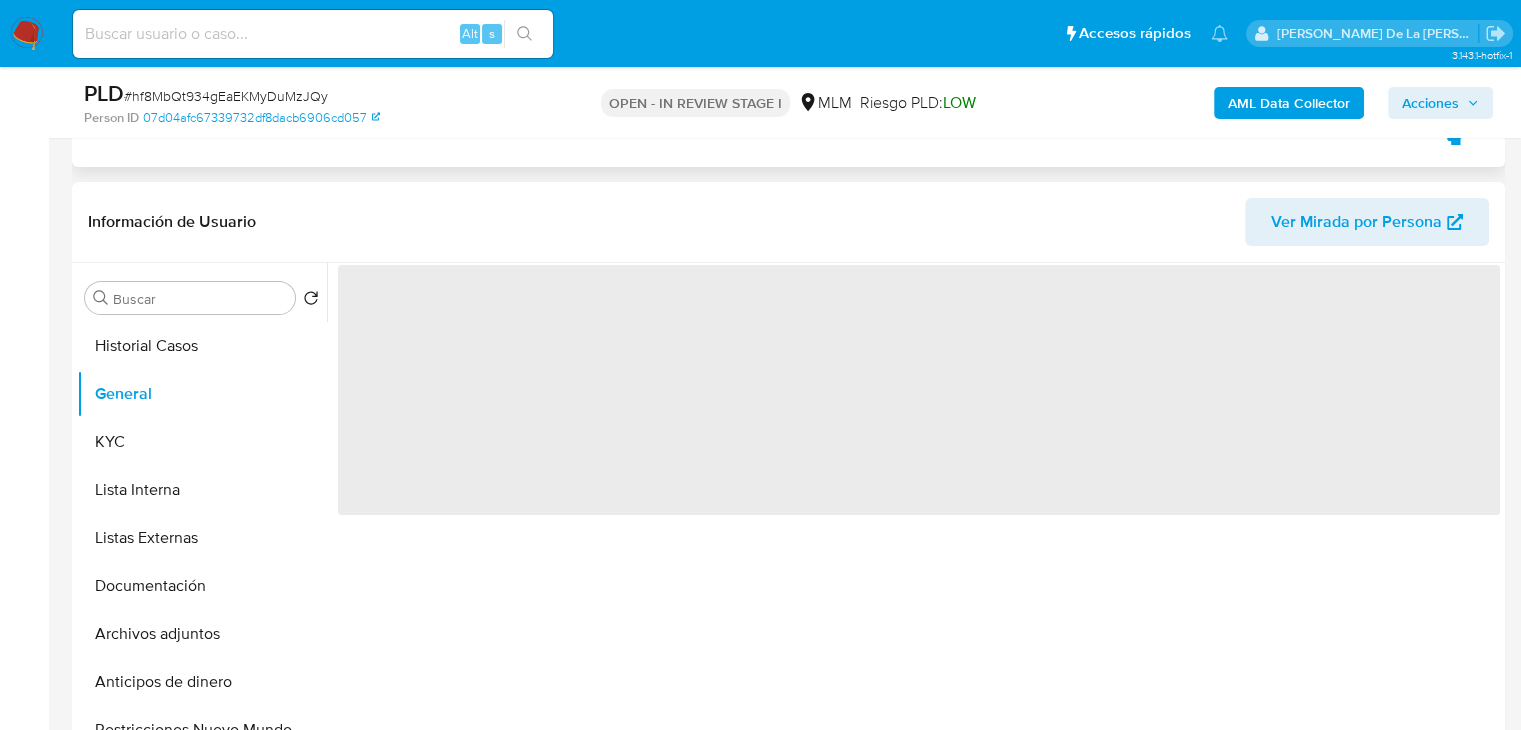 scroll, scrollTop: 0, scrollLeft: 0, axis: both 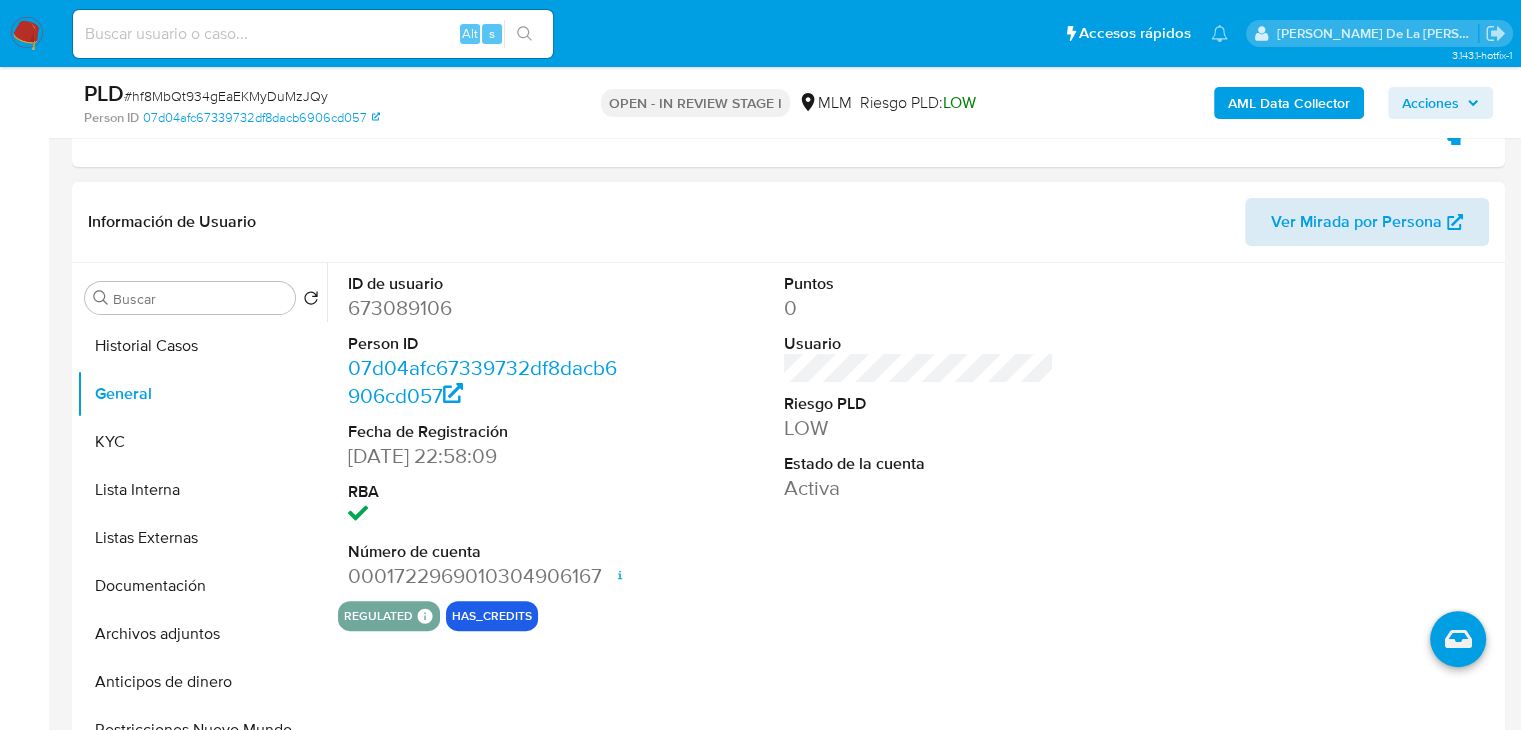type 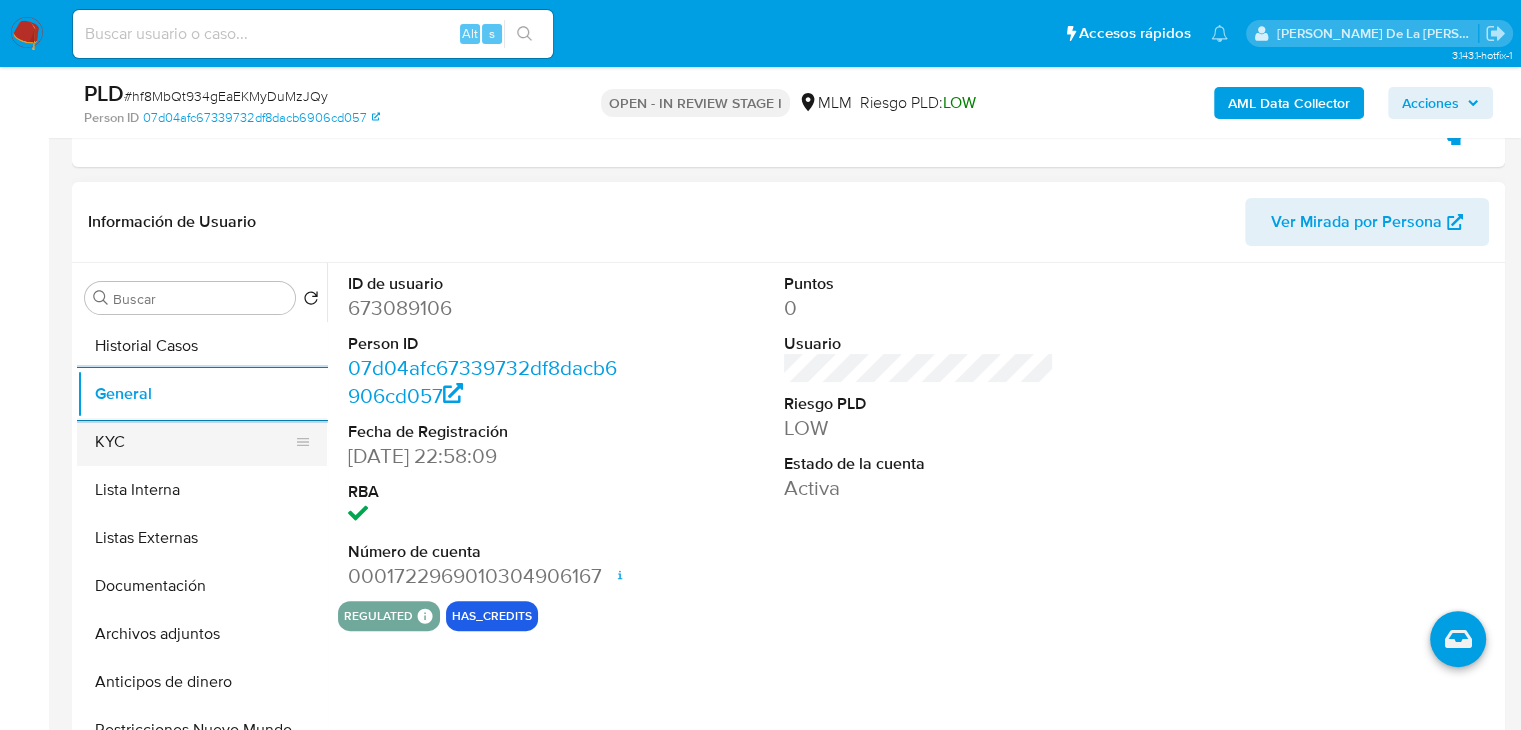 click on "KYC" at bounding box center [194, 442] 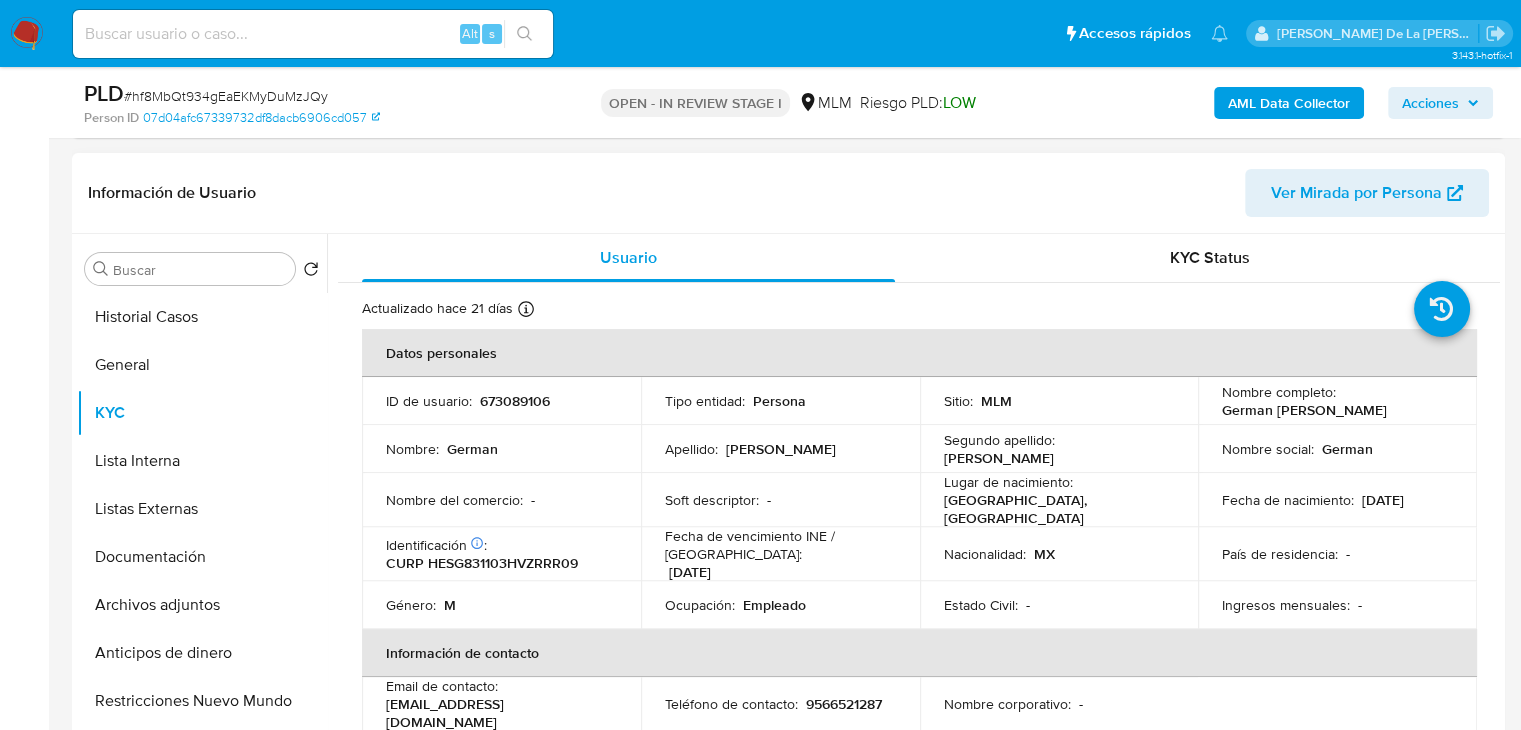 scroll, scrollTop: 432, scrollLeft: 0, axis: vertical 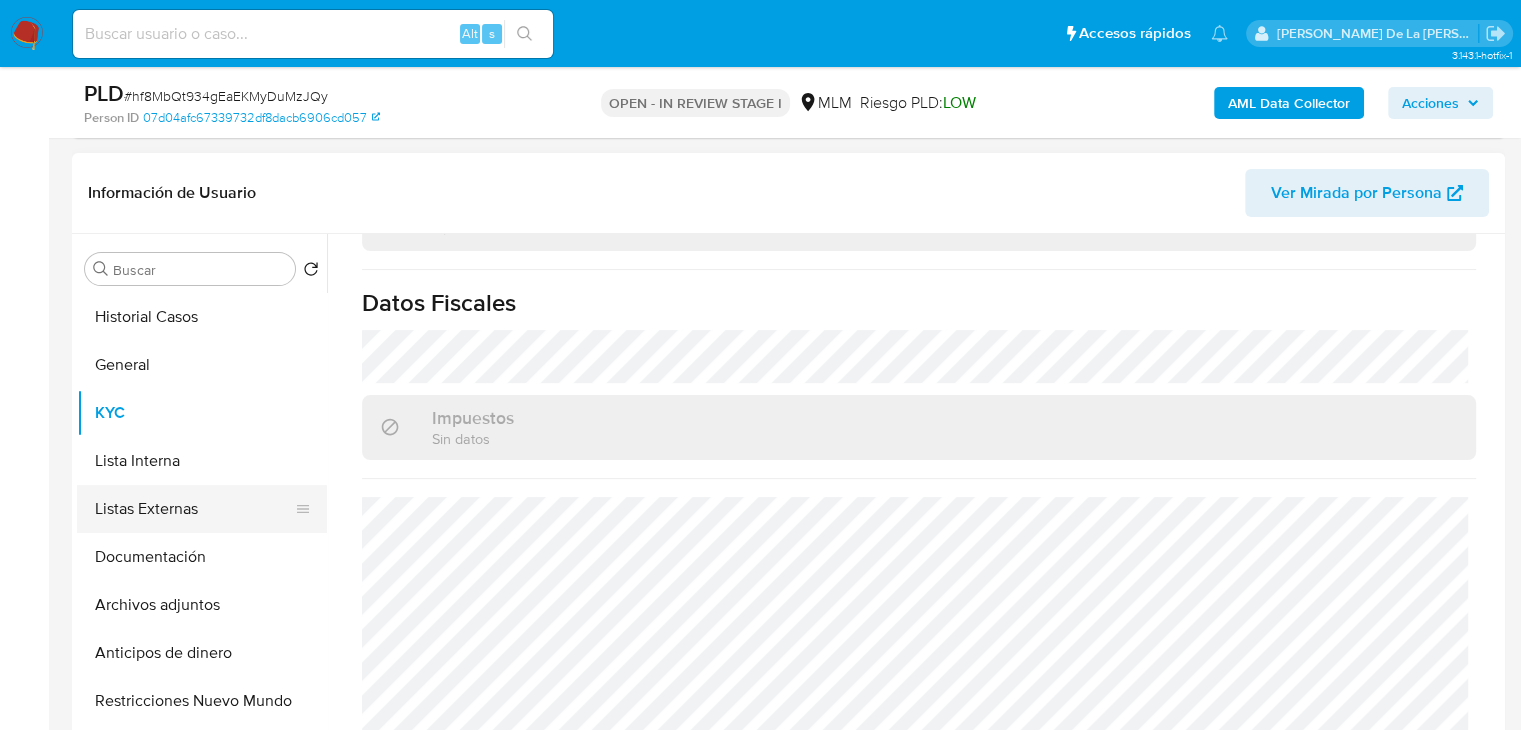 click on "Listas Externas" at bounding box center (194, 509) 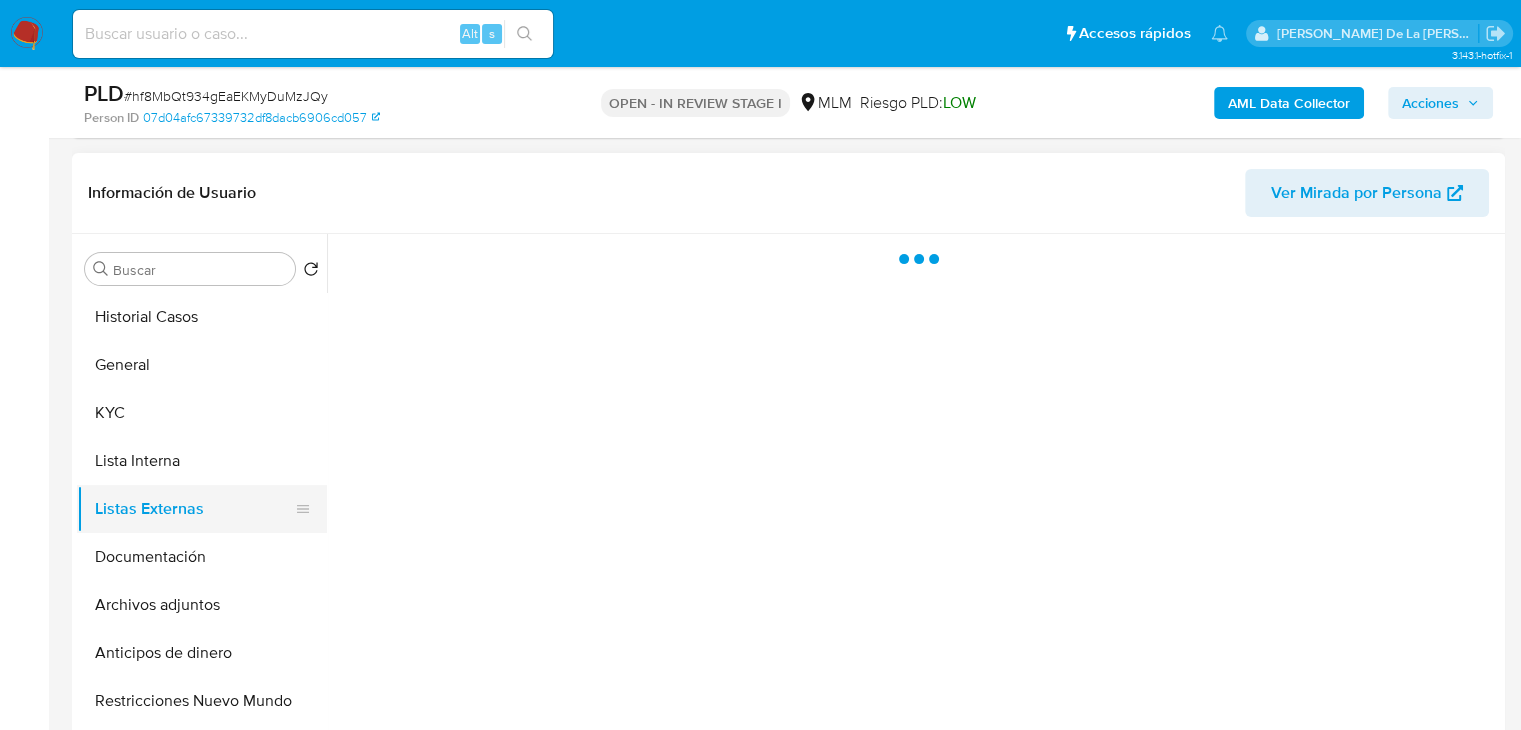 click on "Listas Externas" at bounding box center [194, 509] 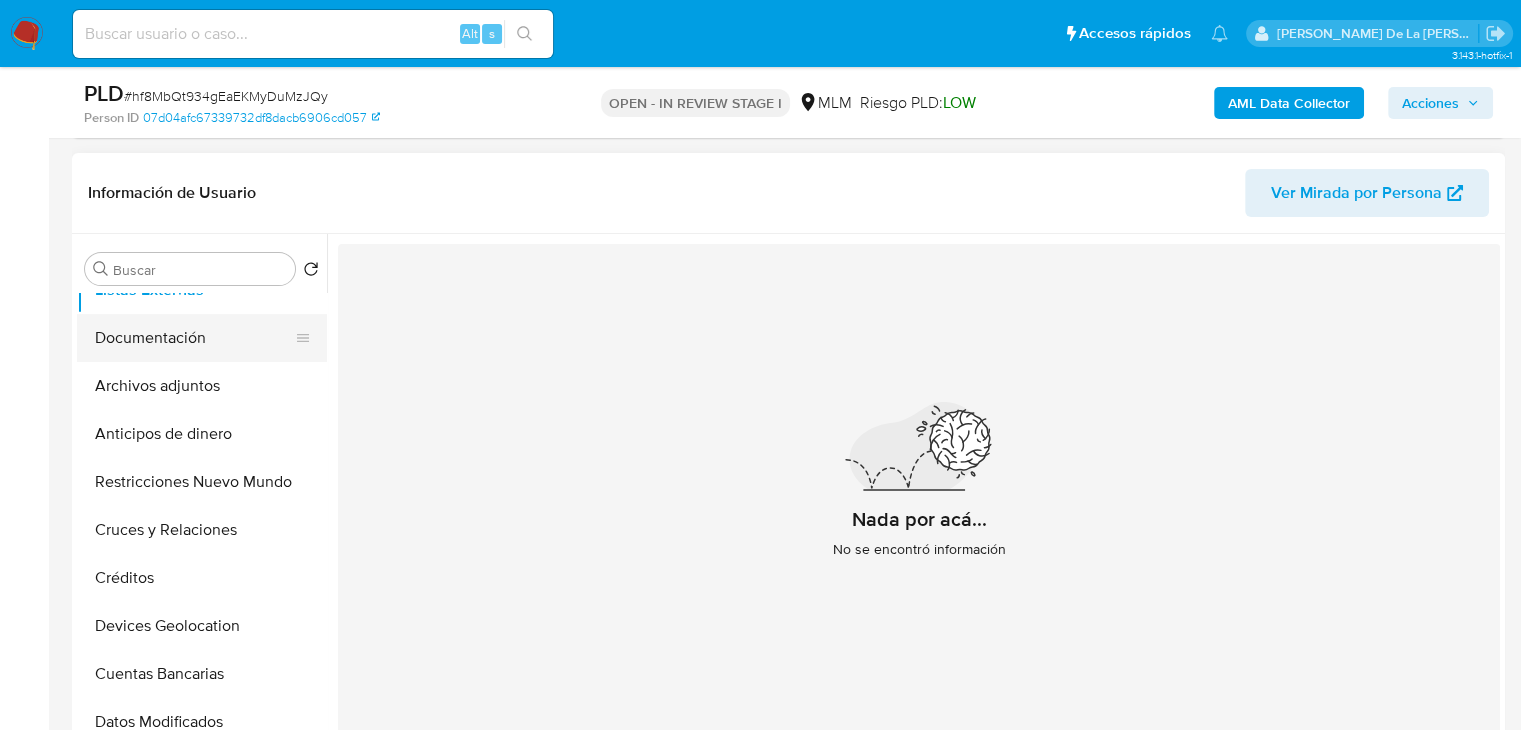 scroll, scrollTop: 220, scrollLeft: 0, axis: vertical 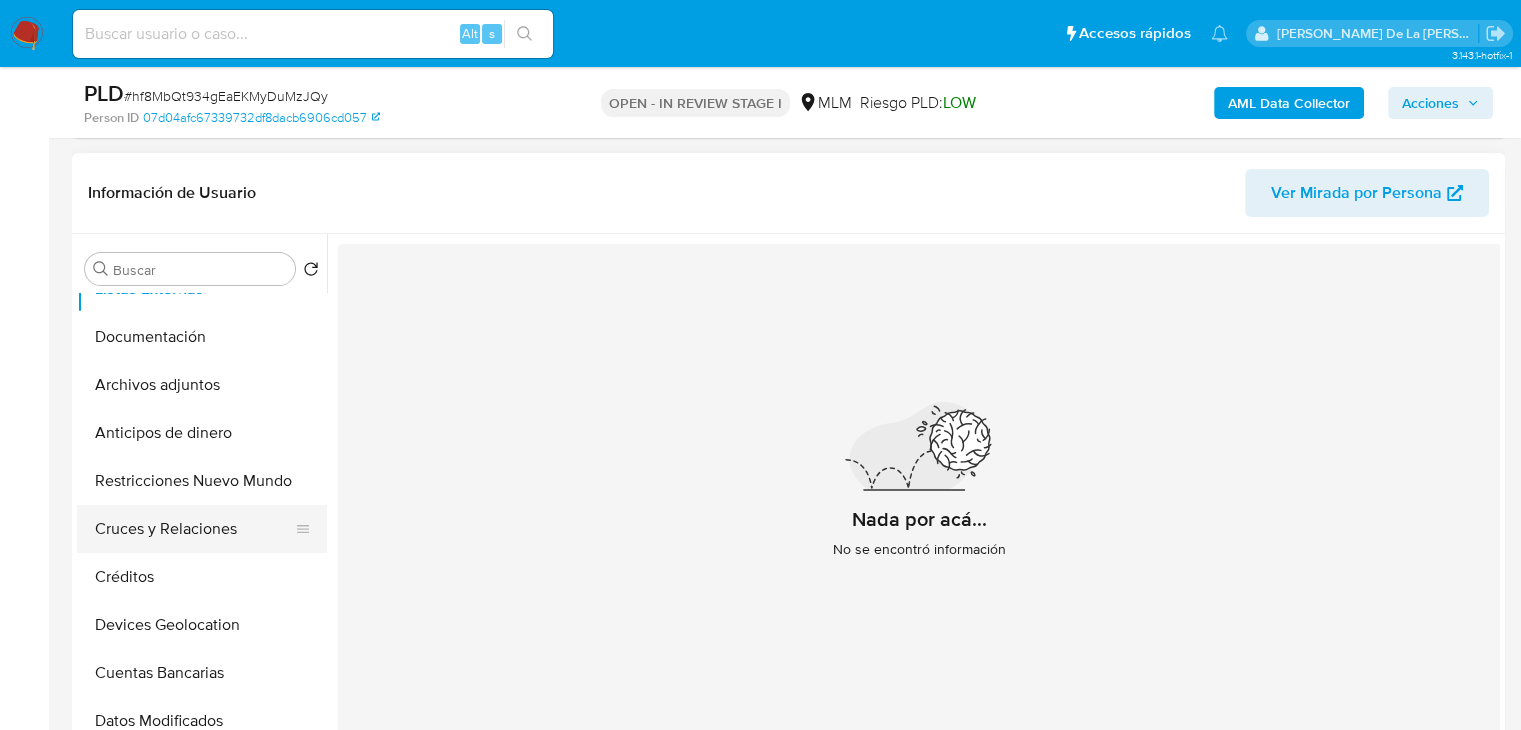 click on "Cruces y Relaciones" at bounding box center [194, 529] 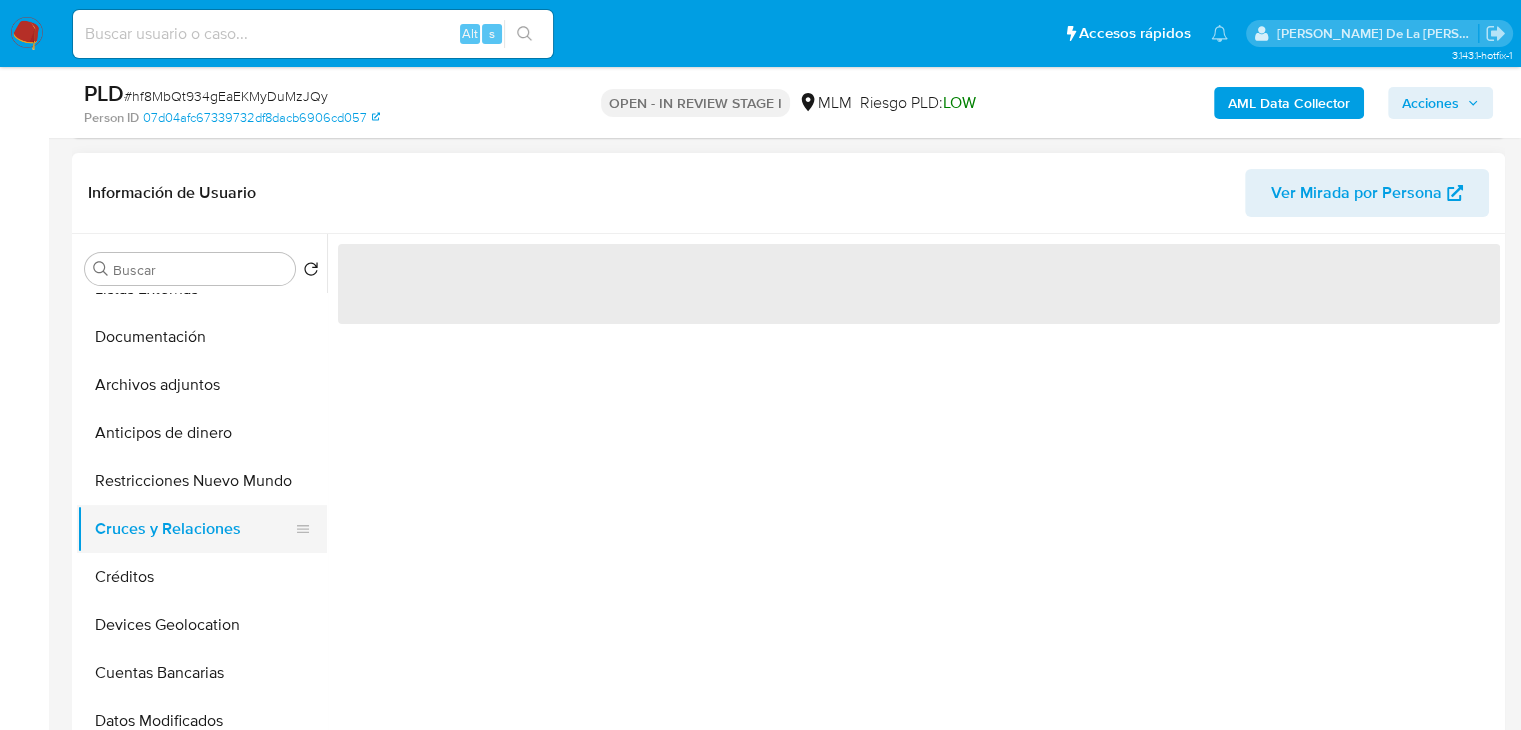 type 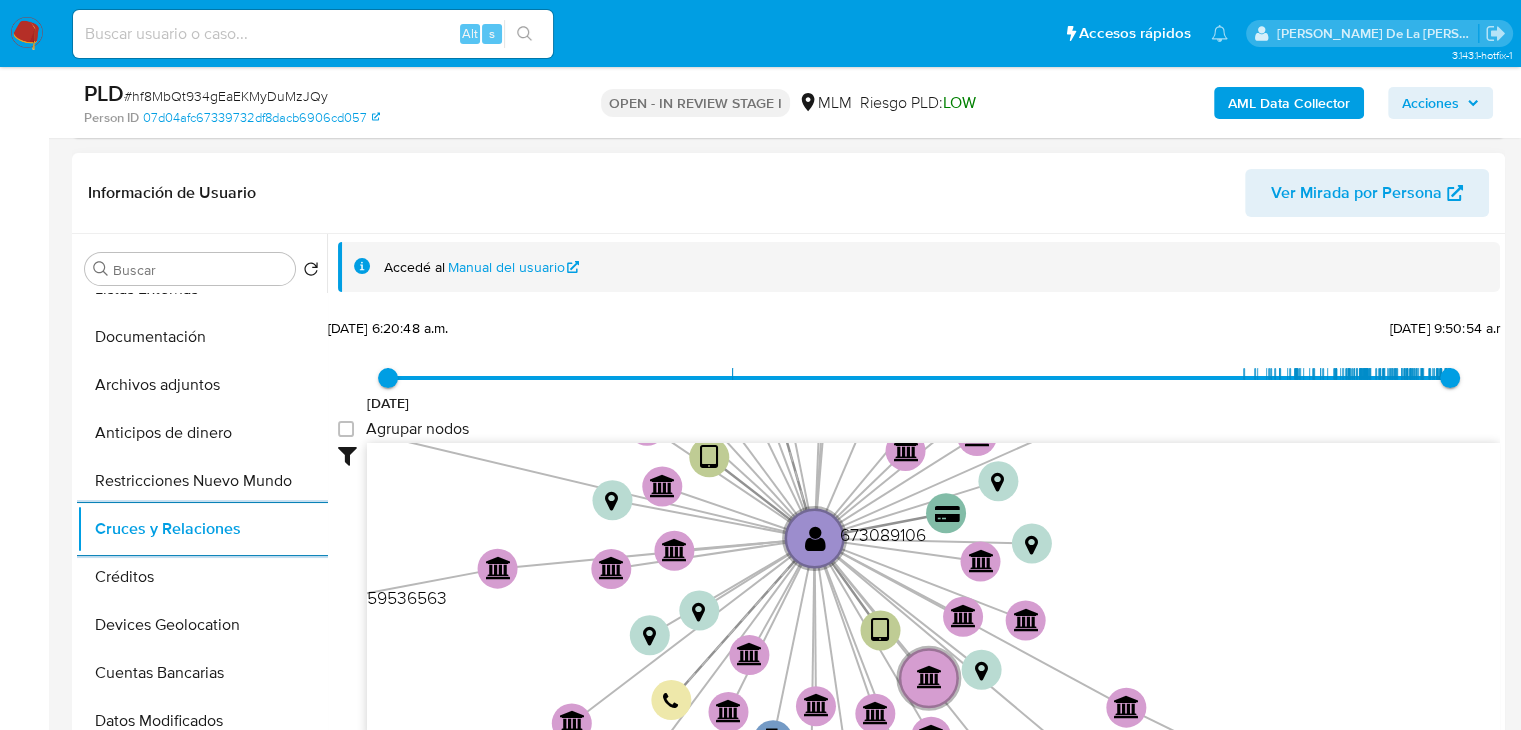 scroll, scrollTop: 544, scrollLeft: 0, axis: vertical 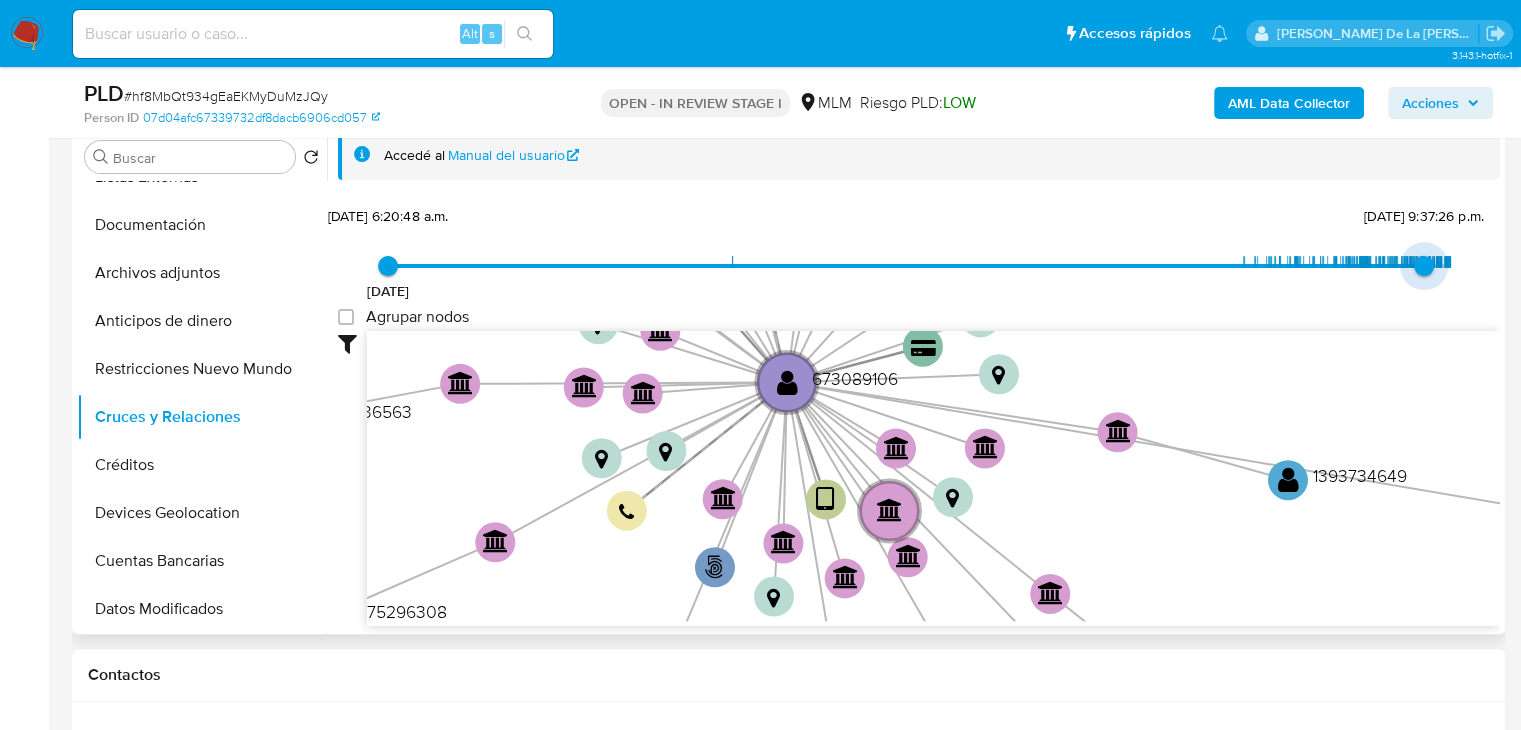 drag, startPoint x: 1430, startPoint y: 258, endPoint x: 1418, endPoint y: 261, distance: 12.369317 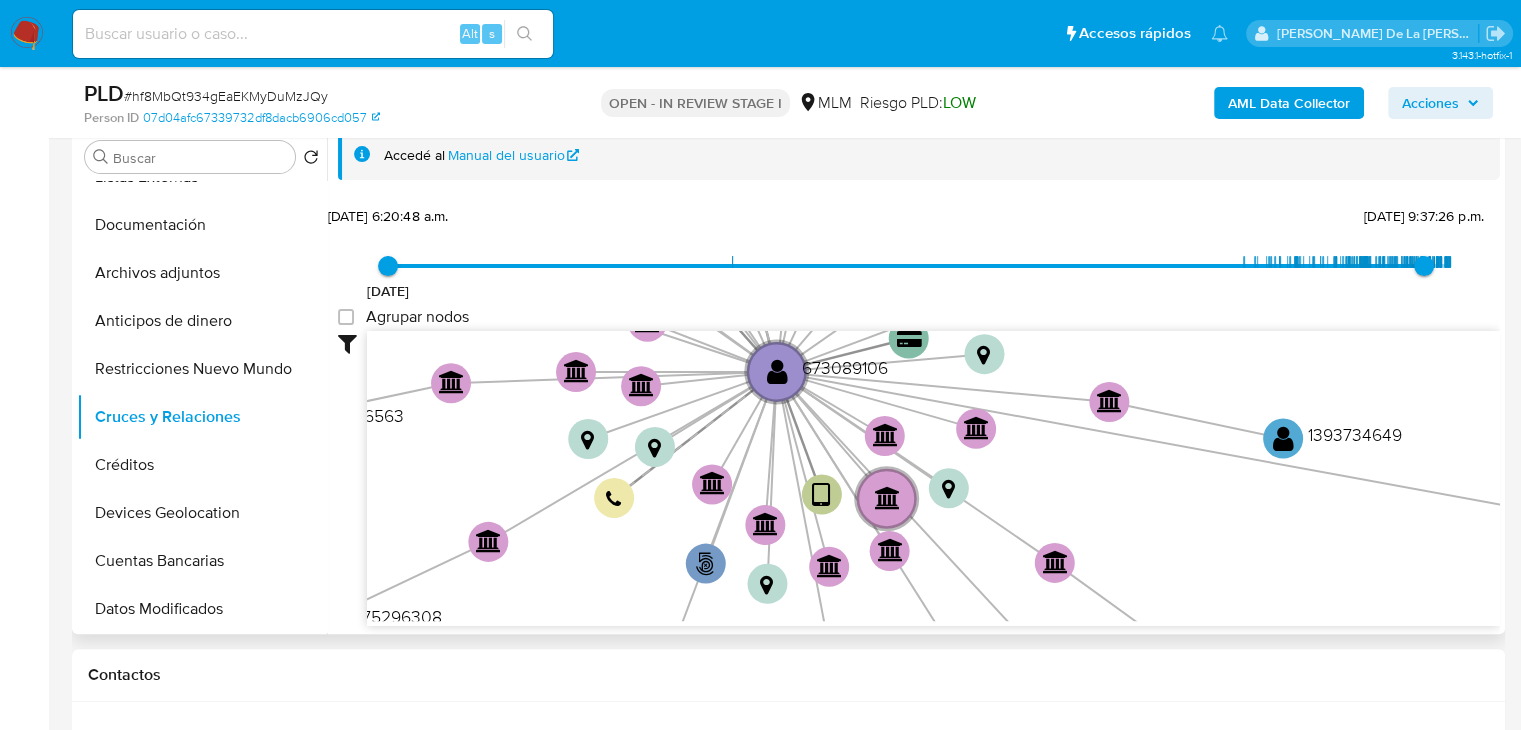 drag, startPoint x: 1414, startPoint y: 262, endPoint x: 1431, endPoint y: 275, distance: 21.400934 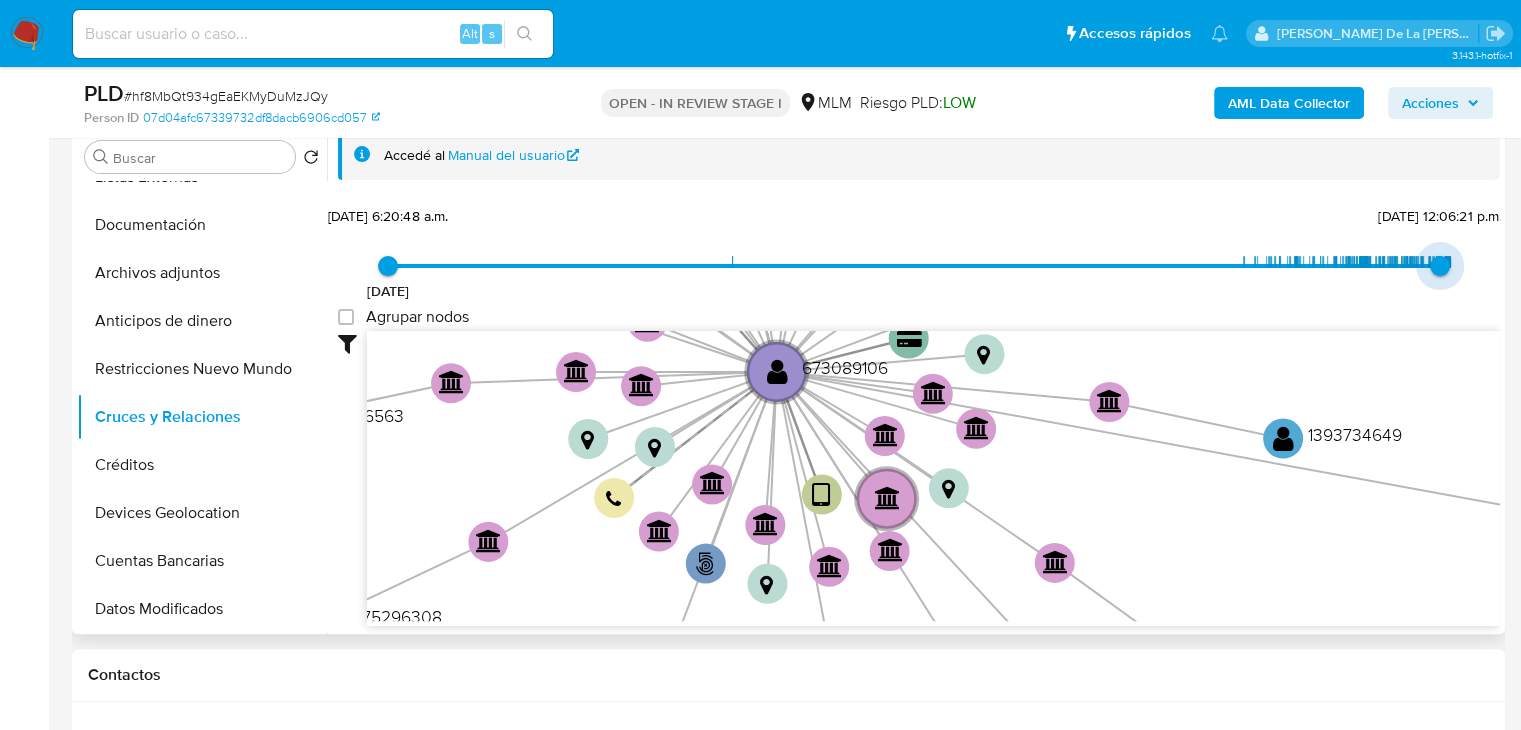 click on "15/6/2025, 12:06:21 p.m." at bounding box center (1440, 266) 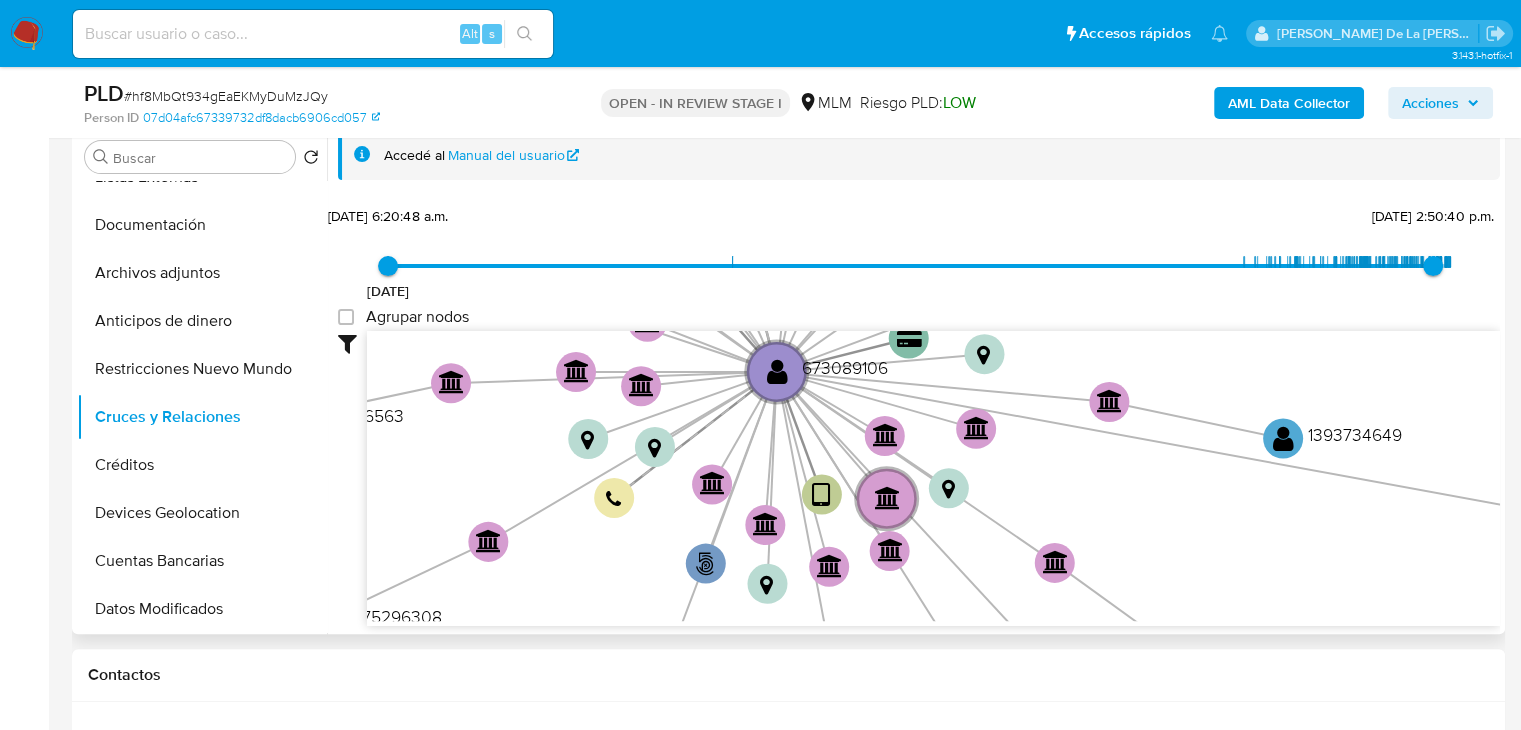 type on "1748721339000" 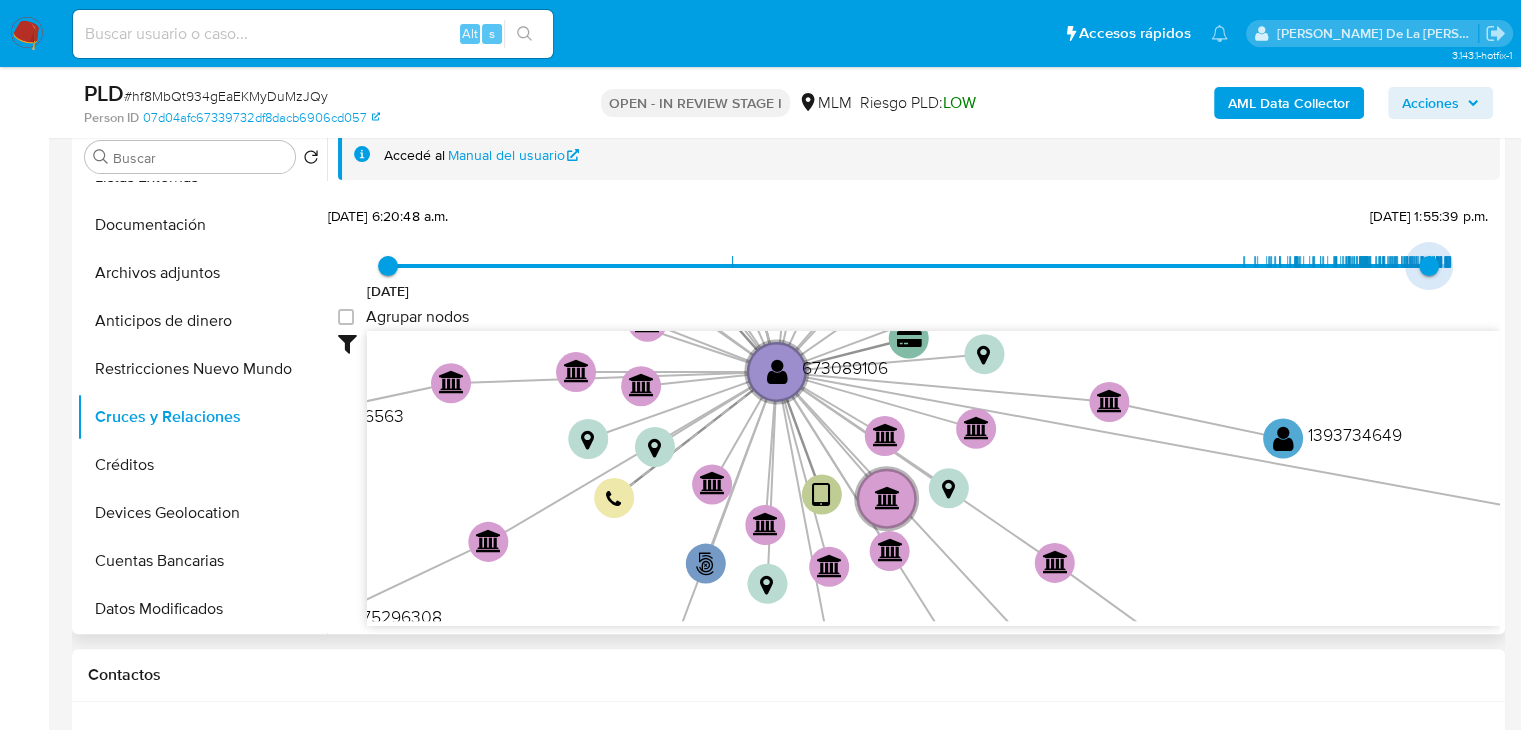 click on "31/5/2025, 1:55:39 p.m." at bounding box center (1429, 266) 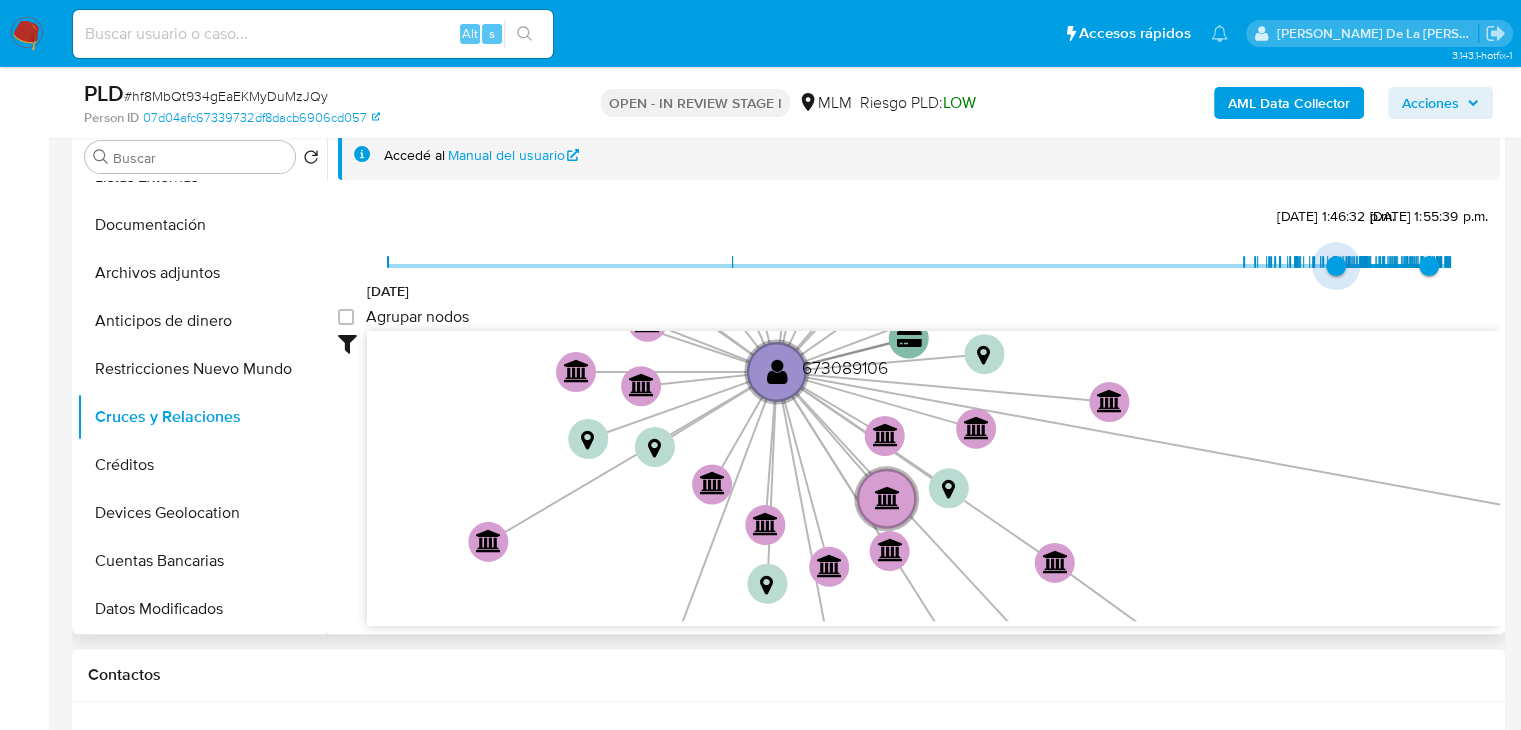 type on "1738611210000" 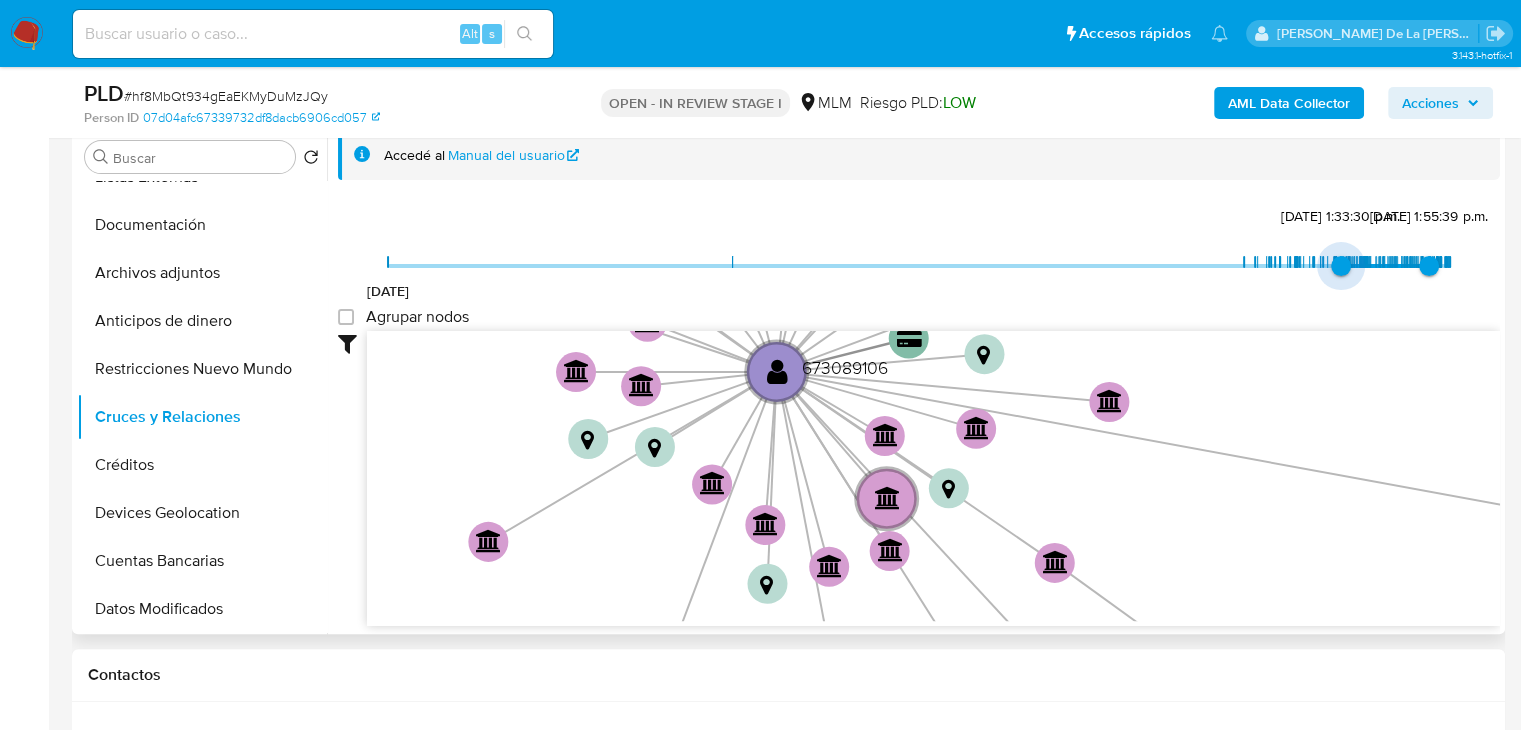 drag, startPoint x: 389, startPoint y: 261, endPoint x: 1332, endPoint y: 266, distance: 943.01324 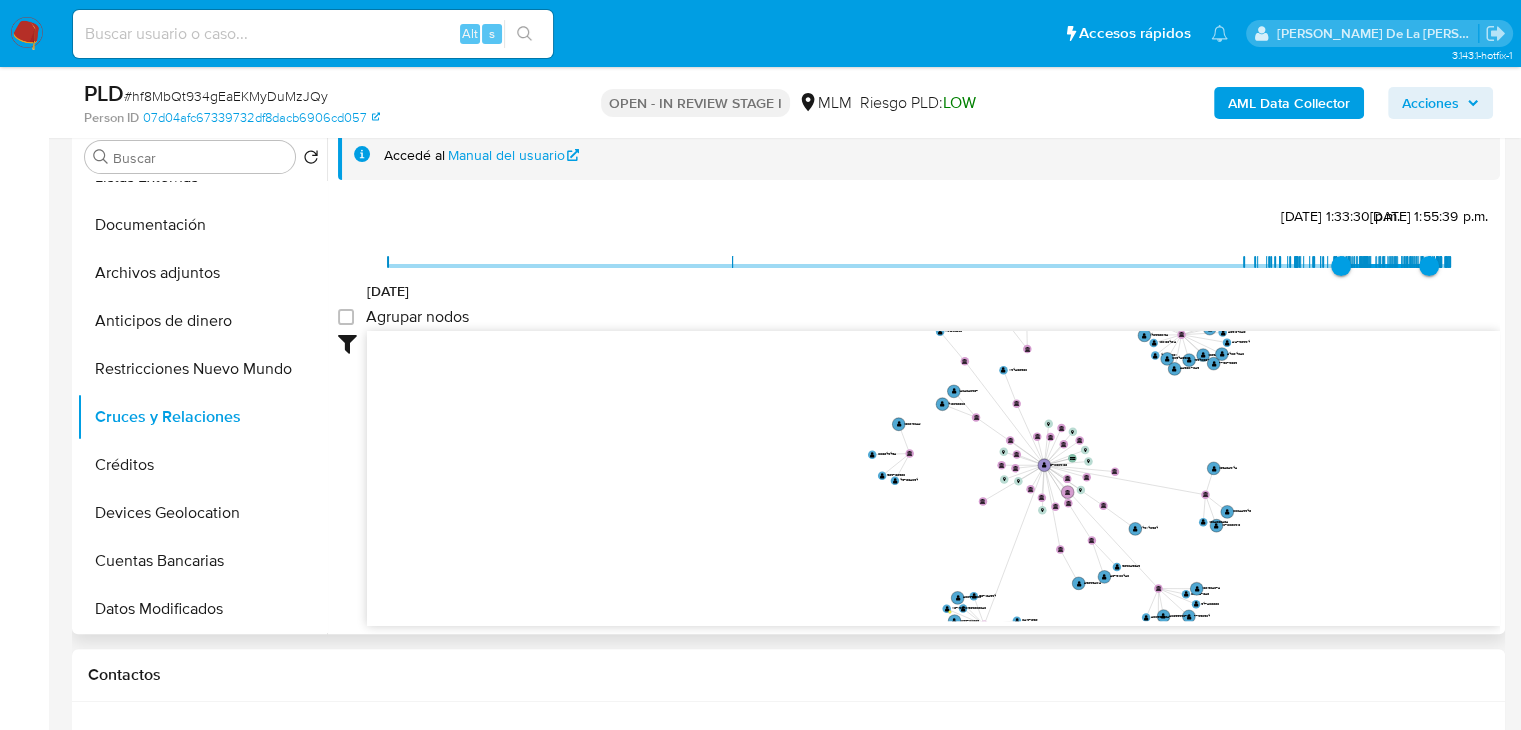 drag, startPoint x: 1208, startPoint y: 454, endPoint x: 1168, endPoint y: 514, distance: 72.11102 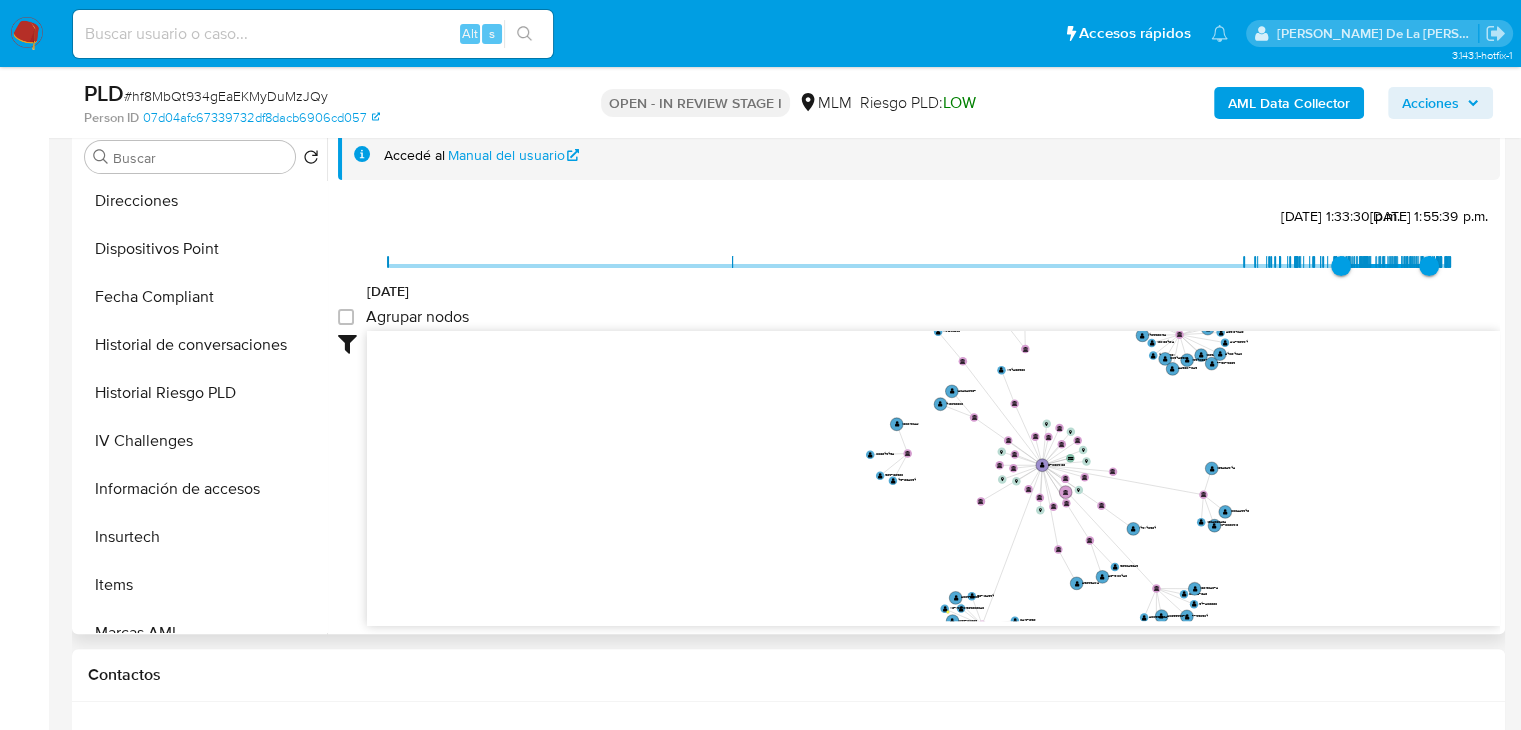 scroll, scrollTop: 684, scrollLeft: 0, axis: vertical 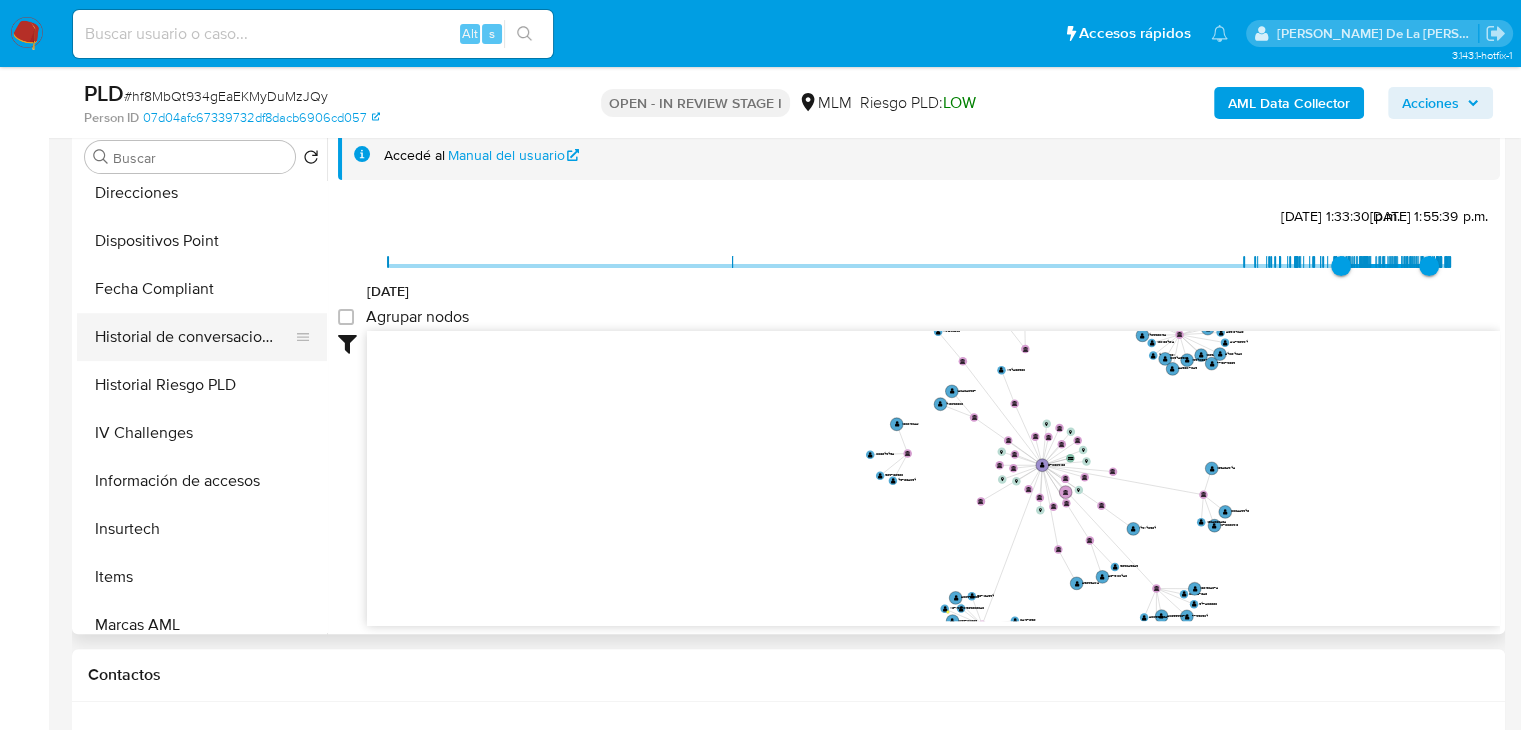 click on "Historial de conversaciones" at bounding box center (194, 337) 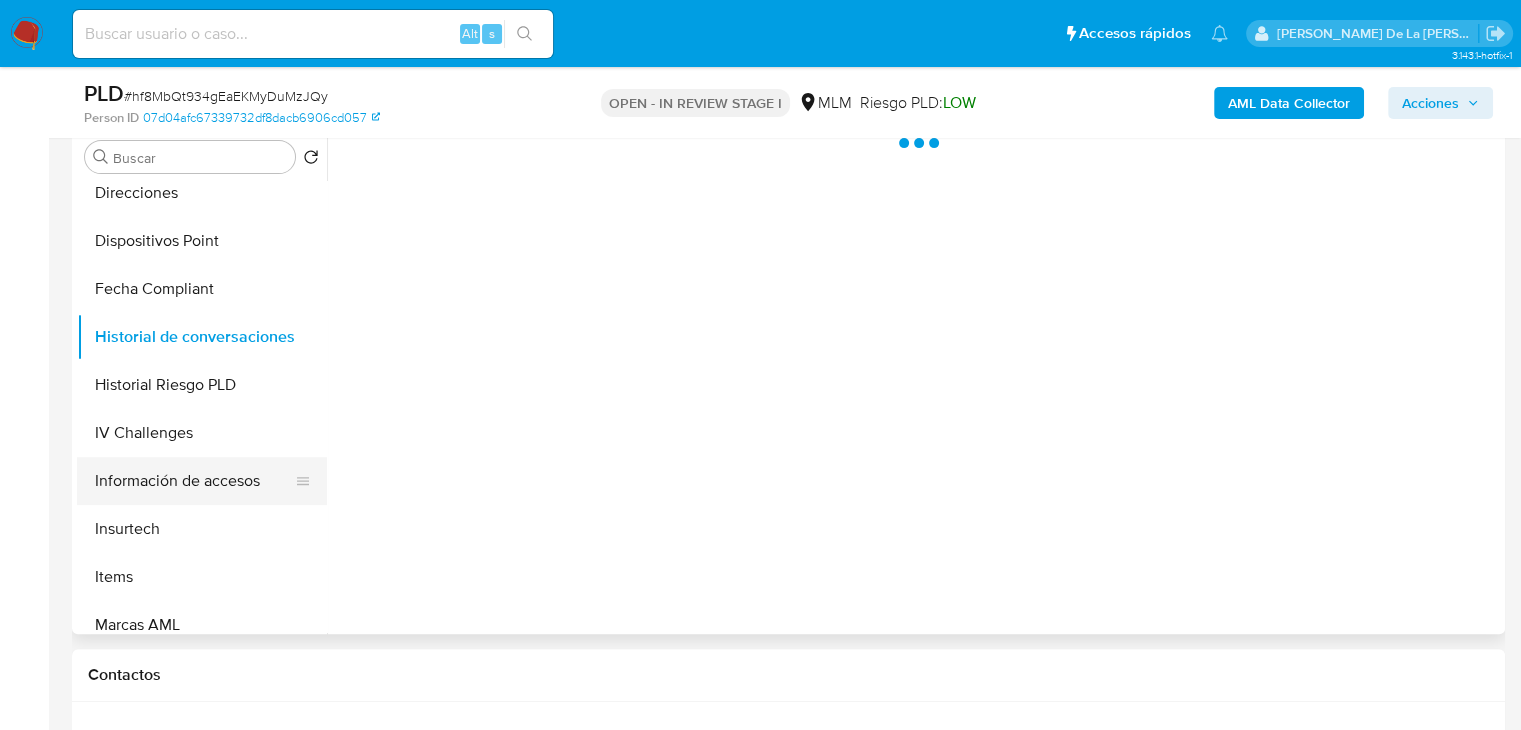 click on "Información de accesos" at bounding box center [194, 481] 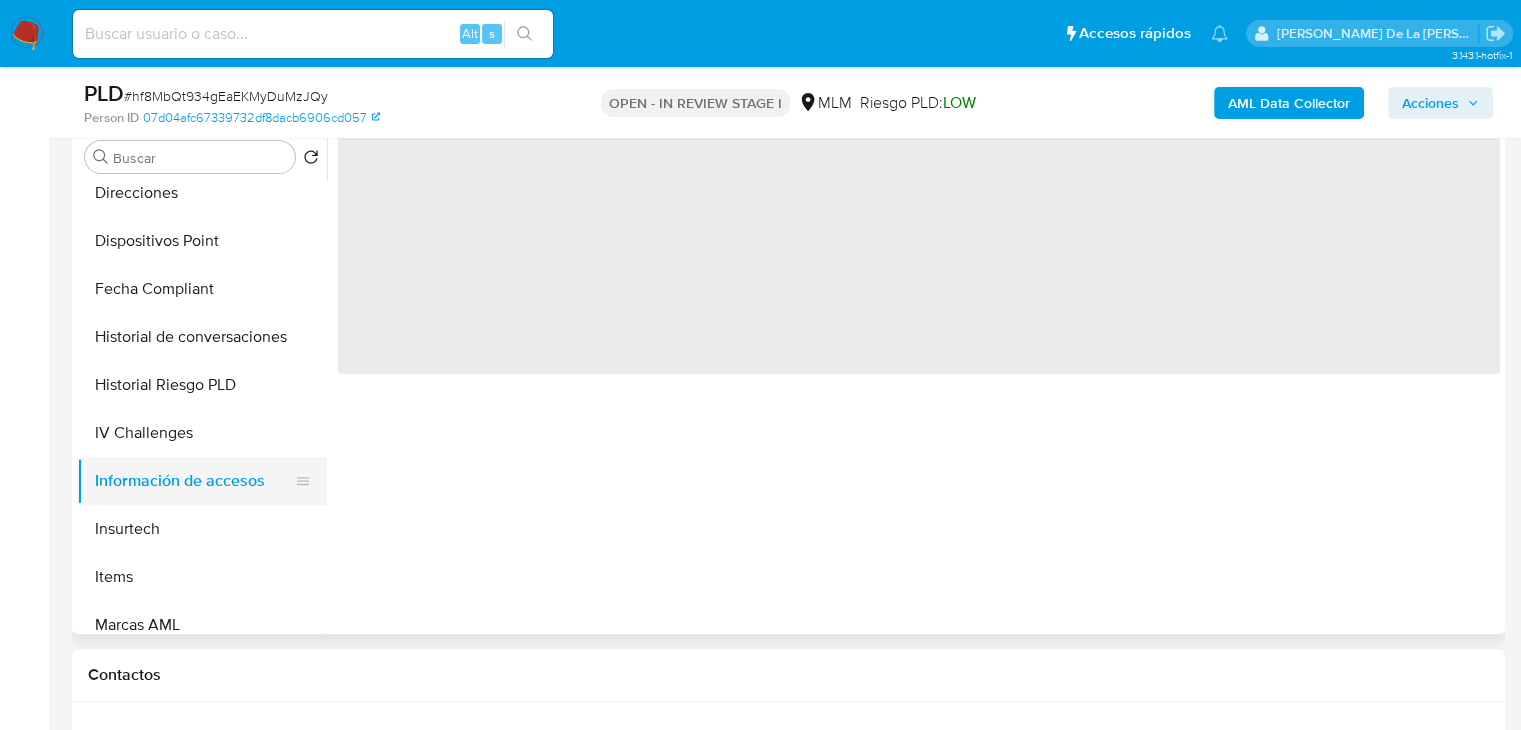 type 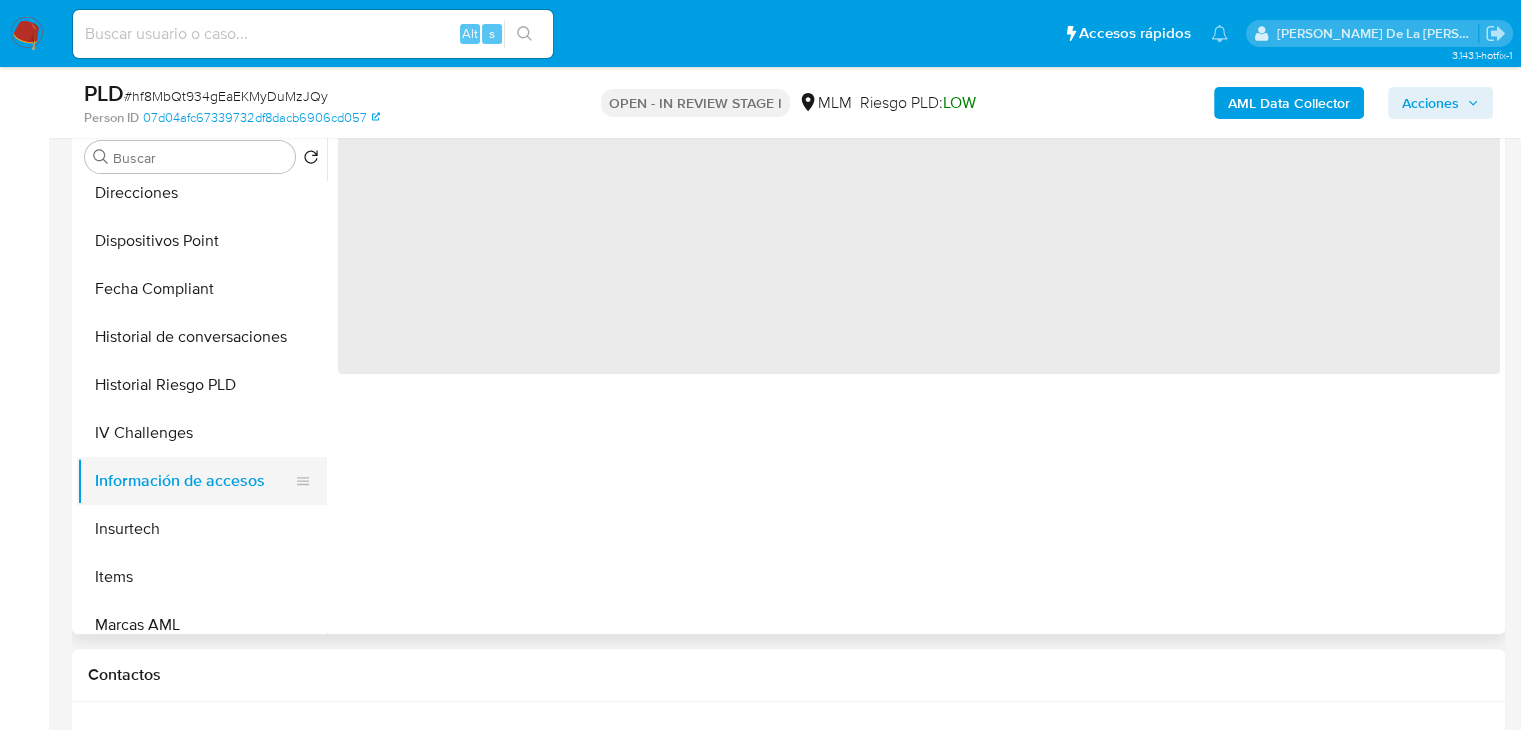 click on "Información de accesos" at bounding box center (194, 481) 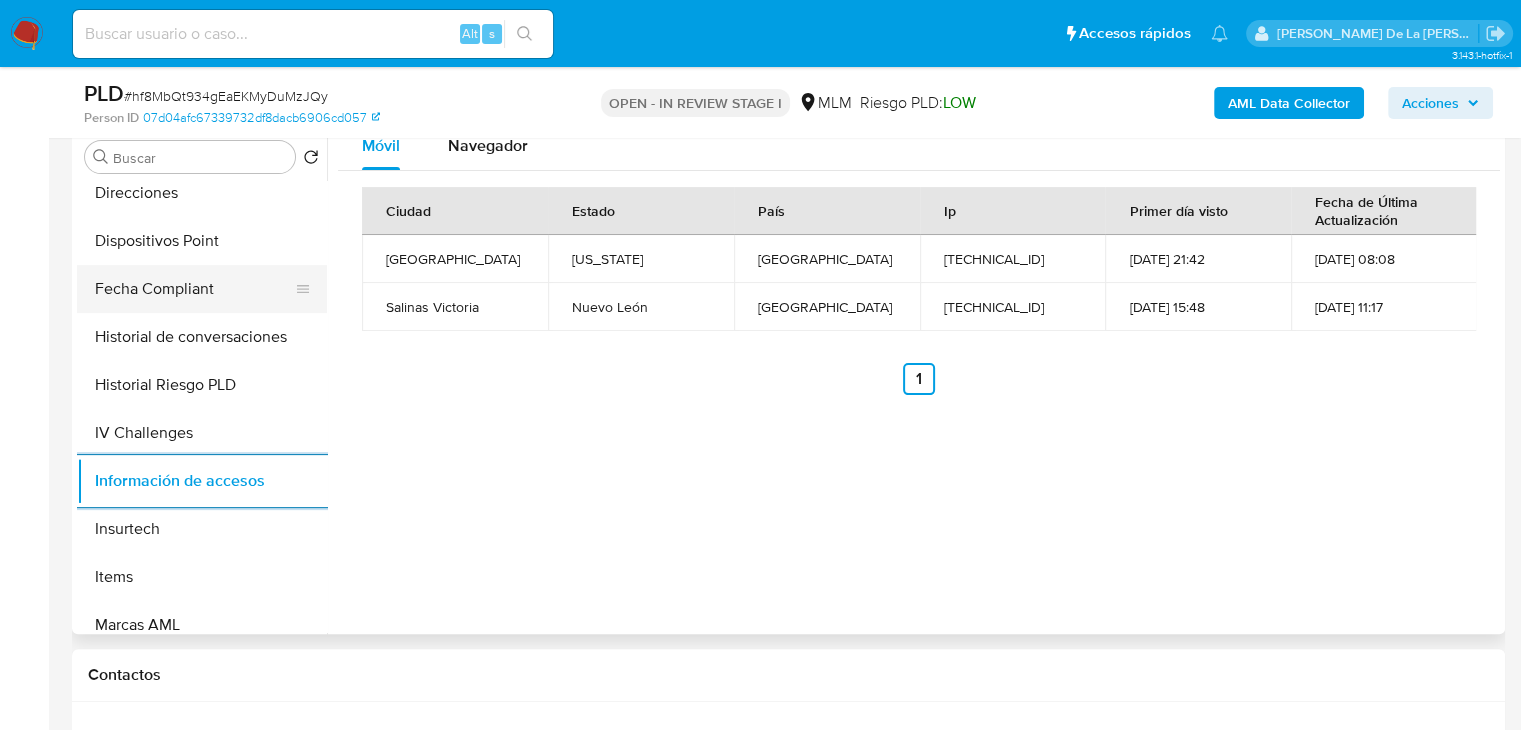 scroll, scrollTop: 0, scrollLeft: 0, axis: both 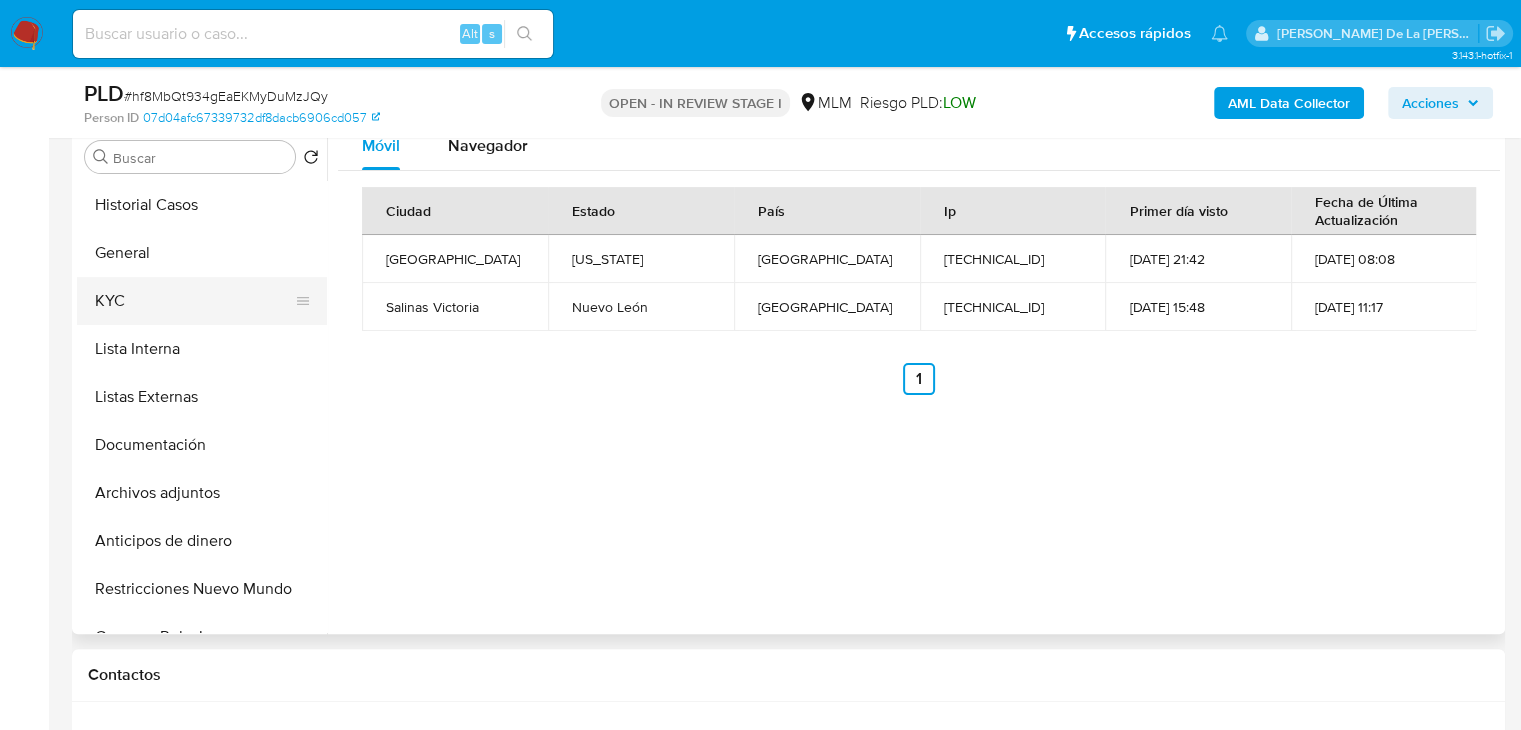 click on "KYC" at bounding box center [194, 301] 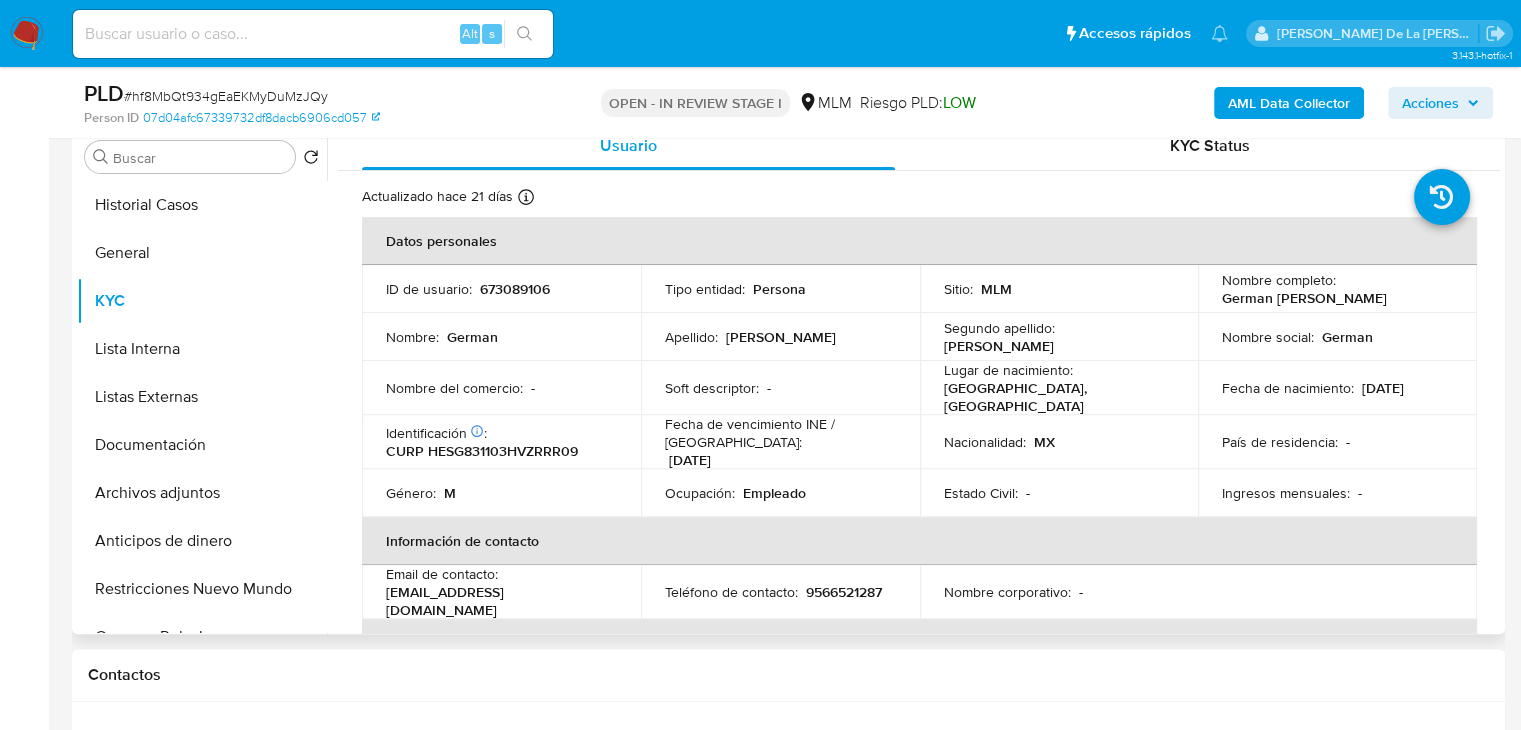 drag, startPoint x: 1219, startPoint y: 298, endPoint x: 1387, endPoint y: 300, distance: 168.0119 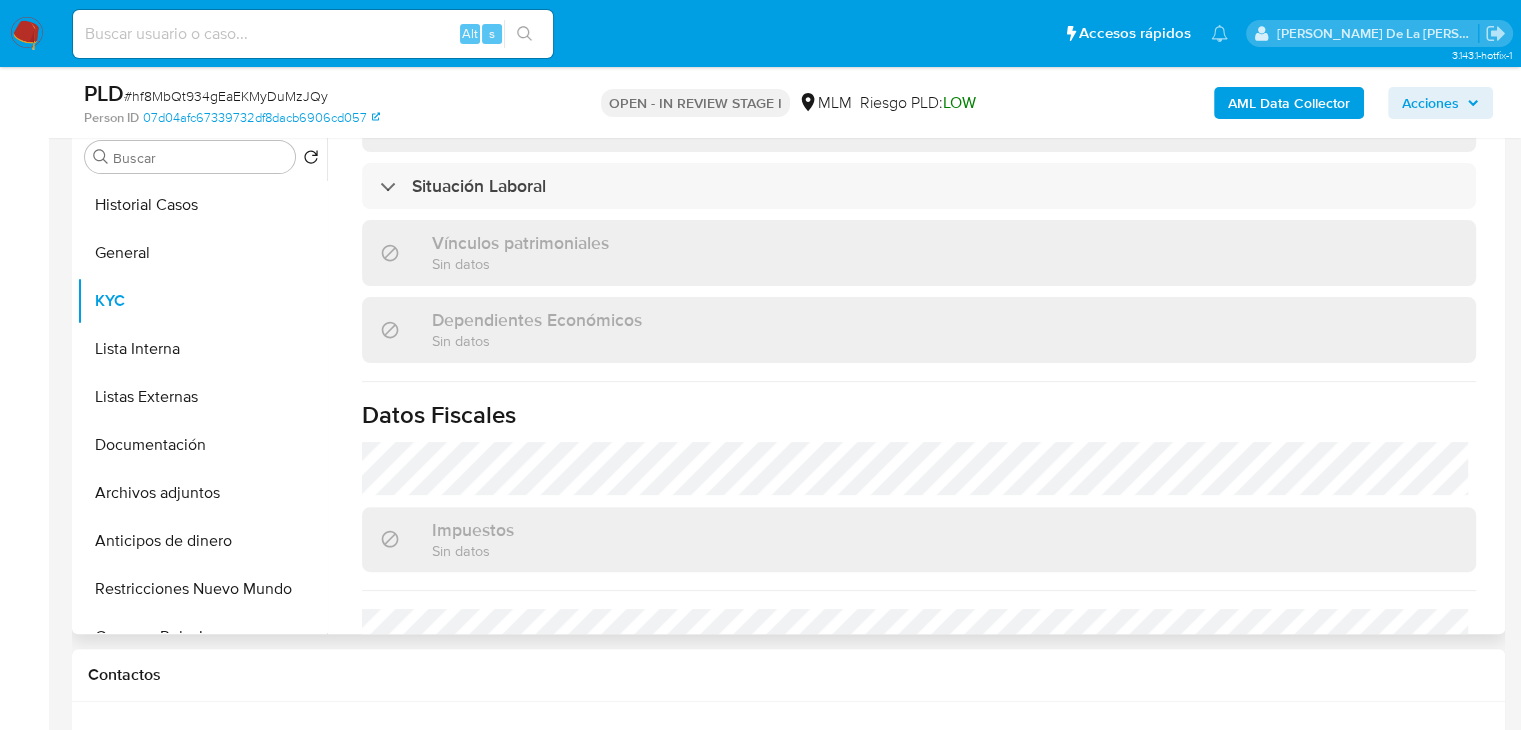 scroll, scrollTop: 1262, scrollLeft: 0, axis: vertical 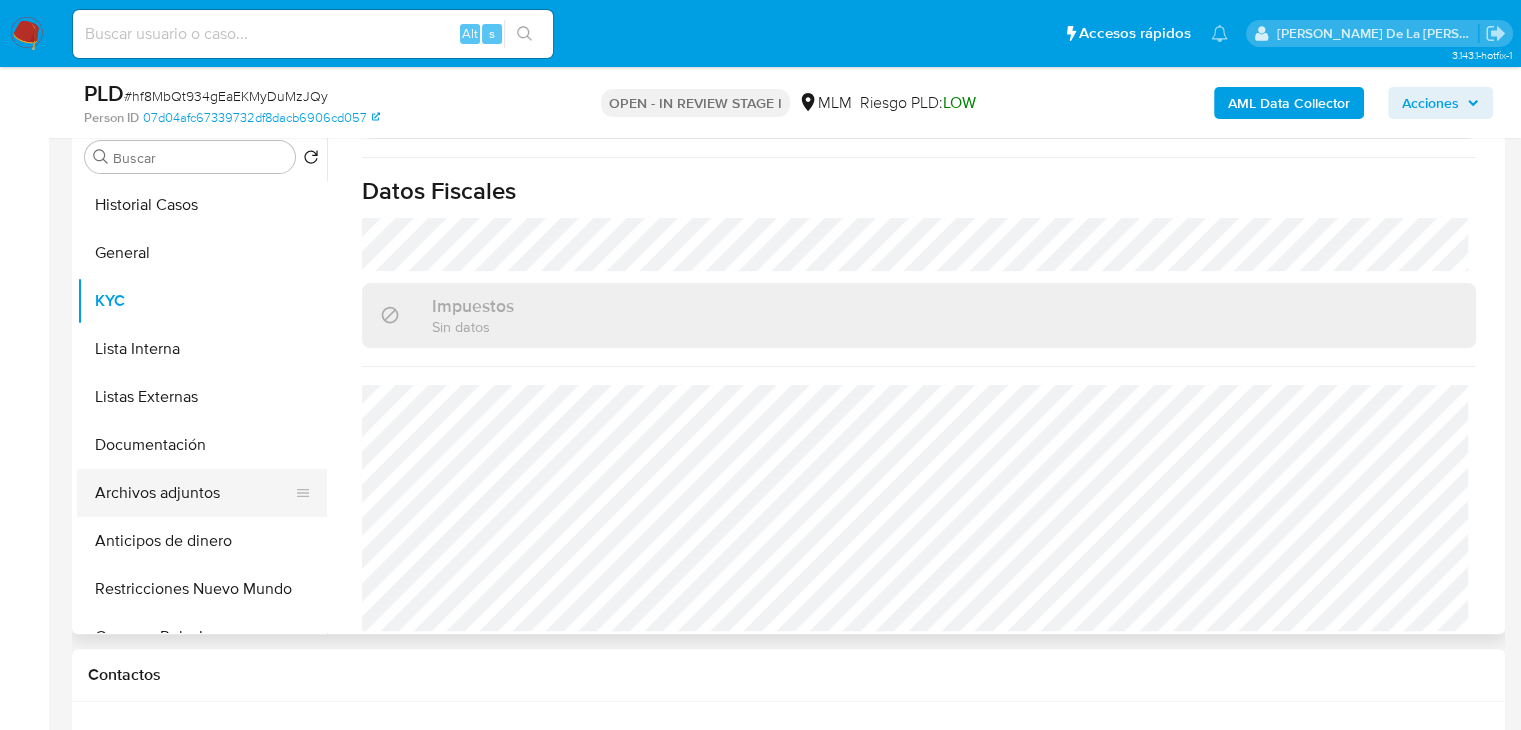 drag, startPoint x: 153, startPoint y: 478, endPoint x: 137, endPoint y: 473, distance: 16.763054 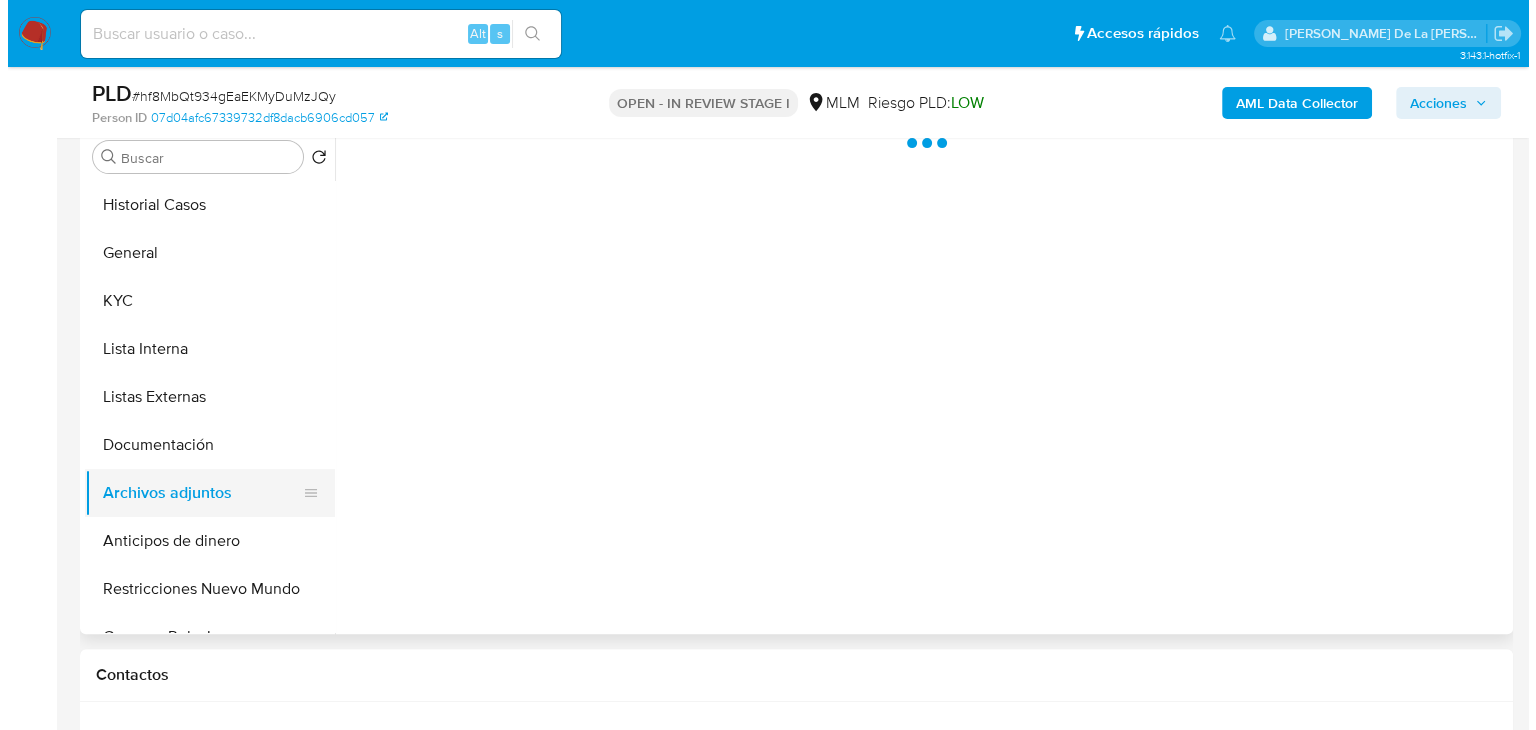 scroll, scrollTop: 0, scrollLeft: 0, axis: both 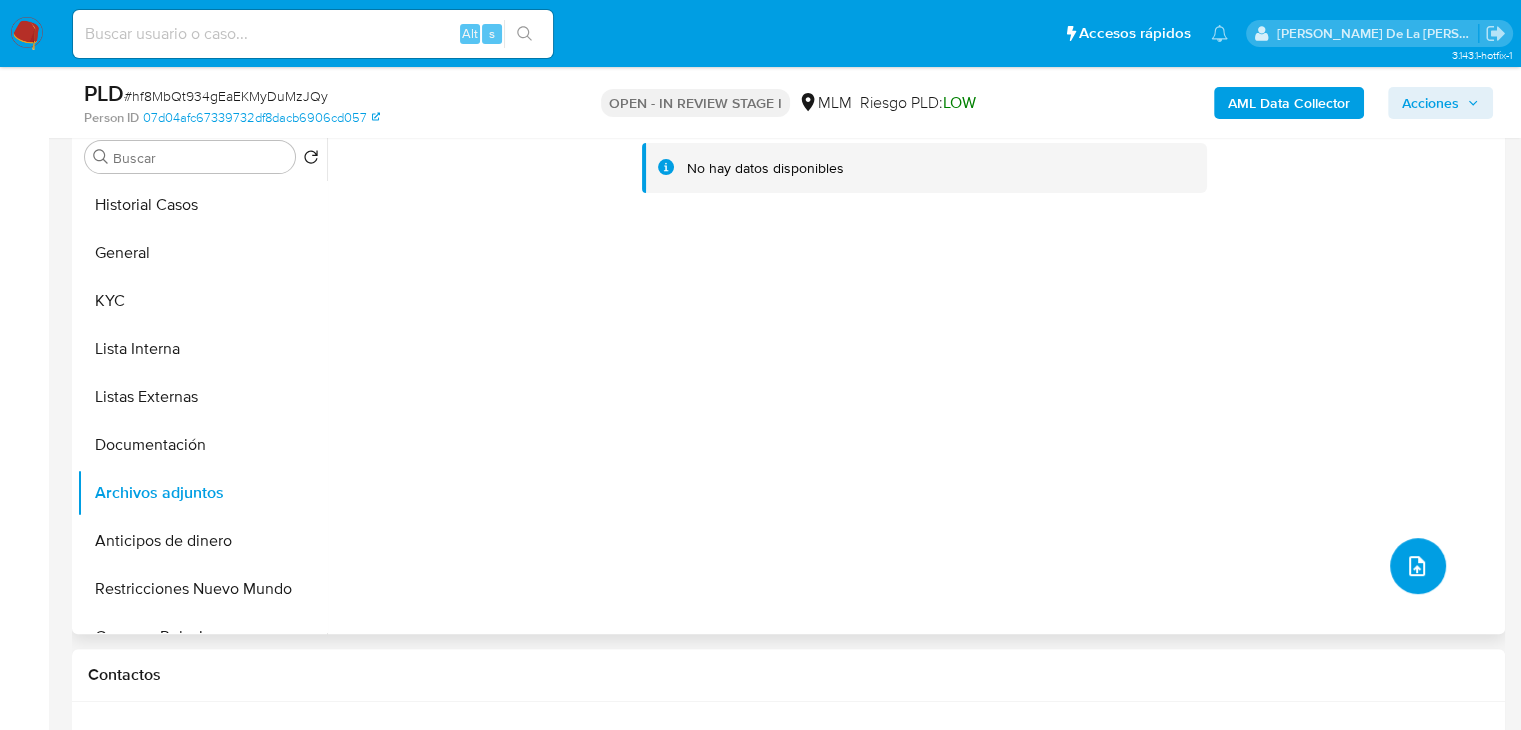 click 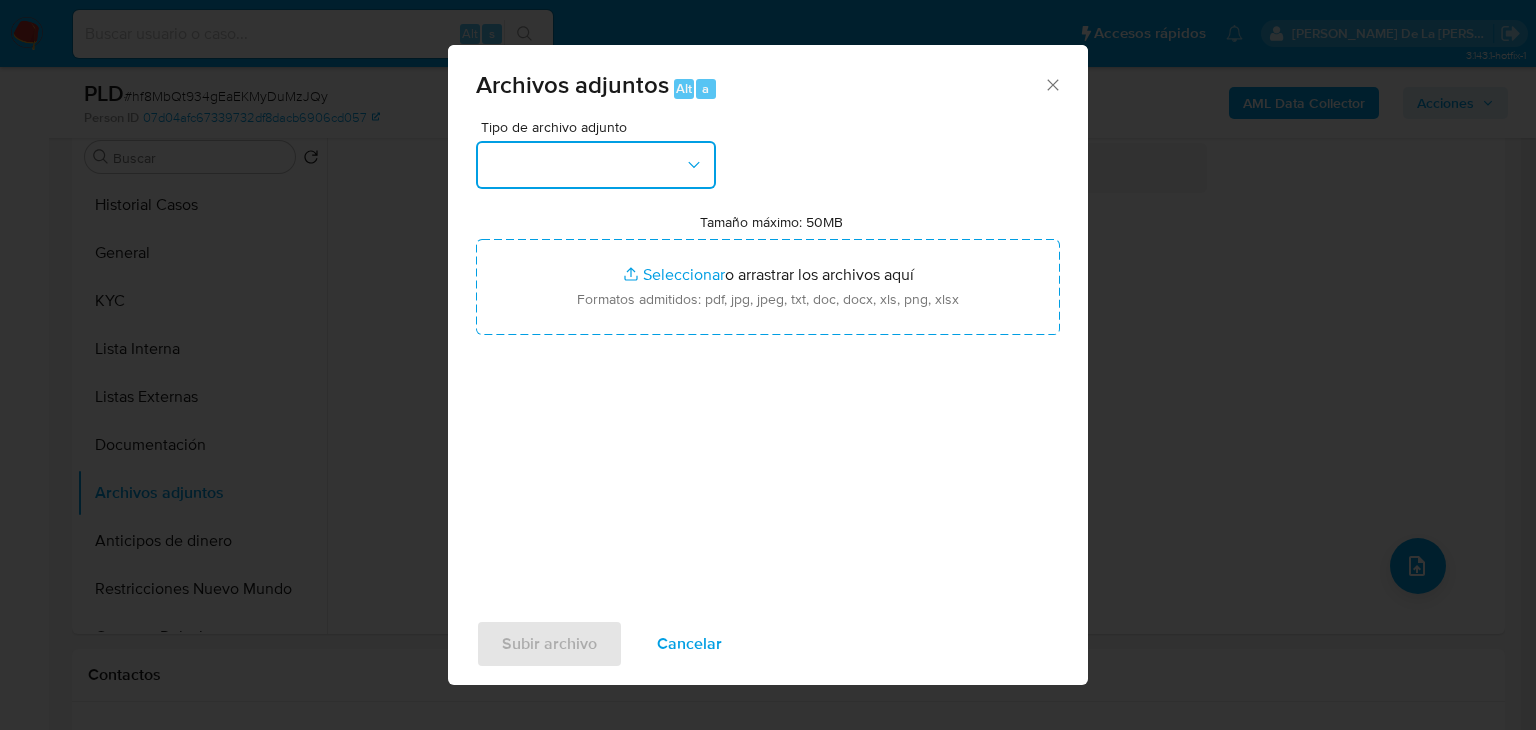 click at bounding box center [596, 165] 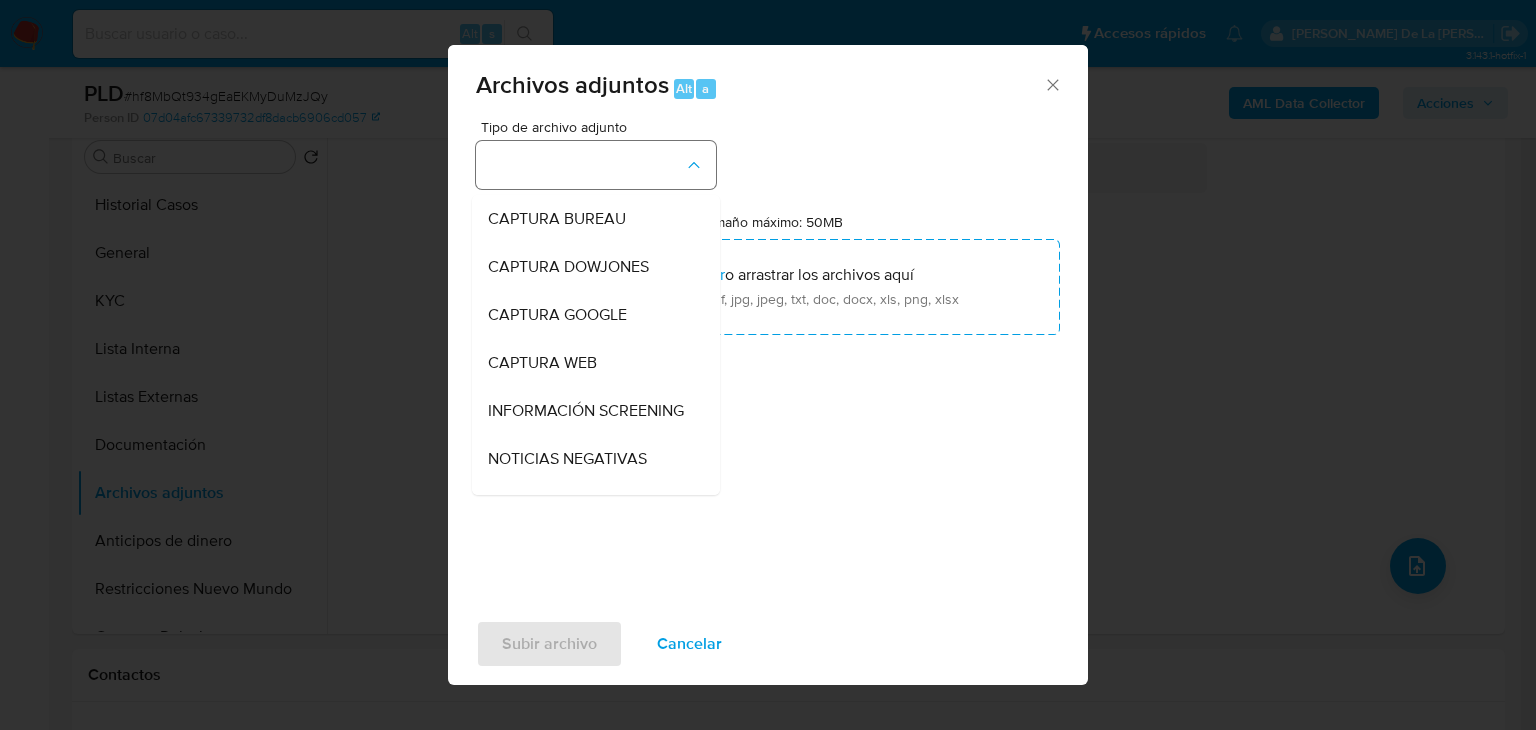 type 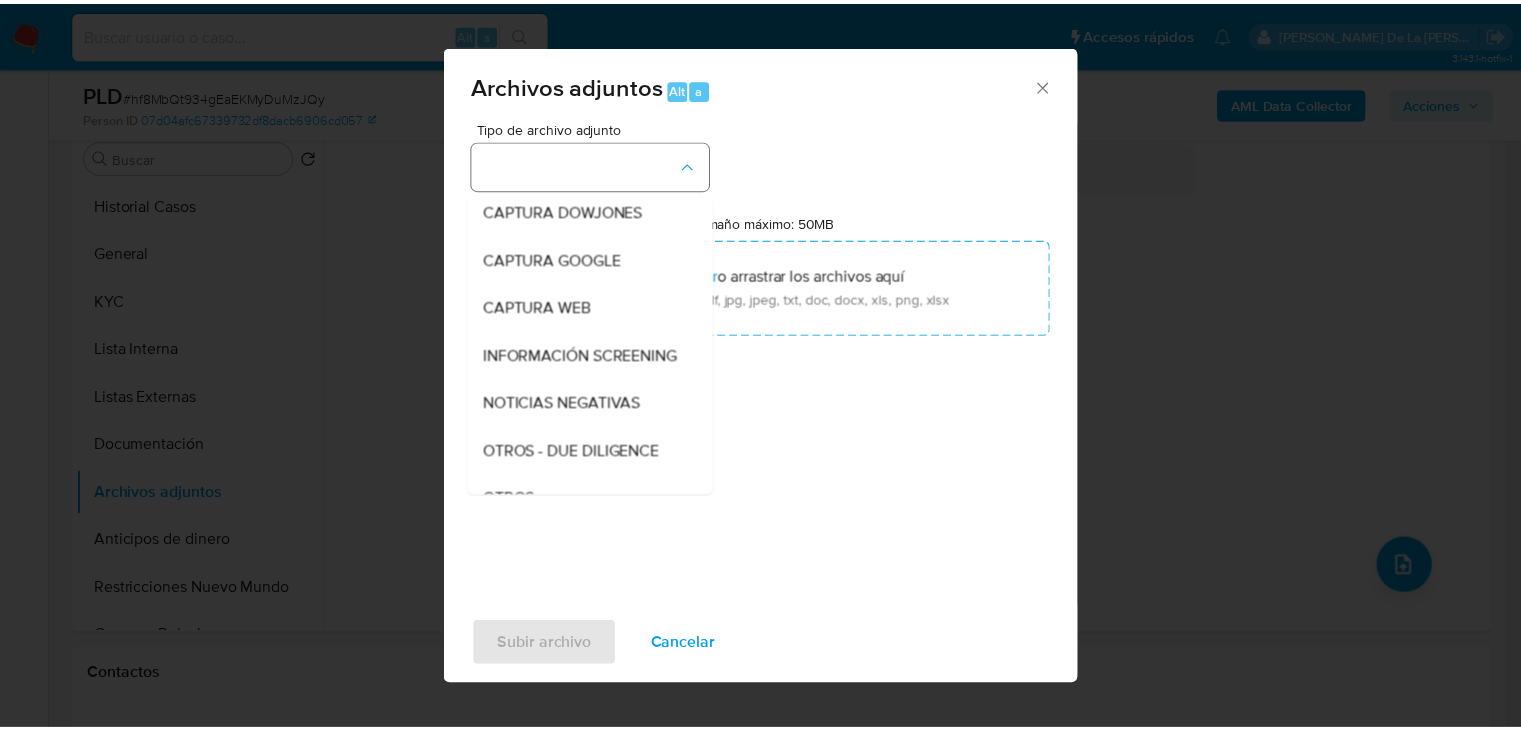 scroll, scrollTop: 104, scrollLeft: 0, axis: vertical 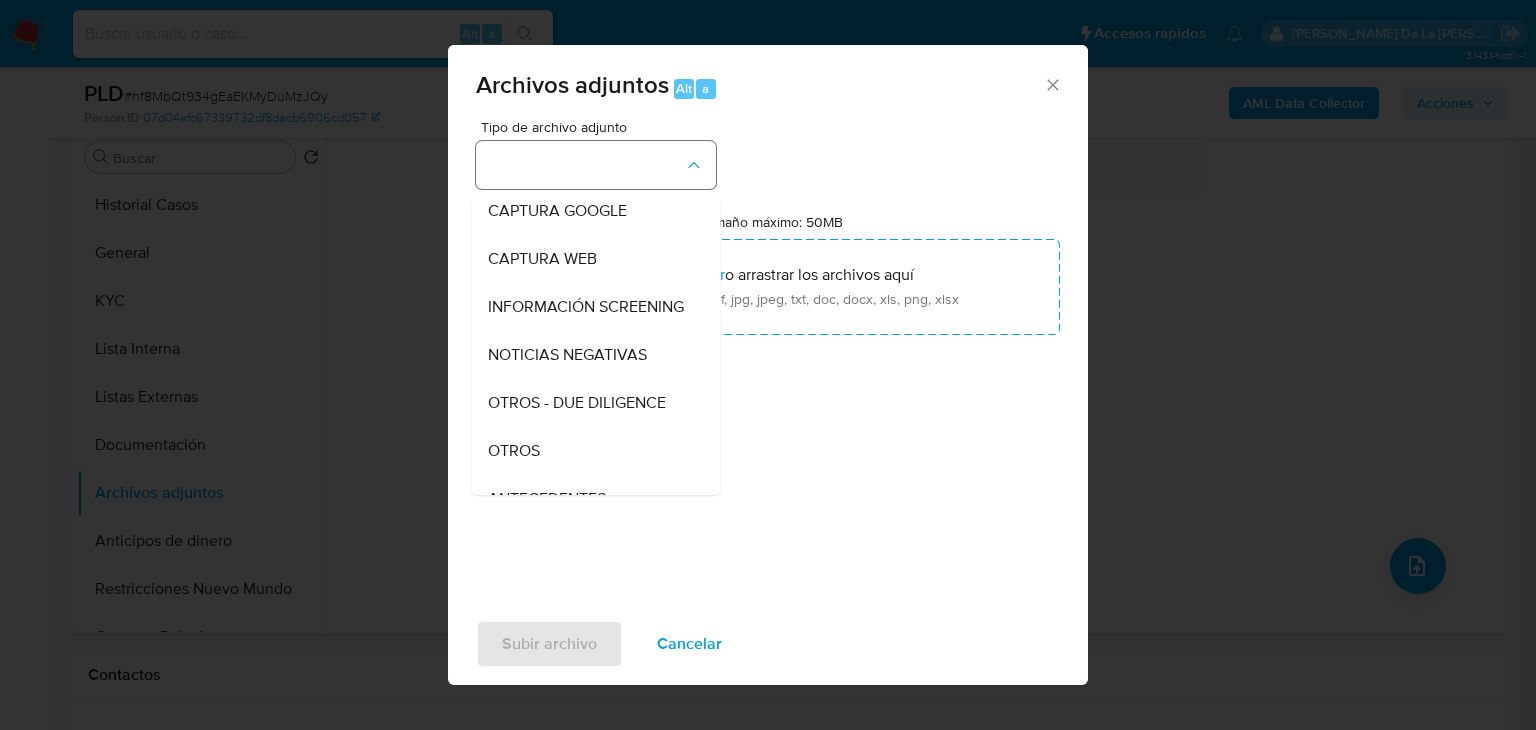 type 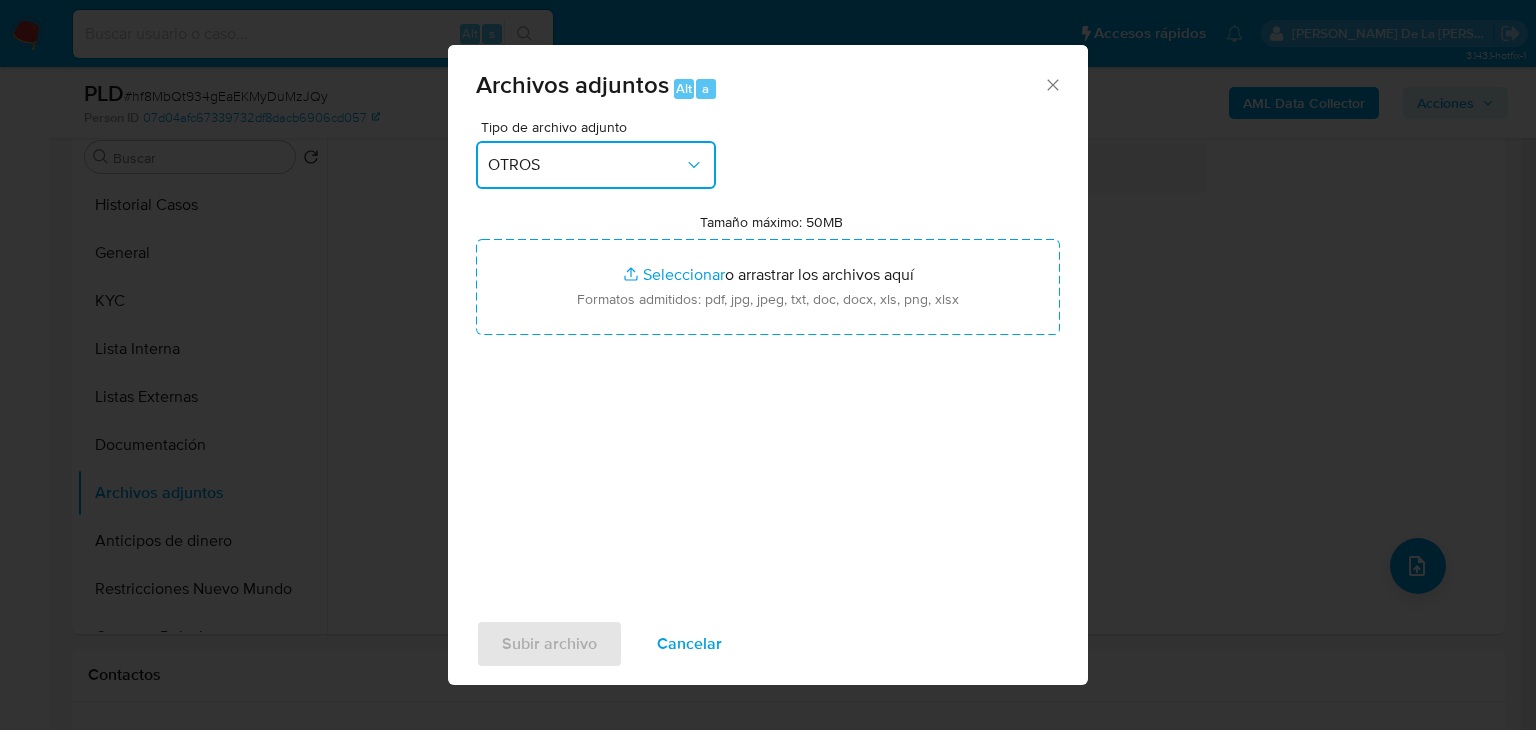 type 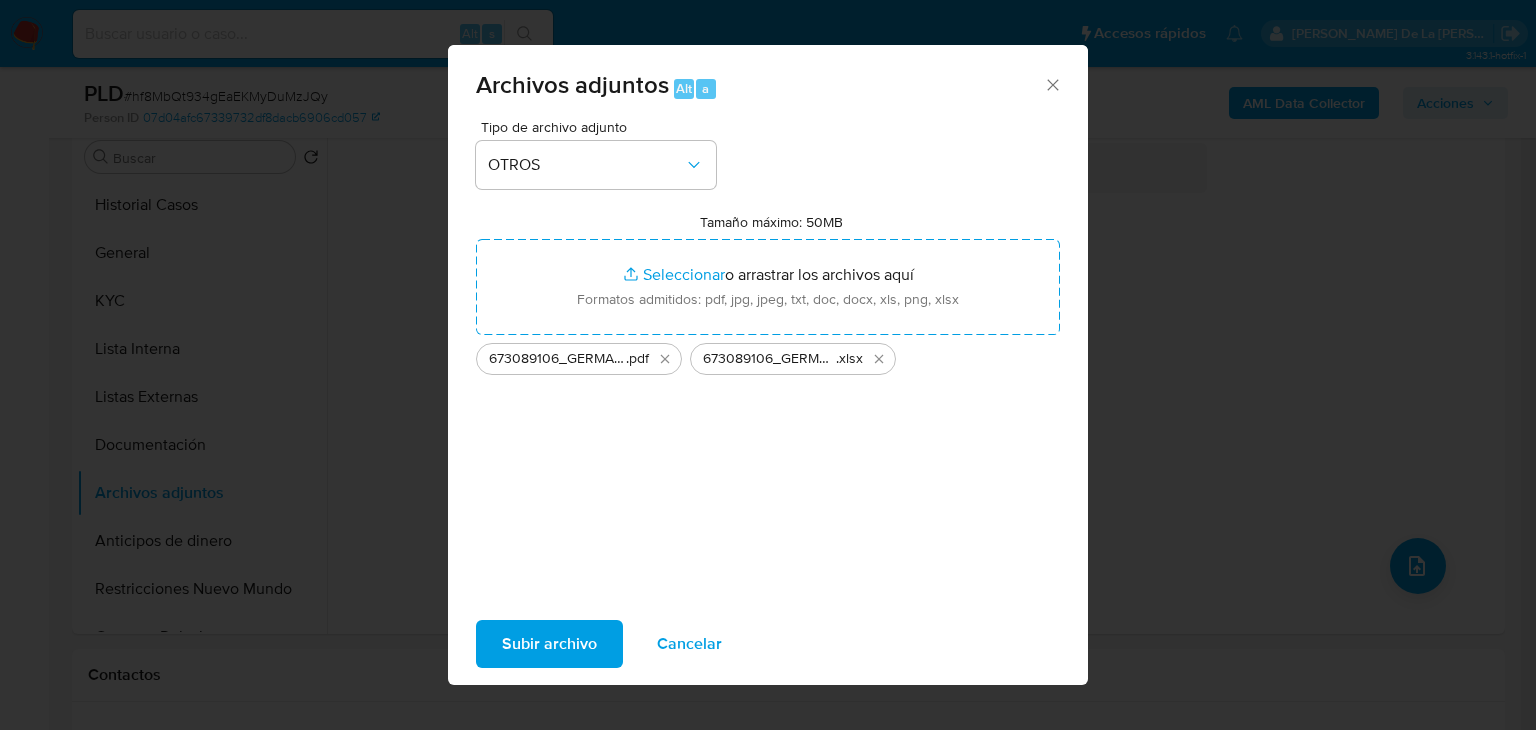 click on "Tipo de archivo adjunto OTROS Tamaño máximo: 50MB Seleccionar archivos Seleccionar  o arrastrar los archivos aquí Formatos admitidos: pdf, jpg, jpeg, txt, doc, docx, xls, png, xlsx 673089106_GERMAN HEREDIA SERAFIN_JUN2025 .pdf 673089106_GERMAN HEREDIA SERAFIN_JUN2025_AT .xlsx" at bounding box center [768, 356] 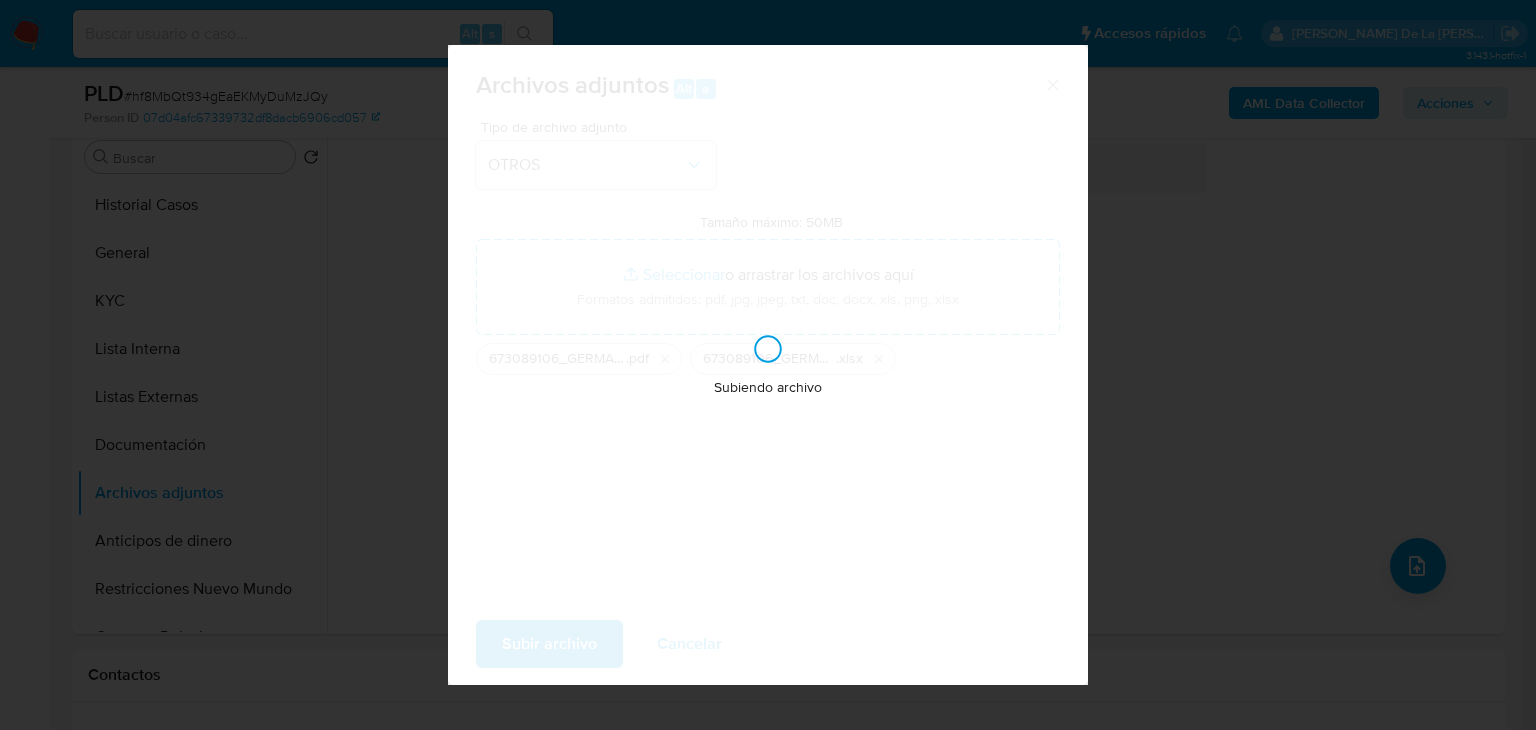type 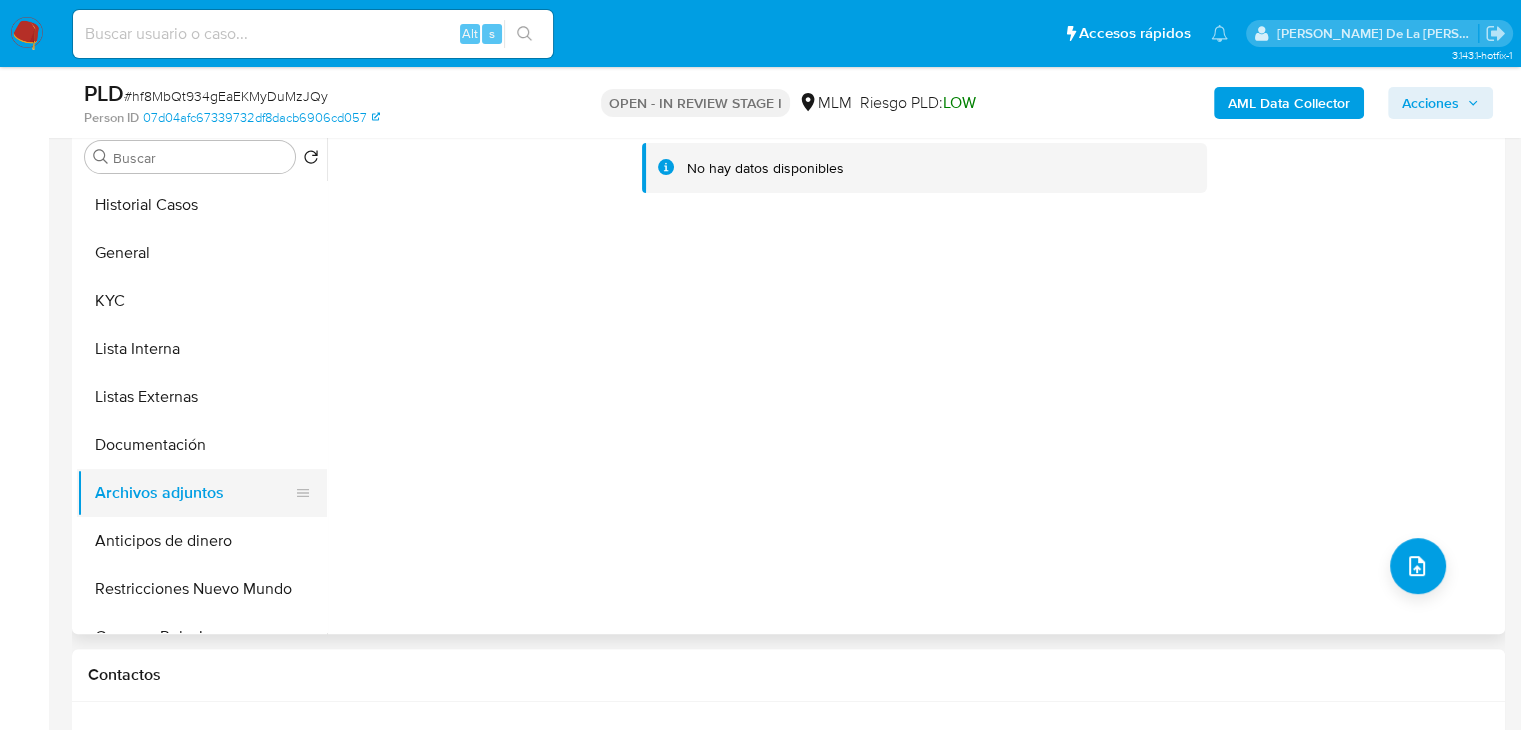 click on "Archivos adjuntos" at bounding box center [194, 493] 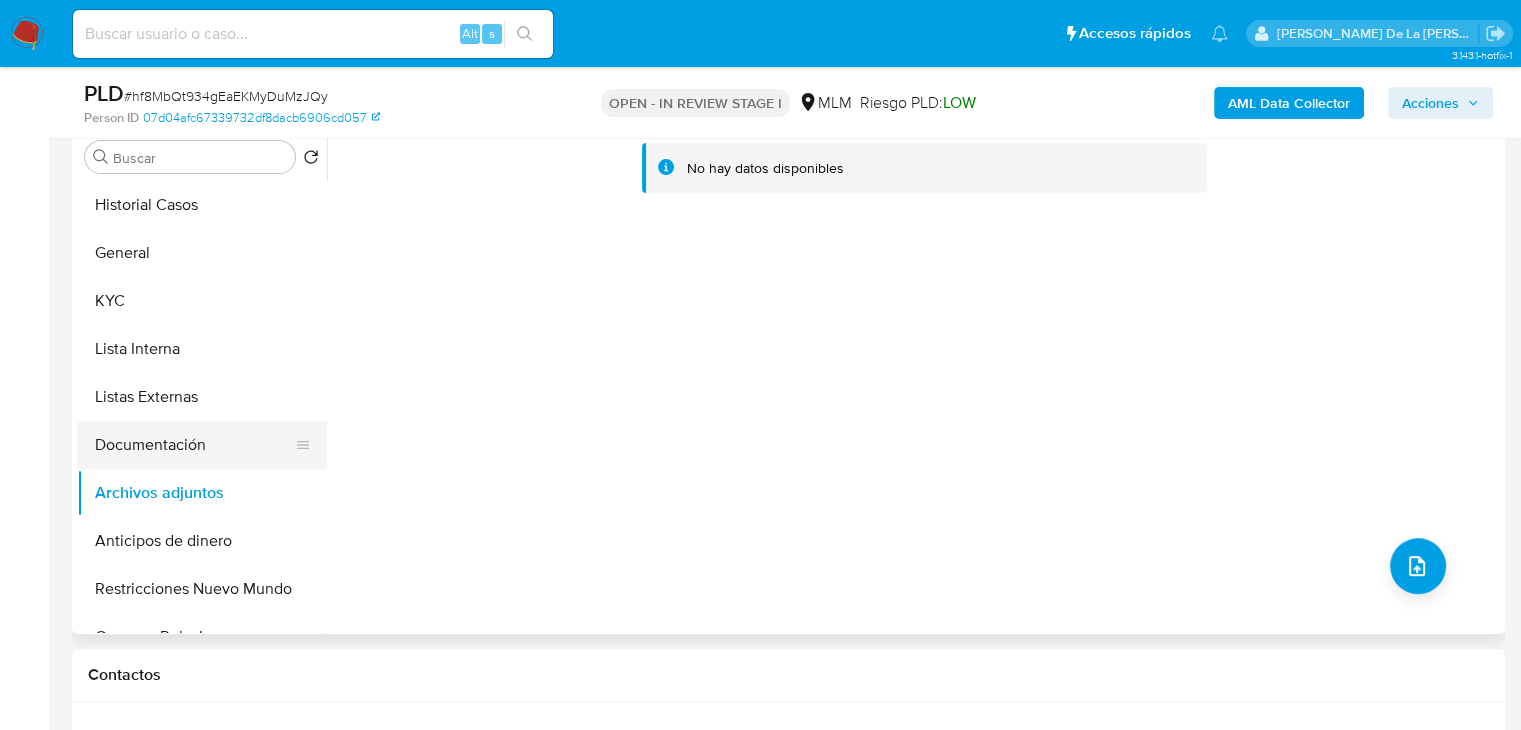 click on "Documentación" at bounding box center (194, 445) 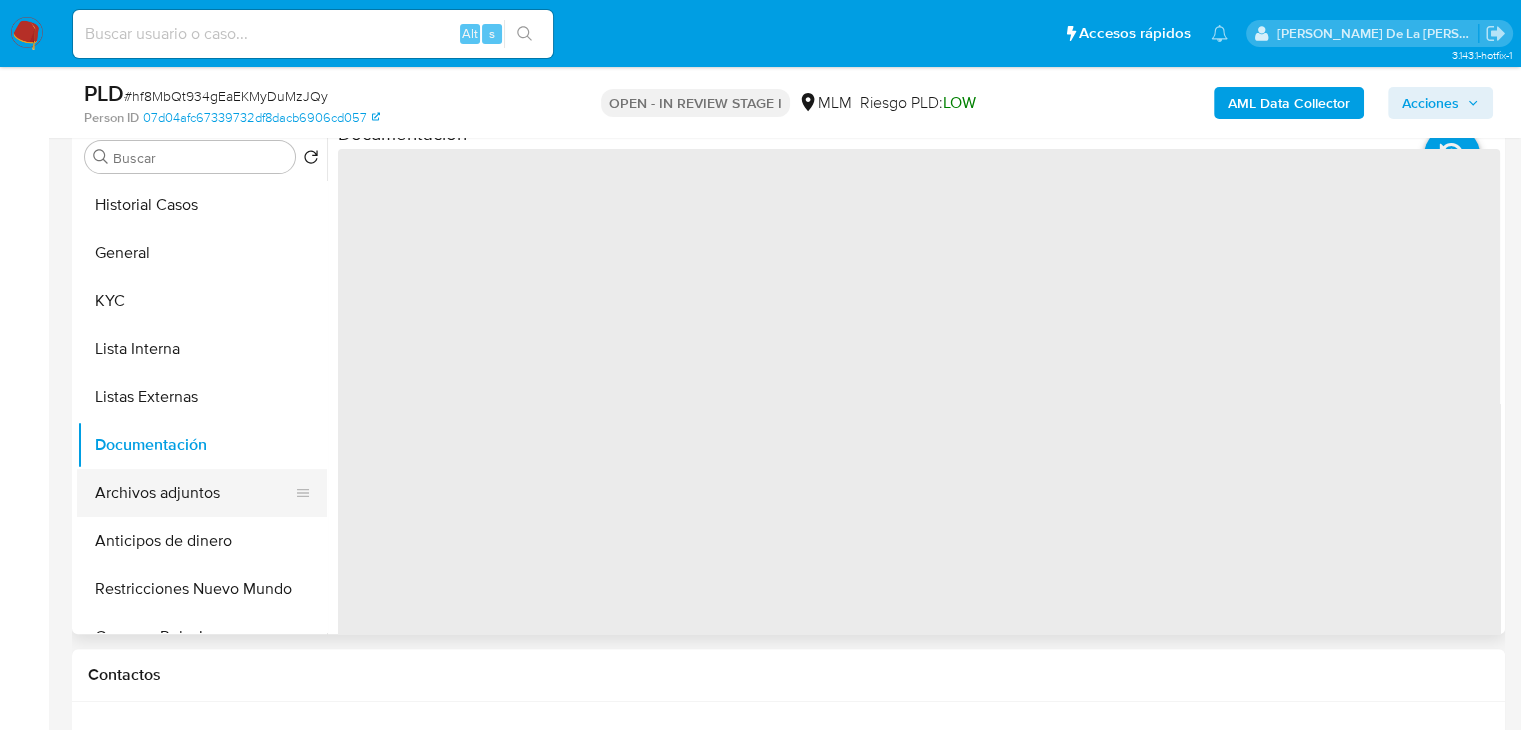 click on "Archivos adjuntos" at bounding box center [194, 493] 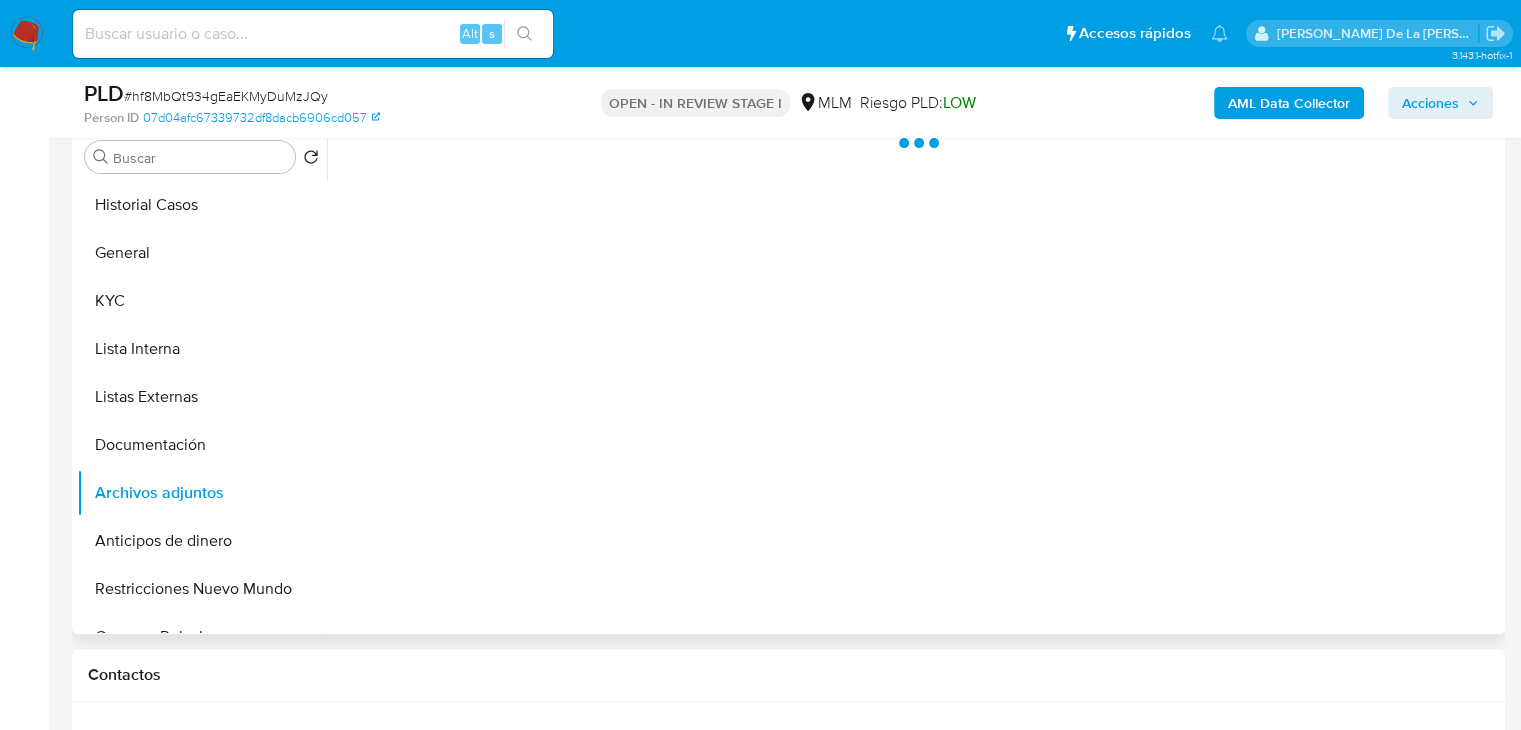scroll, scrollTop: 444, scrollLeft: 0, axis: vertical 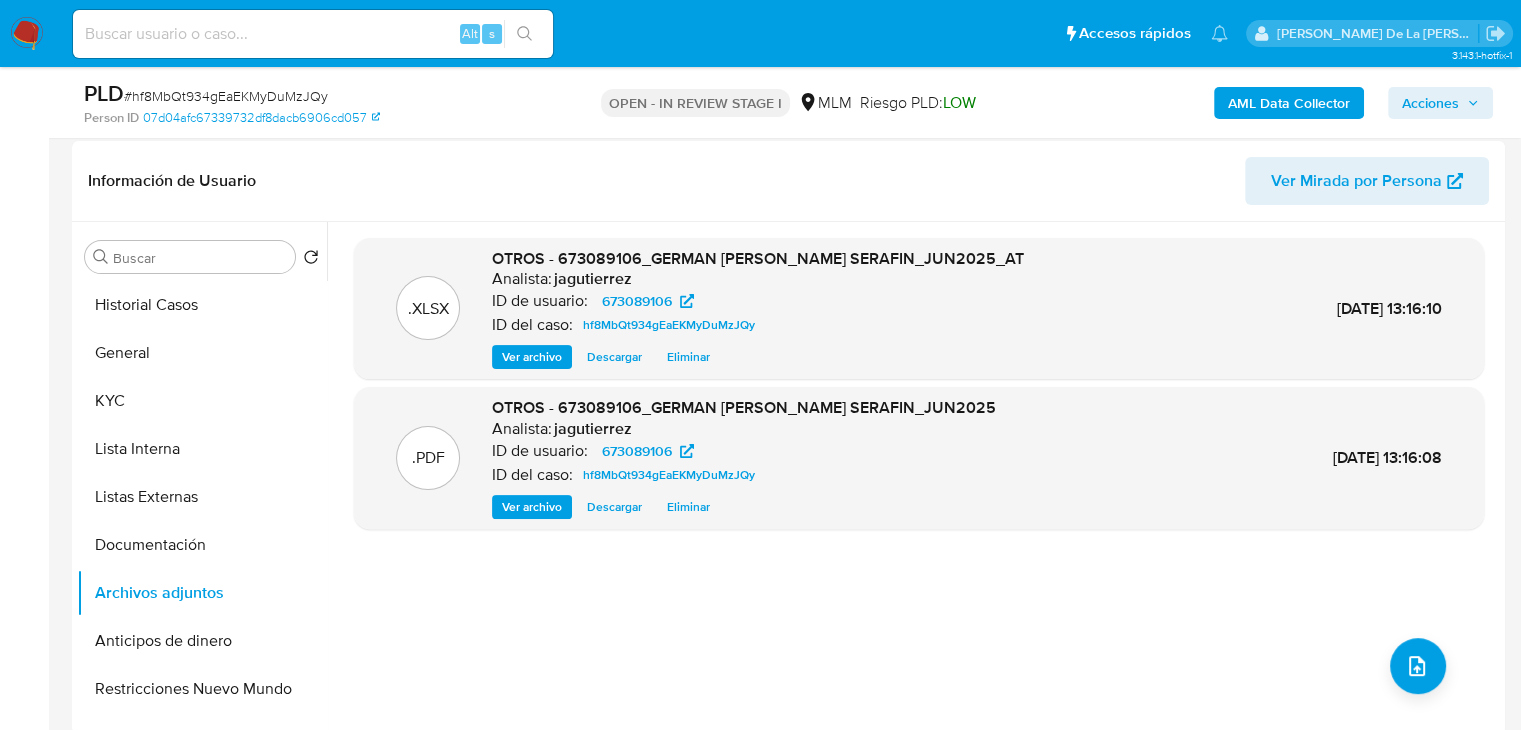 click on "Acciones" at bounding box center (1430, 103) 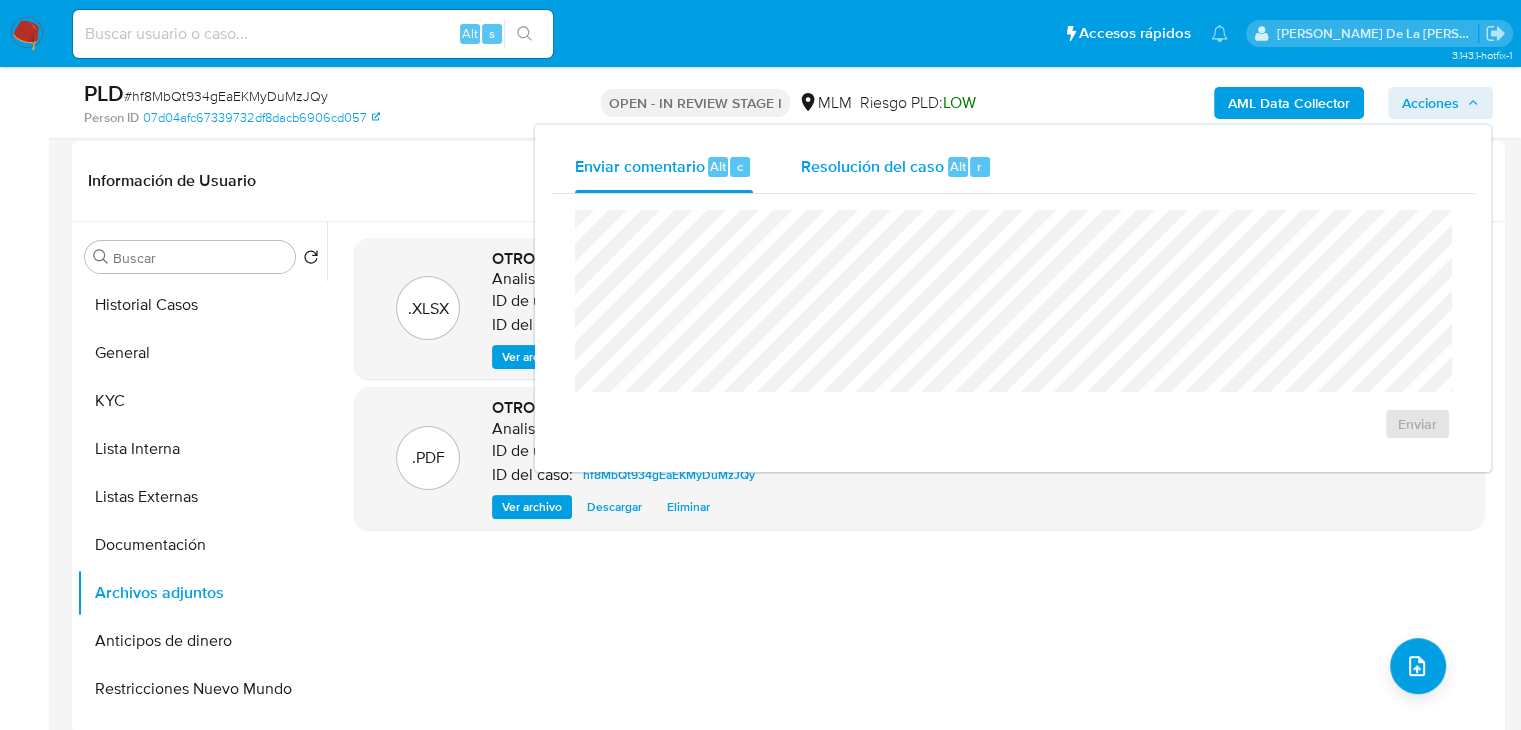 click on "Resolución del caso" at bounding box center [872, 165] 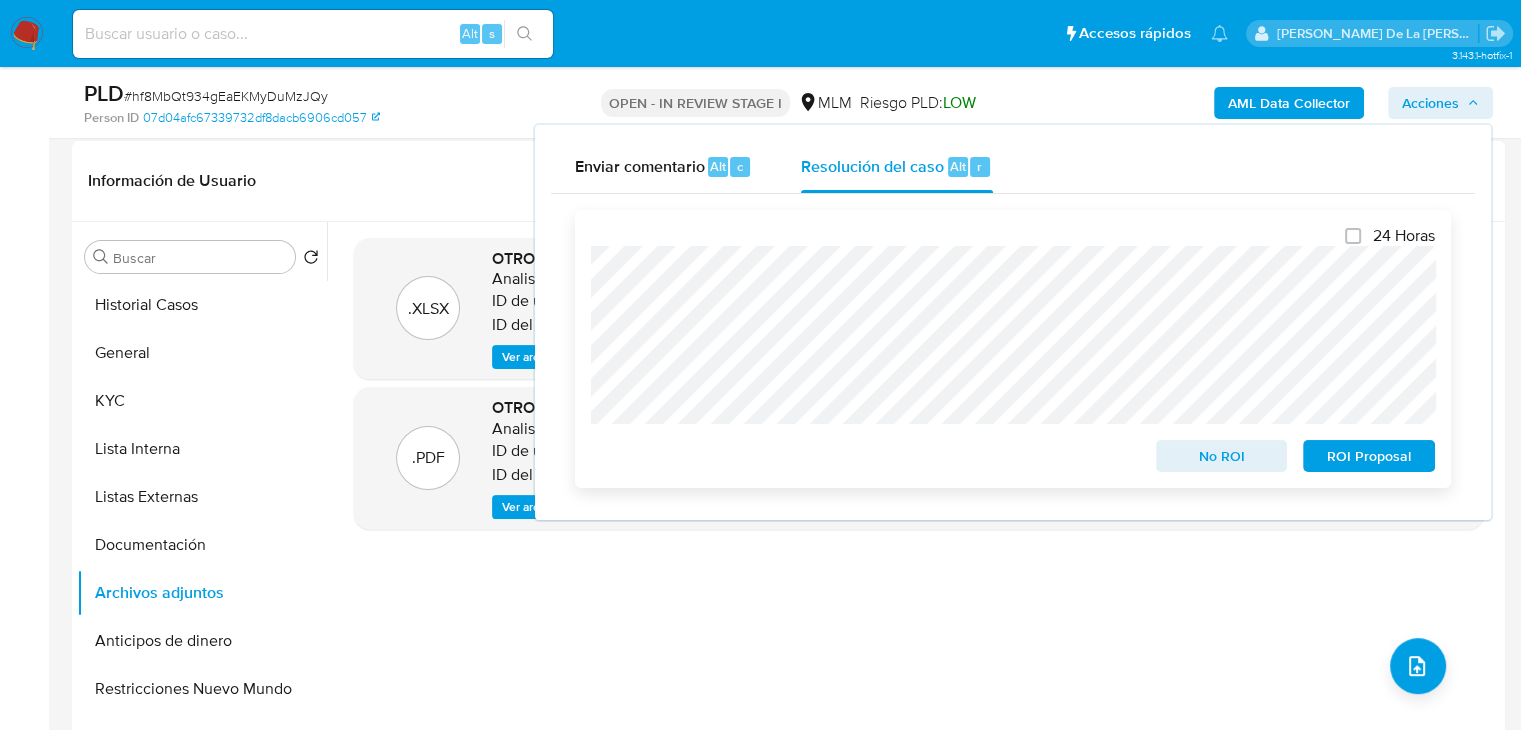 click on "No ROI" at bounding box center [1222, 456] 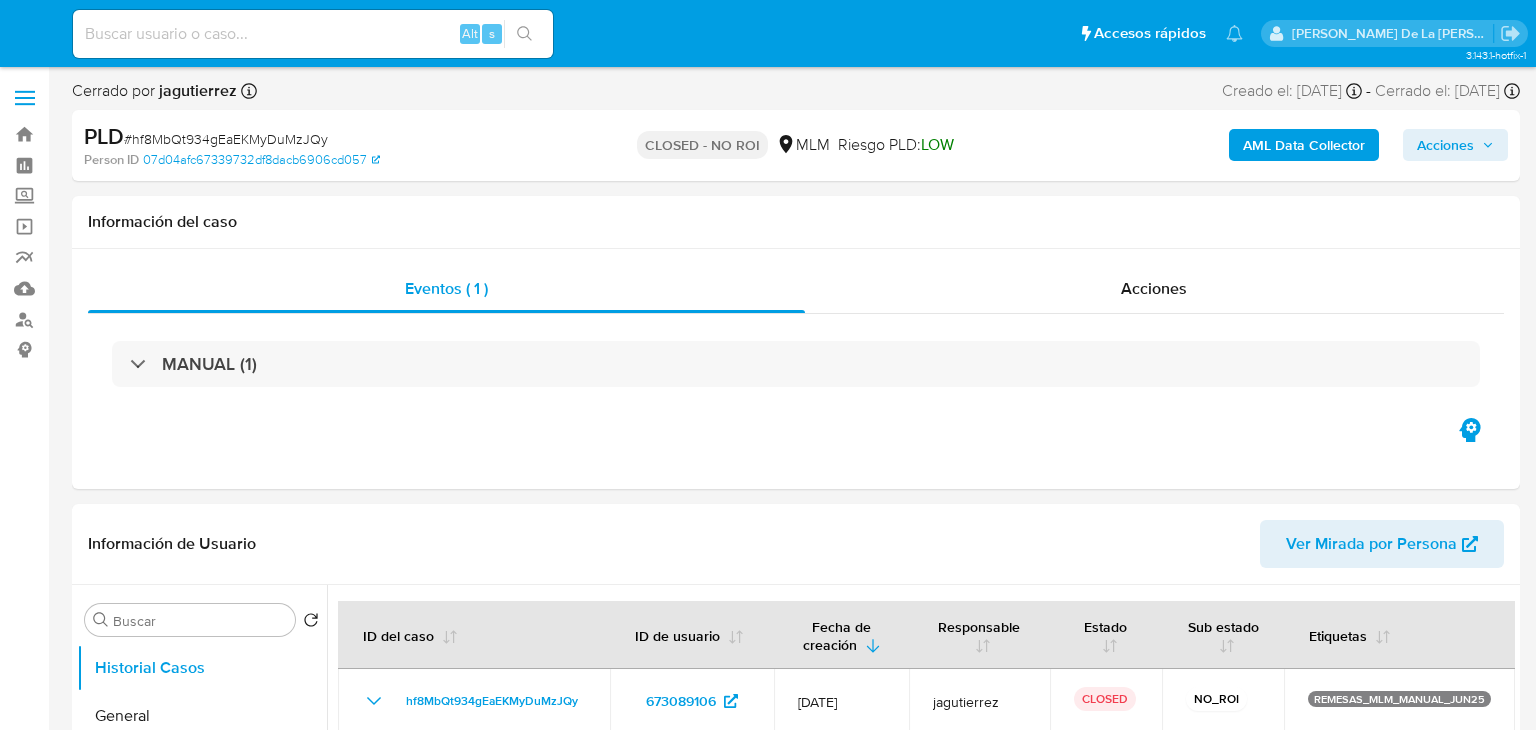 select on "10" 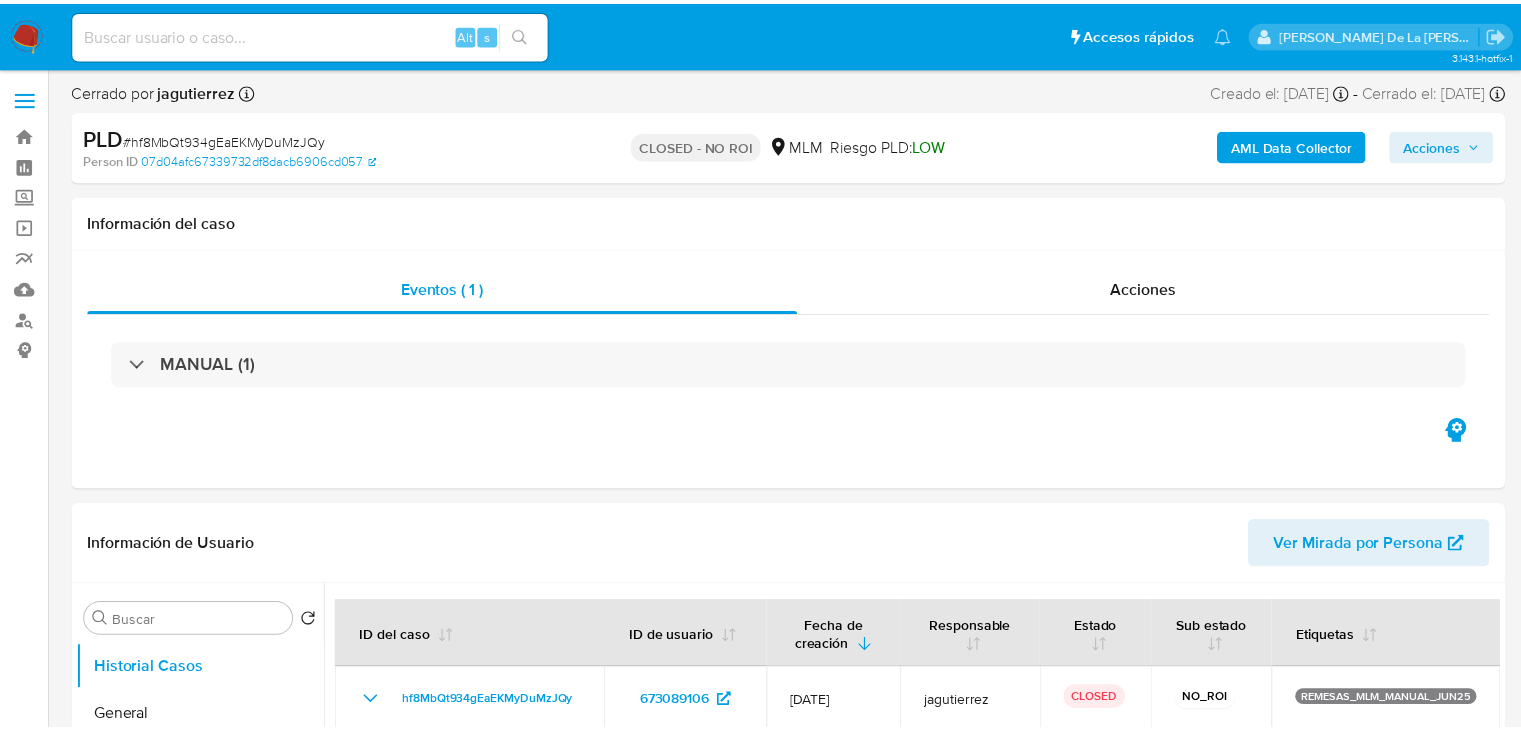 scroll, scrollTop: 0, scrollLeft: 0, axis: both 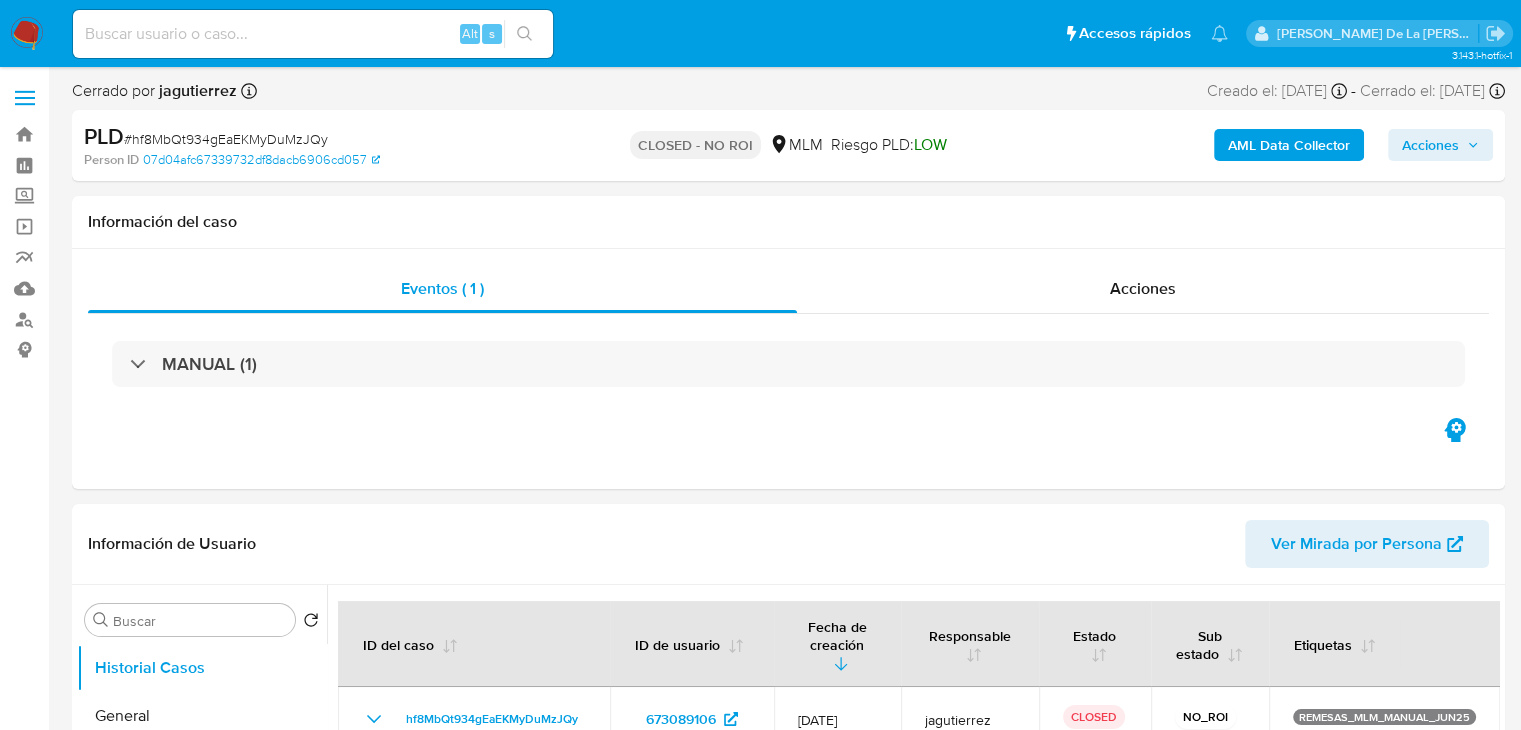 click at bounding box center [27, 34] 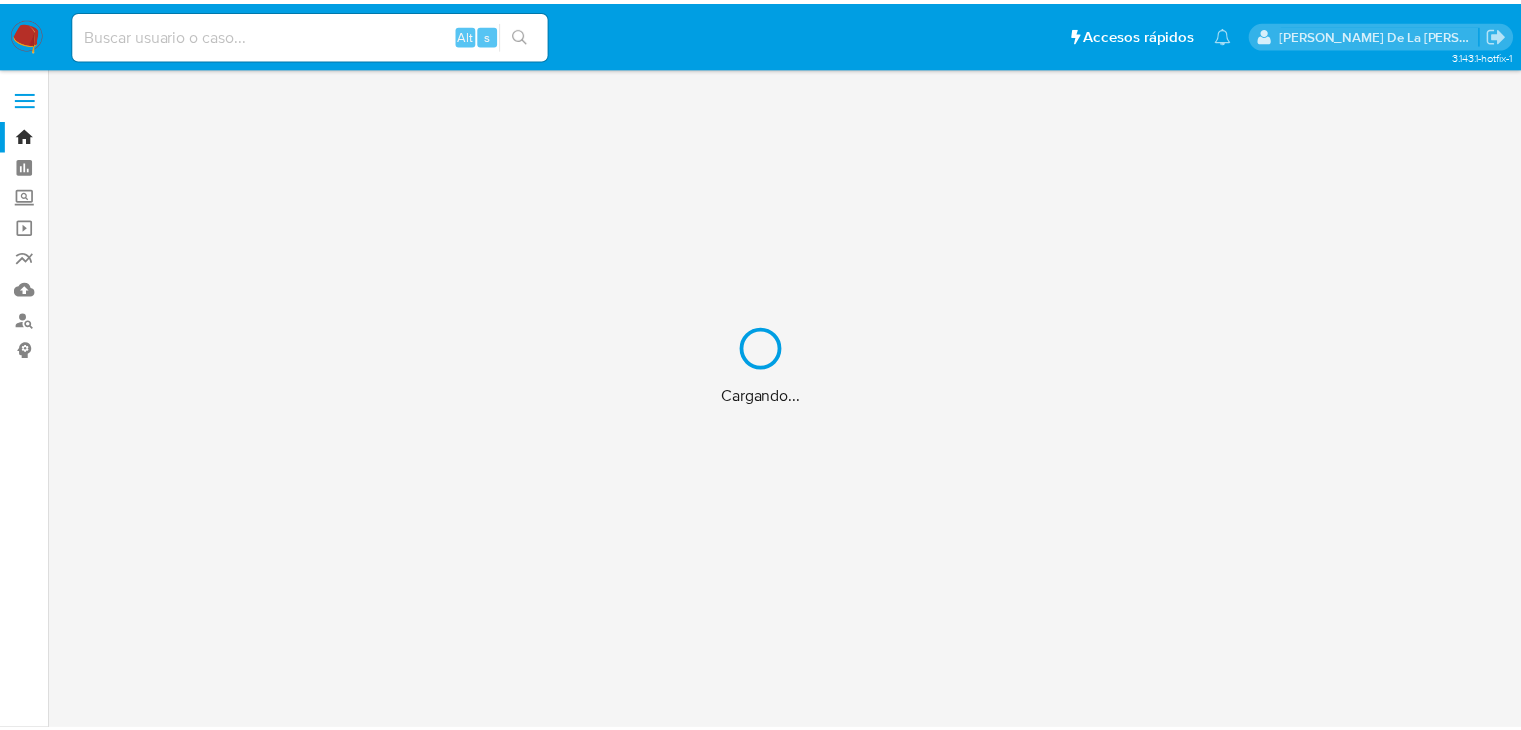 scroll, scrollTop: 0, scrollLeft: 0, axis: both 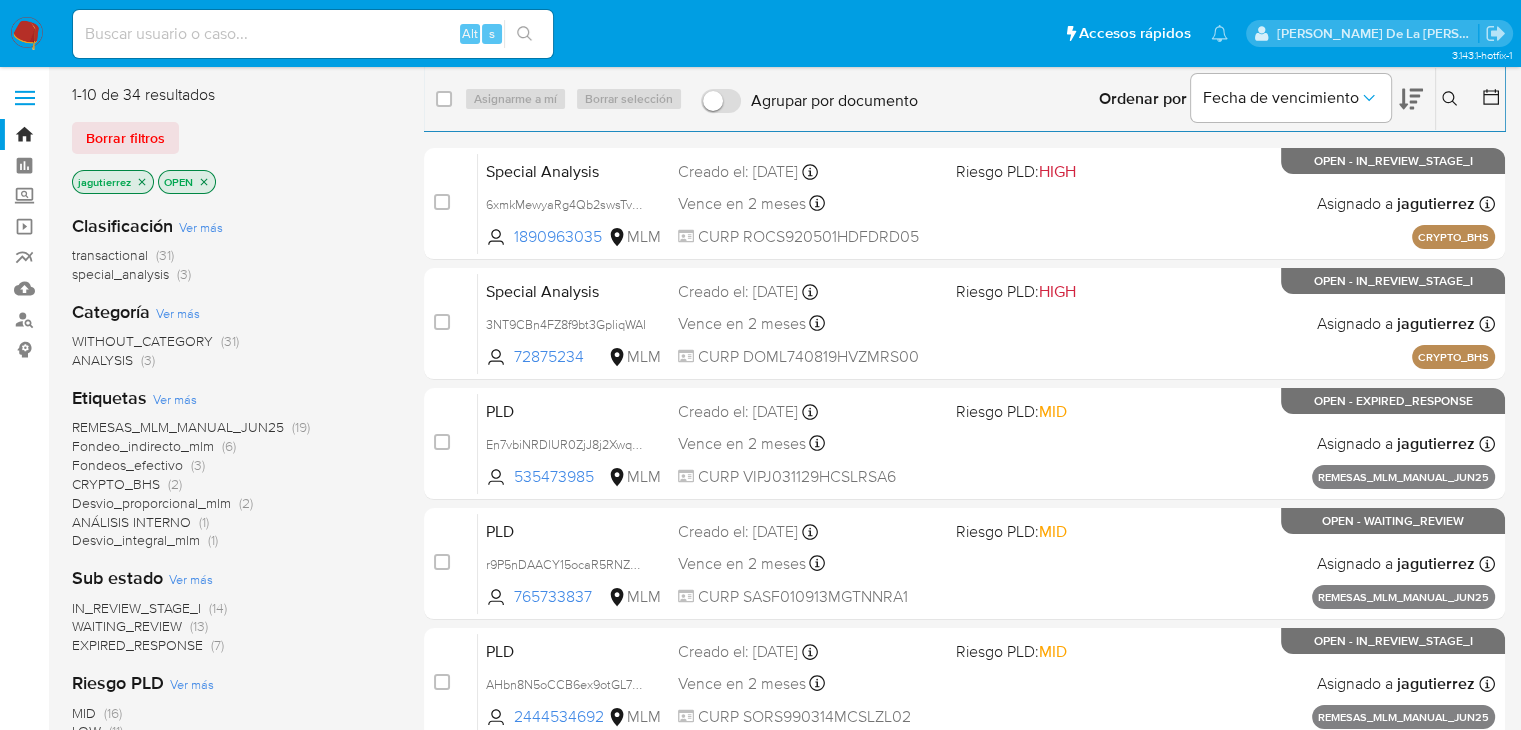 click 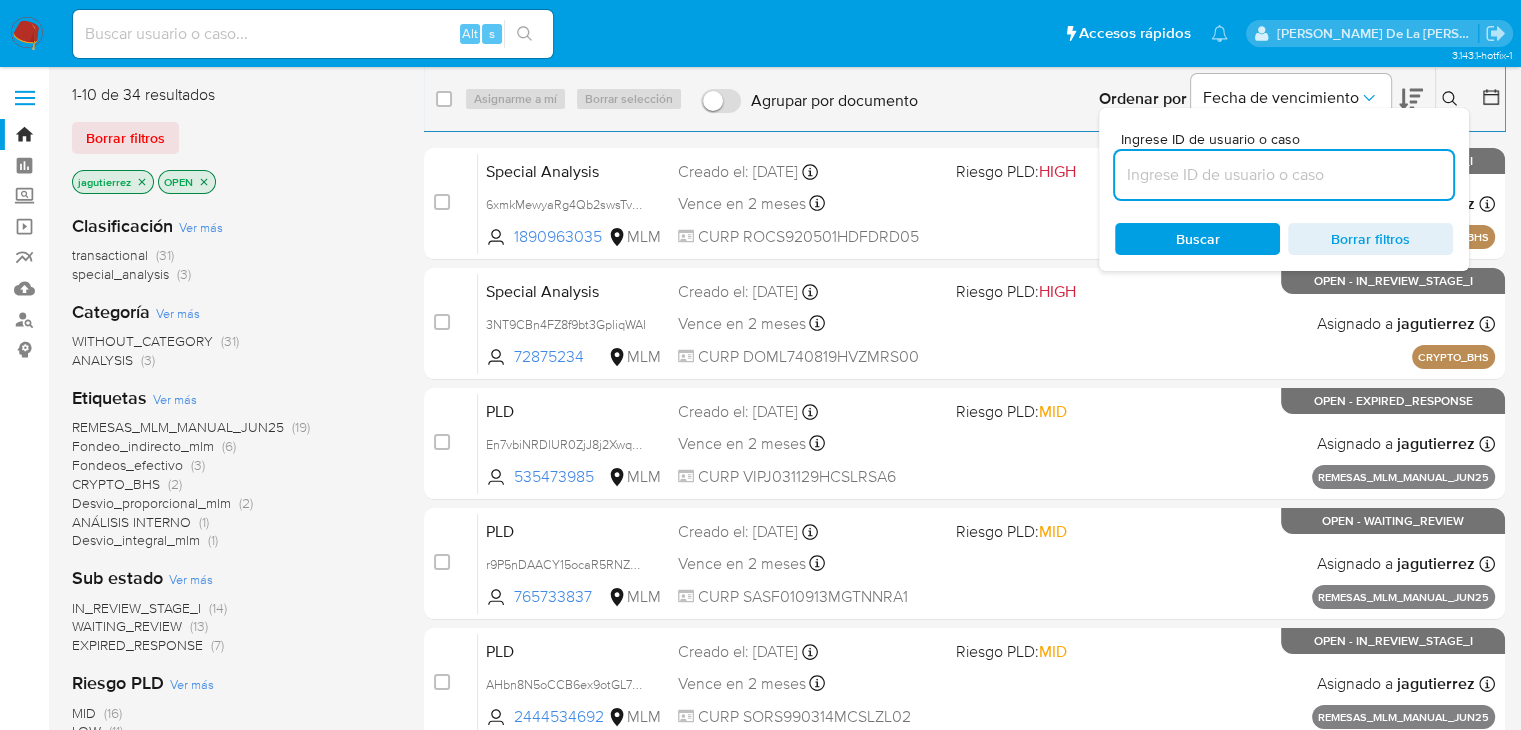 click at bounding box center (1284, 175) 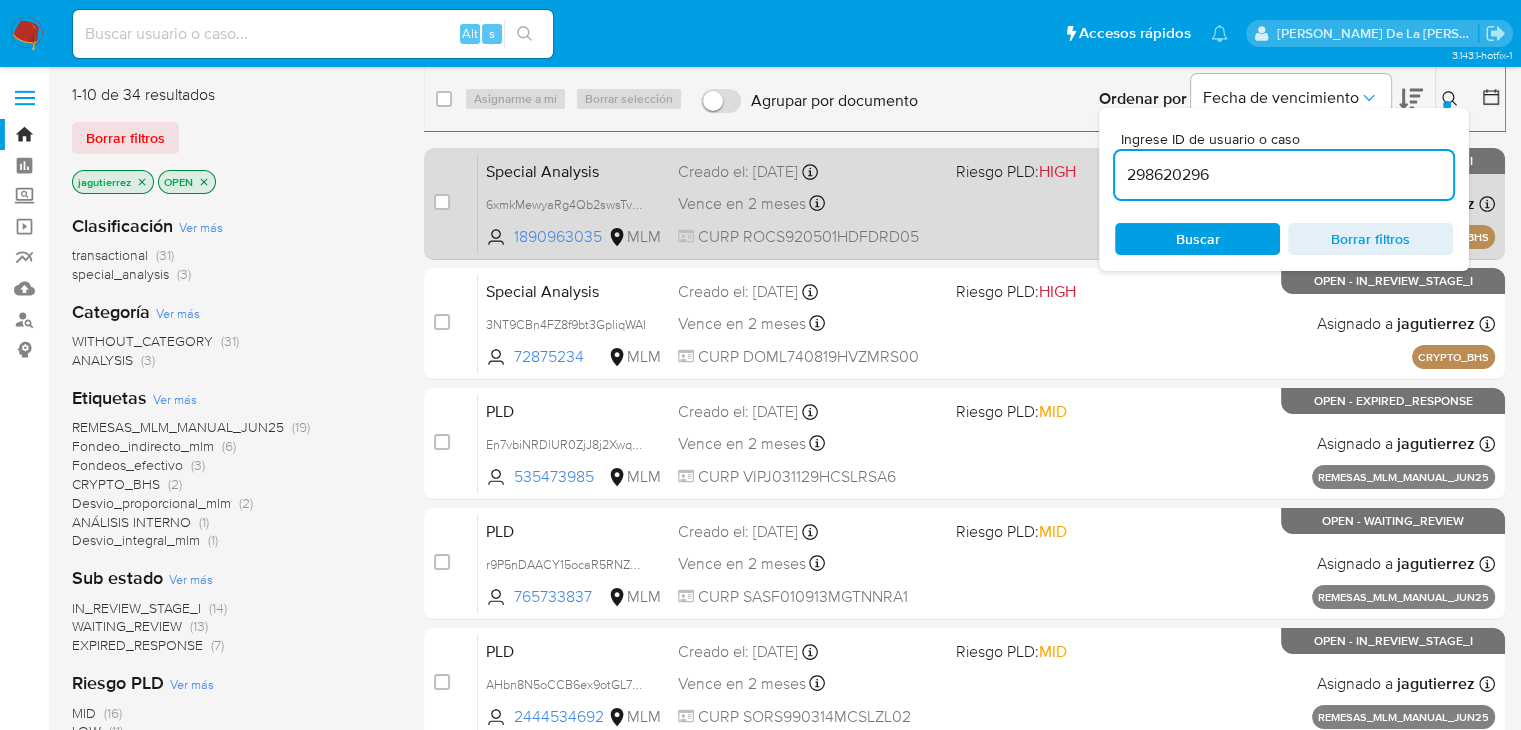 type on "298620296" 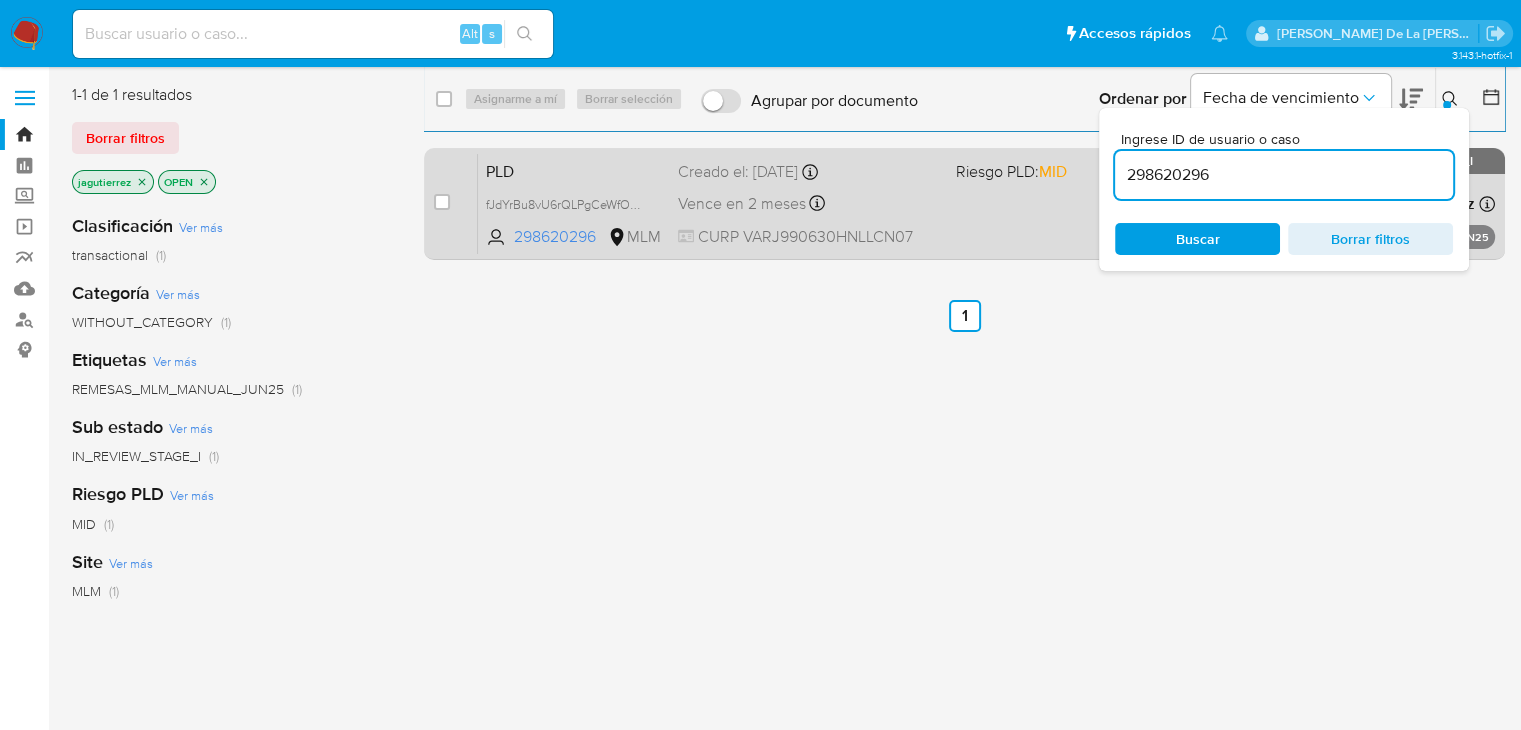 click on "Vence en 2 meses   Vence el 24/08/2025 13:18:03" at bounding box center [809, 203] 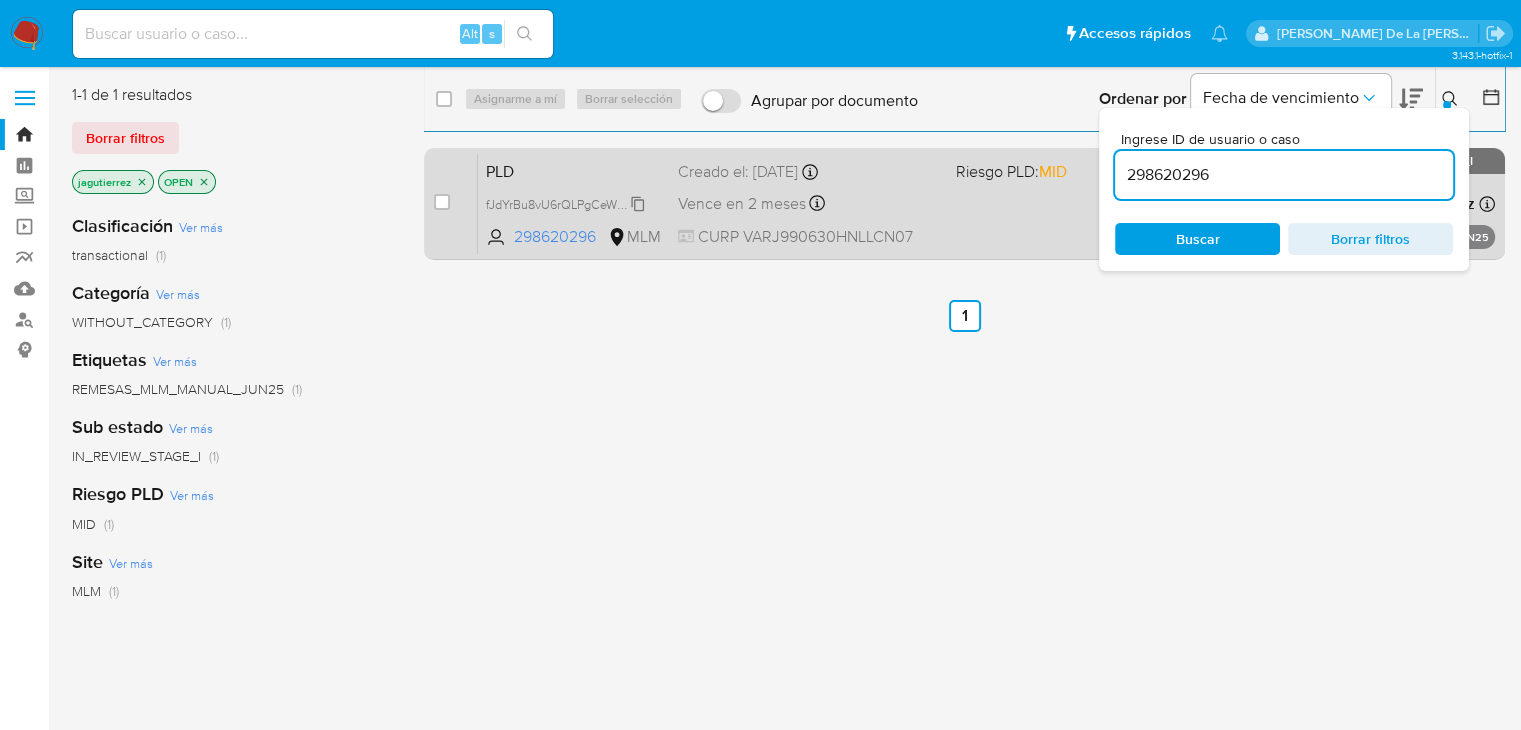 click on "fJdYrBu8vU6rQLPgCeWfOgB1" at bounding box center (567, 203) 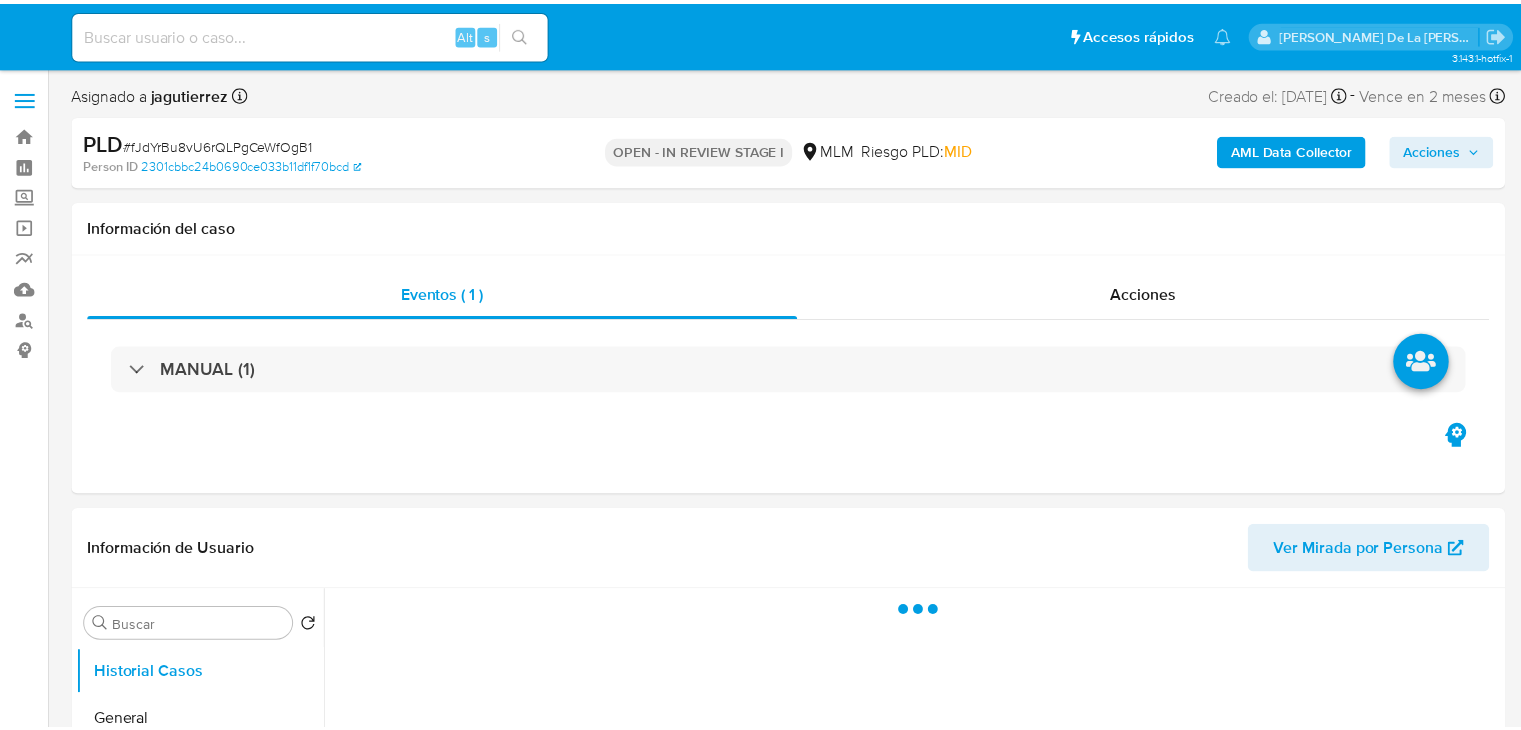 scroll, scrollTop: 0, scrollLeft: 0, axis: both 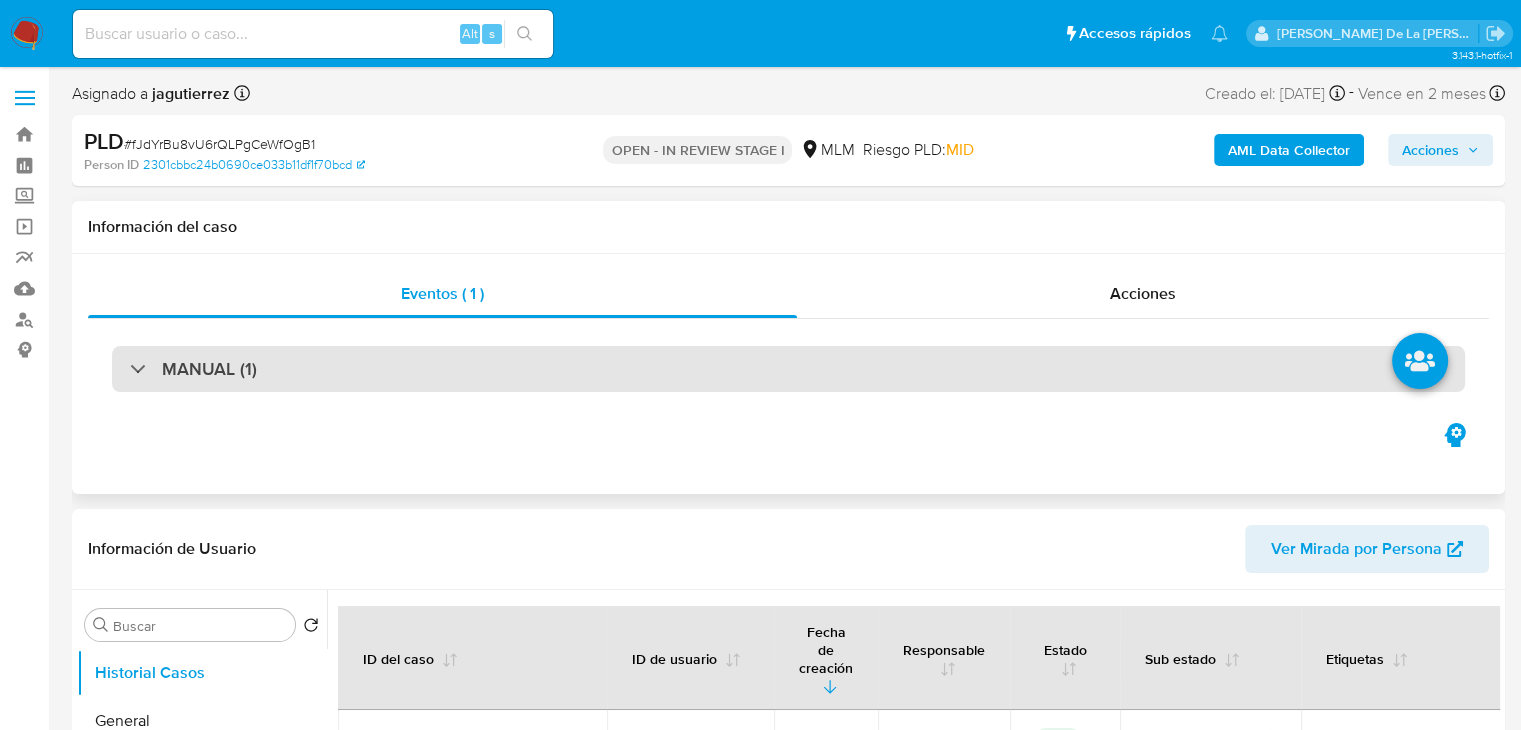 select on "10" 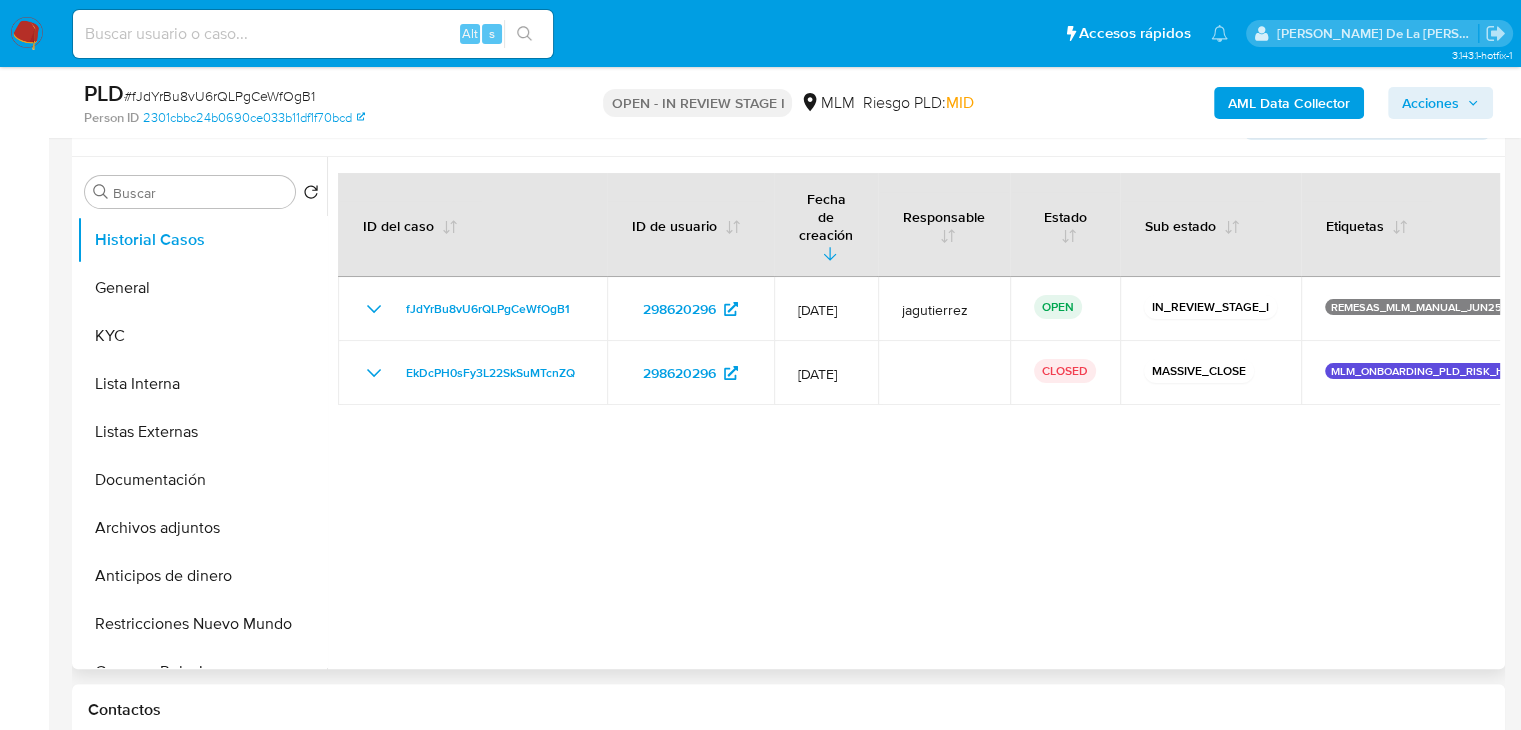 scroll, scrollTop: 800, scrollLeft: 0, axis: vertical 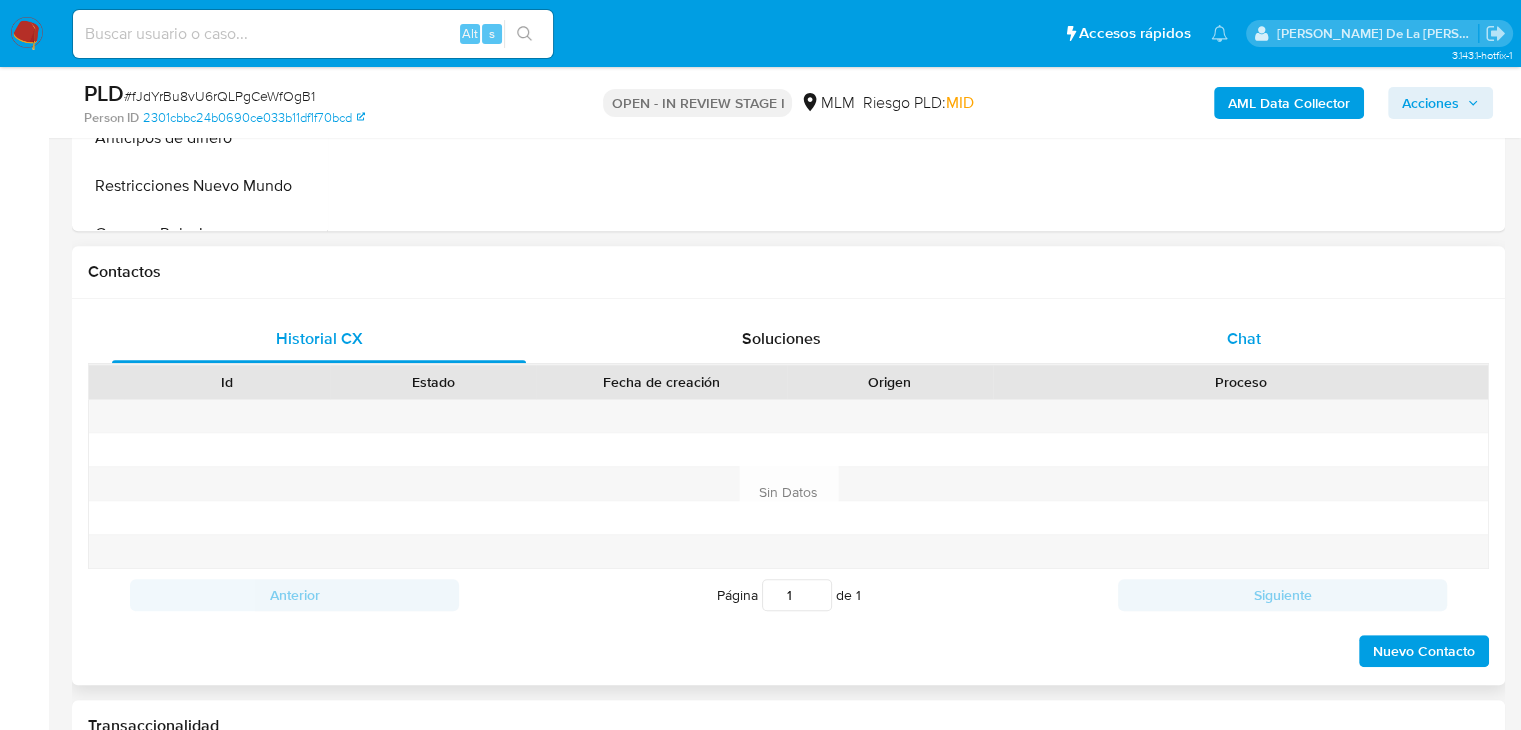 drag, startPoint x: 1198, startPoint y: 333, endPoint x: 1182, endPoint y: 340, distance: 17.464249 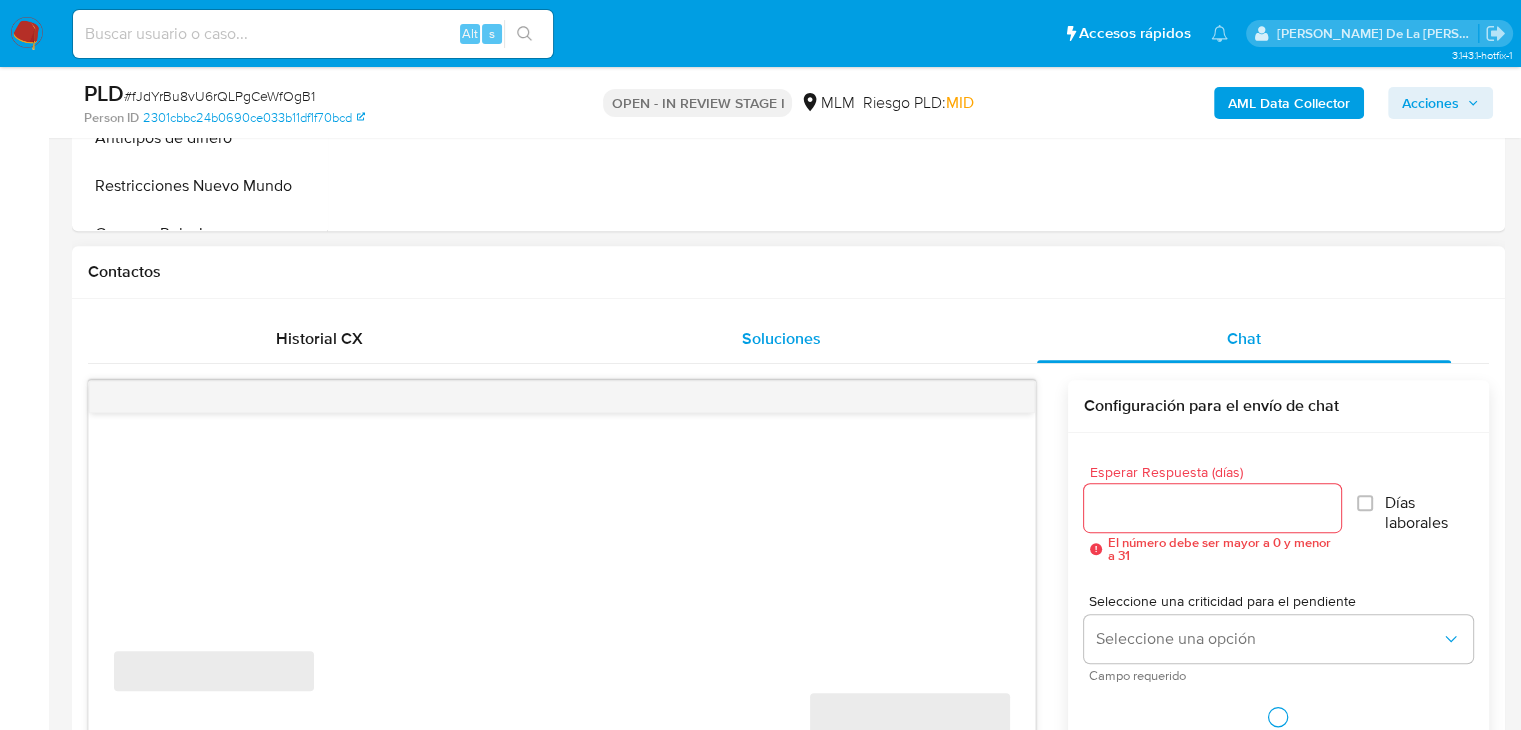 click on "Soluciones" at bounding box center [781, 338] 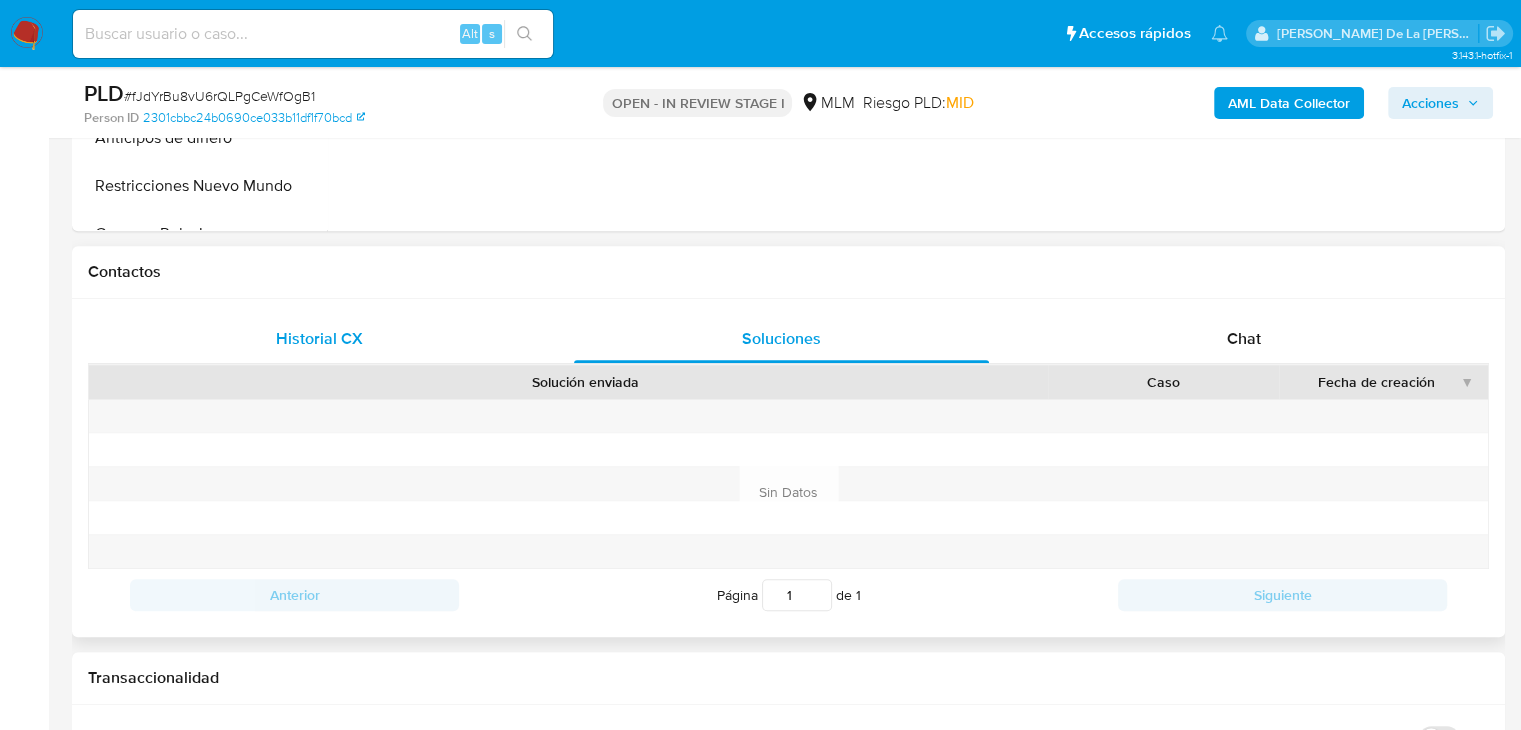 click on "Historial CX" at bounding box center (319, 339) 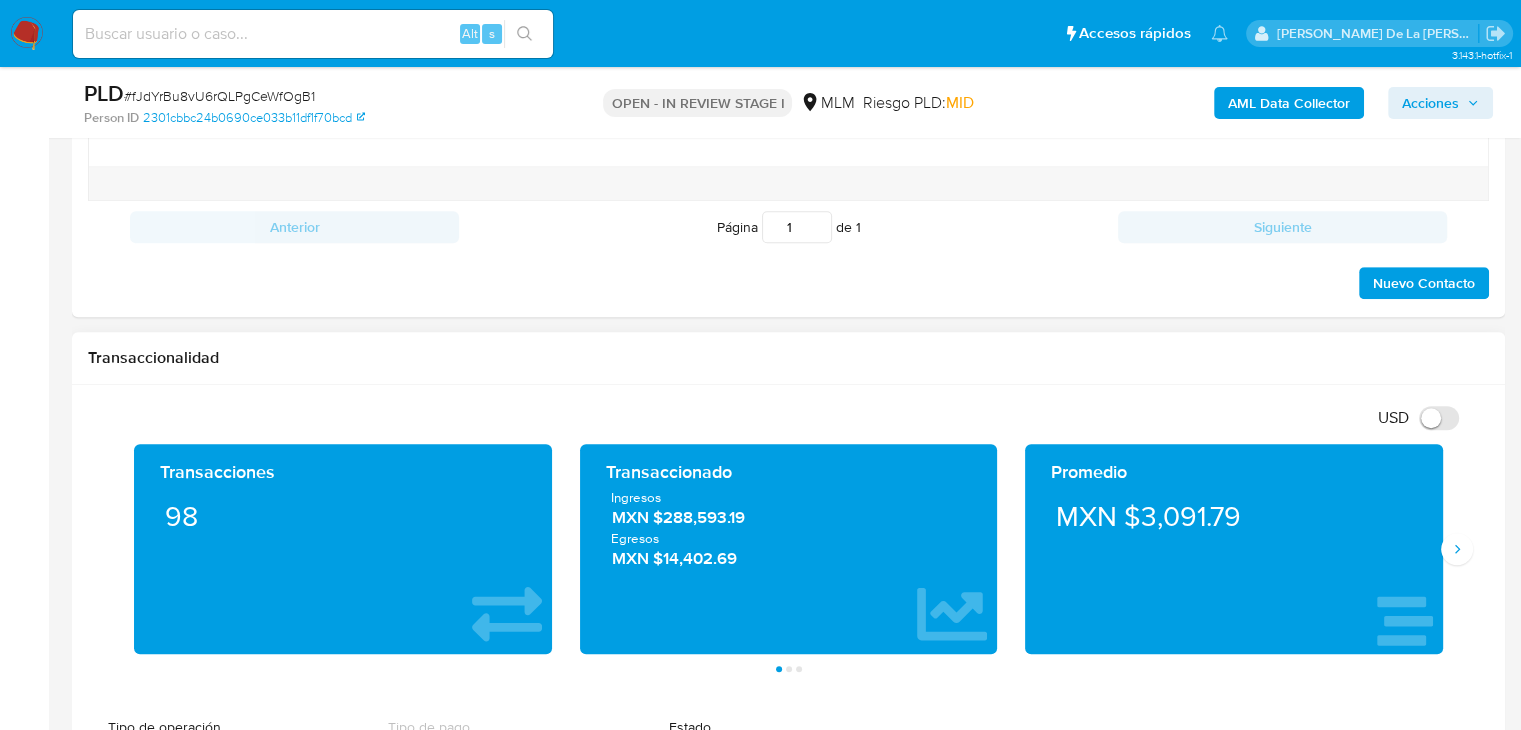 scroll, scrollTop: 1300, scrollLeft: 0, axis: vertical 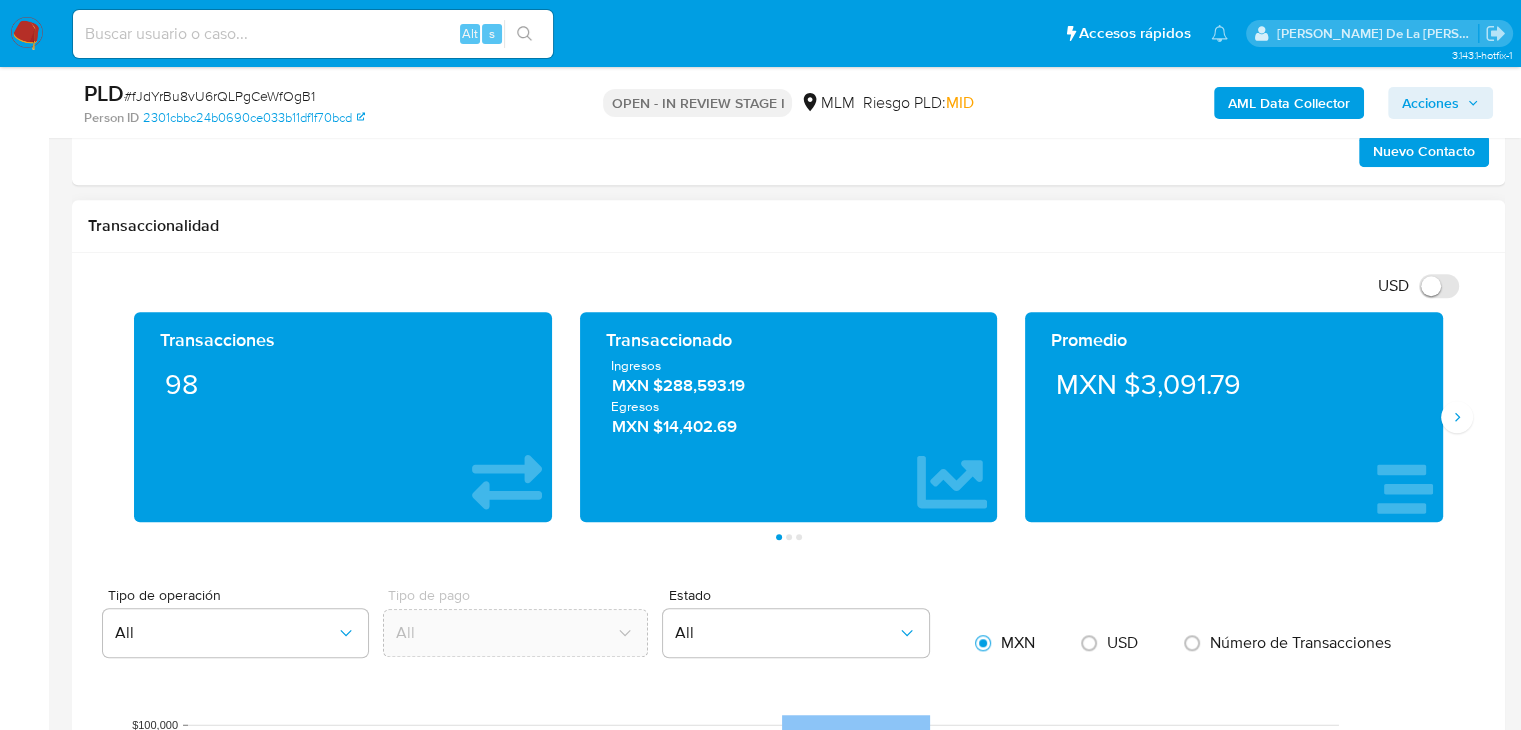 click on "Transacciones 98 Transaccionado Ingresos MXN $288,593.19 Egresos MXN $14,402.69 Promedio MXN $3,091.79 Saldo MP Total MXN $147.21 Disponible MXN $147.21 No disponible MXN $0.00 Saldo cripto No se encontró saldo cripto en el balance del usuario Saldo inversiones No se encontró saldo inversiones en el balance del usuario Saldo reserva No se encontró saldo reserva en el balance del usuario Página 1 Página 2 Página 3" at bounding box center (788, 426) 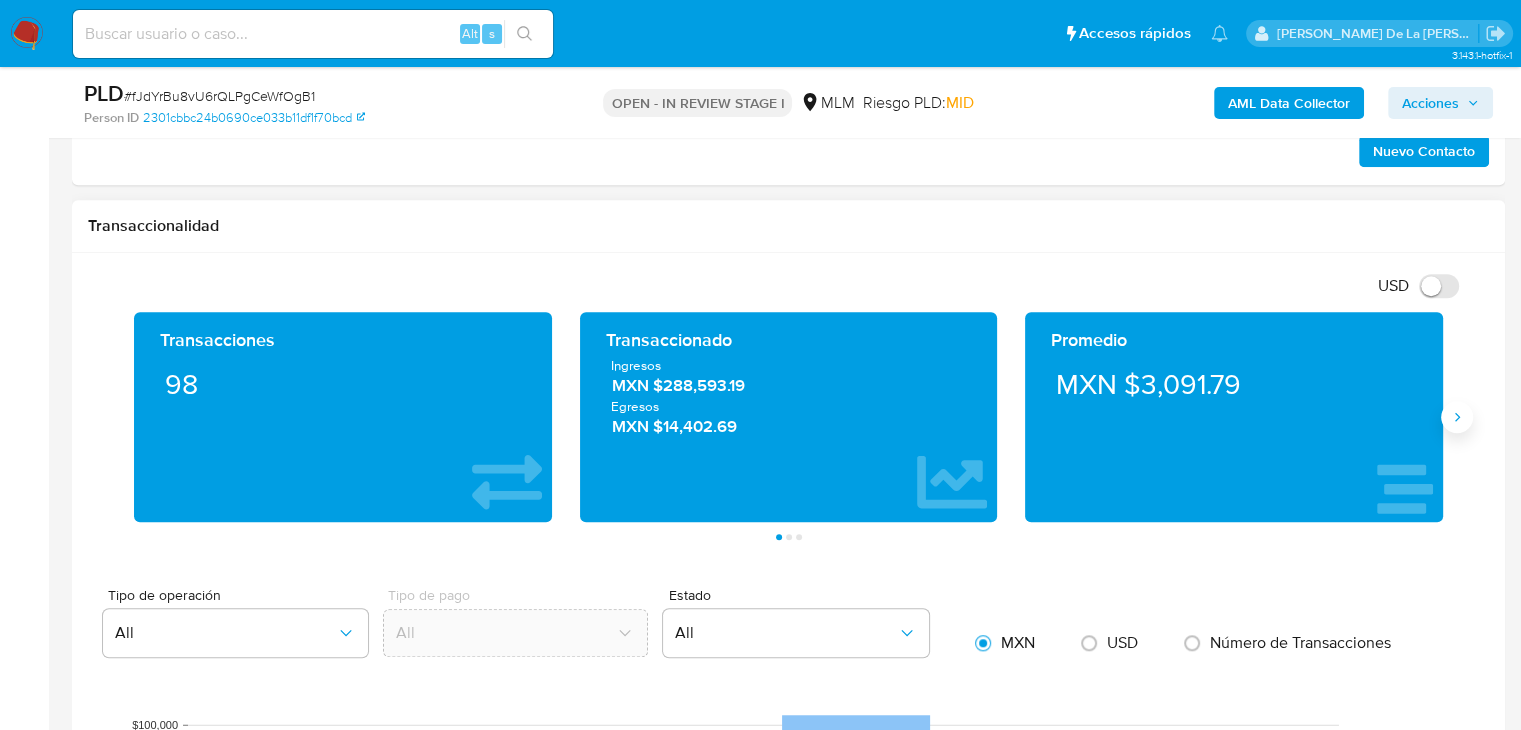 click 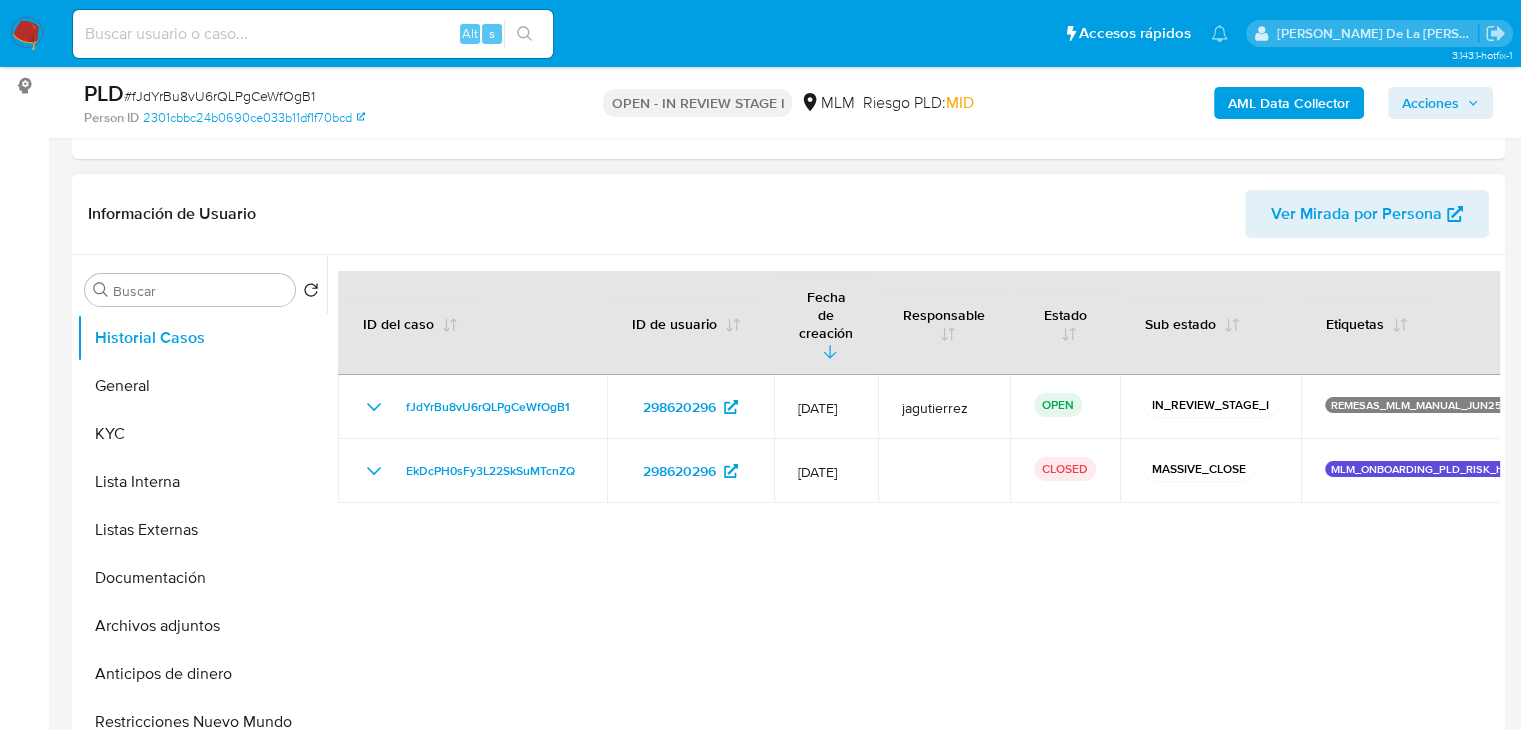 scroll, scrollTop: 100, scrollLeft: 0, axis: vertical 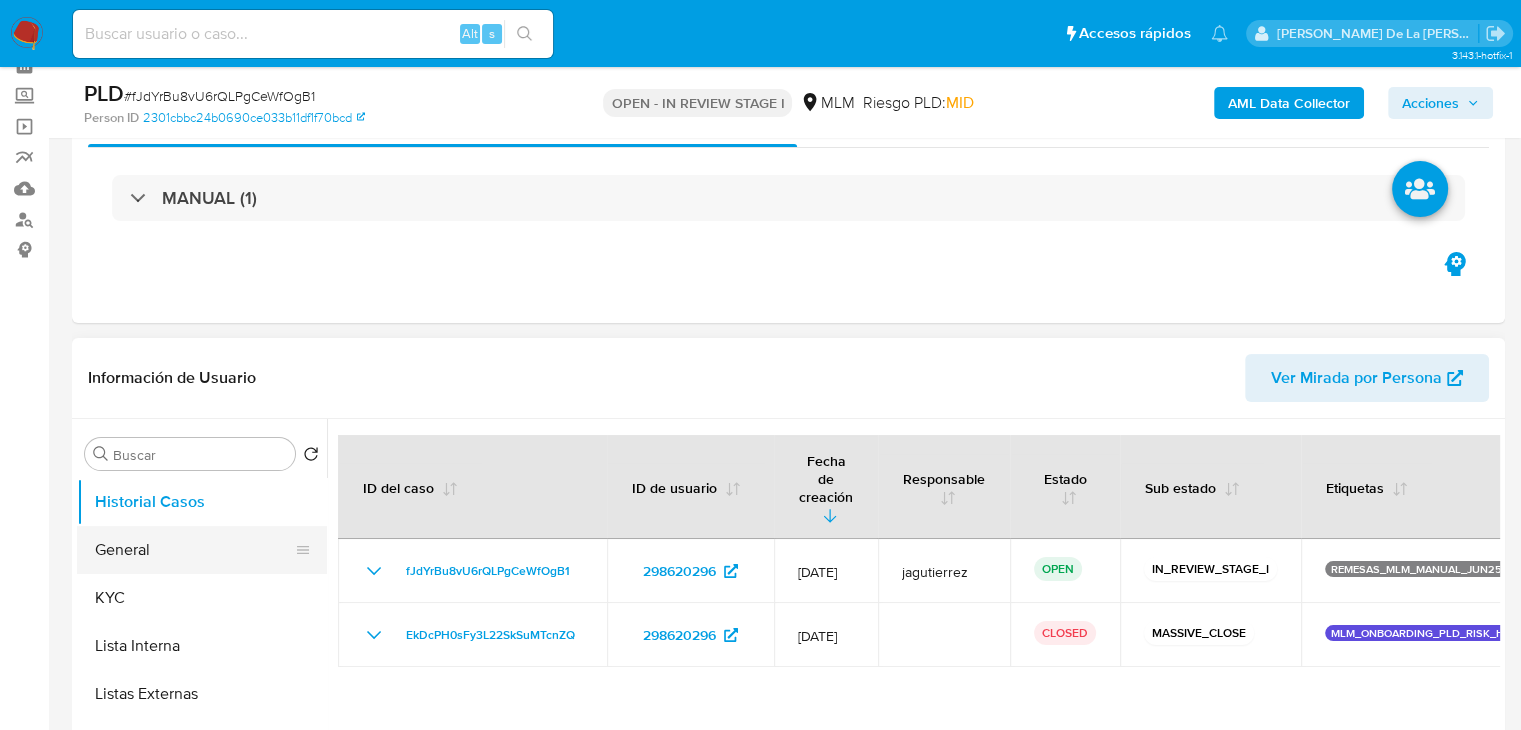 click on "General" at bounding box center (194, 550) 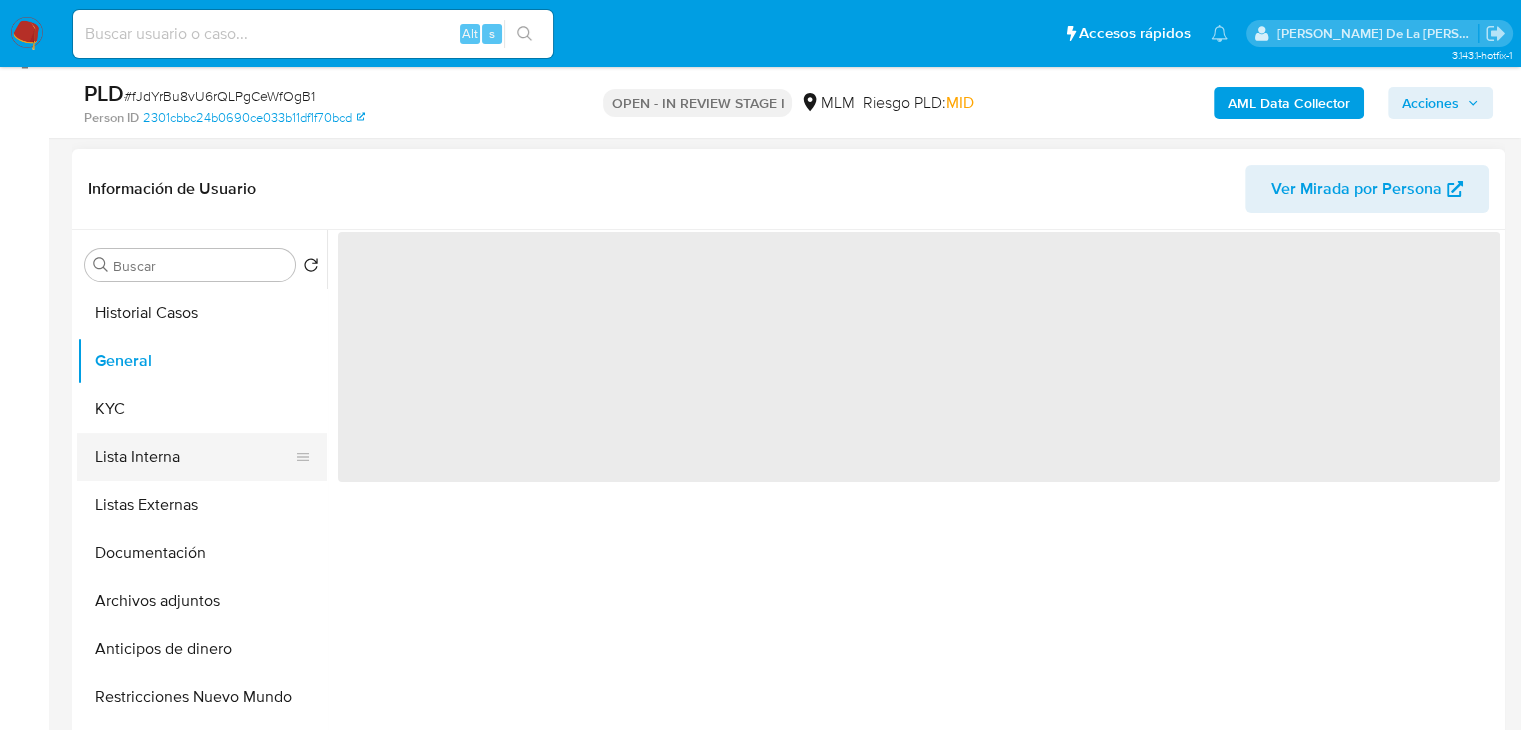 scroll, scrollTop: 300, scrollLeft: 0, axis: vertical 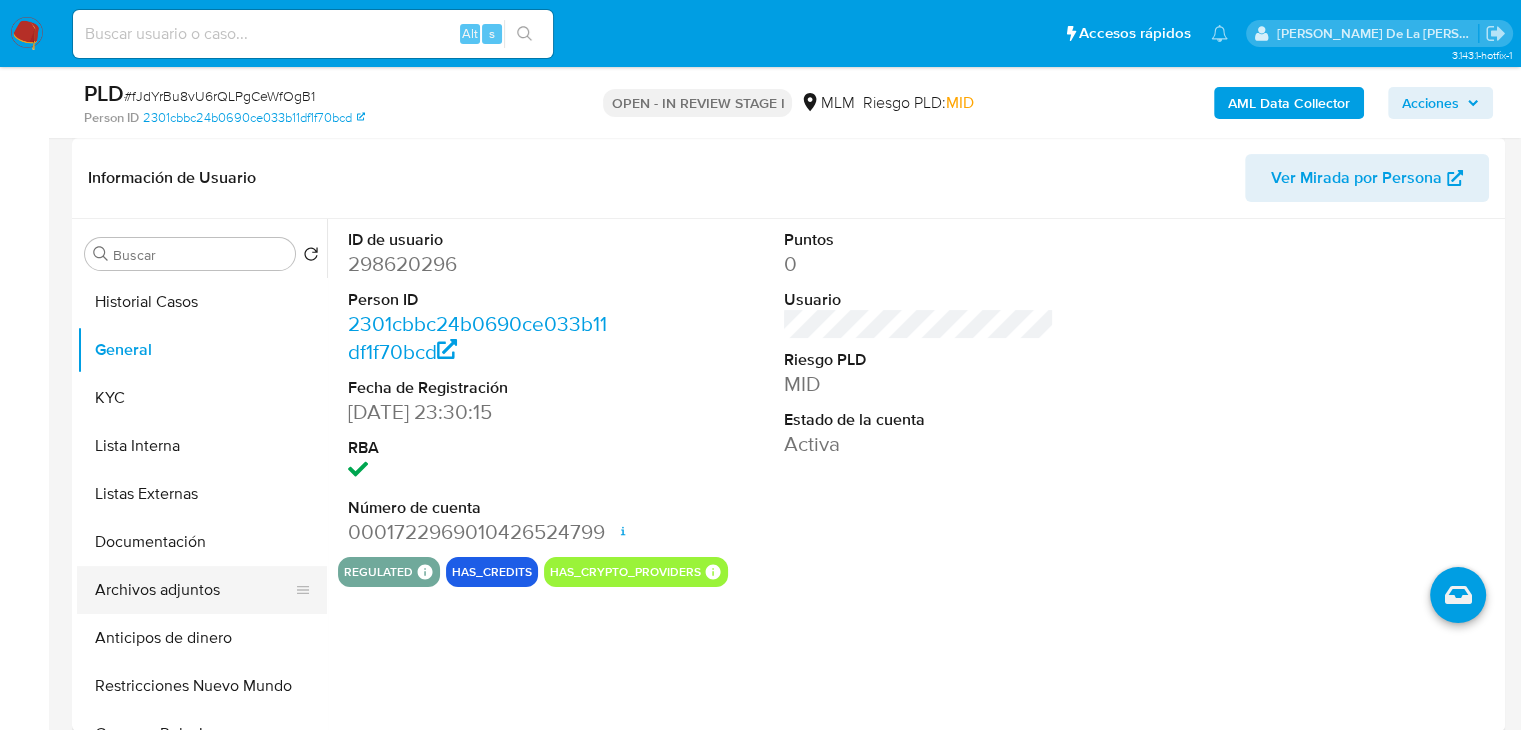 click on "Archivos adjuntos" at bounding box center [194, 590] 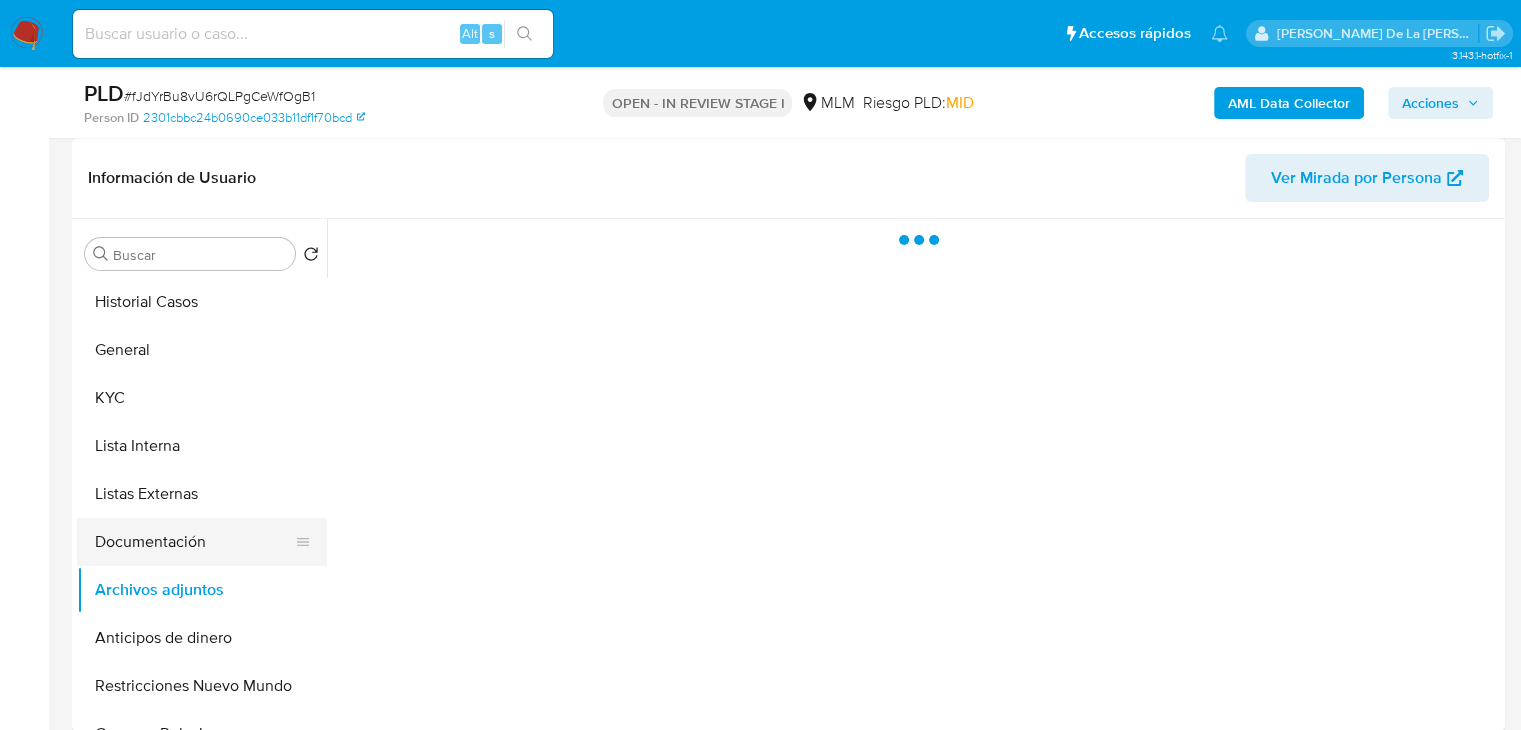 click on "Documentación" at bounding box center (194, 542) 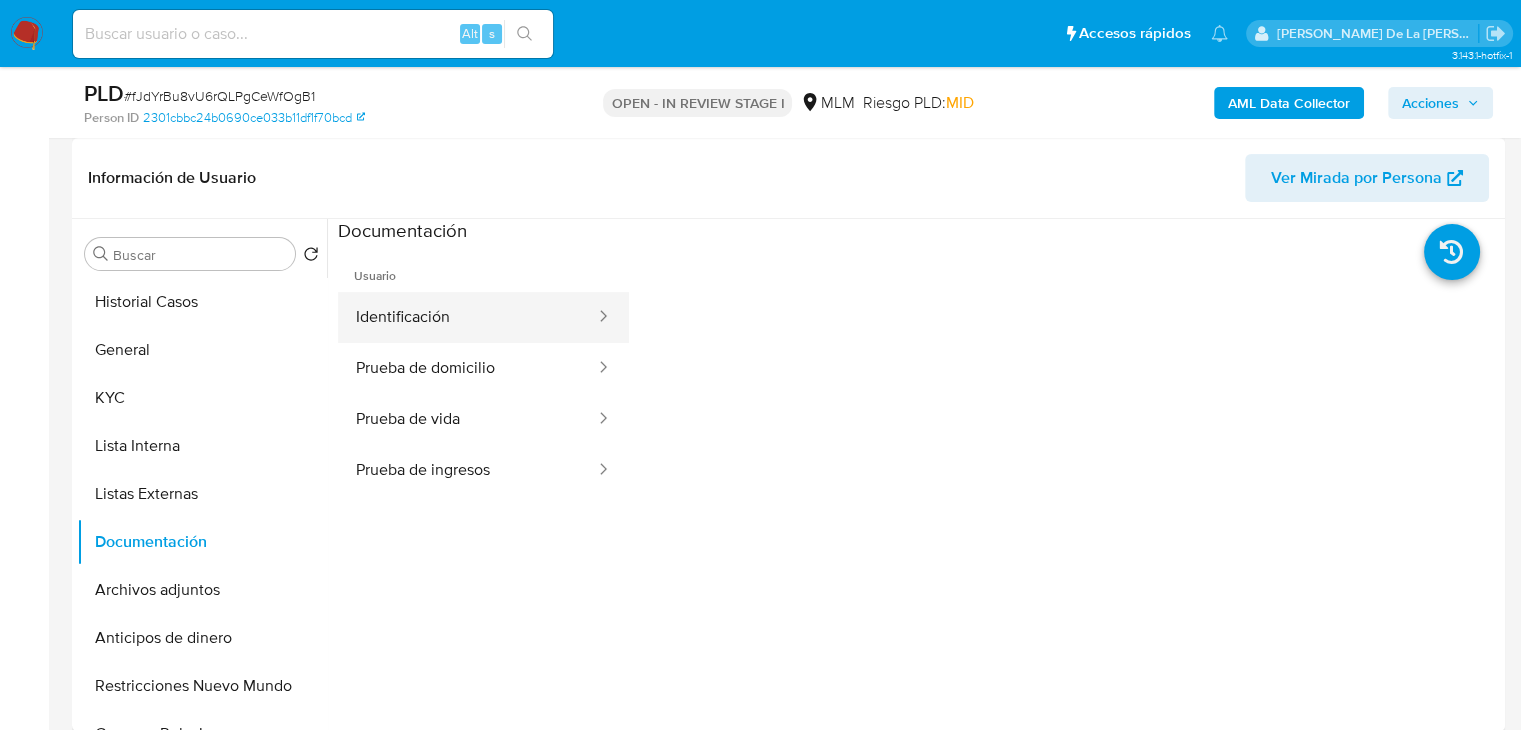 click on "Identificación" at bounding box center (467, 317) 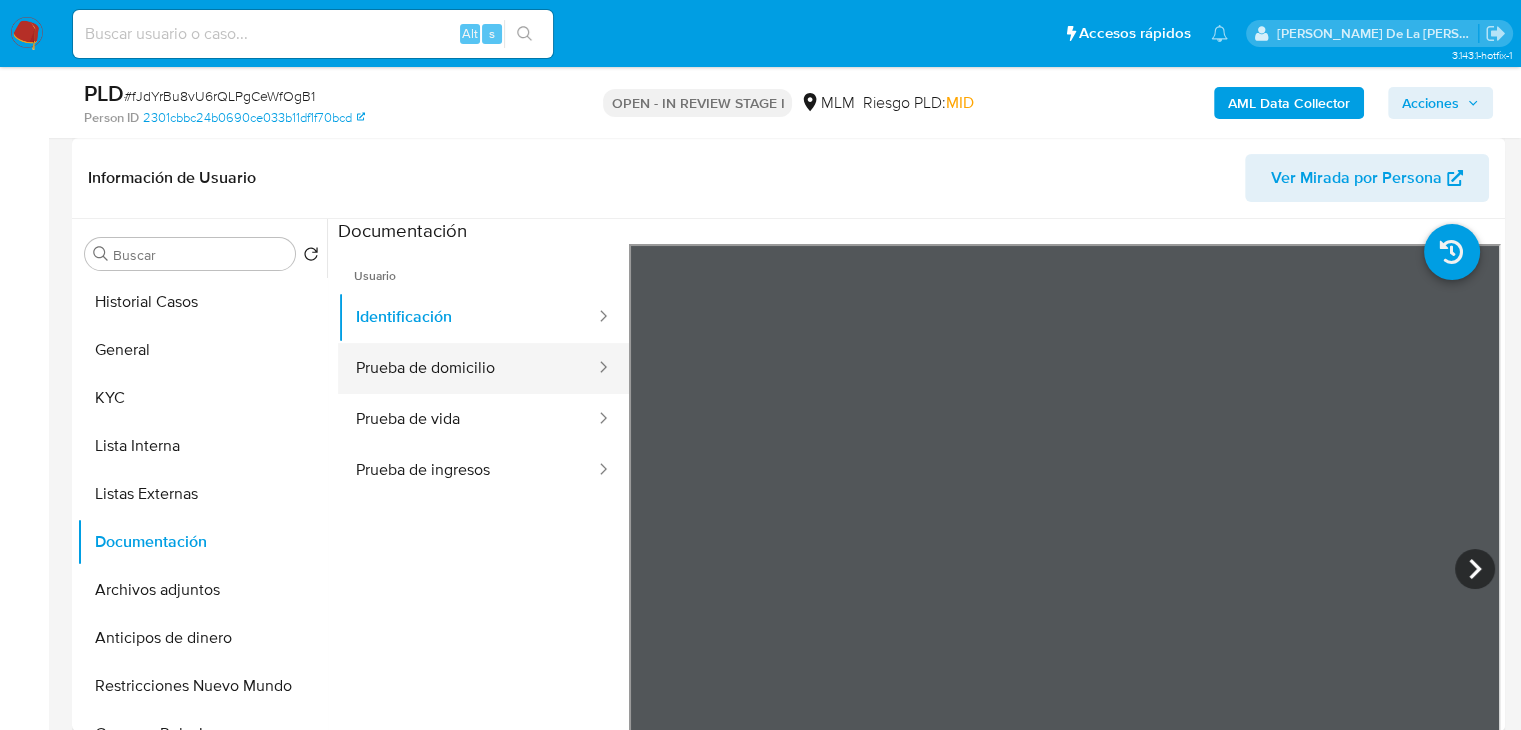 click on "Prueba de domicilio" at bounding box center [467, 368] 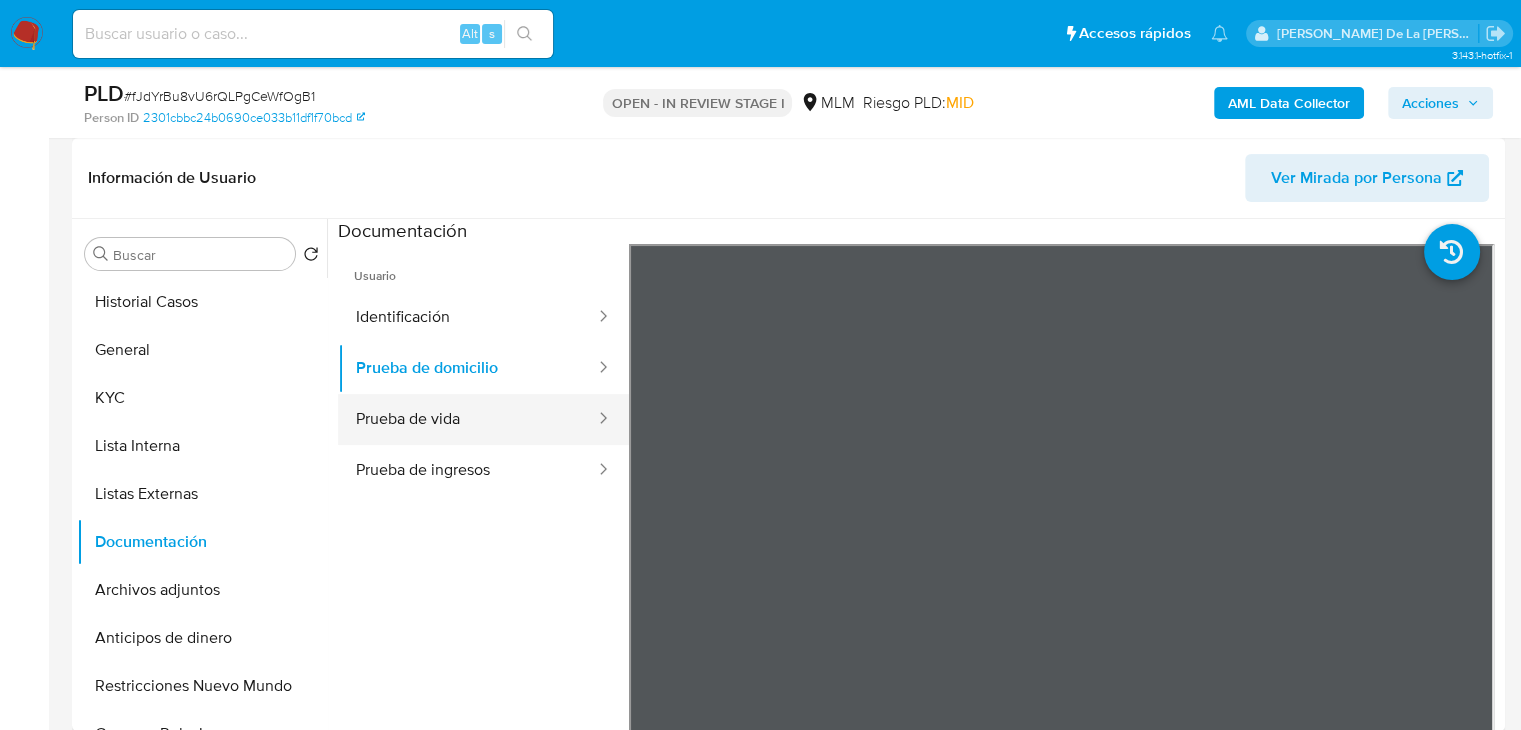click on "Prueba de vida" at bounding box center (467, 419) 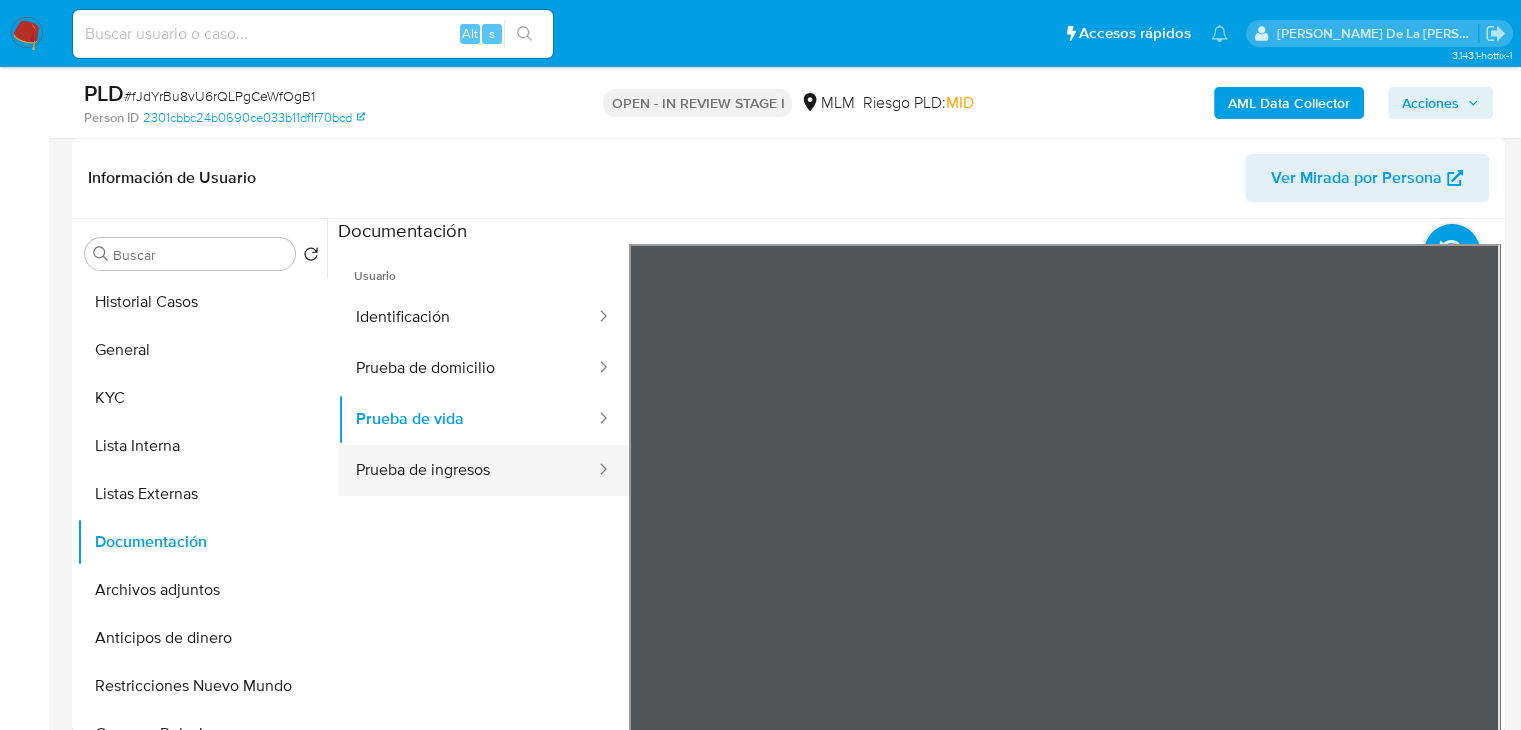 drag, startPoint x: 580, startPoint y: 473, endPoint x: 553, endPoint y: 472, distance: 27.018513 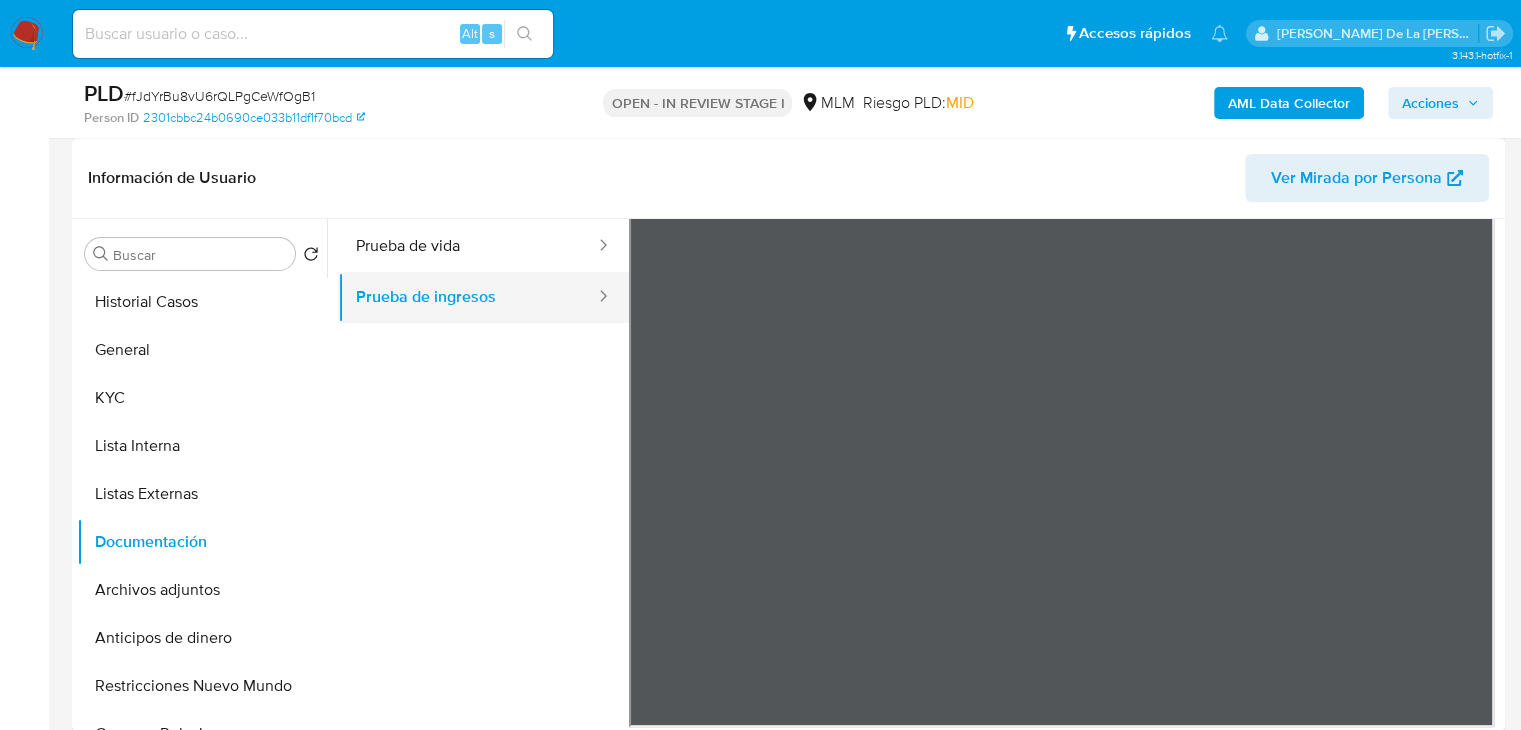 scroll, scrollTop: 73, scrollLeft: 0, axis: vertical 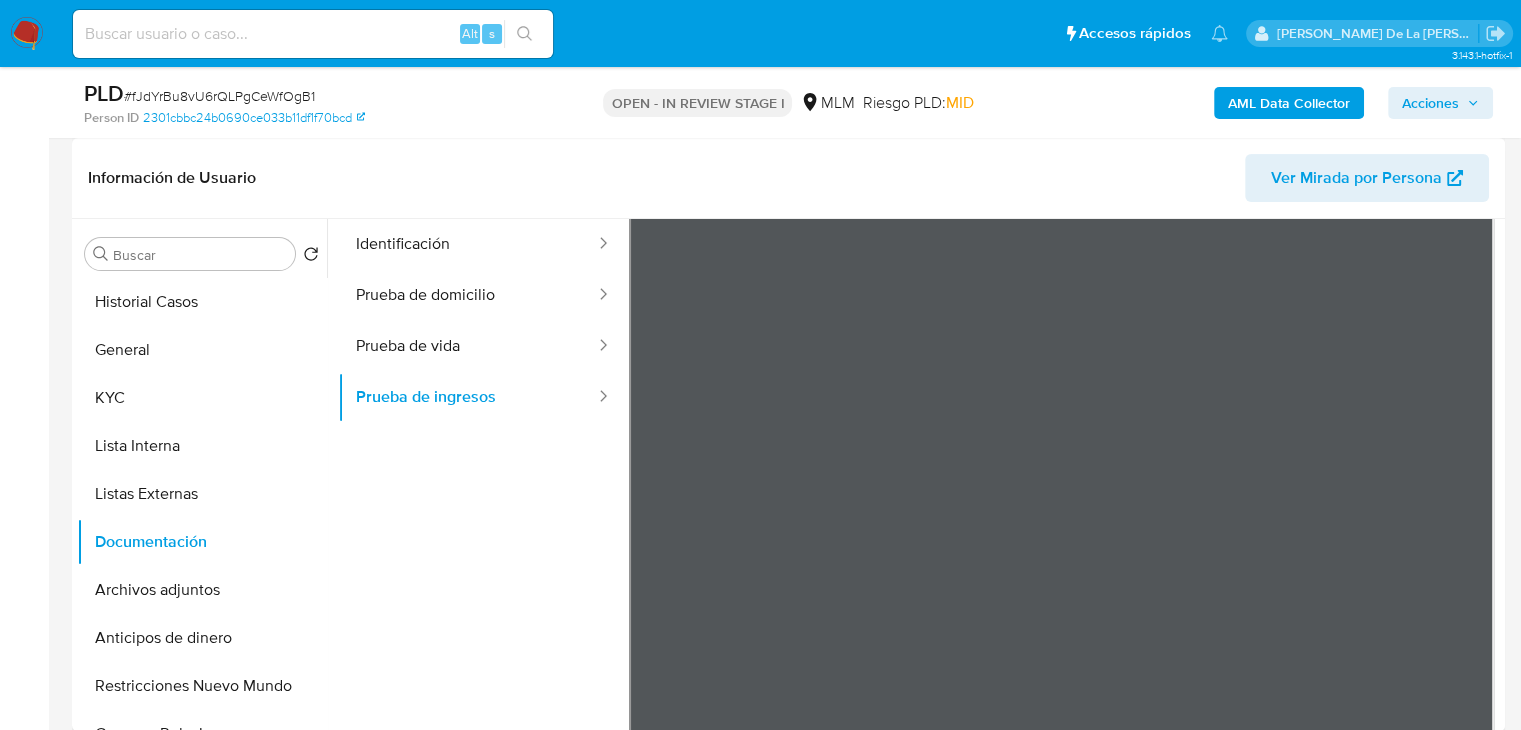type 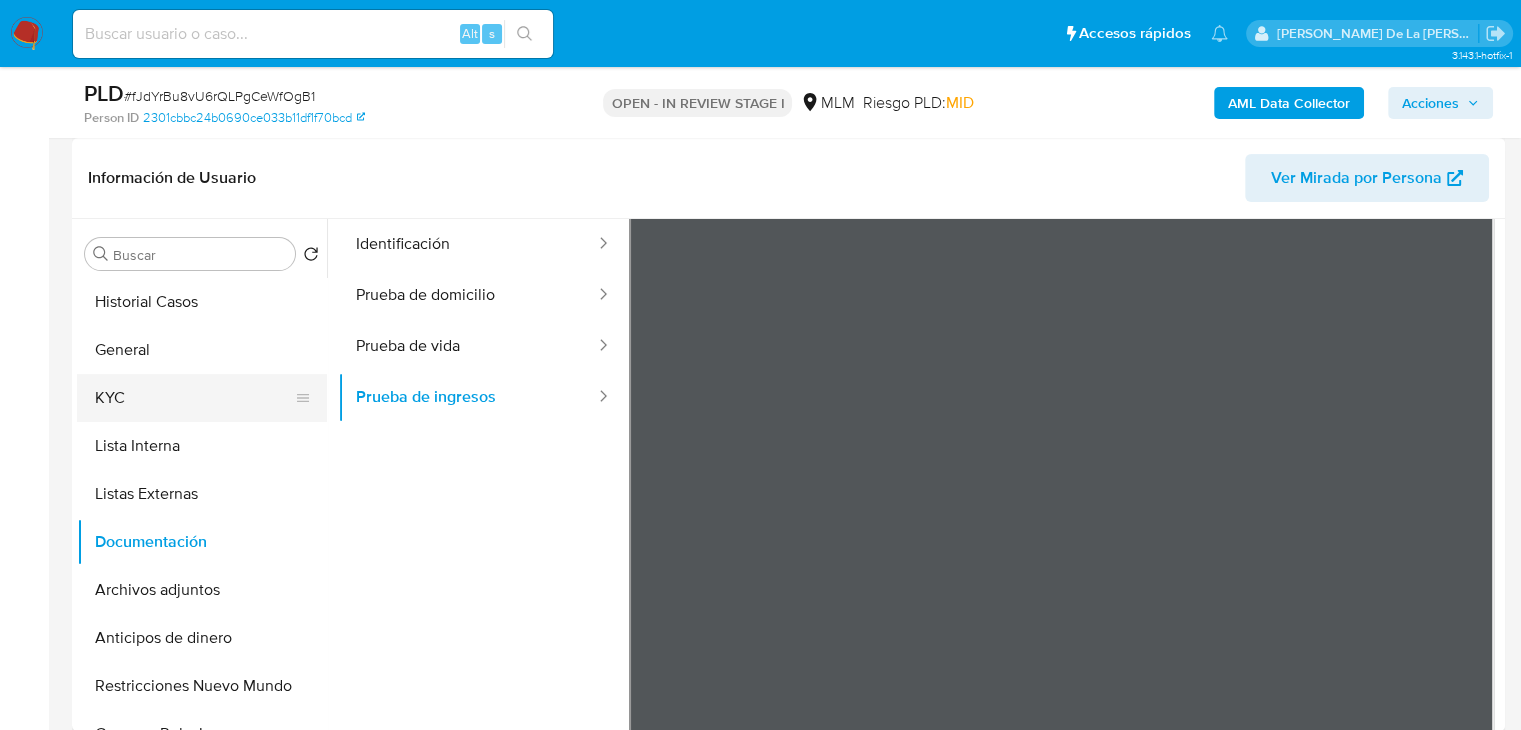 click on "KYC" at bounding box center (194, 398) 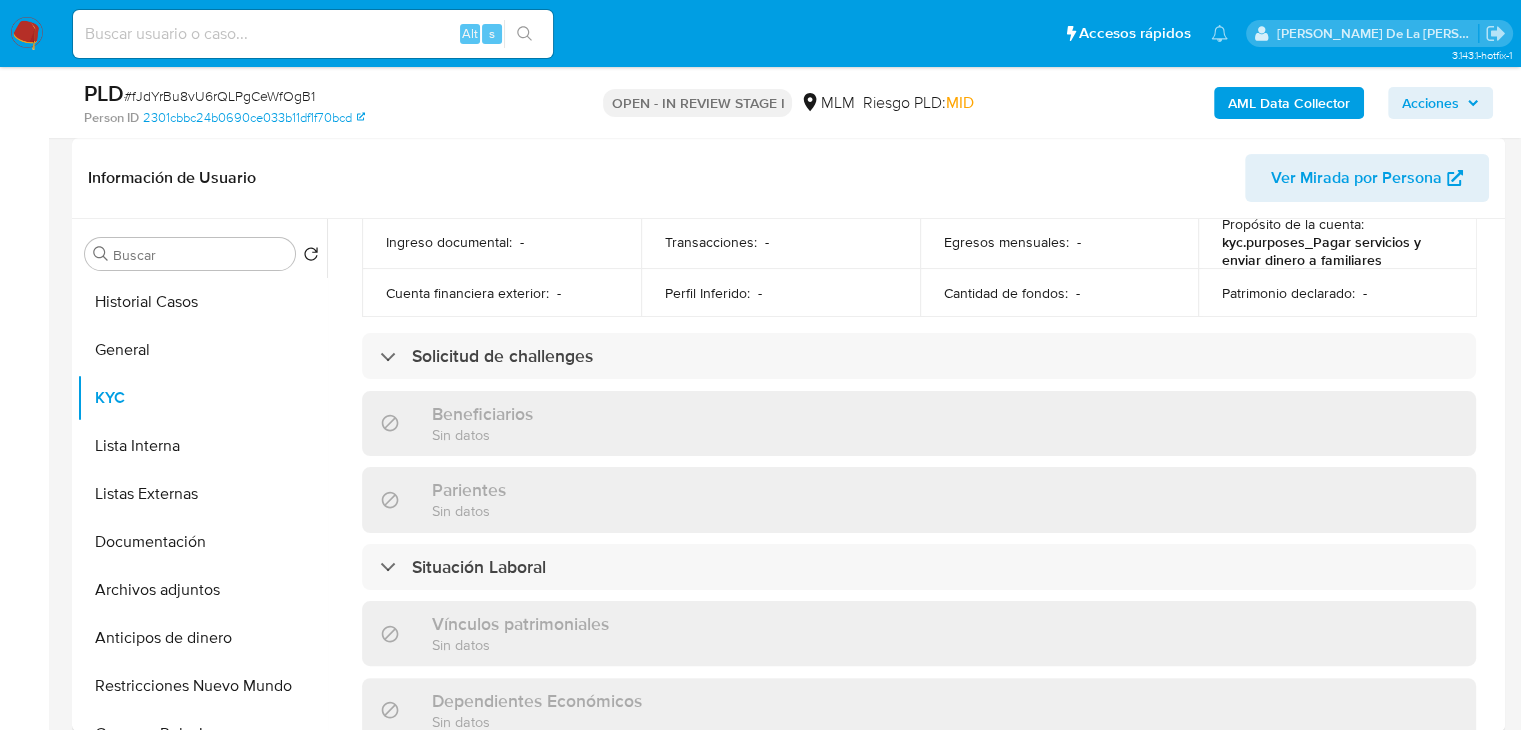 scroll, scrollTop: 1248, scrollLeft: 0, axis: vertical 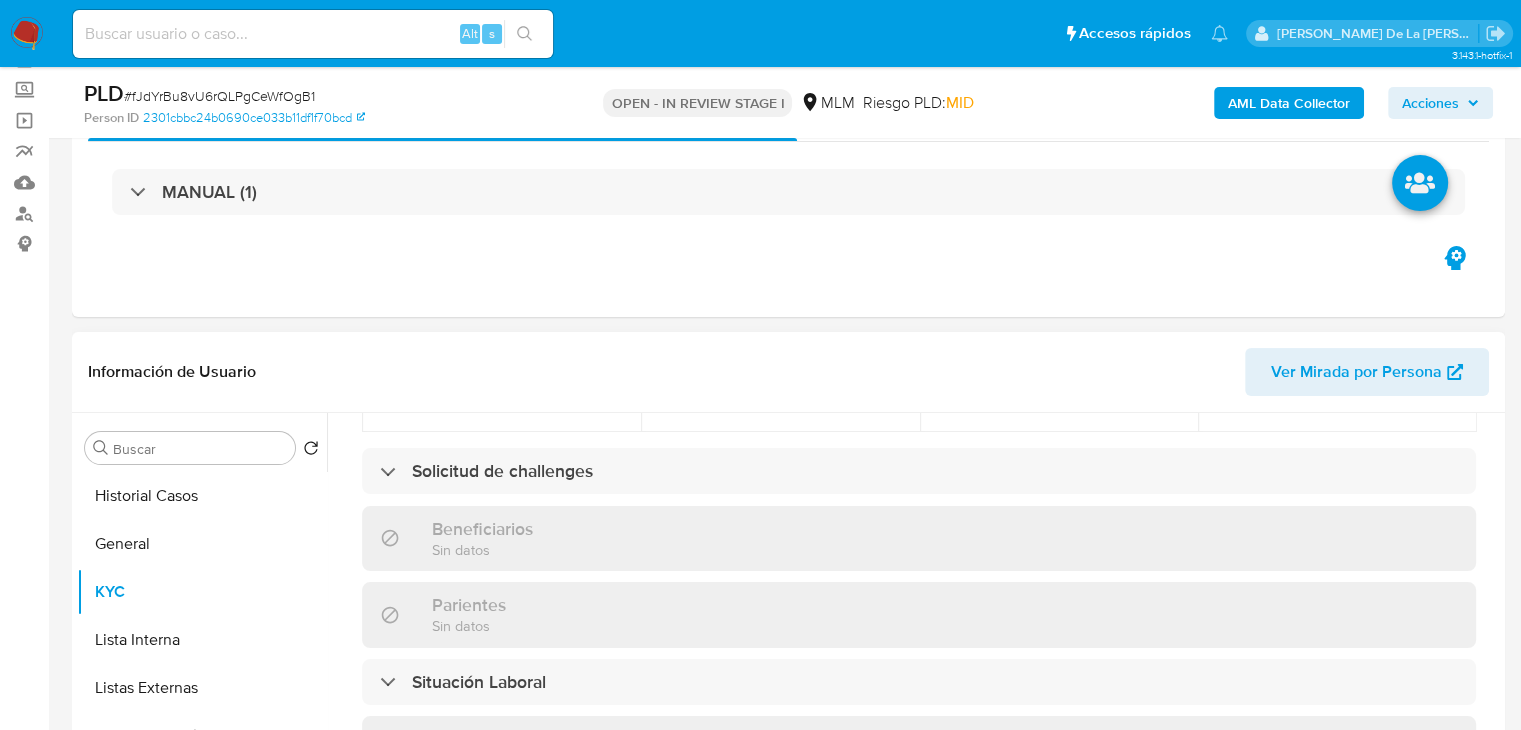 drag, startPoint x: 761, startPoint y: 343, endPoint x: 727, endPoint y: 335, distance: 34.928497 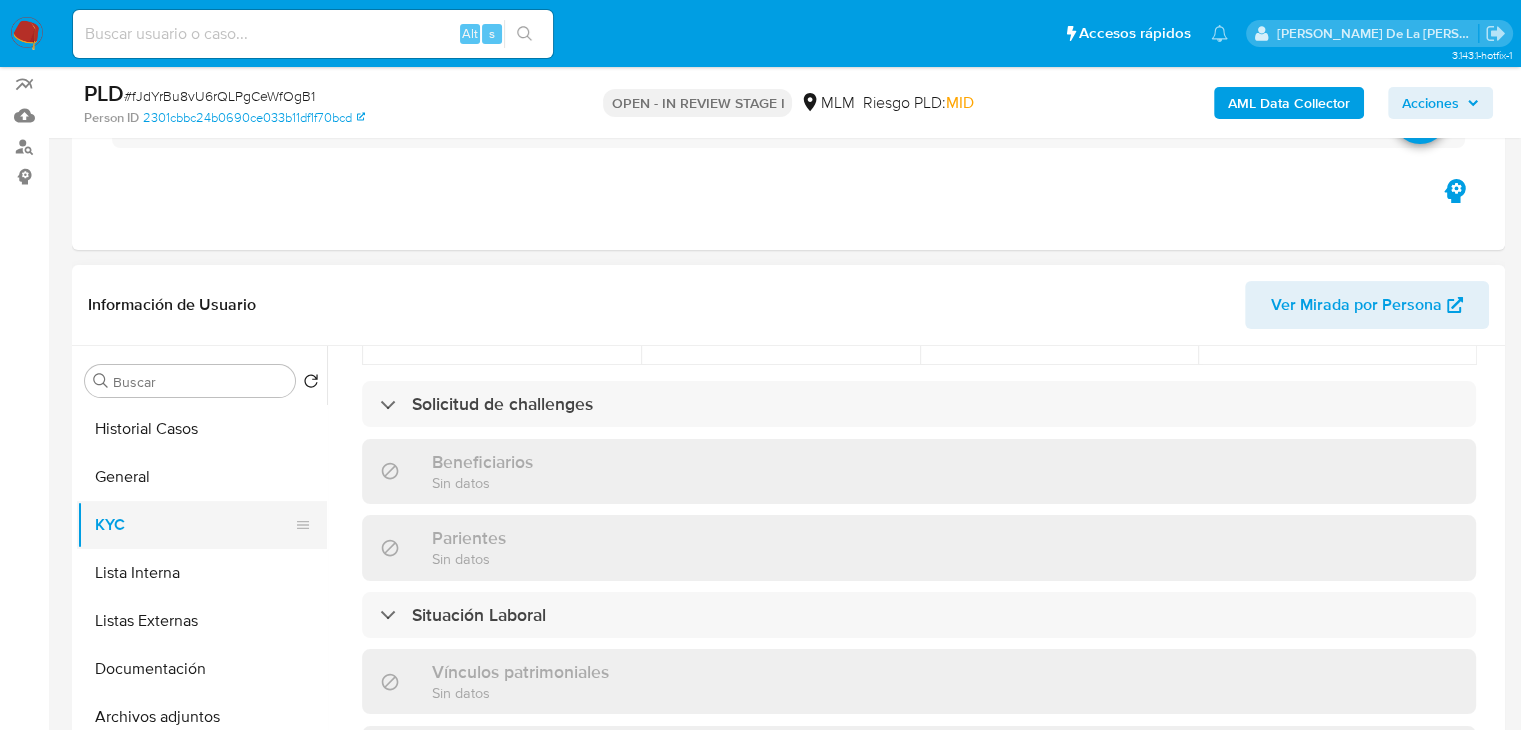 scroll, scrollTop: 300, scrollLeft: 0, axis: vertical 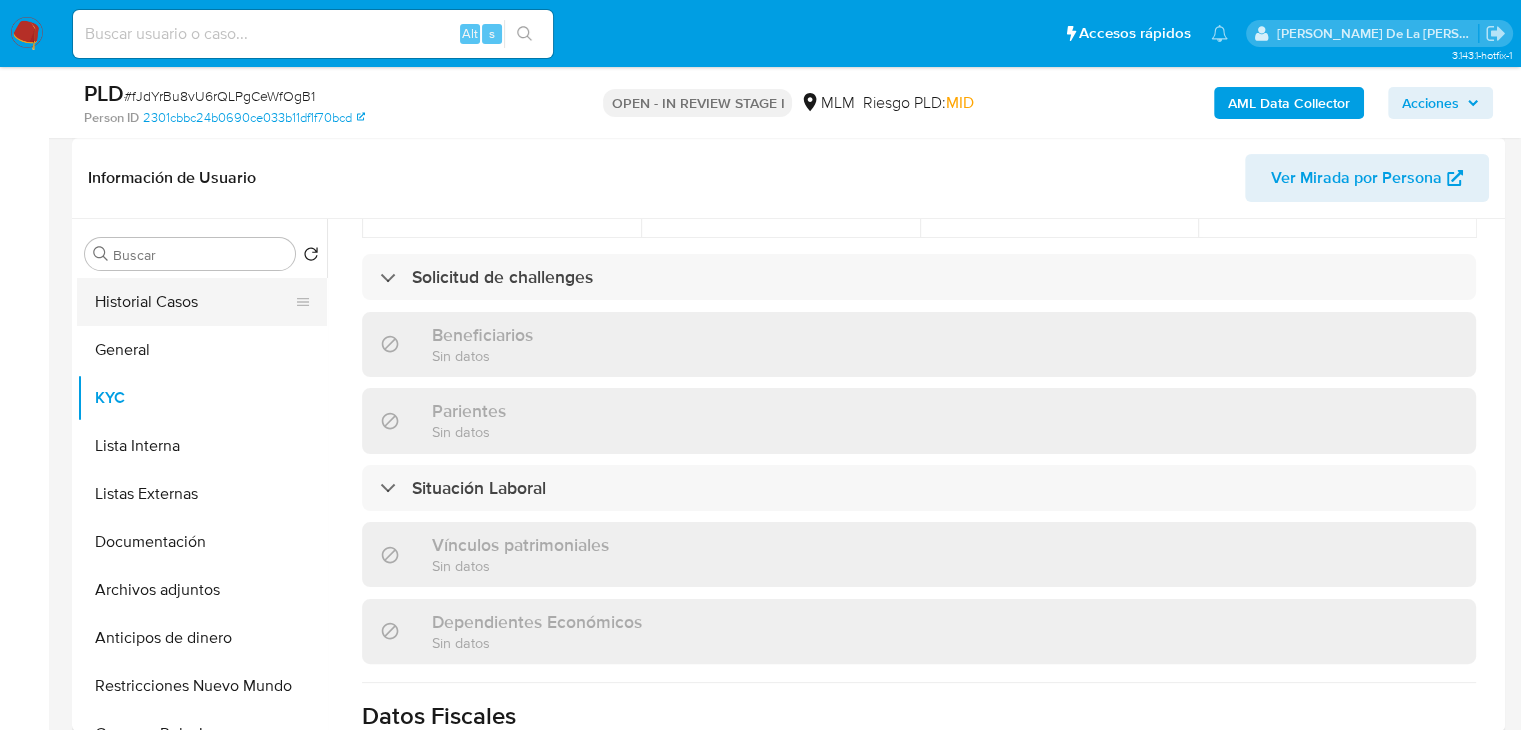 click on "Historial Casos" at bounding box center (194, 302) 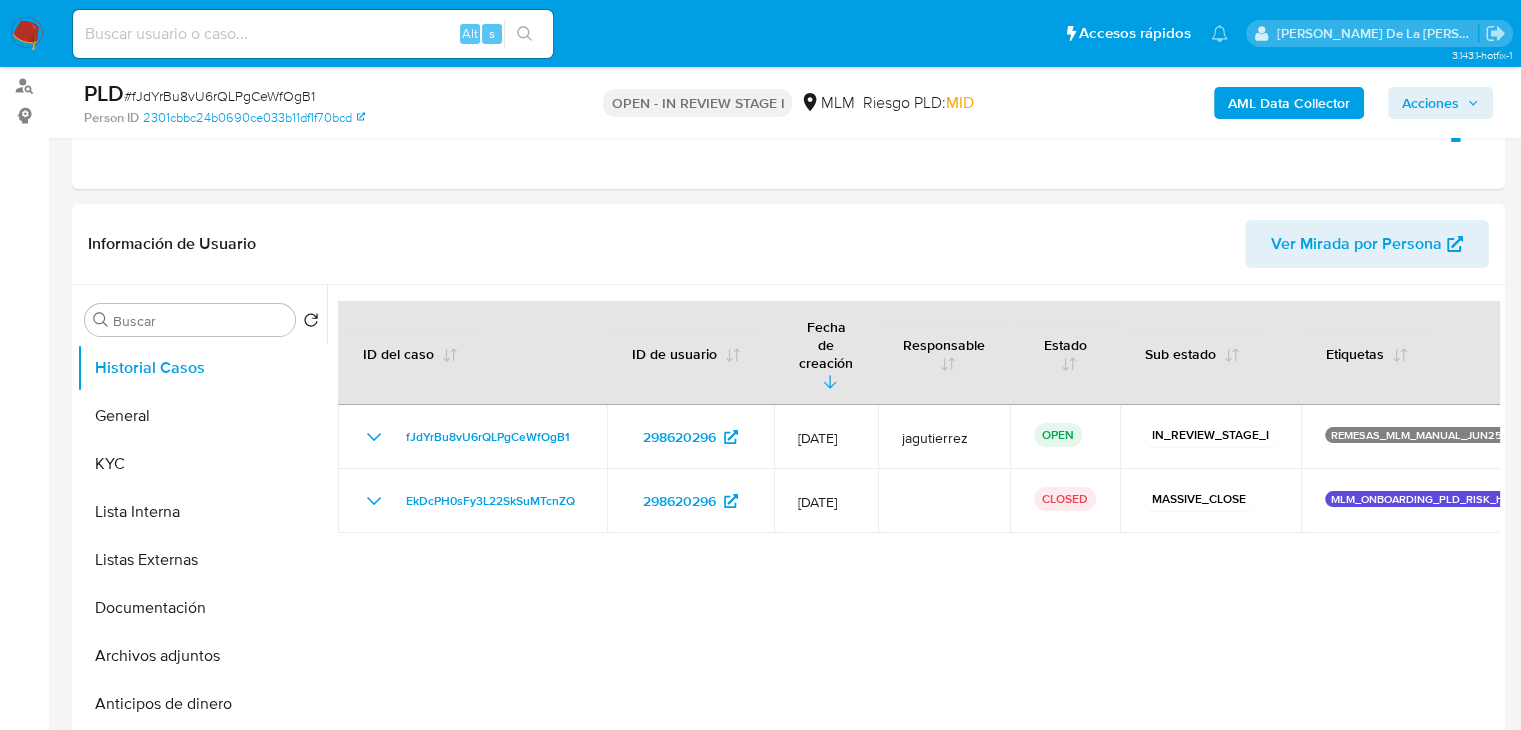 scroll, scrollTop: 200, scrollLeft: 0, axis: vertical 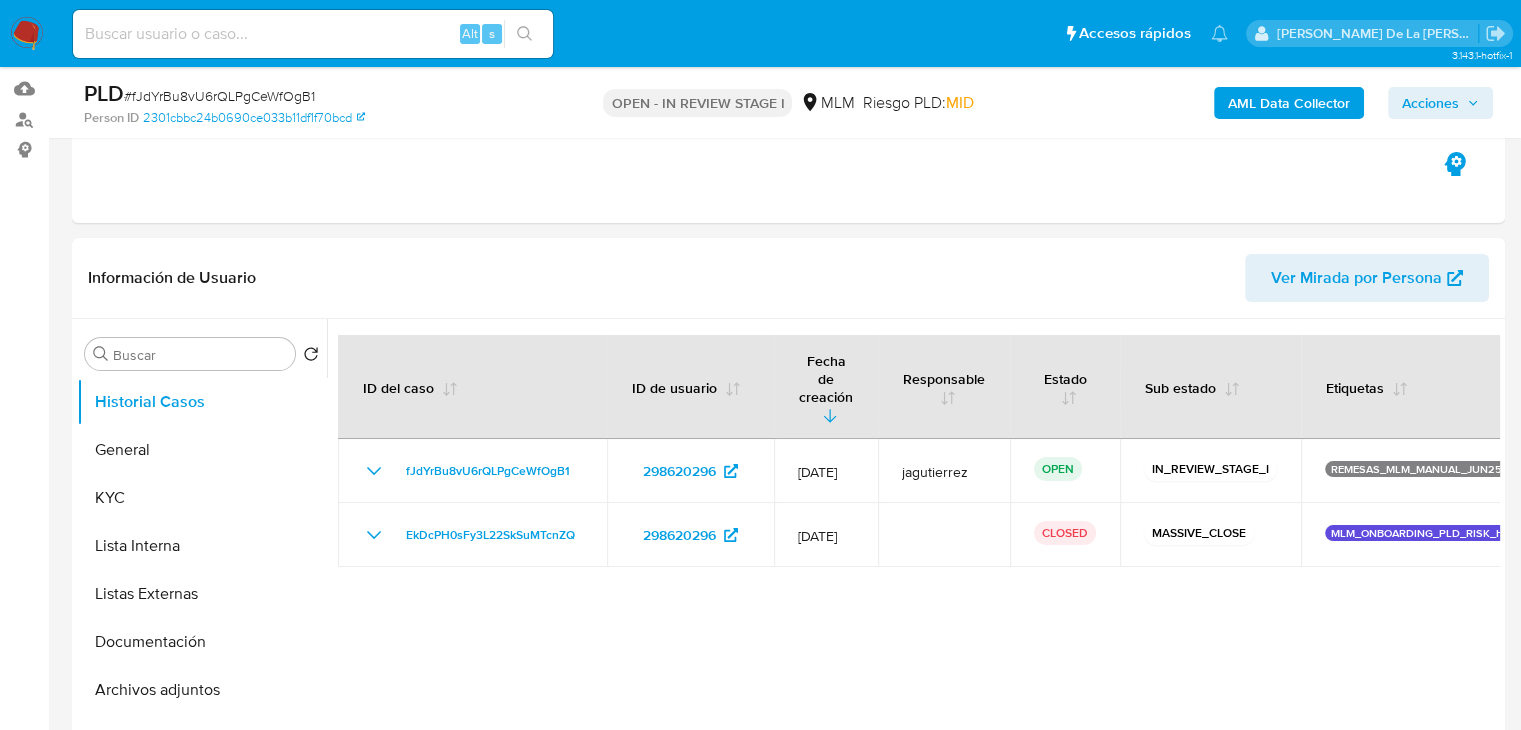 type 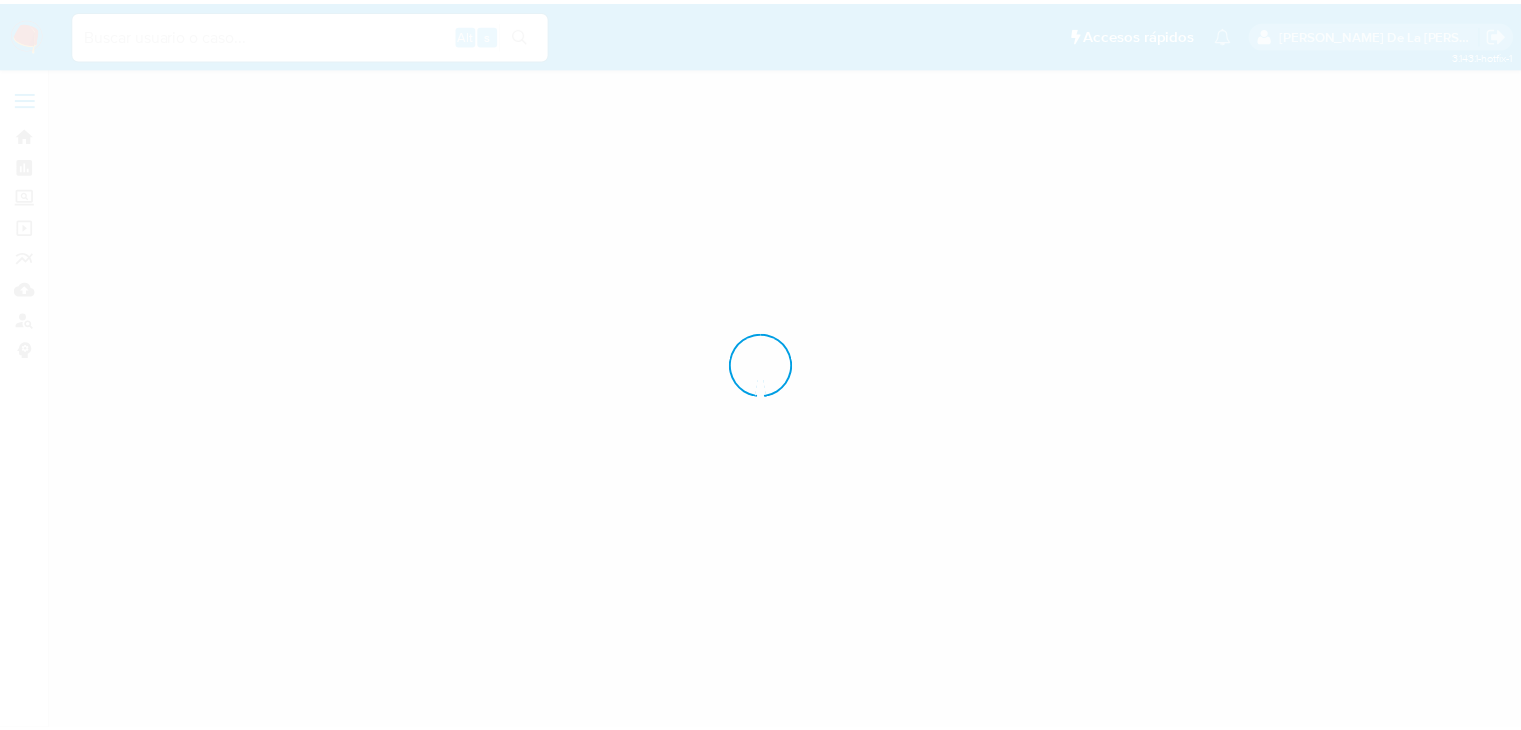 scroll, scrollTop: 0, scrollLeft: 0, axis: both 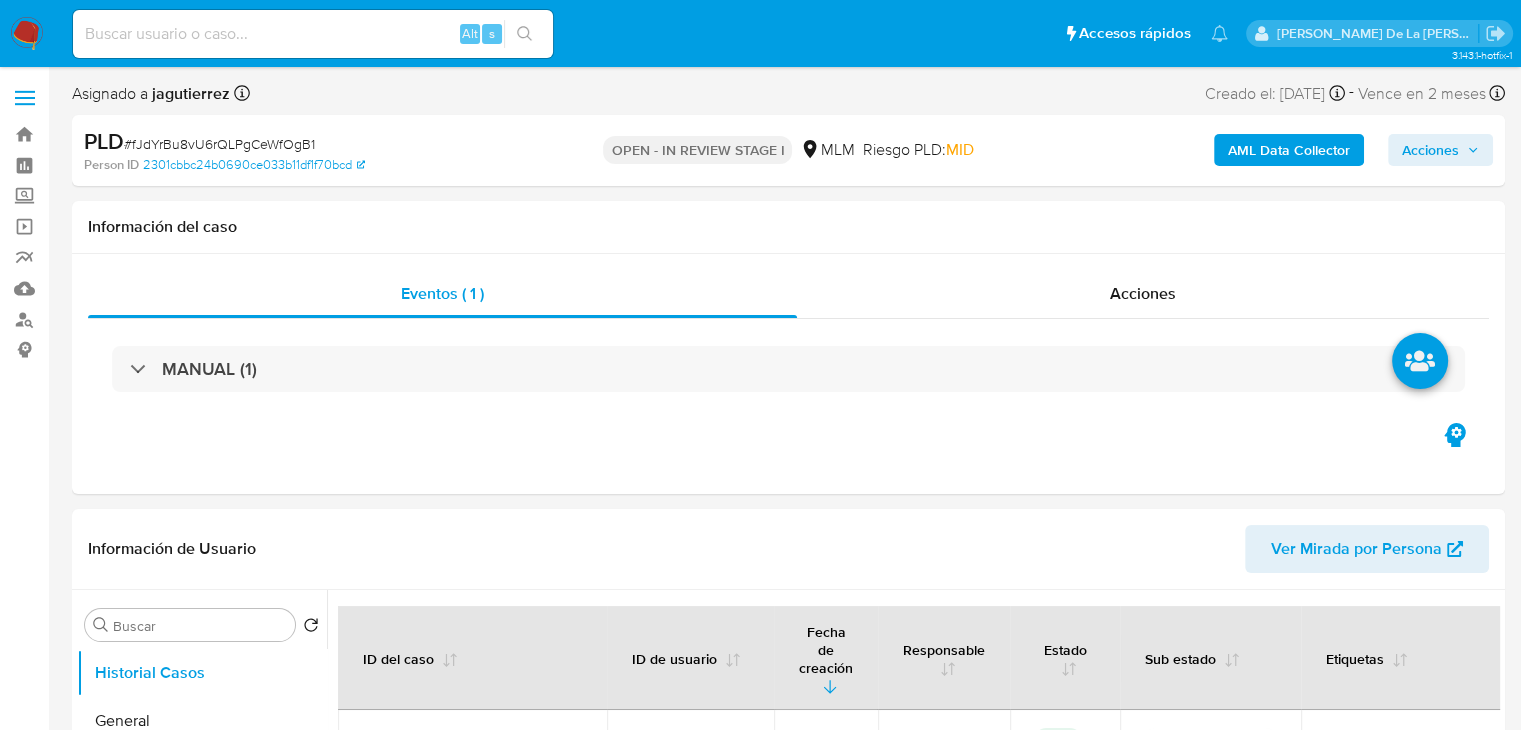 select on "10" 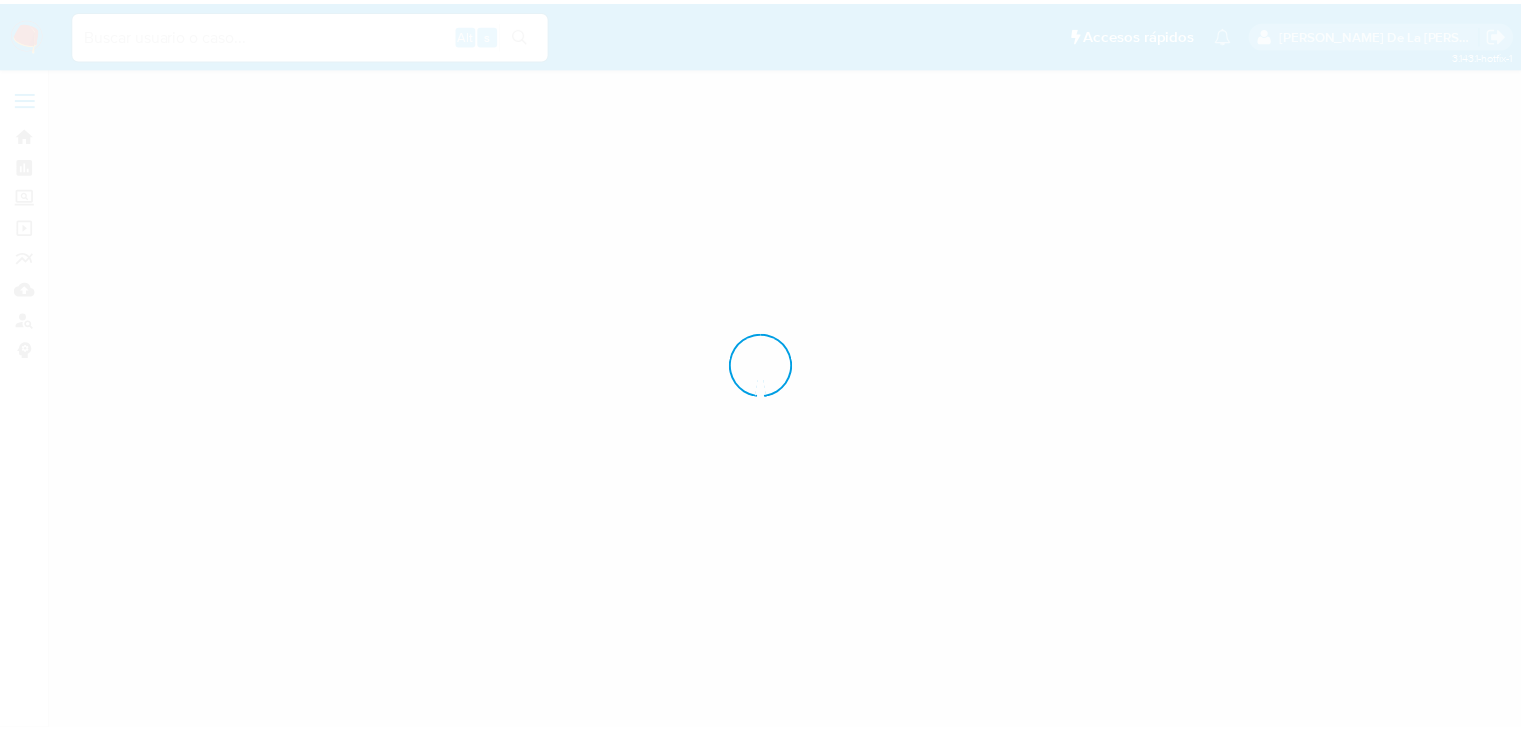 scroll, scrollTop: 0, scrollLeft: 0, axis: both 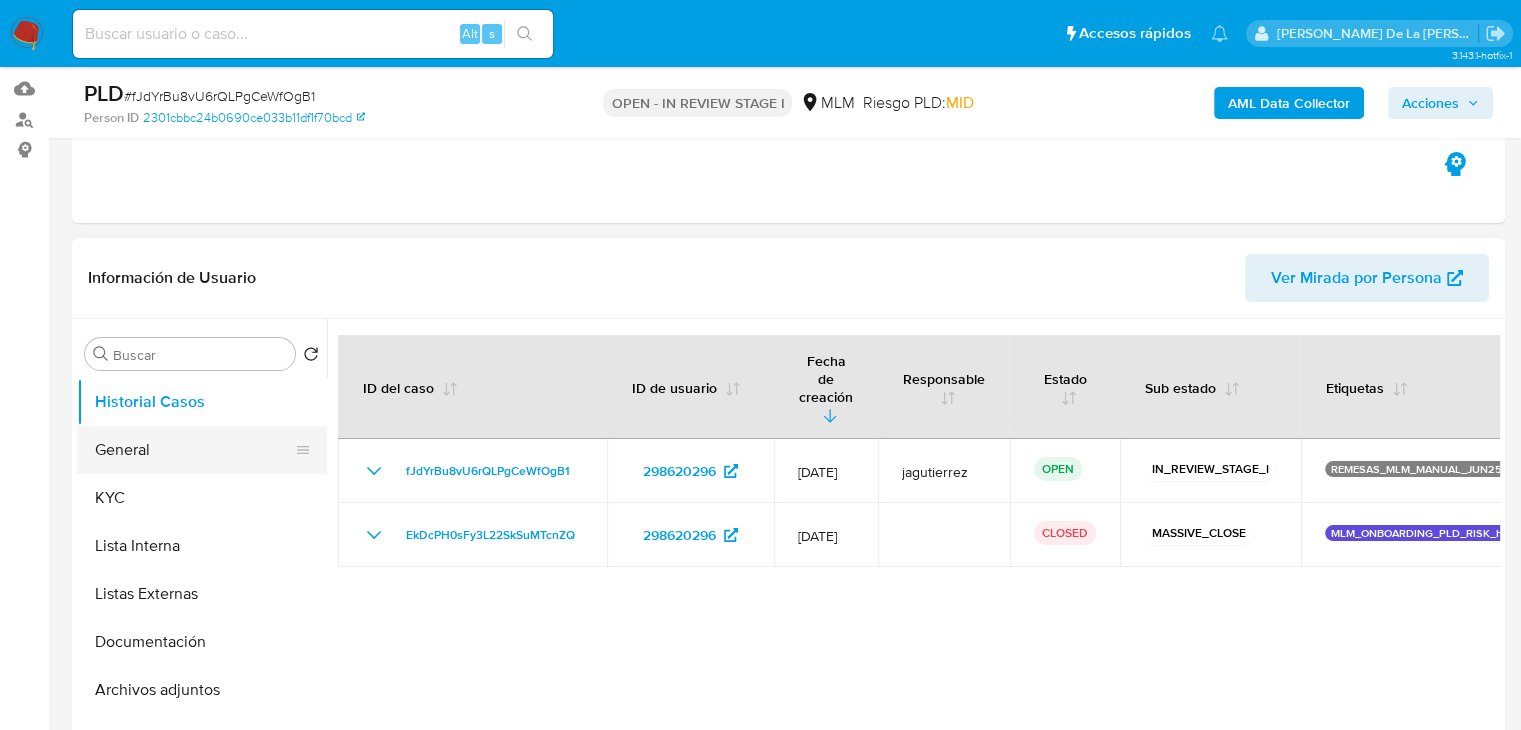 click on "General" at bounding box center (194, 450) 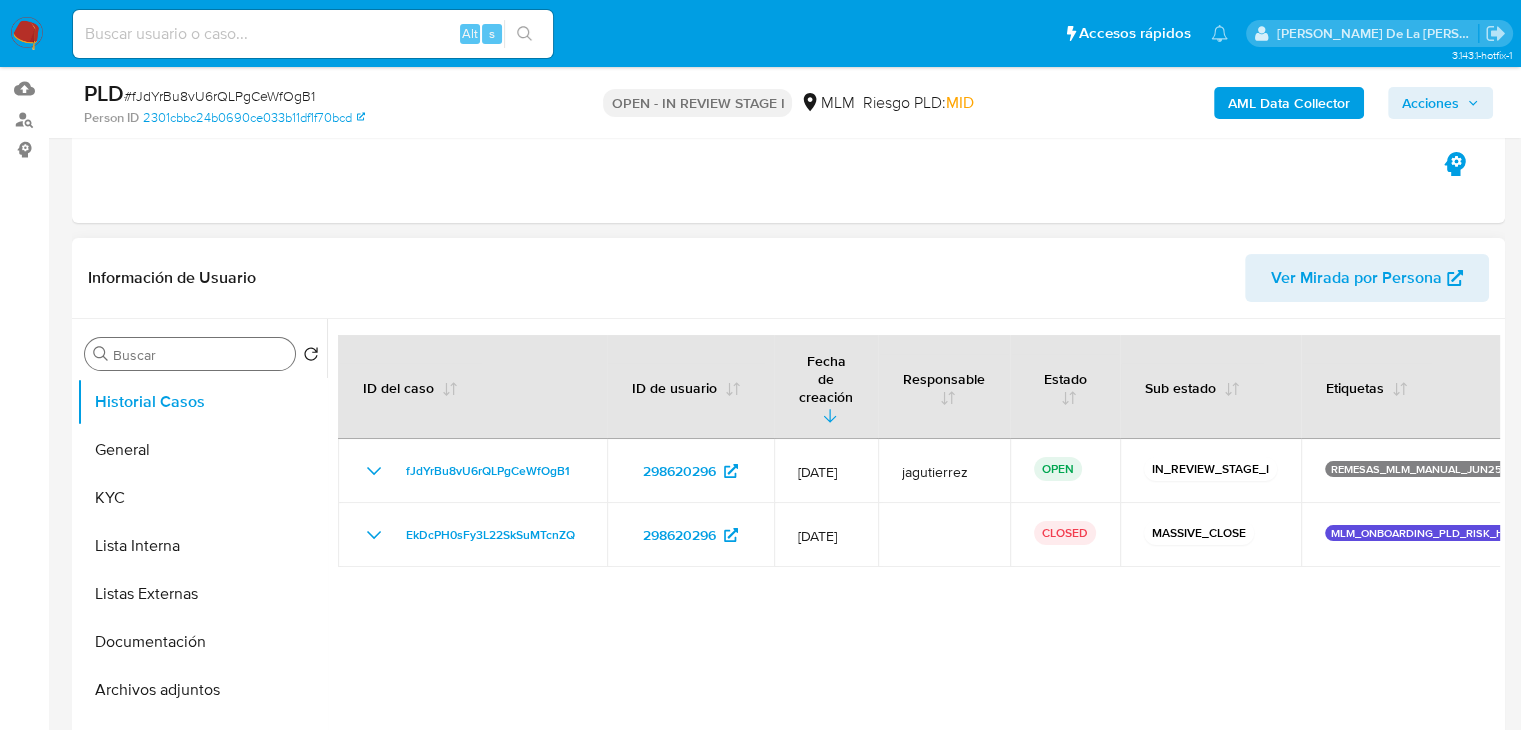 select on "10" 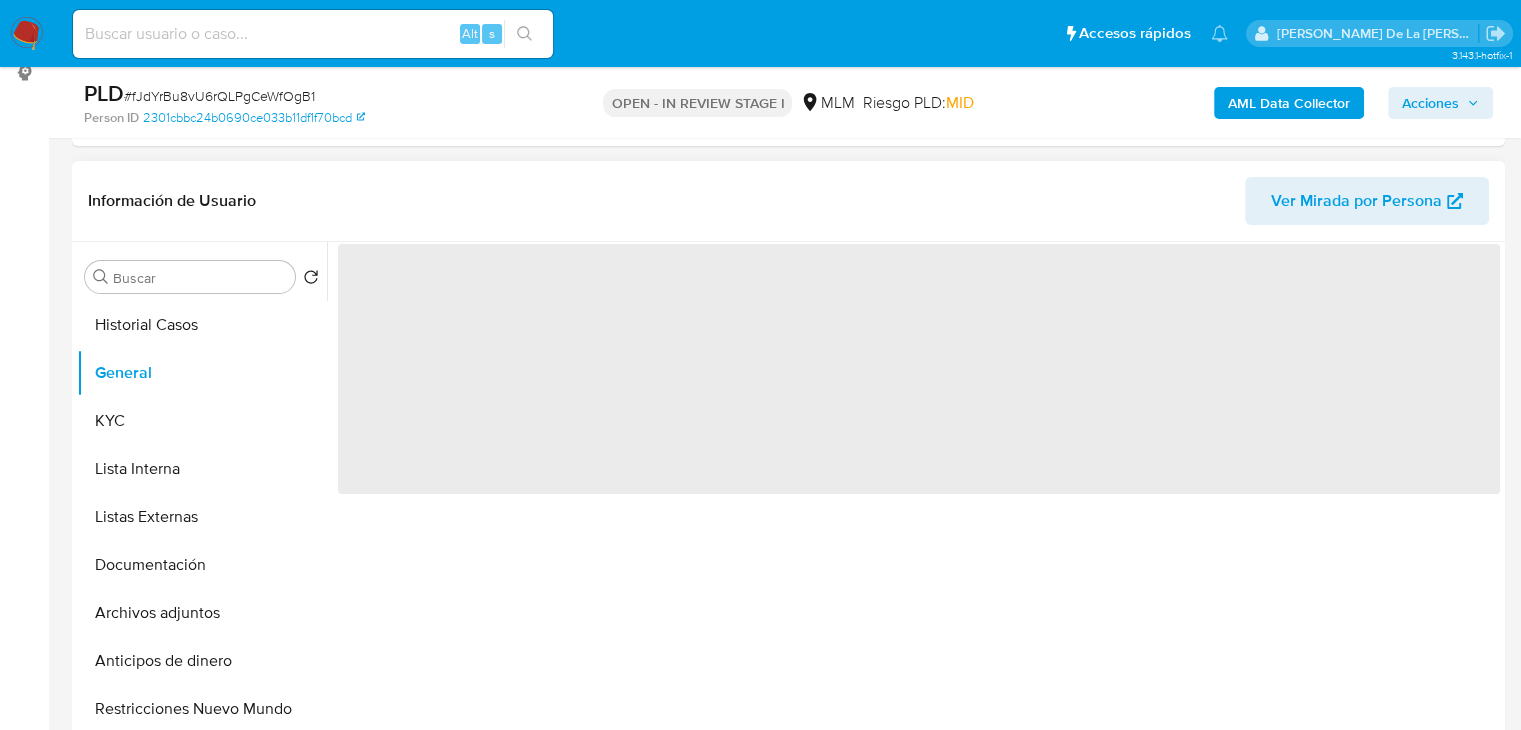 scroll, scrollTop: 300, scrollLeft: 0, axis: vertical 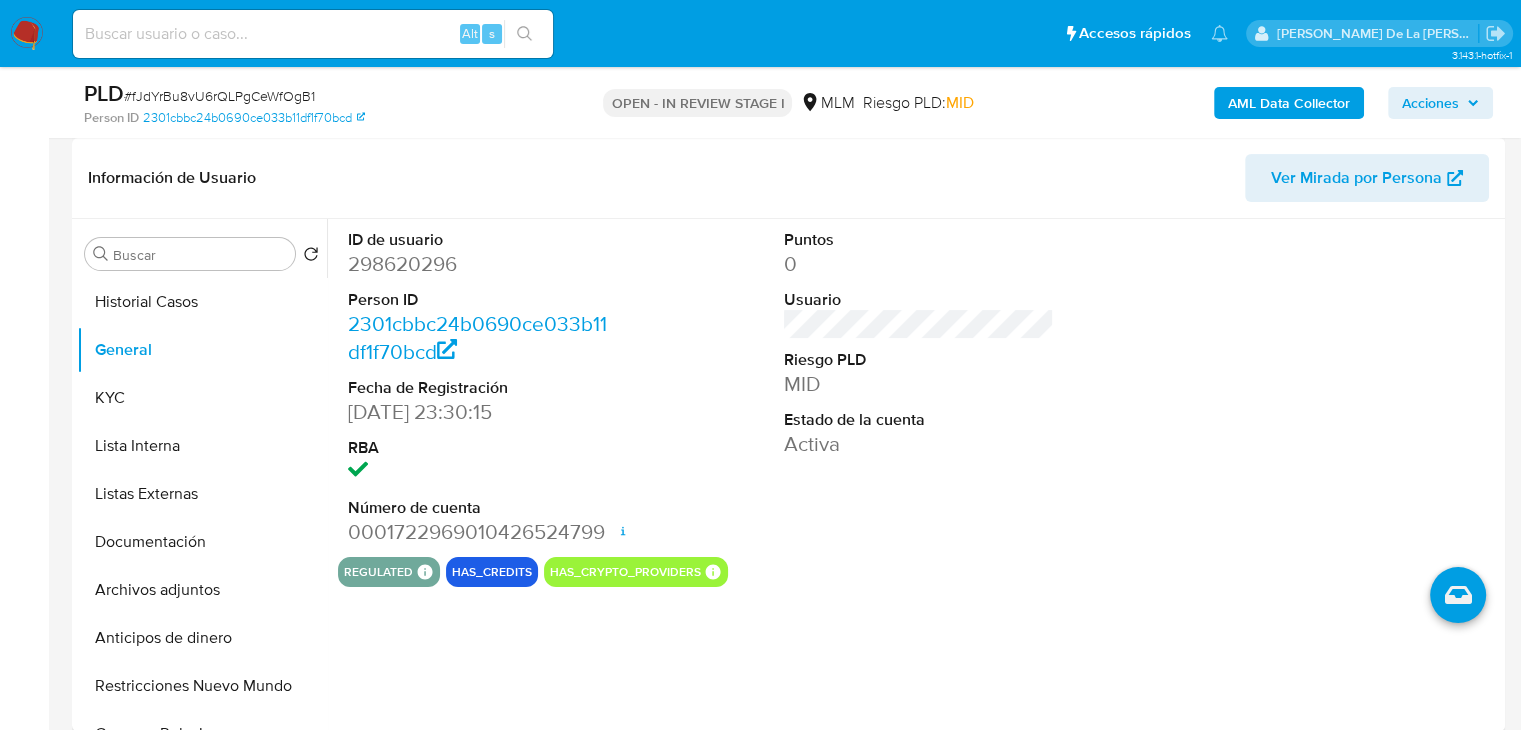 type 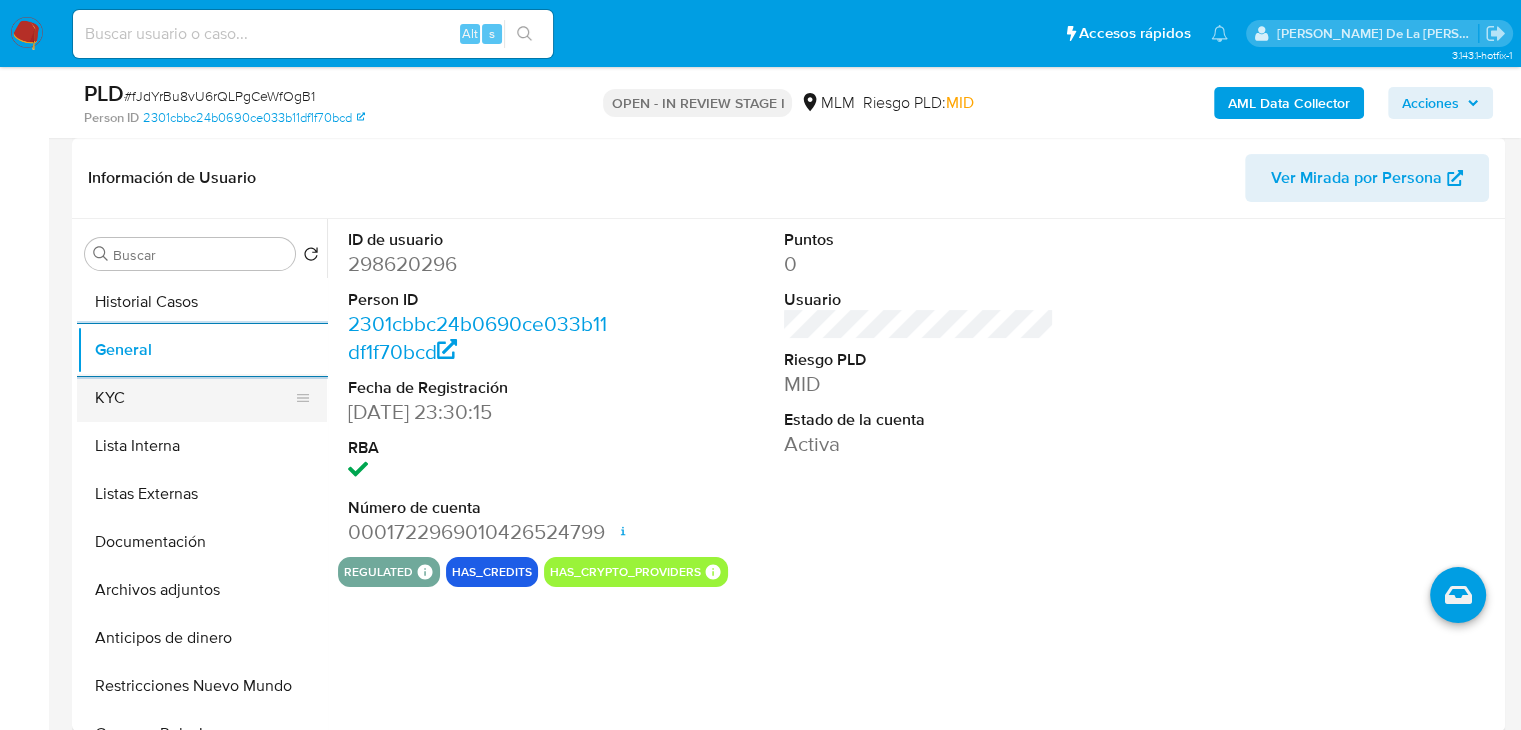 click on "KYC" at bounding box center (194, 398) 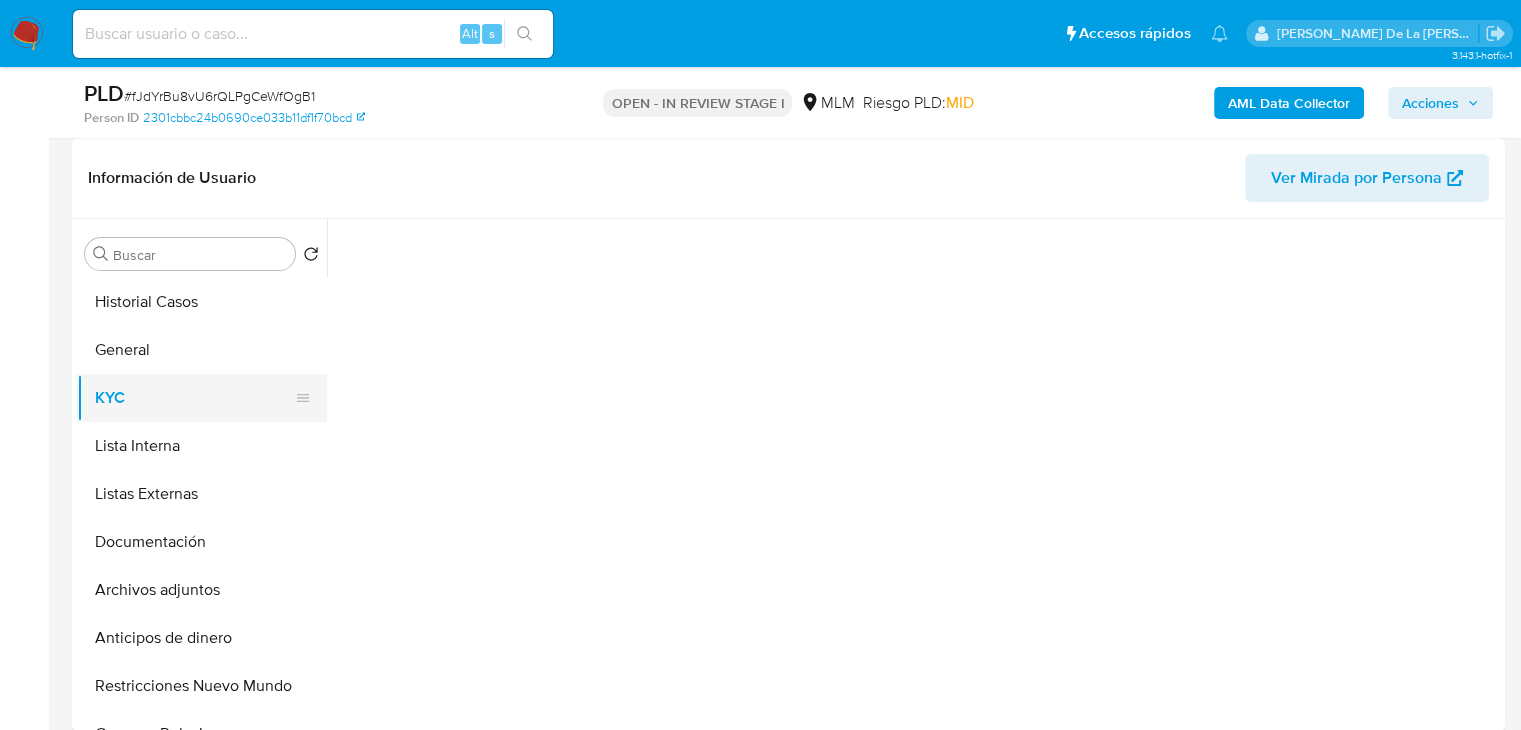 type 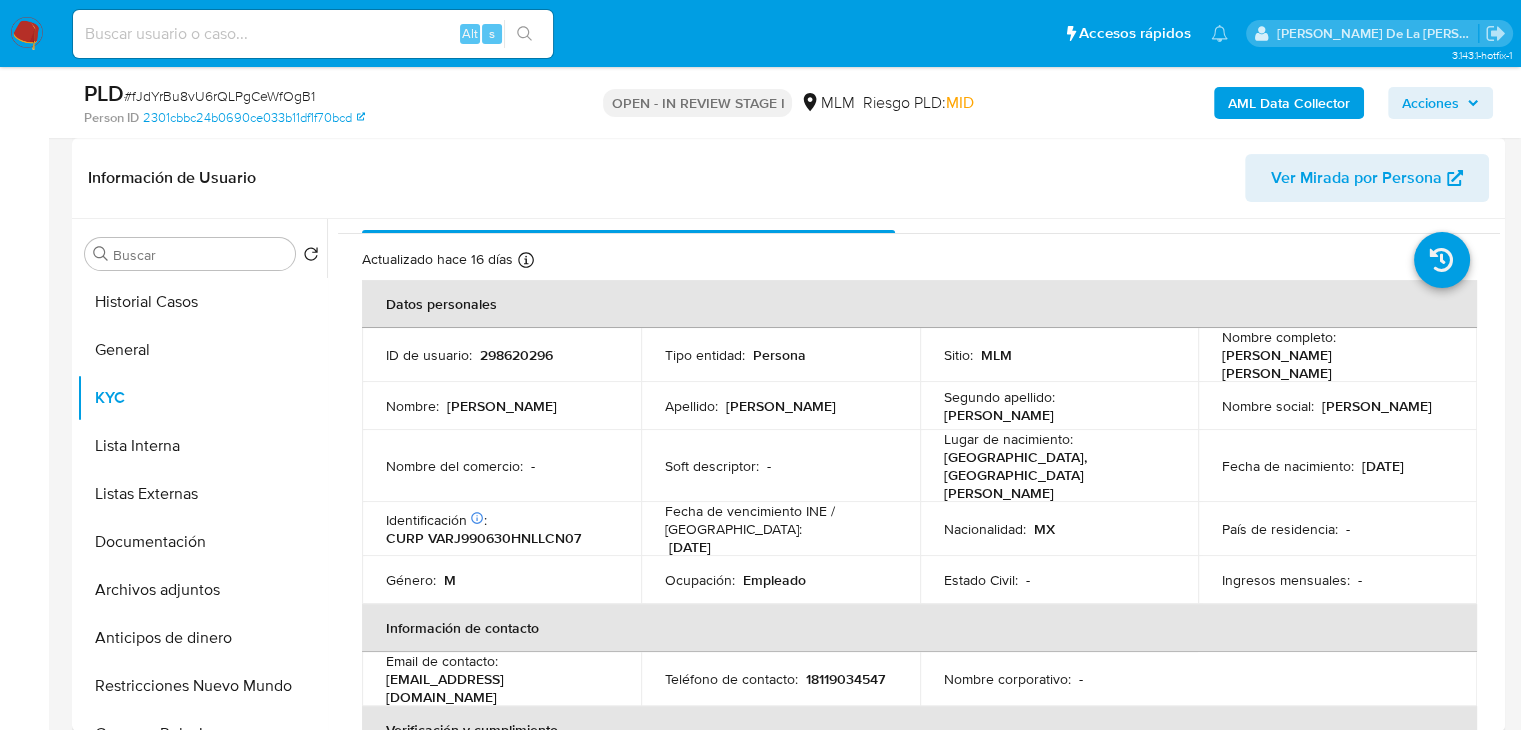 scroll, scrollTop: 32, scrollLeft: 0, axis: vertical 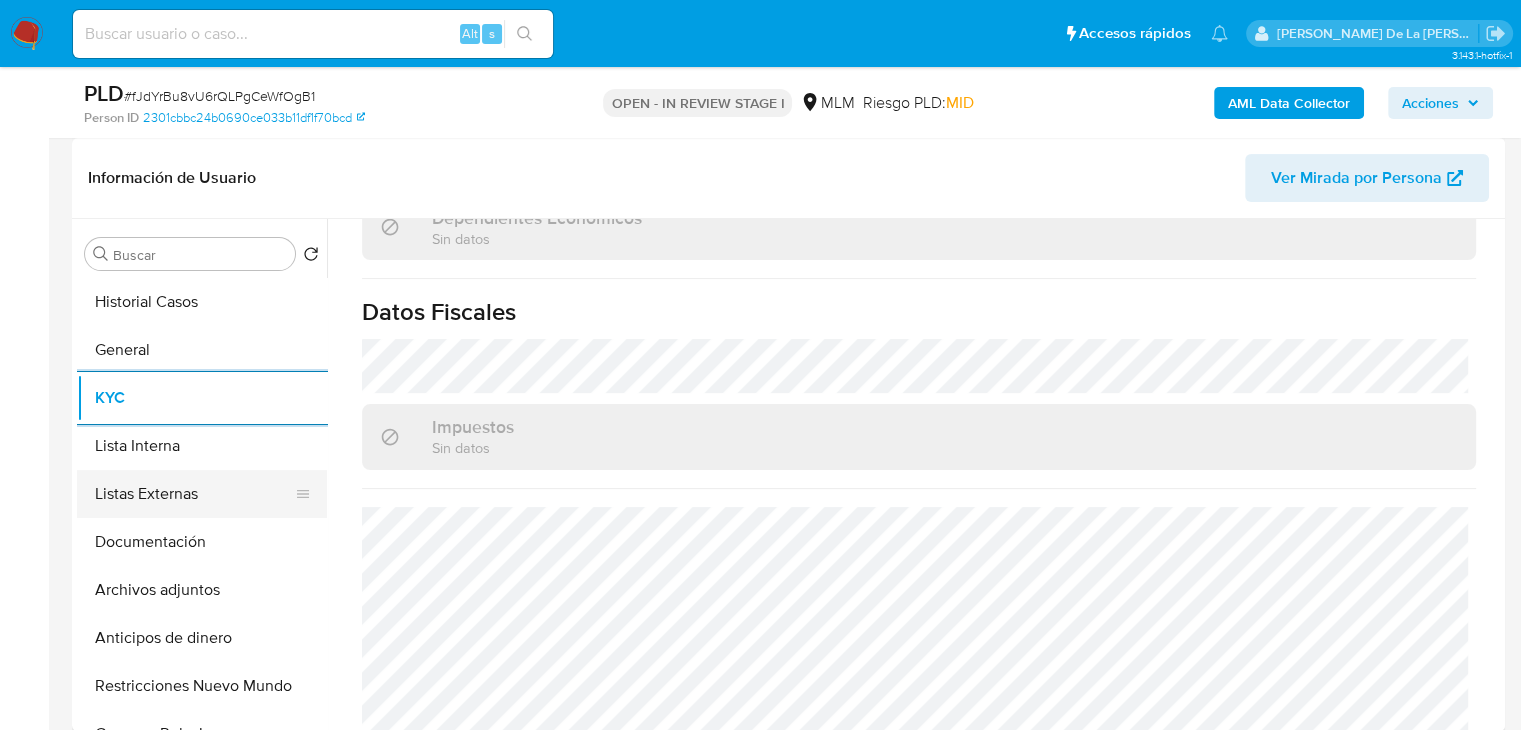 click on "Listas Externas" at bounding box center [194, 494] 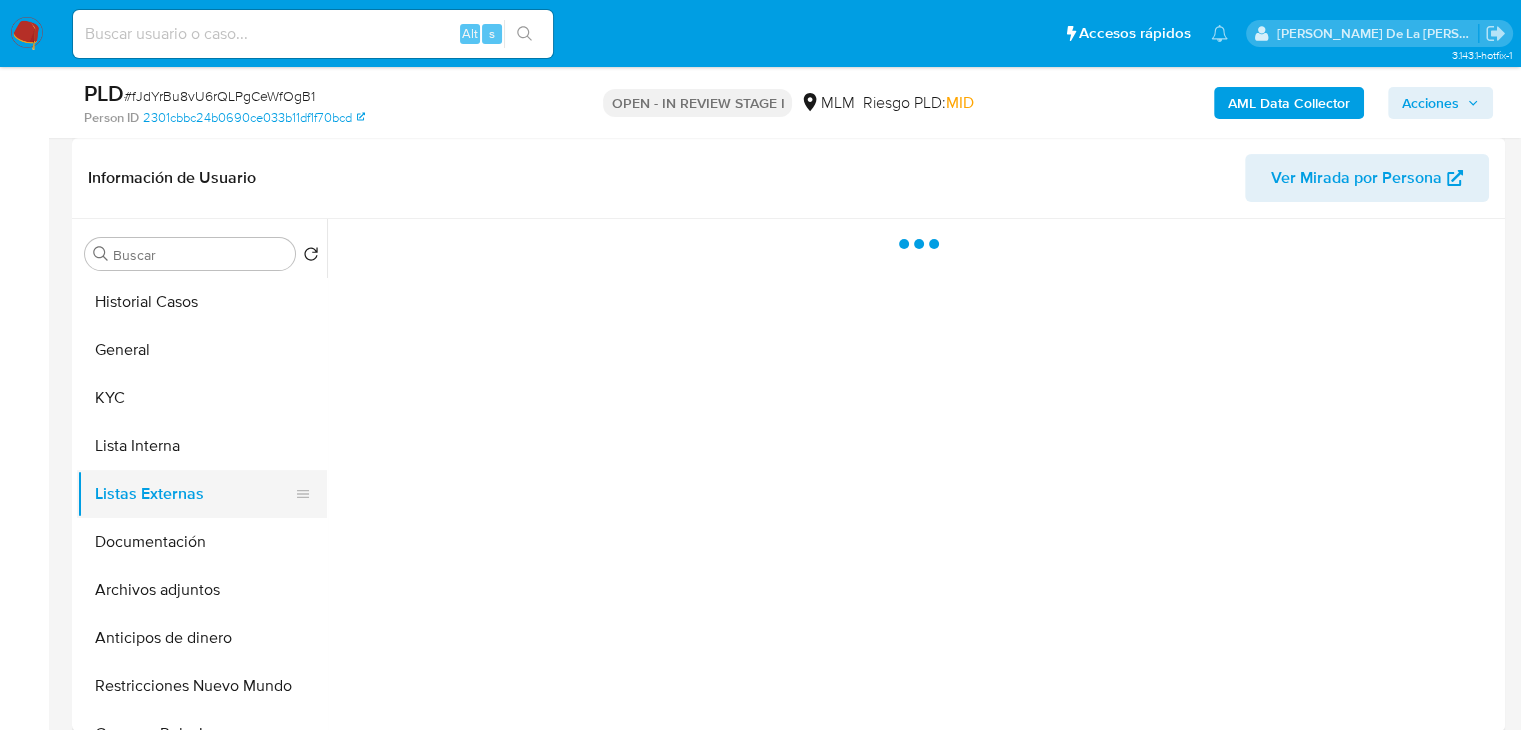 scroll, scrollTop: 0, scrollLeft: 0, axis: both 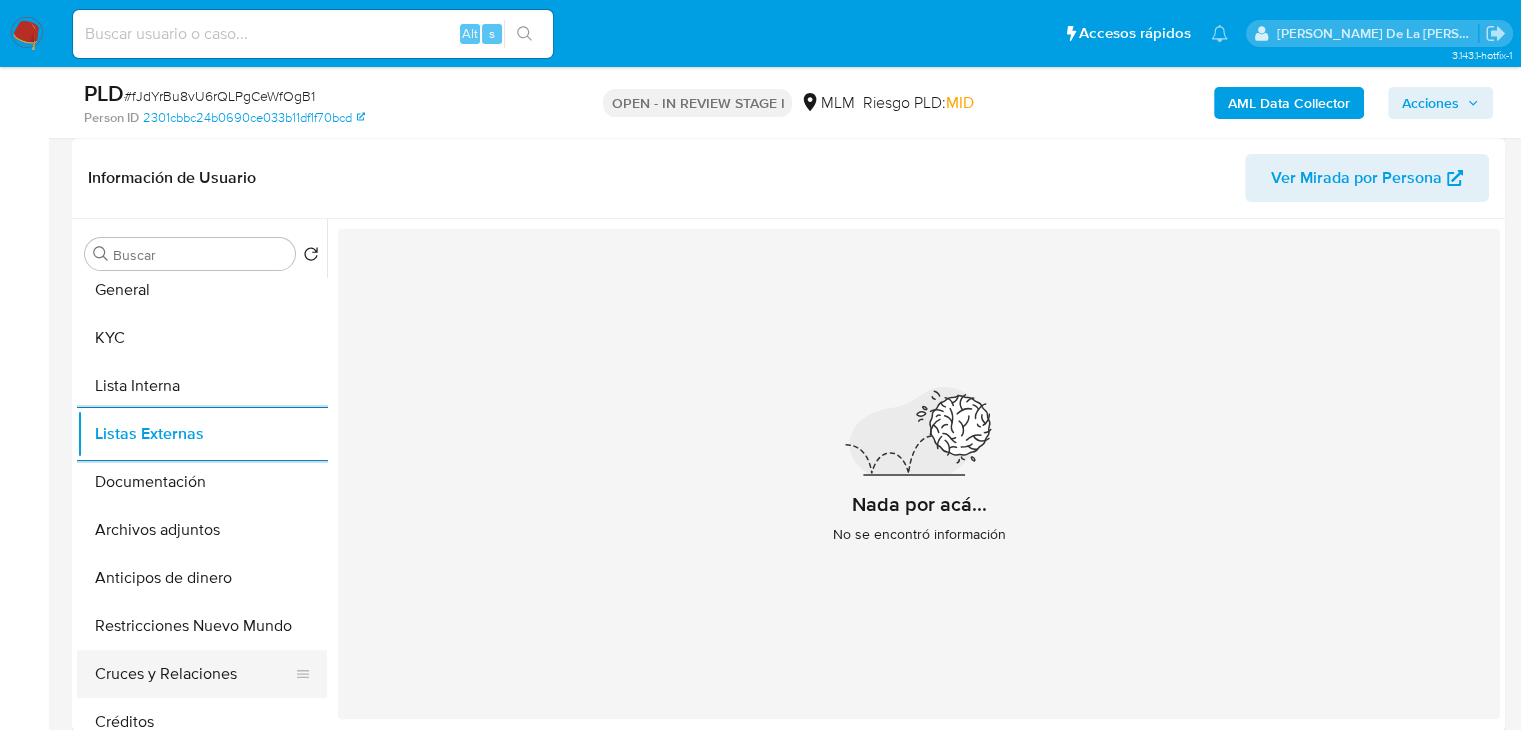 click on "Cruces y Relaciones" at bounding box center (194, 674) 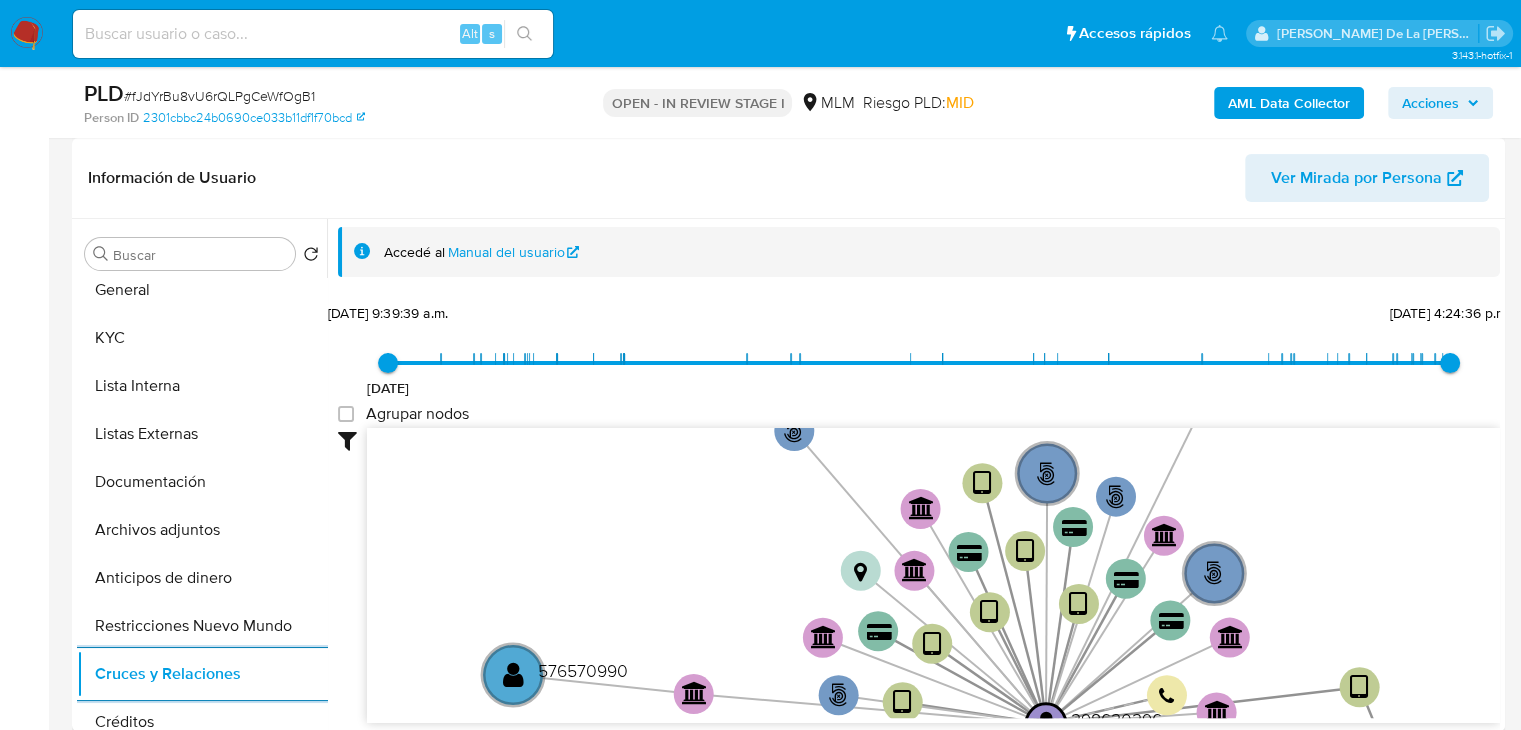 type on "1748116539000" 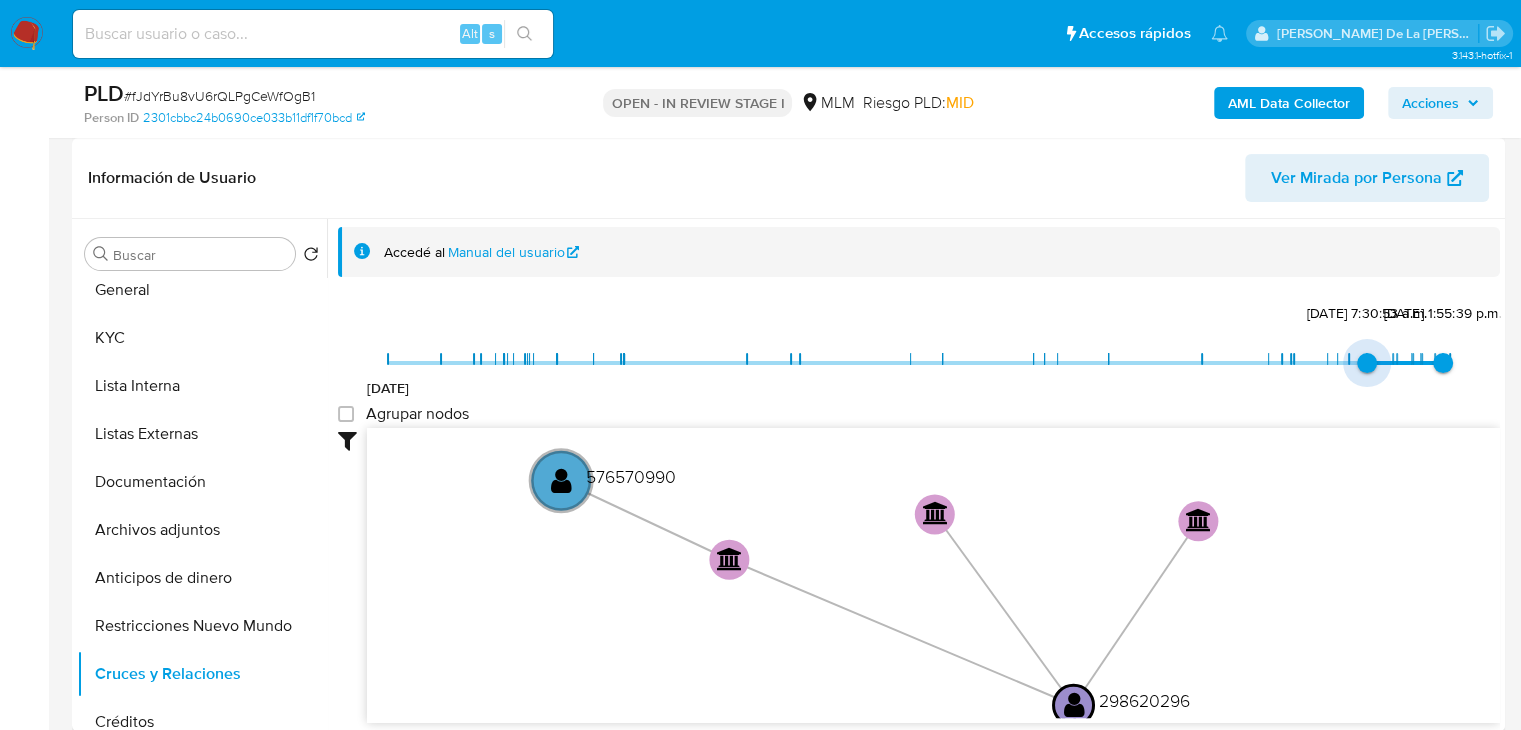 type on "1741742663000" 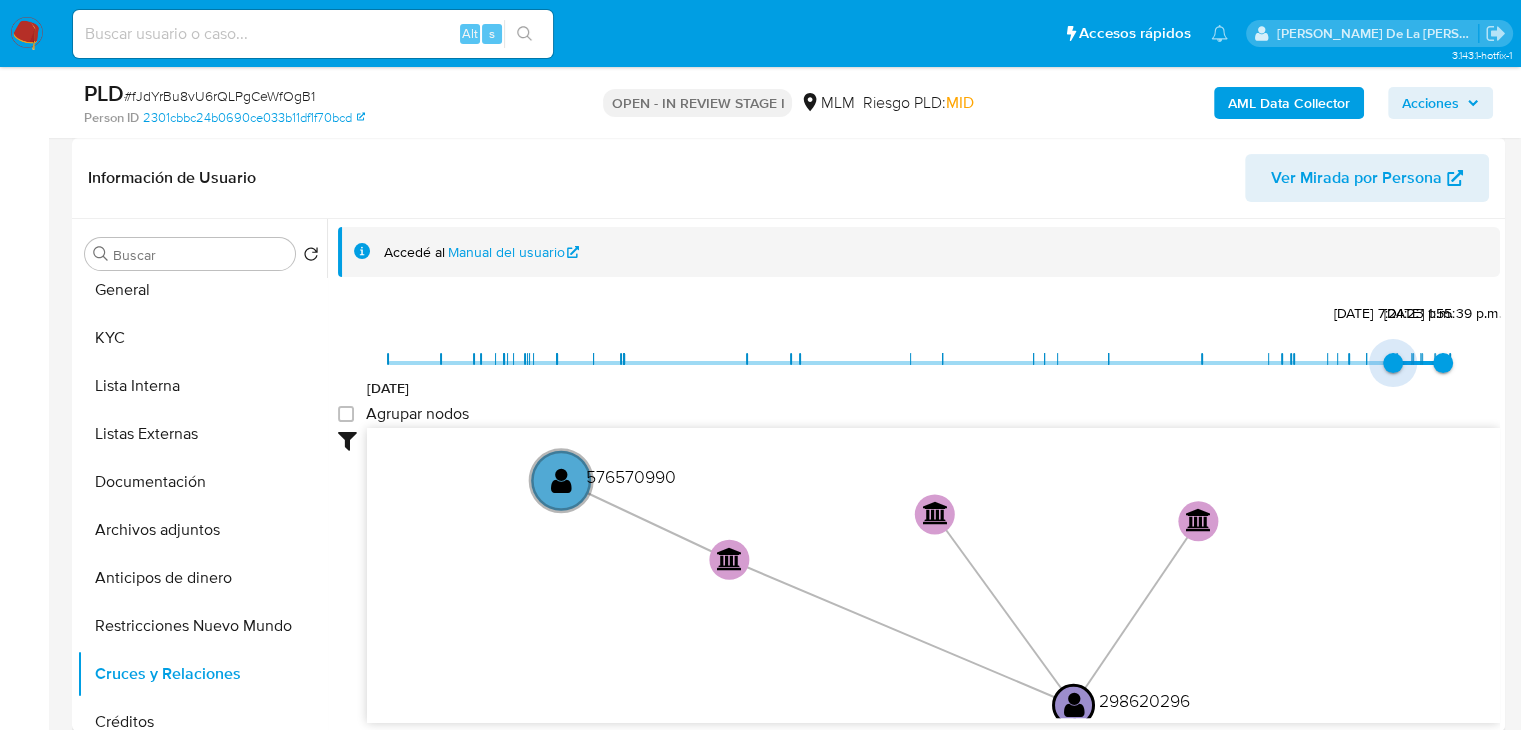 drag, startPoint x: 392, startPoint y: 363, endPoint x: 1374, endPoint y: 451, distance: 985.9351 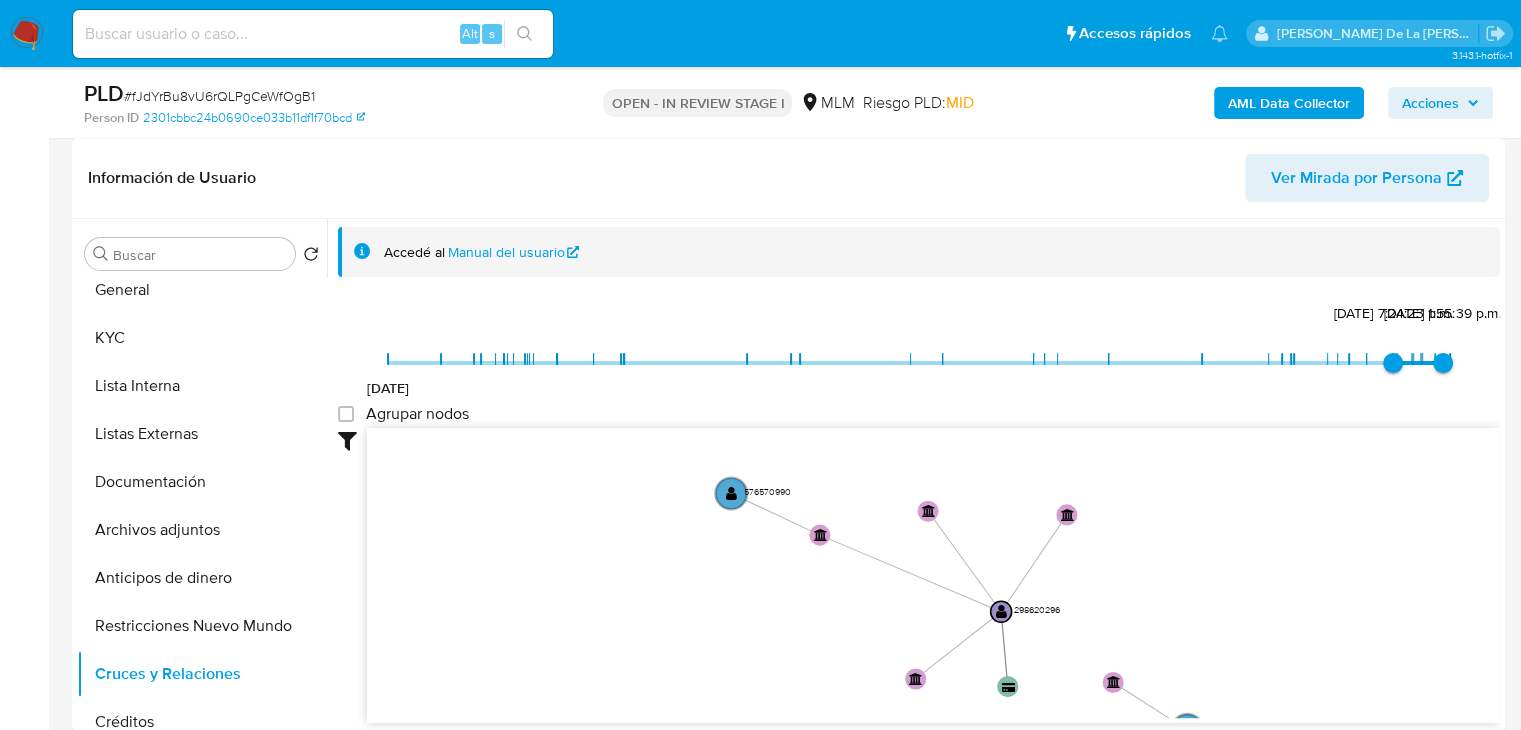 drag, startPoint x: 1142, startPoint y: 649, endPoint x: 1037, endPoint y: 581, distance: 125.09596 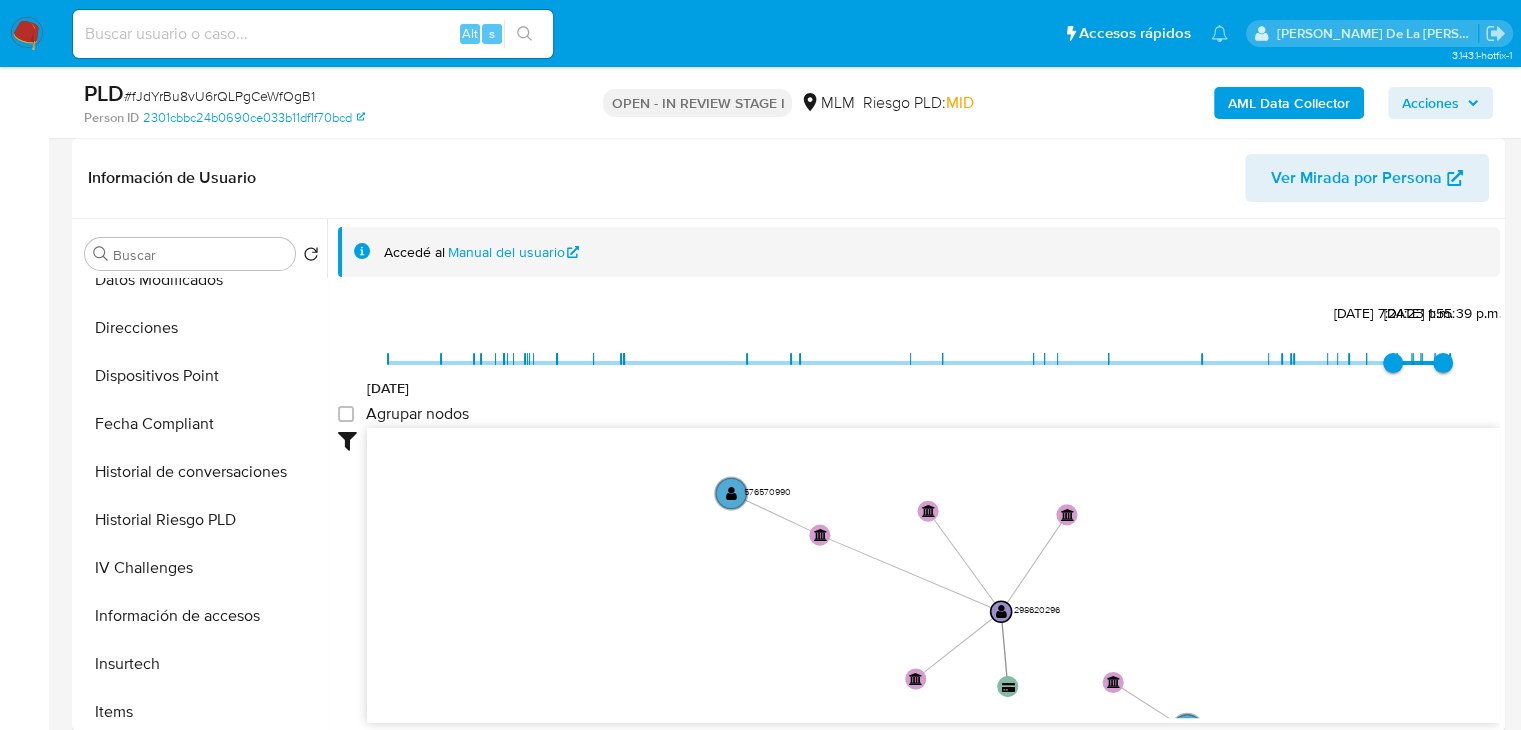 scroll, scrollTop: 656, scrollLeft: 0, axis: vertical 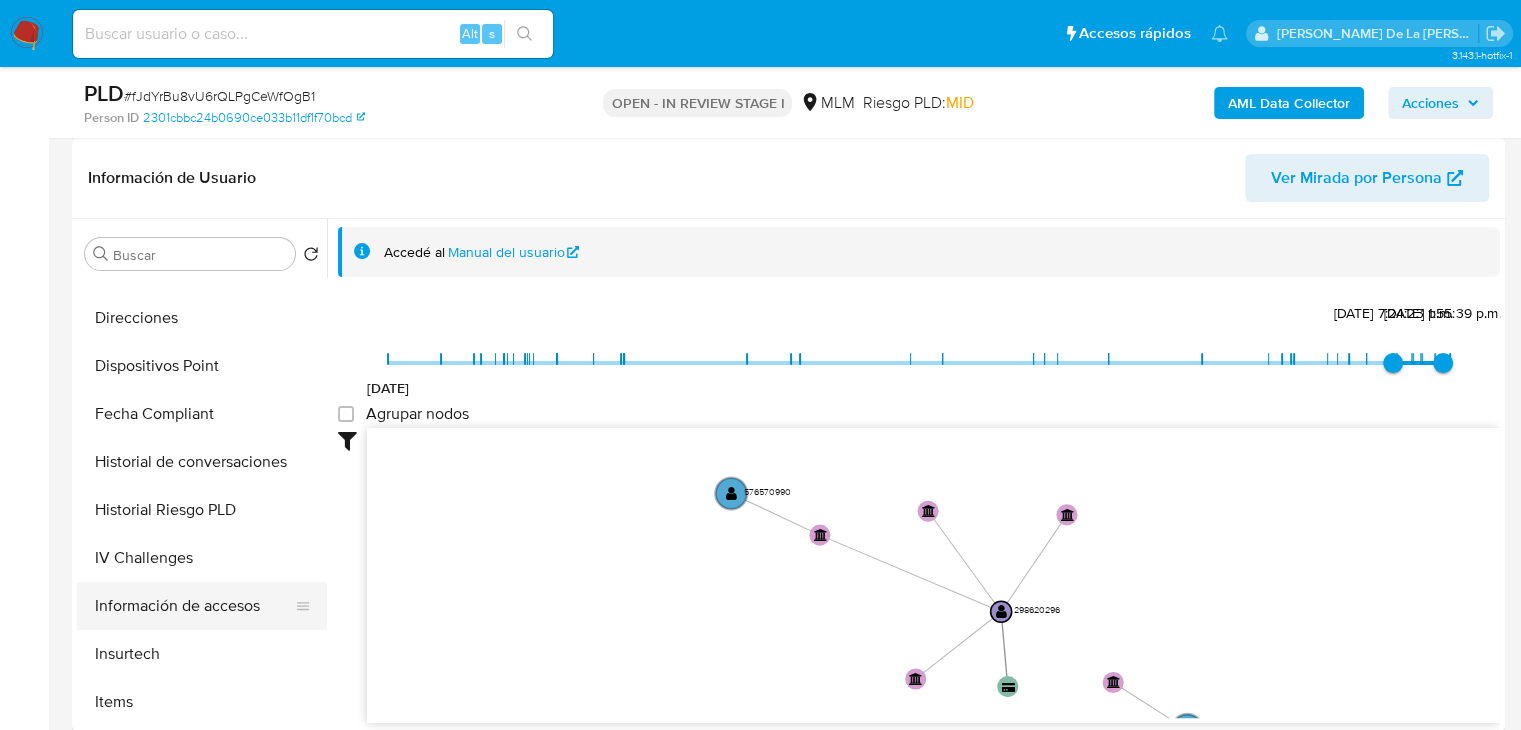 click on "Información de accesos" at bounding box center (194, 606) 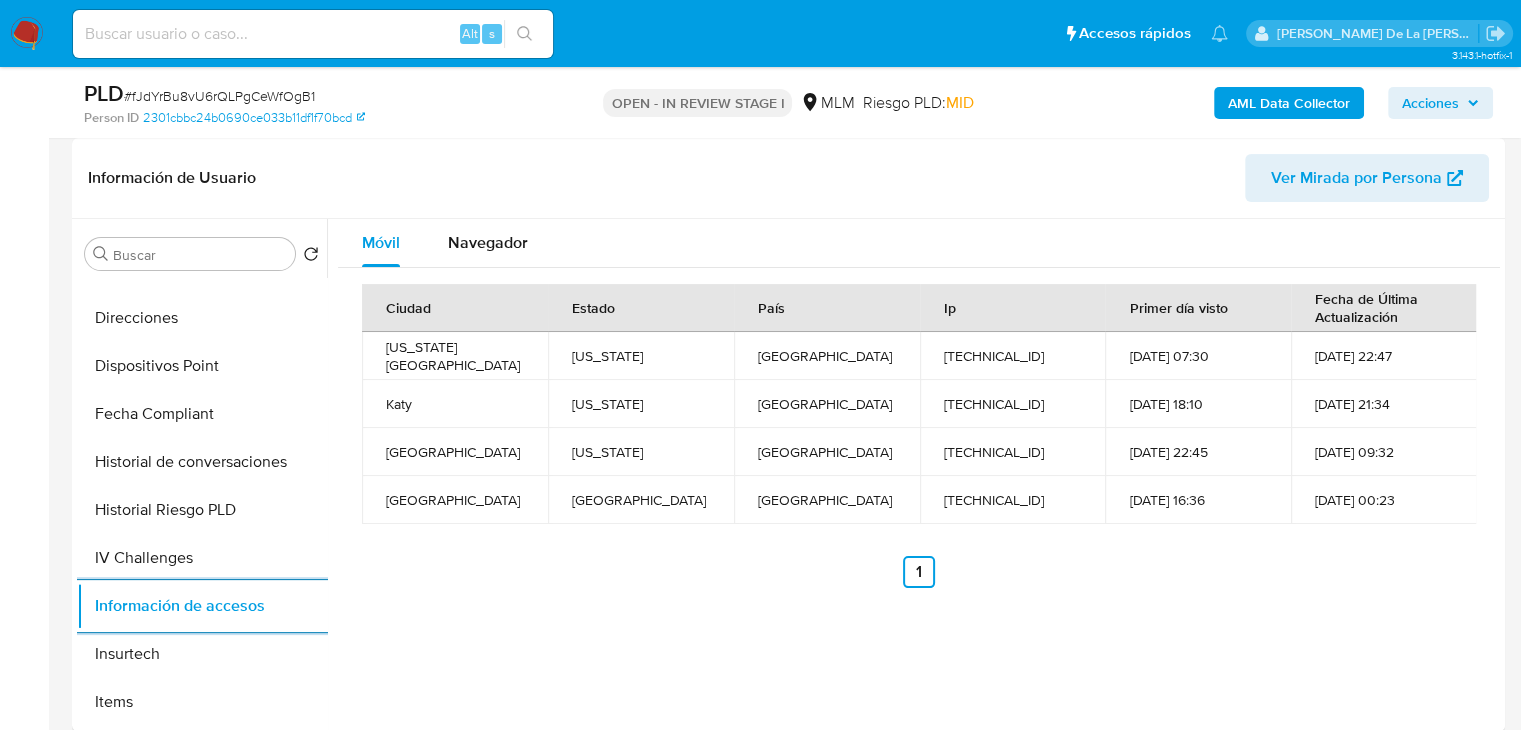 click on "Información de accesos" at bounding box center (202, 606) 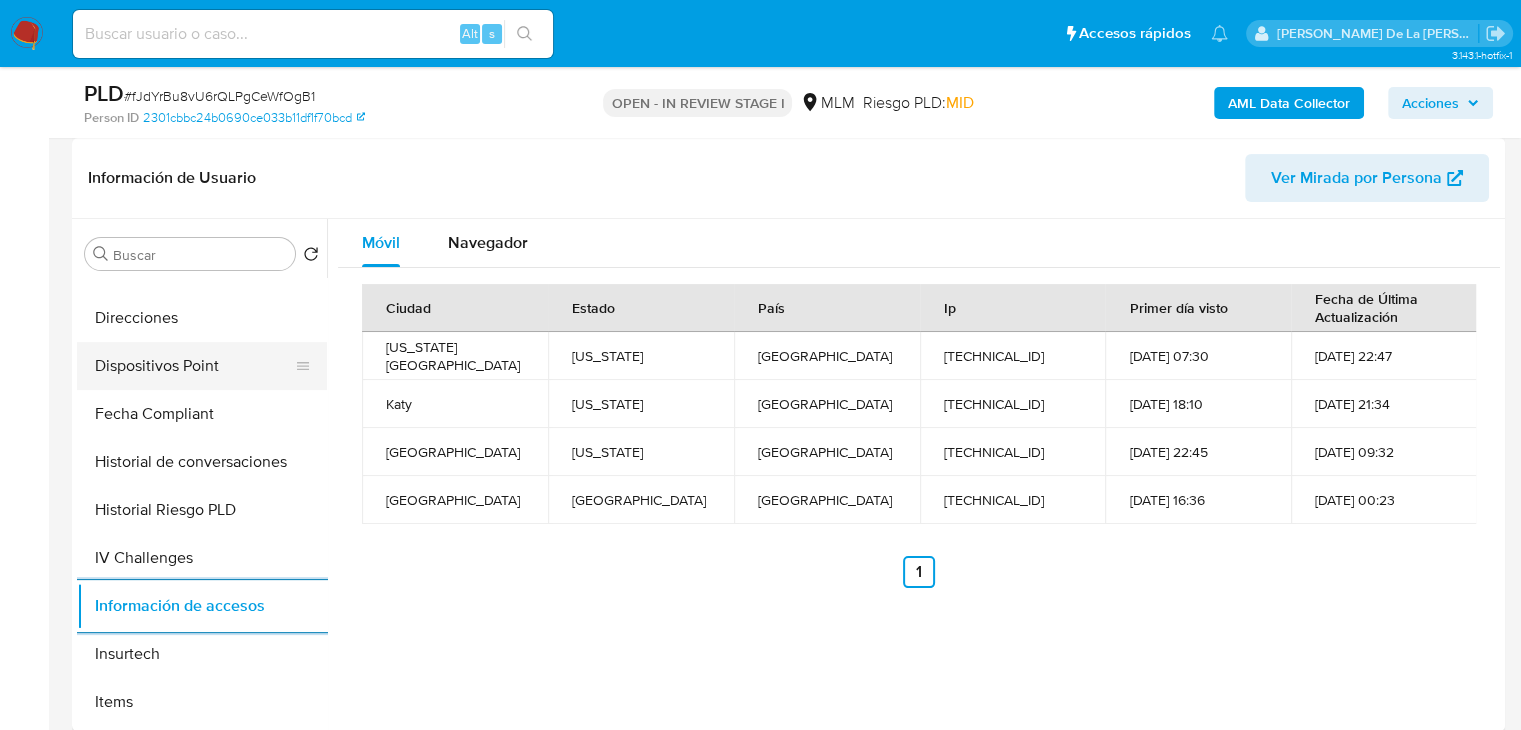 scroll, scrollTop: 0, scrollLeft: 0, axis: both 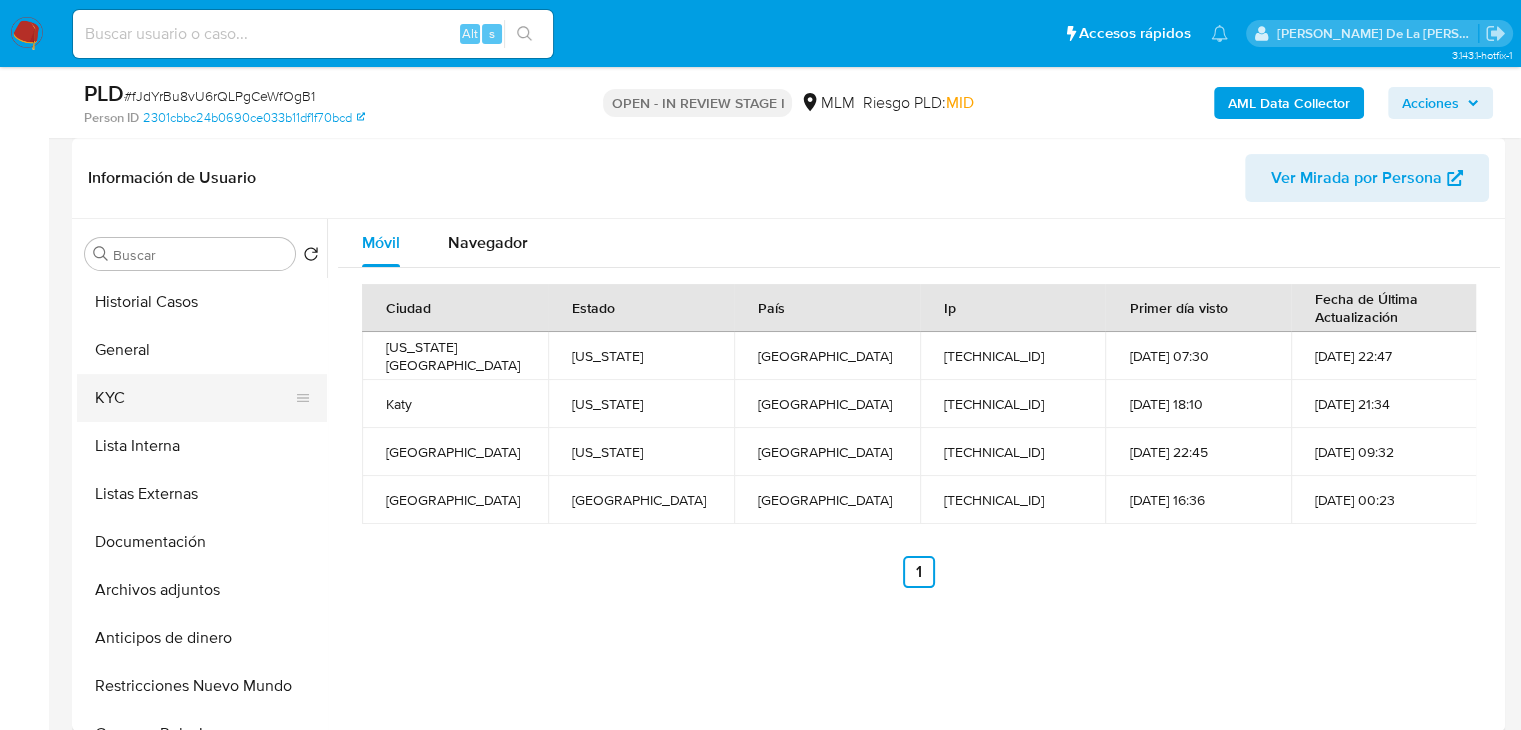 click on "KYC" at bounding box center [194, 398] 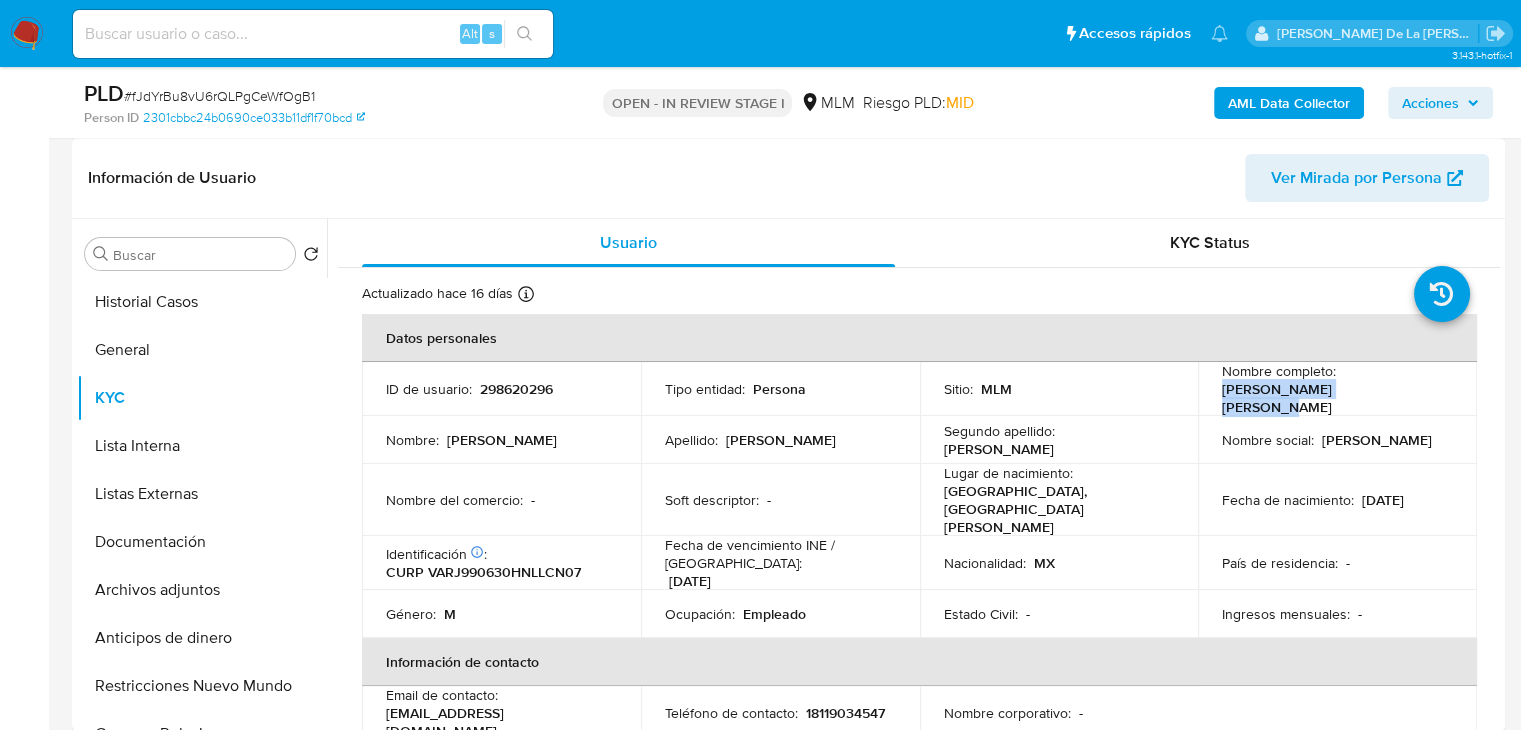 drag, startPoint x: 1214, startPoint y: 393, endPoint x: 1382, endPoint y: 398, distance: 168.07439 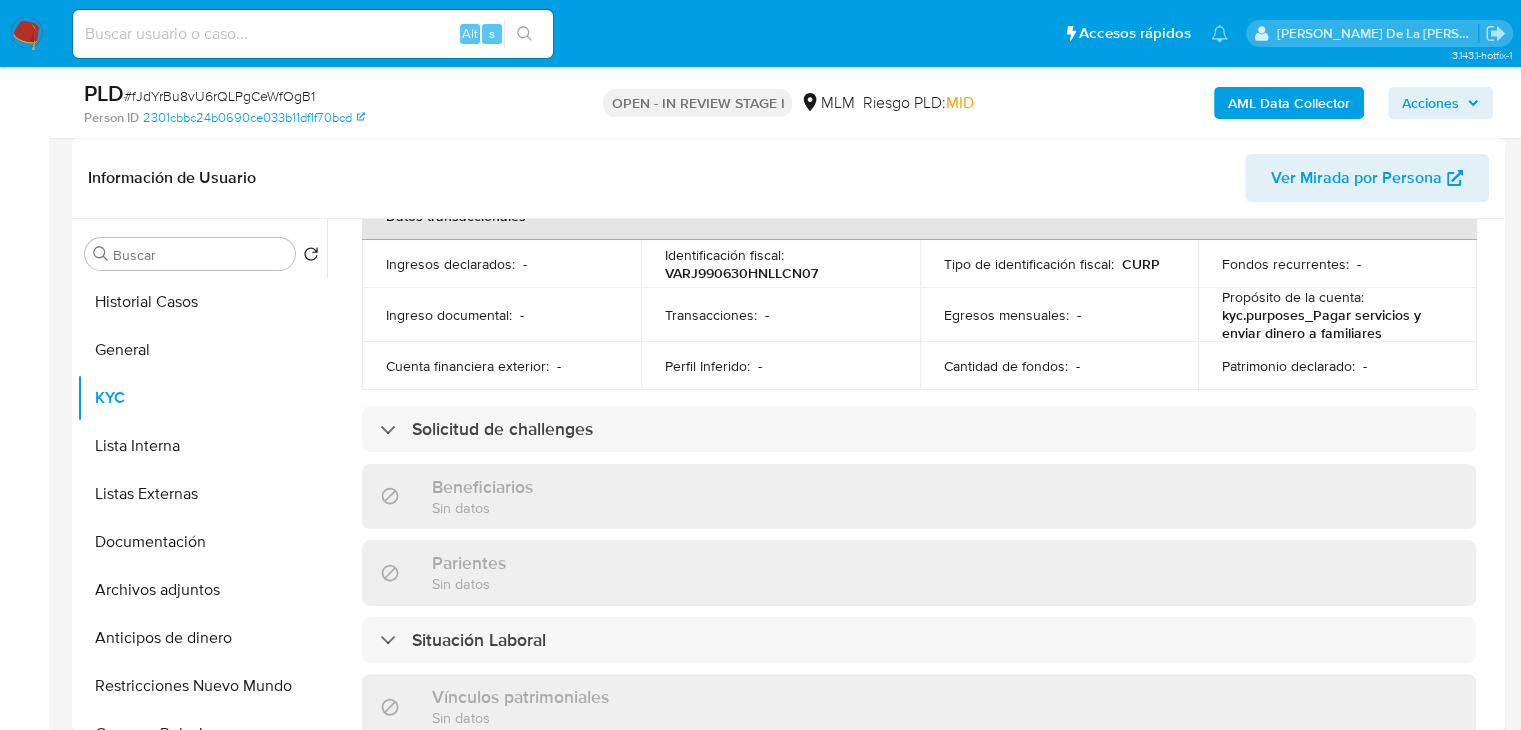 scroll, scrollTop: 1248, scrollLeft: 0, axis: vertical 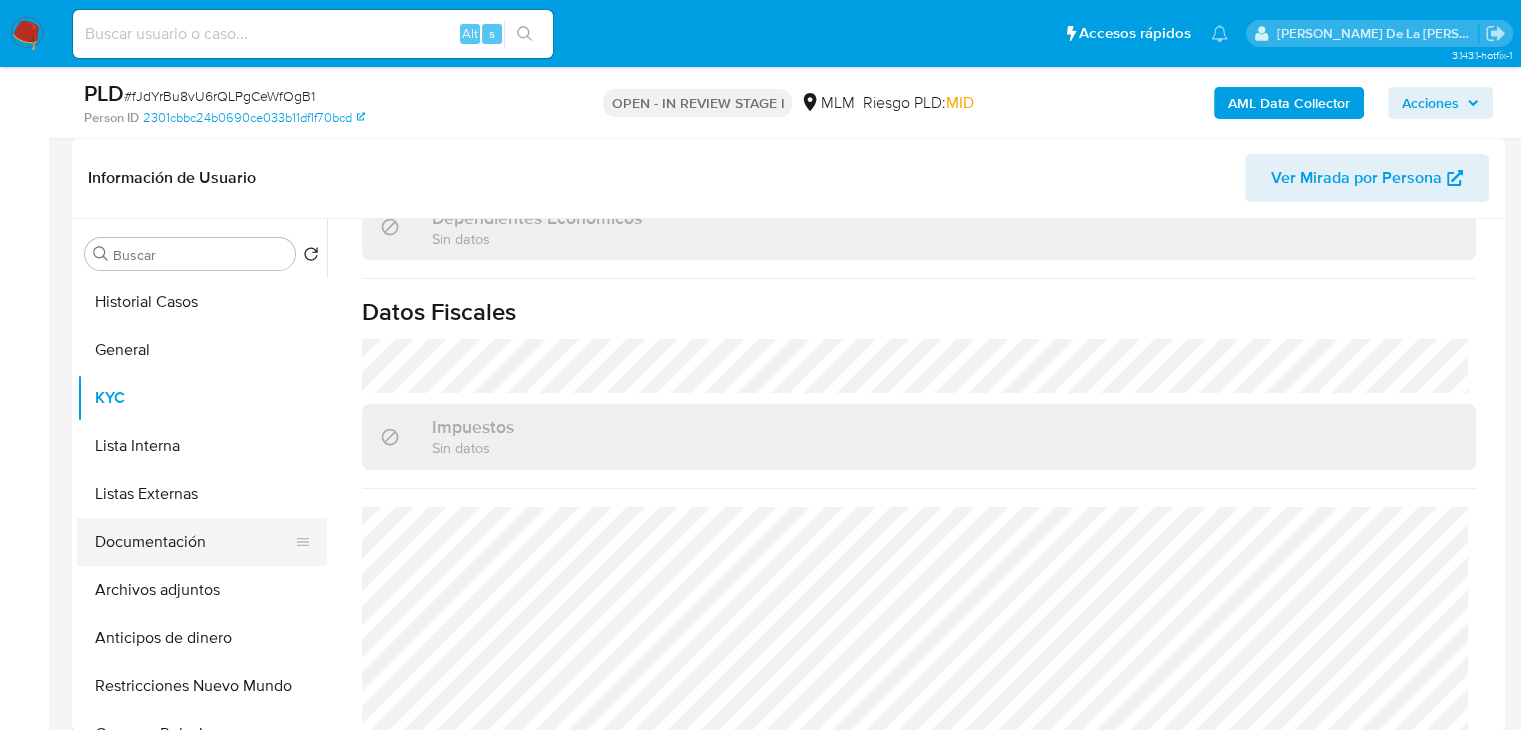 click on "Documentación" at bounding box center [194, 542] 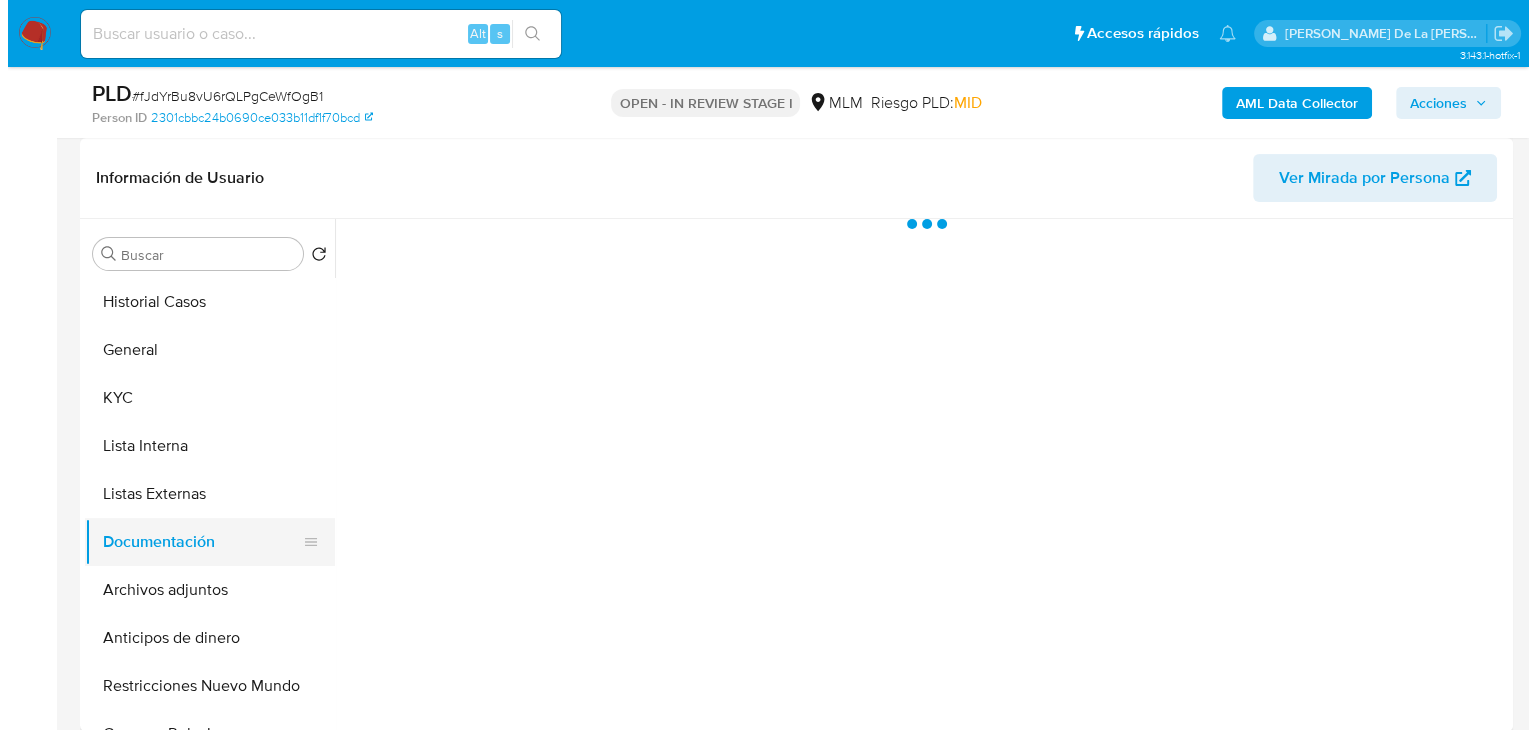 scroll, scrollTop: 0, scrollLeft: 0, axis: both 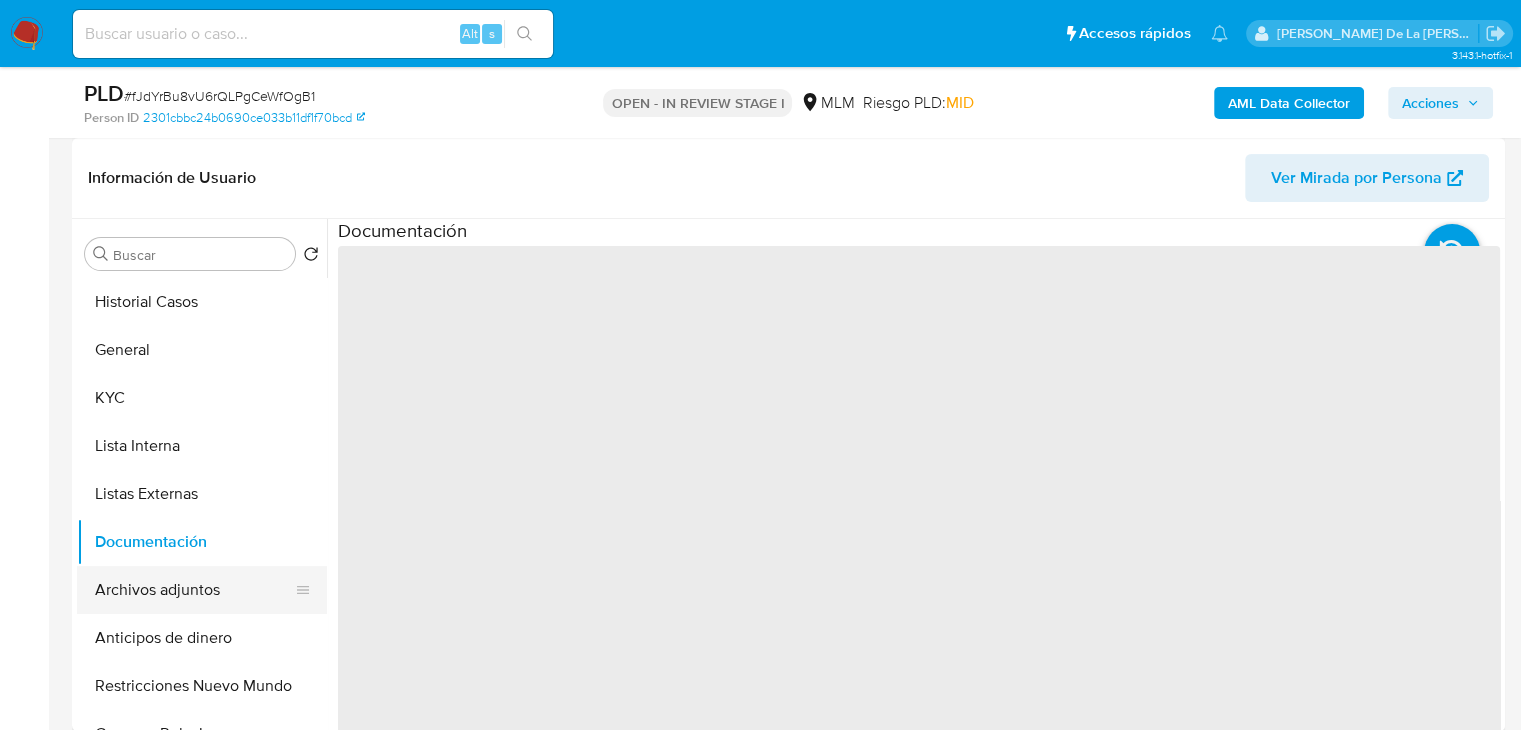 click on "Archivos adjuntos" at bounding box center (194, 590) 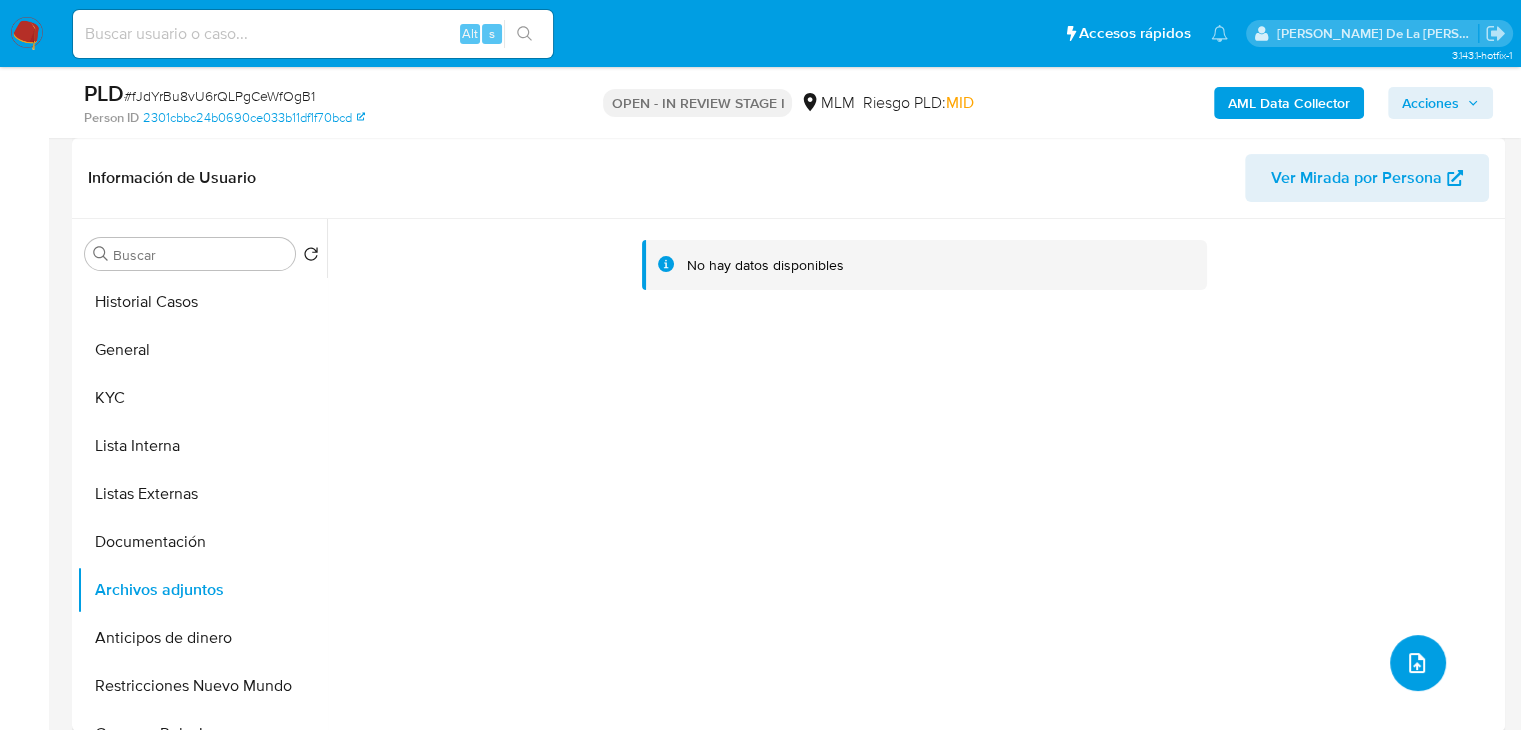 click 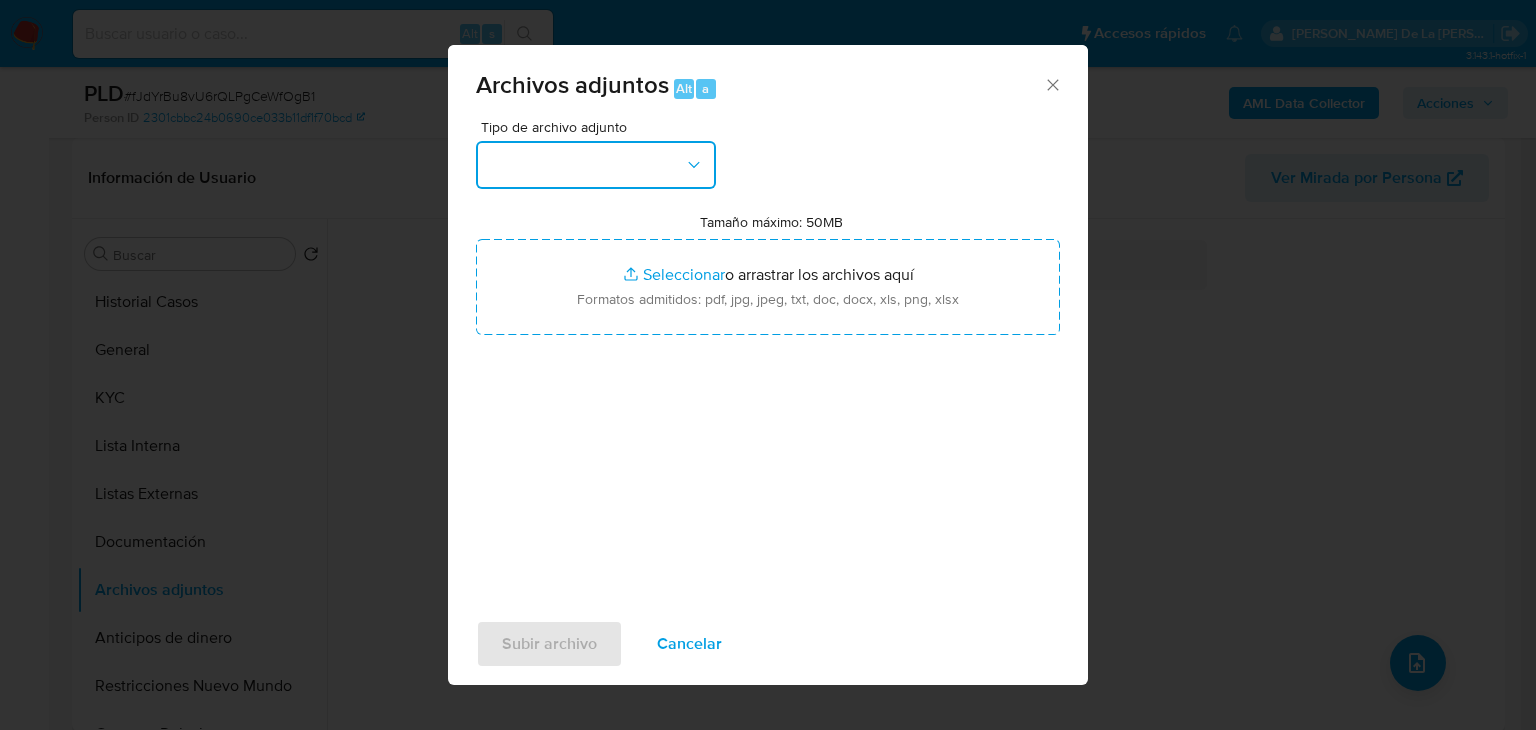 click at bounding box center (596, 165) 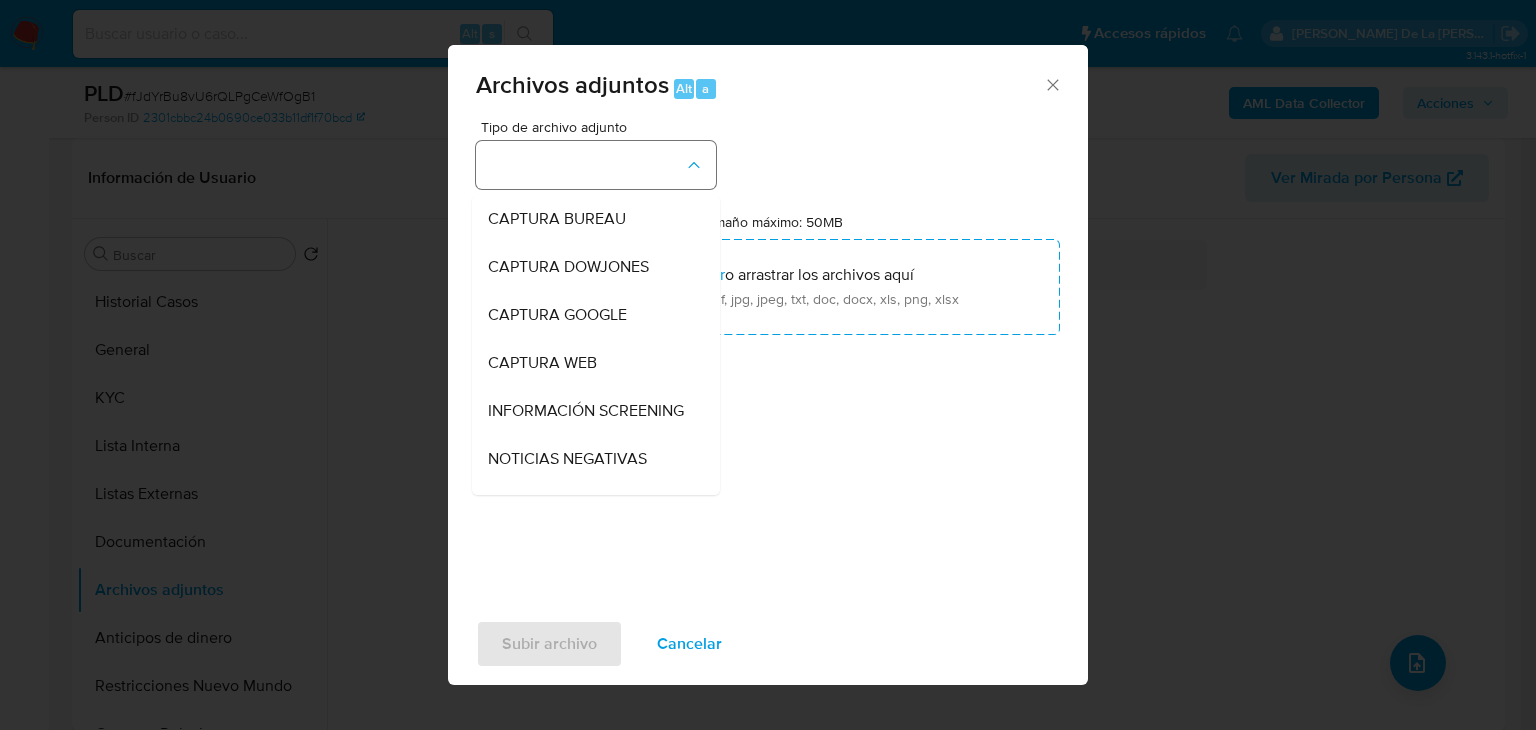 type 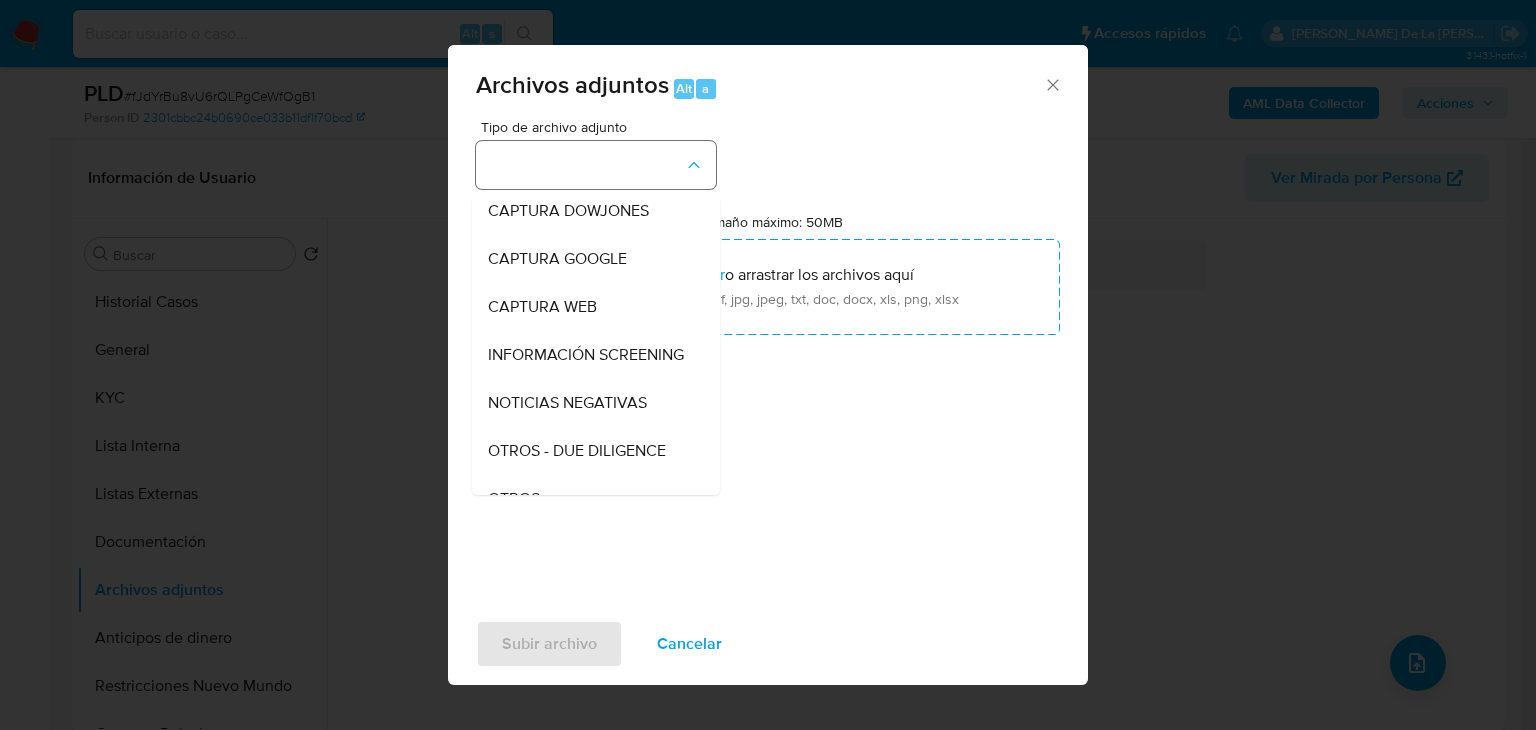 type 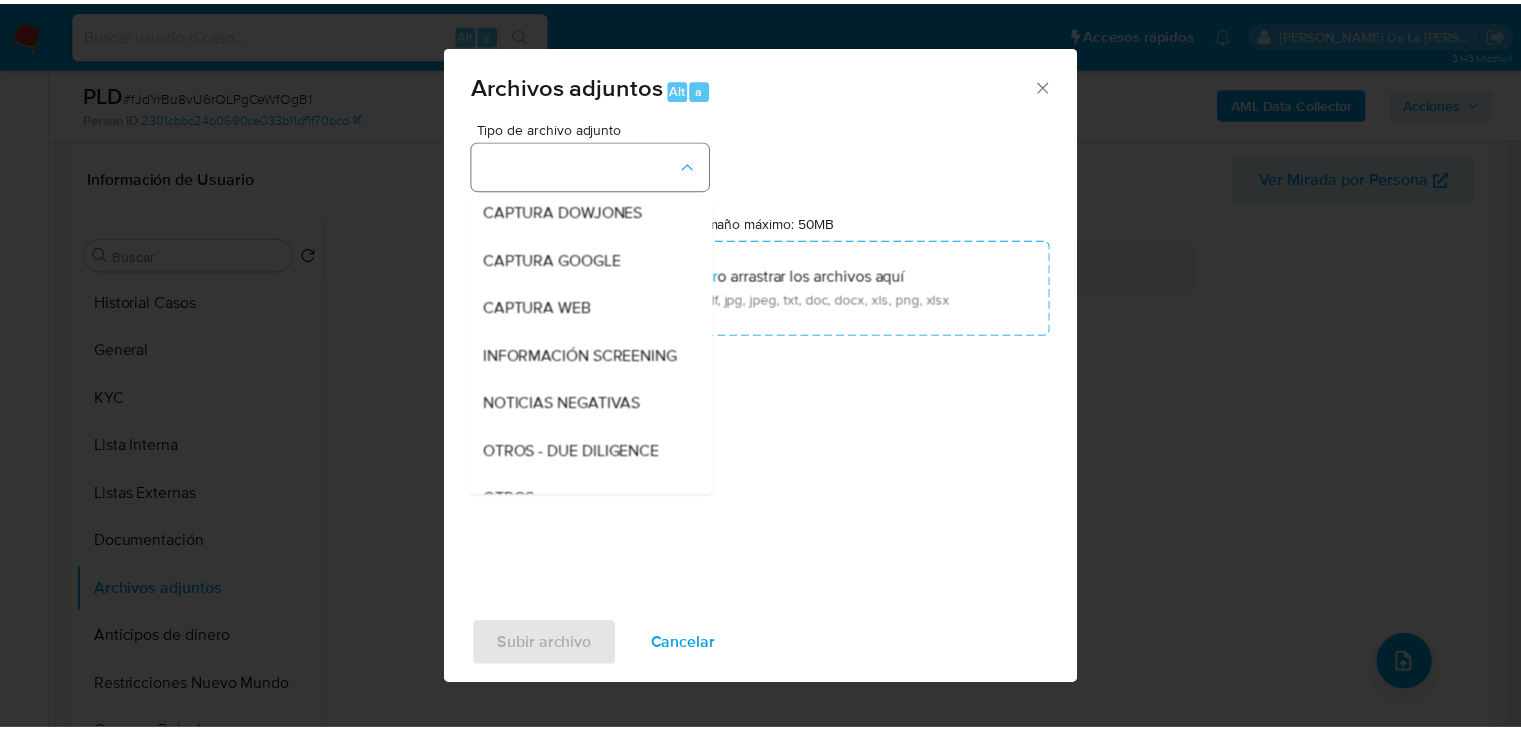 scroll, scrollTop: 104, scrollLeft: 0, axis: vertical 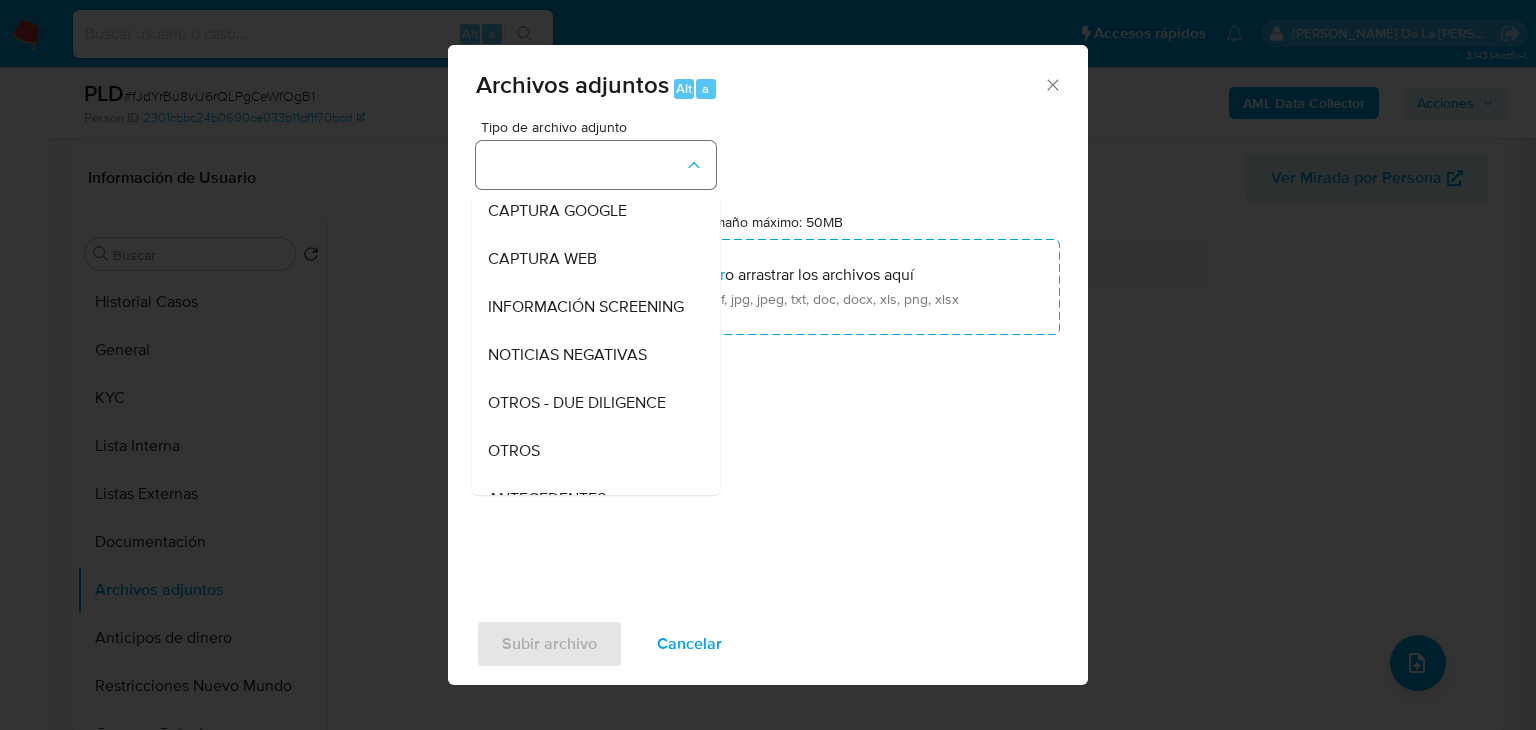 type 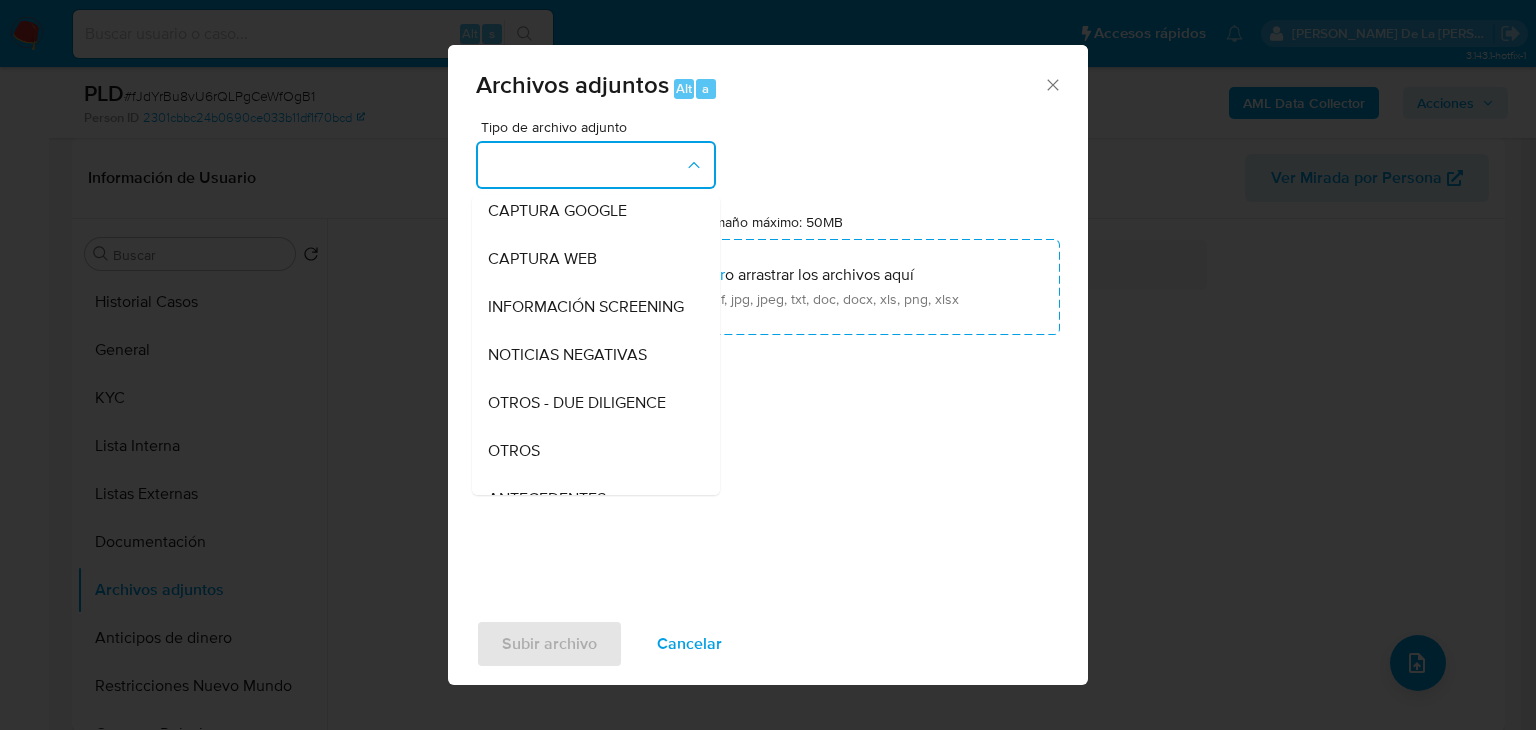 type 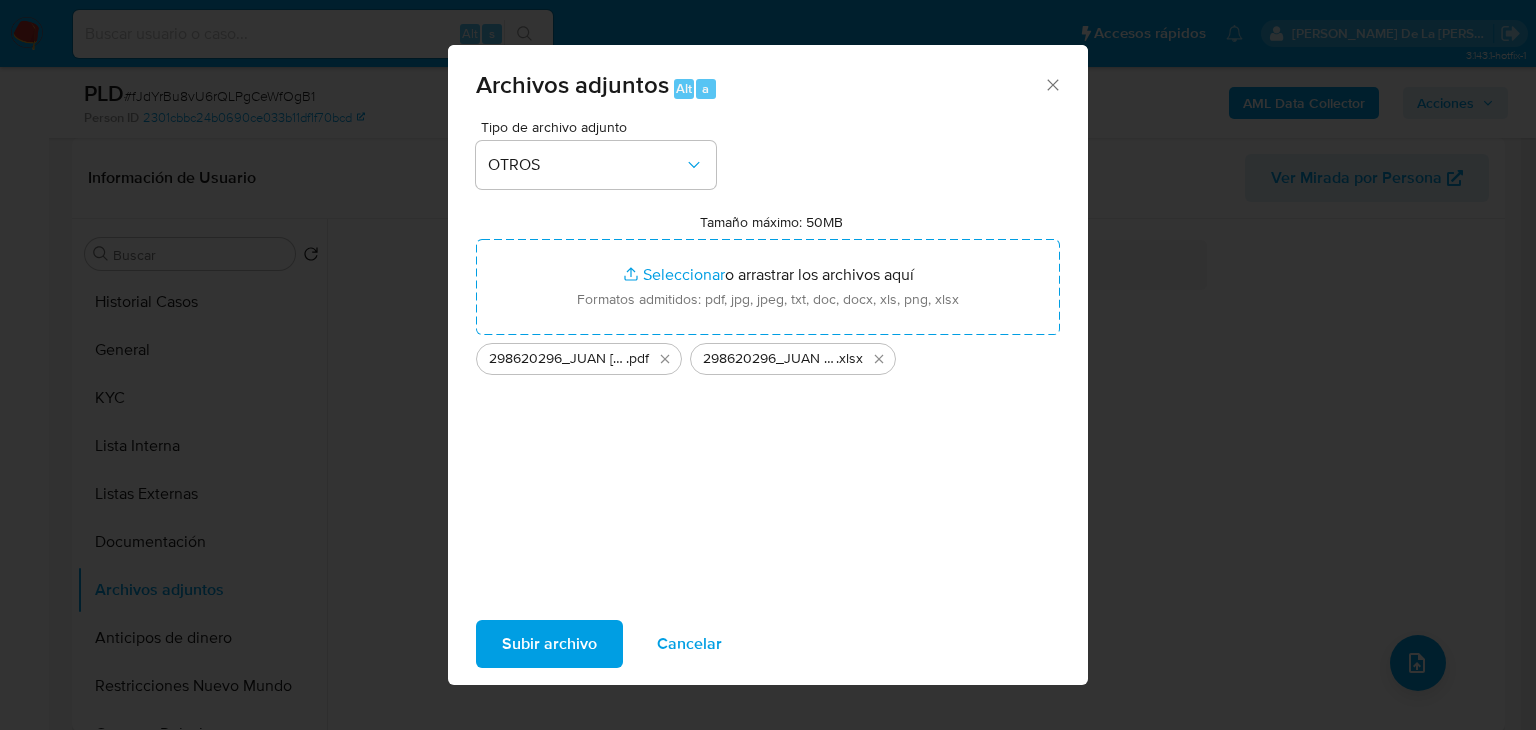 click on "Subir archivo Cancelar" at bounding box center (768, 644) 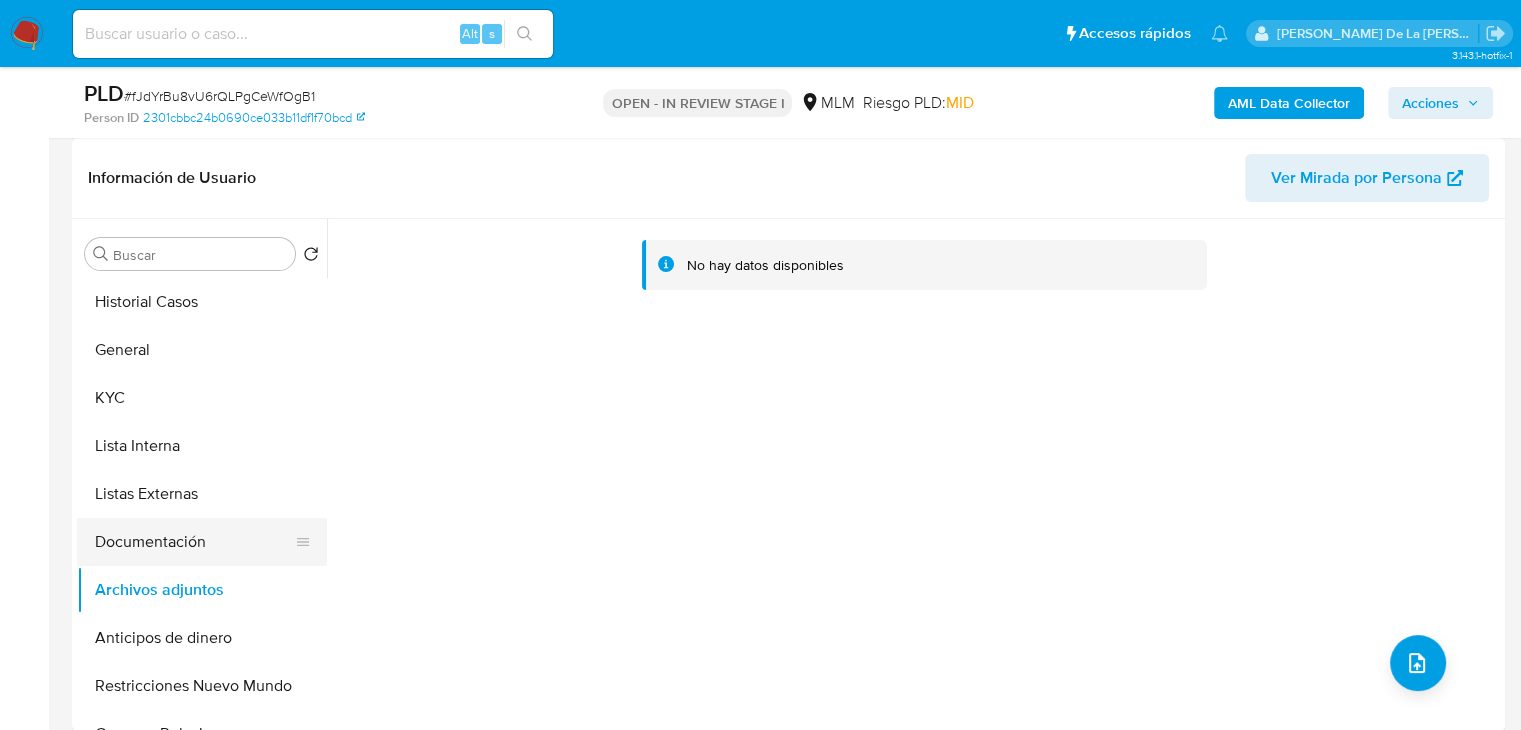 click on "Documentación" at bounding box center [194, 542] 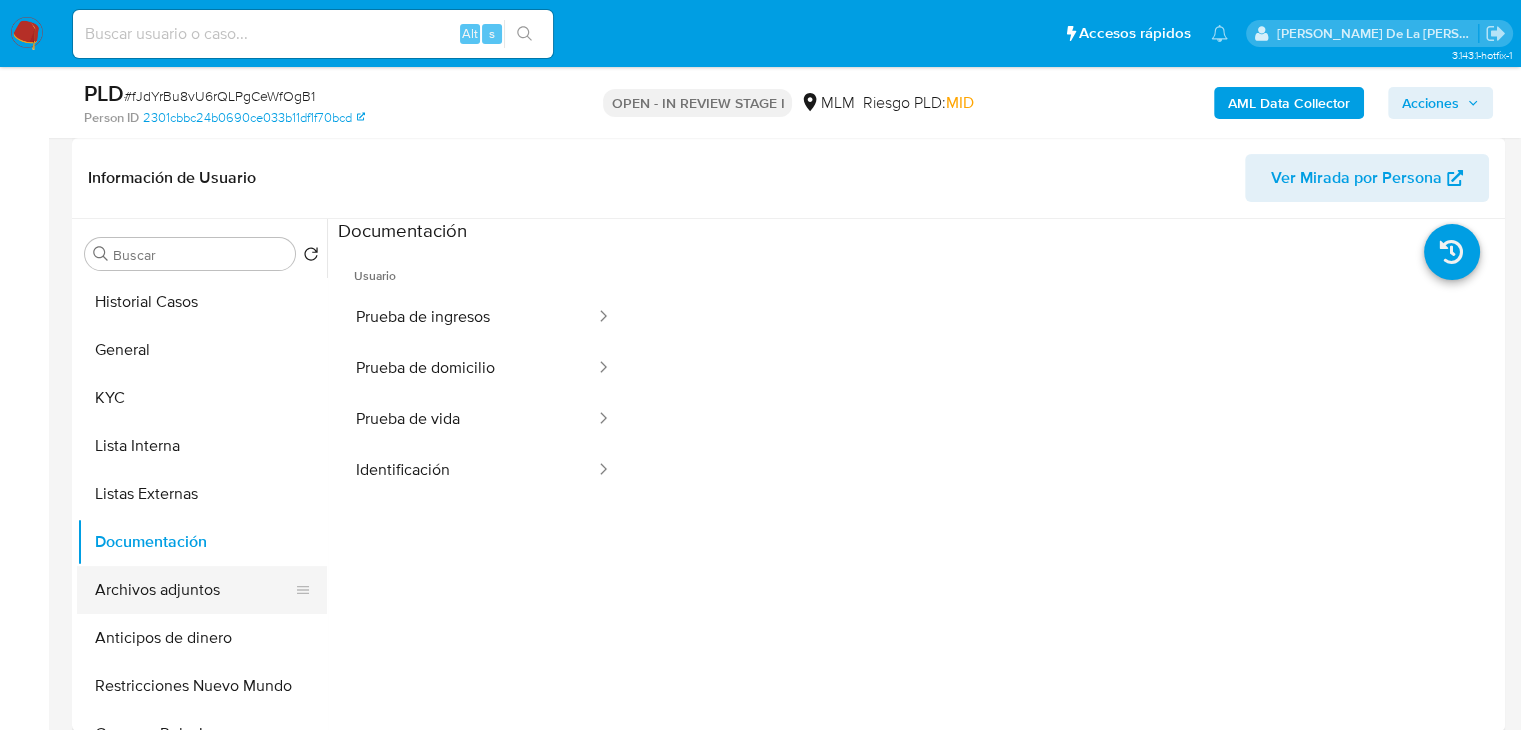 click on "Archivos adjuntos" at bounding box center (194, 590) 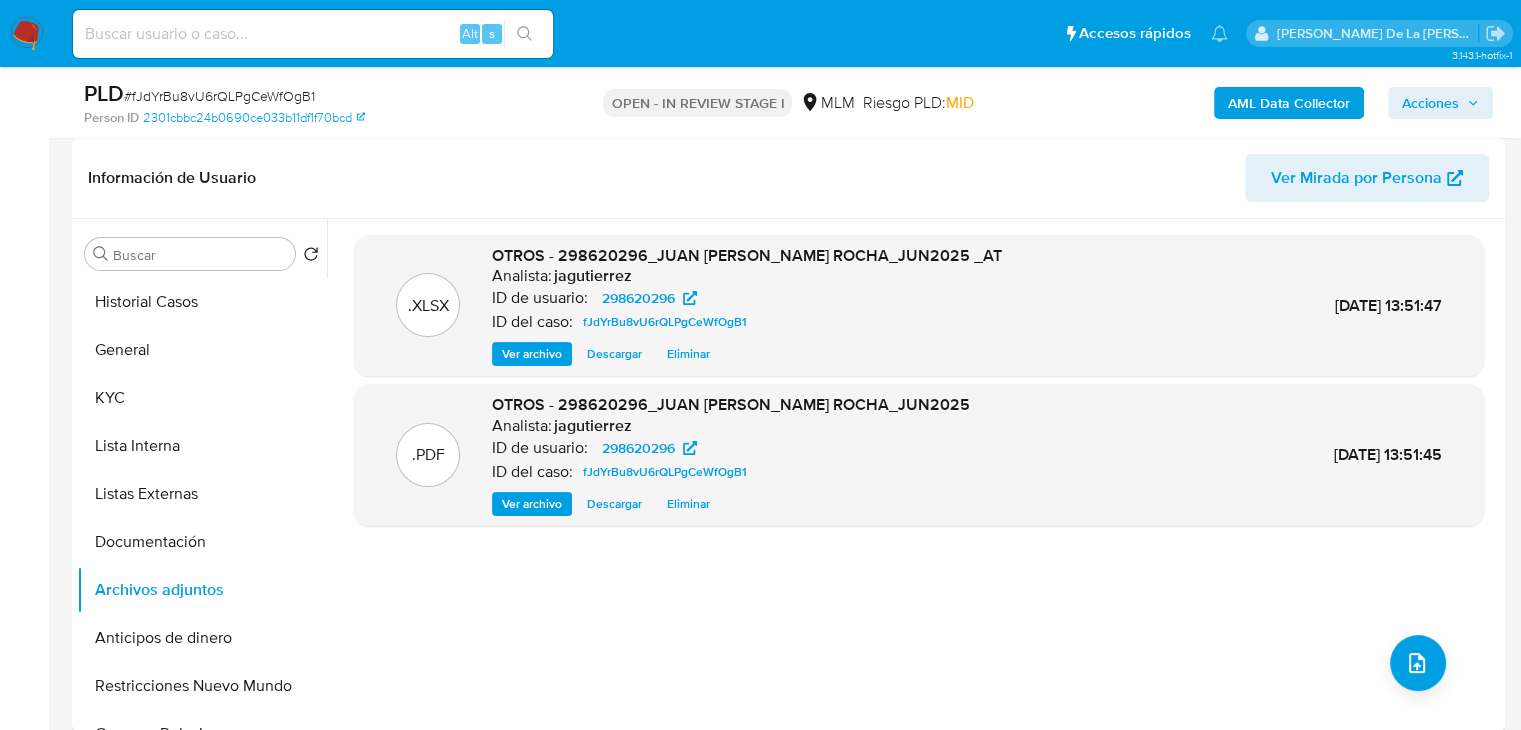 click on "Acciones" at bounding box center (1430, 103) 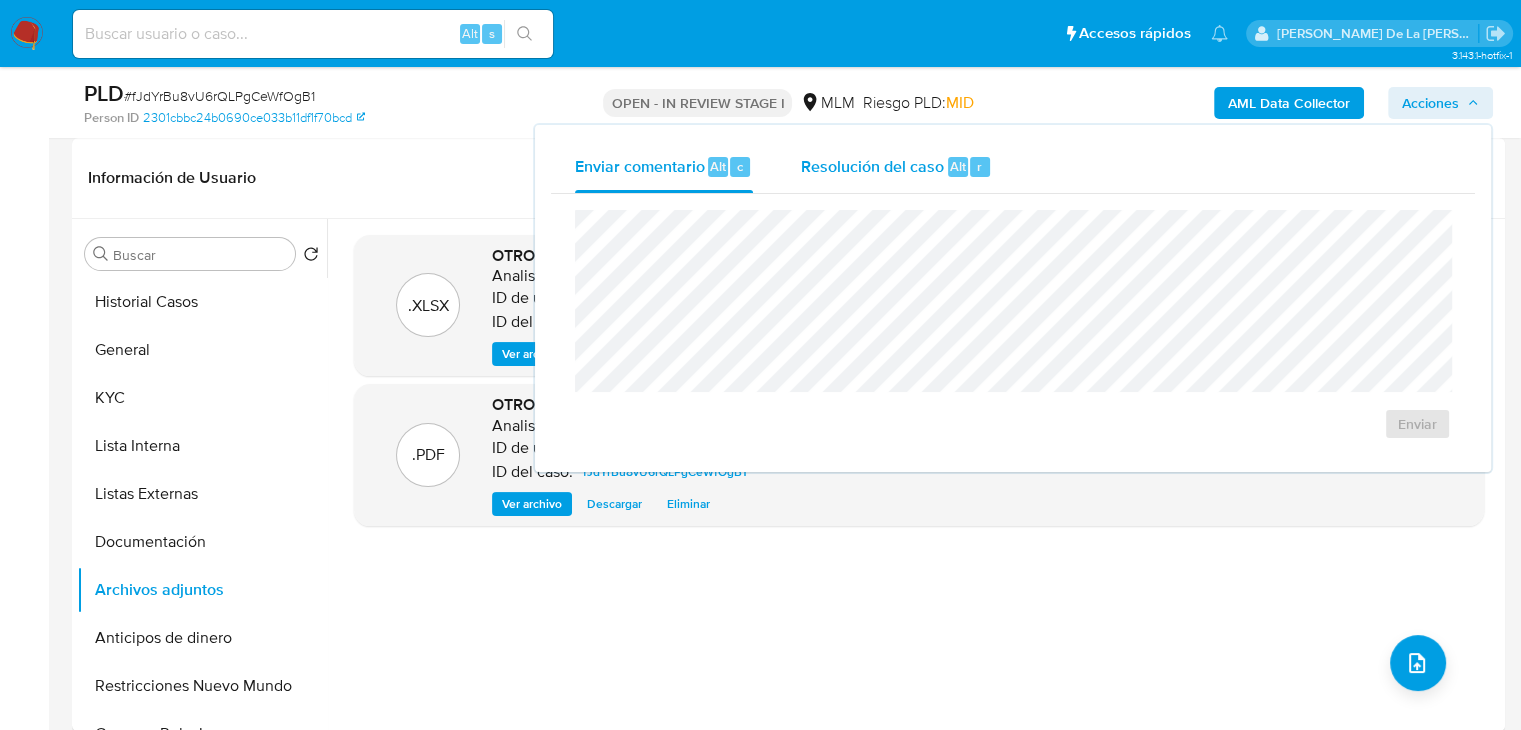 click on "Resolución del caso Alt r" at bounding box center [896, 167] 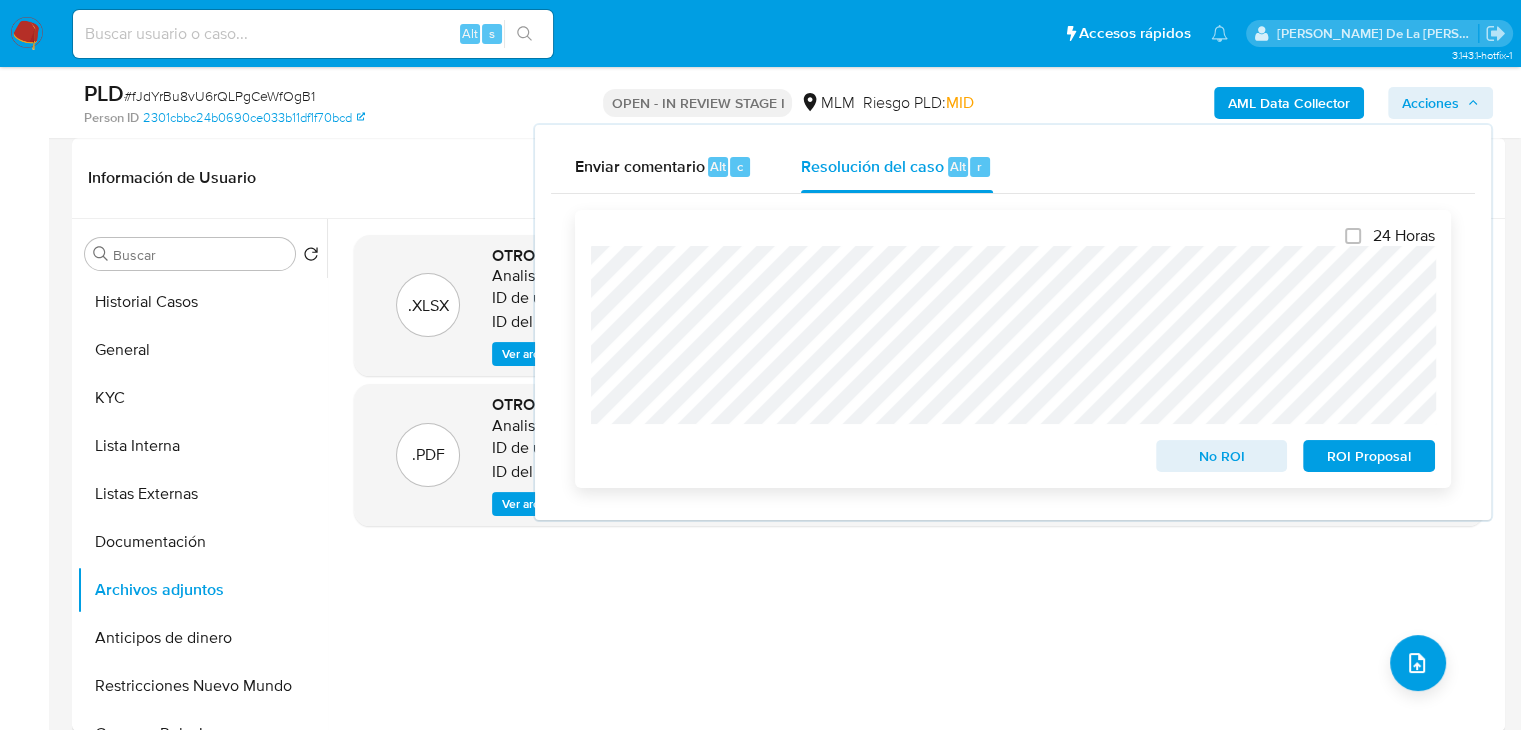click on "No ROI" at bounding box center [1222, 456] 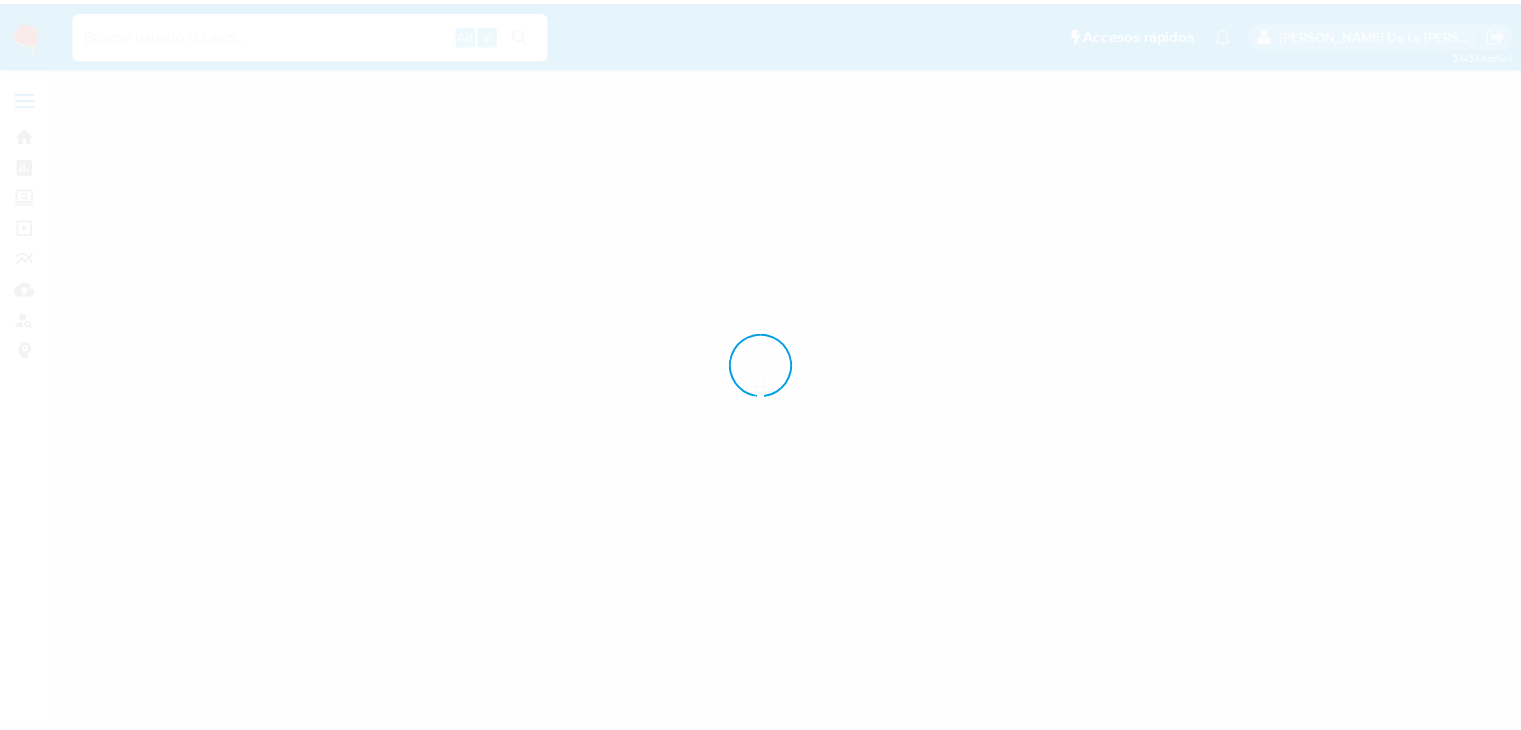 scroll, scrollTop: 0, scrollLeft: 0, axis: both 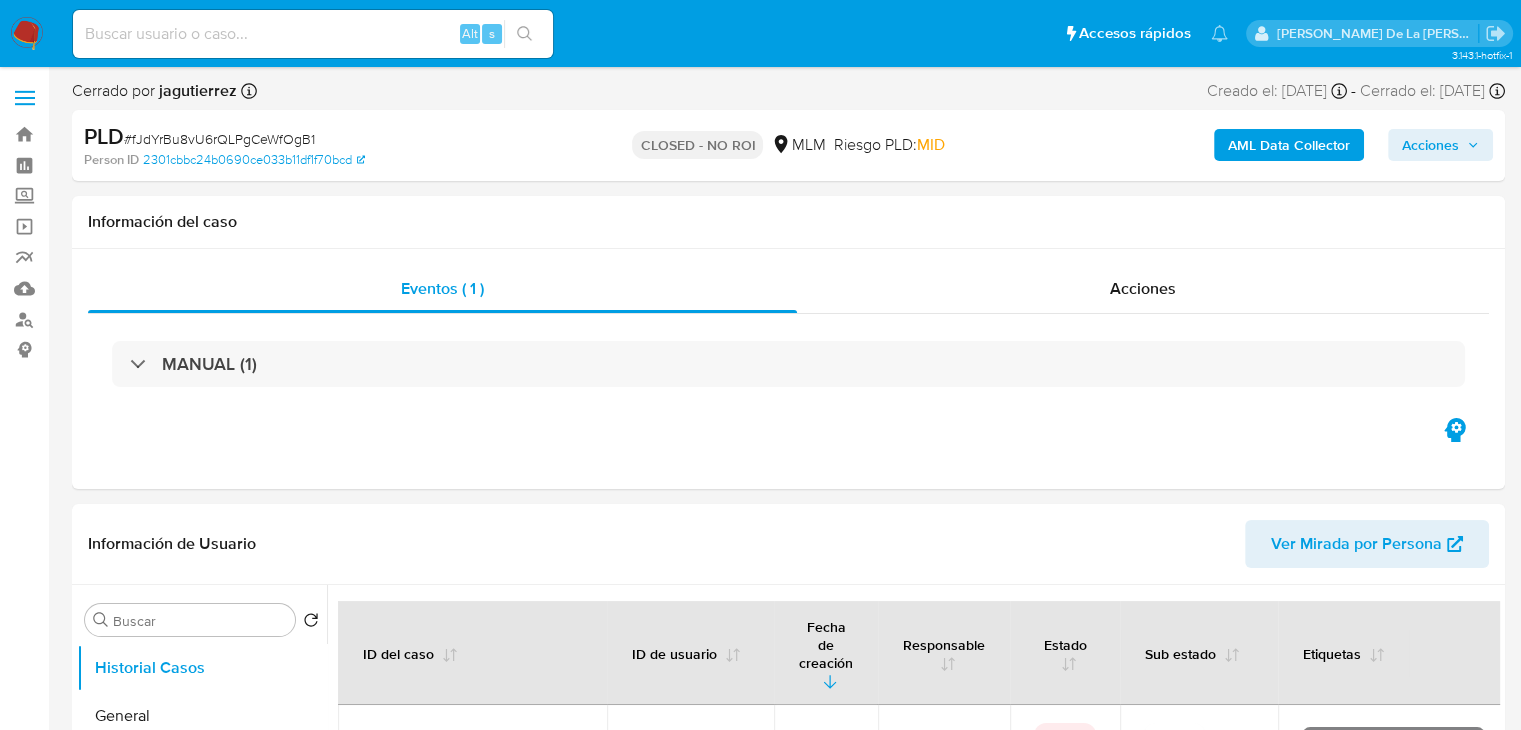 select on "10" 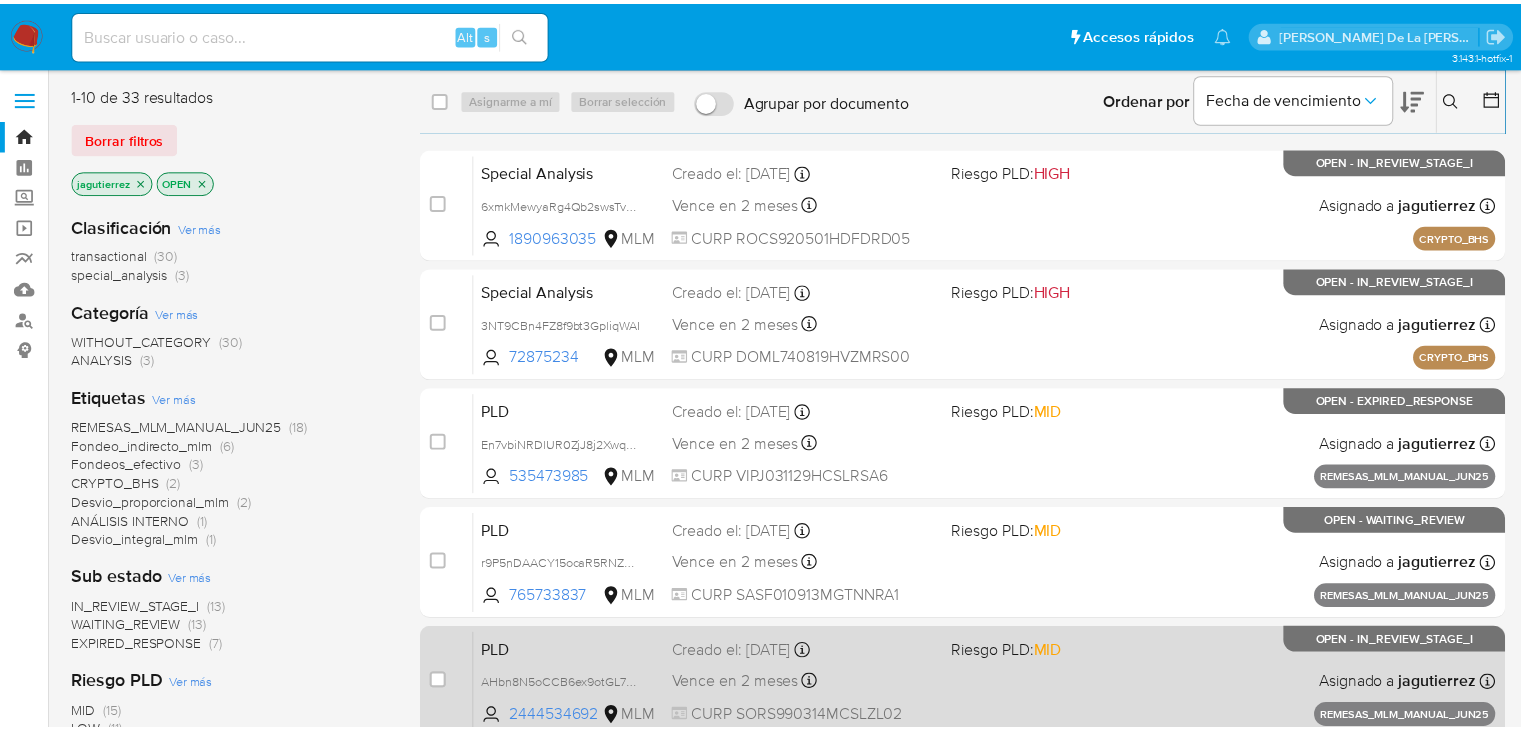 scroll, scrollTop: 0, scrollLeft: 0, axis: both 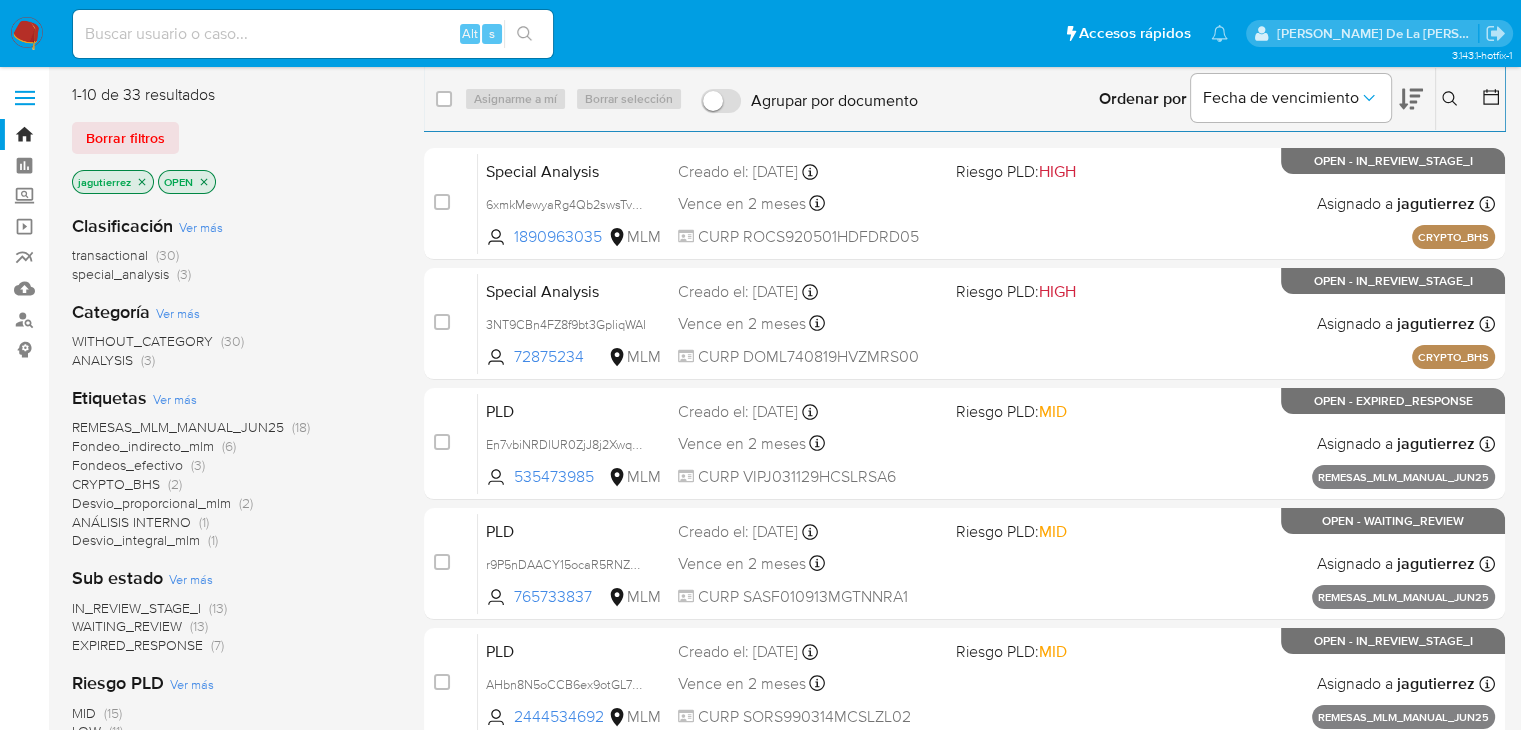 click 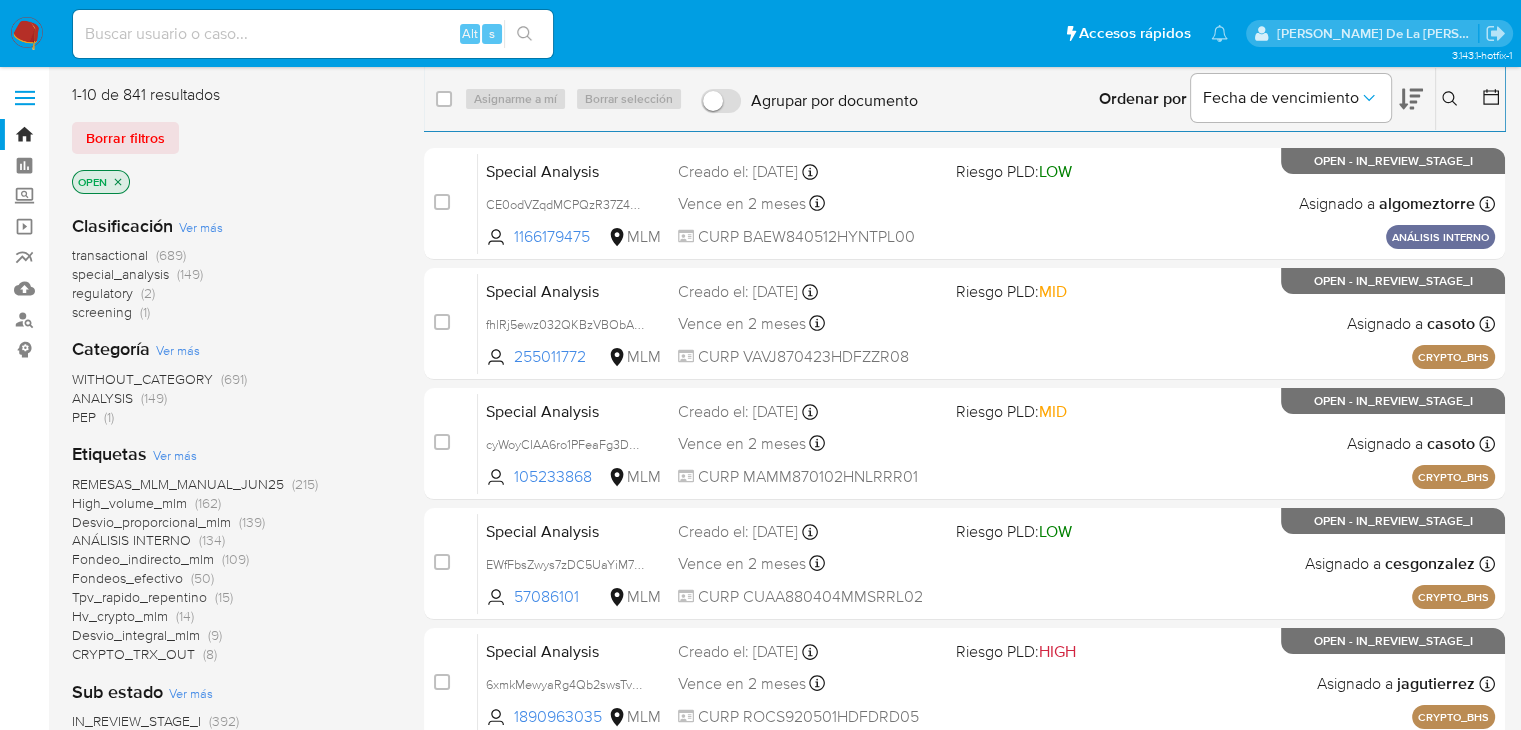 click on "screening" at bounding box center [102, 312] 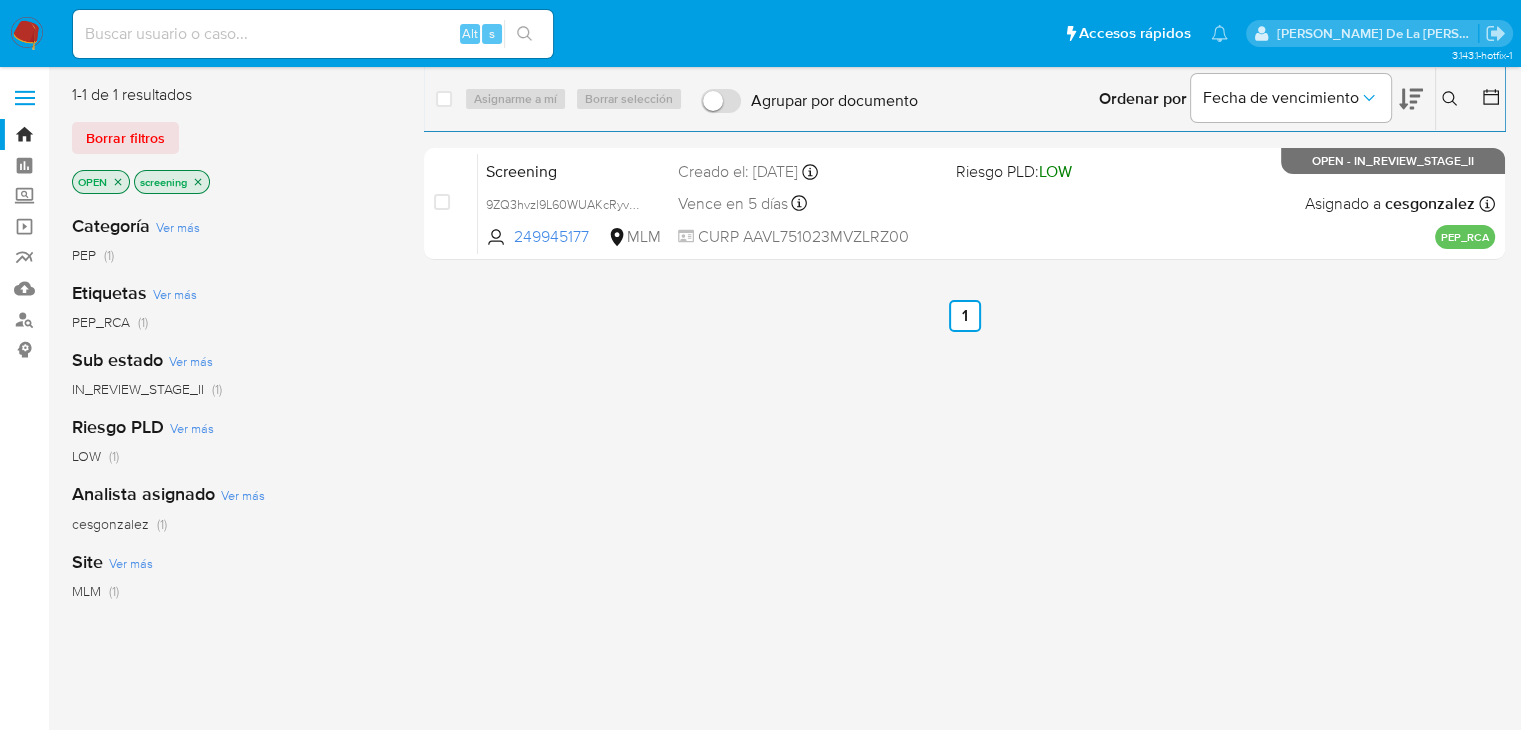 click on "Pausado Ver notificaciones Alt s Accesos rápidos   Presiona las siguientes teclas para acceder a algunas de las funciones Buscar caso o usuario Alt s Volver al home Alt [PERSON_NAME] De La [PERSON_NAME]" at bounding box center (760, 33) 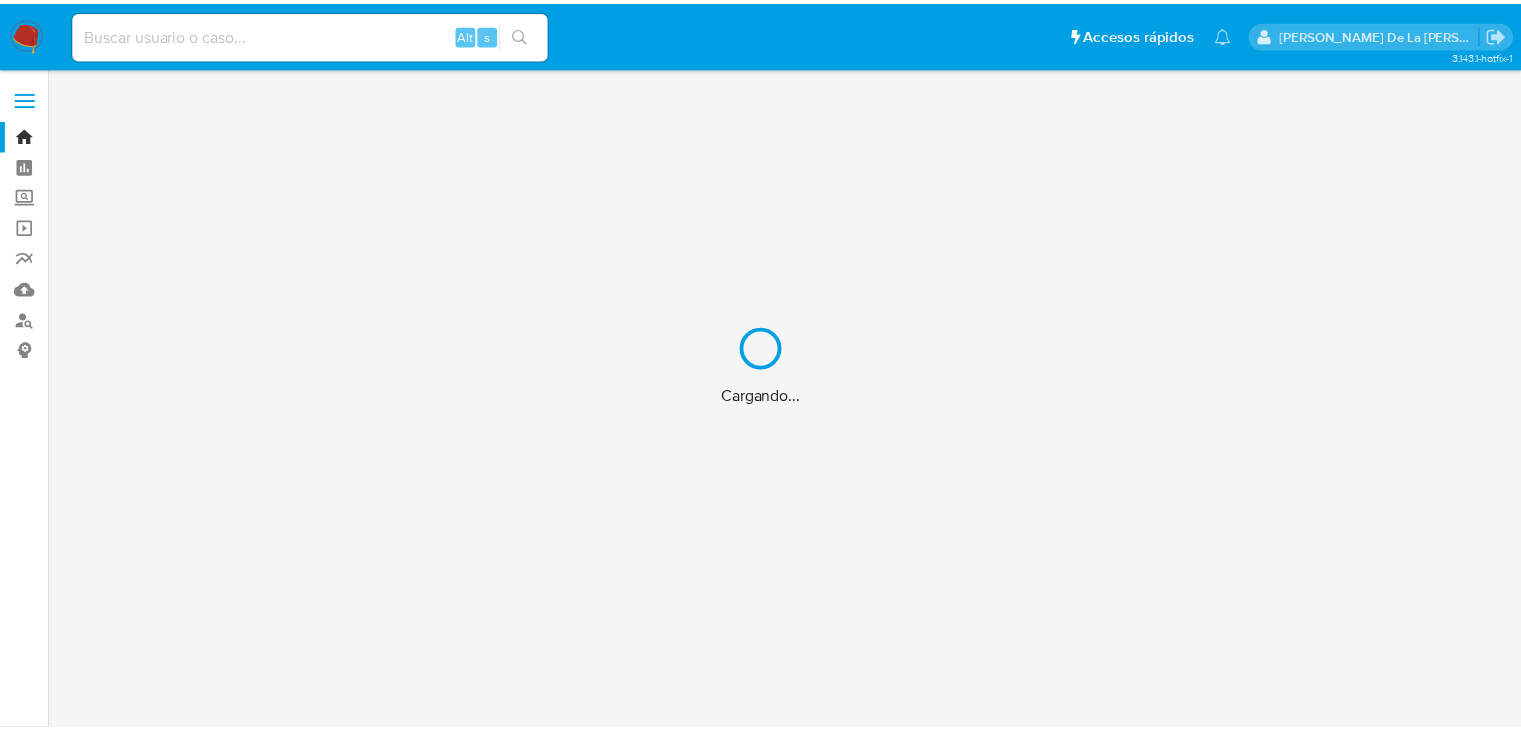 scroll, scrollTop: 0, scrollLeft: 0, axis: both 